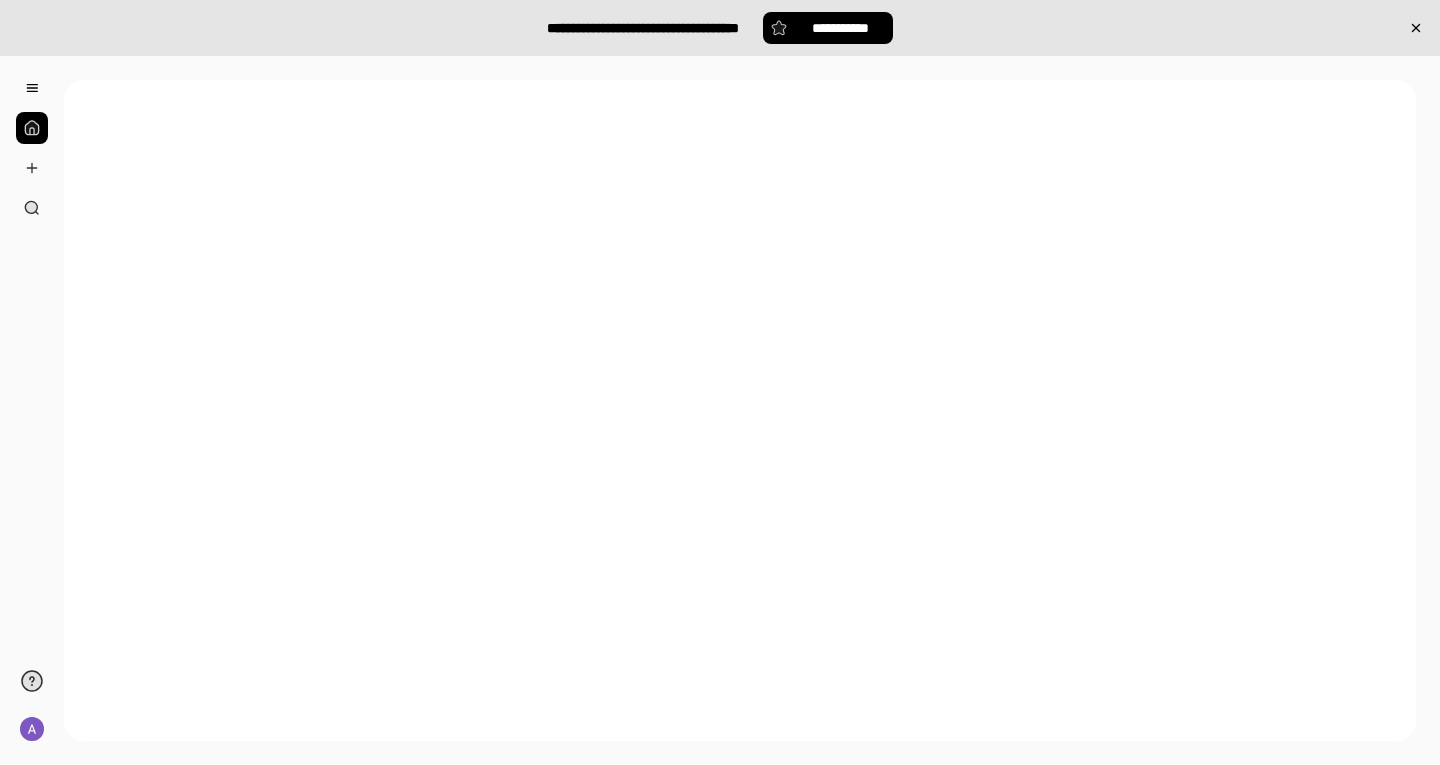 scroll, scrollTop: 0, scrollLeft: 0, axis: both 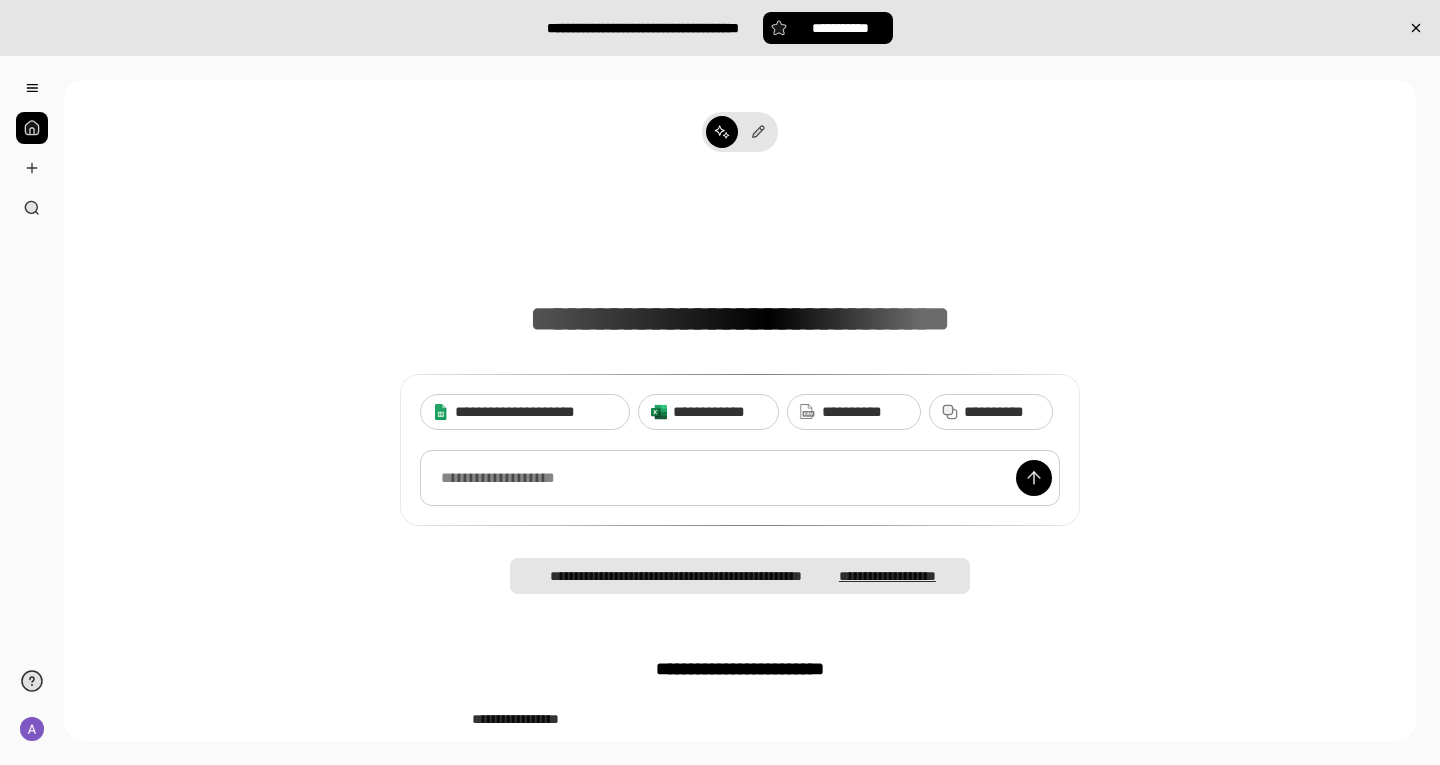 click at bounding box center [740, 478] 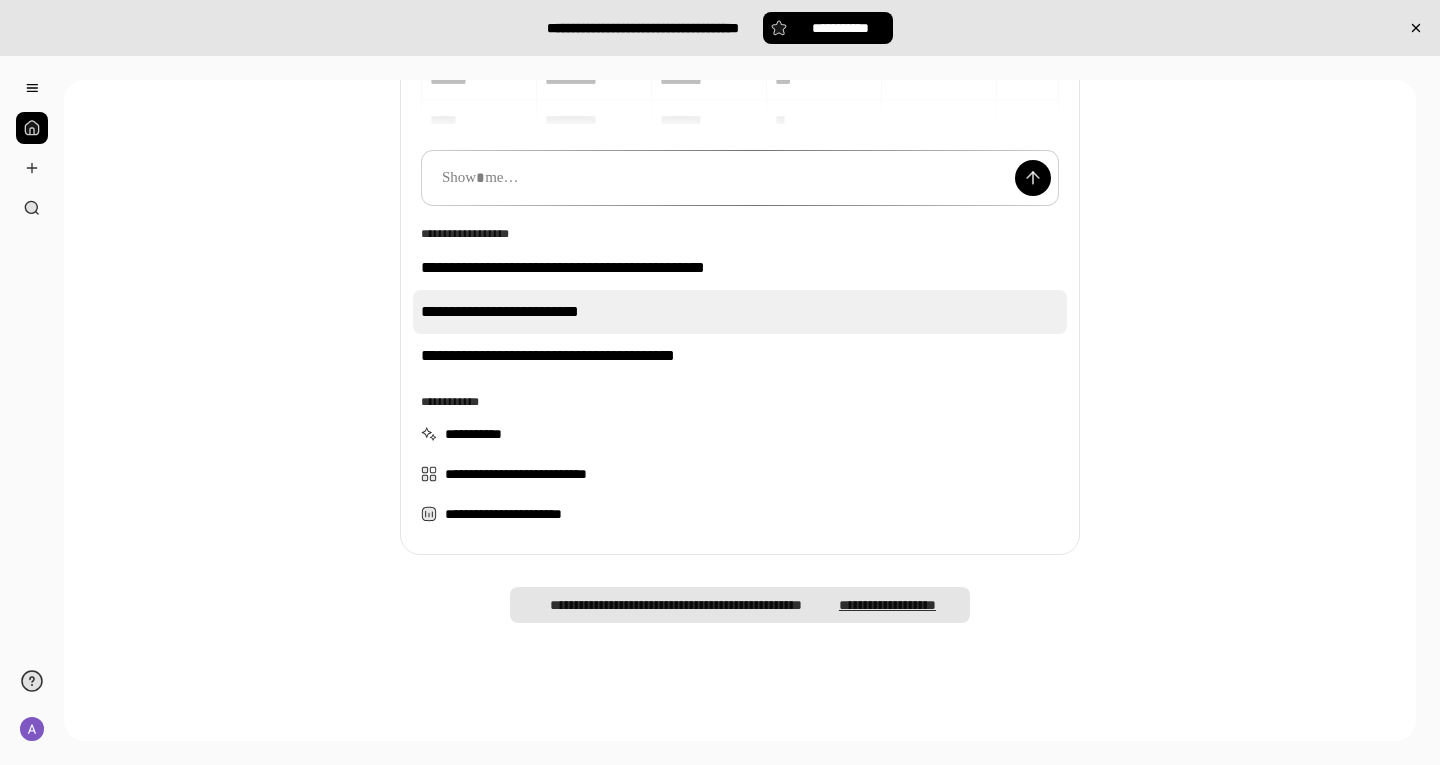 scroll, scrollTop: 310, scrollLeft: 0, axis: vertical 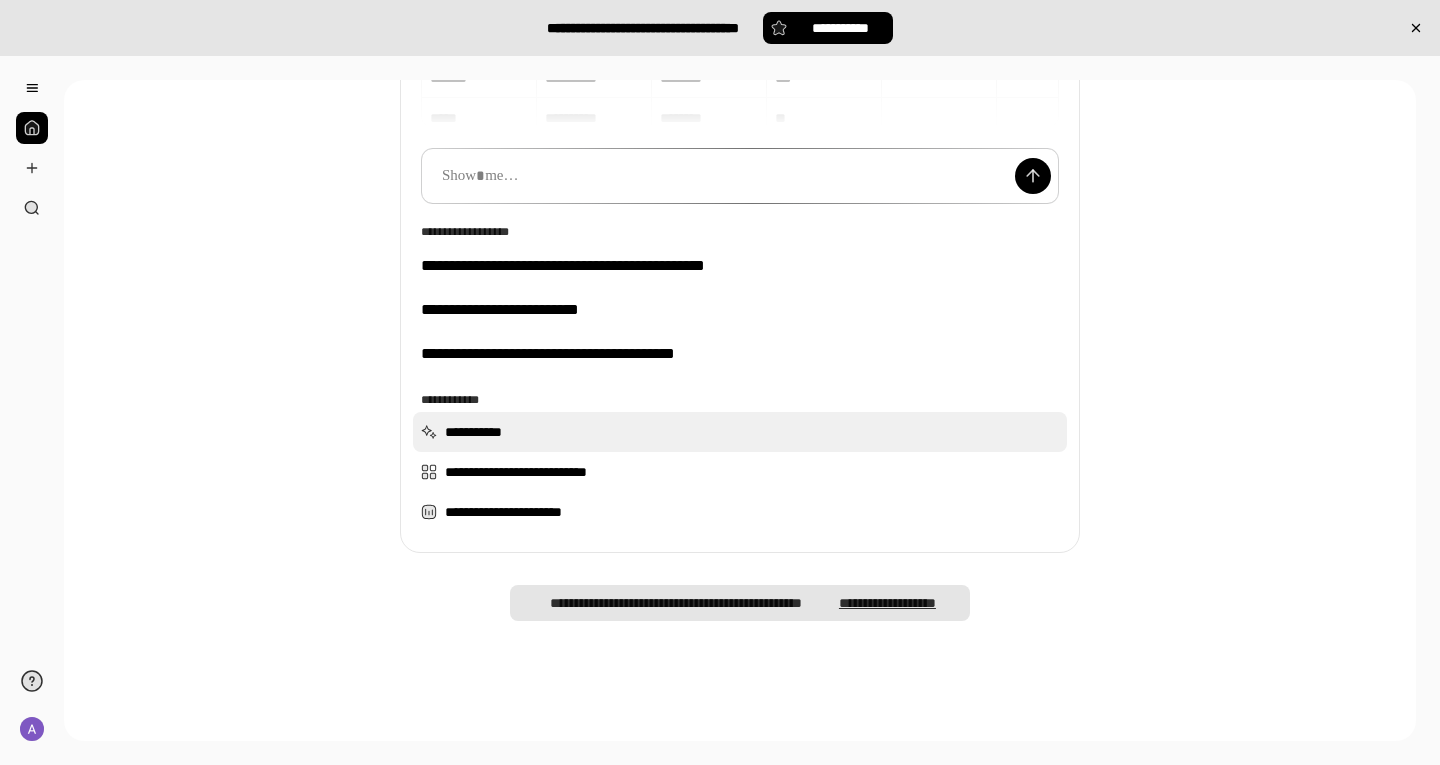 click on "**********" at bounding box center [740, 432] 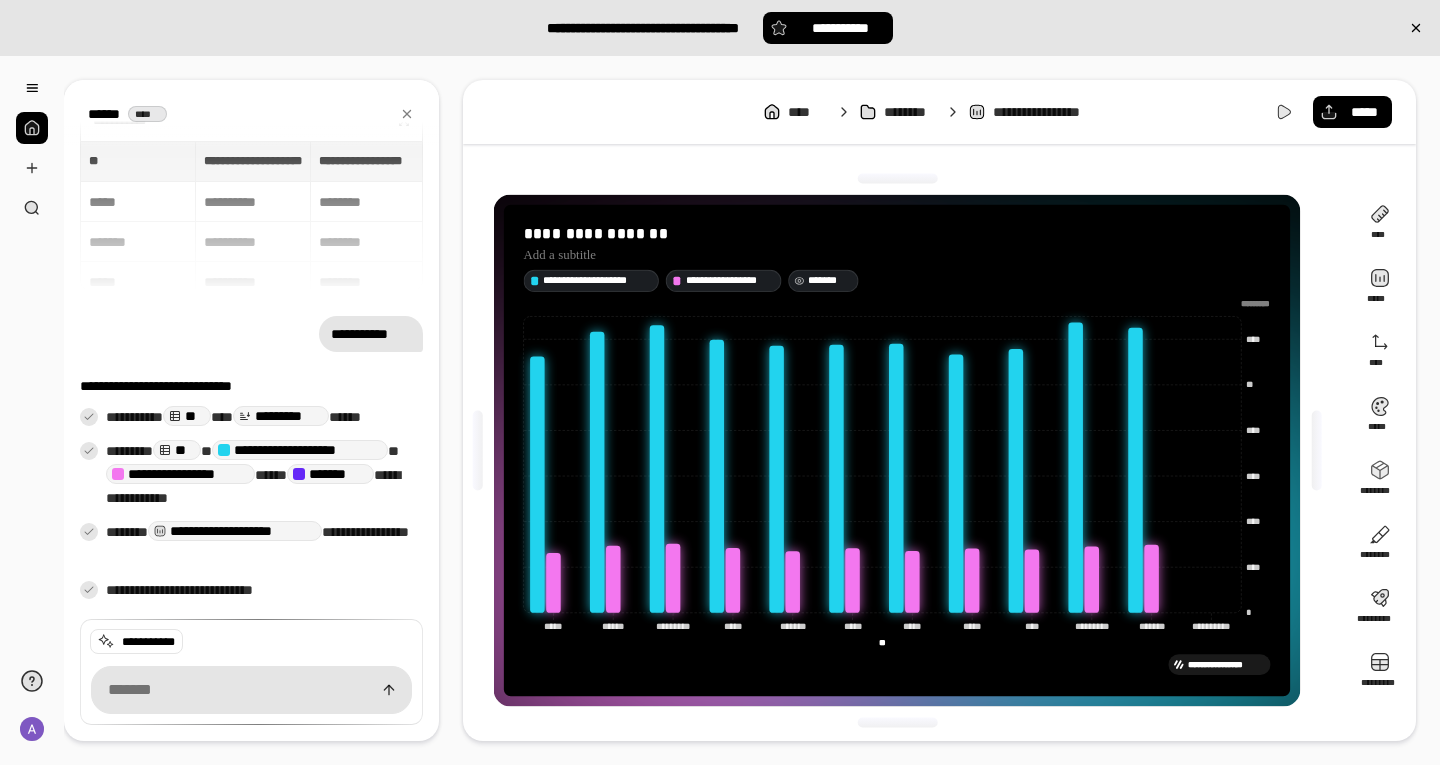 click on "*******" at bounding box center [831, 280] 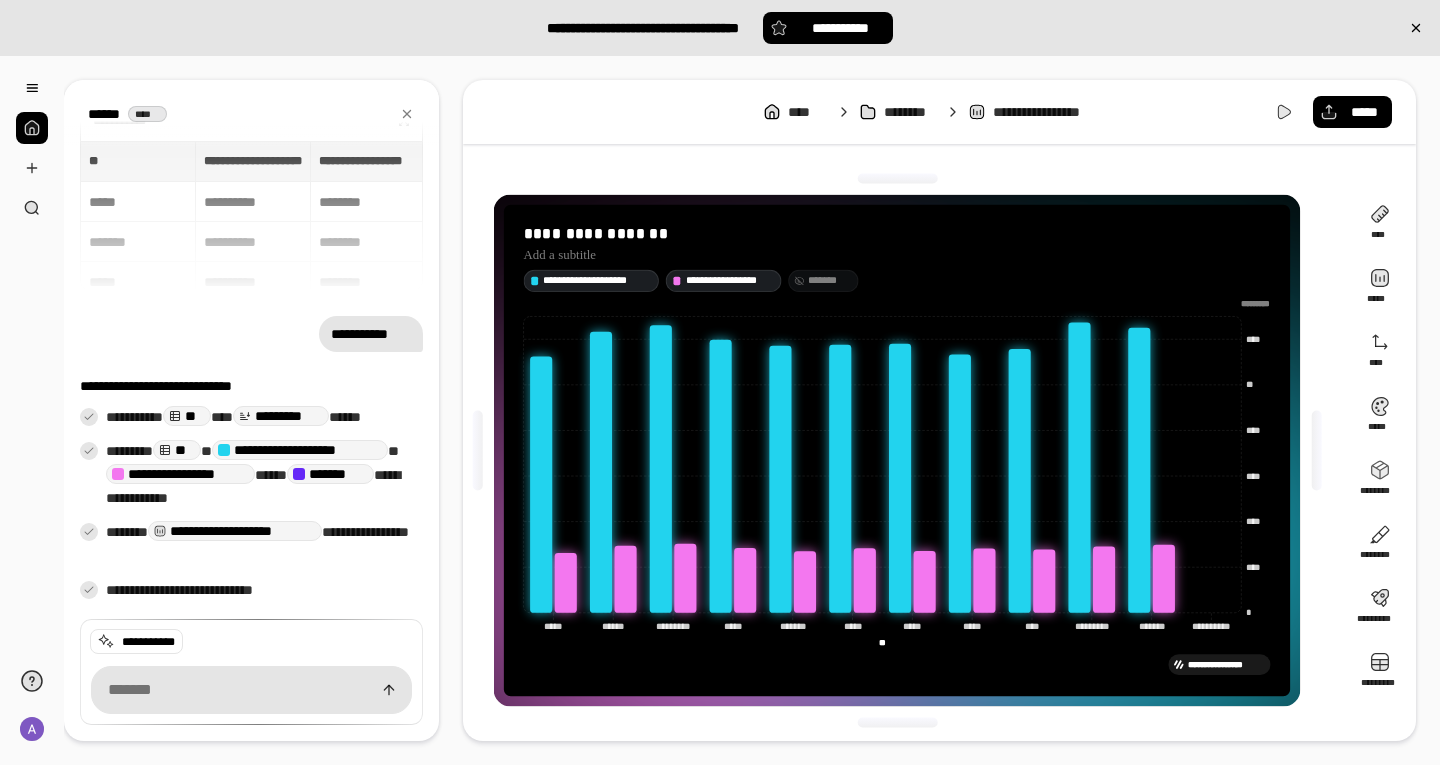 click on "*******" at bounding box center (831, 280) 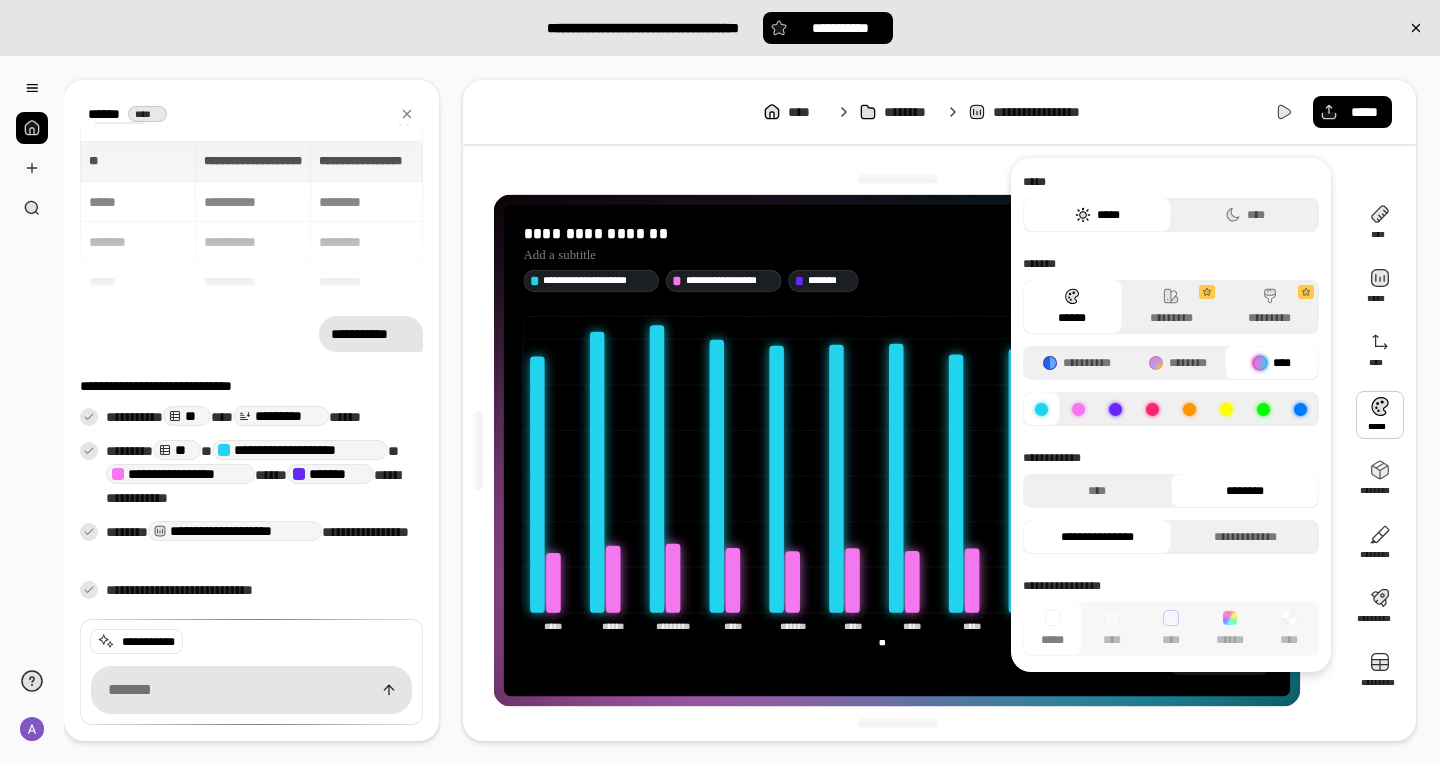 click on "****" at bounding box center [1272, 363] 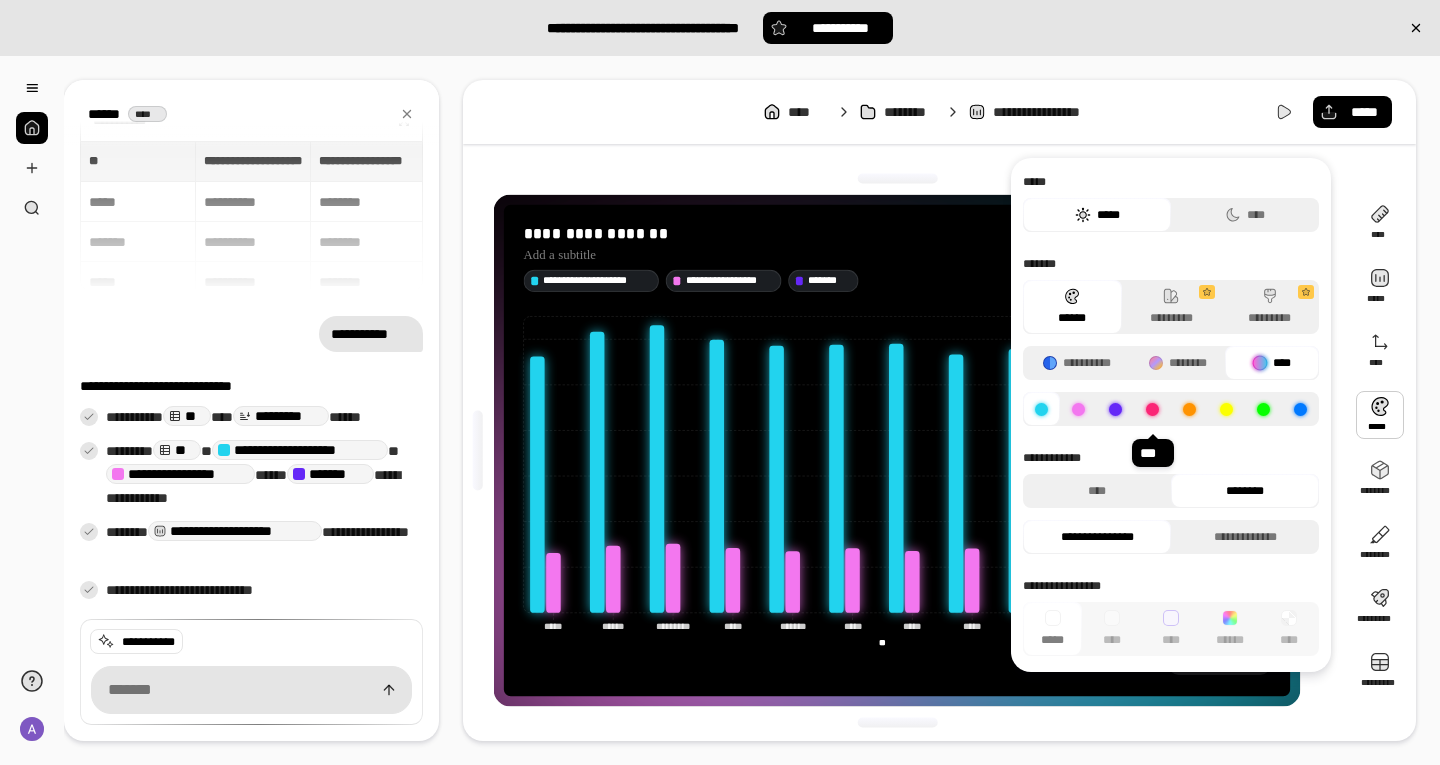 click at bounding box center (1152, 409) 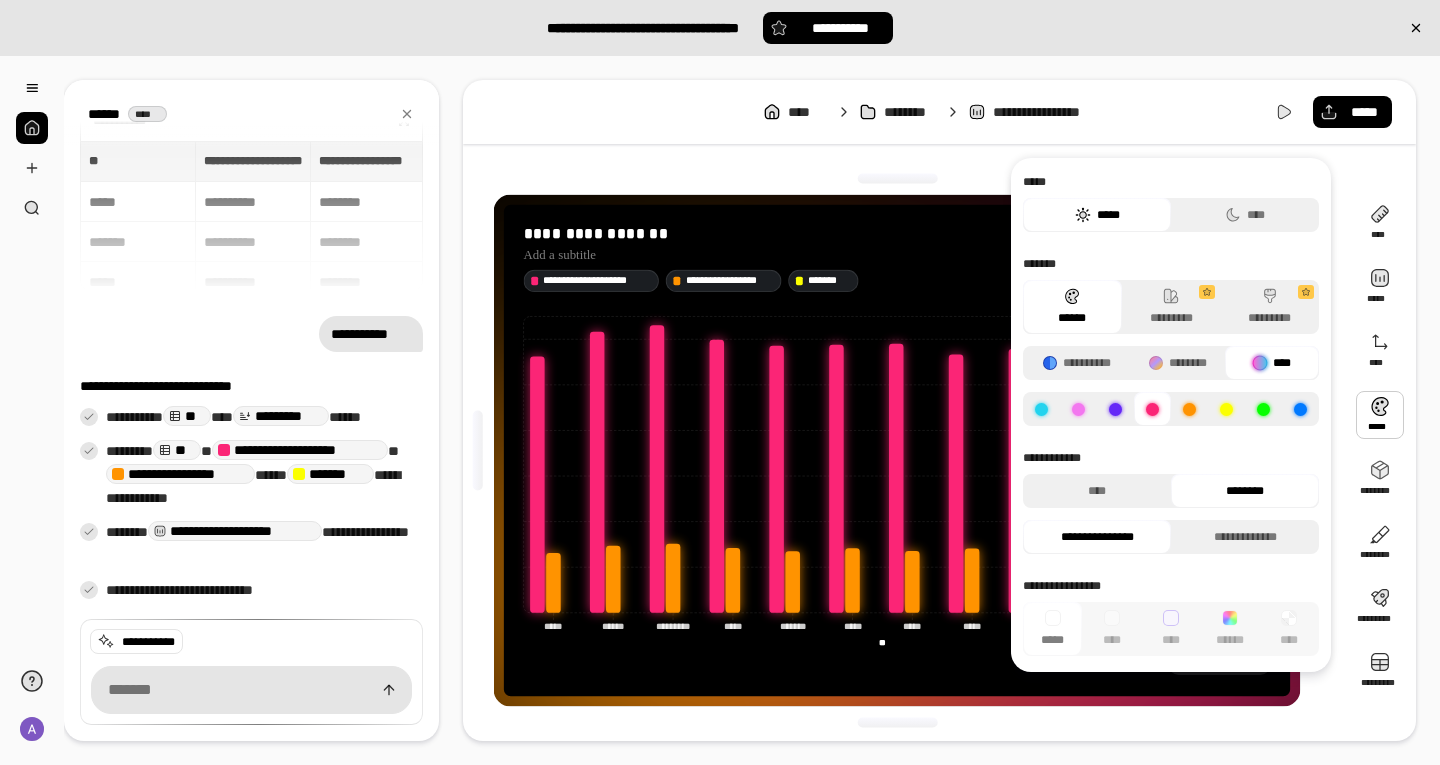 click 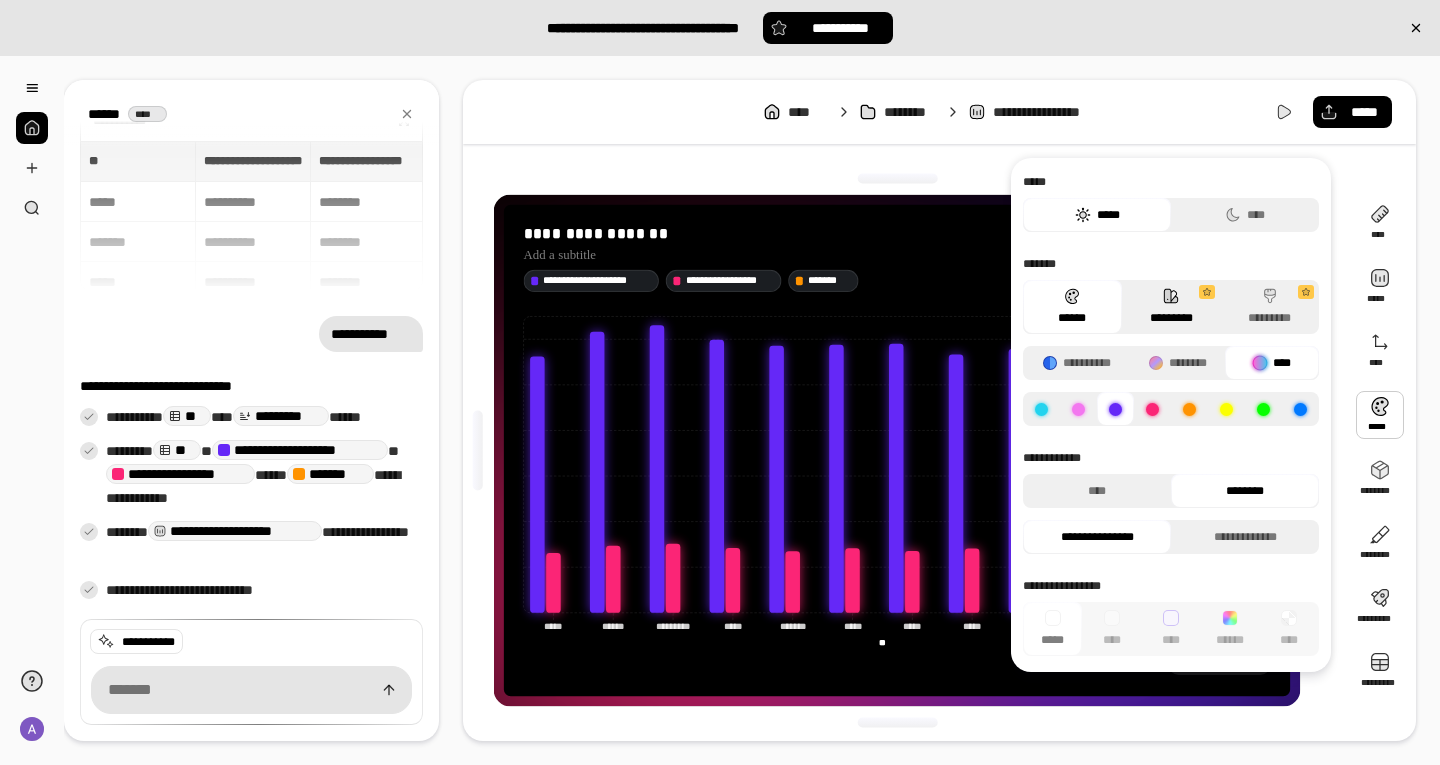 click on "*********" at bounding box center [1171, 307] 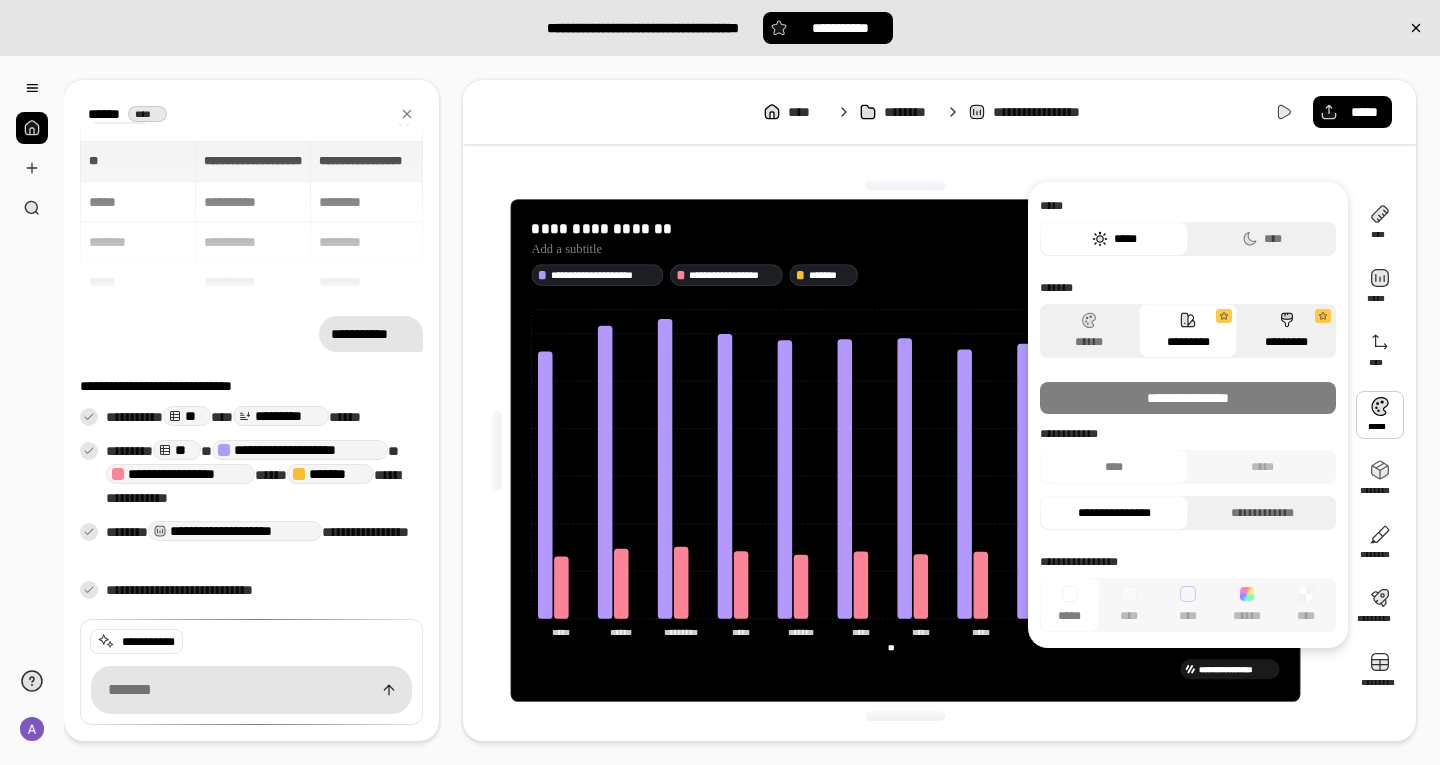 click on "*********" at bounding box center (1286, 331) 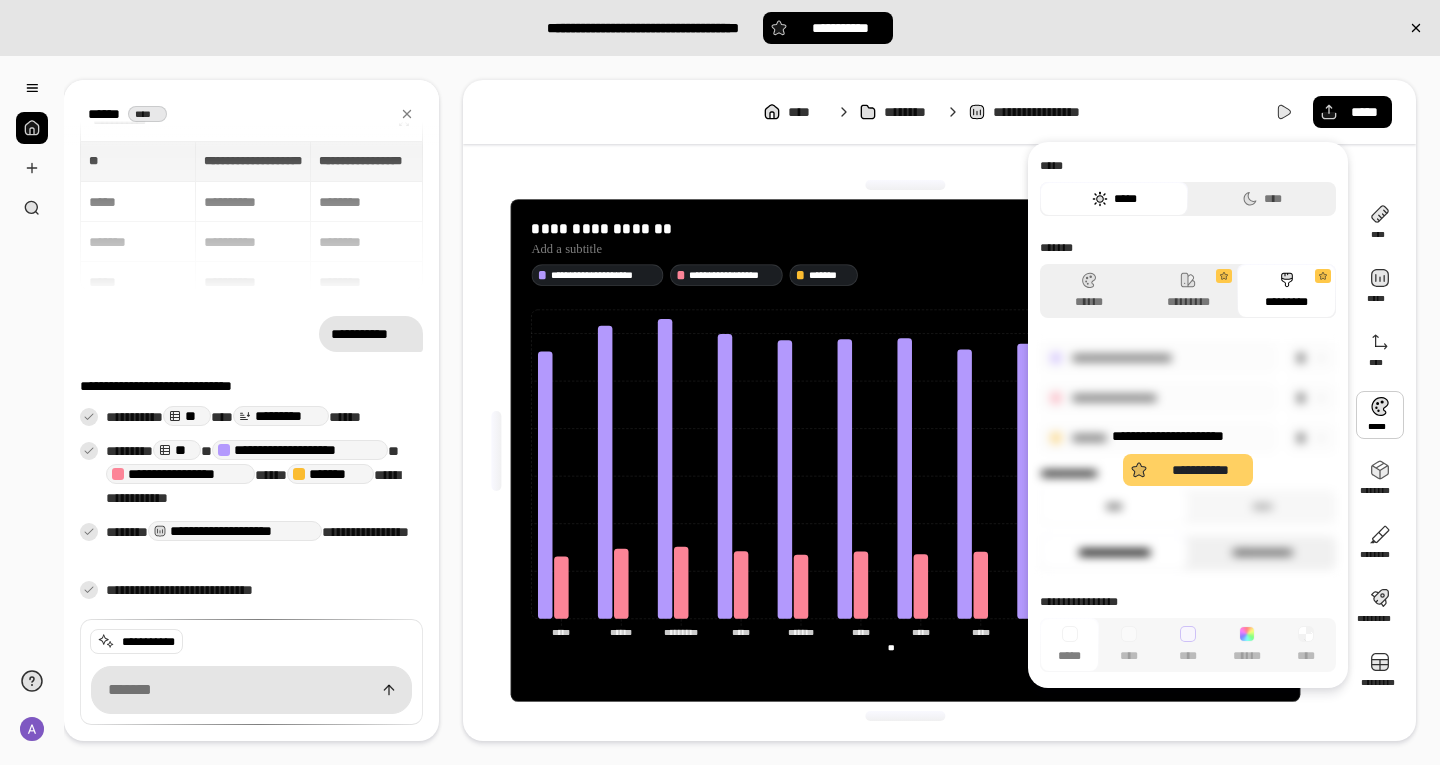 click on "**********" at bounding box center [1200, 470] 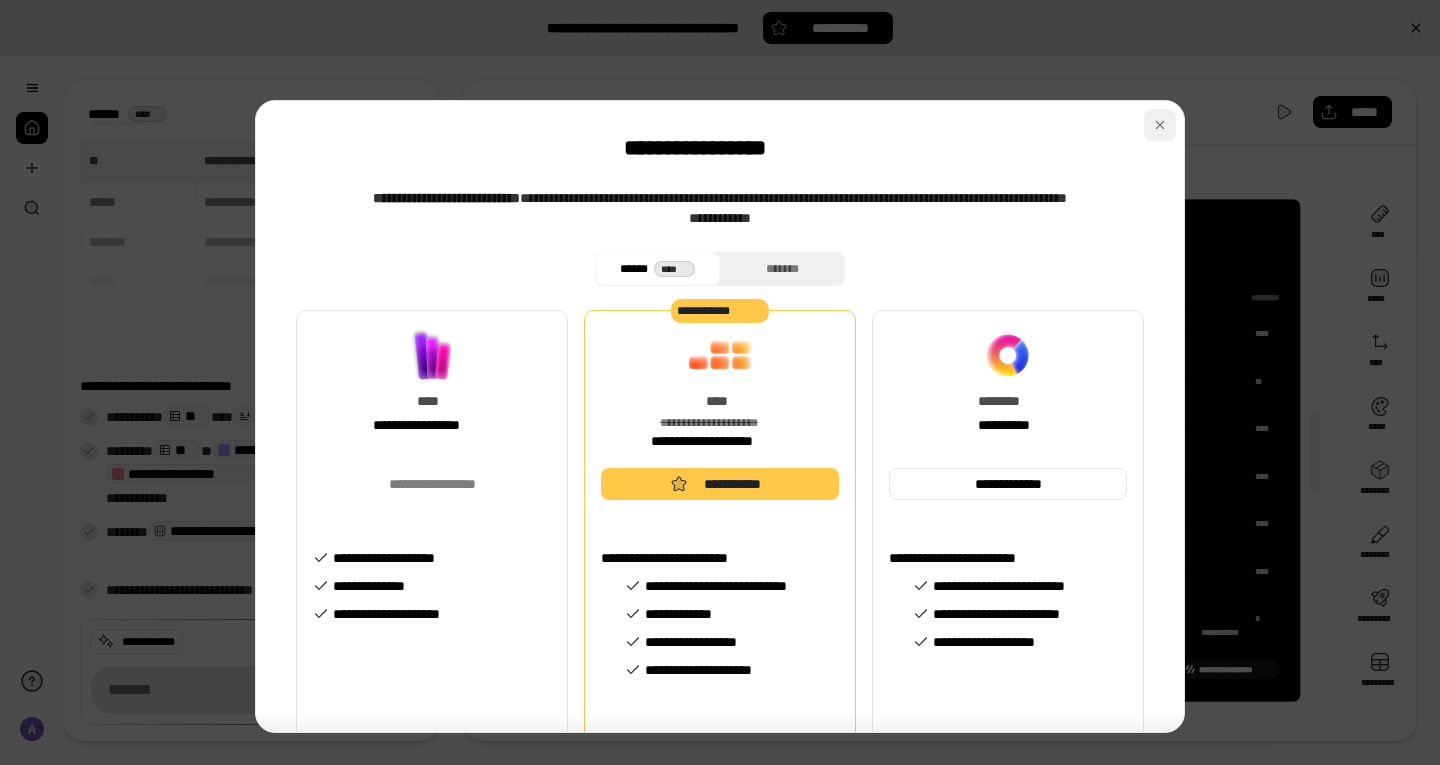 click at bounding box center (1160, 125) 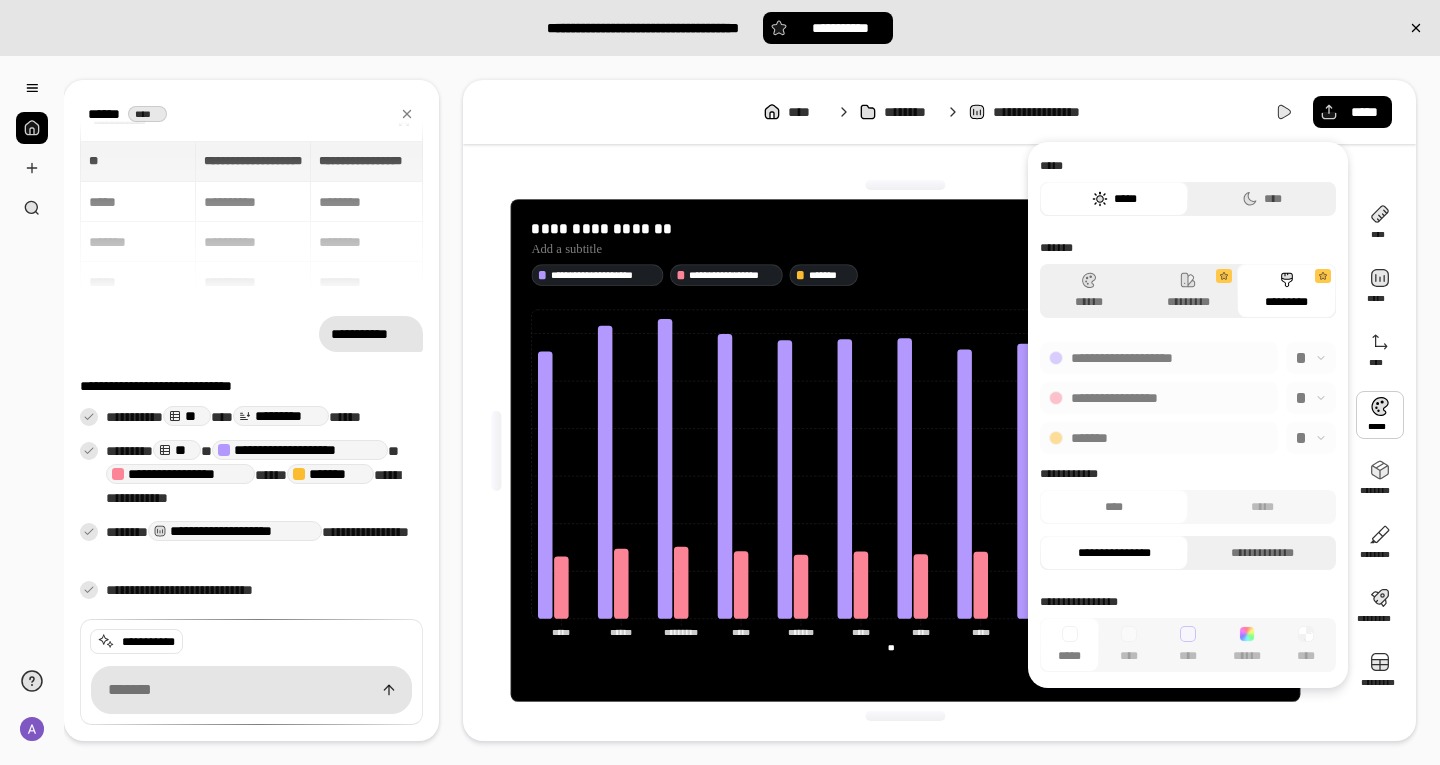 click at bounding box center [1380, 415] 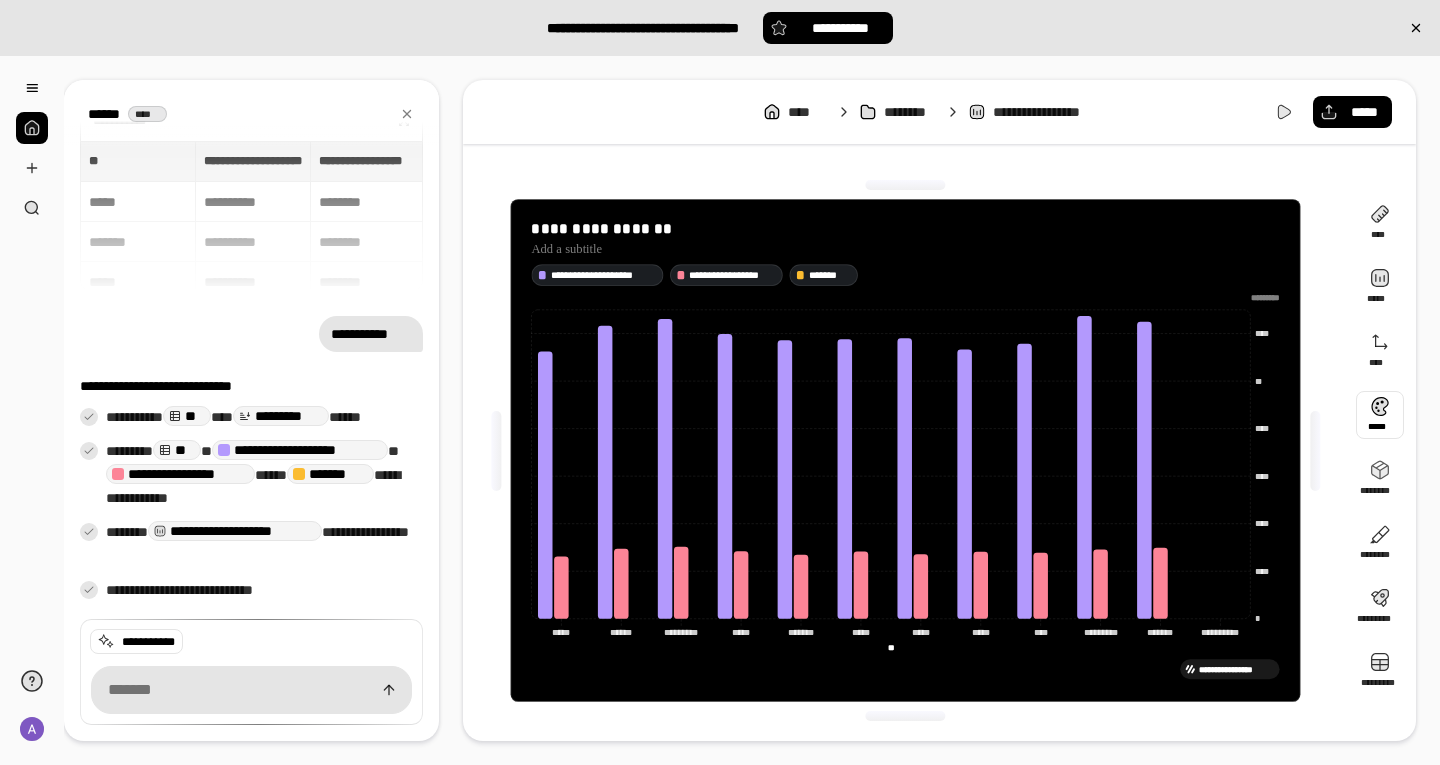 click at bounding box center (1380, 415) 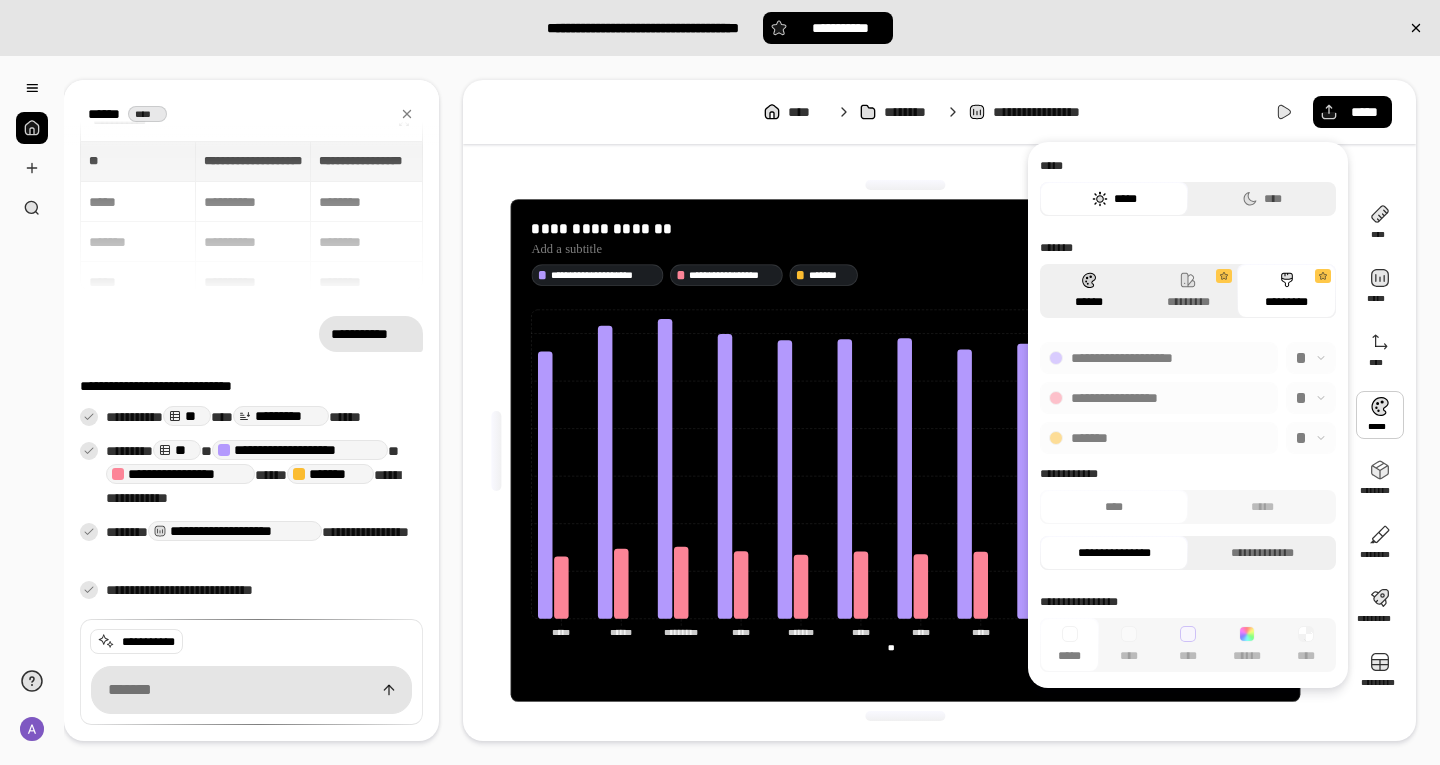 click 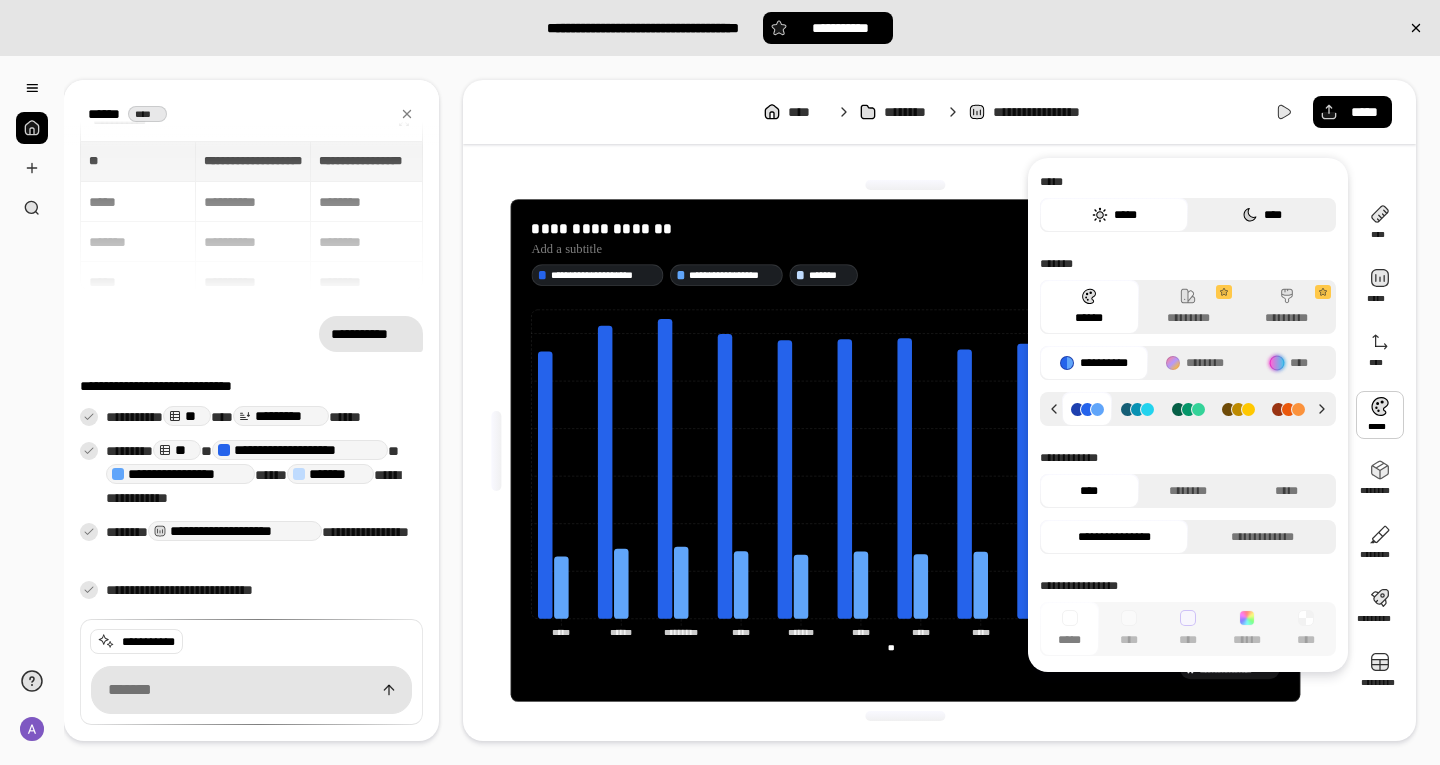 click 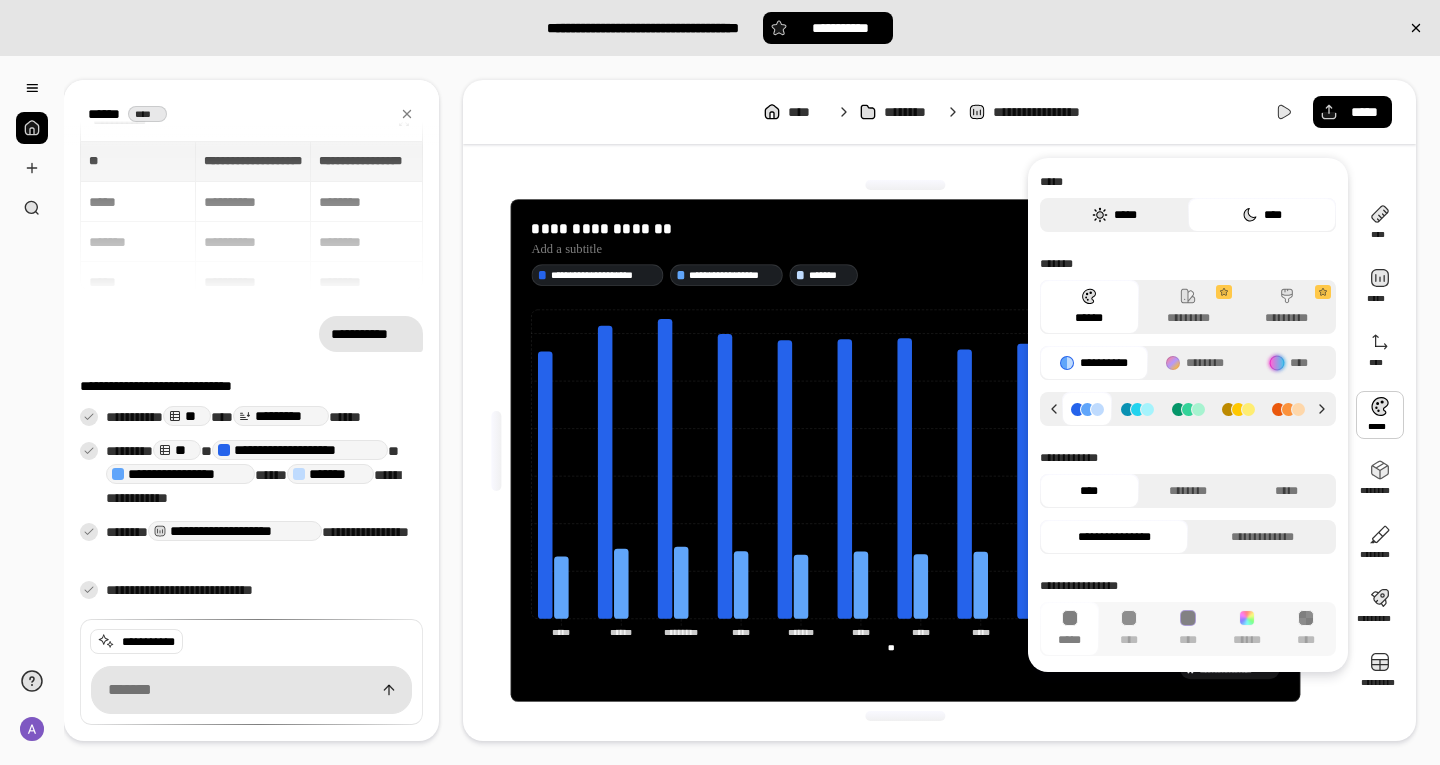 click on "*****" at bounding box center [1114, 215] 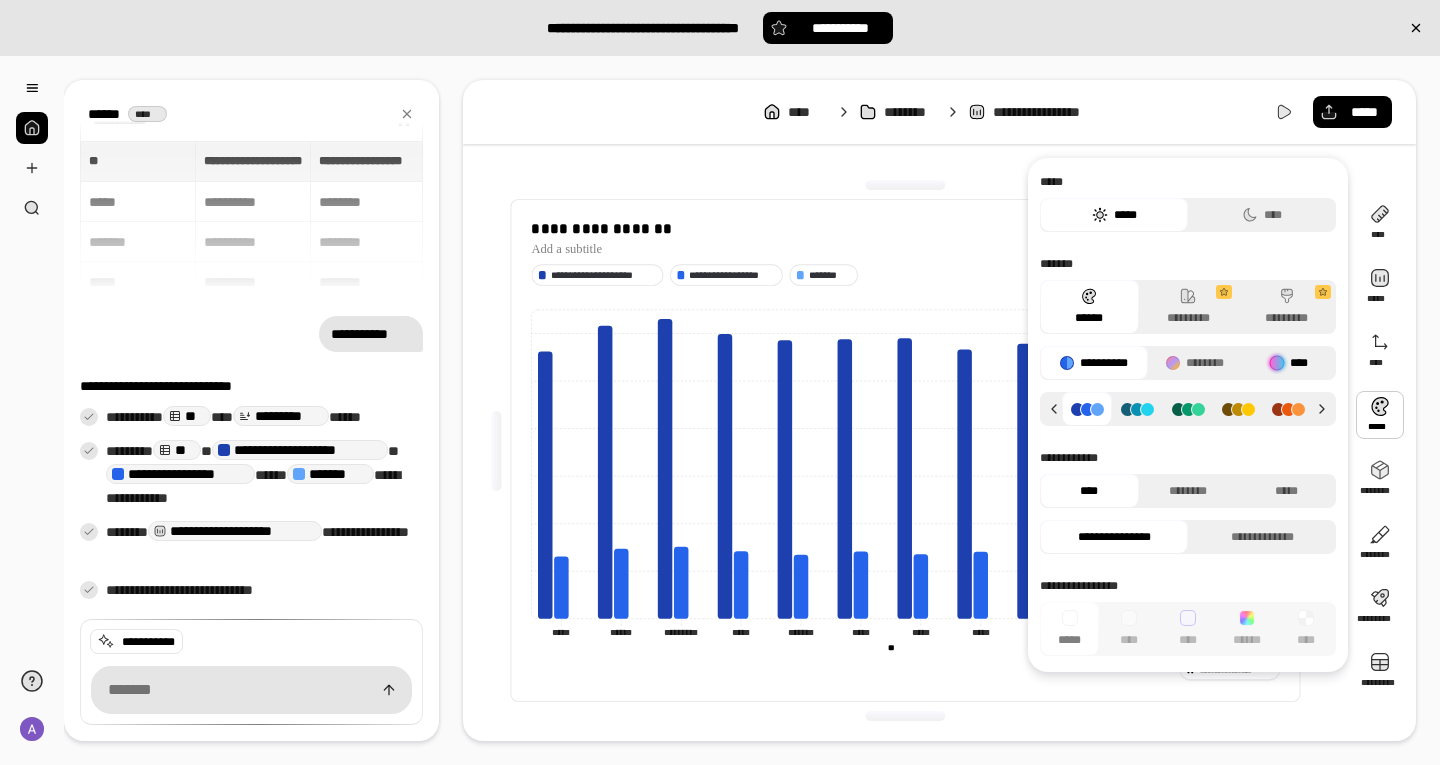 click at bounding box center [1277, 363] 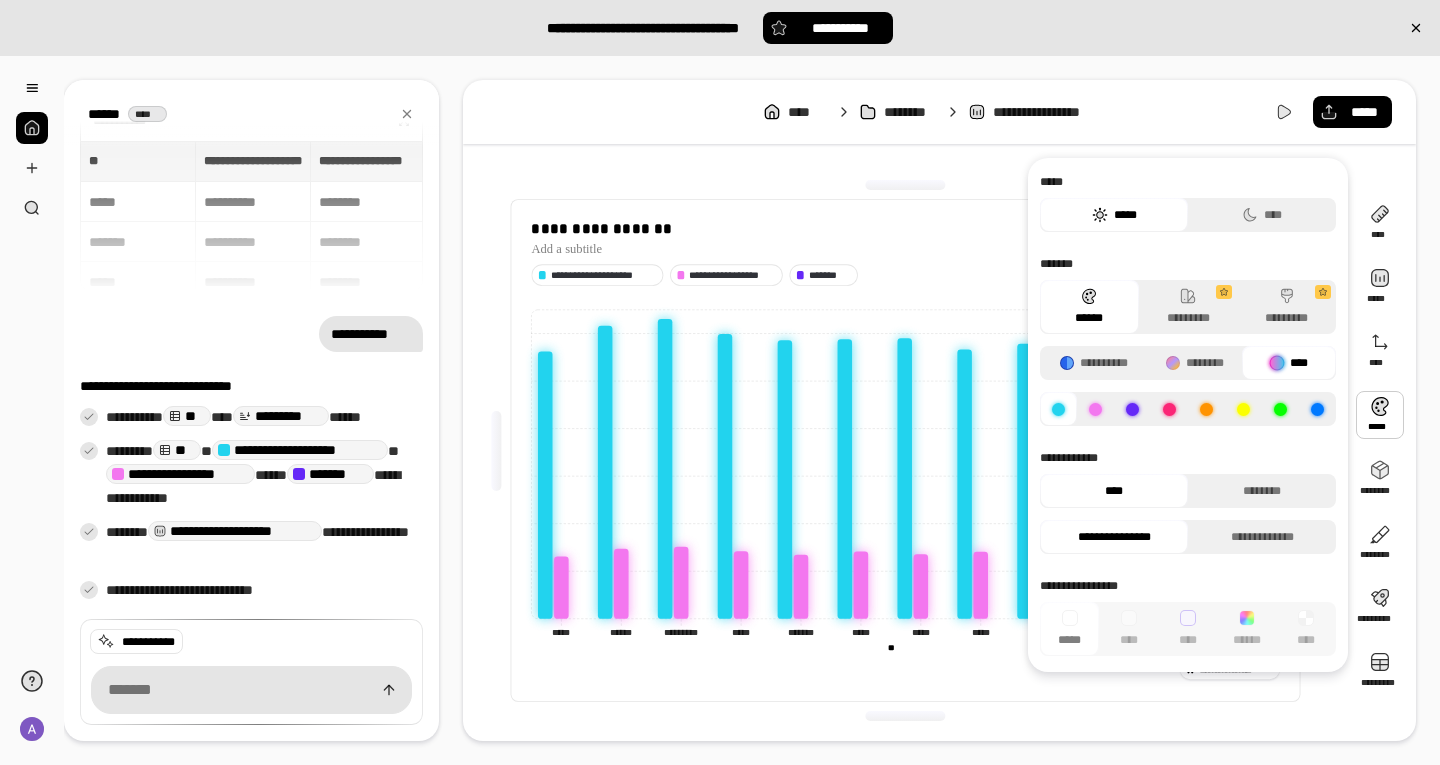 click on "**********" at bounding box center (906, 669) 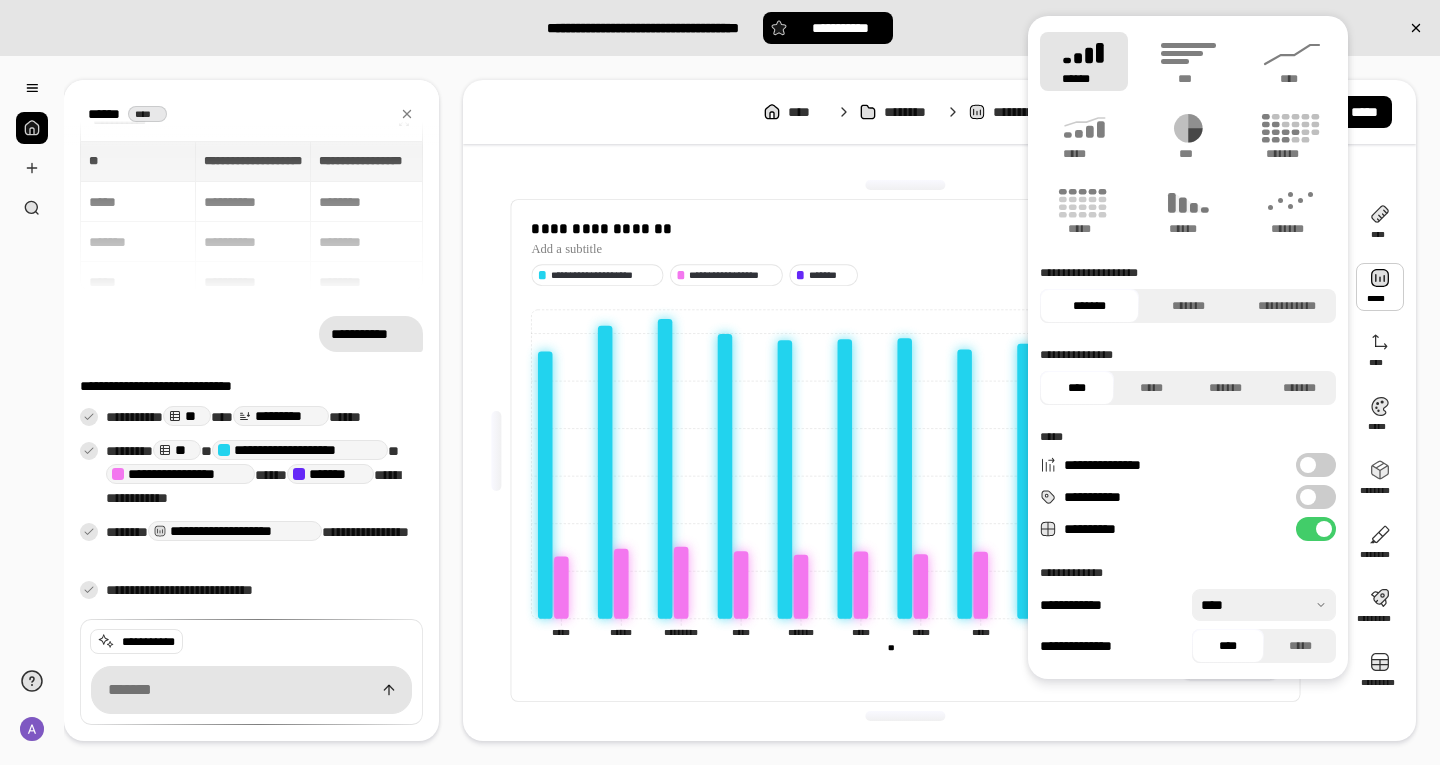 click at bounding box center [1380, 287] 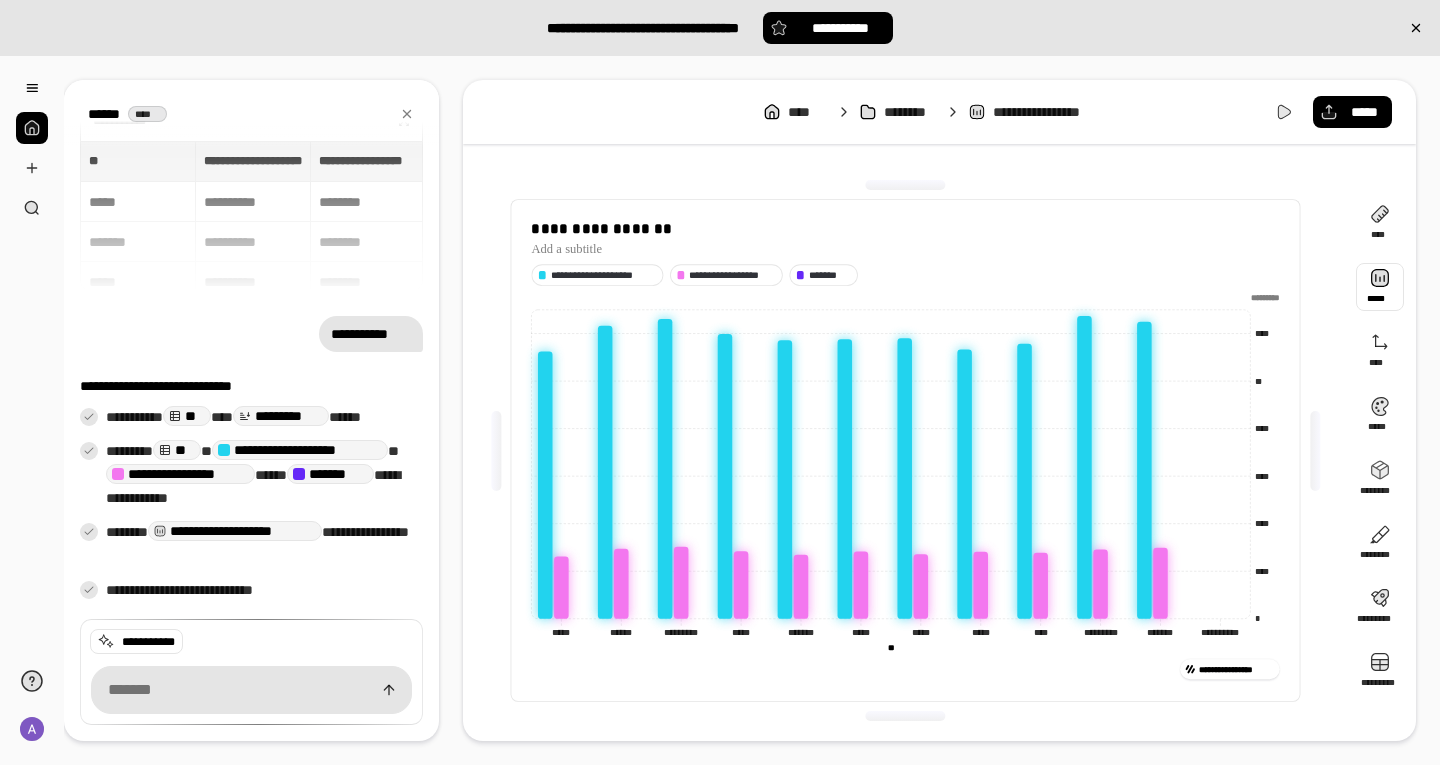 click at bounding box center [1380, 287] 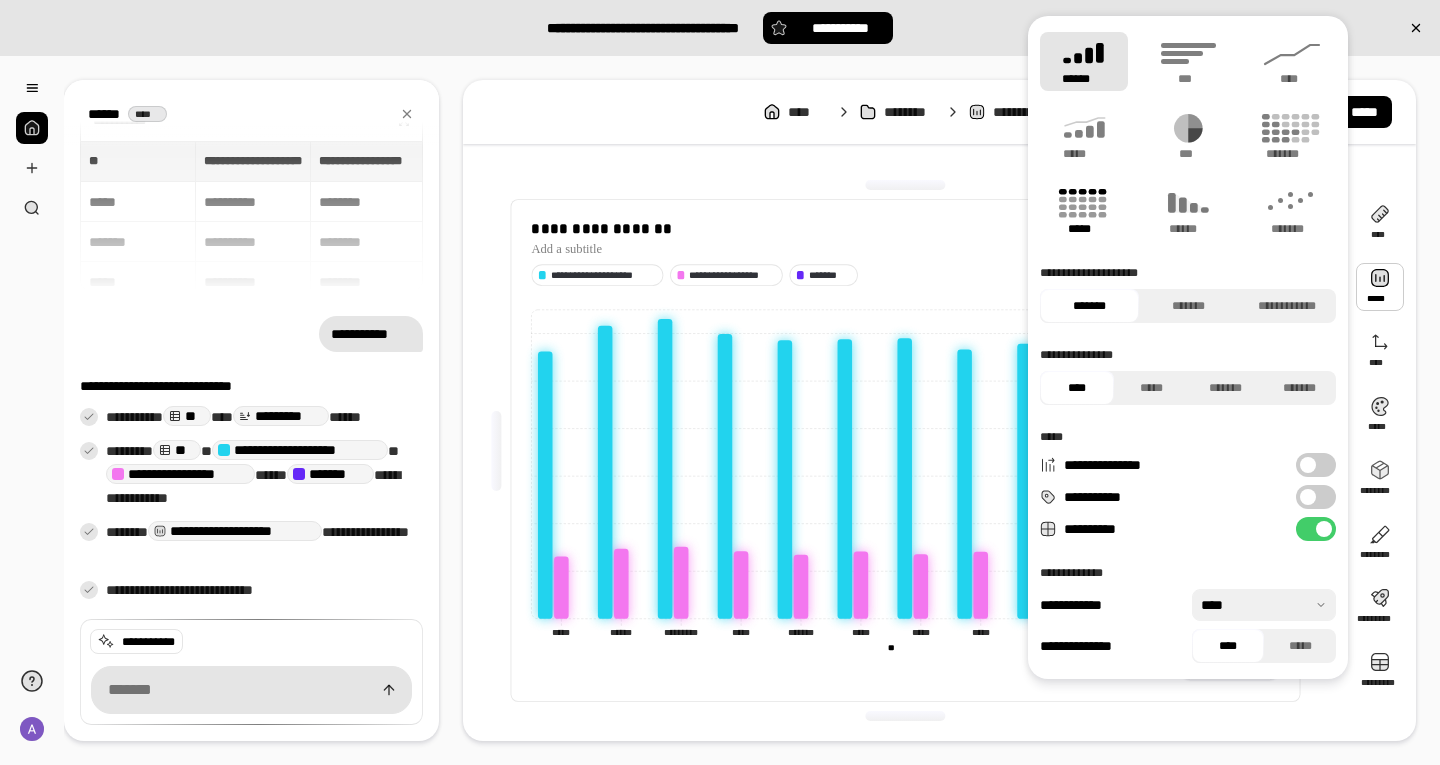 click 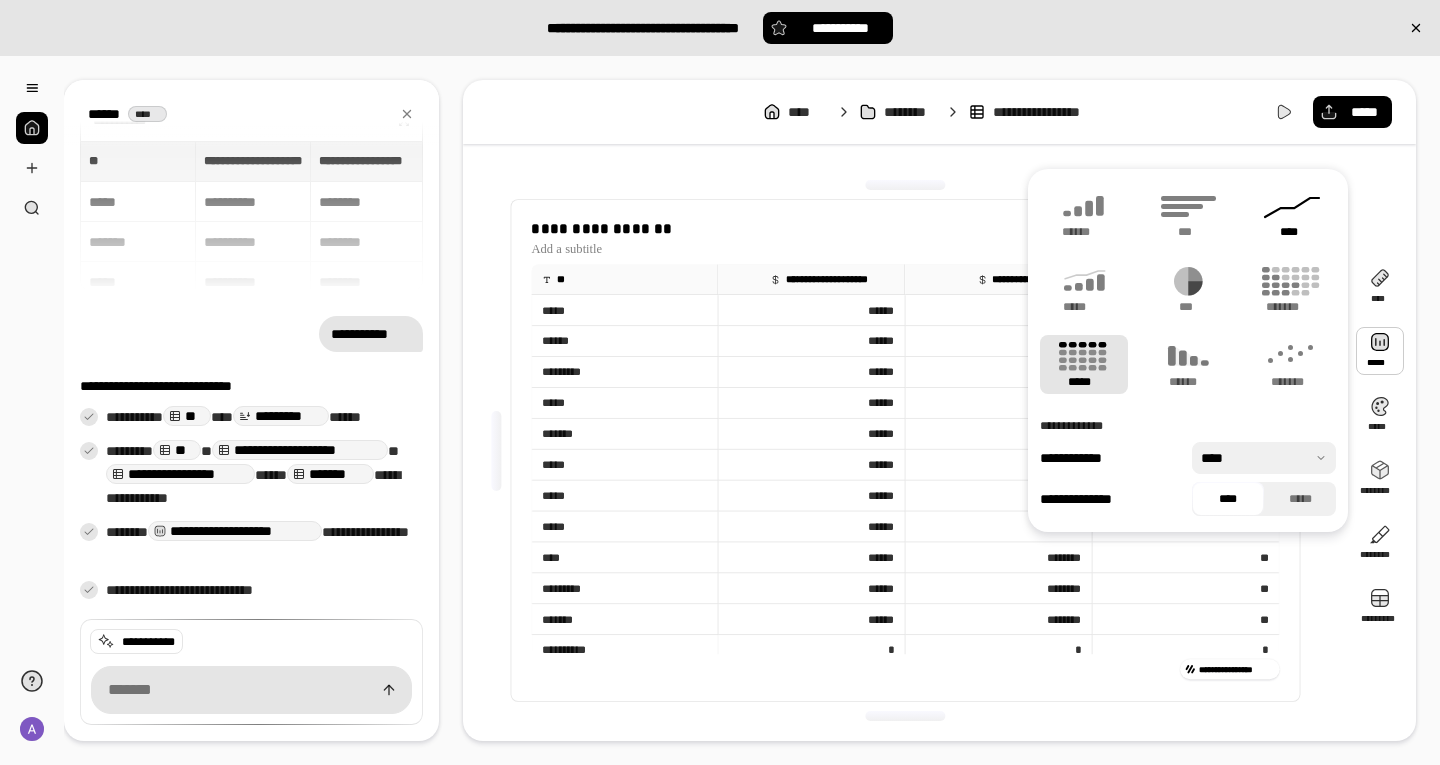 click 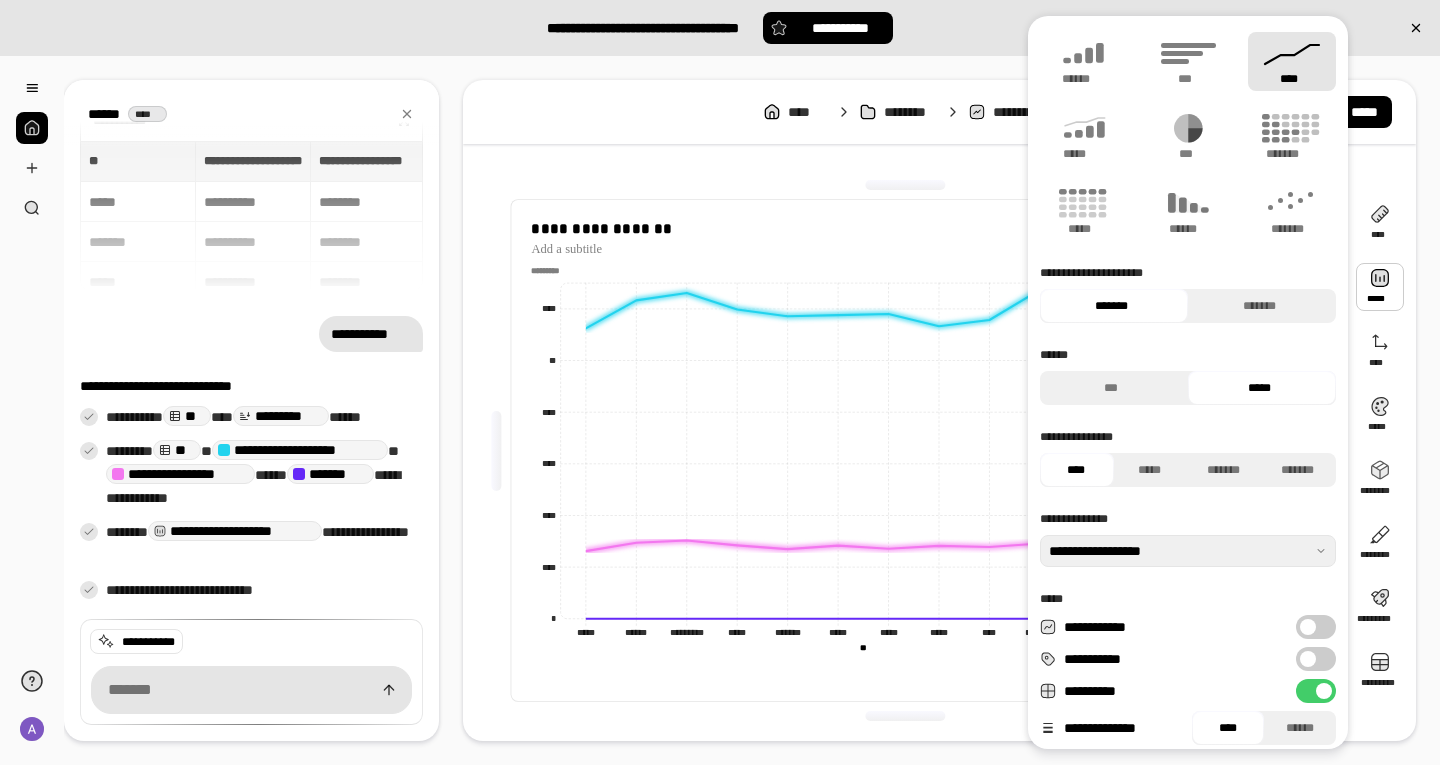 click on "**********" at bounding box center (1316, 627) 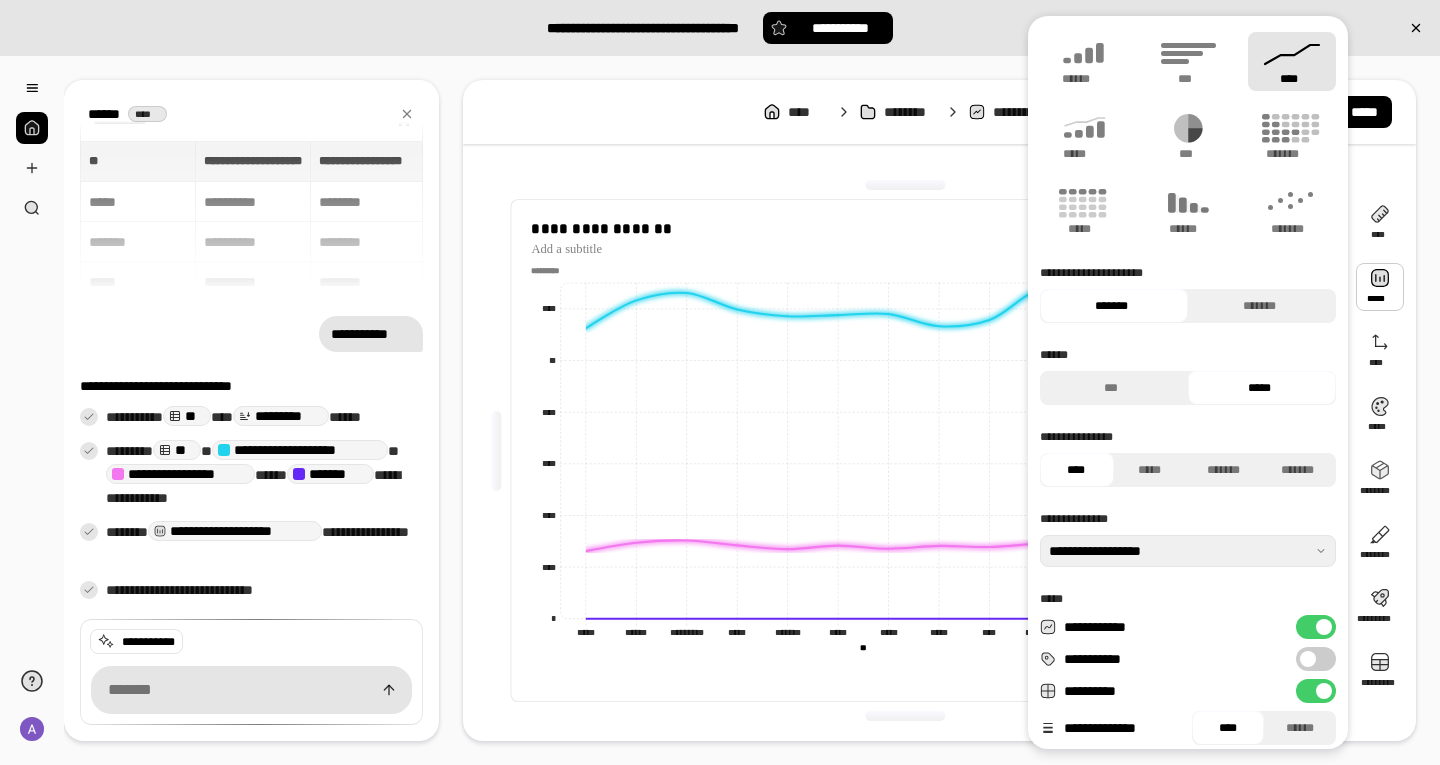 click at bounding box center (1308, 659) 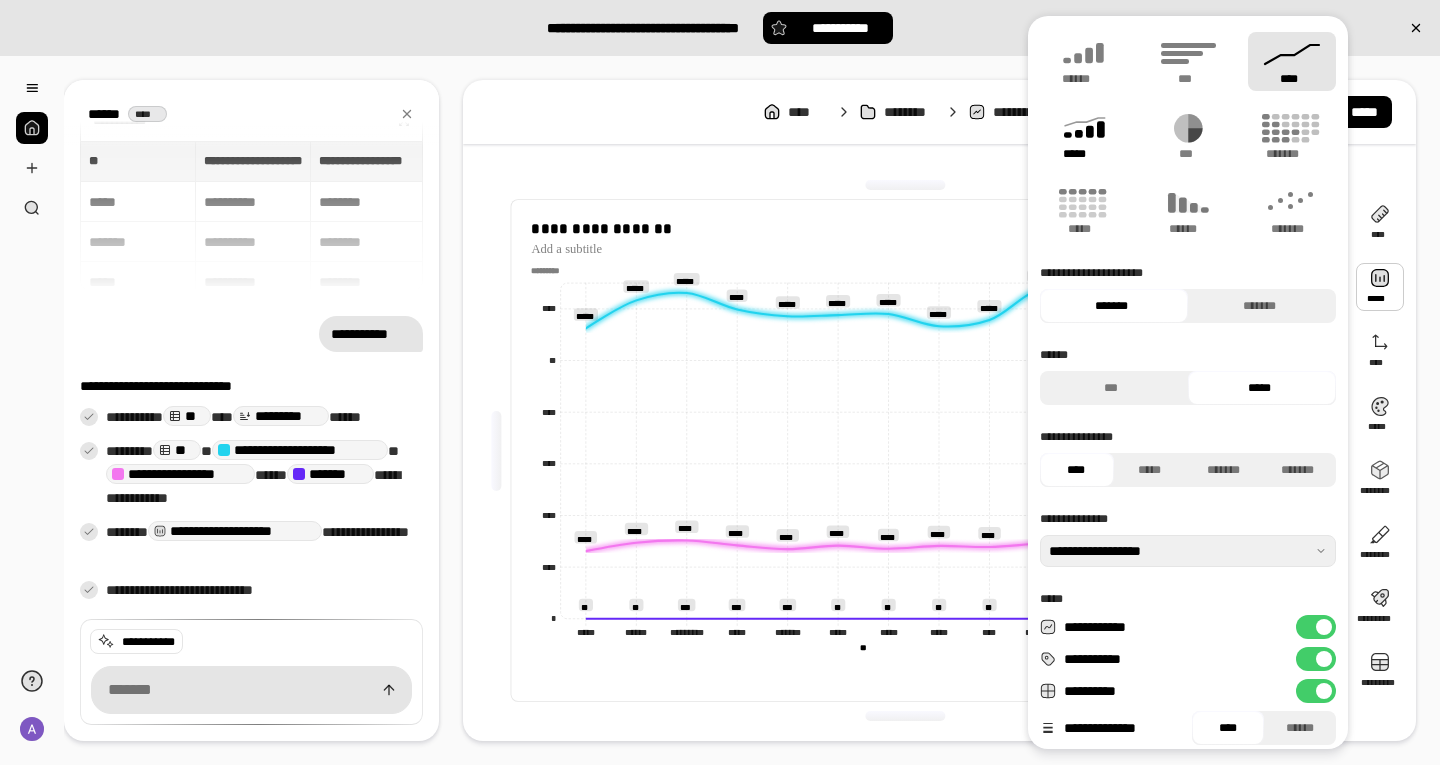 click 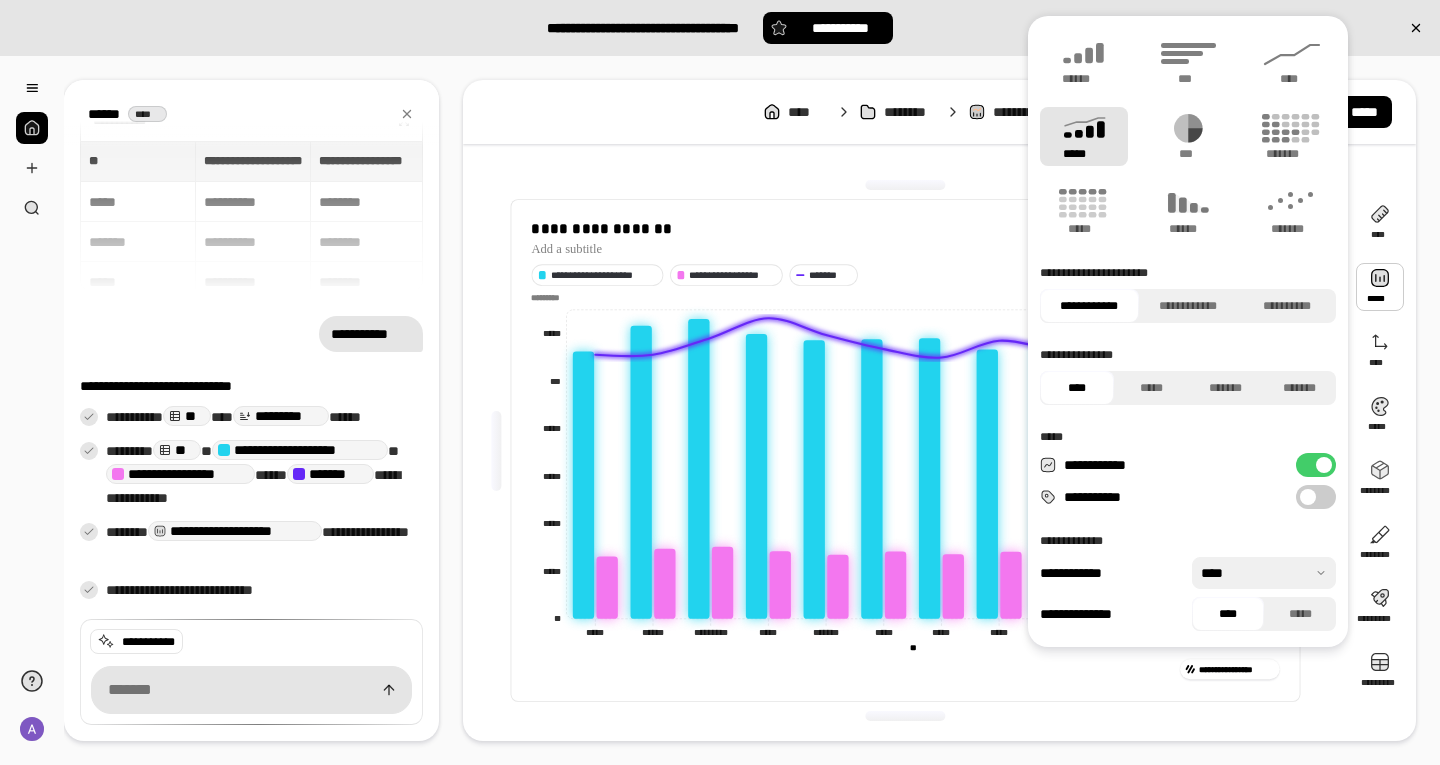 click on "**********" at bounding box center (906, 669) 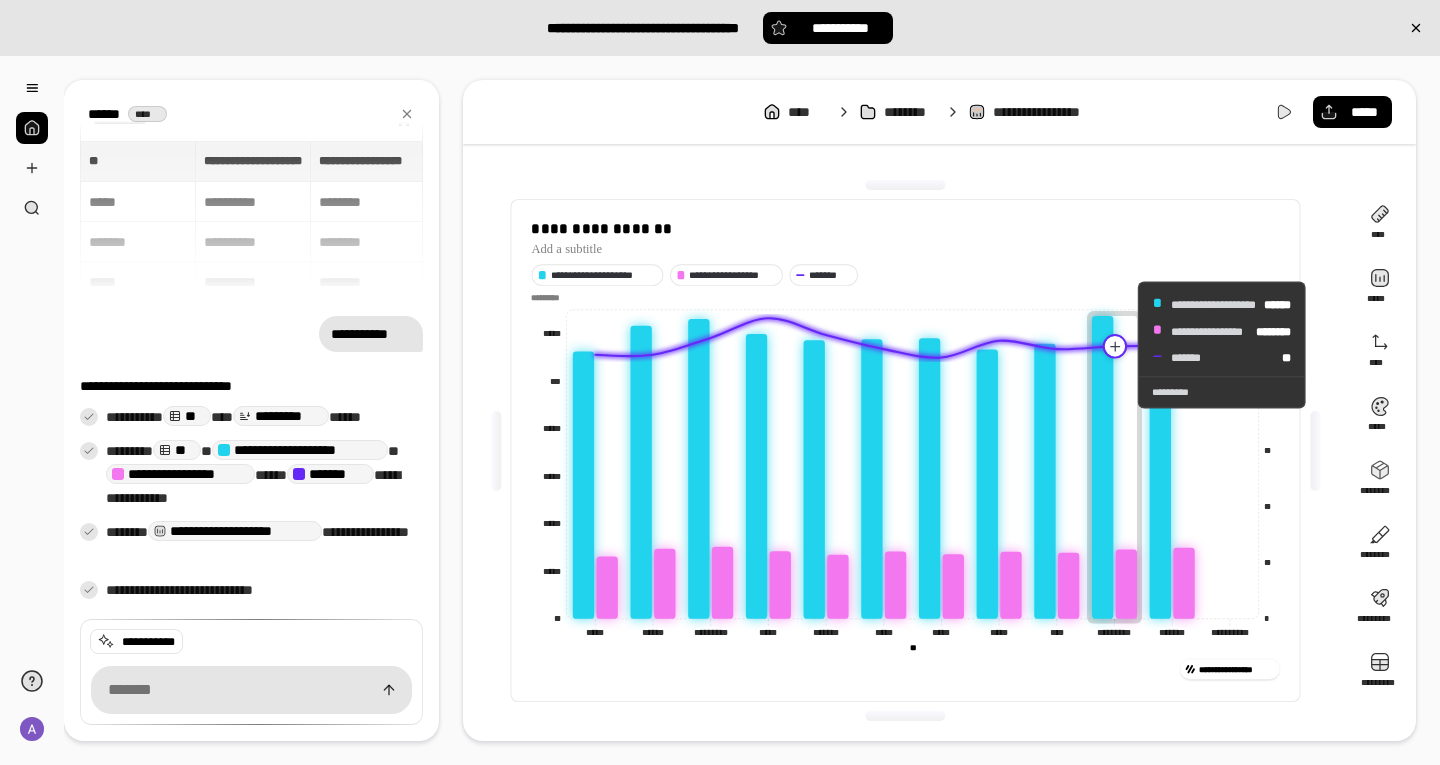 click 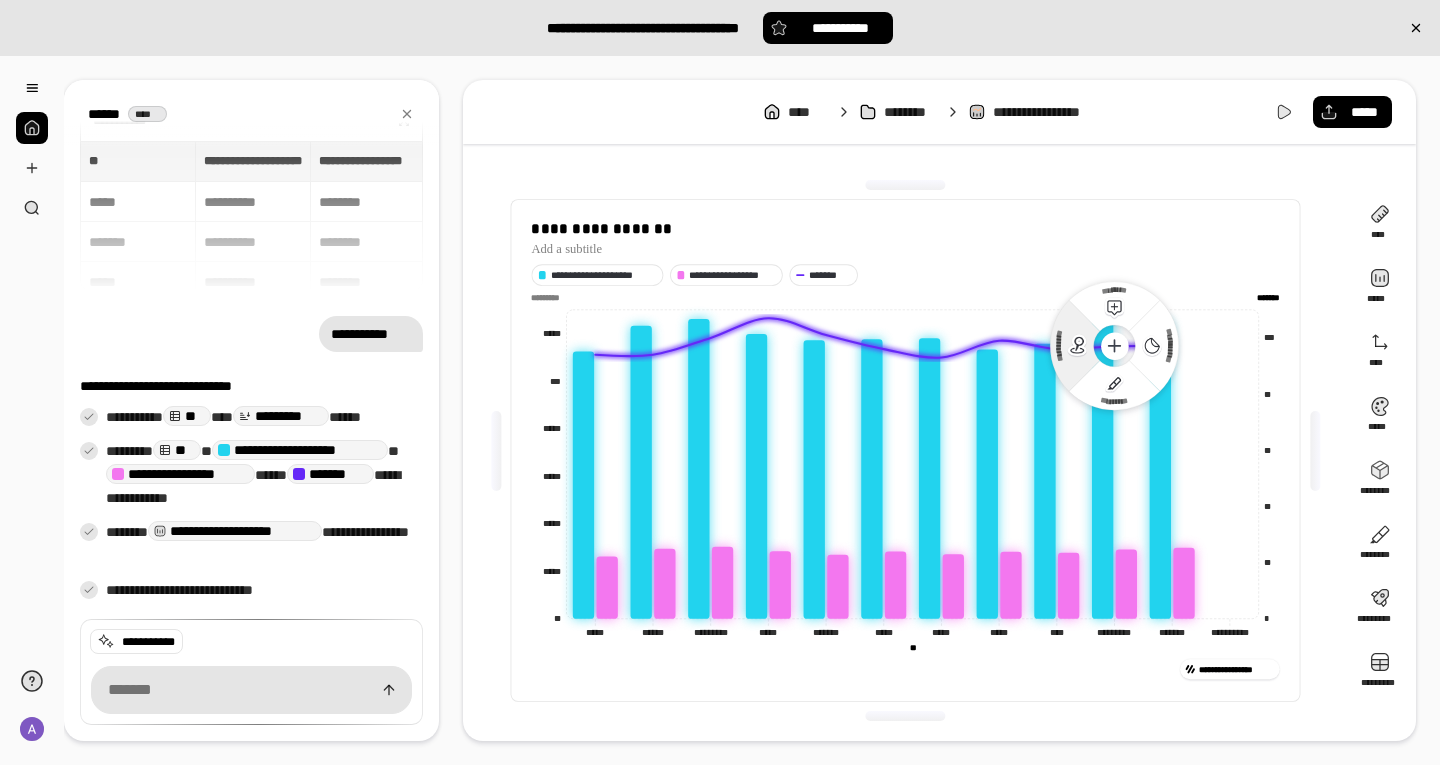 click 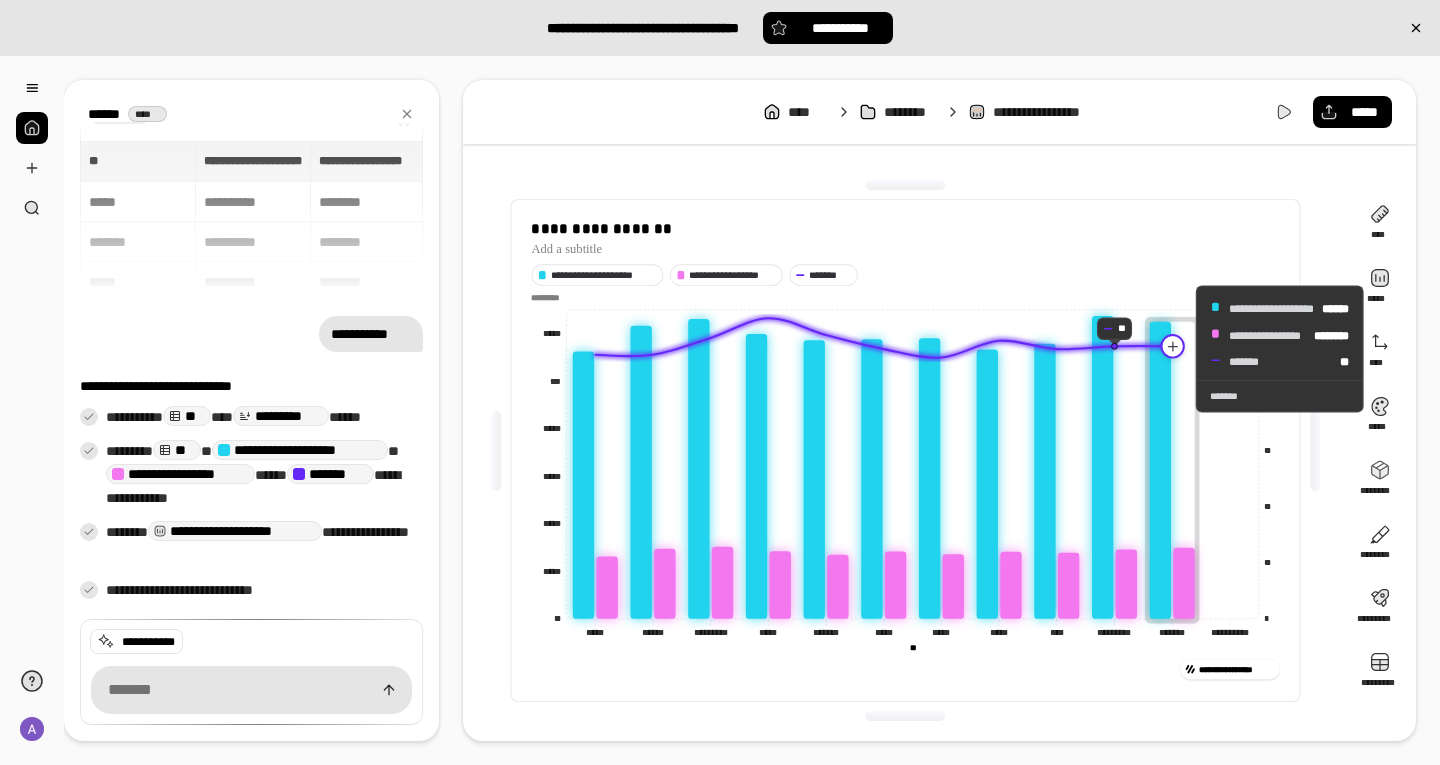 click 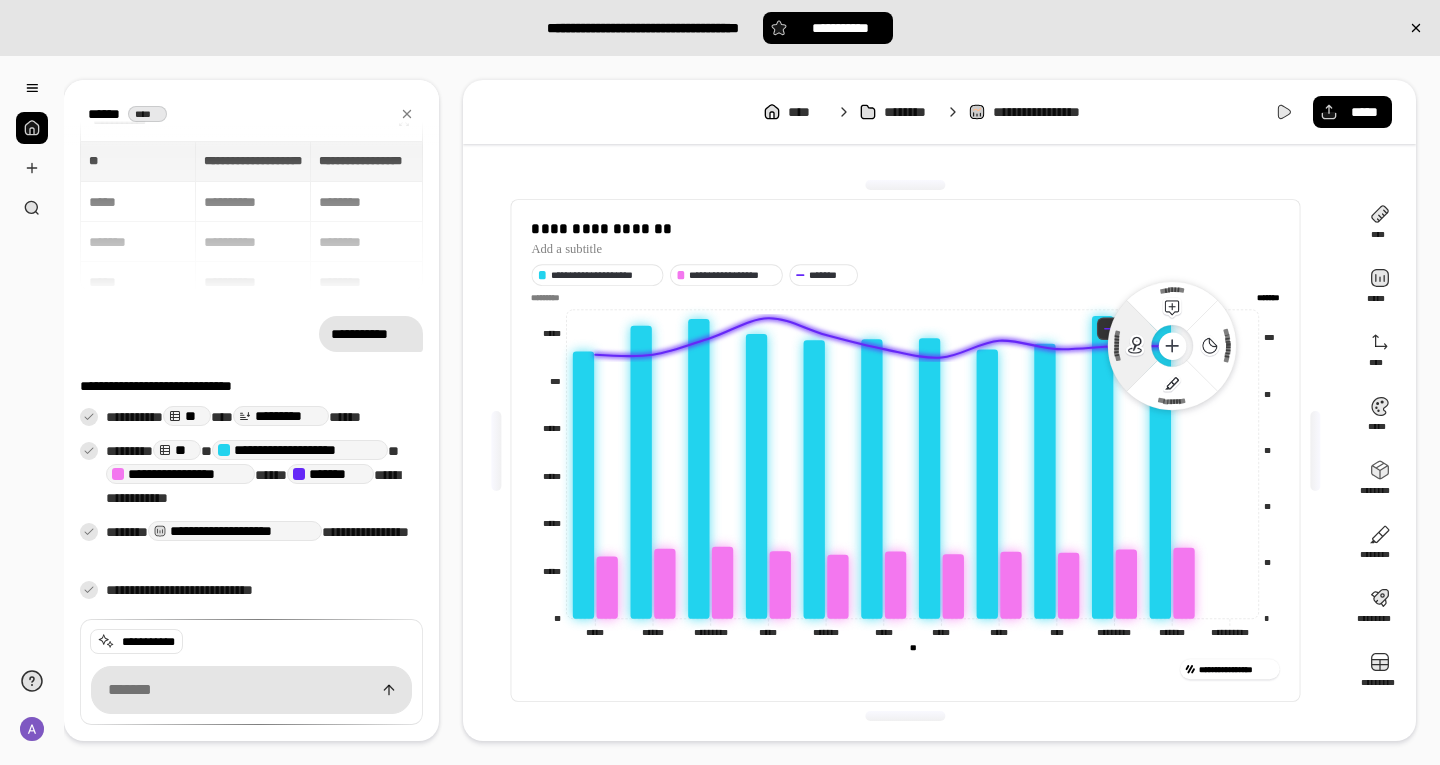 click 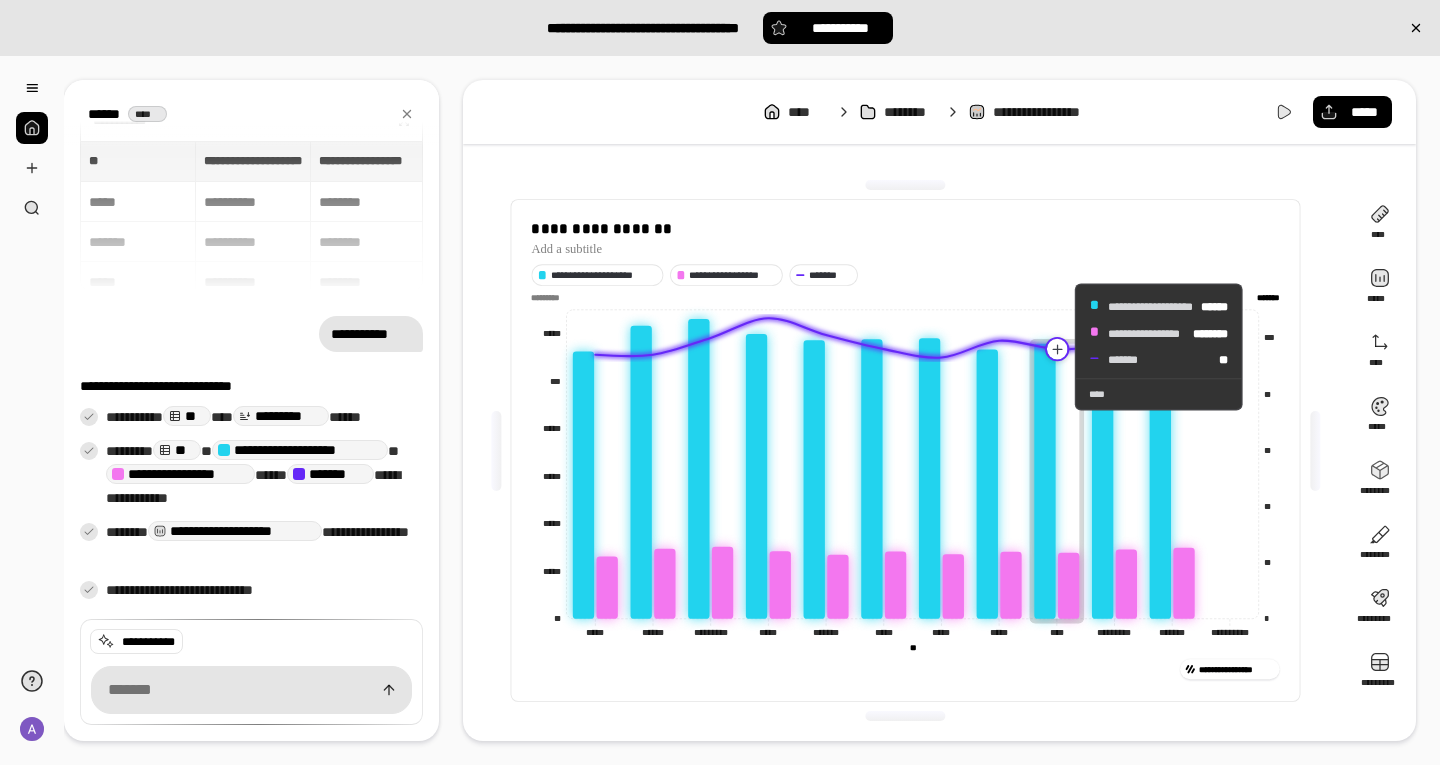 click 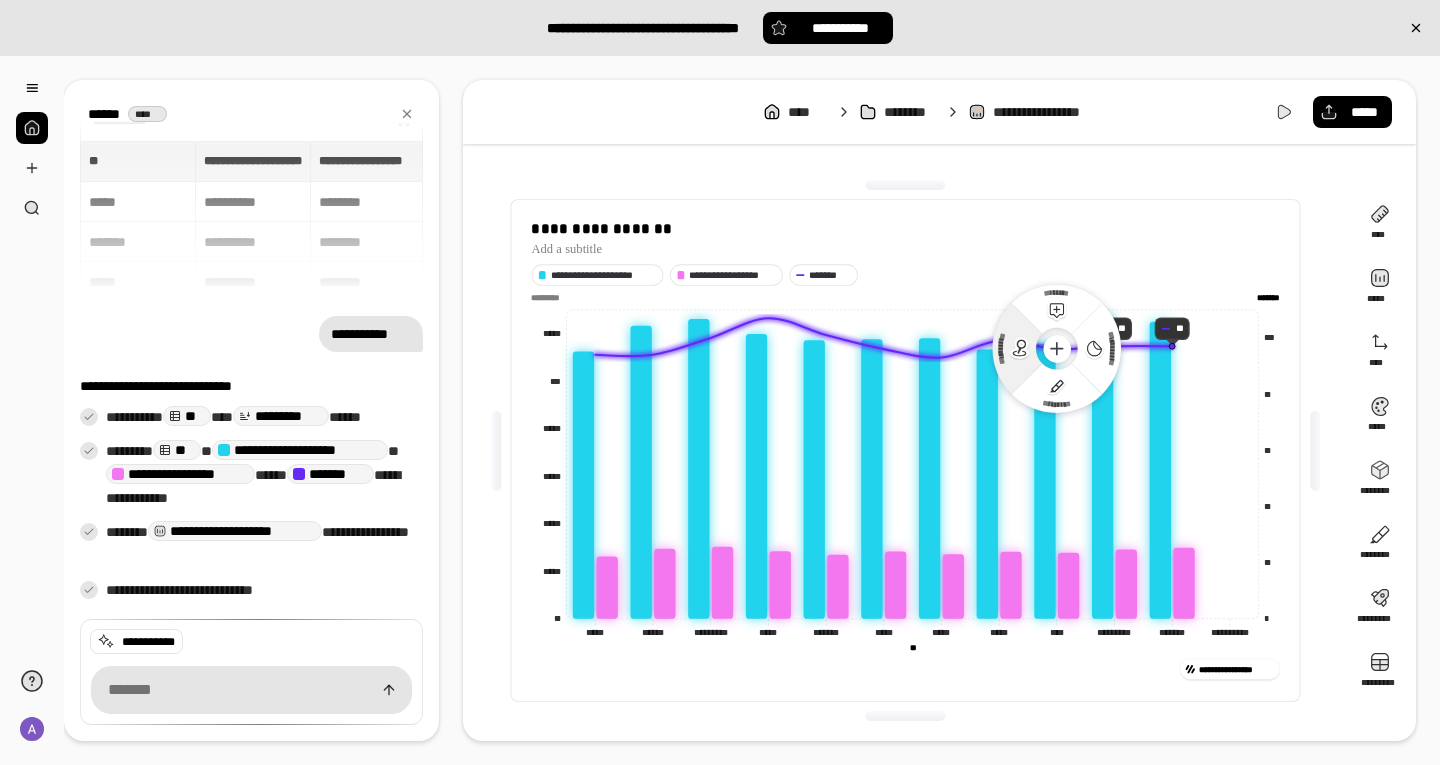 click 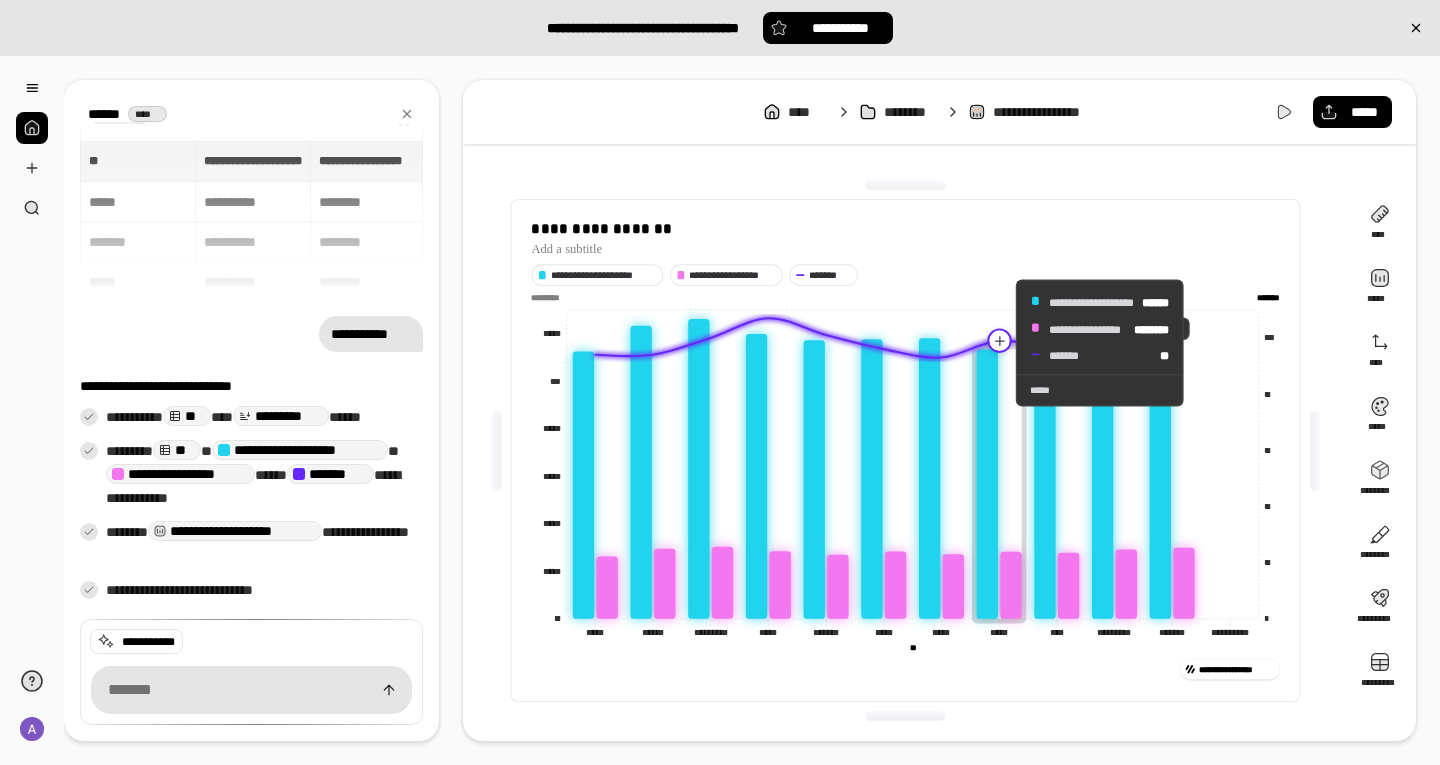 click 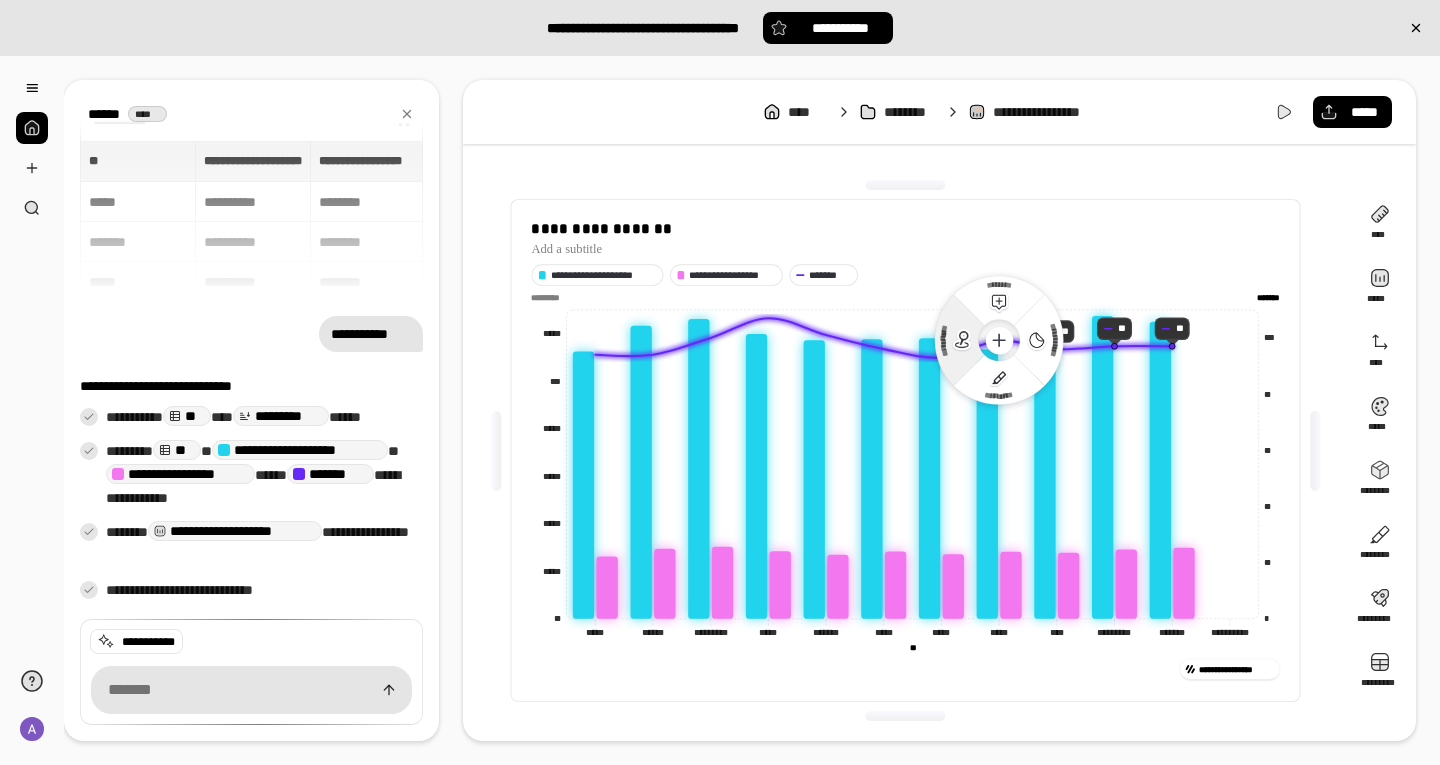 click 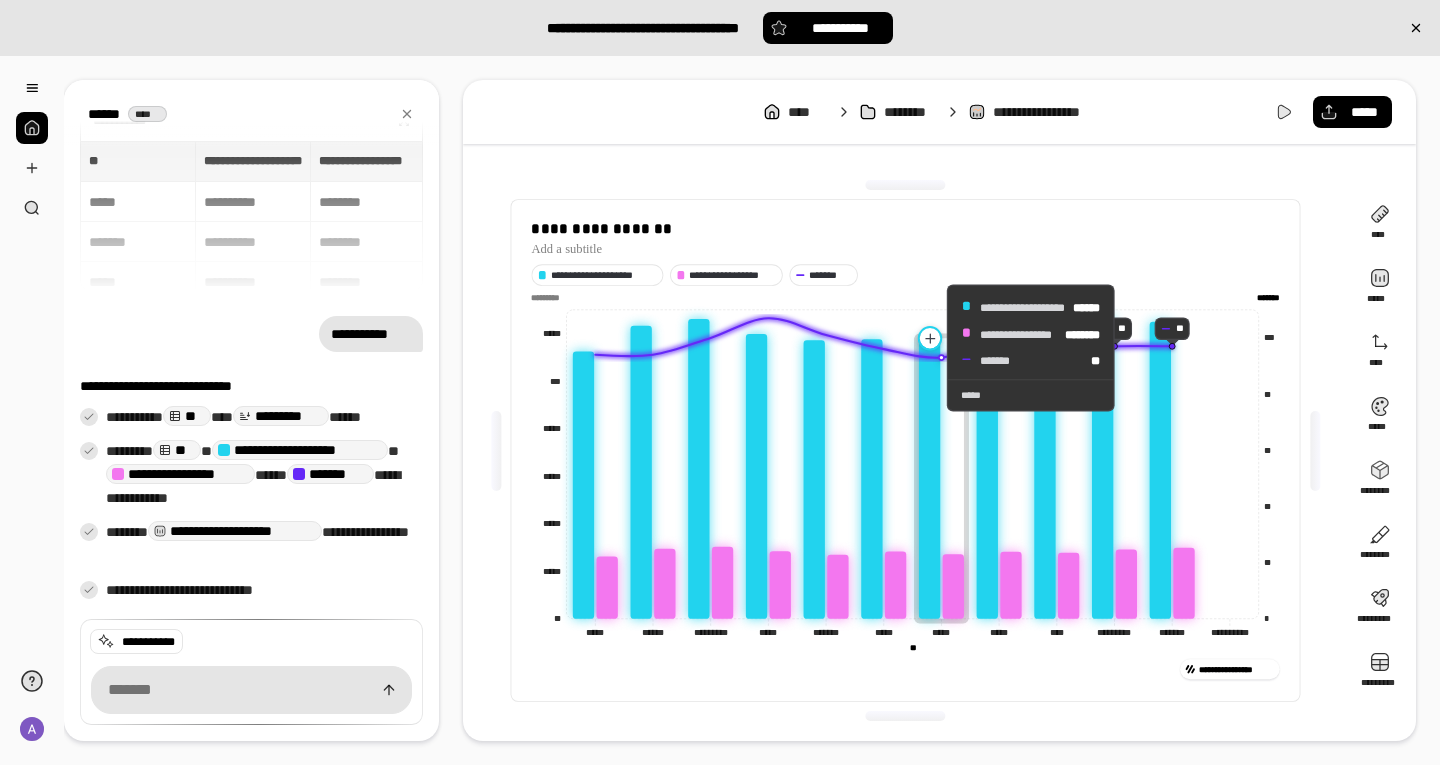 click 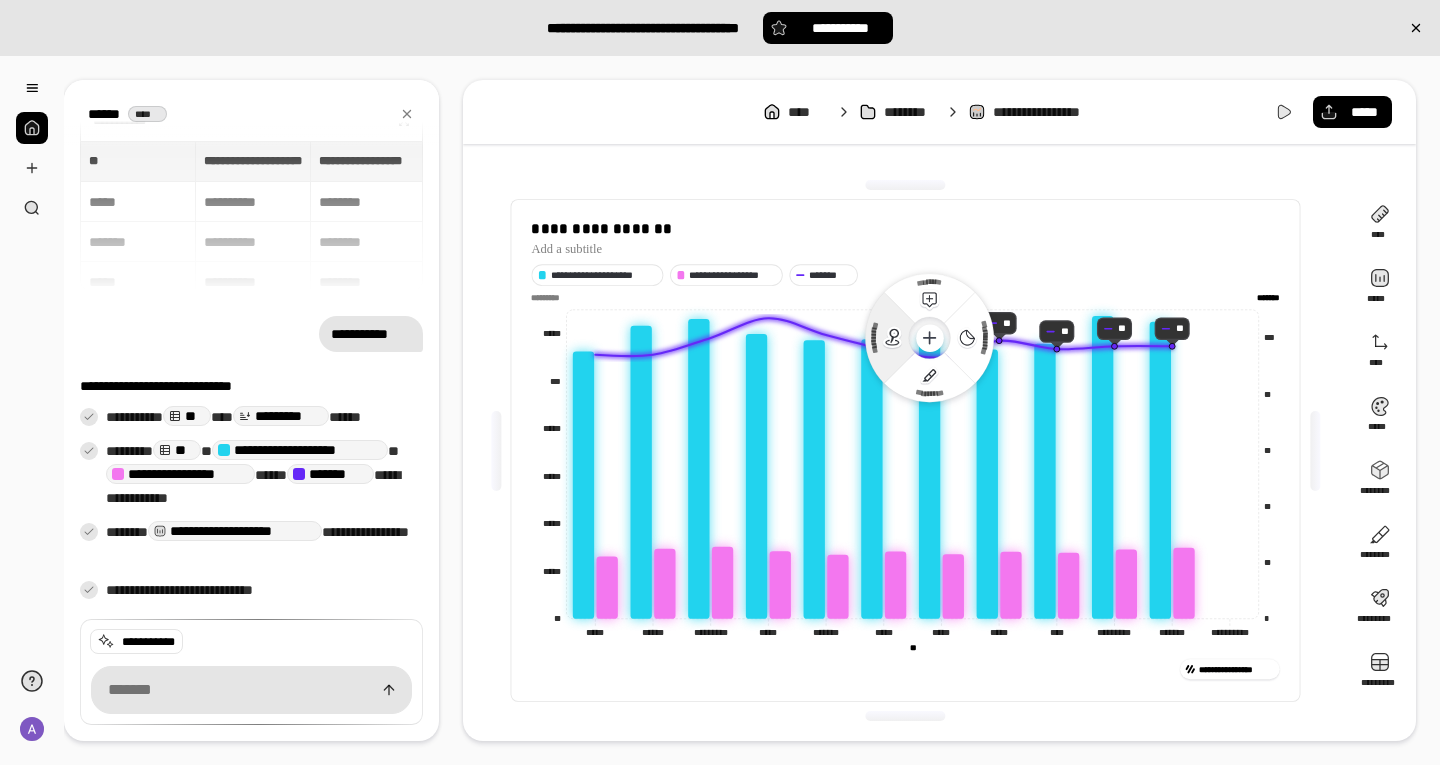click 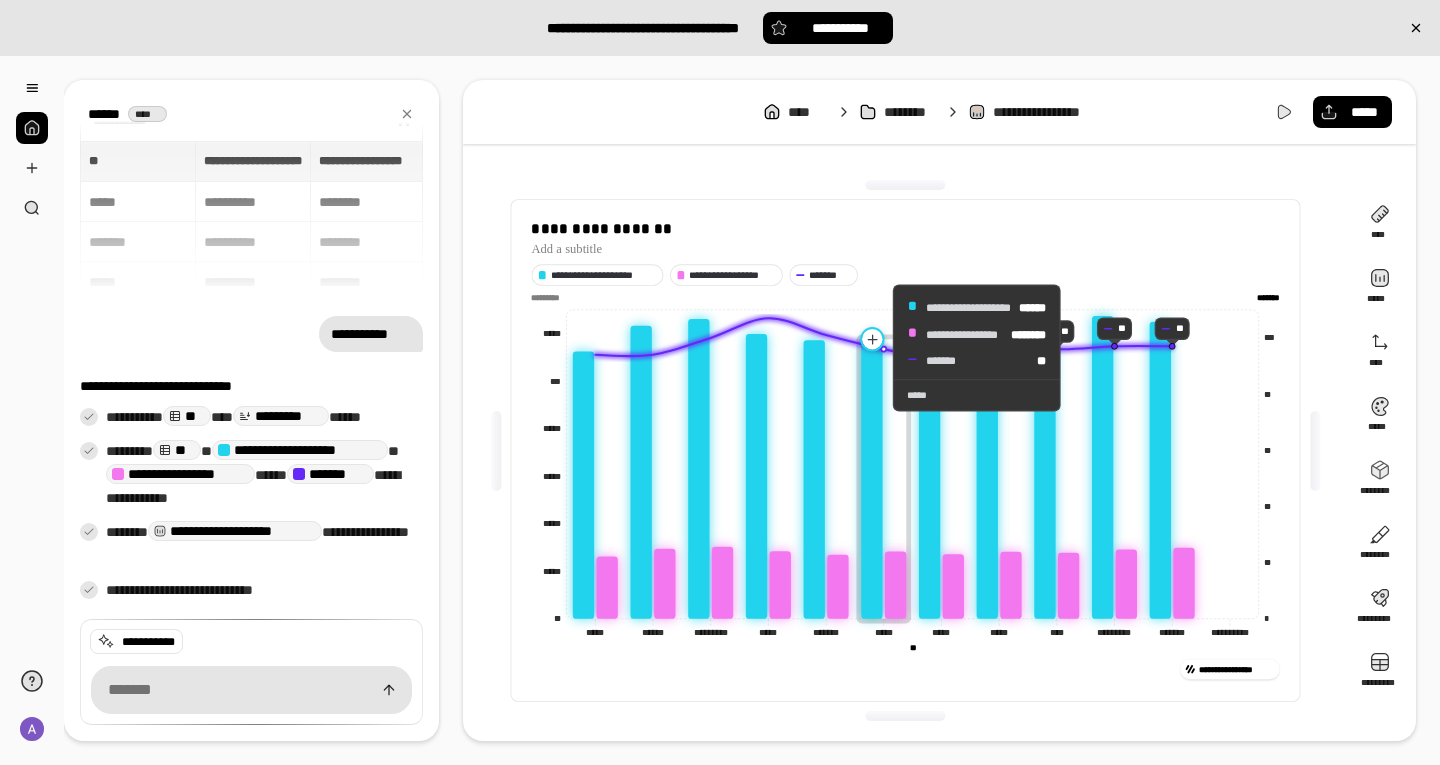 click 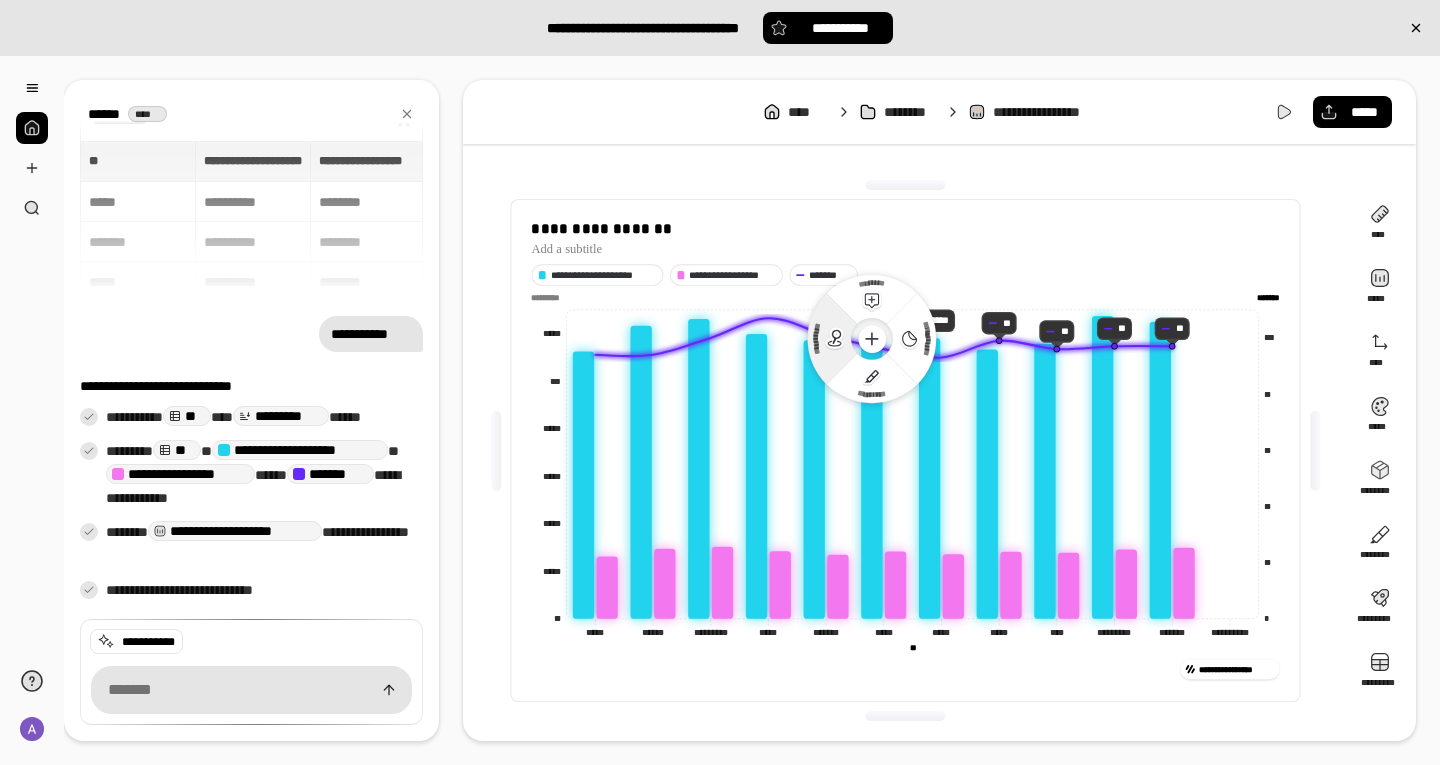 click 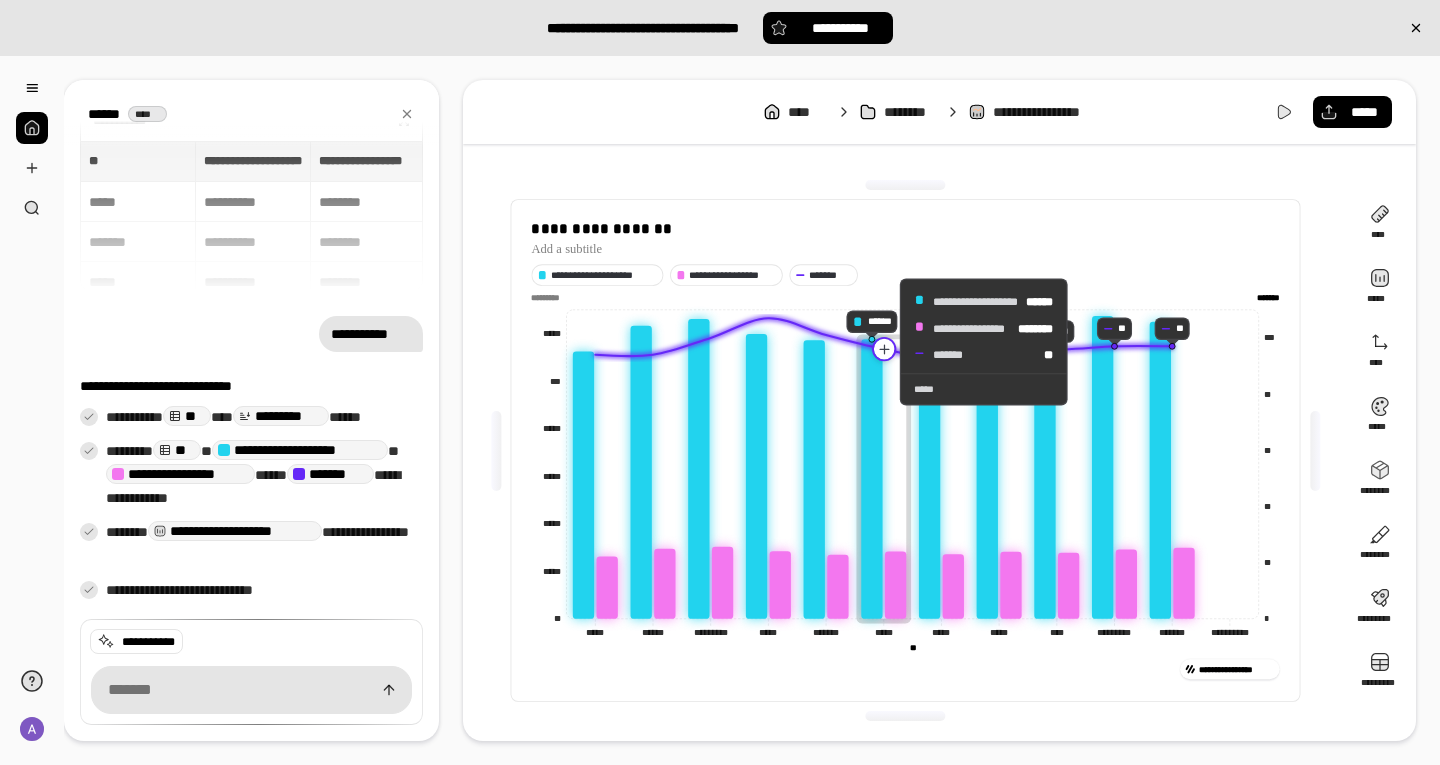 click 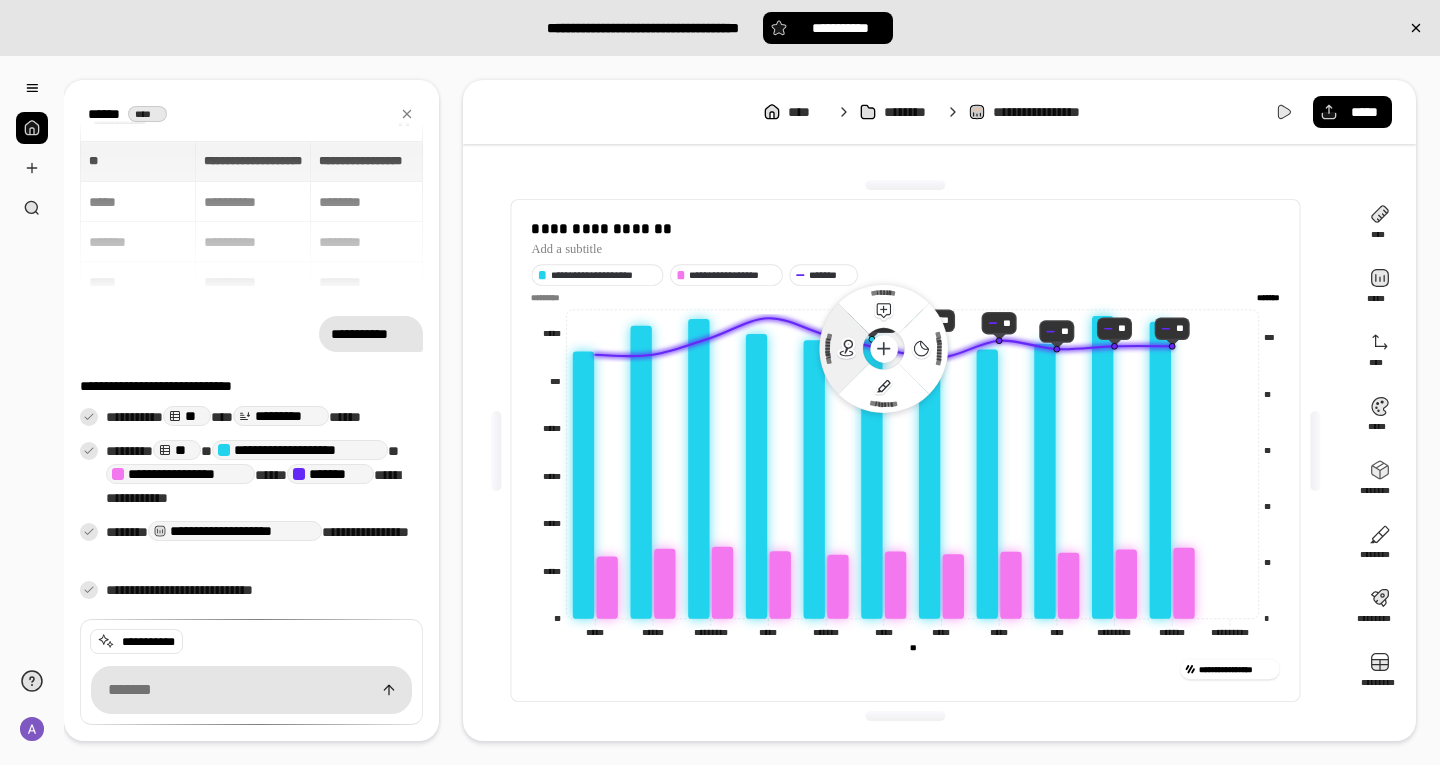 click 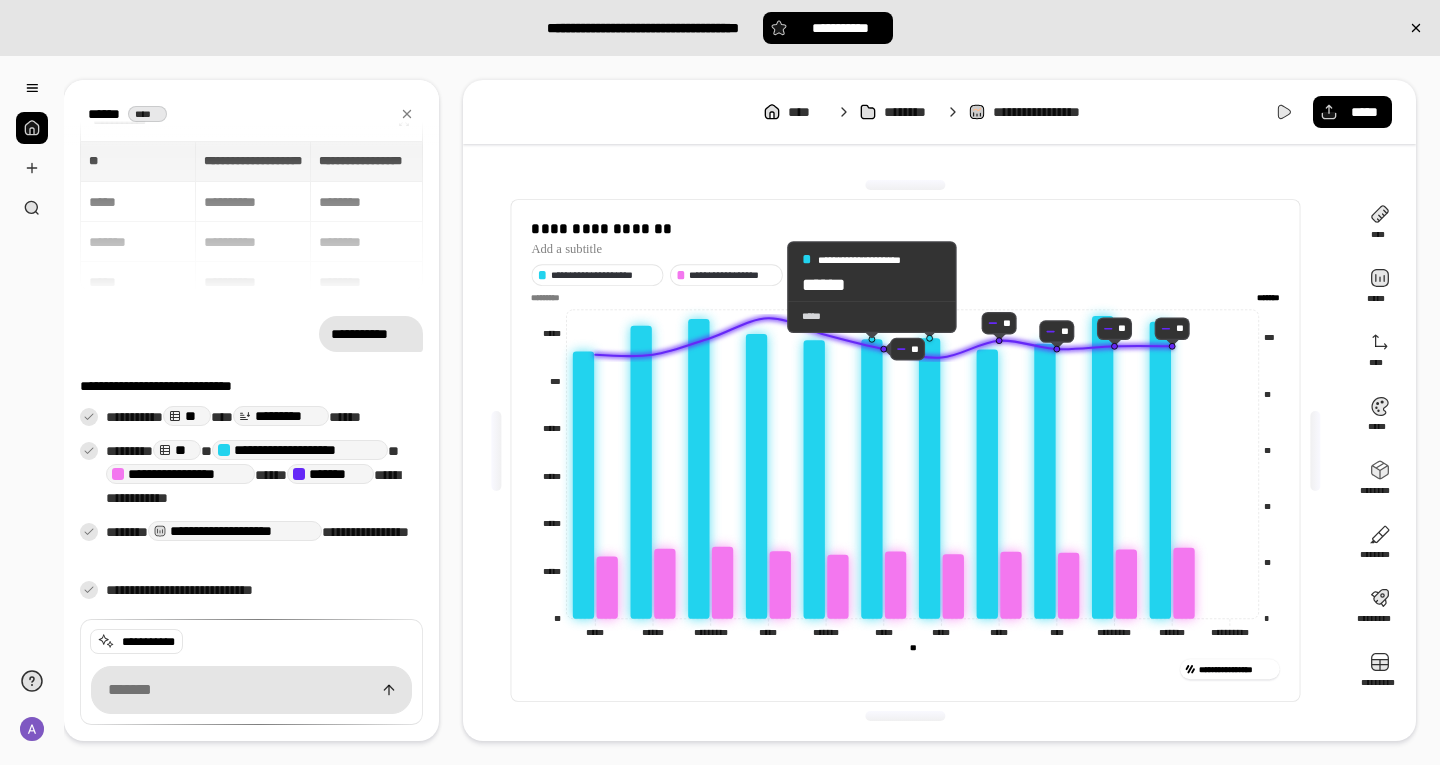 click on "*****" at bounding box center [872, 315] 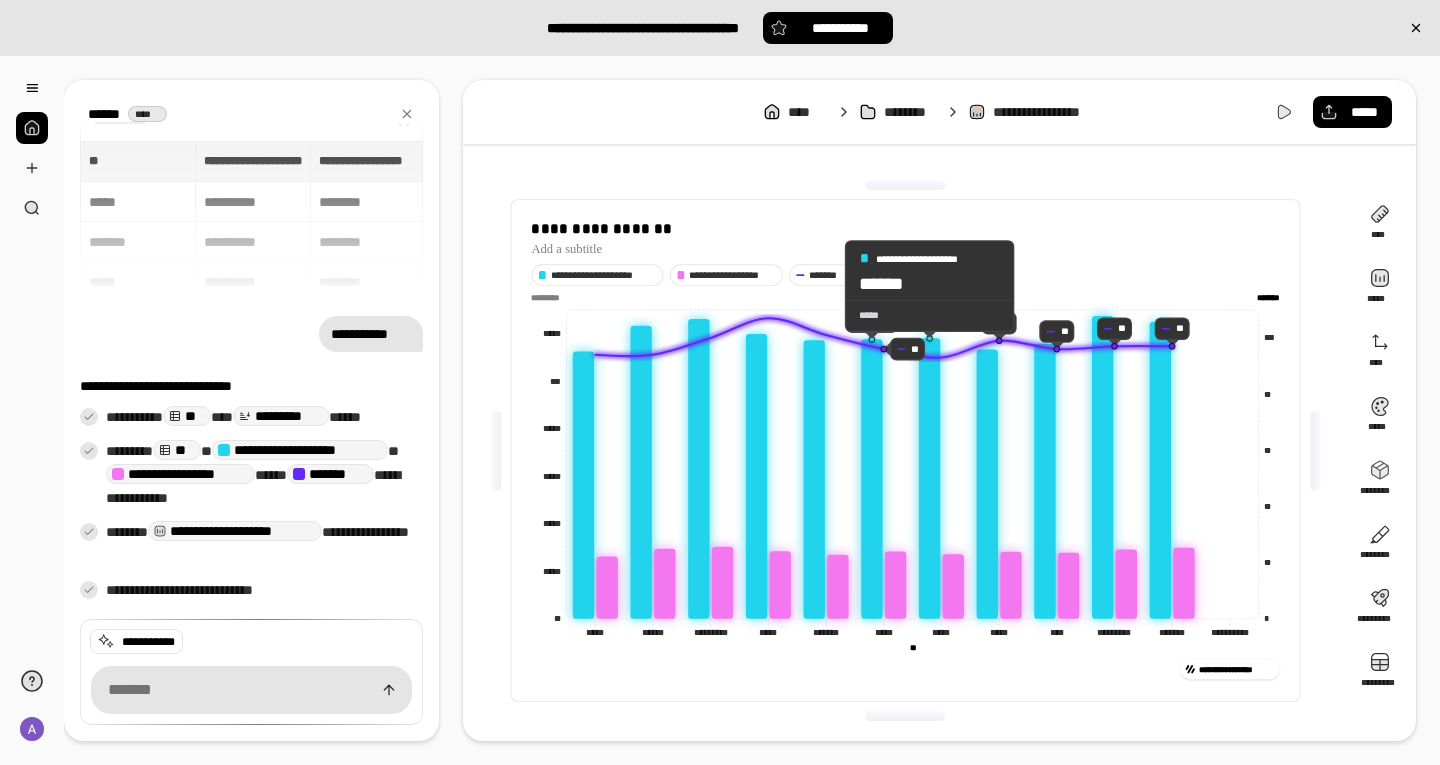 click on "*****" at bounding box center [929, 314] 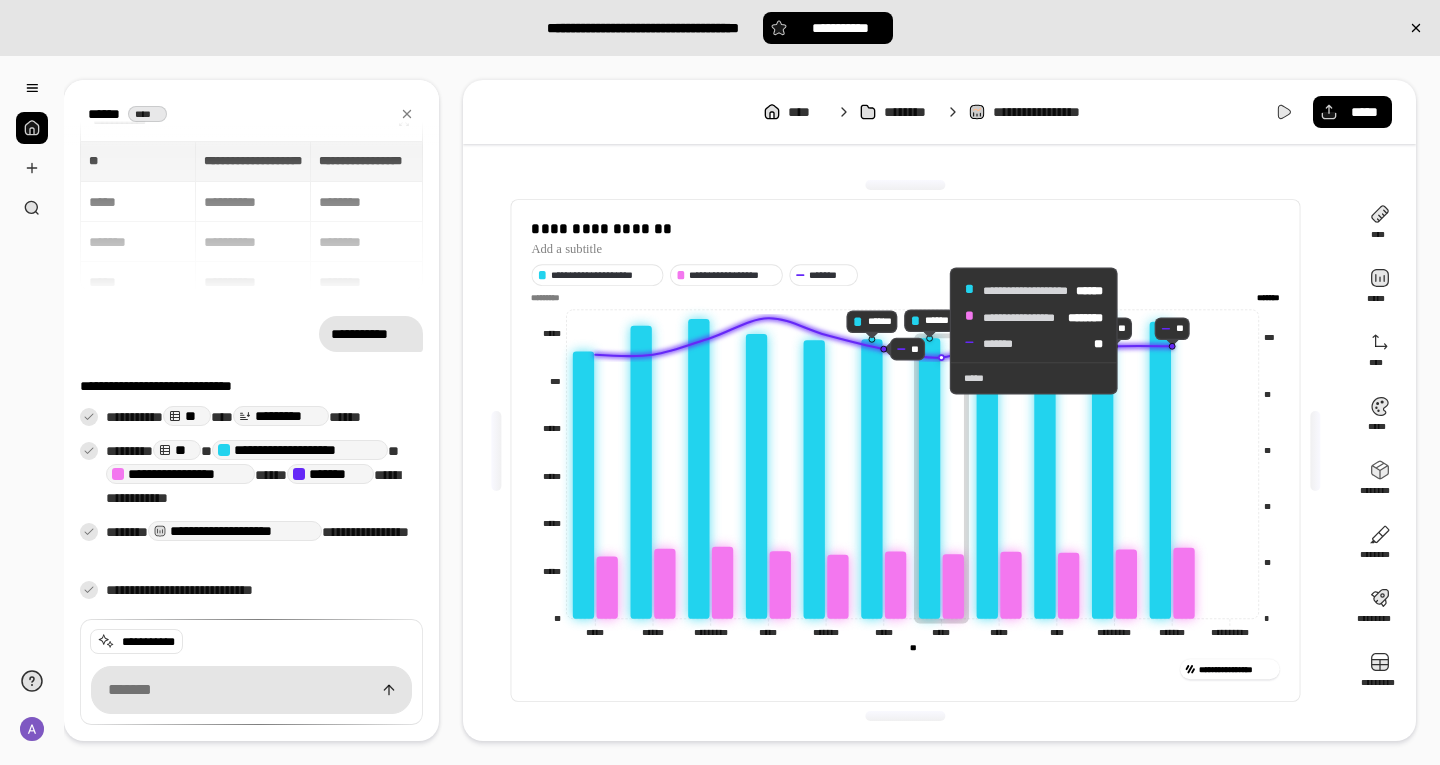 drag, startPoint x: 936, startPoint y: 344, endPoint x: 931, endPoint y: 331, distance: 13.928389 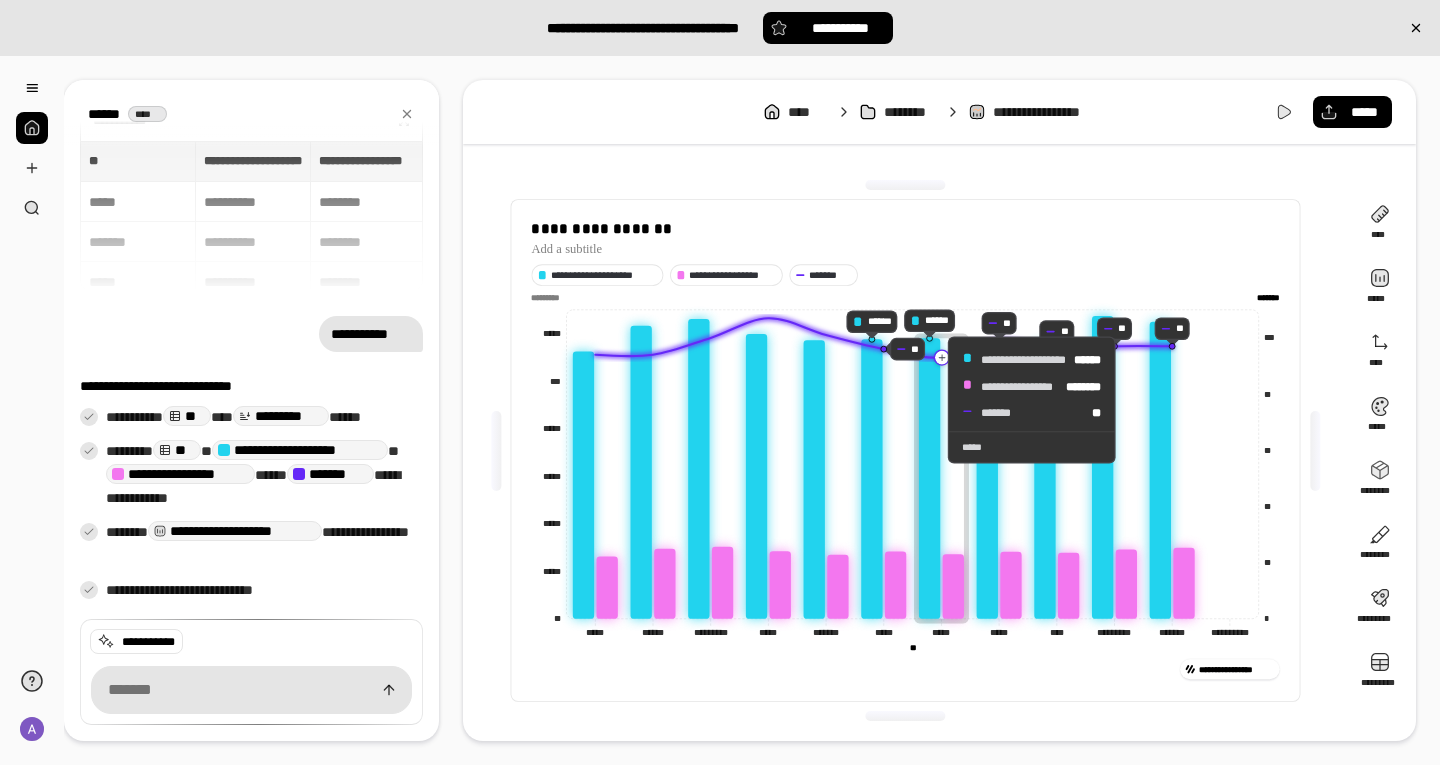 click 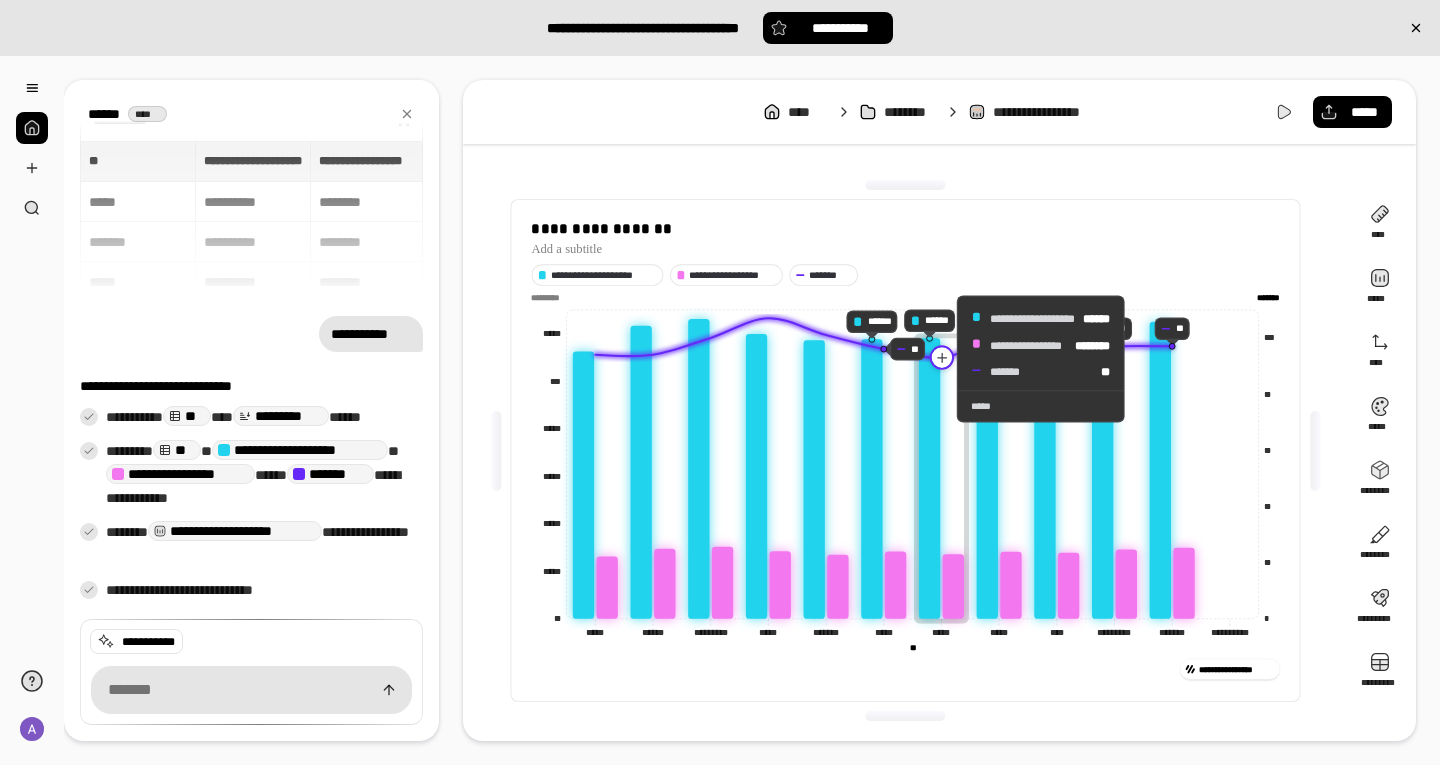 click 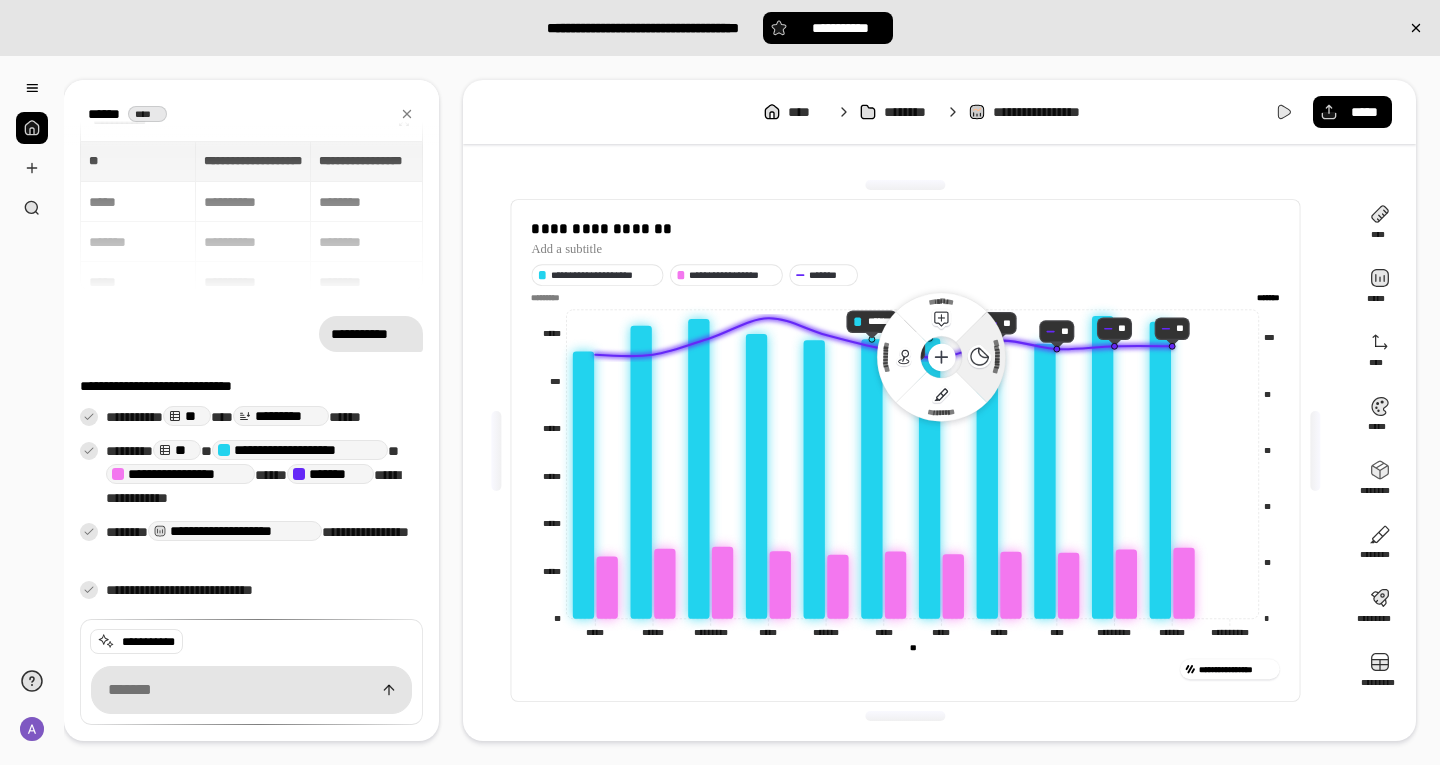 click 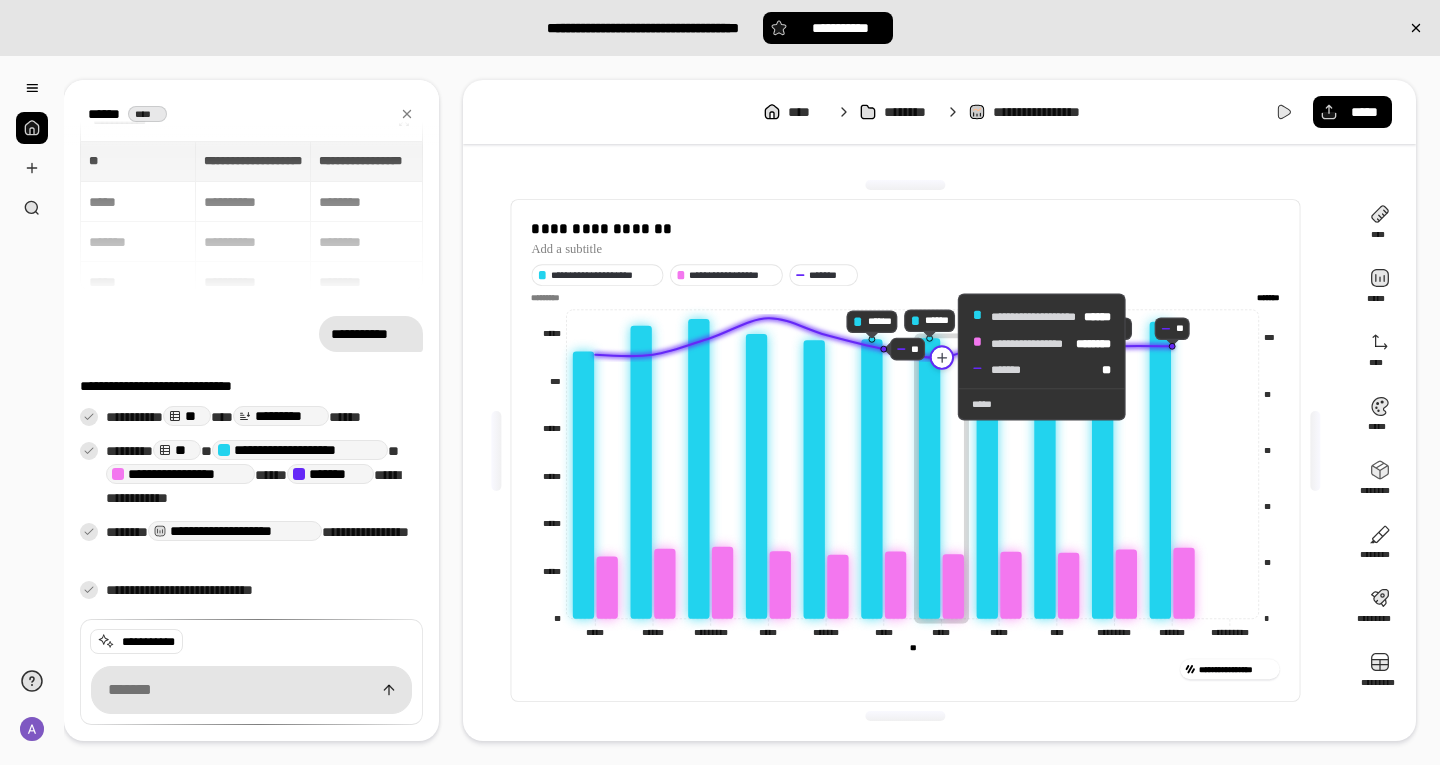 click 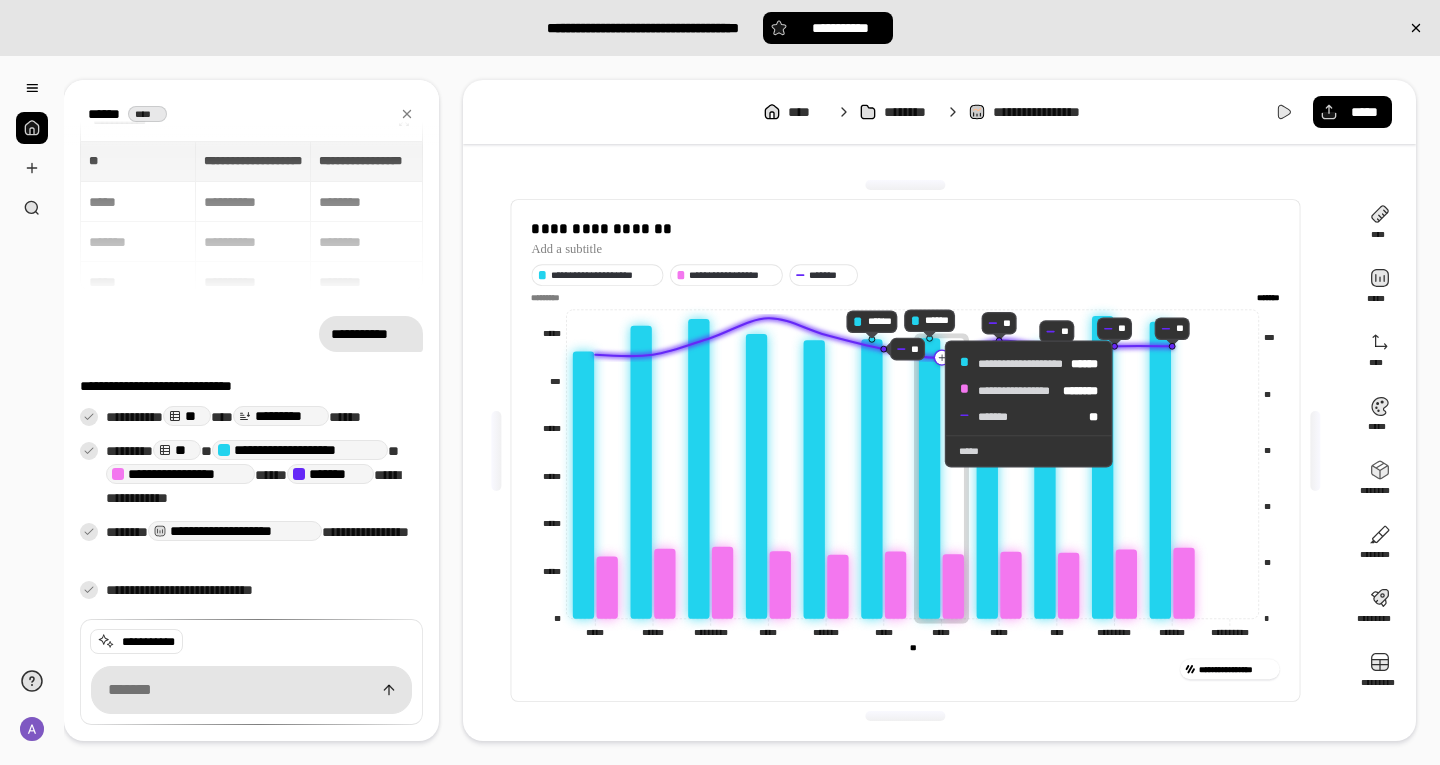 click 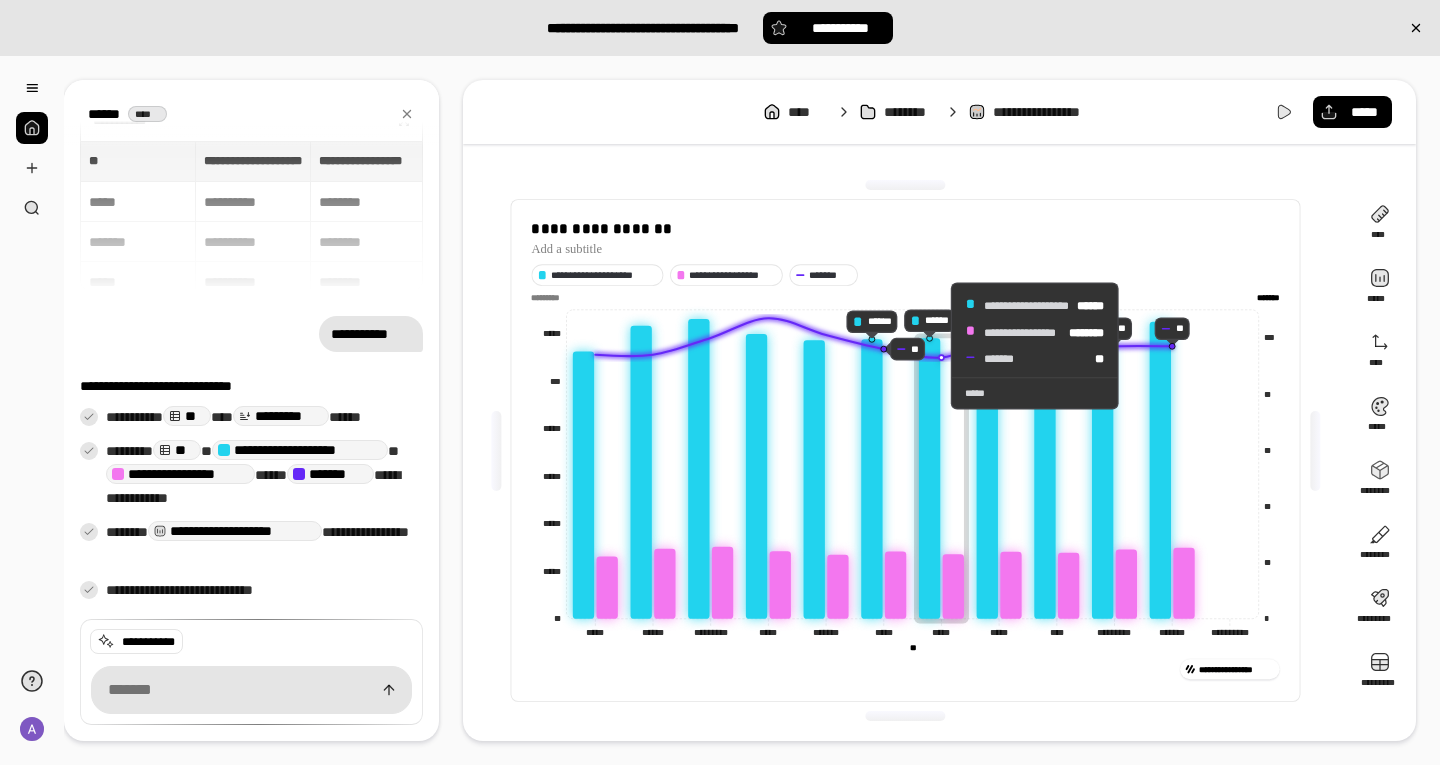 click 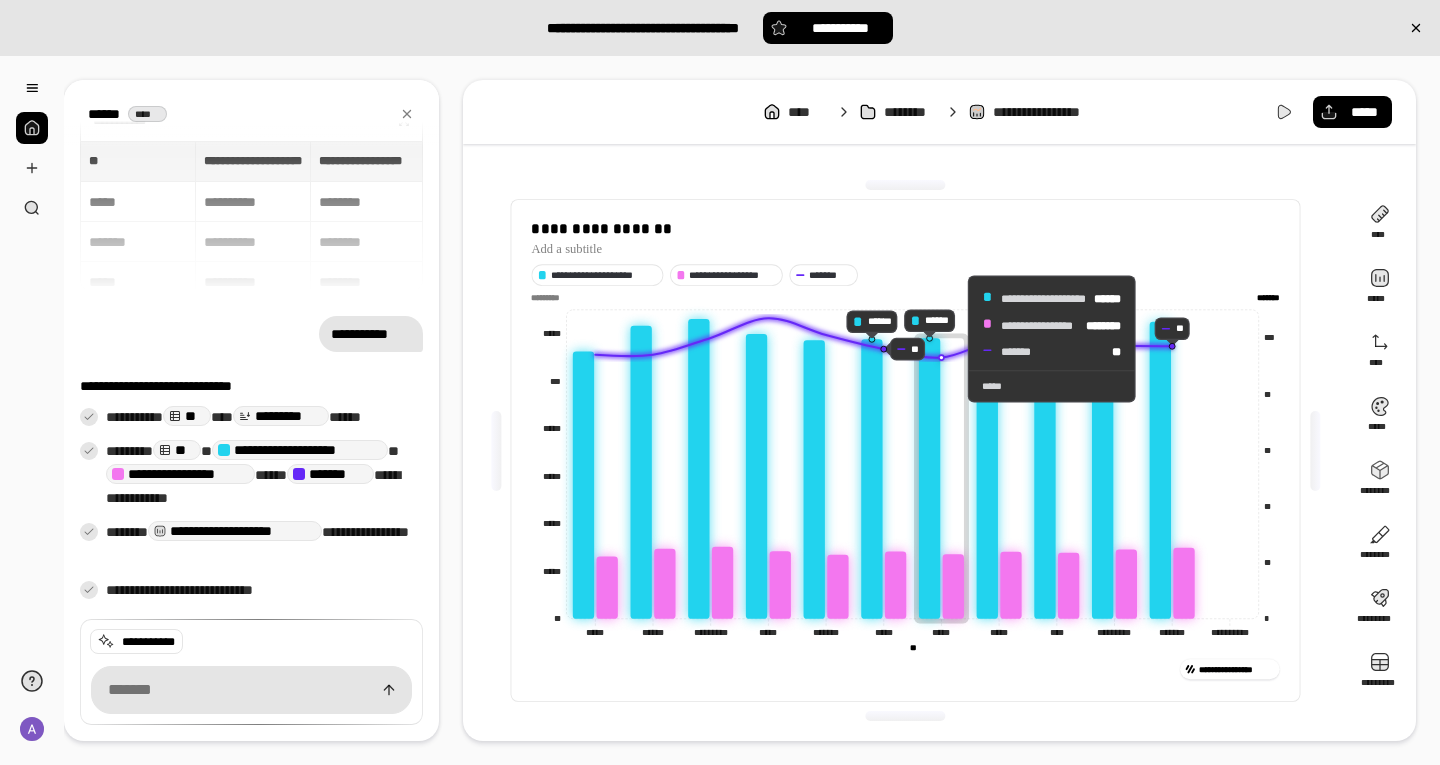 click 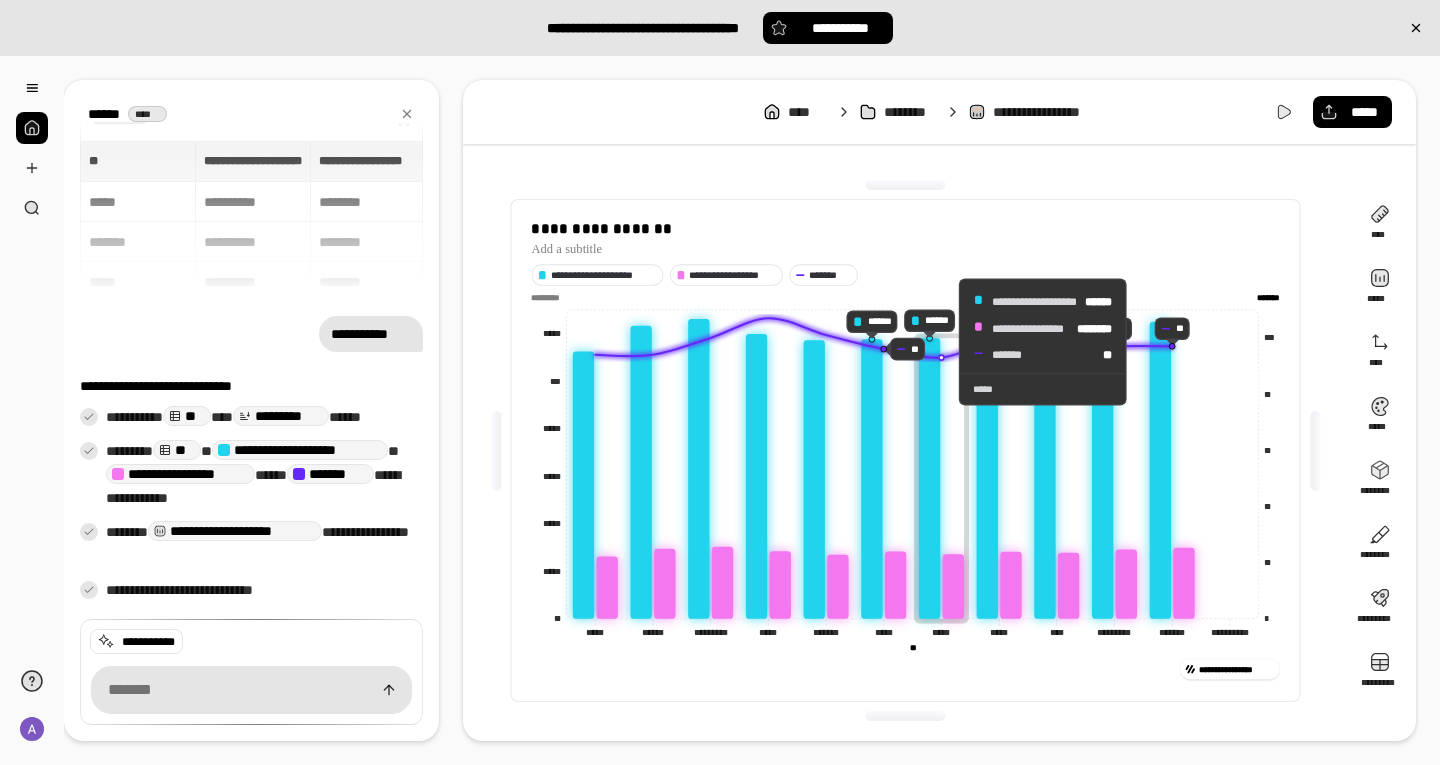 drag, startPoint x: 951, startPoint y: 336, endPoint x: 940, endPoint y: 342, distance: 12.529964 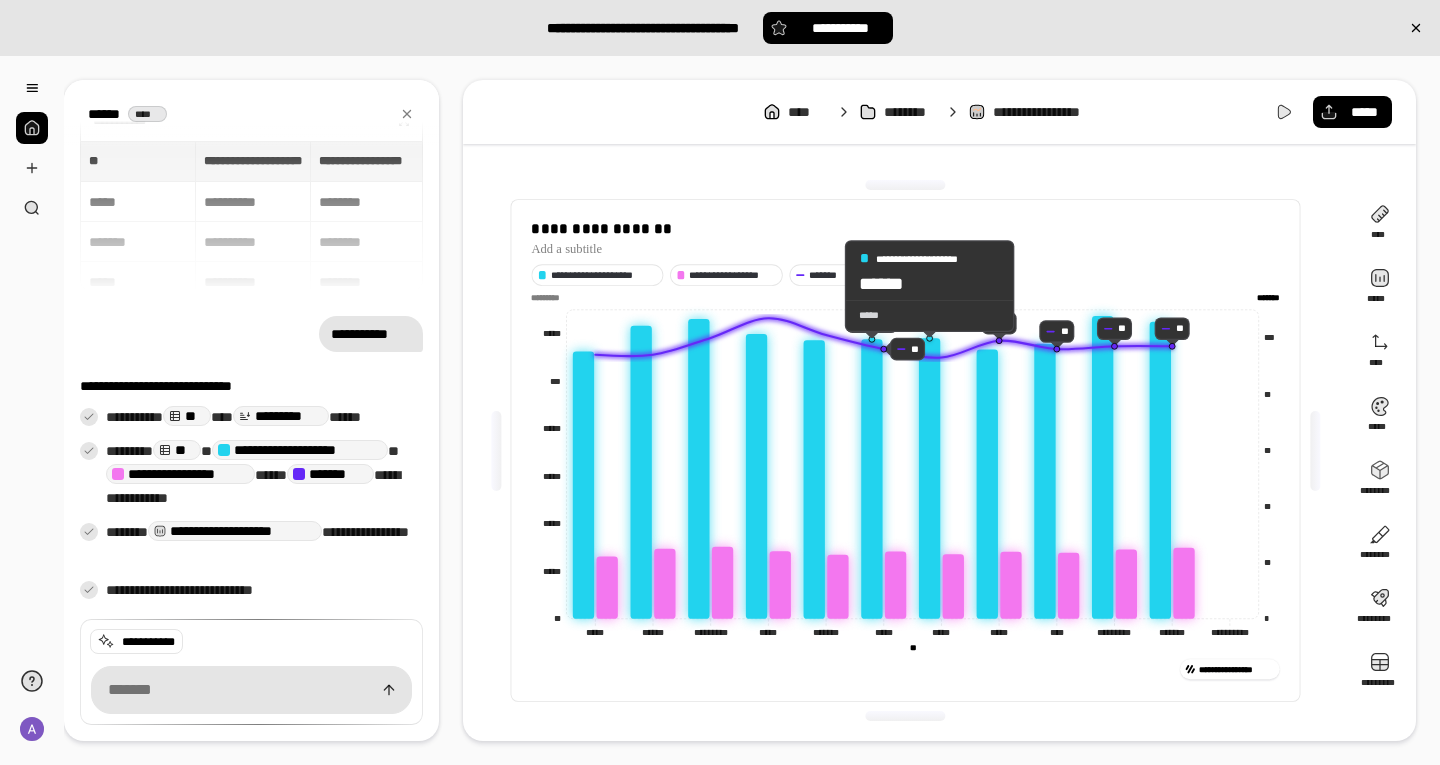 click on "*****" at bounding box center [929, 314] 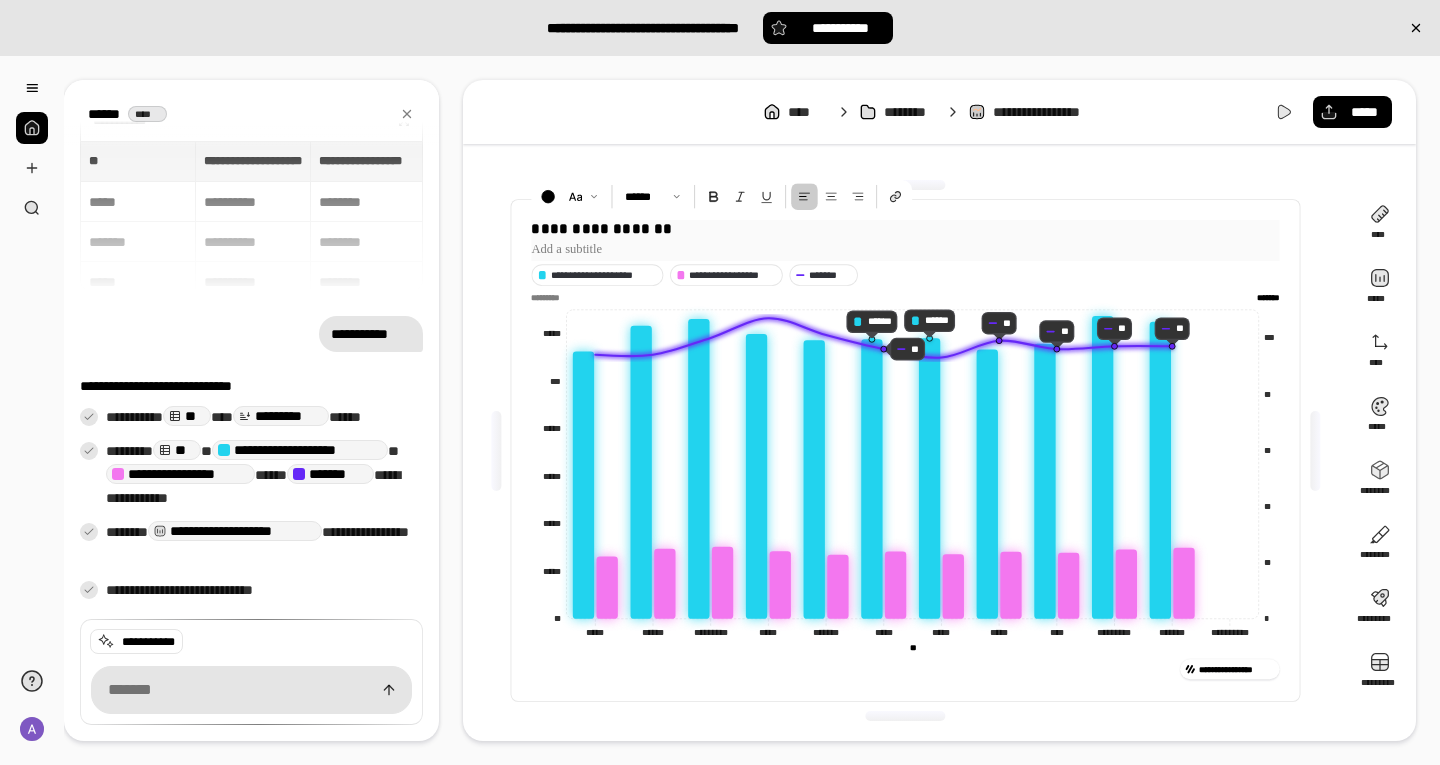 click at bounding box center (906, 249) 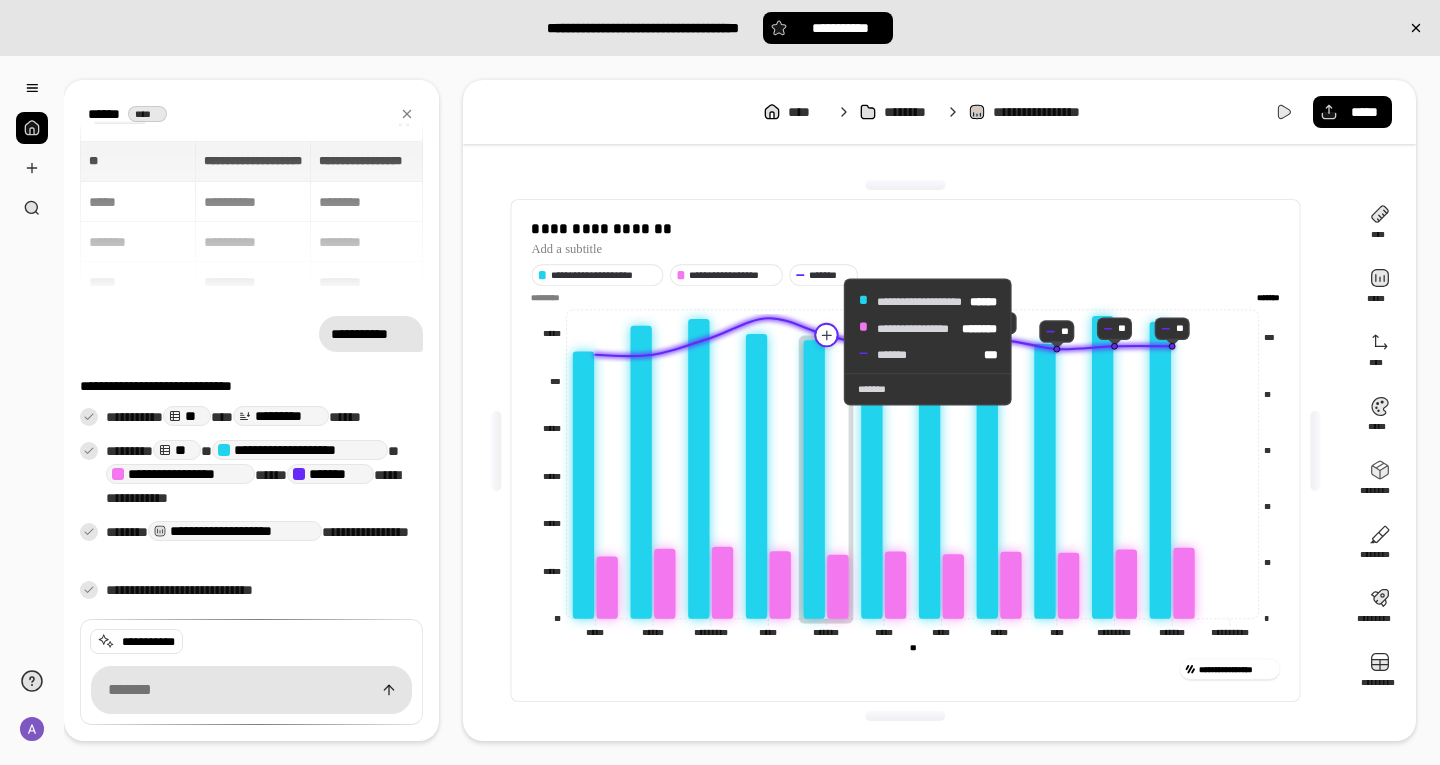 click 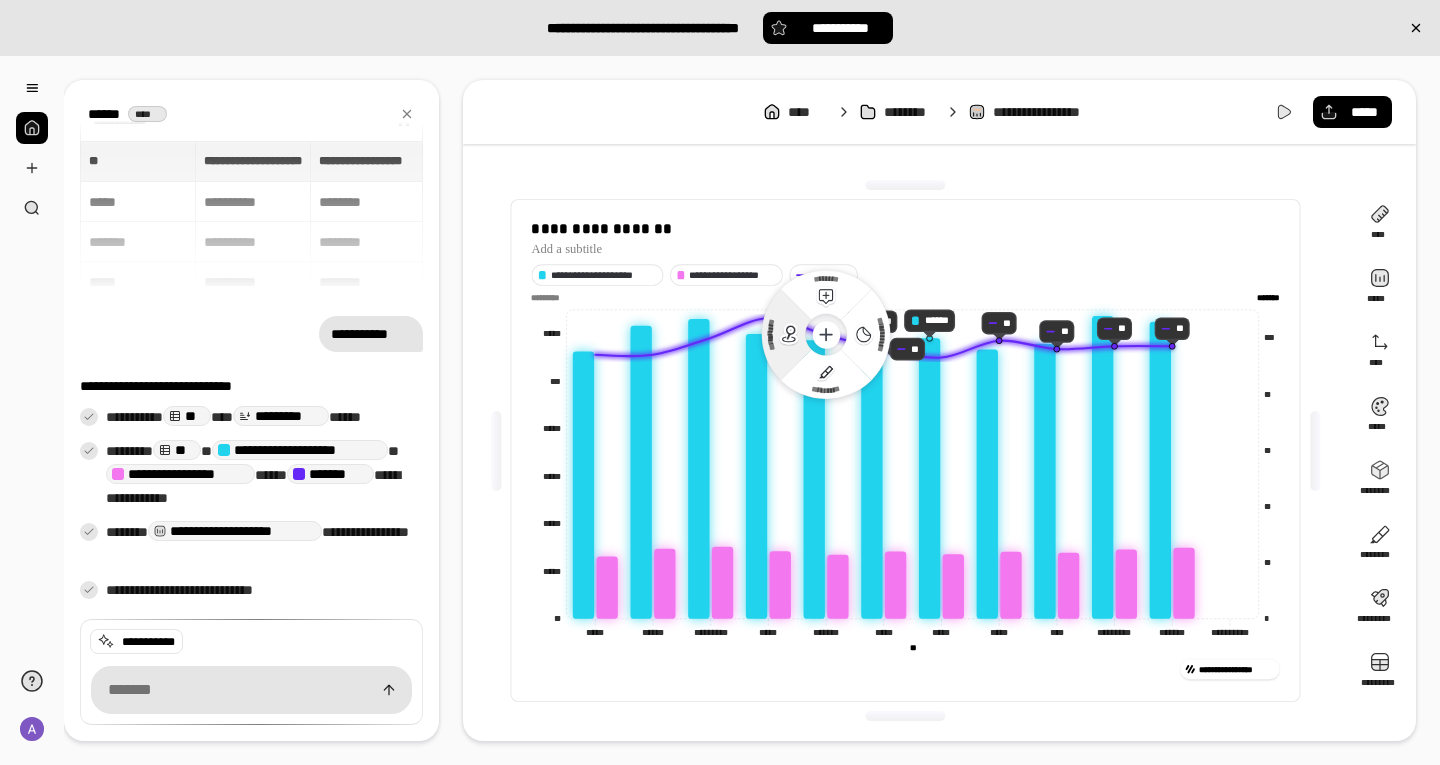 click 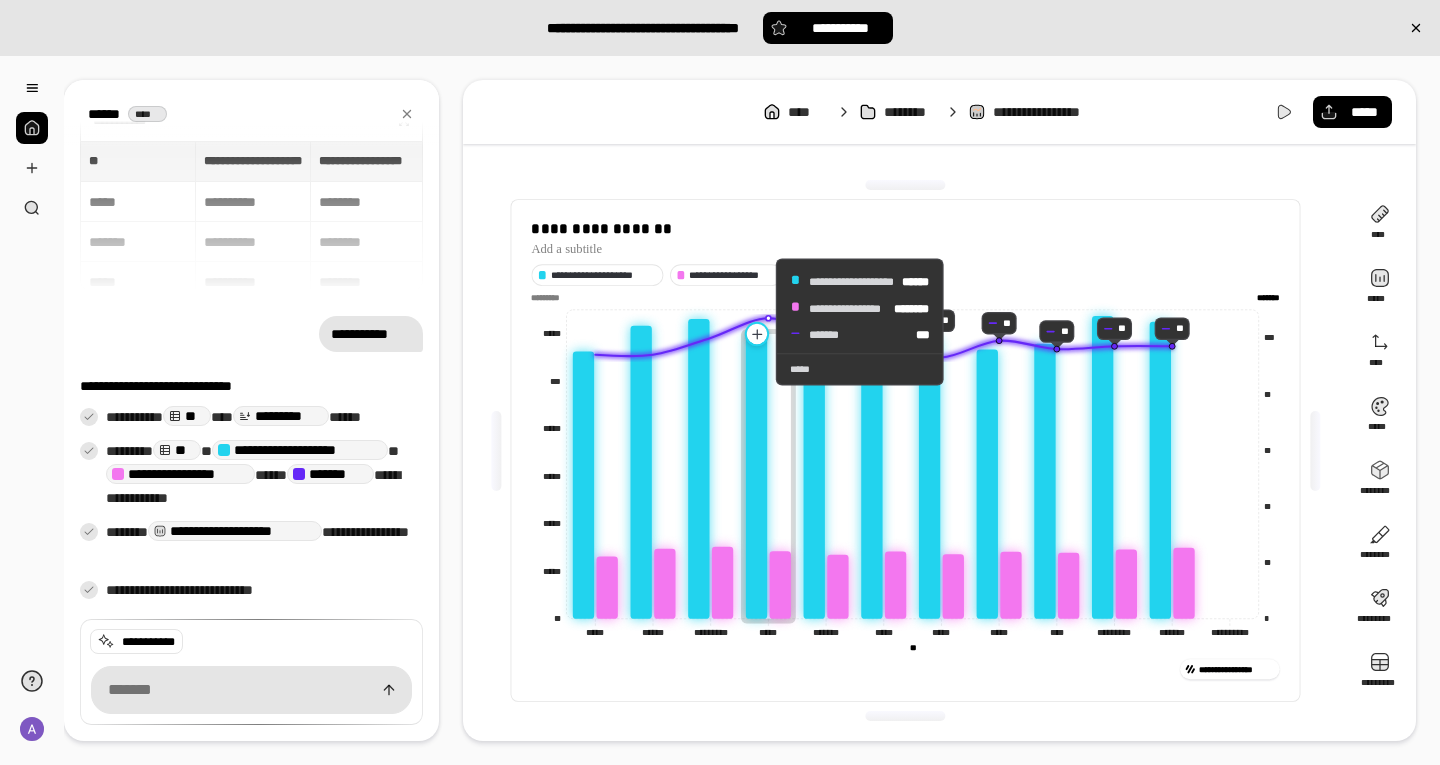 click 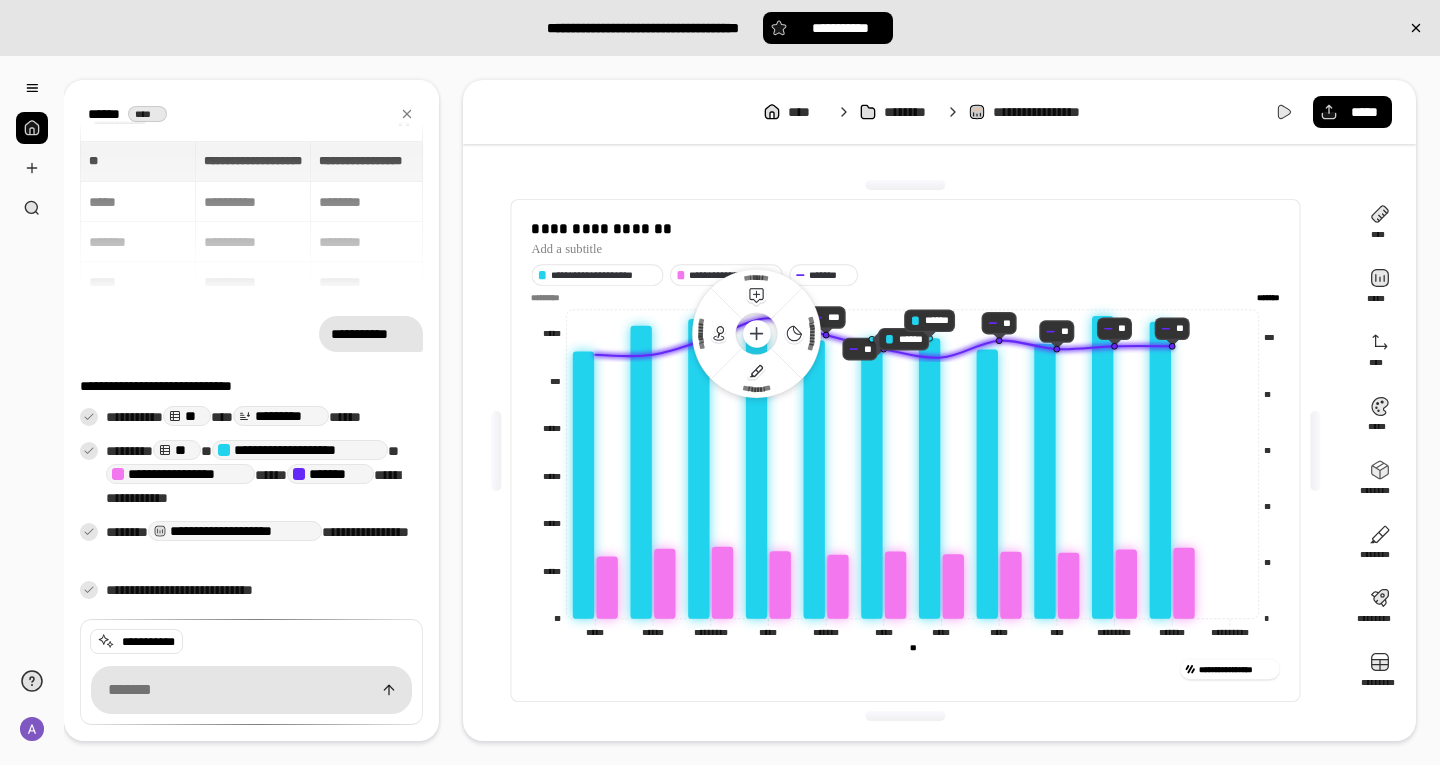 click on "**********" at bounding box center (906, 275) 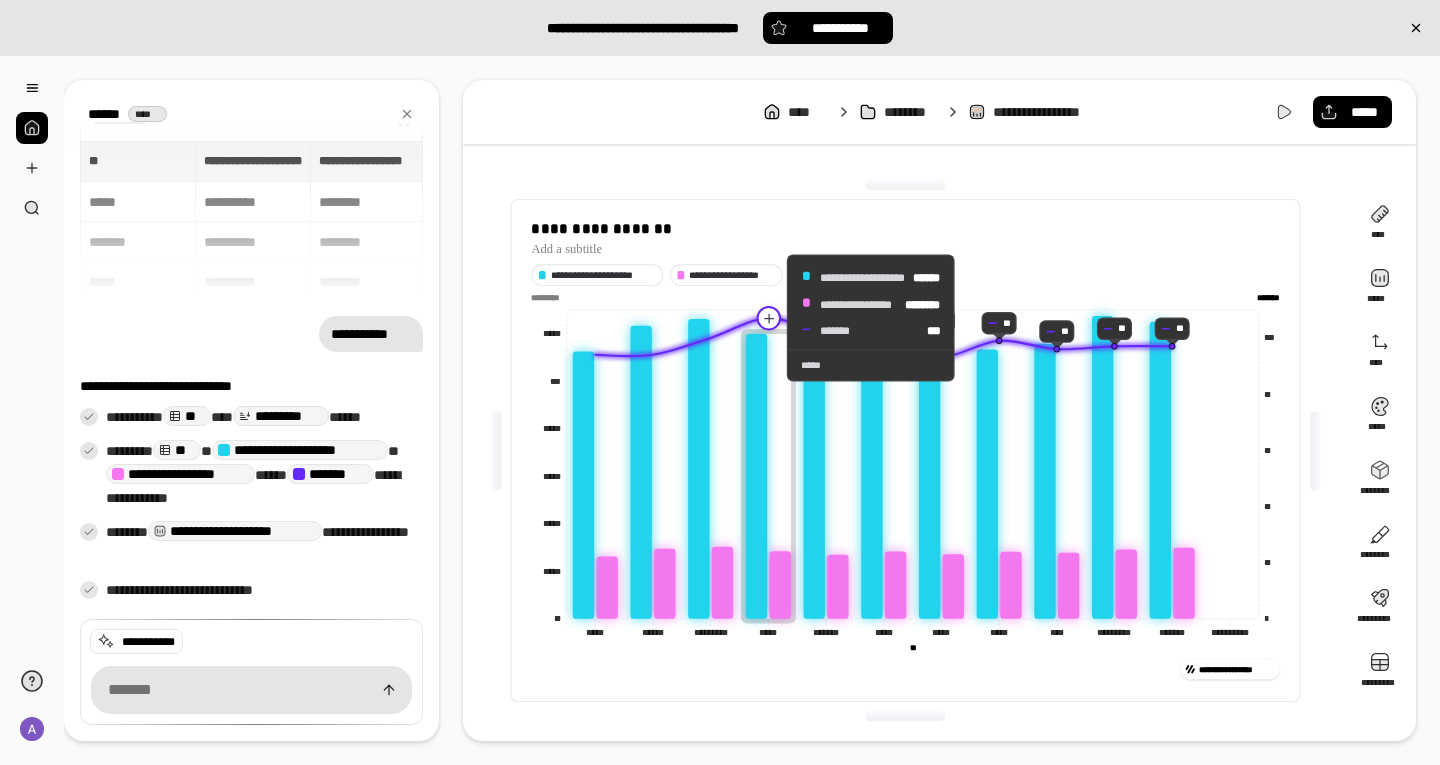 click 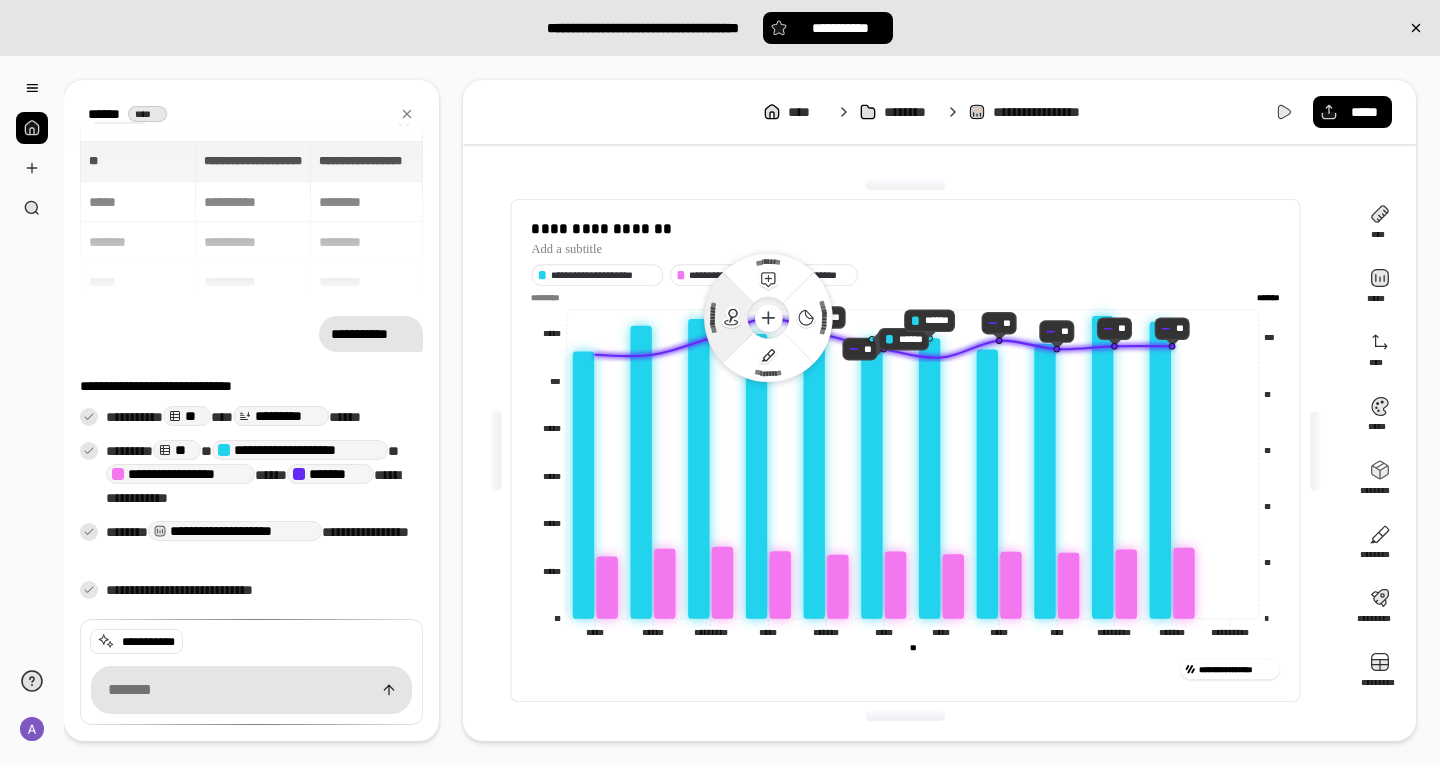 click 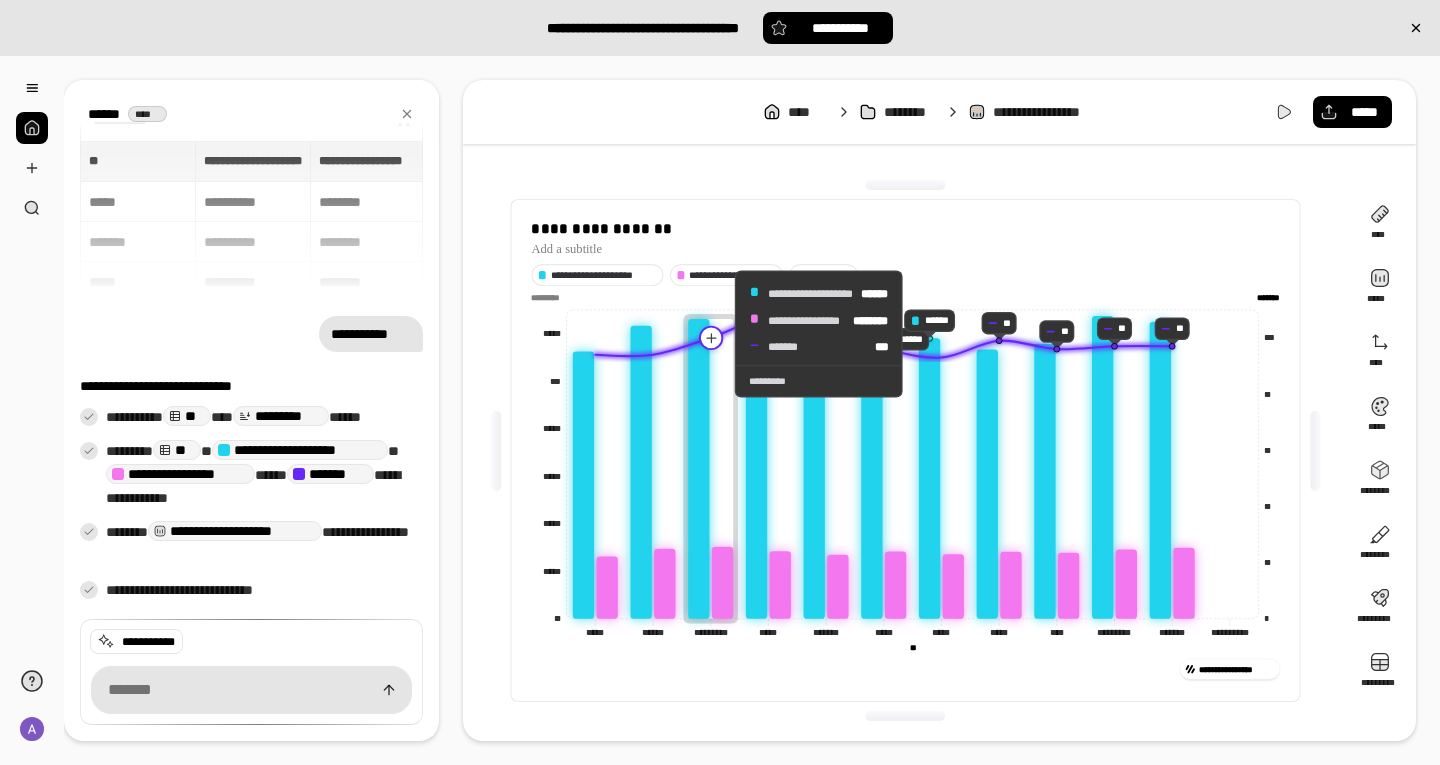 click 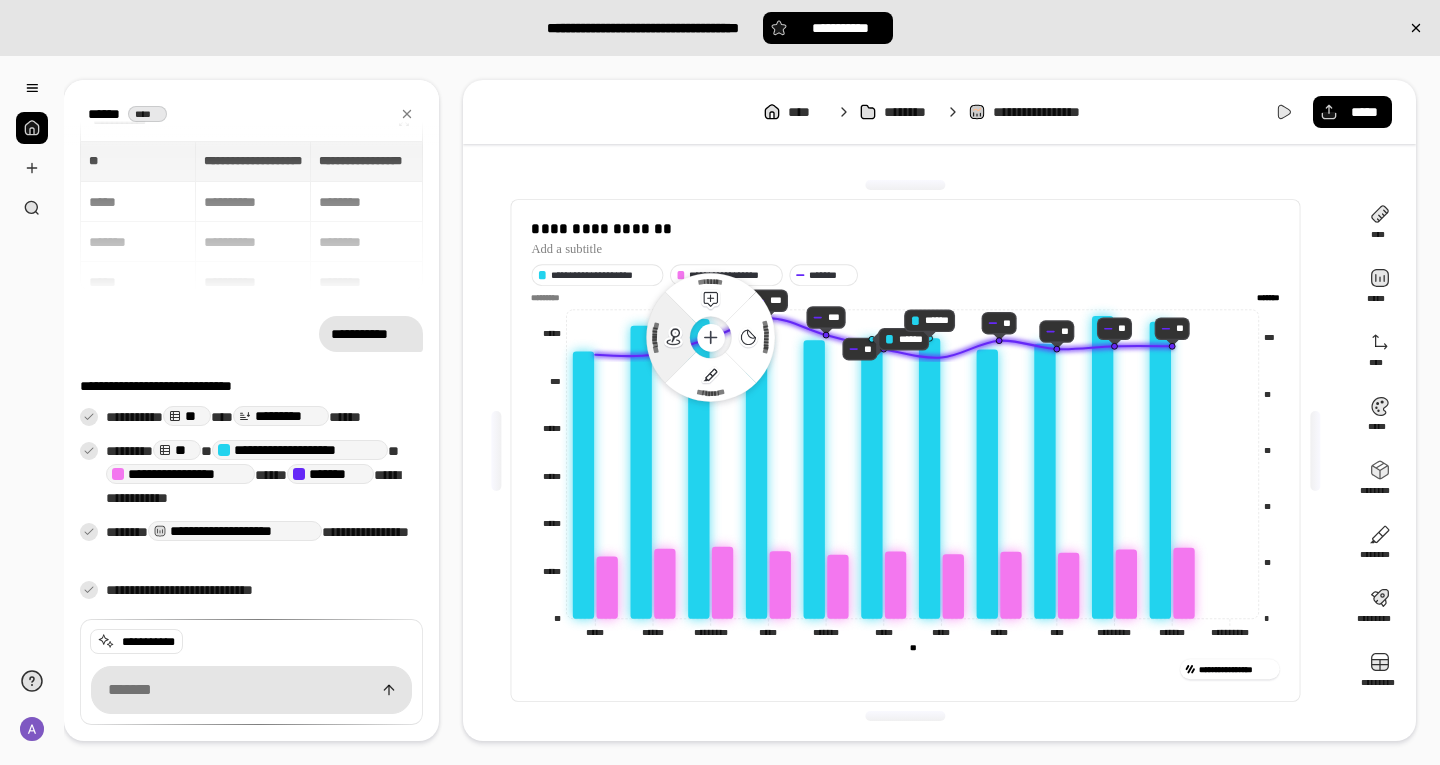 click 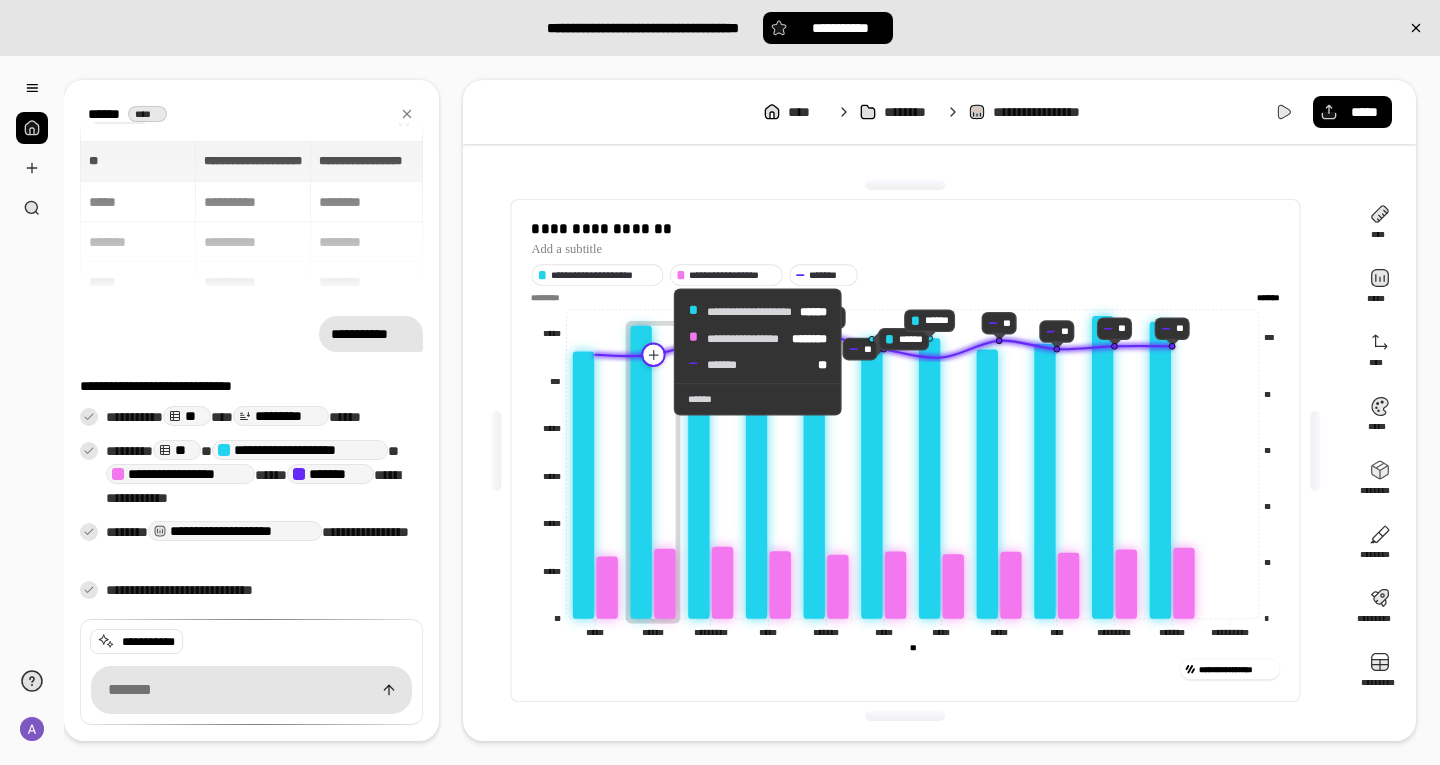 click 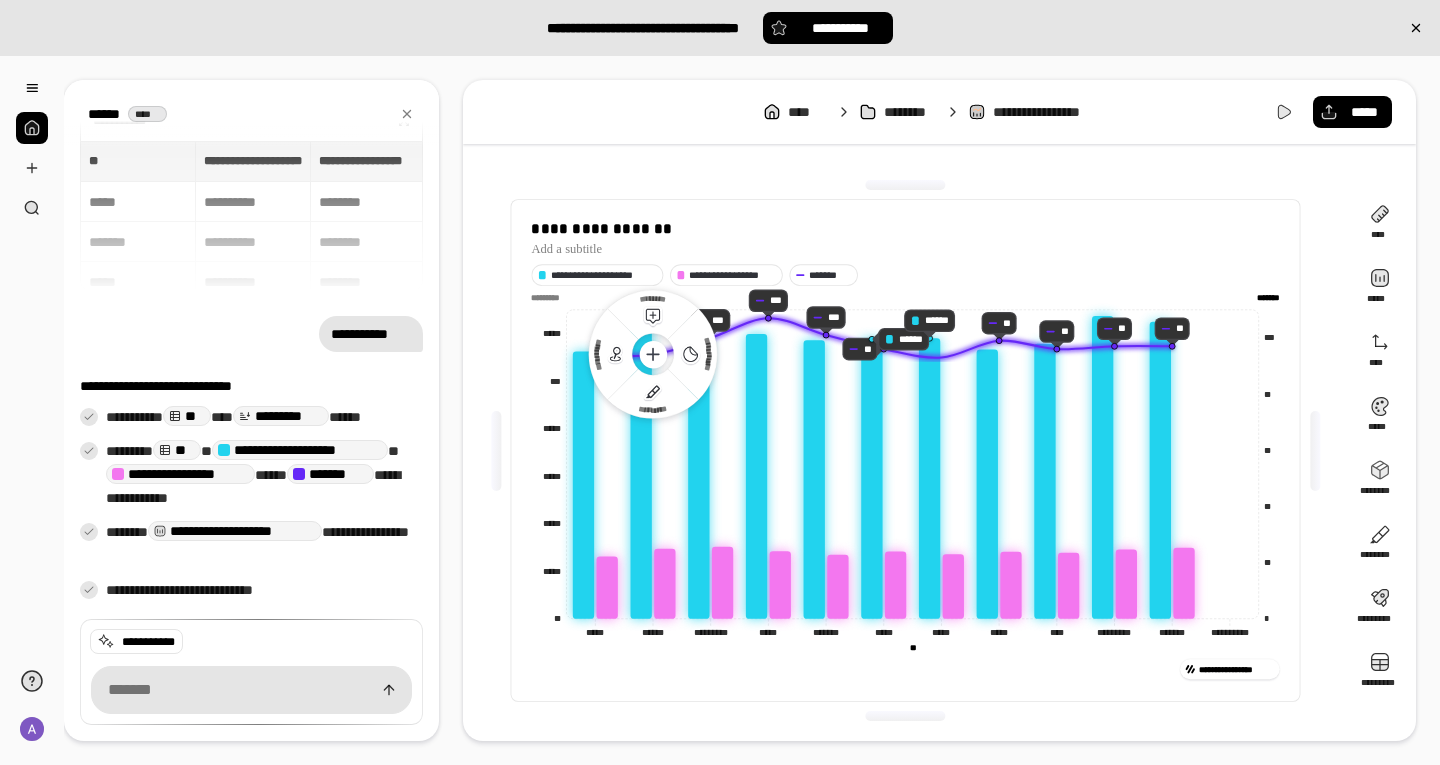 click 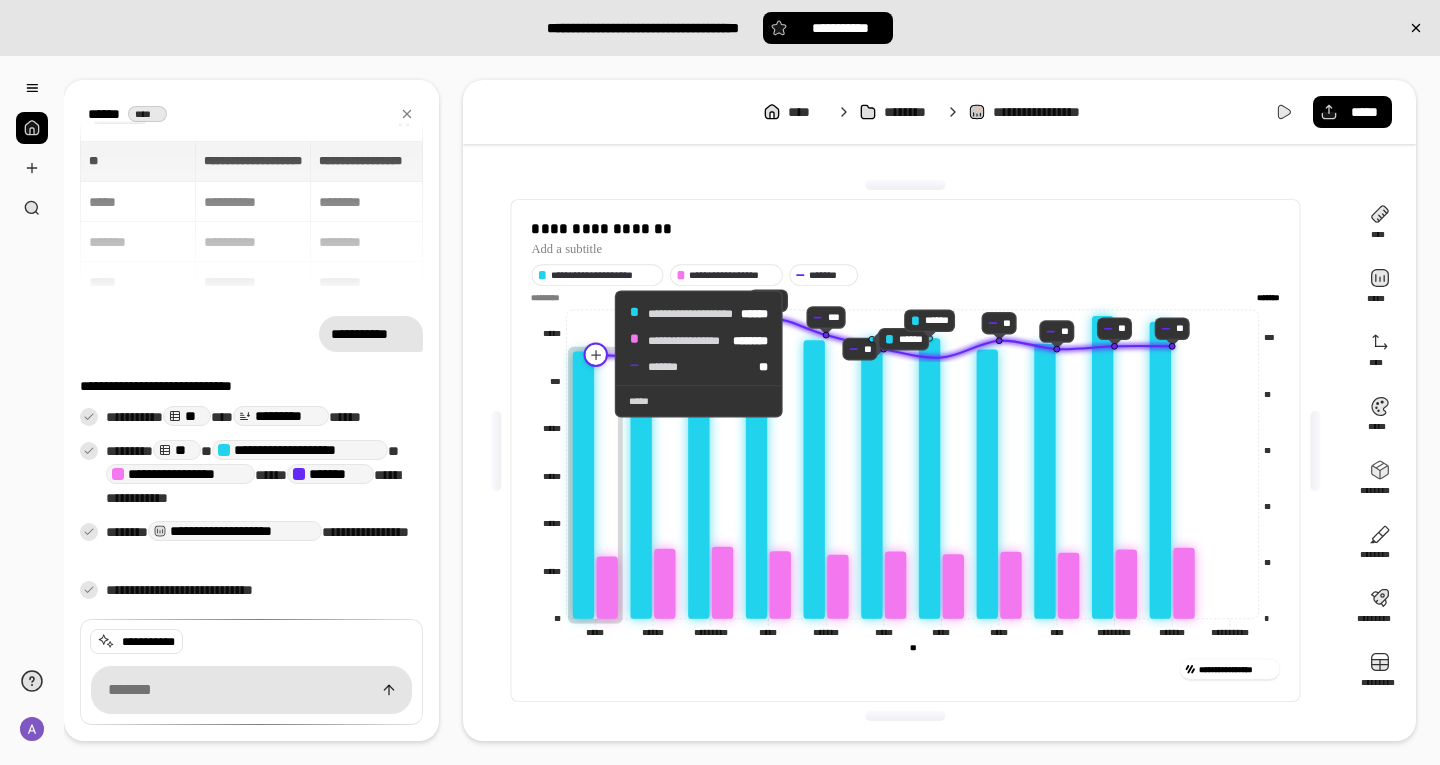 click 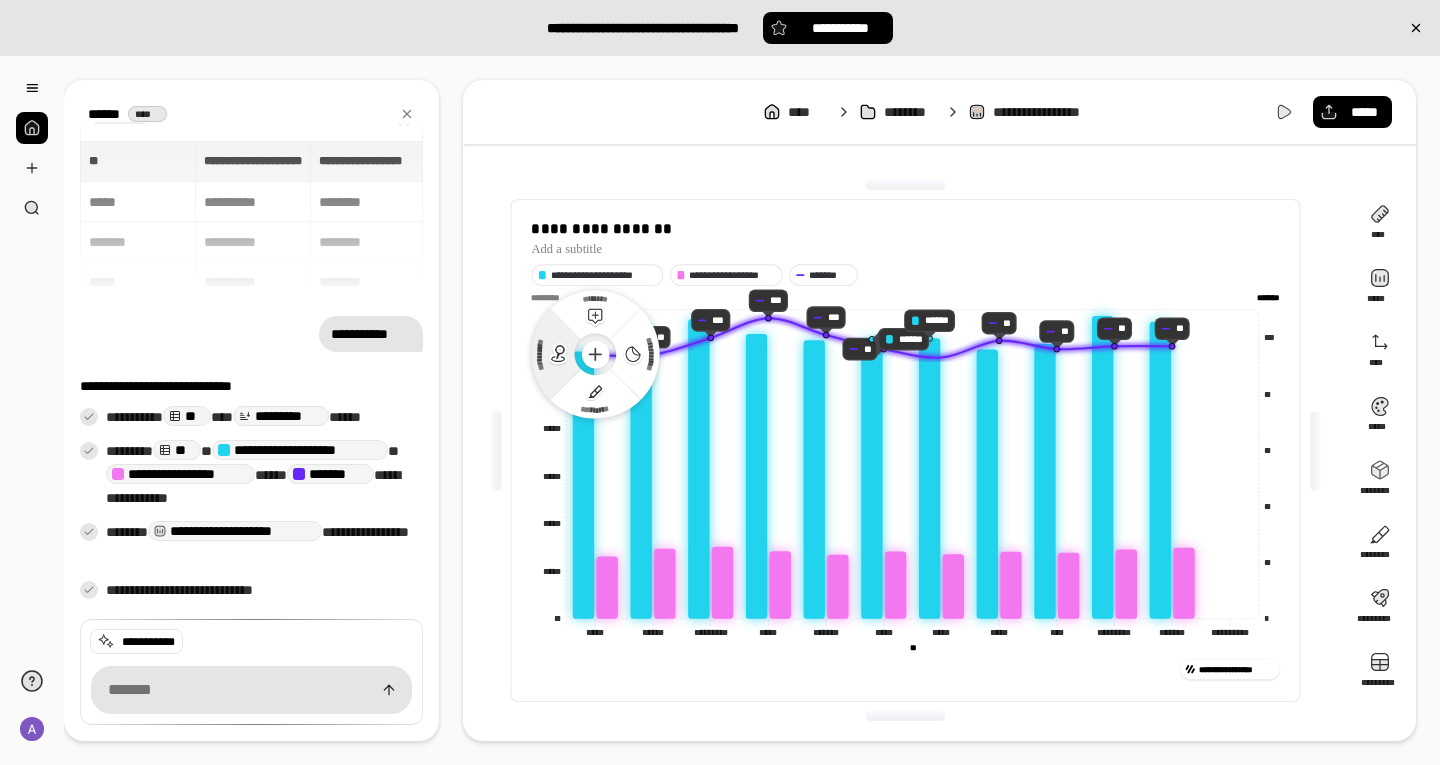 click 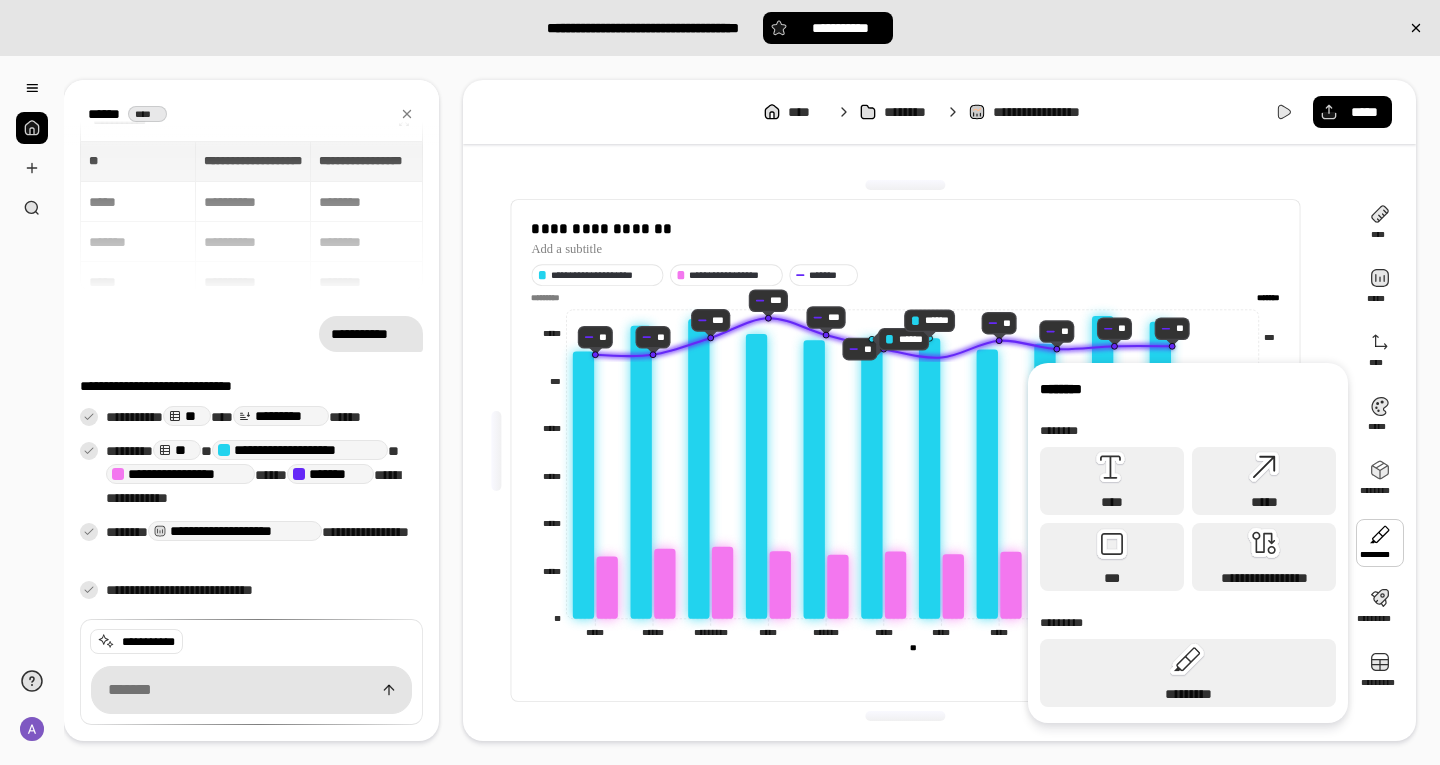click at bounding box center (1380, 543) 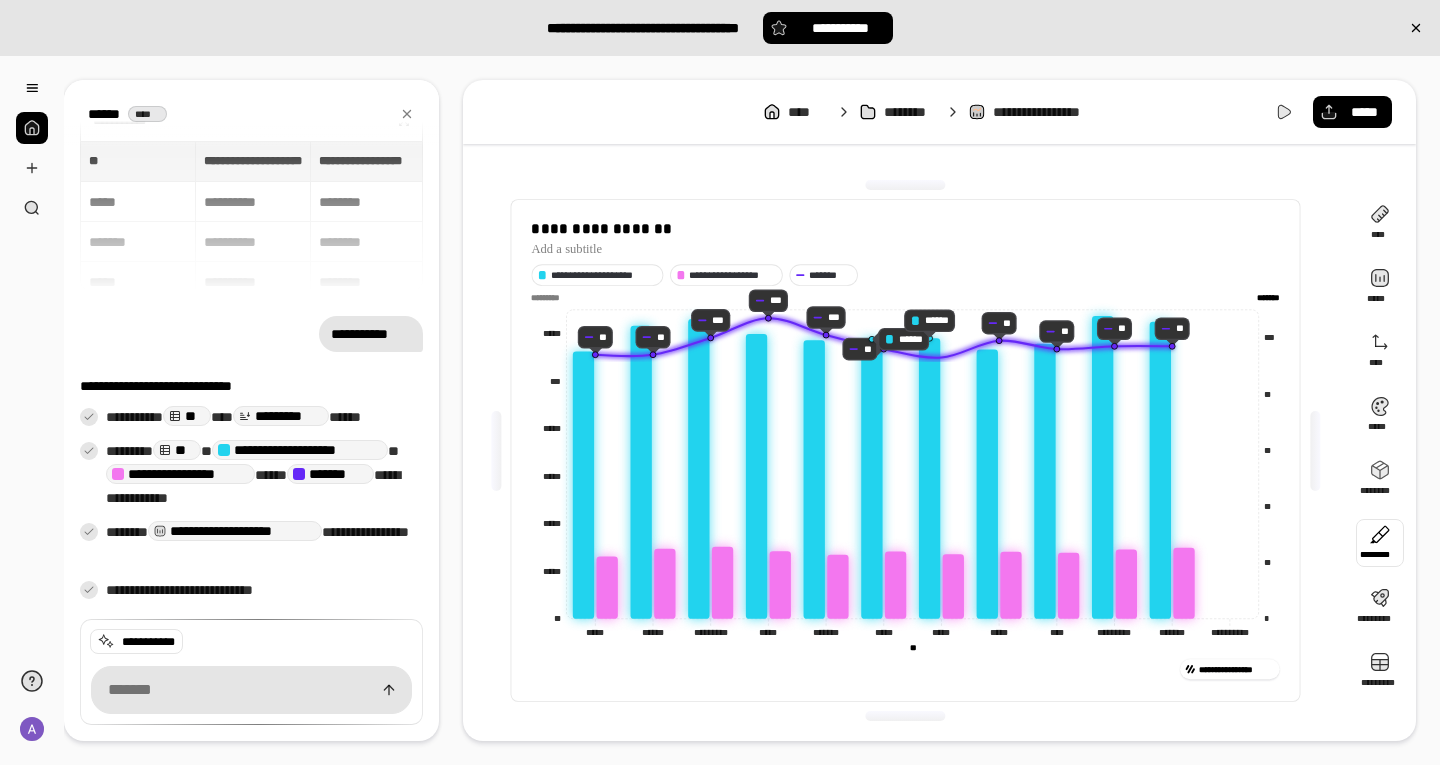 click at bounding box center [1380, 543] 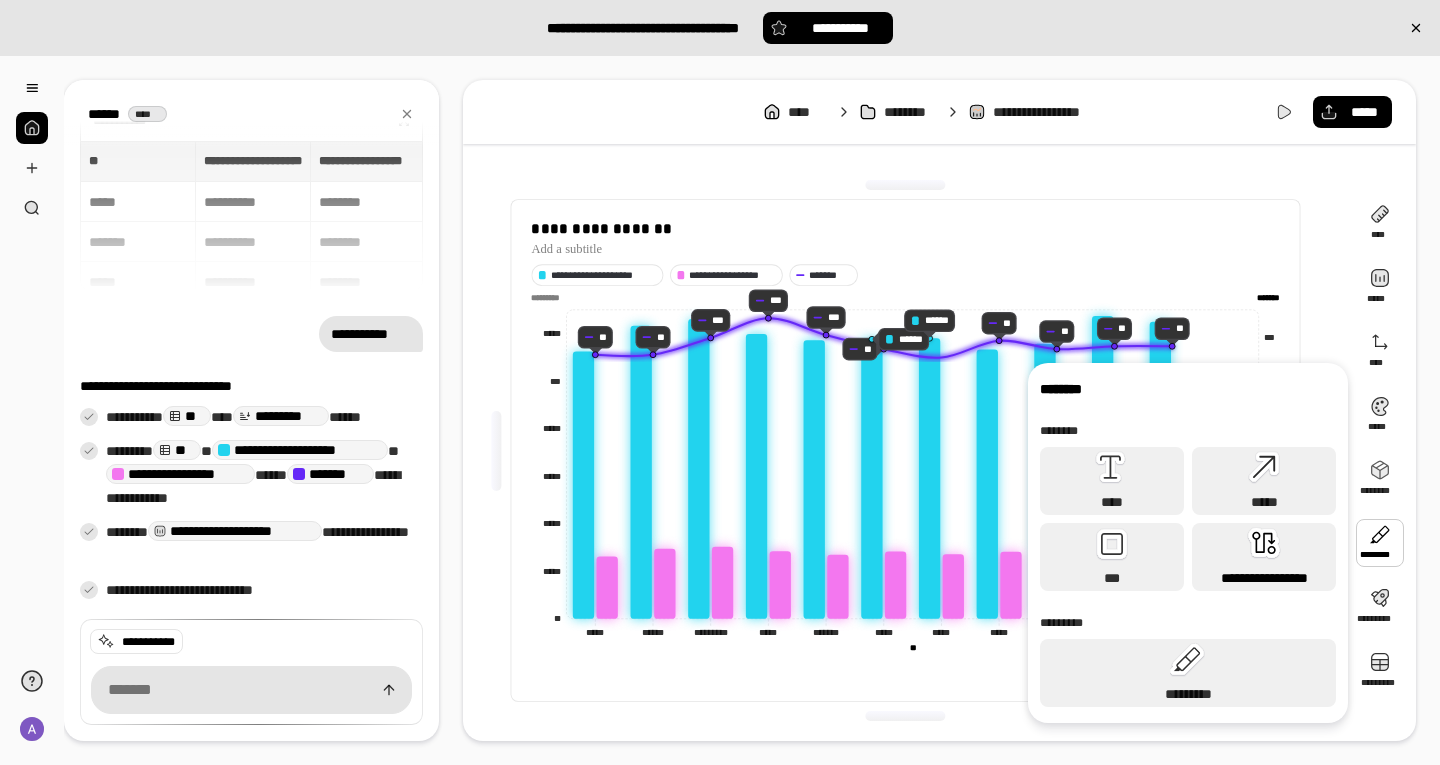 click 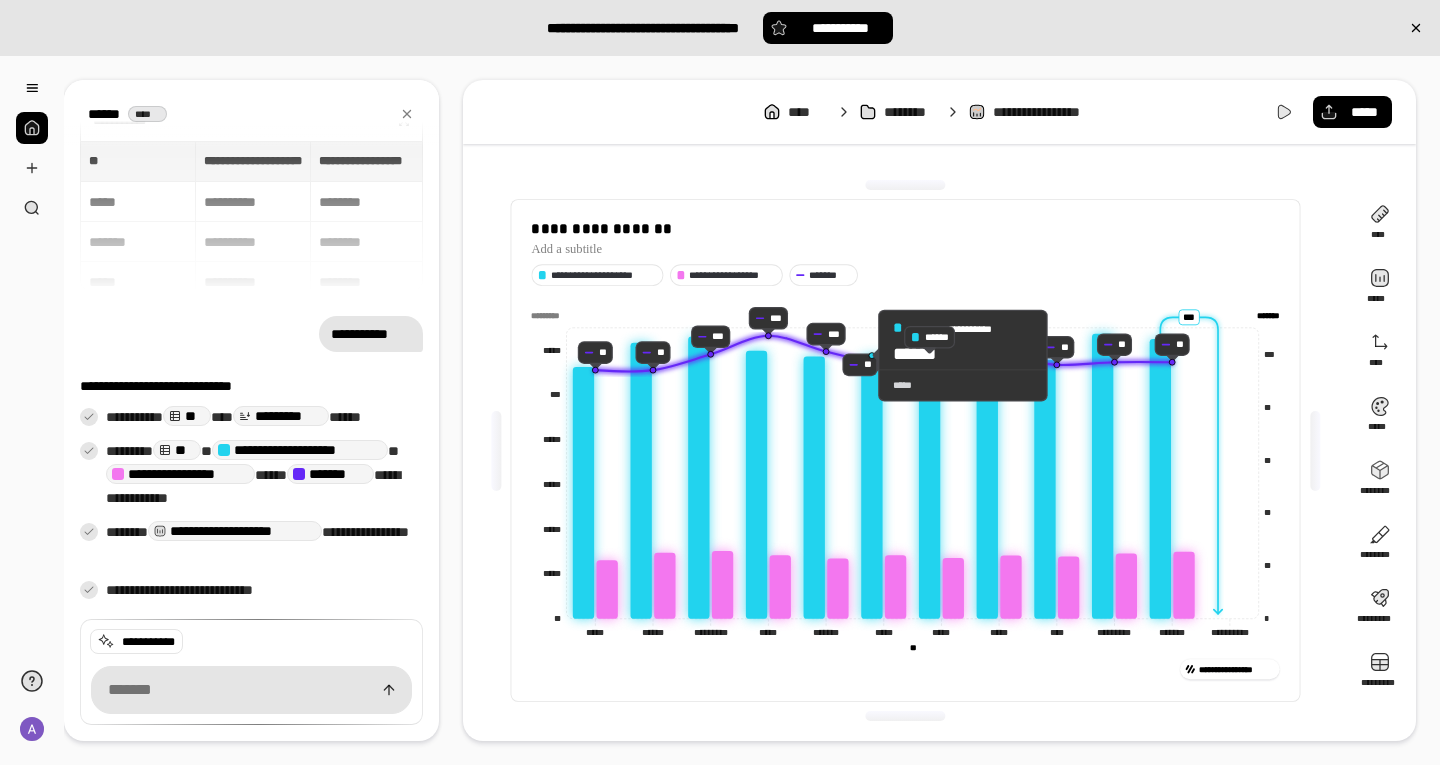 click on "**********" at bounding box center [906, 472] 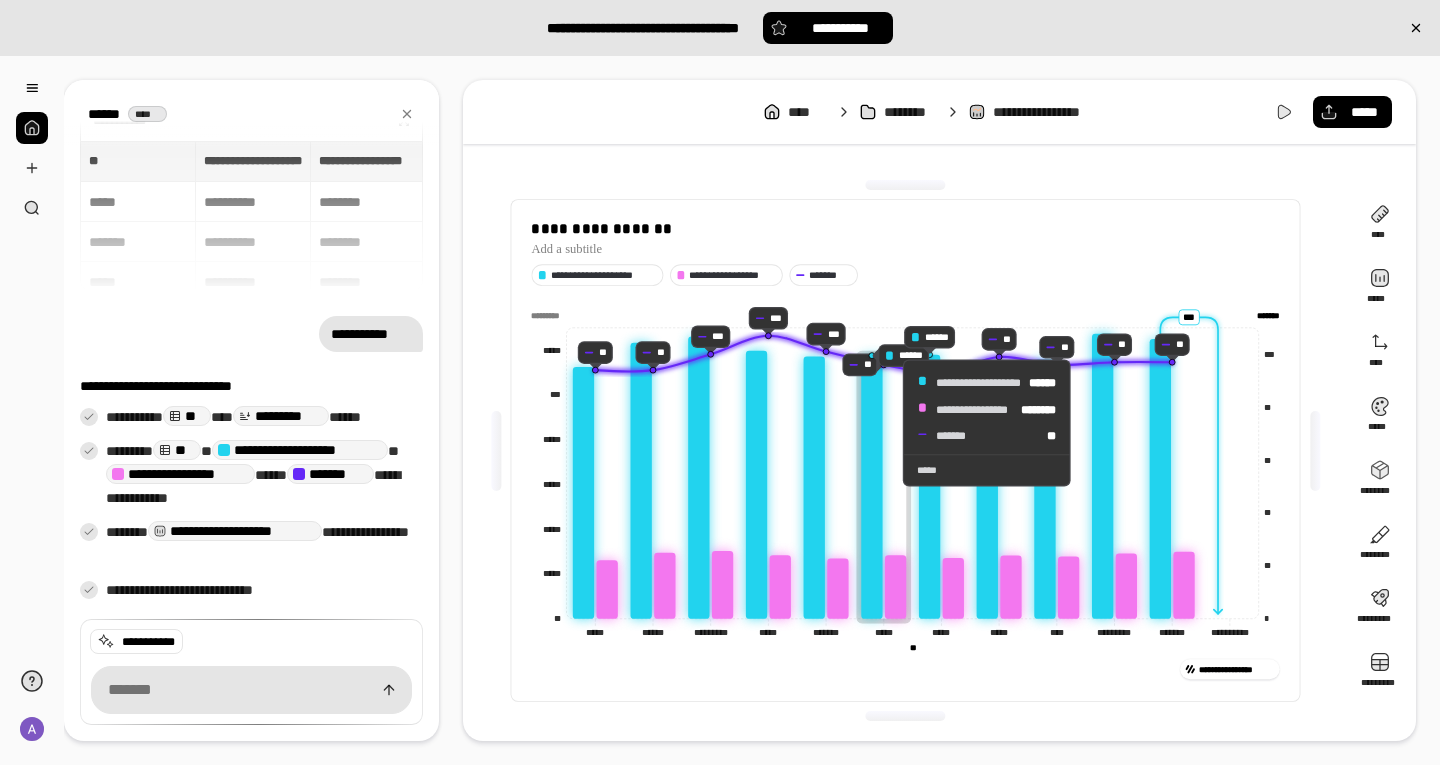click 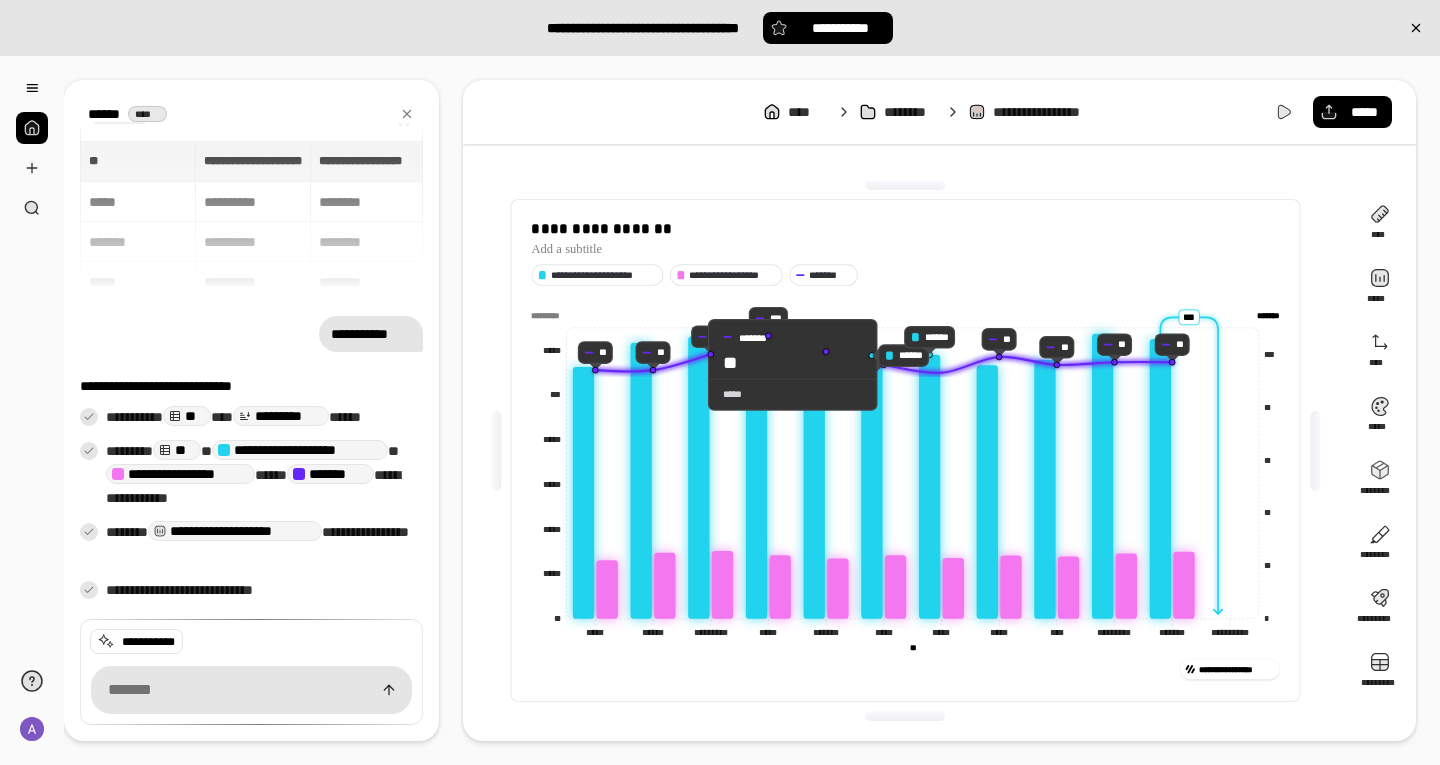drag, startPoint x: 870, startPoint y: 371, endPoint x: 891, endPoint y: 463, distance: 94.36631 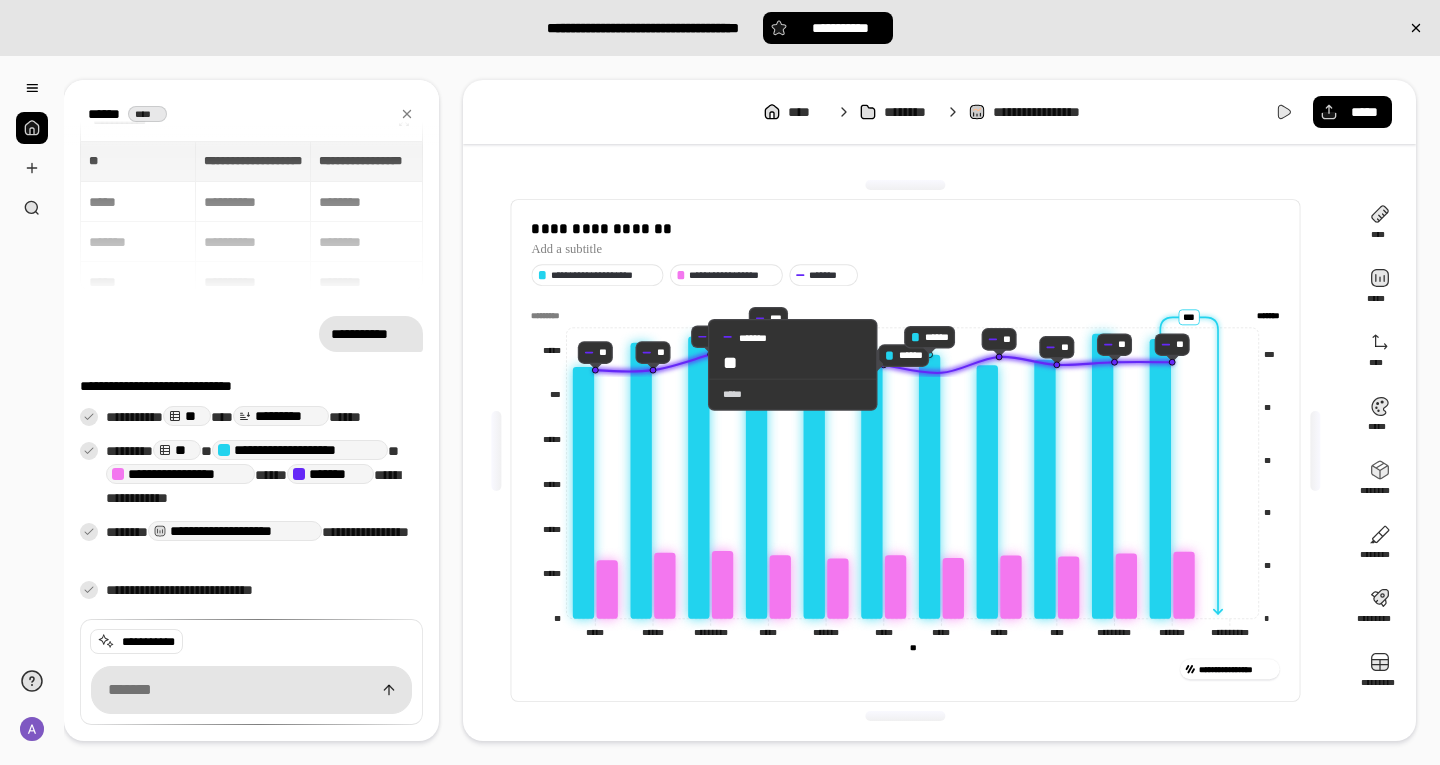 click on "**" at bounding box center [793, 362] 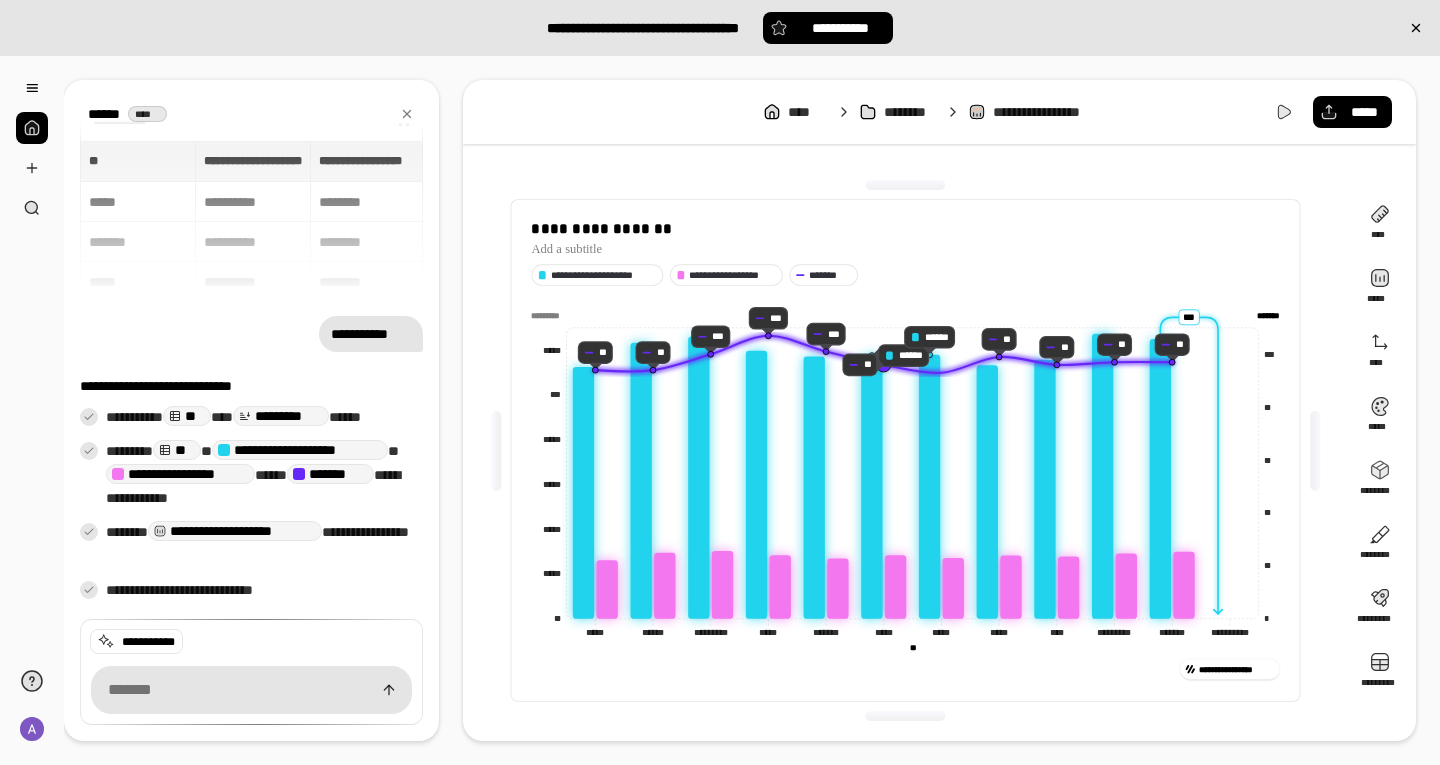 click at bounding box center [884, 364] 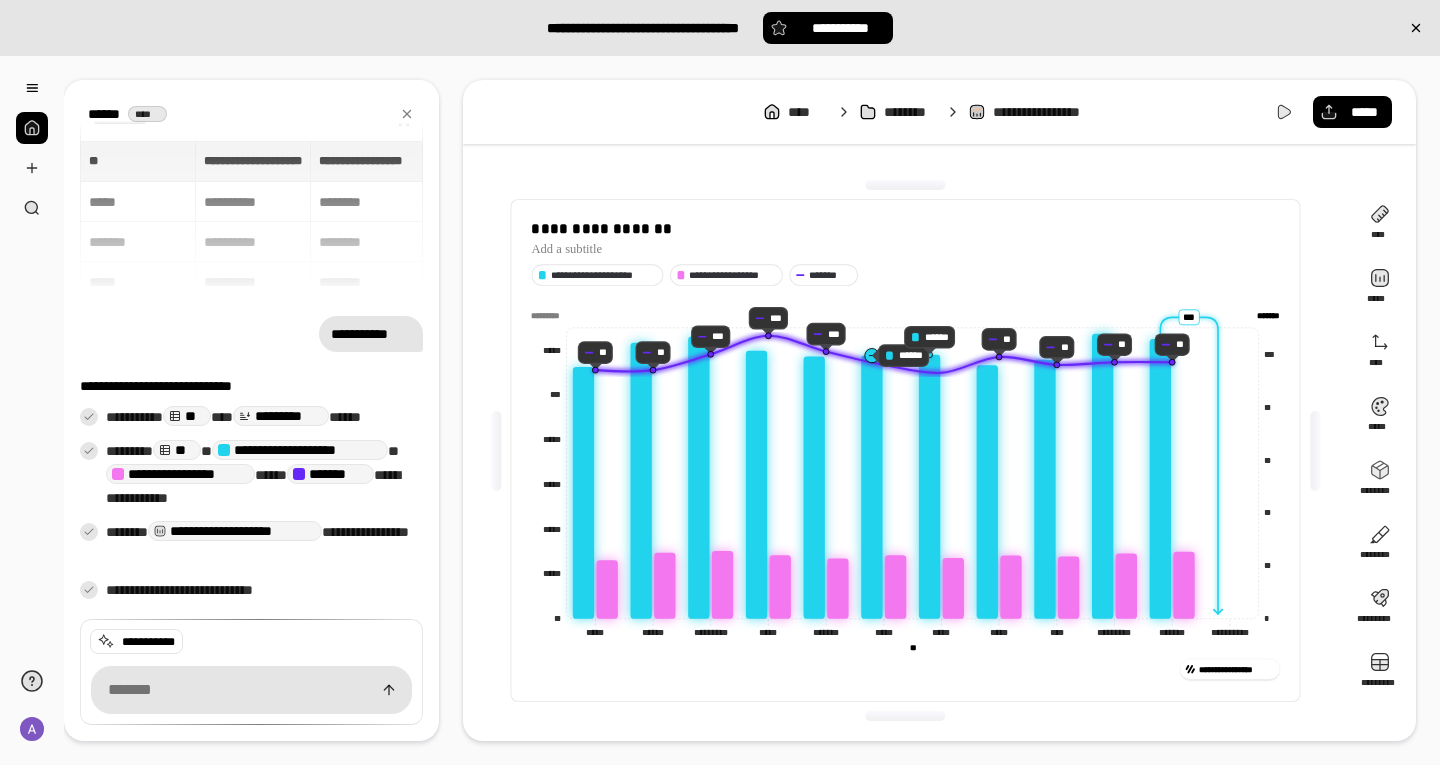 click at bounding box center (872, 355) 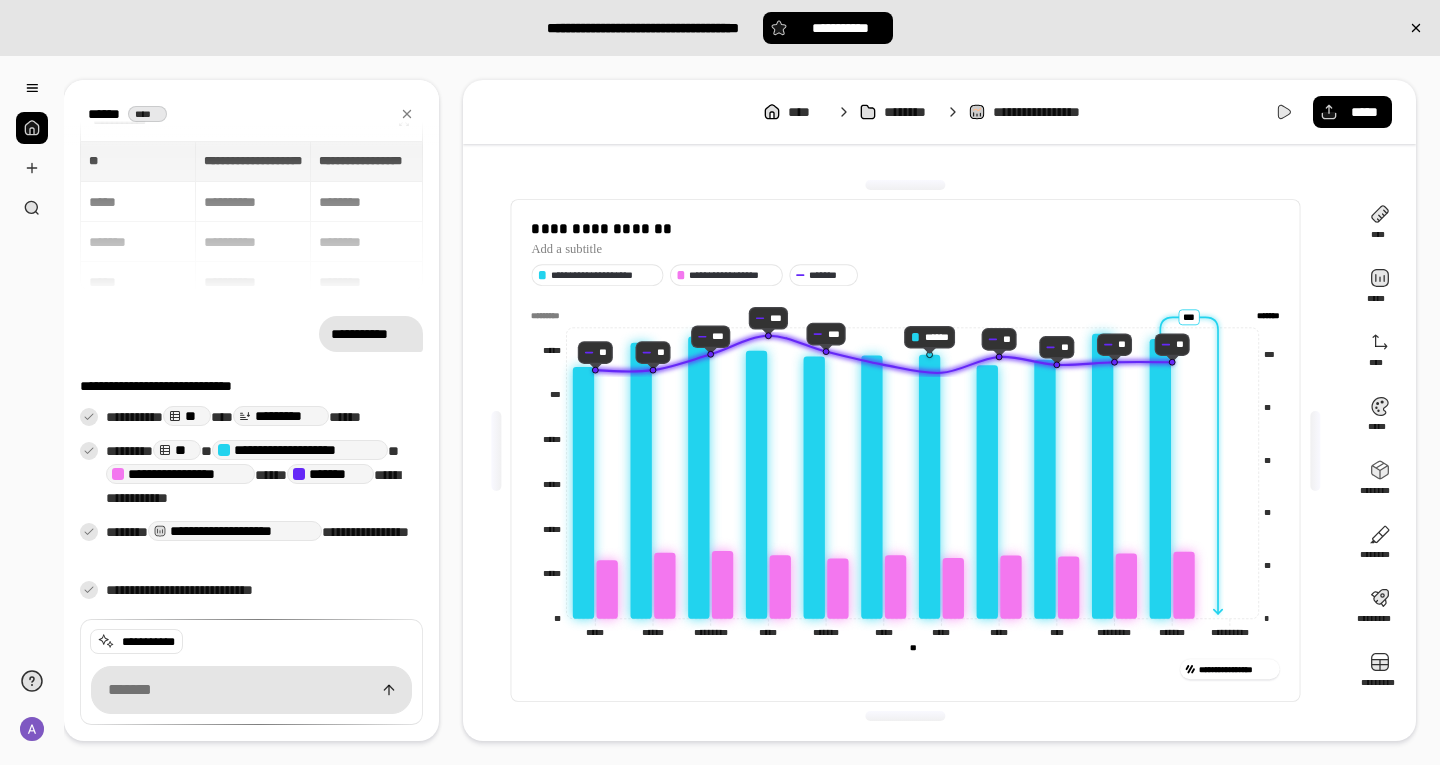 click 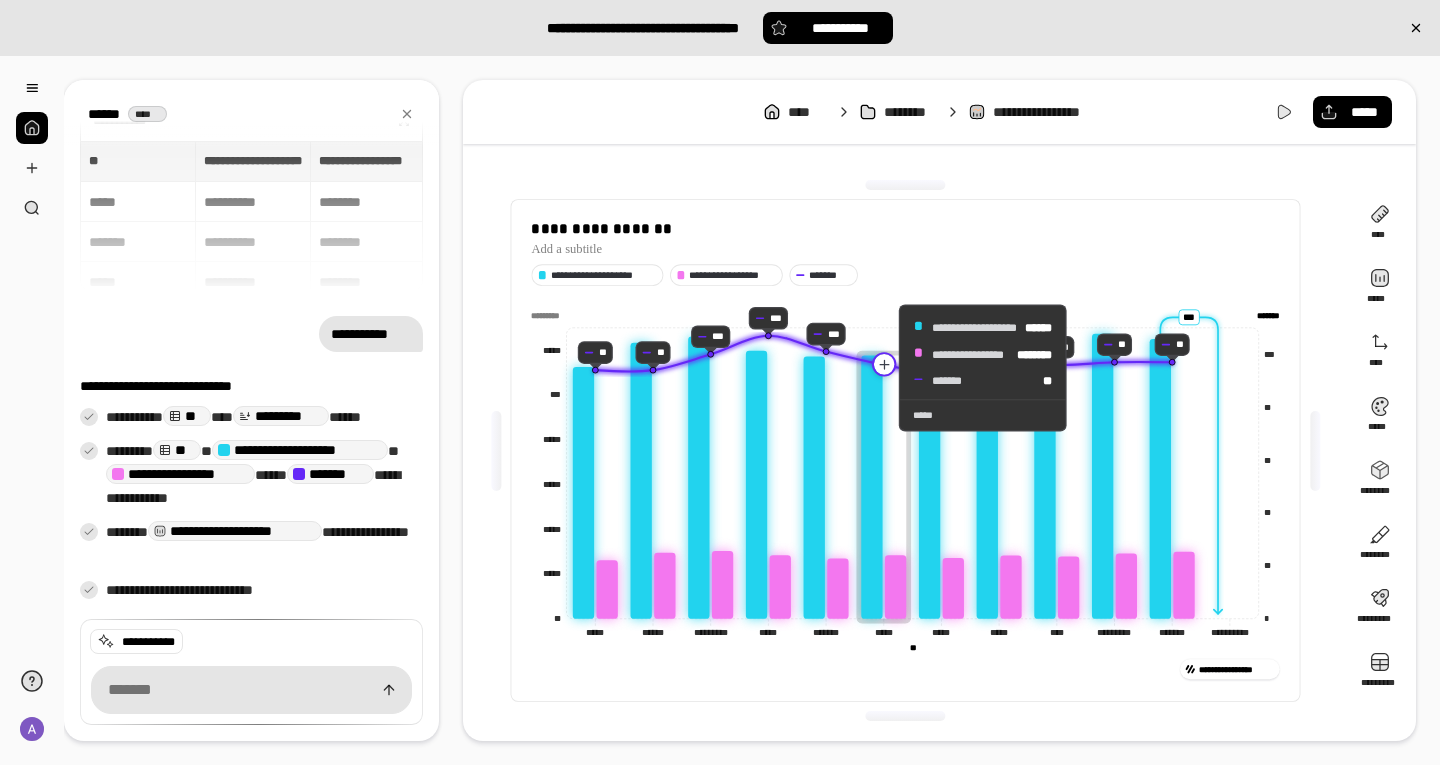 click 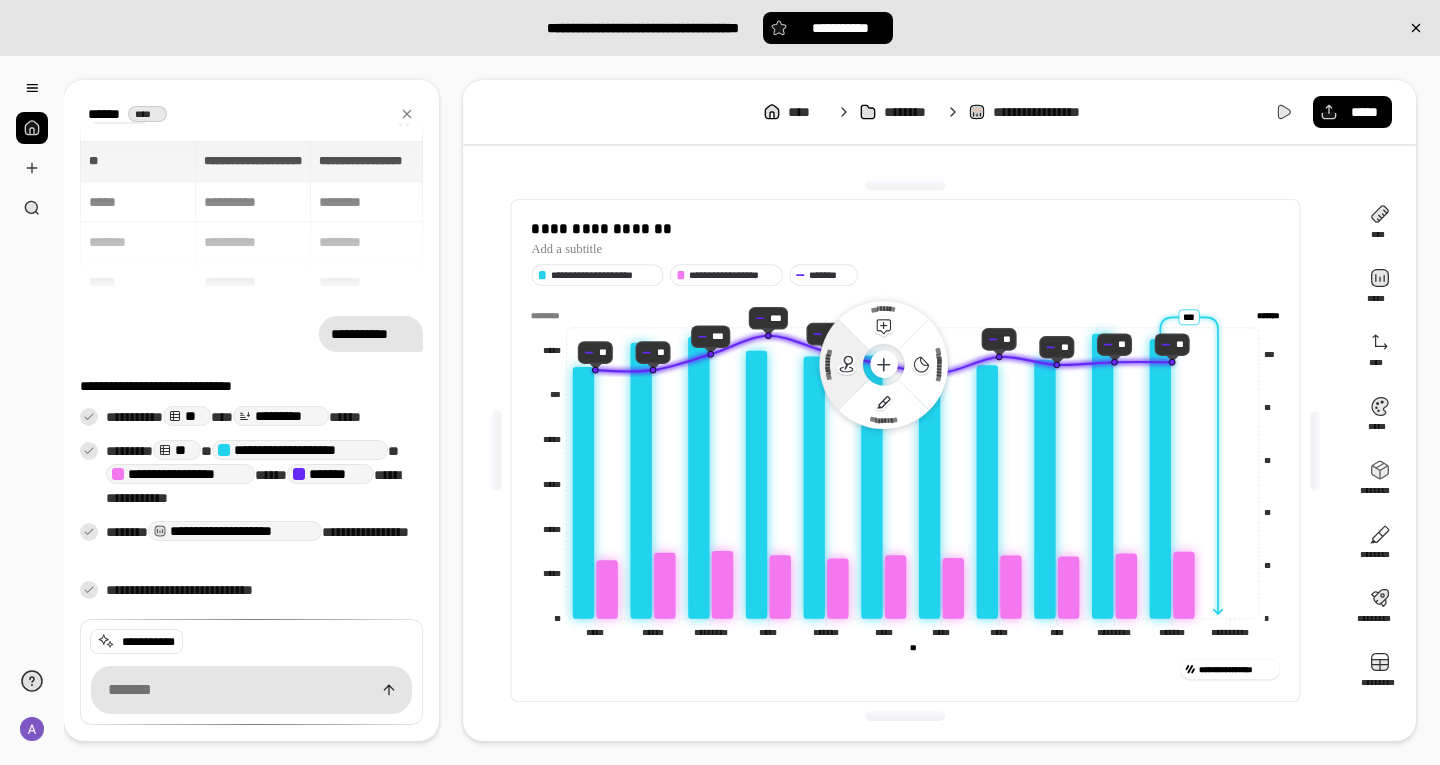 click 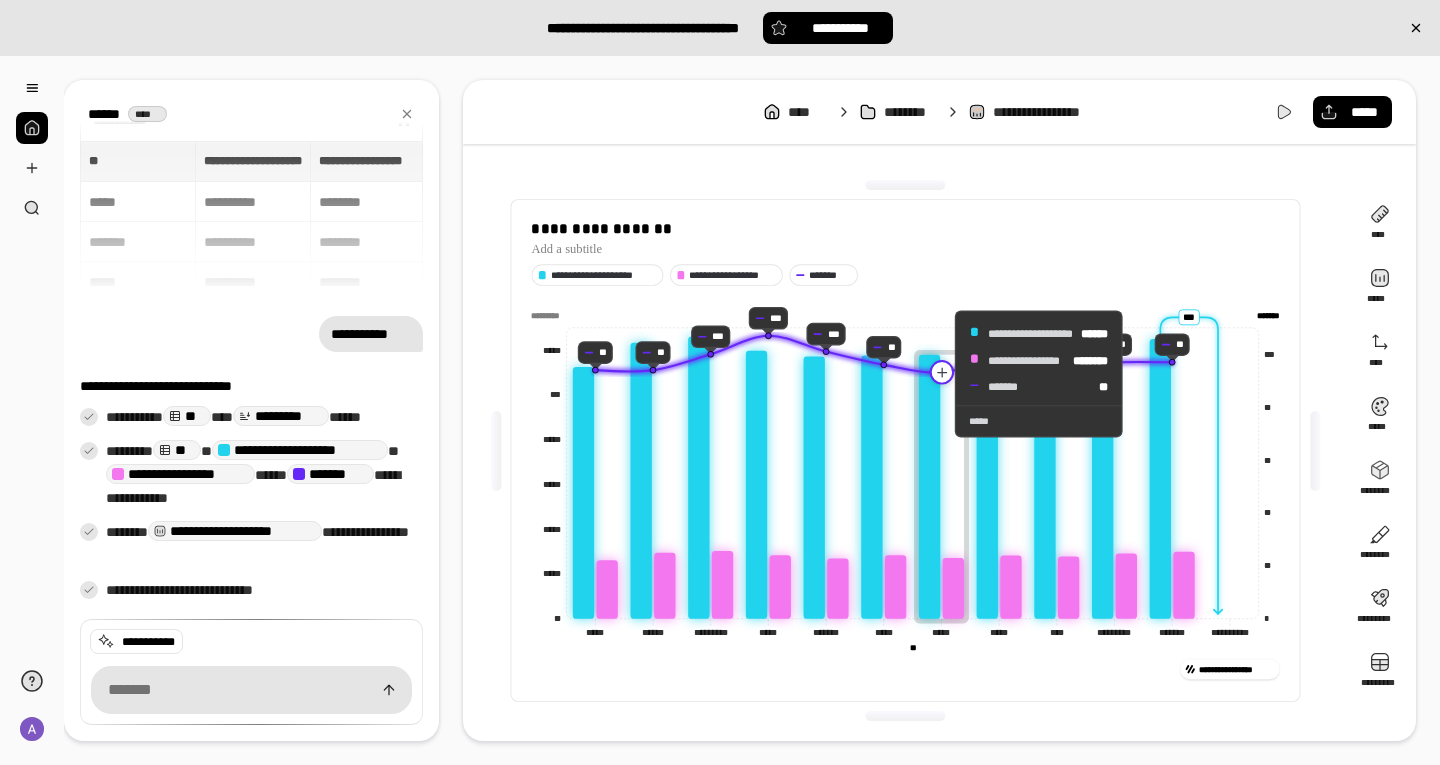 click 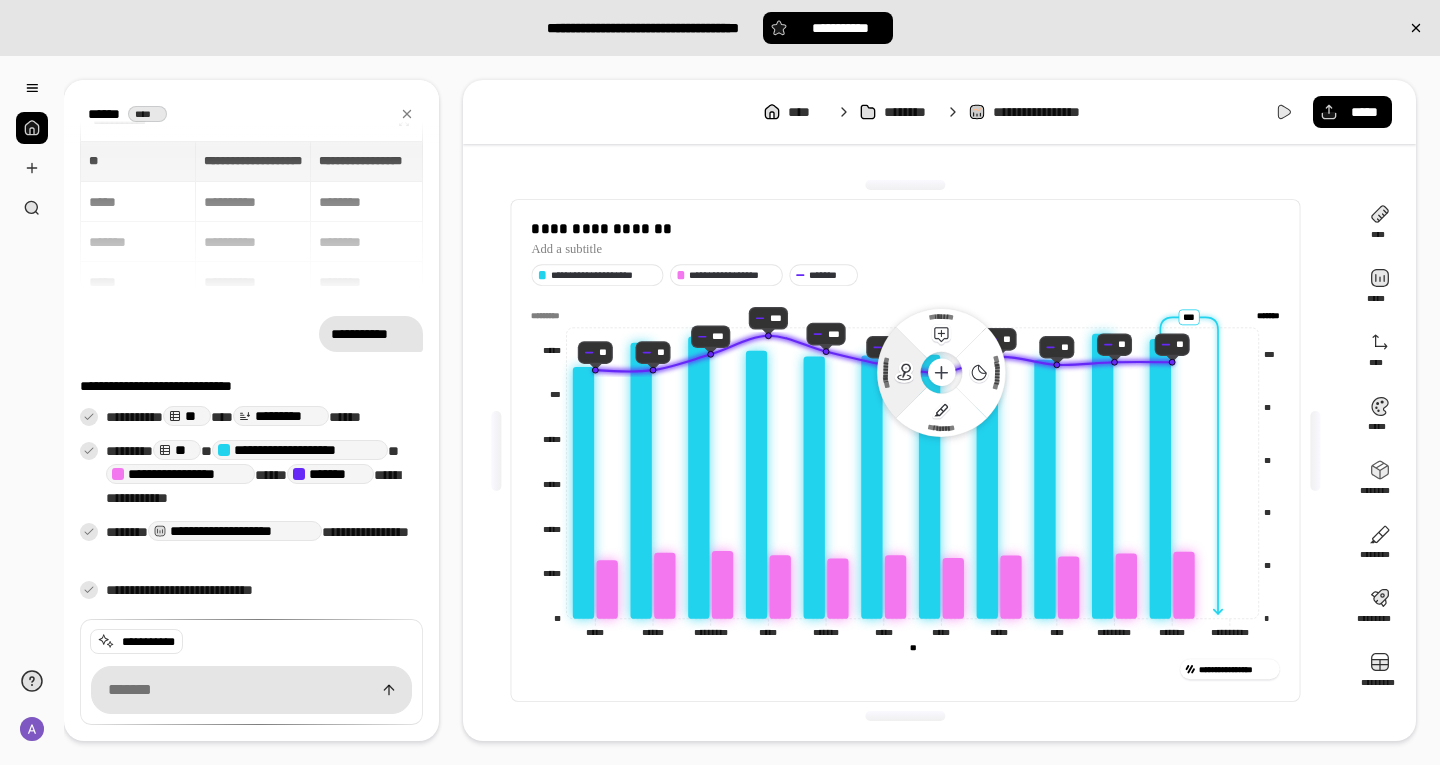 click 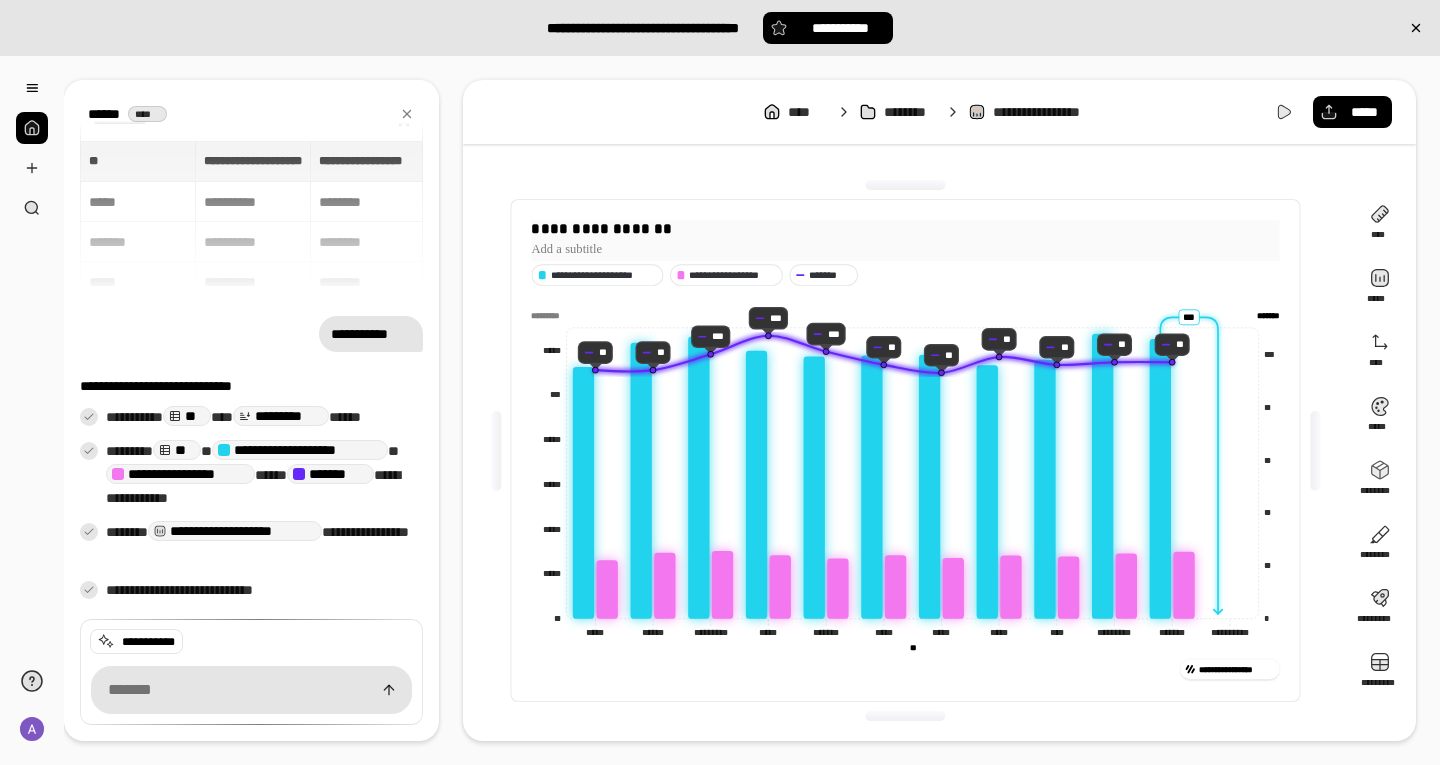 click on "**********" at bounding box center [906, 229] 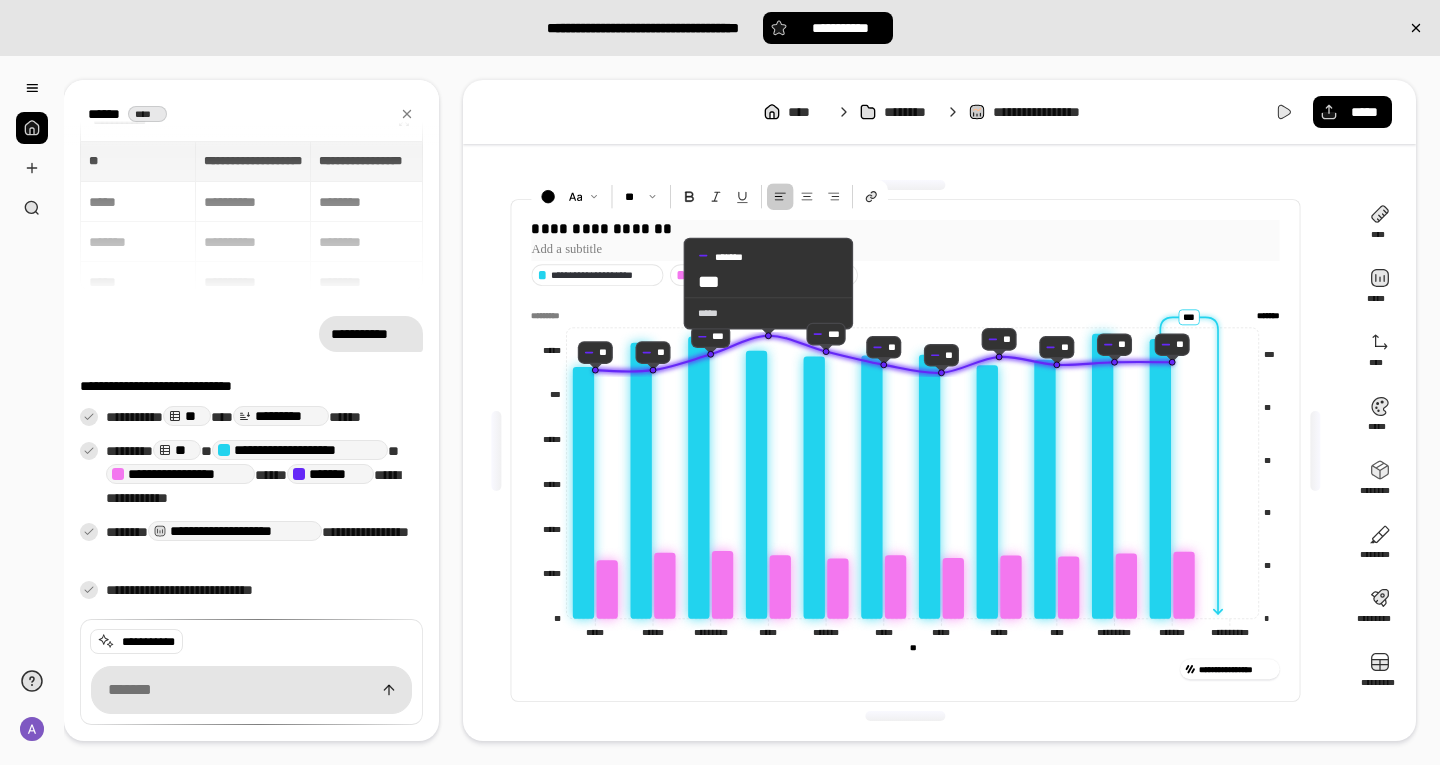 type 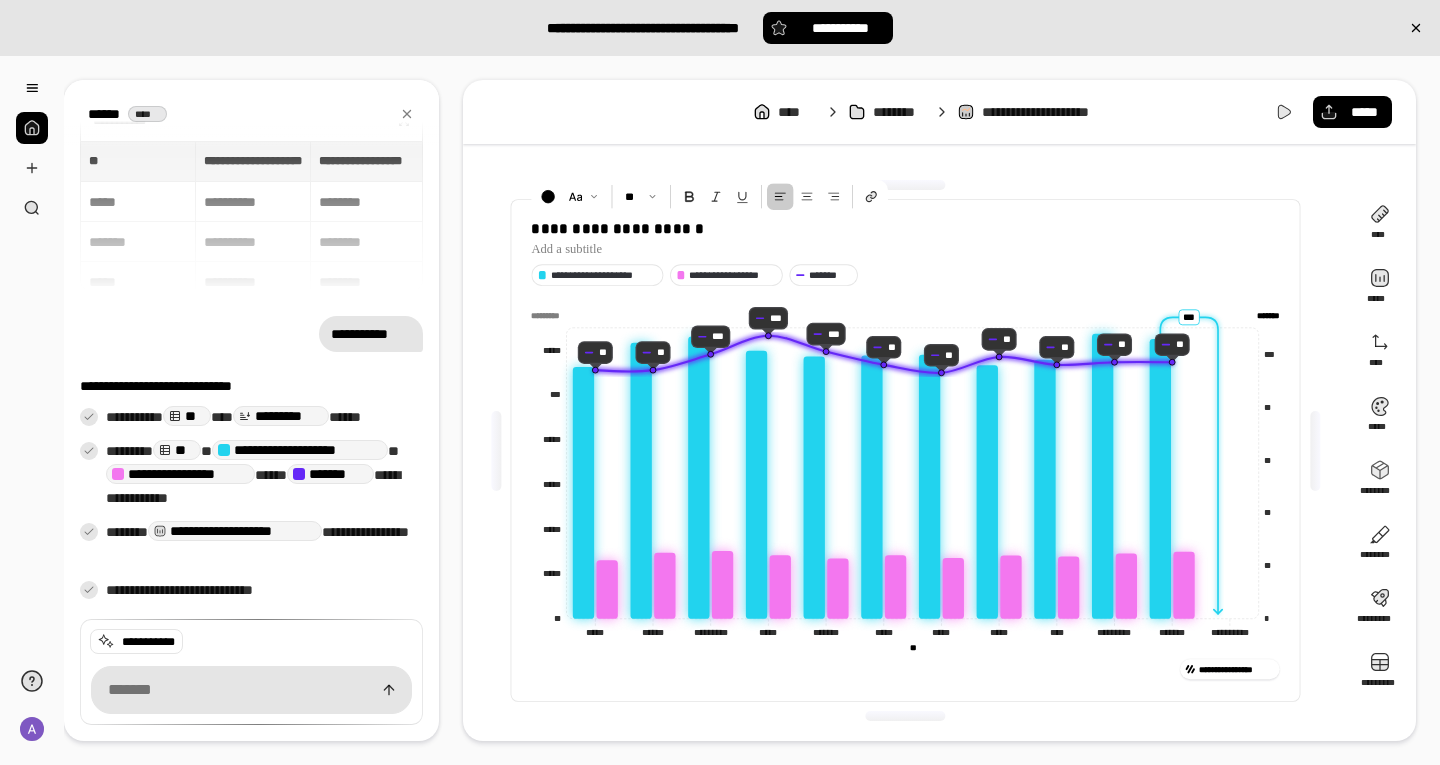 click on "**********" at bounding box center (905, 450) 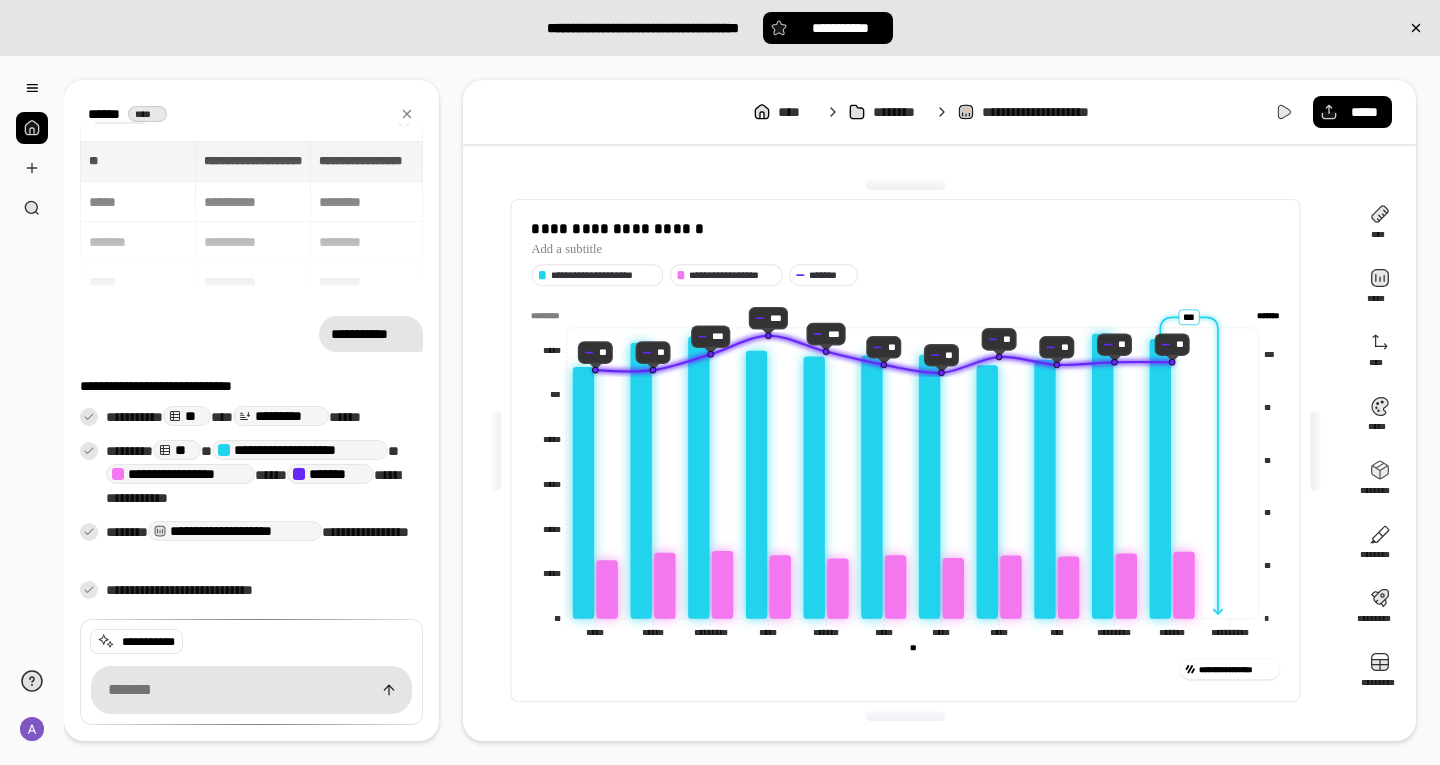click on "**********" 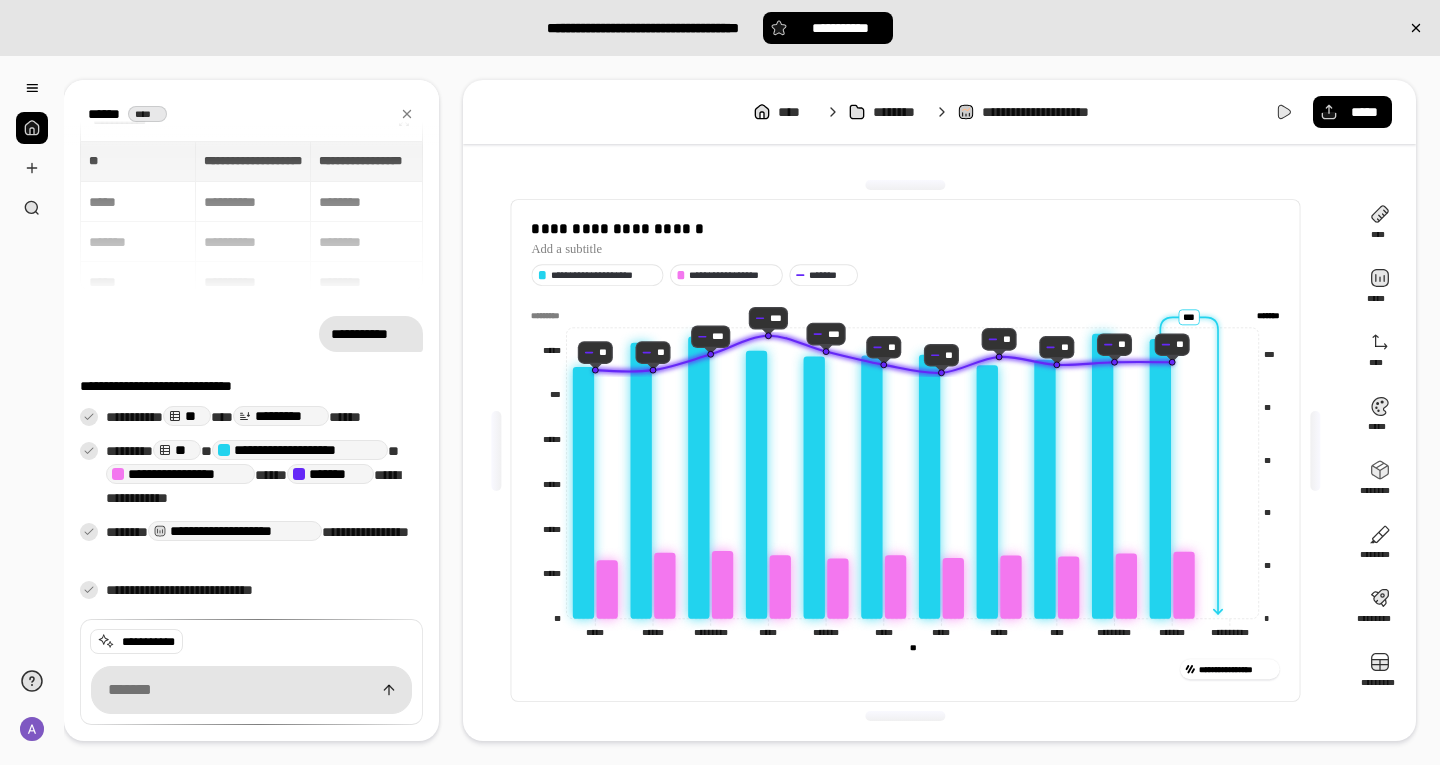 click on "**********" at bounding box center [720, 382] 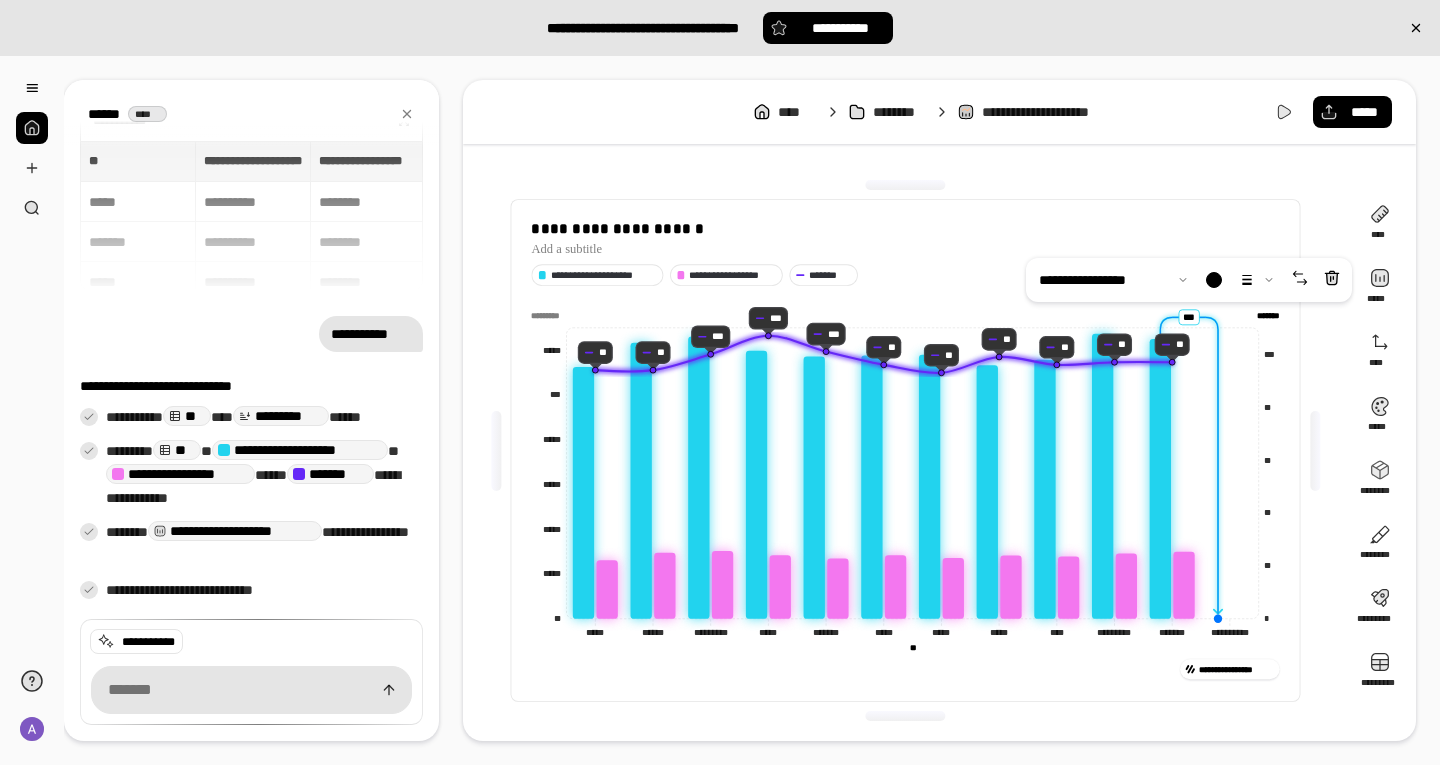 click 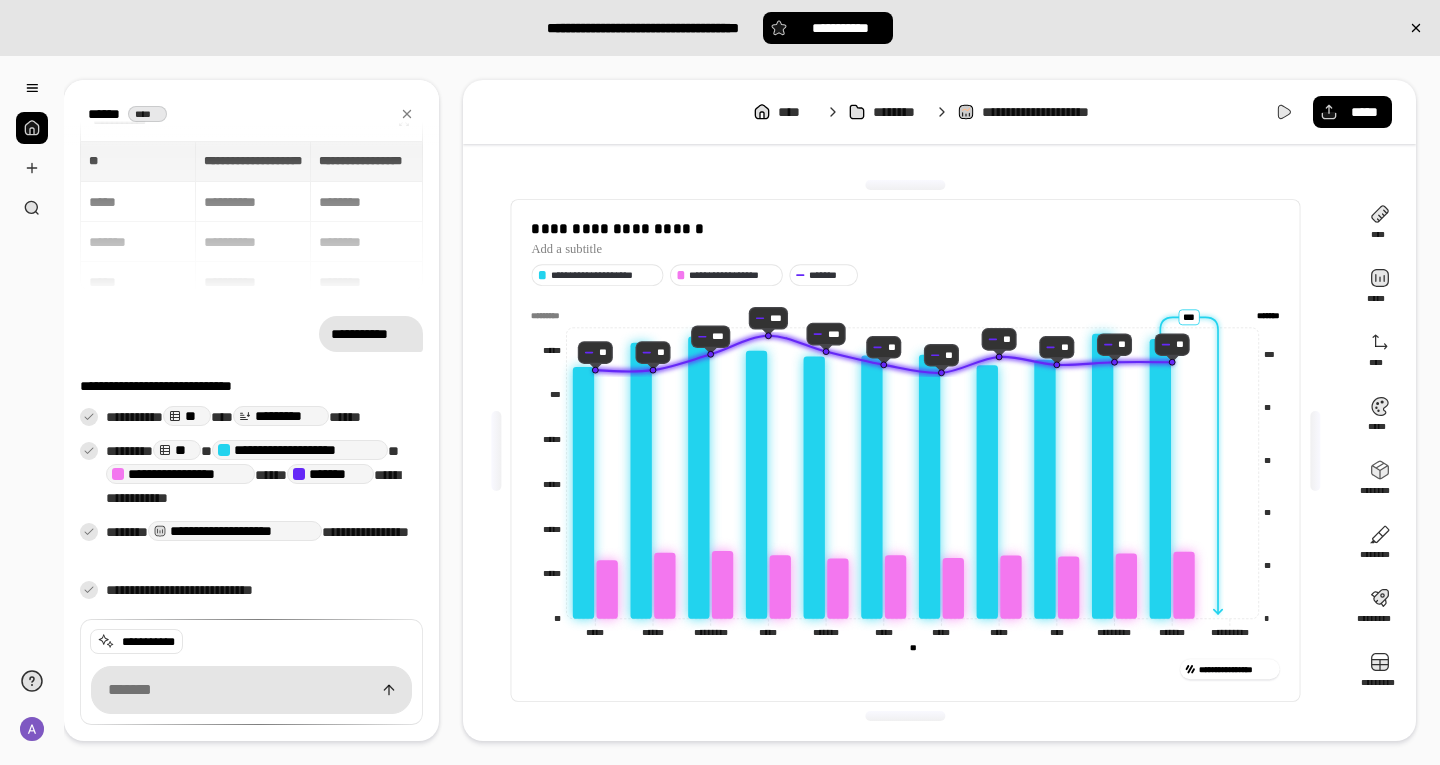 click on "**********" 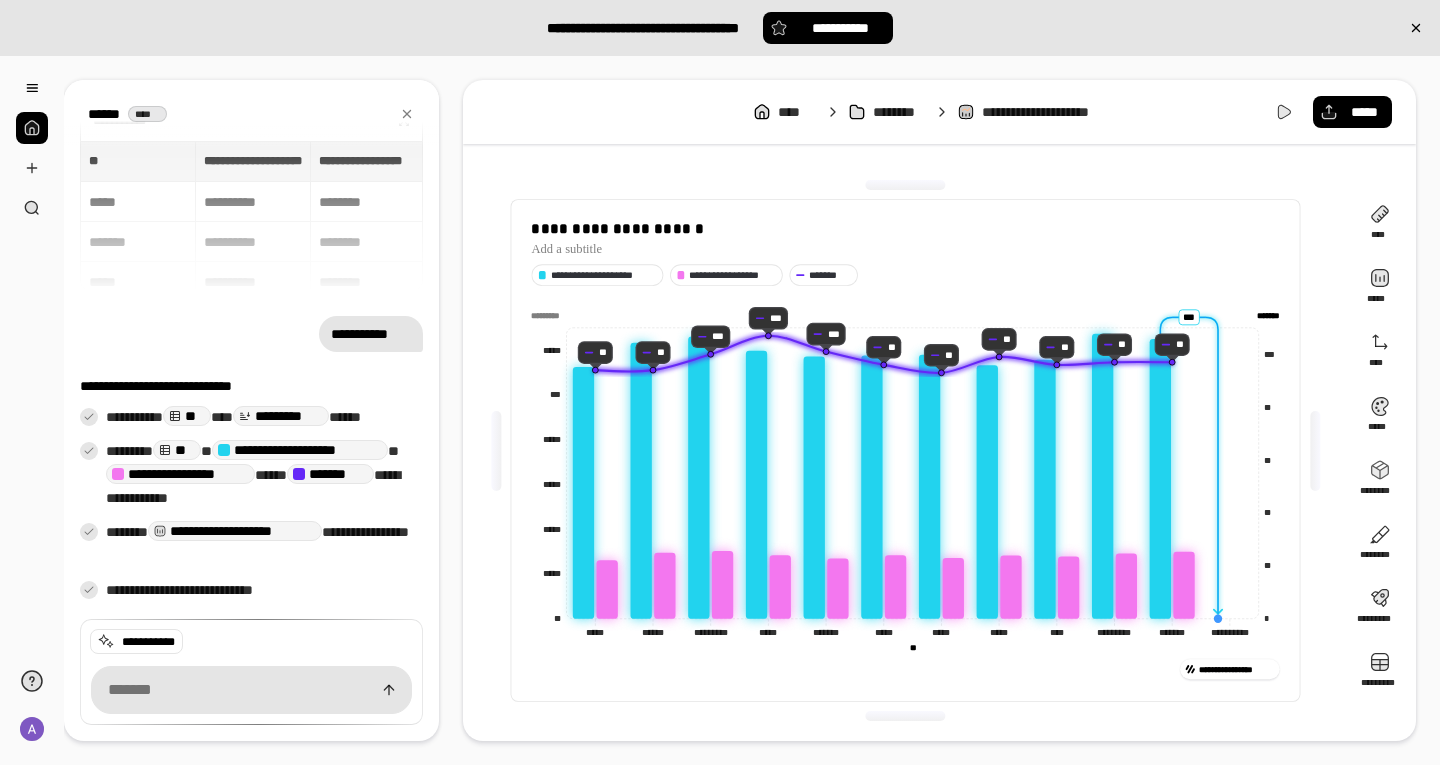 click 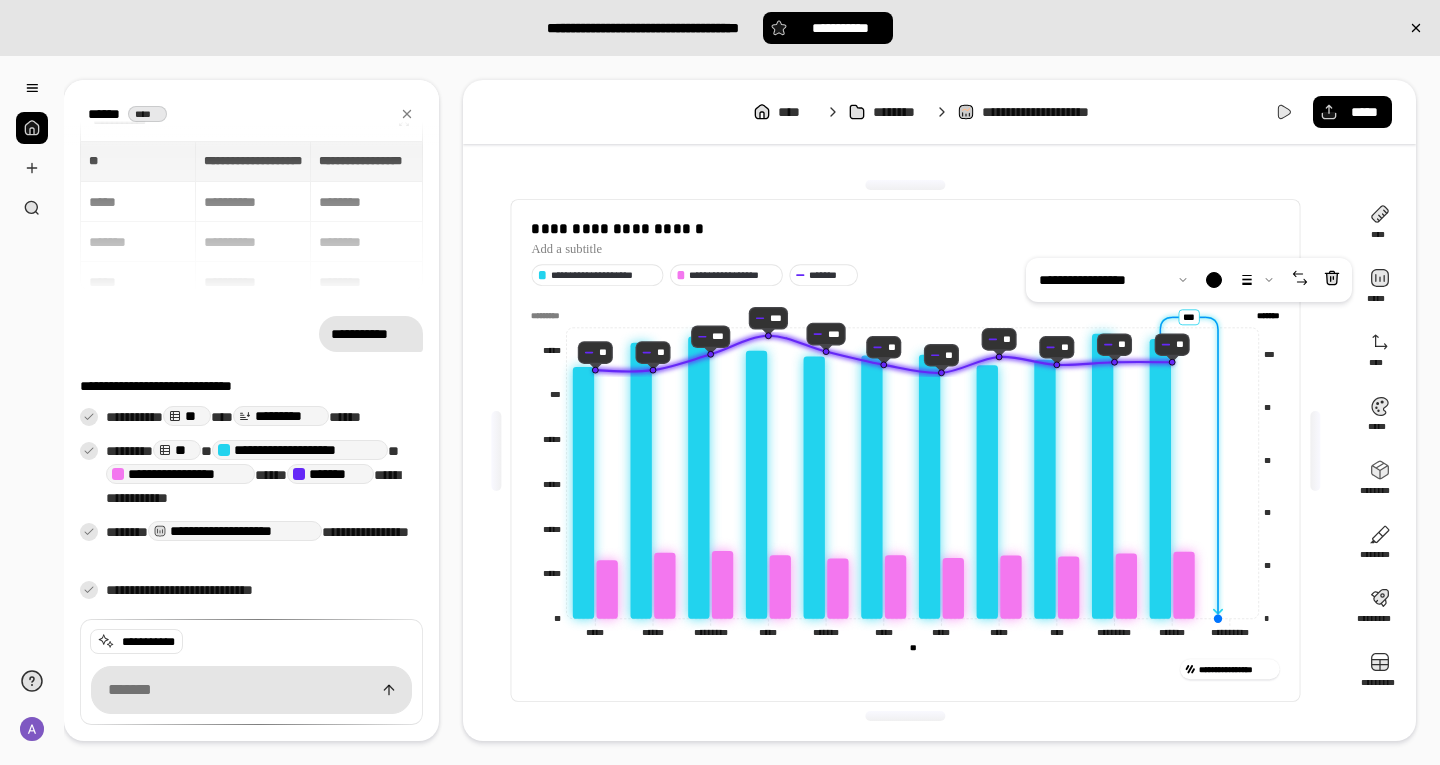 click 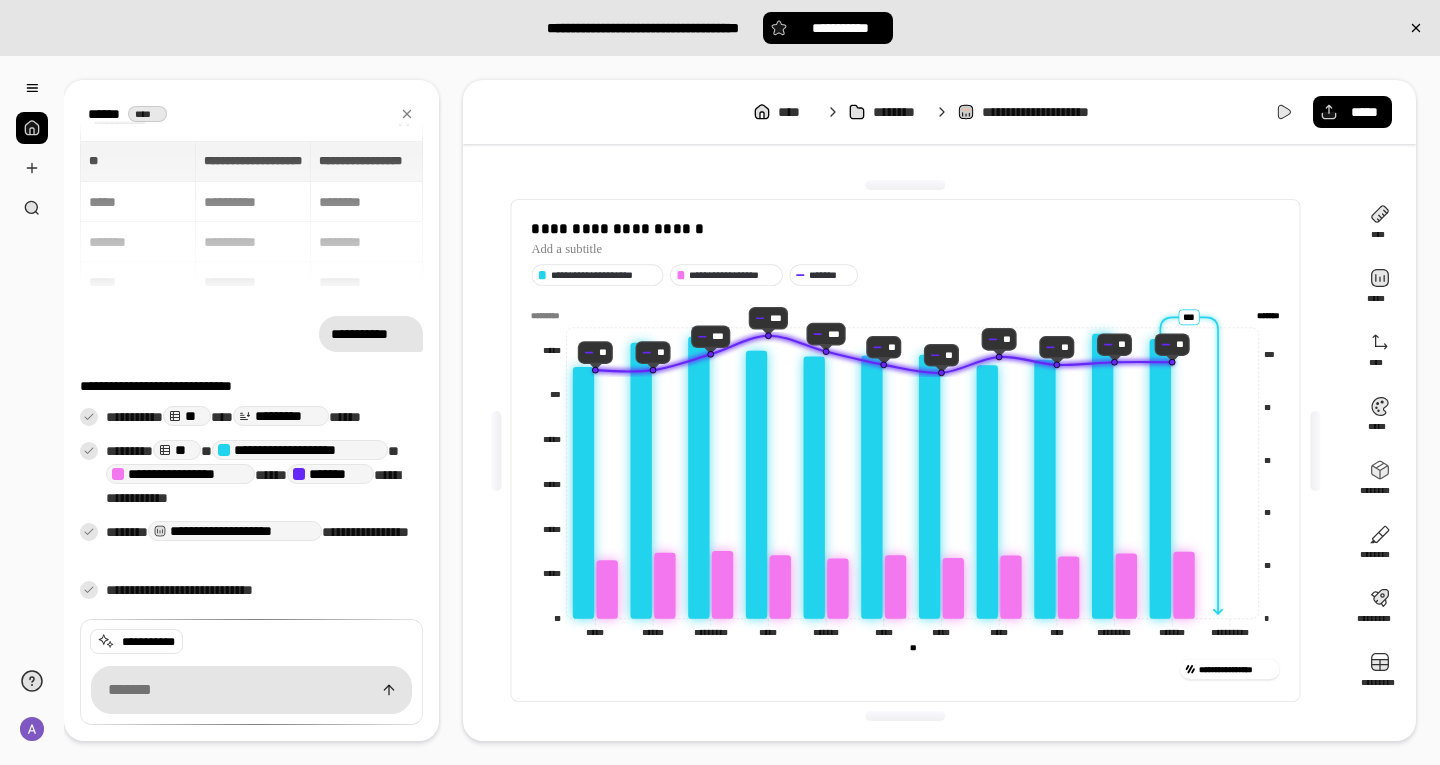 click on "**********" at bounding box center (251, 216) 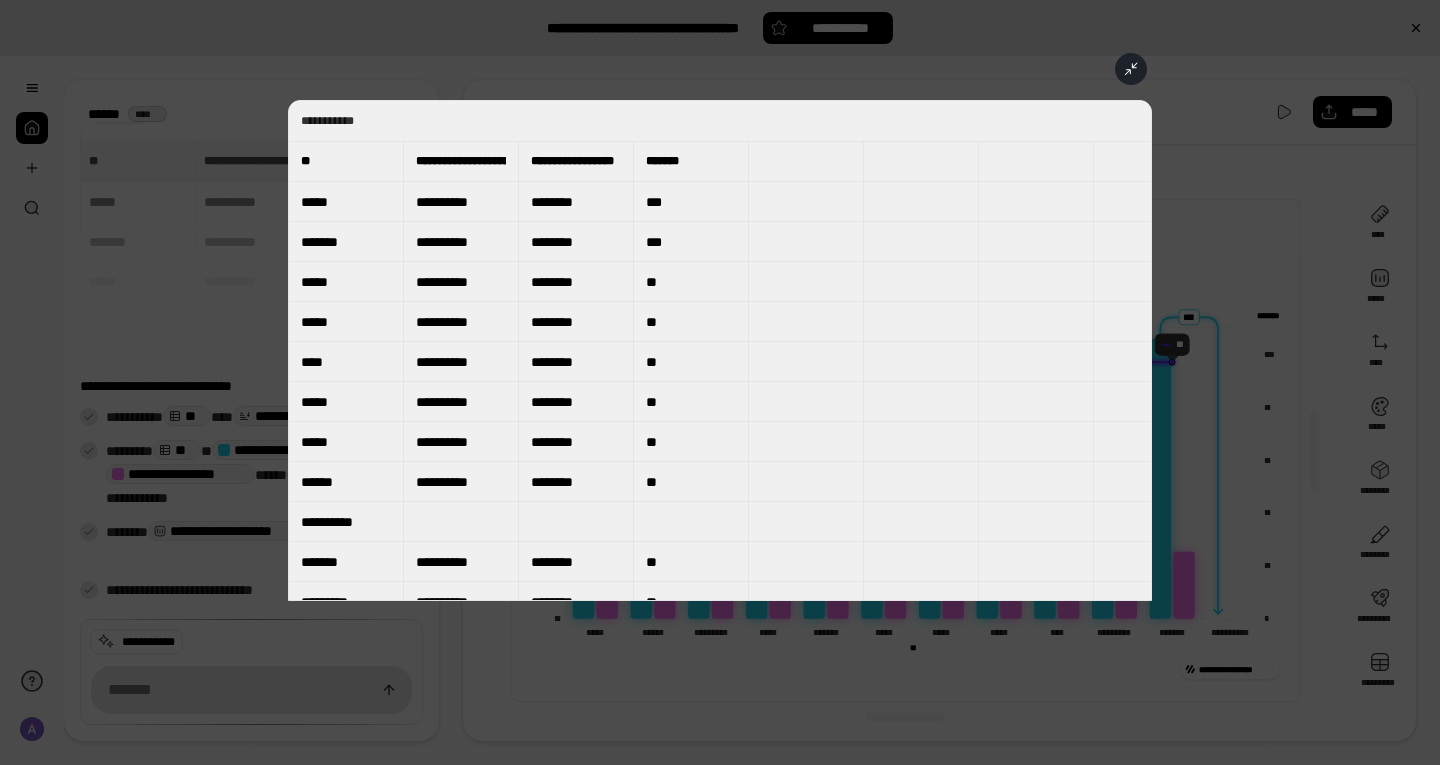 click at bounding box center (461, 522) 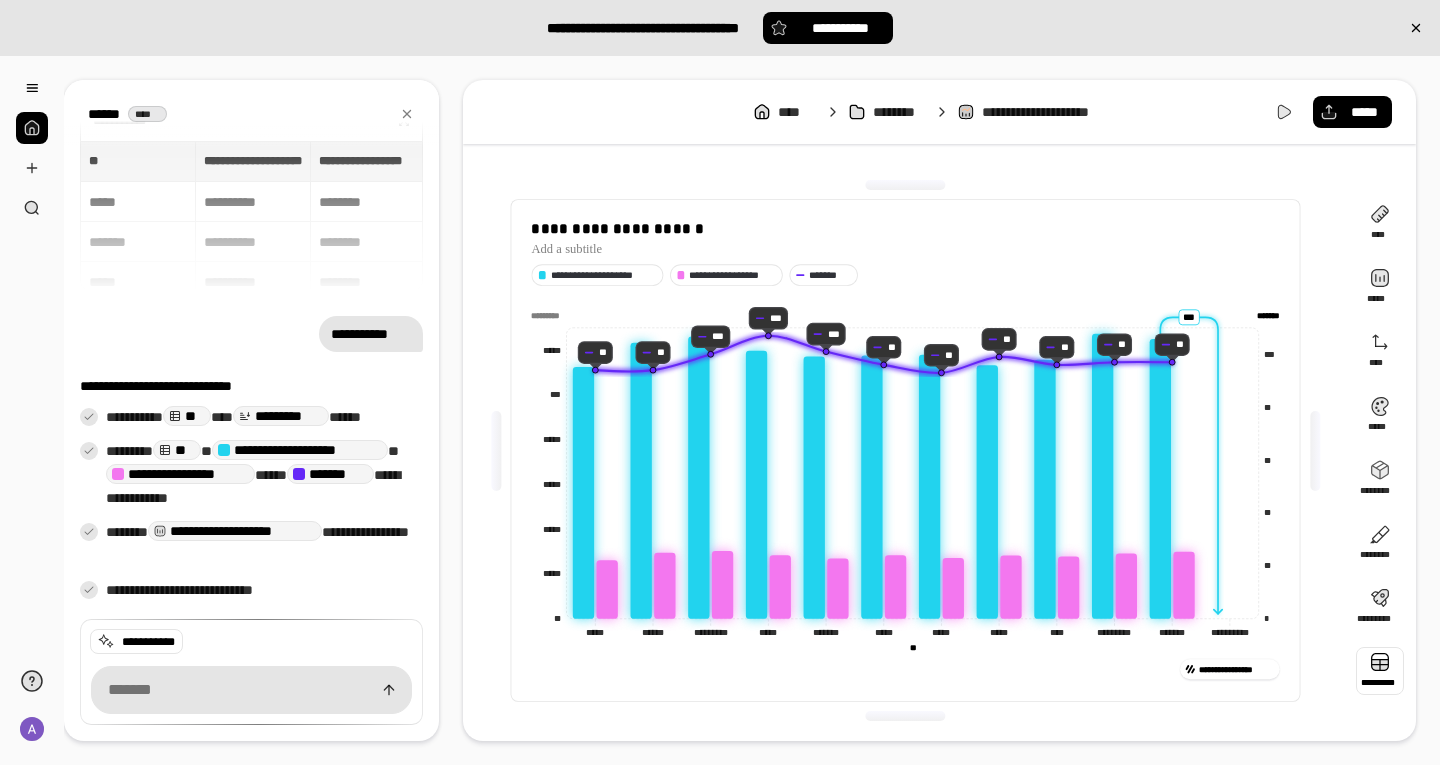 click at bounding box center [1380, 671] 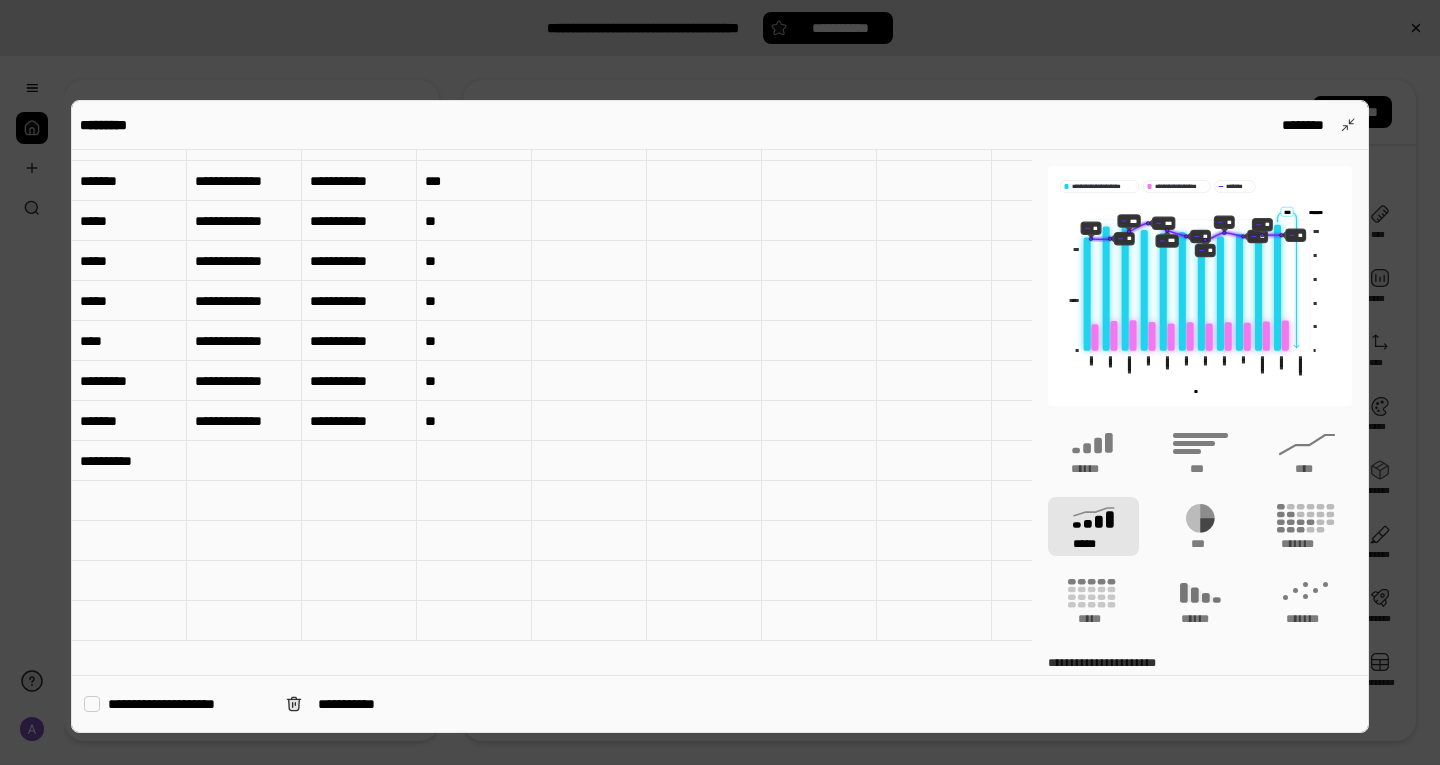 scroll, scrollTop: 200, scrollLeft: 0, axis: vertical 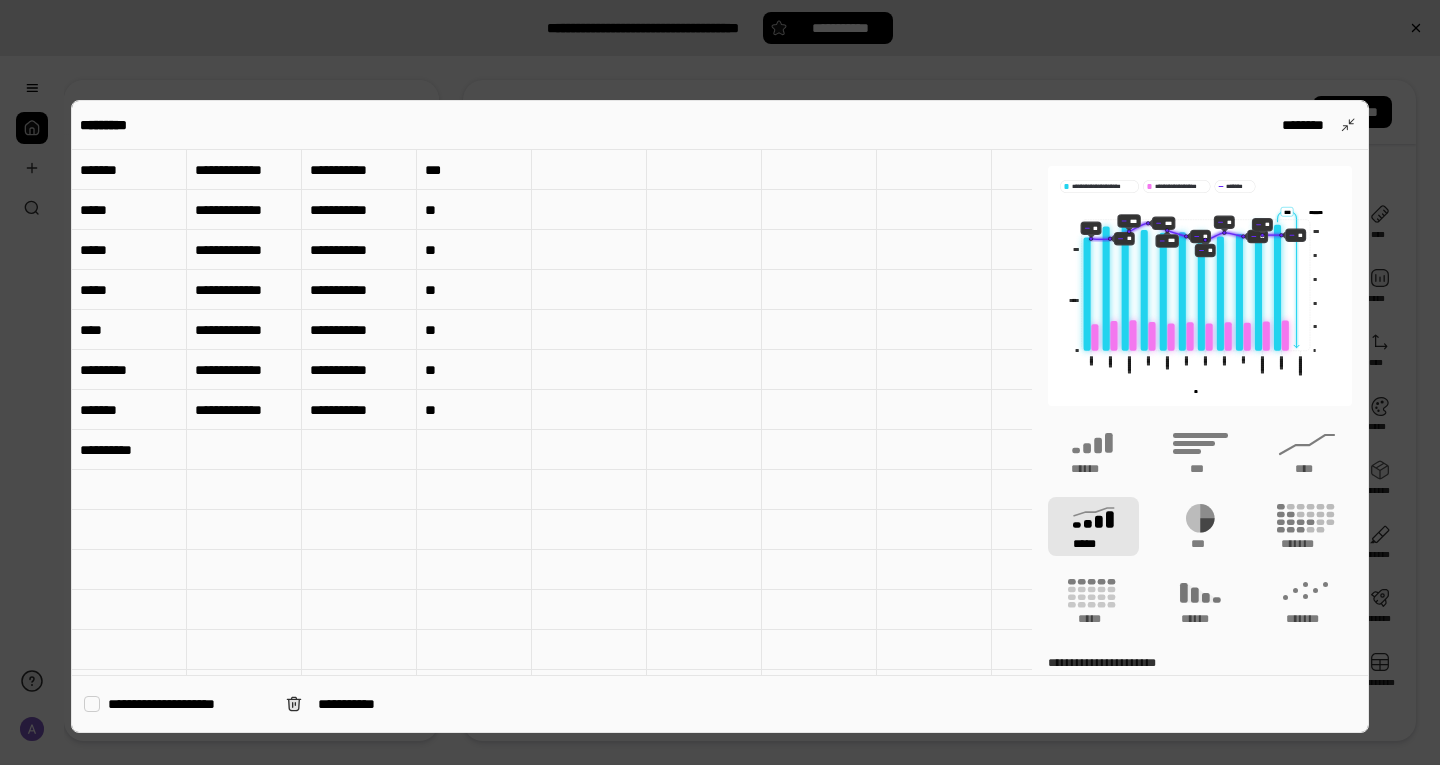 click at bounding box center [244, 450] 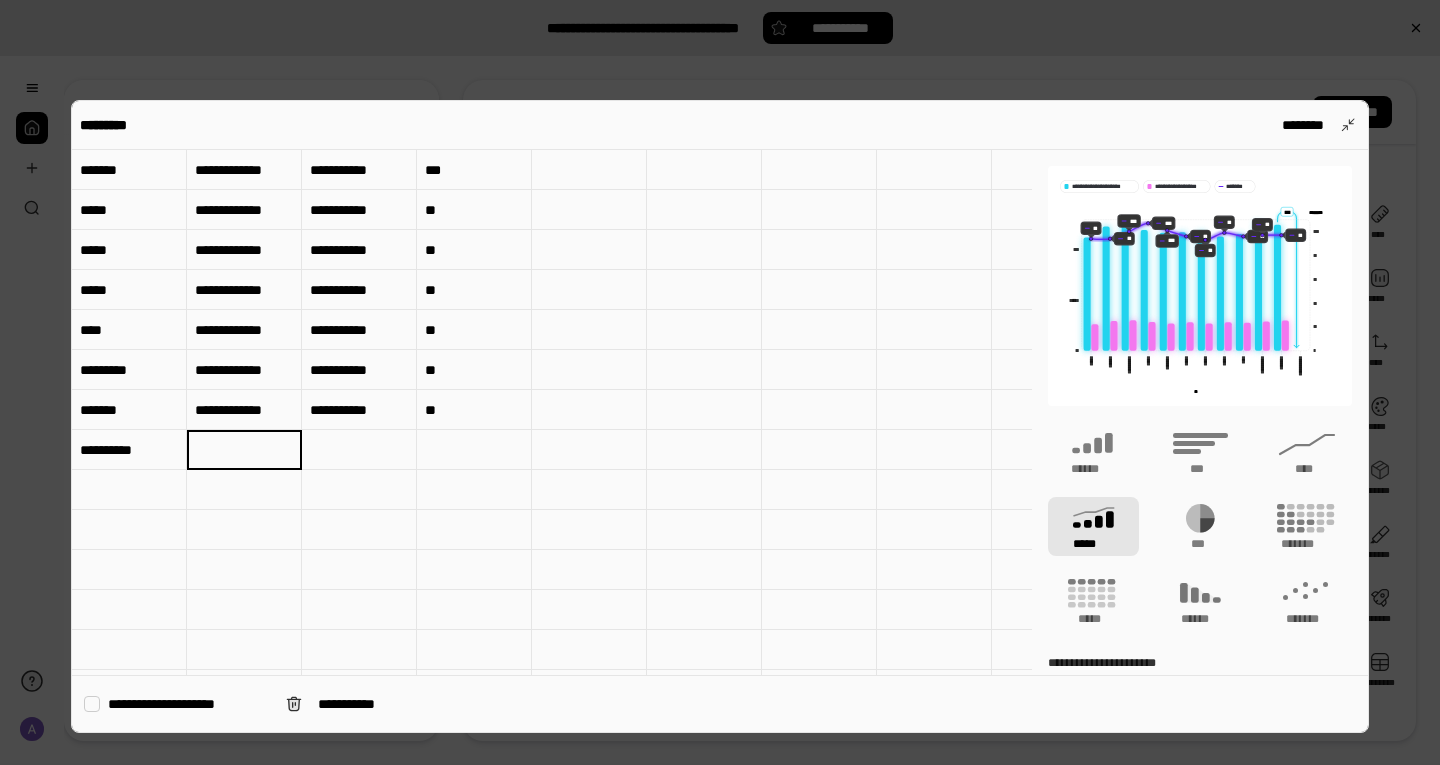 type on "**********" 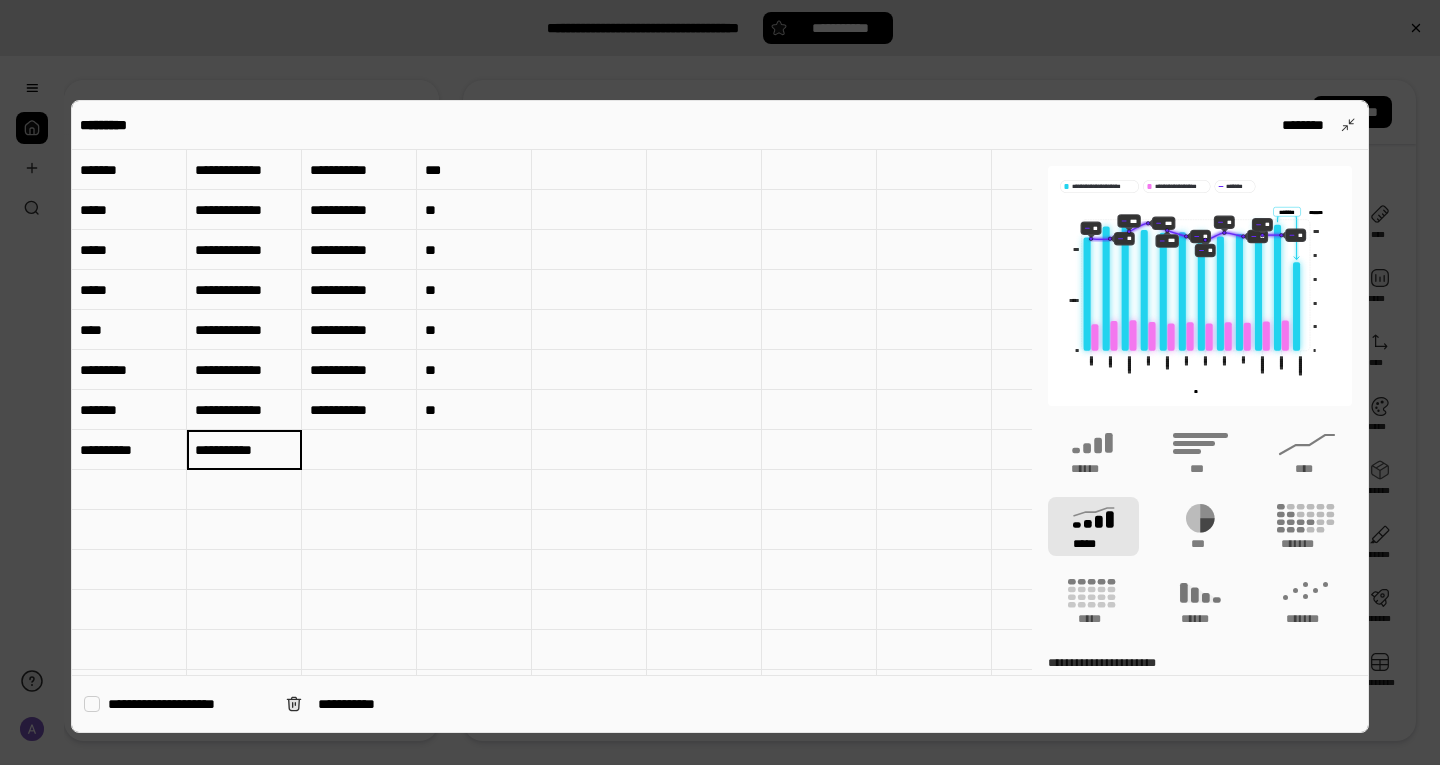 click at bounding box center (359, 450) 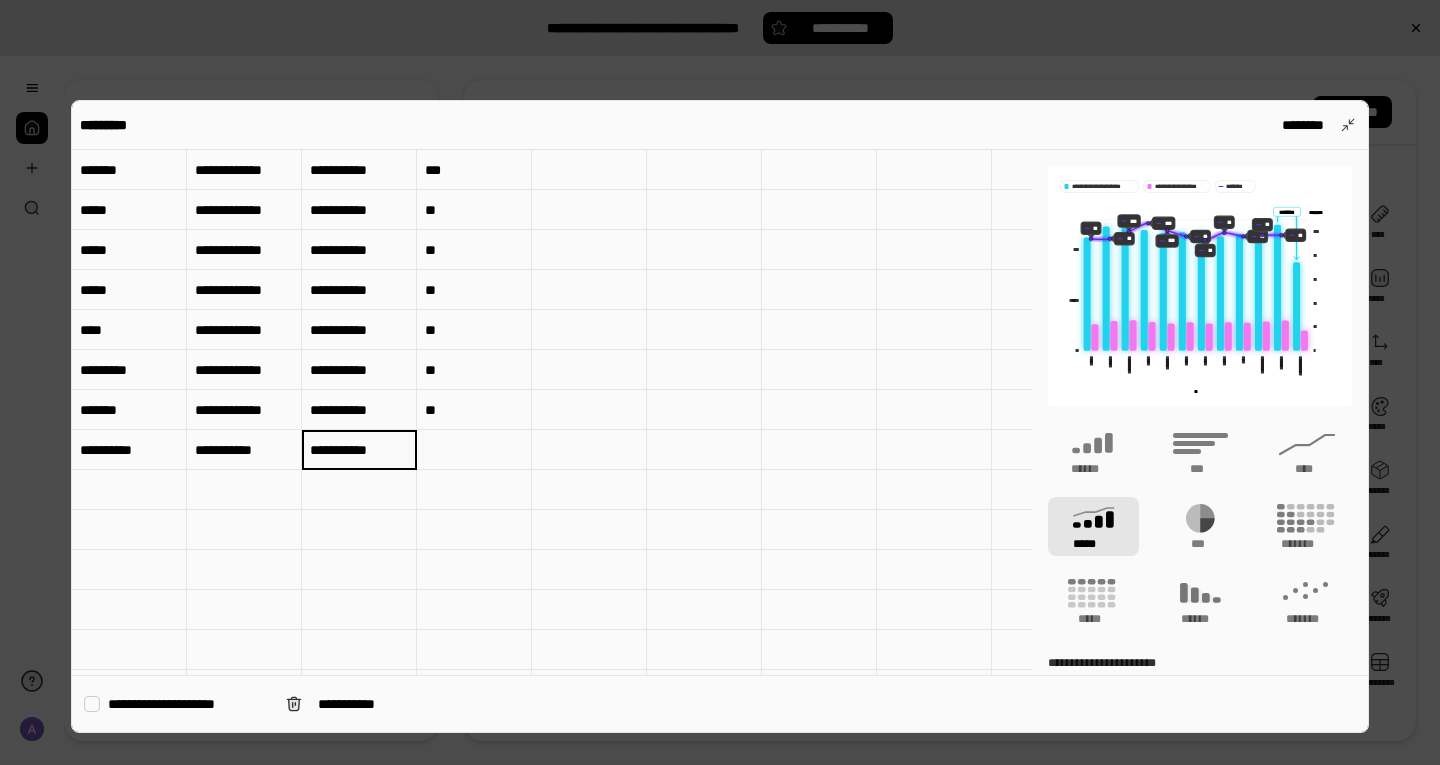 type on "**********" 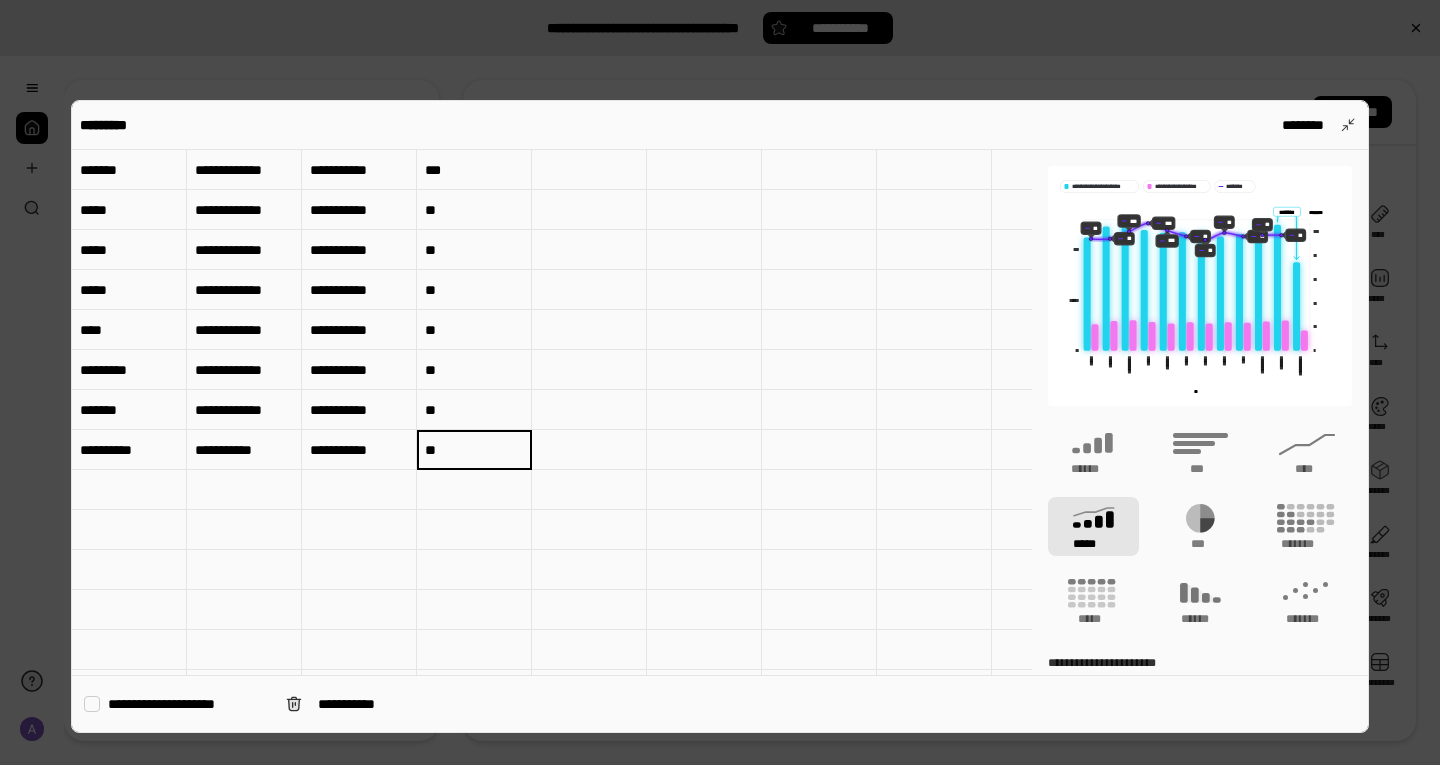 type on "**" 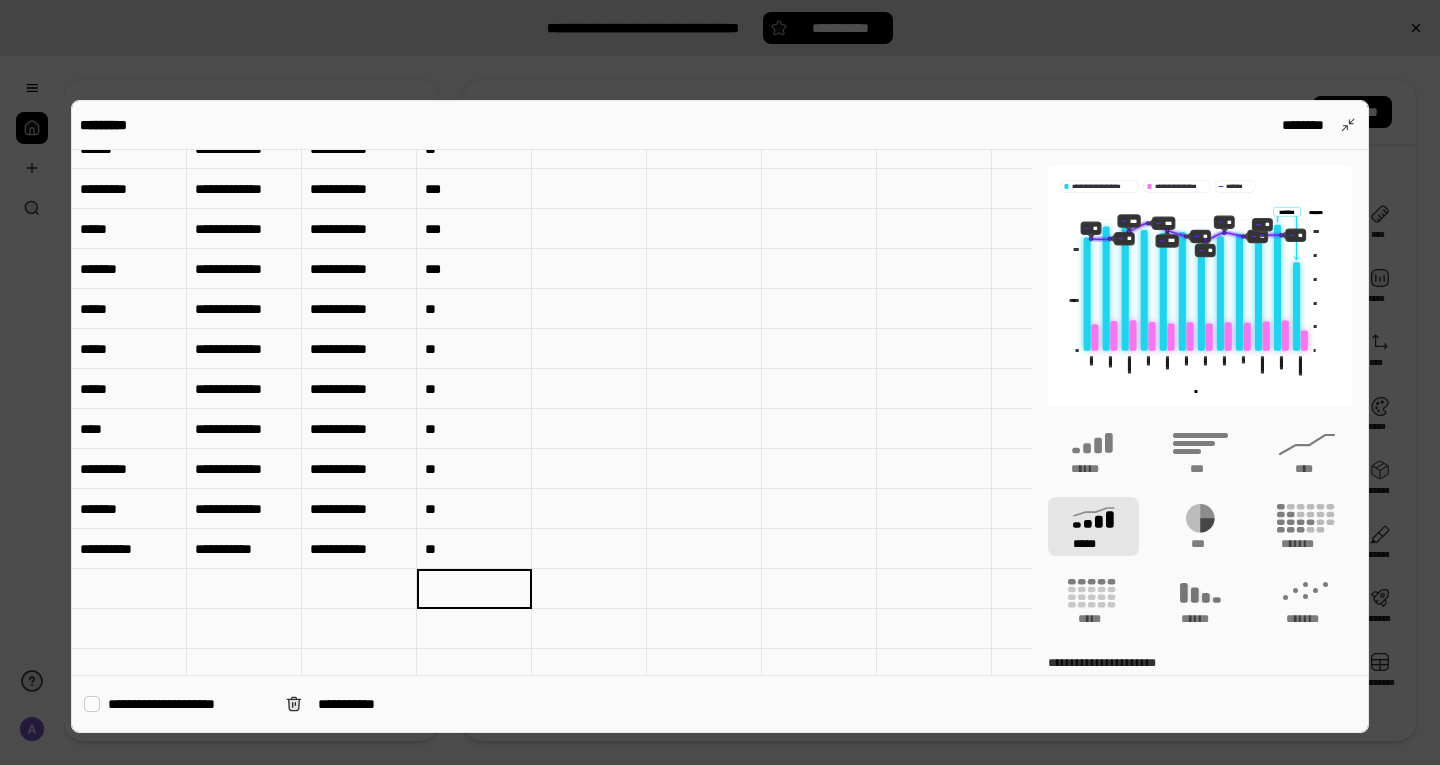 scroll, scrollTop: 0, scrollLeft: 0, axis: both 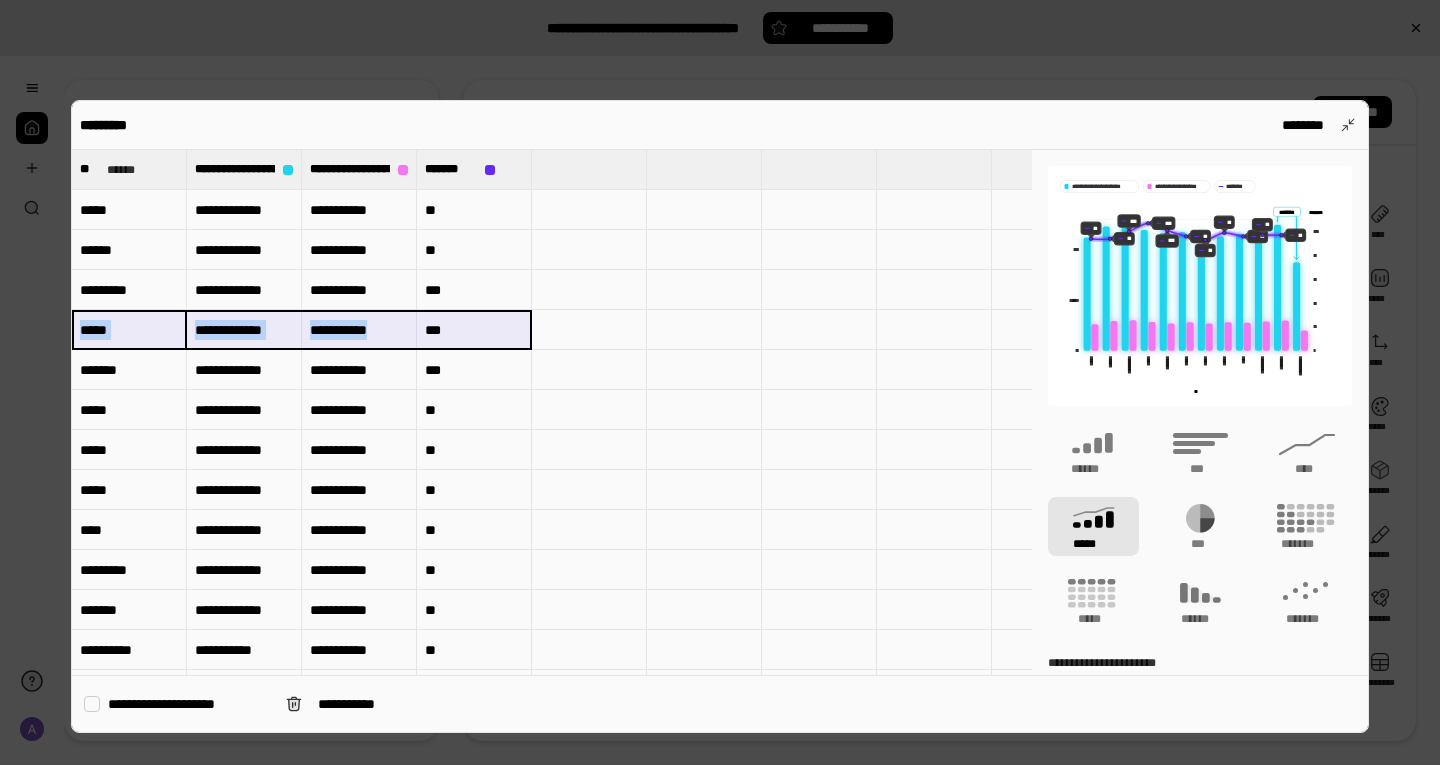 drag, startPoint x: 145, startPoint y: 325, endPoint x: 463, endPoint y: 311, distance: 318.308 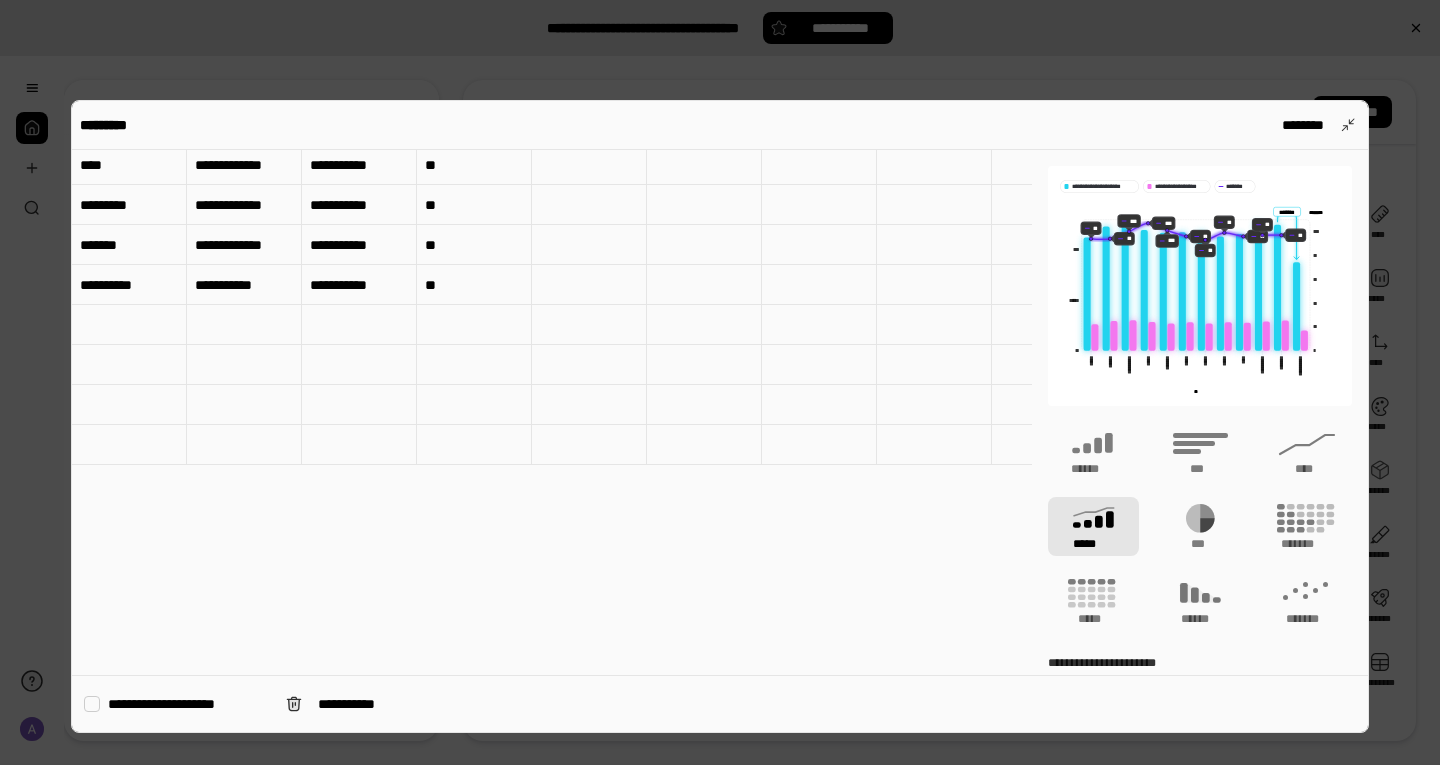 scroll, scrollTop: 400, scrollLeft: 0, axis: vertical 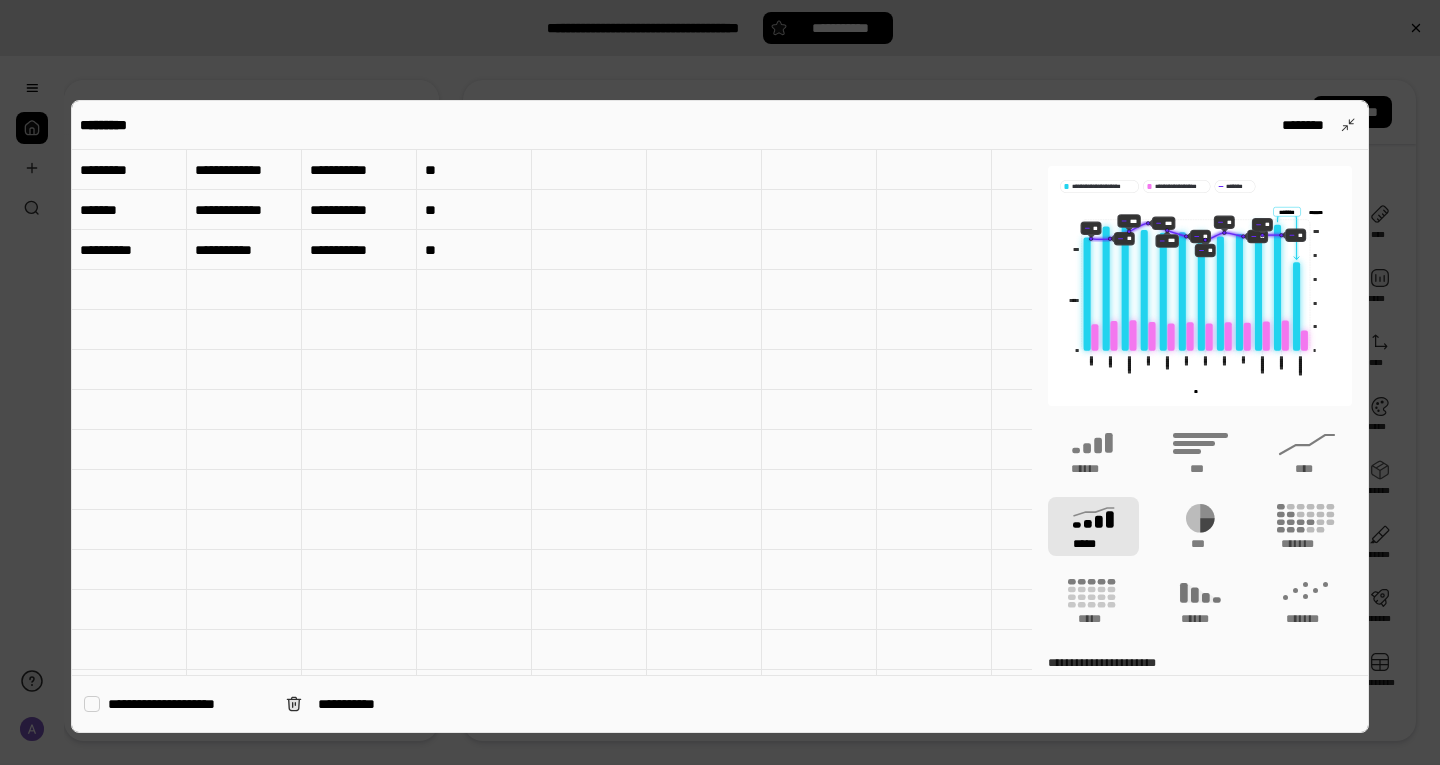 click at bounding box center [129, 330] 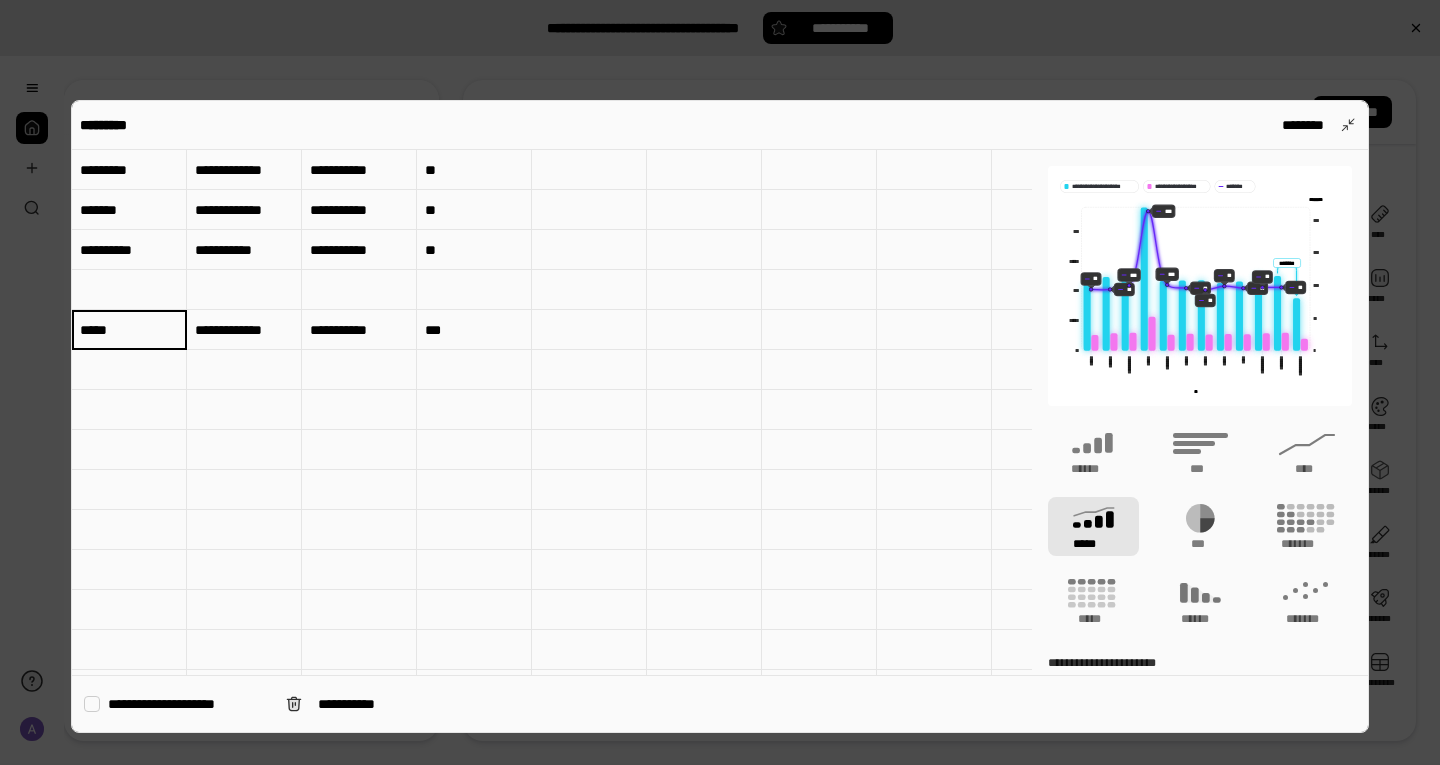 type on "*****" 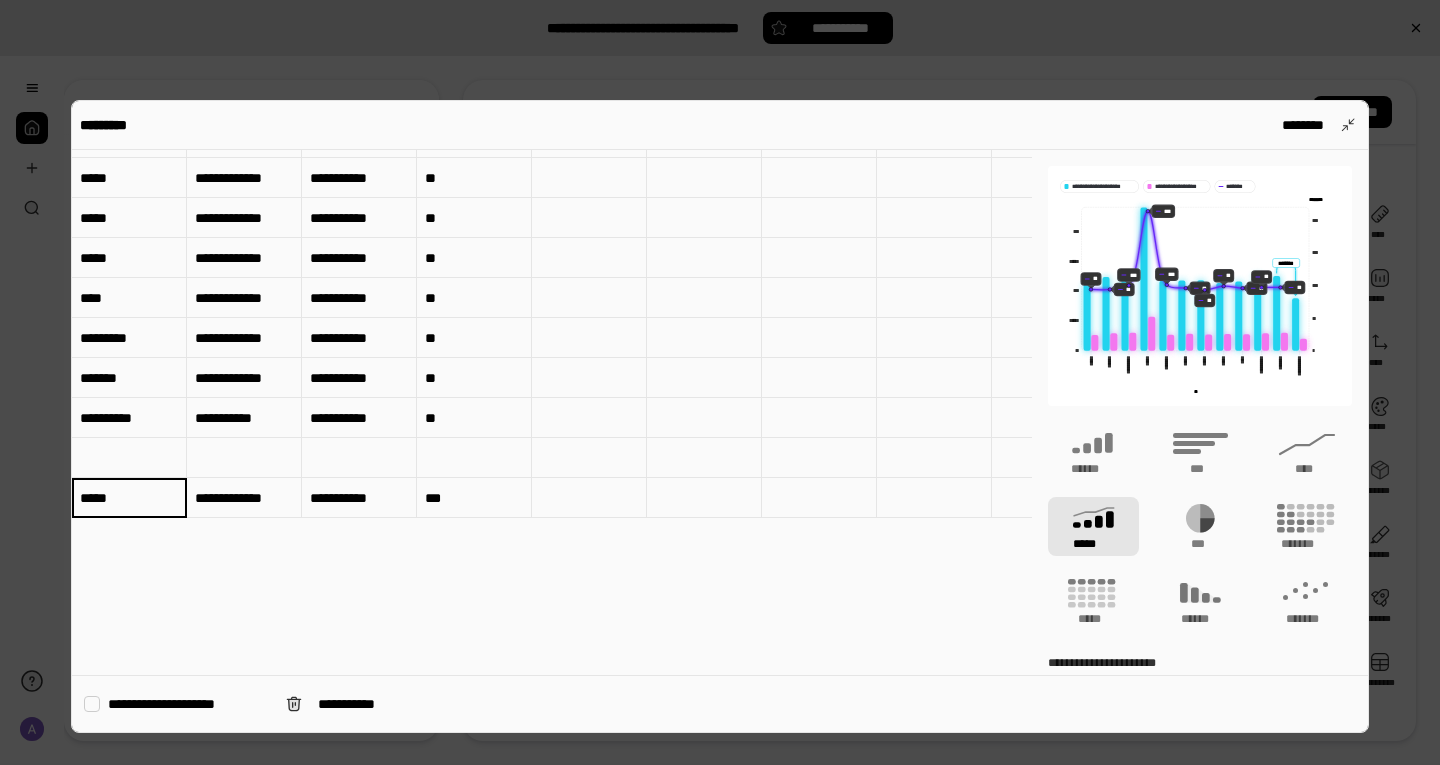 scroll, scrollTop: 0, scrollLeft: 0, axis: both 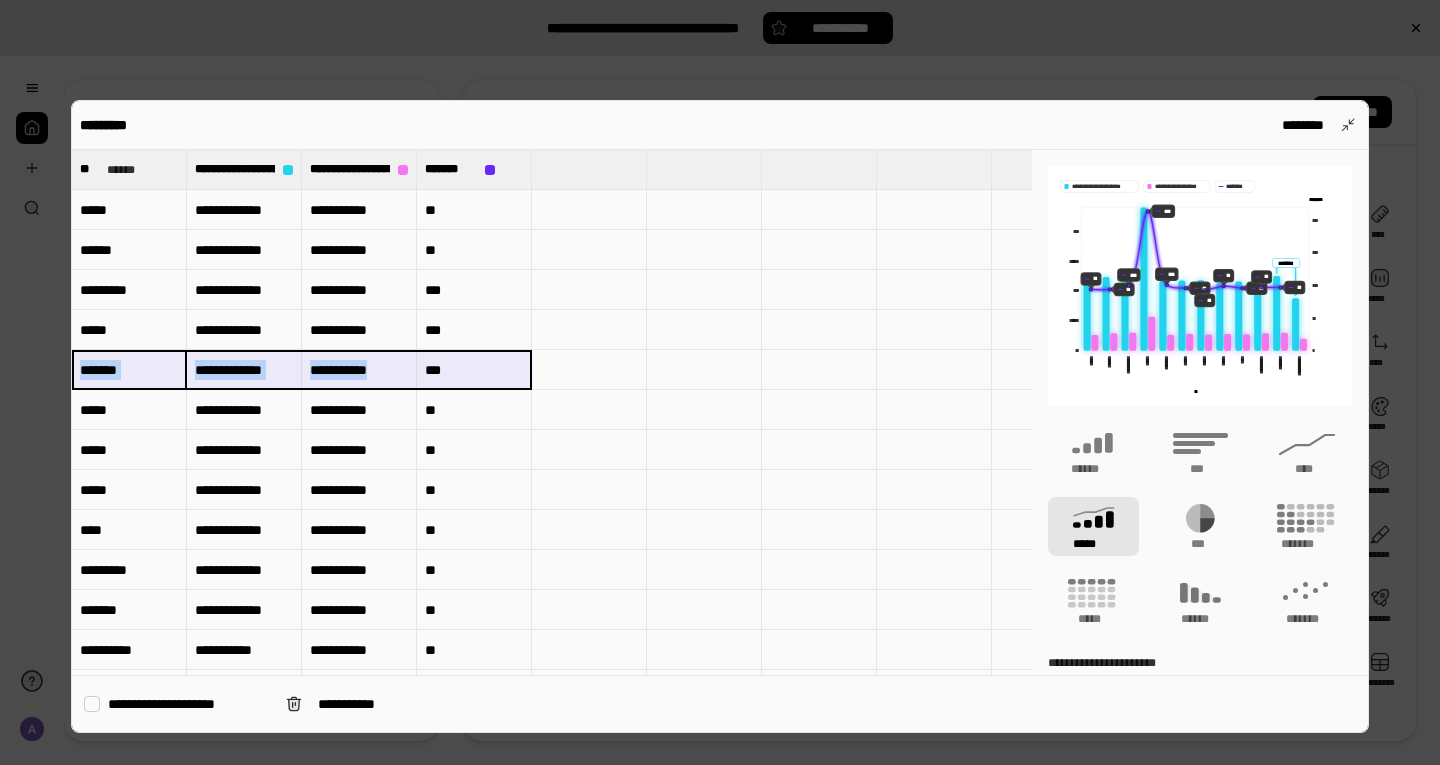 drag, startPoint x: 96, startPoint y: 366, endPoint x: 476, endPoint y: 360, distance: 380.04736 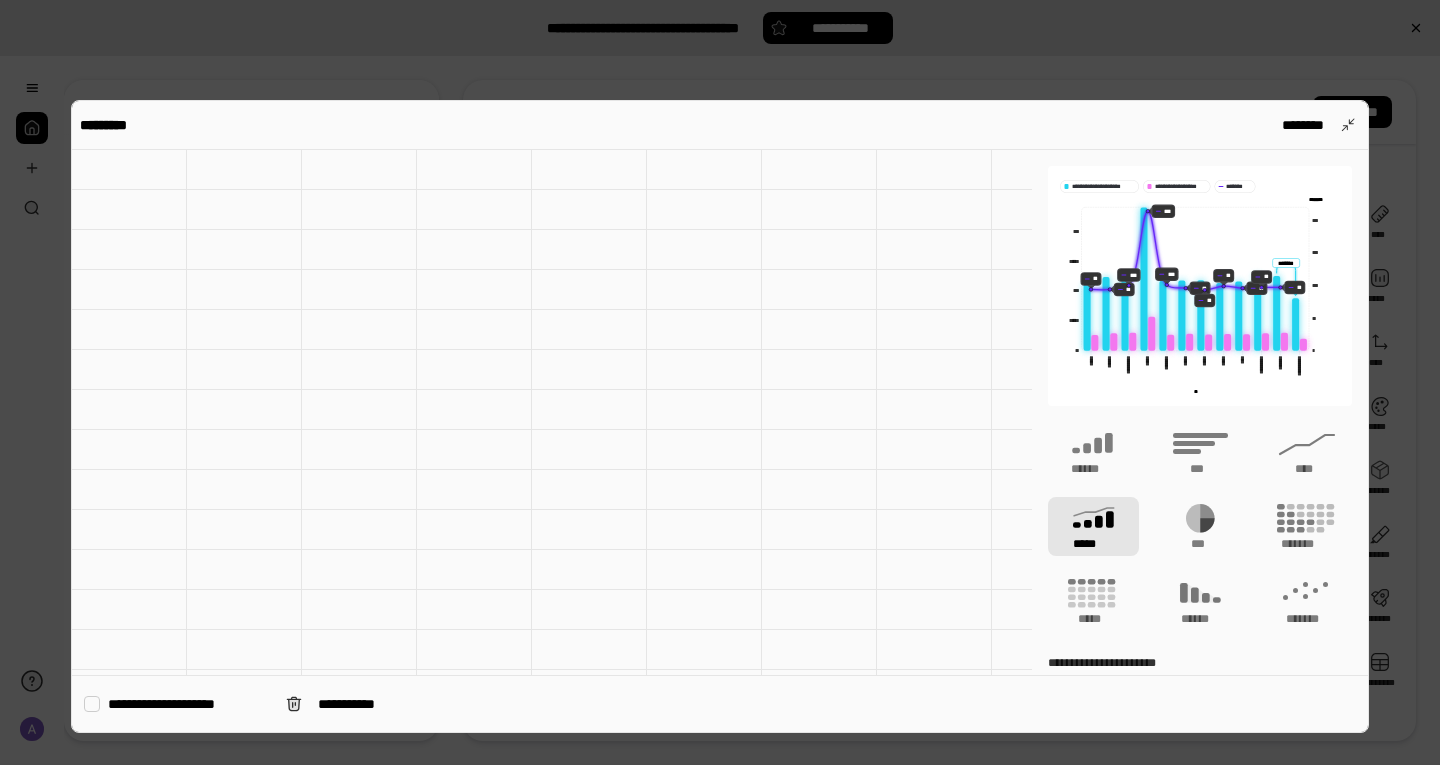 scroll, scrollTop: 500, scrollLeft: 0, axis: vertical 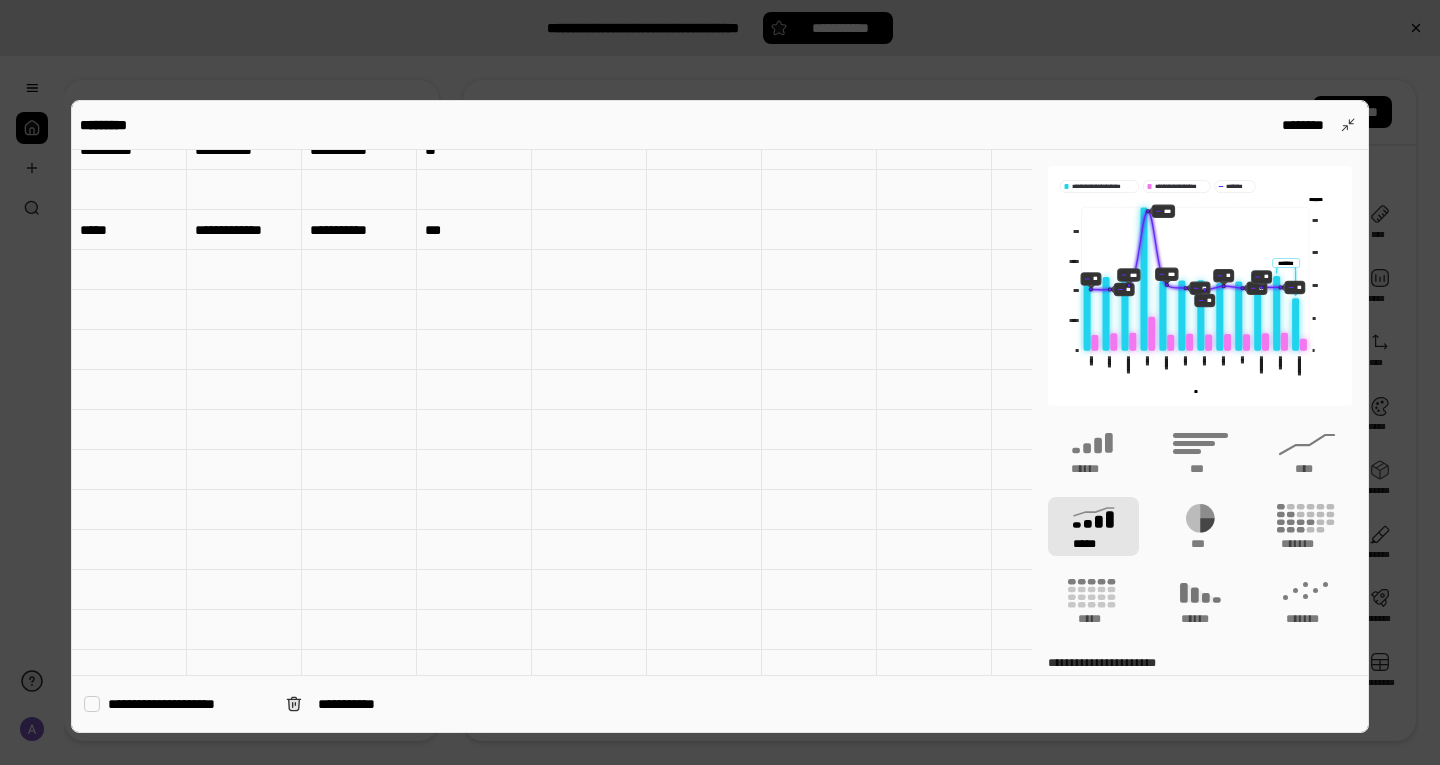 click at bounding box center [129, 270] 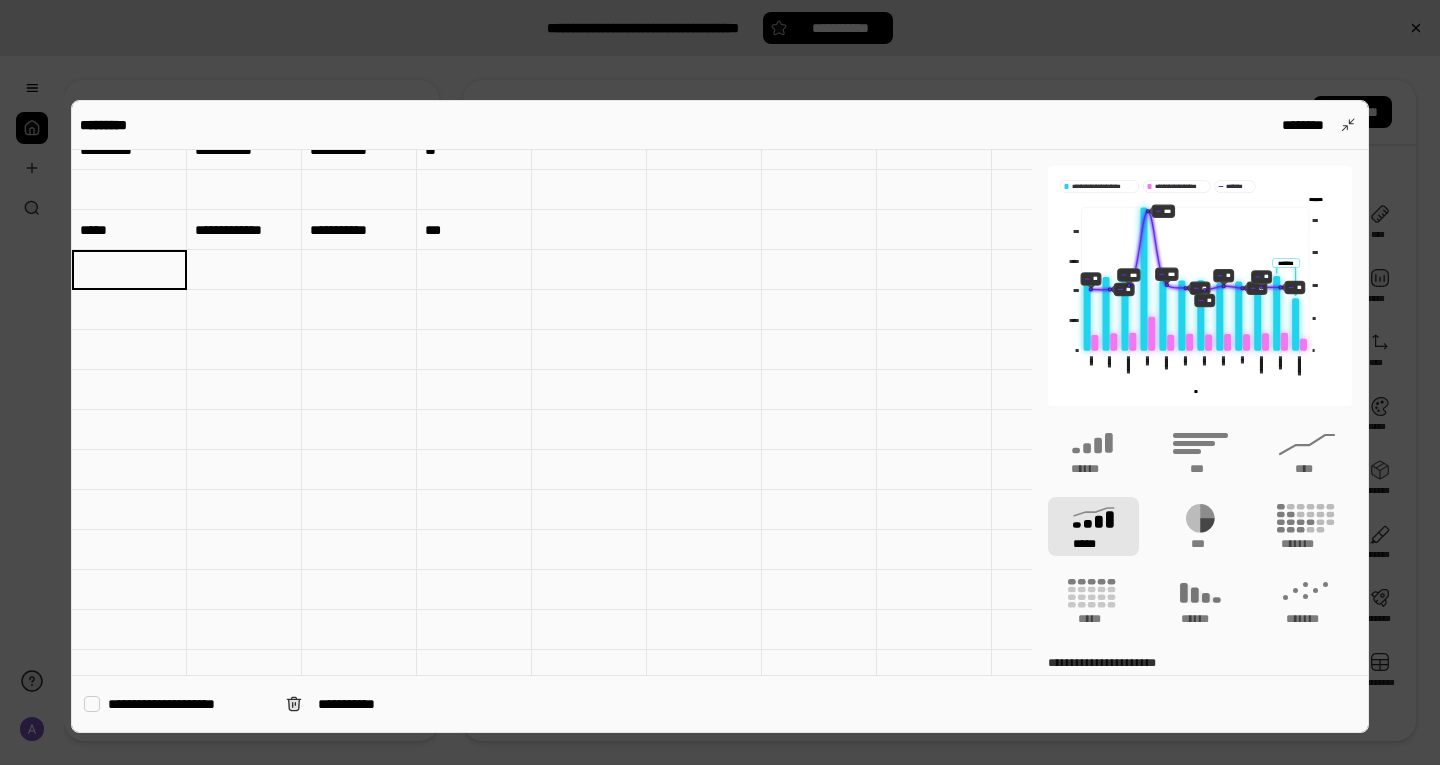 type on "*******" 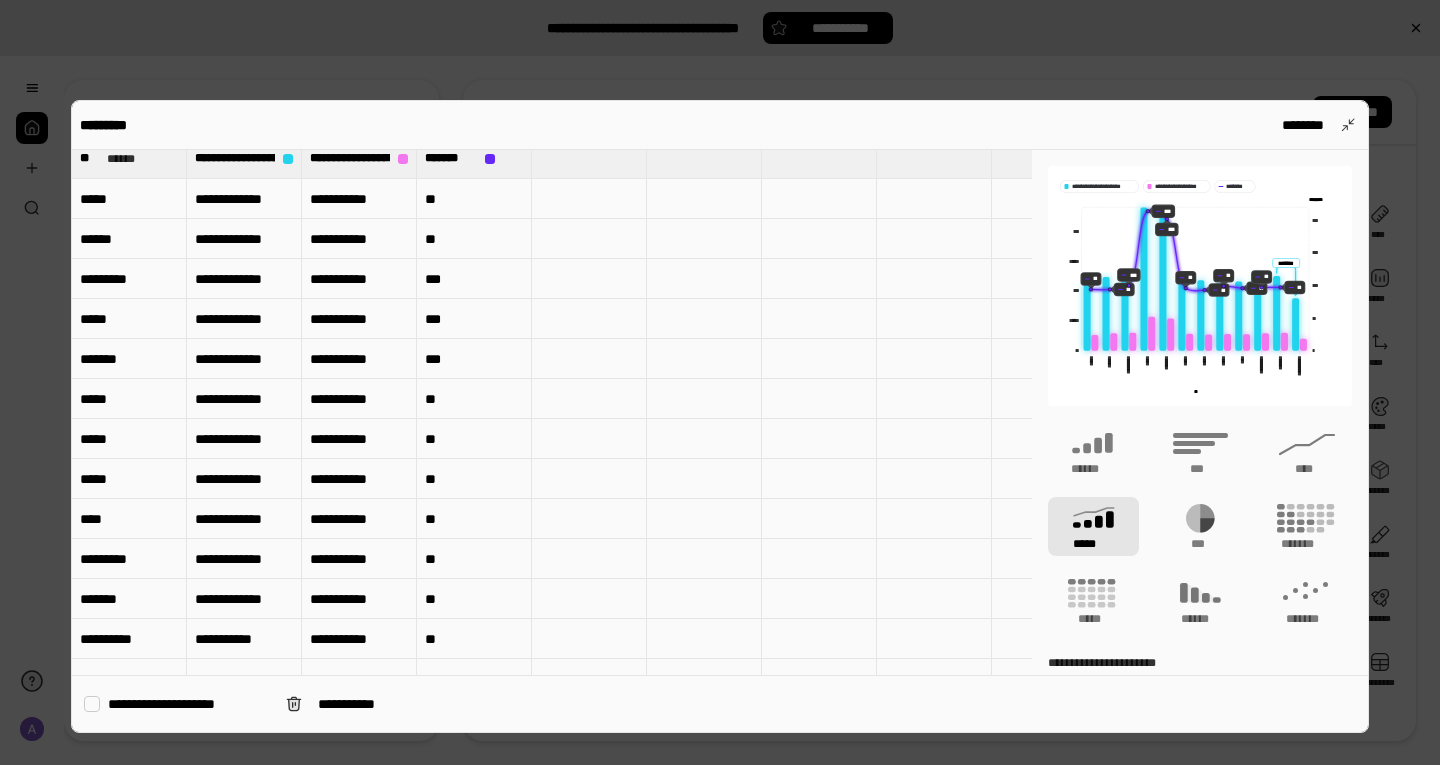 scroll, scrollTop: 0, scrollLeft: 0, axis: both 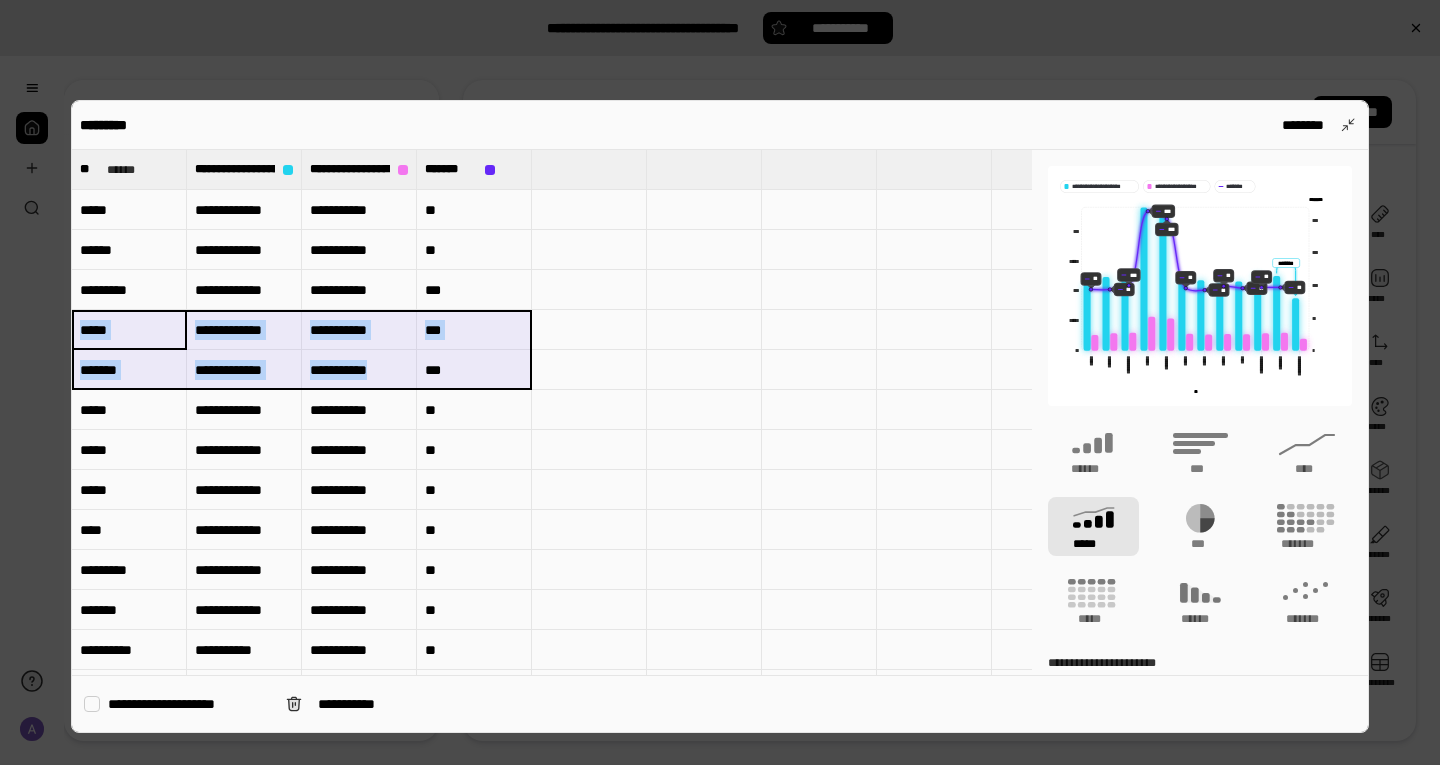 drag, startPoint x: 123, startPoint y: 339, endPoint x: 462, endPoint y: 381, distance: 341.59186 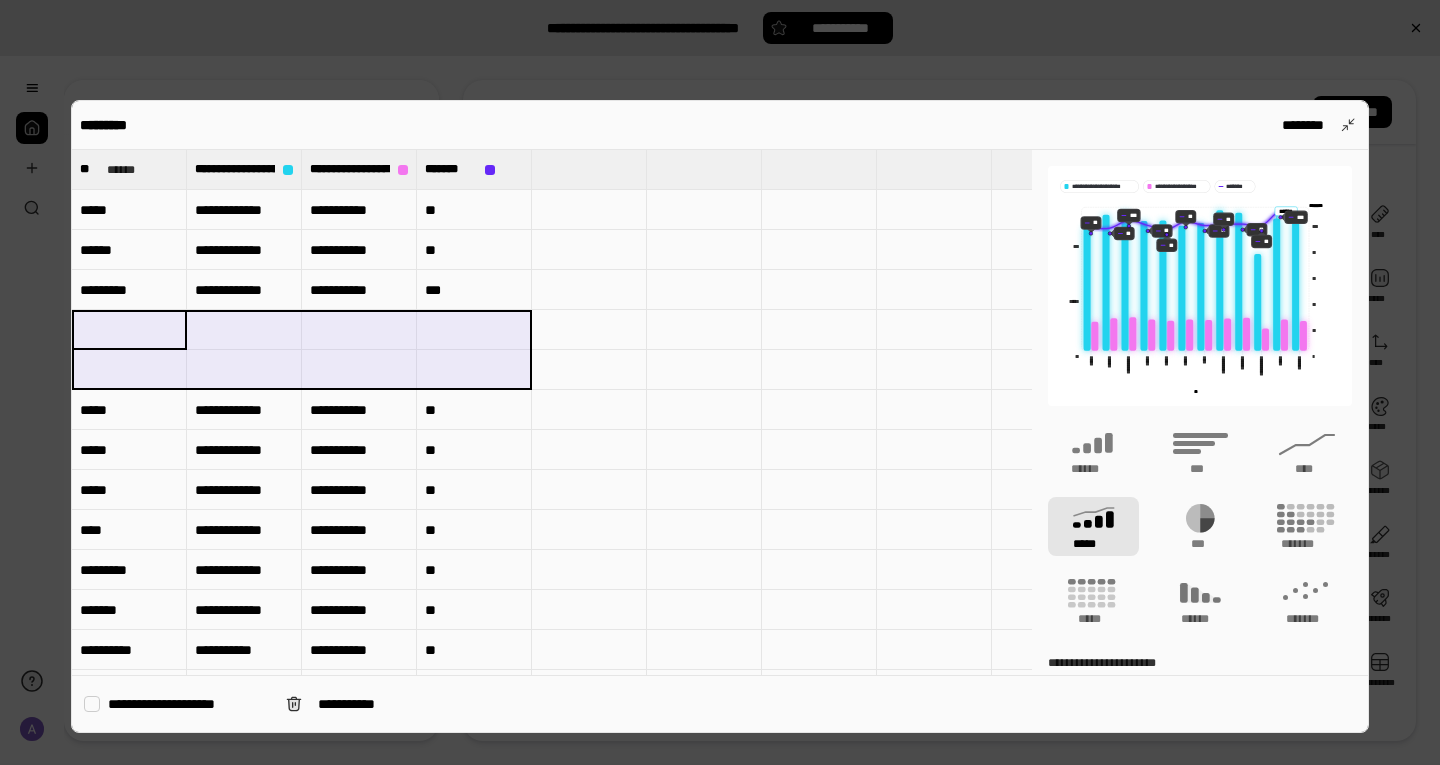 type 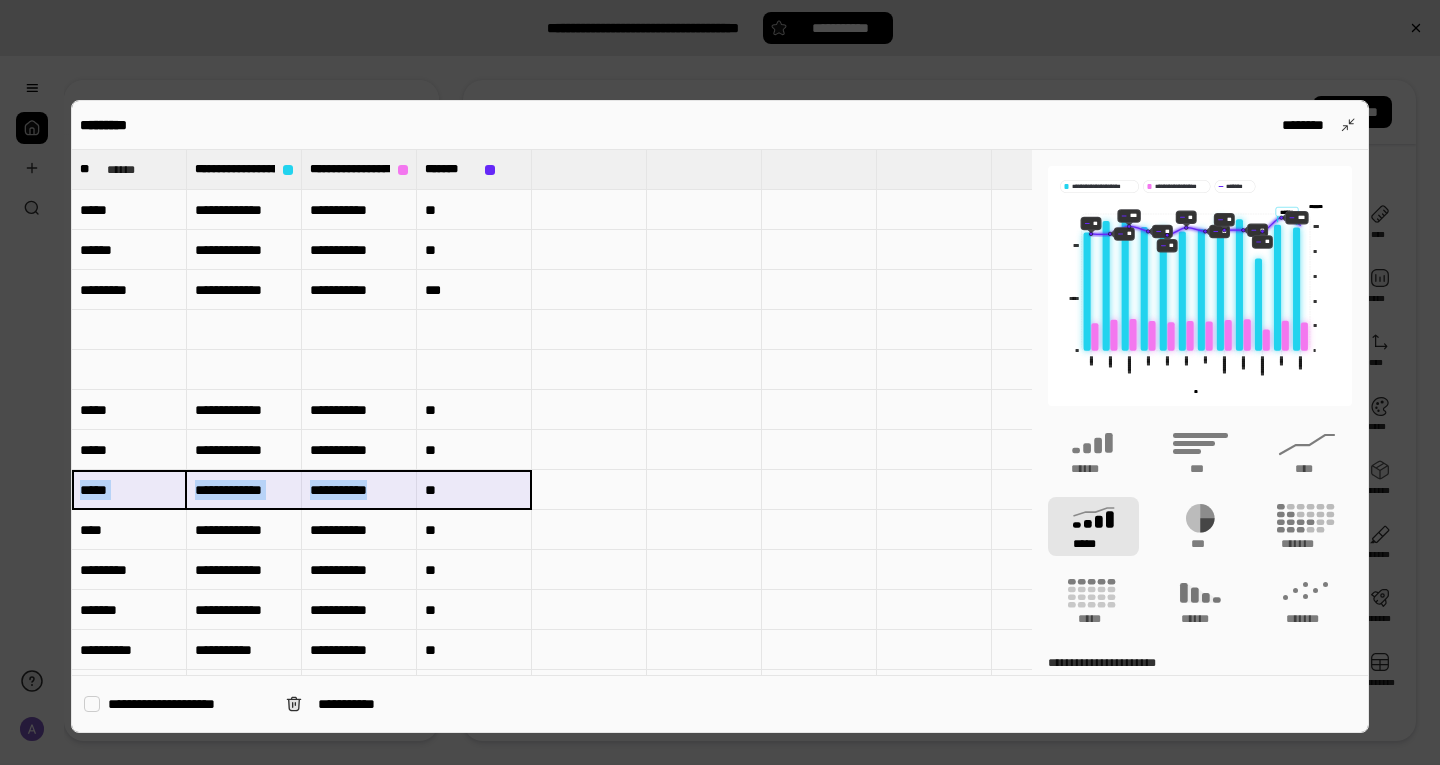drag, startPoint x: 111, startPoint y: 490, endPoint x: 501, endPoint y: 478, distance: 390.18457 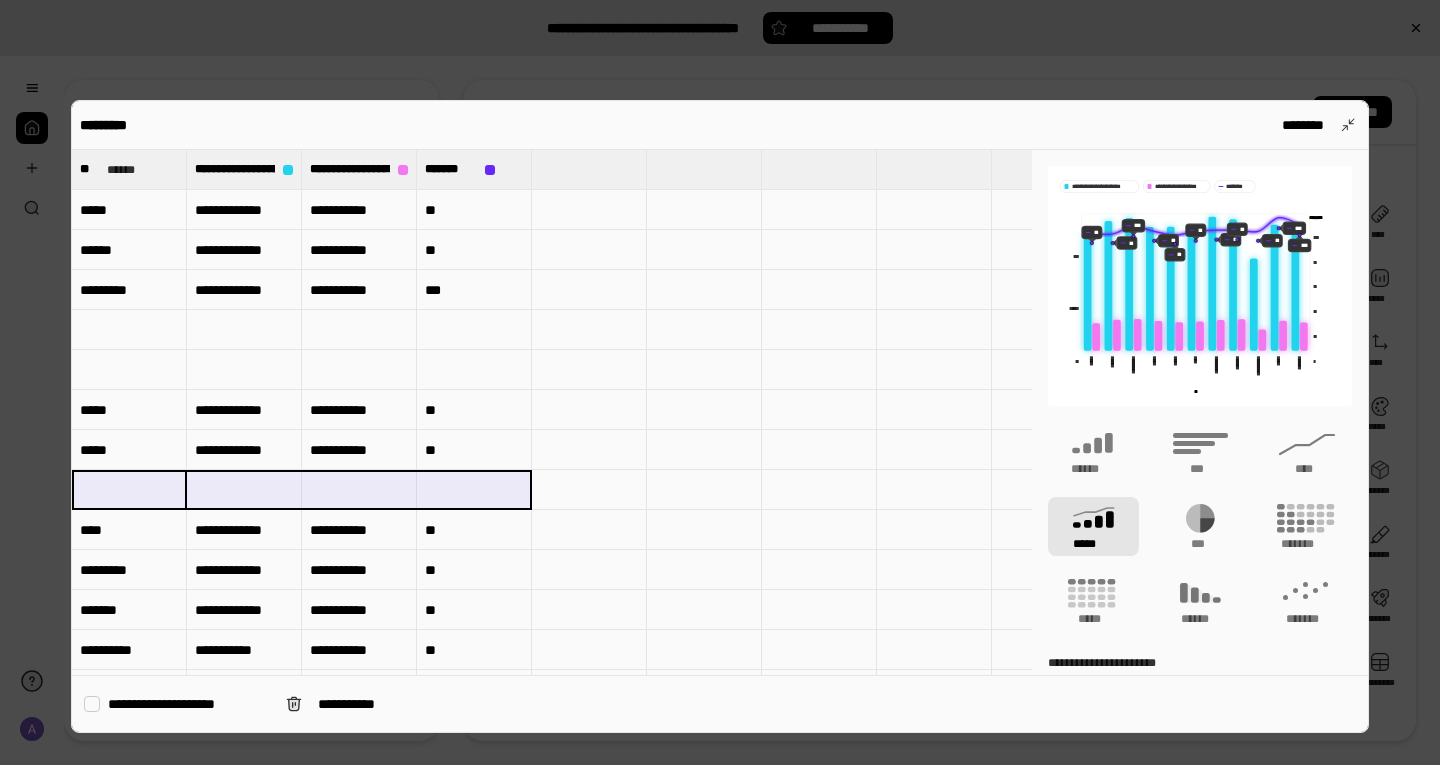 type 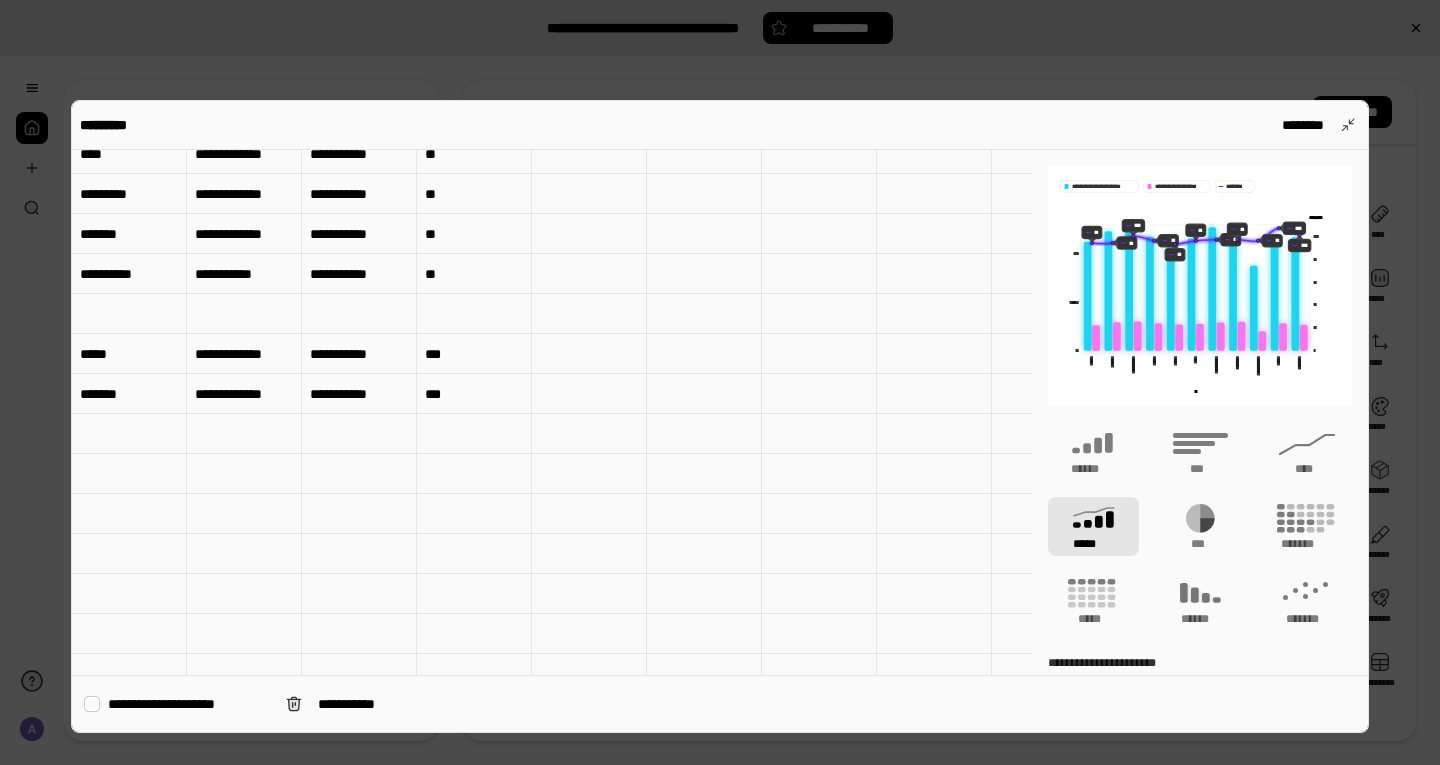 scroll, scrollTop: 400, scrollLeft: 0, axis: vertical 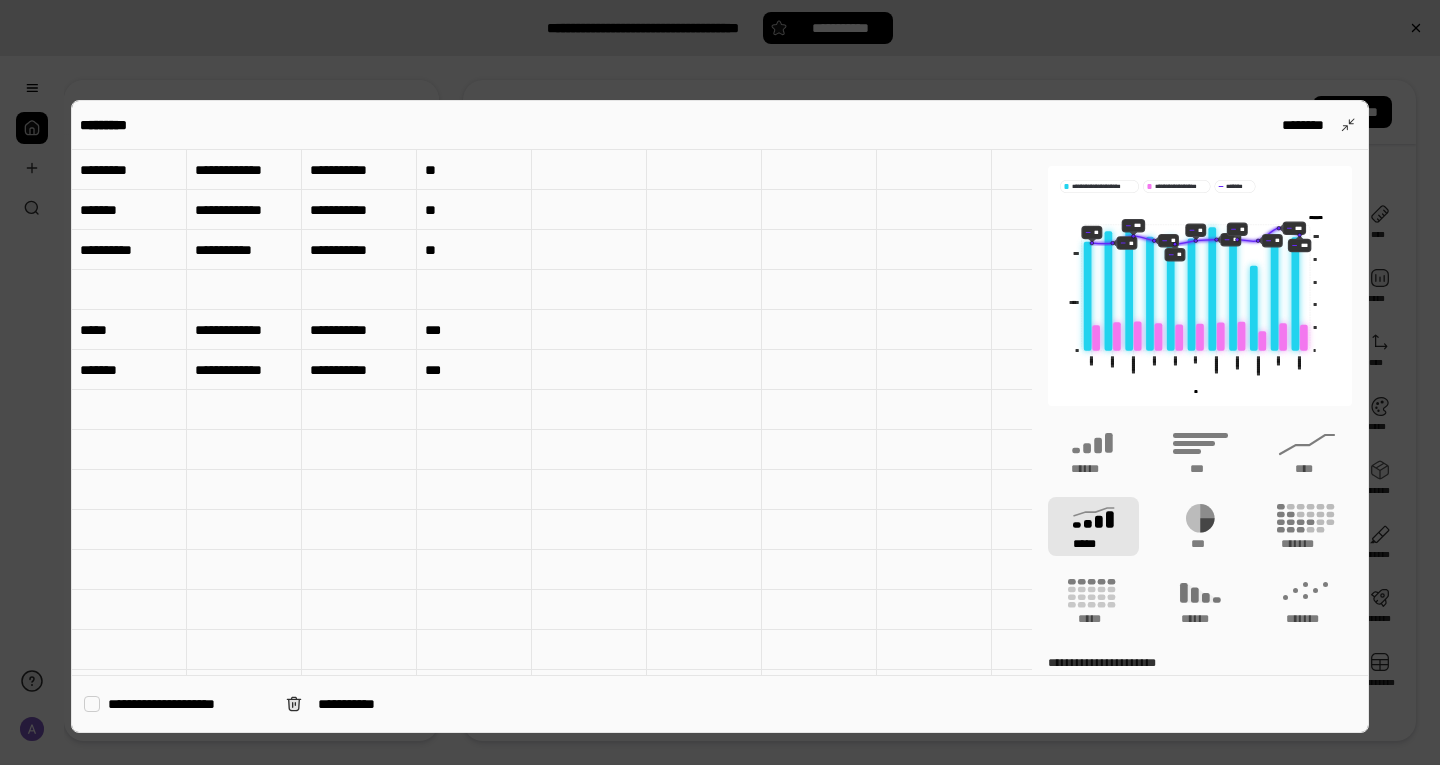 click at bounding box center (129, 410) 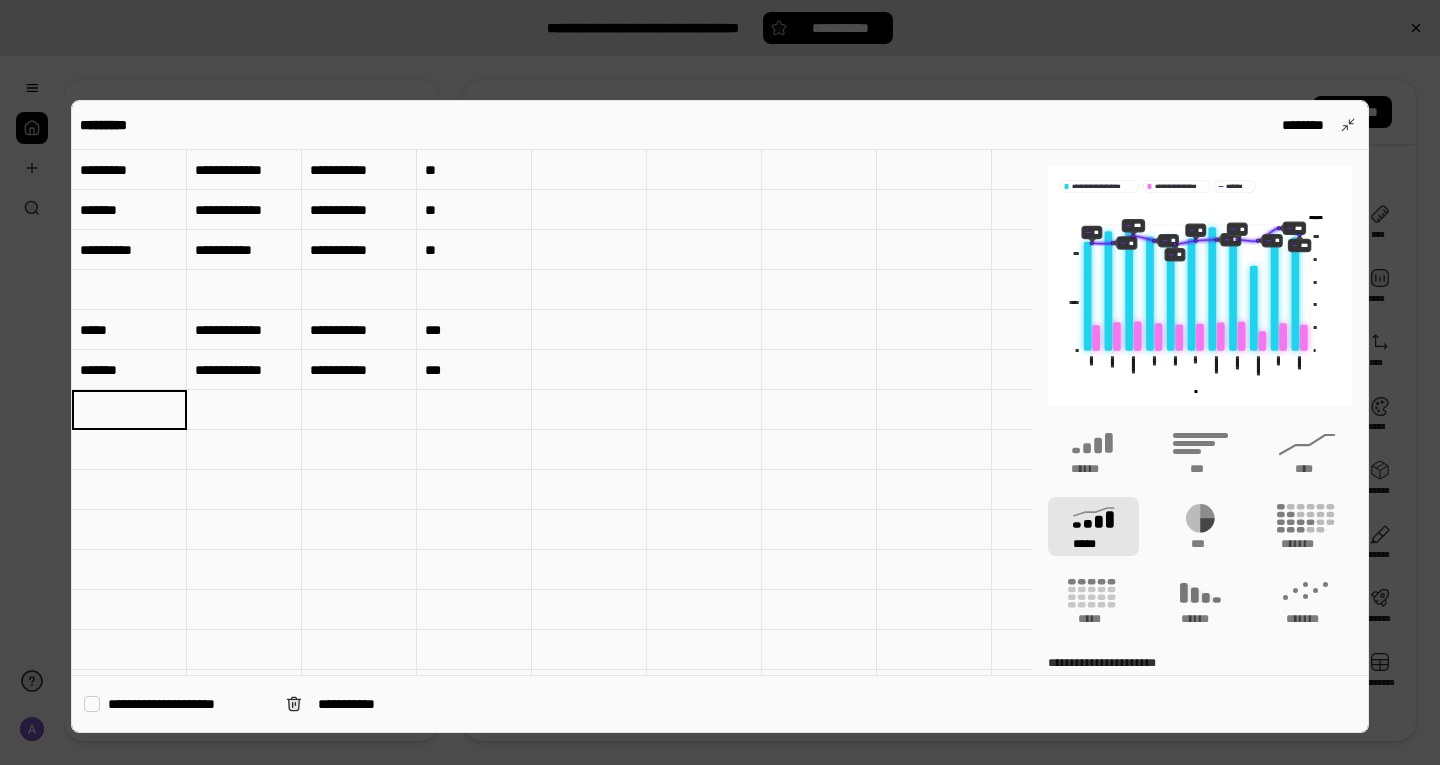 type on "*****" 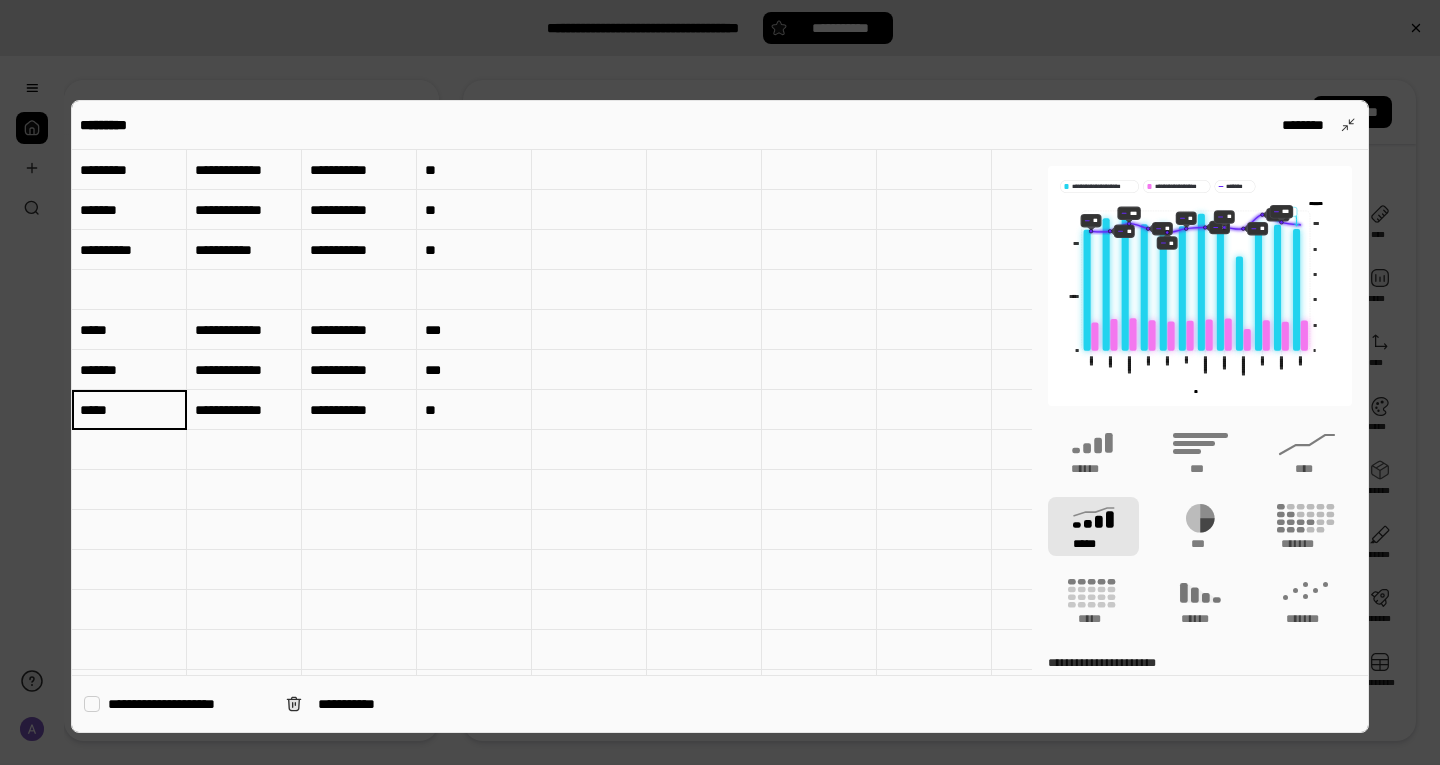 scroll, scrollTop: 0, scrollLeft: 0, axis: both 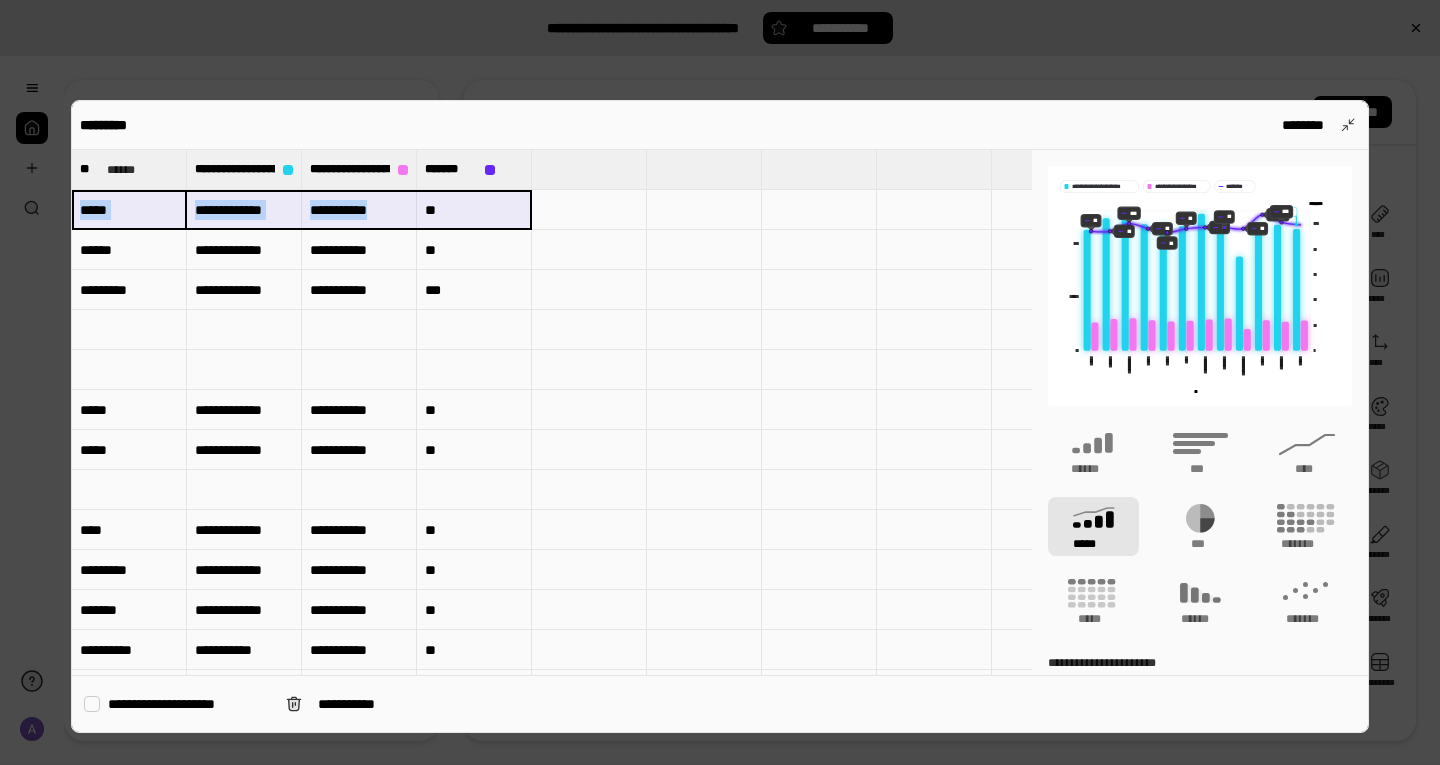 drag, startPoint x: 138, startPoint y: 207, endPoint x: 439, endPoint y: 193, distance: 301.3254 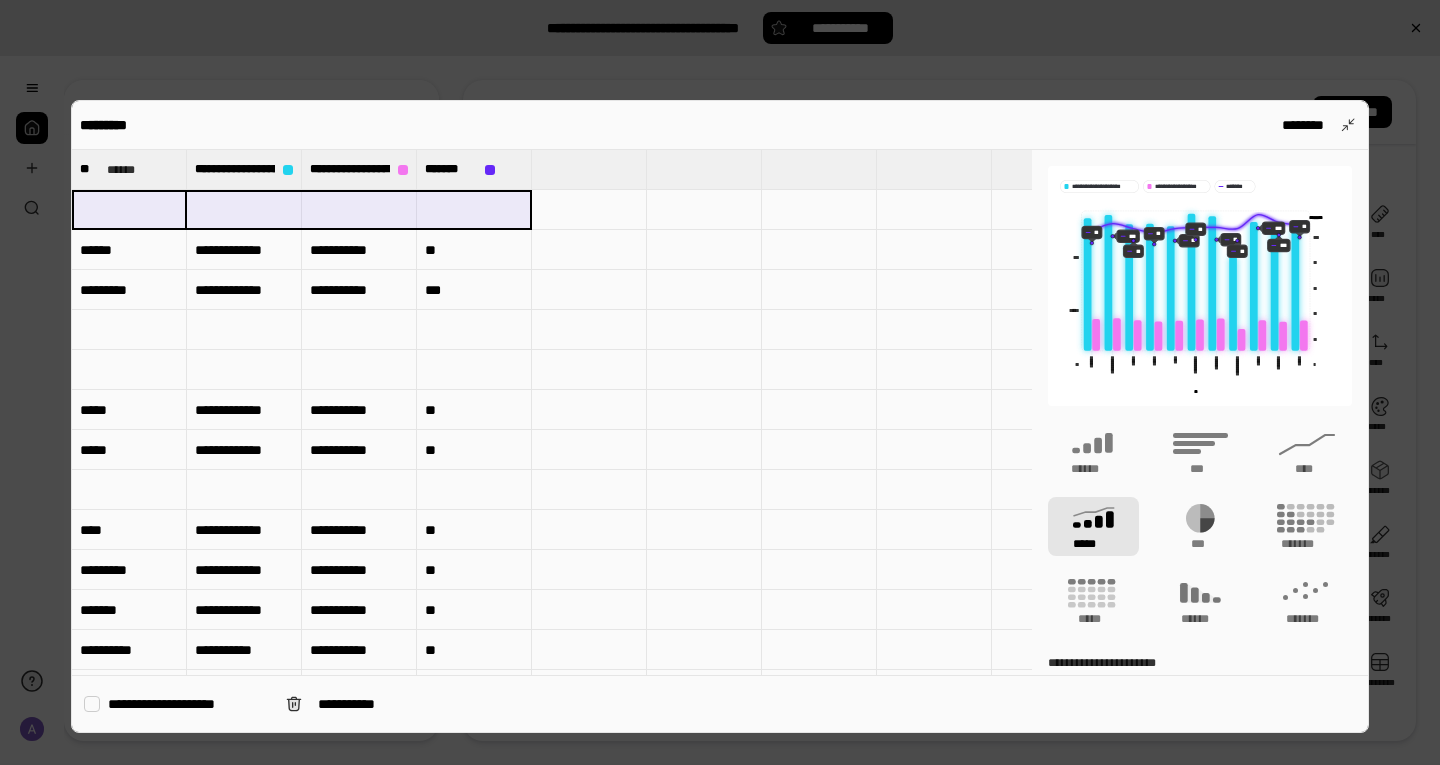 type 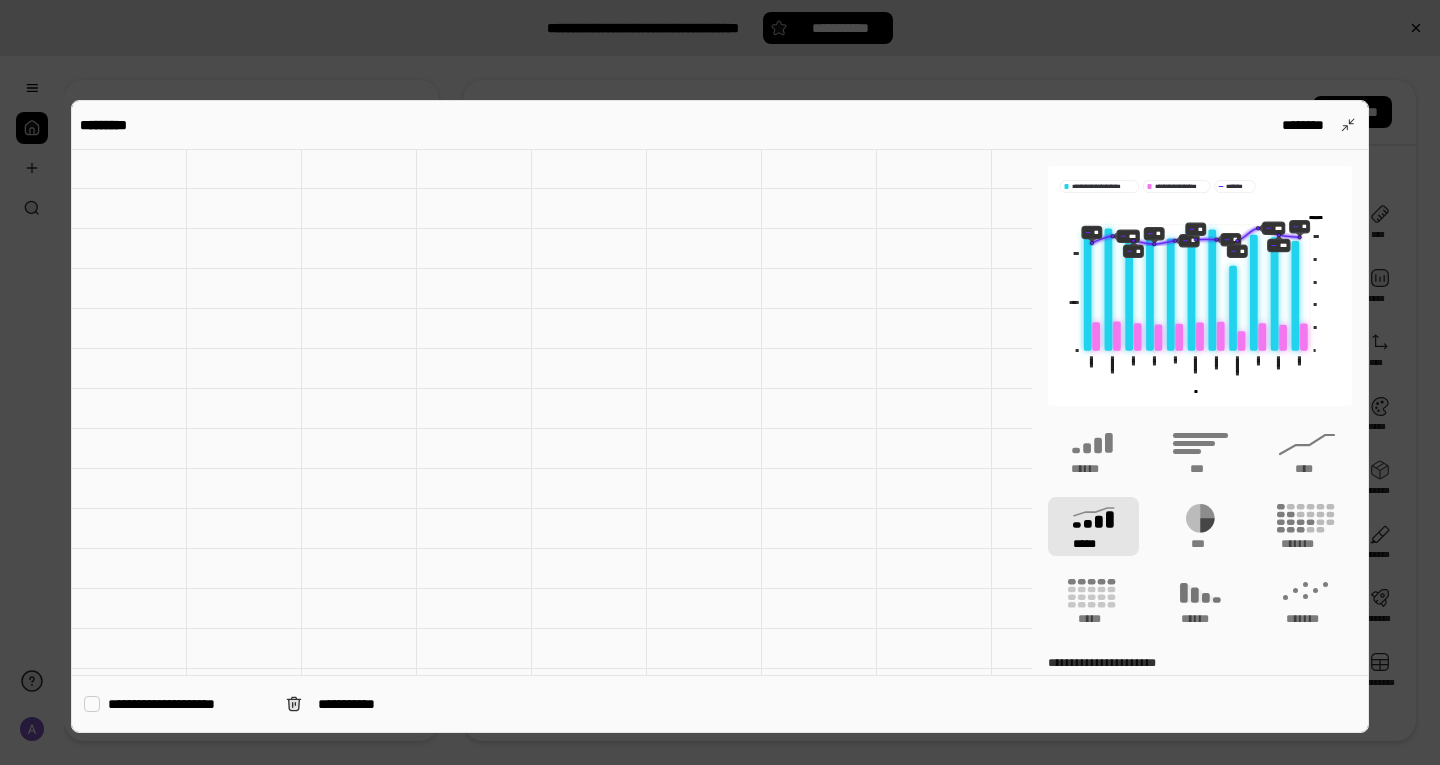 scroll, scrollTop: 500, scrollLeft: 0, axis: vertical 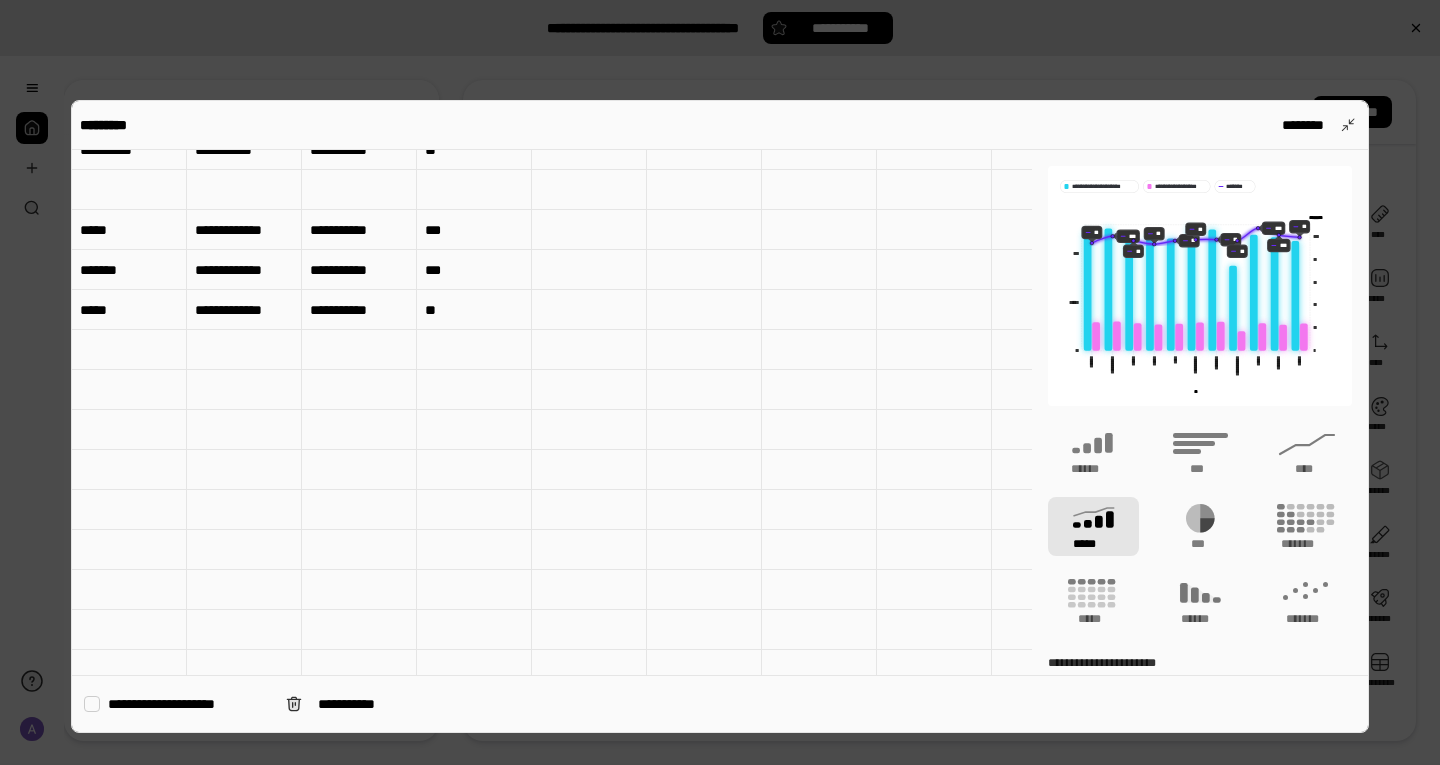 click at bounding box center (129, 350) 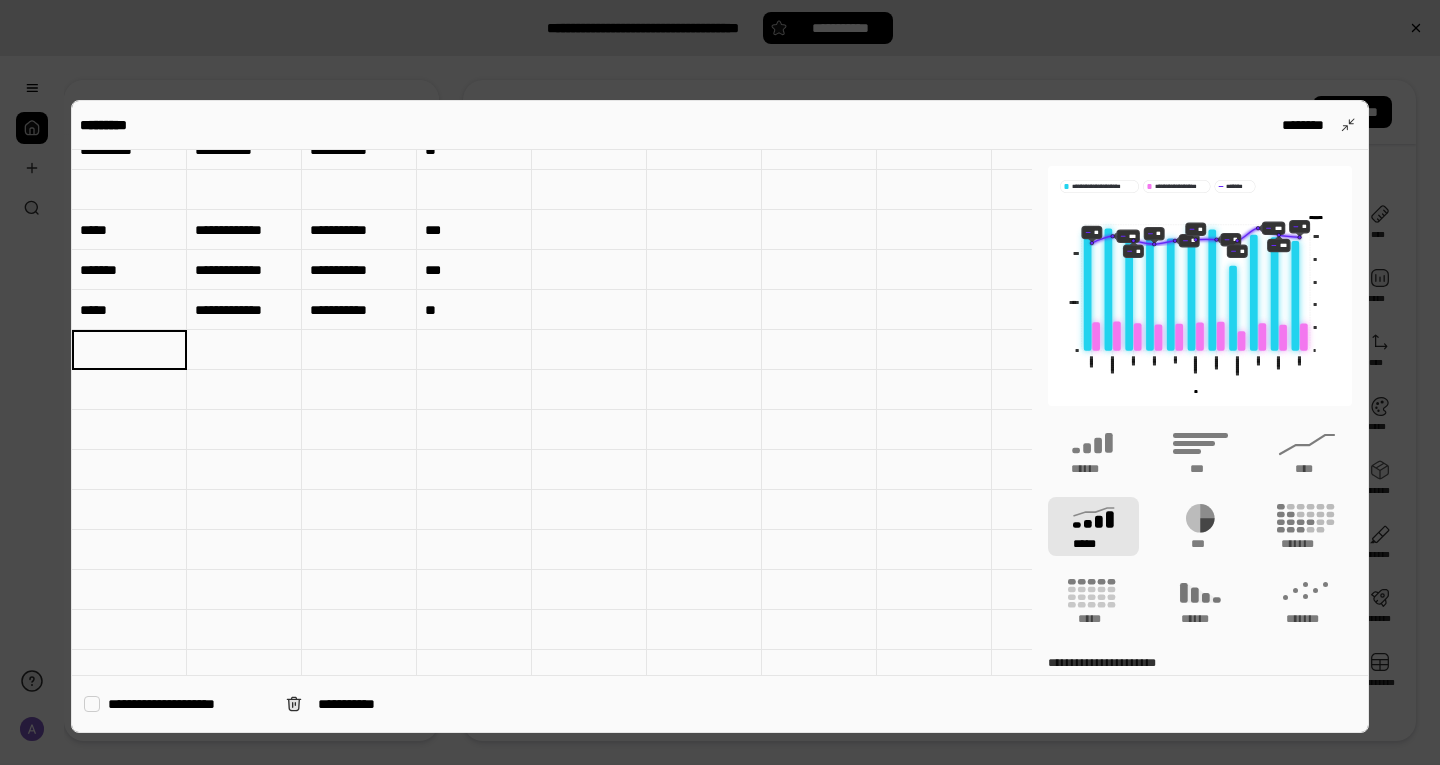 type on "*****" 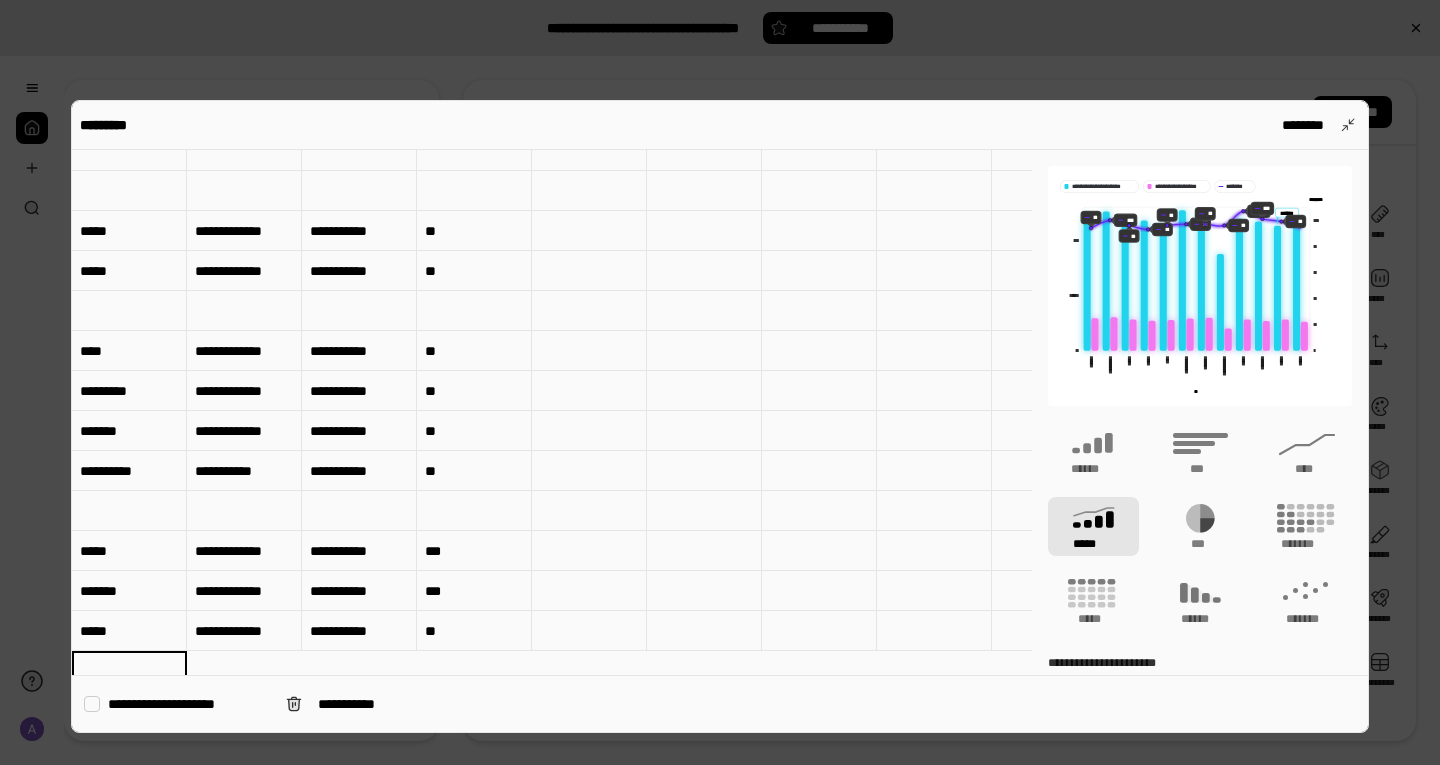 scroll, scrollTop: 200, scrollLeft: 0, axis: vertical 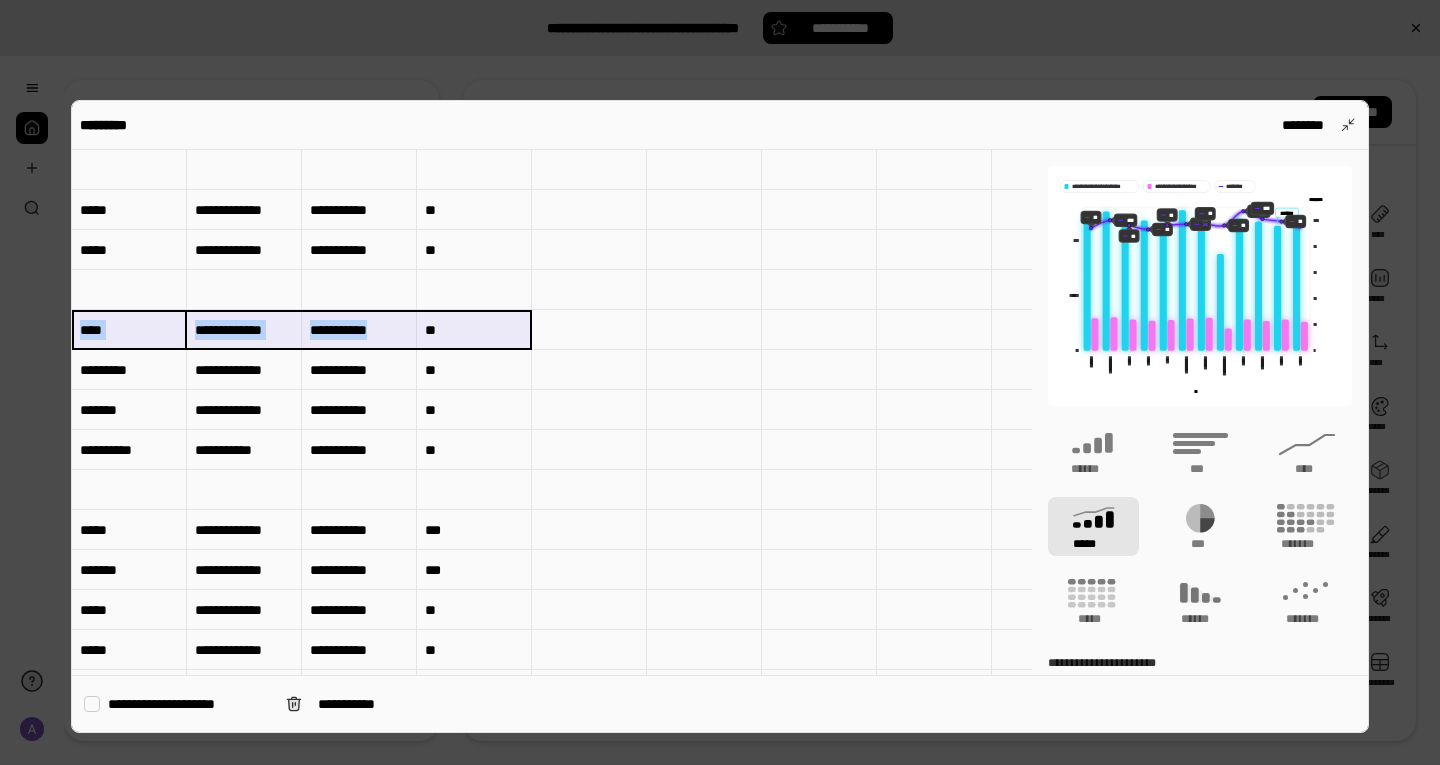 drag, startPoint x: 123, startPoint y: 342, endPoint x: 450, endPoint y: 324, distance: 327.49503 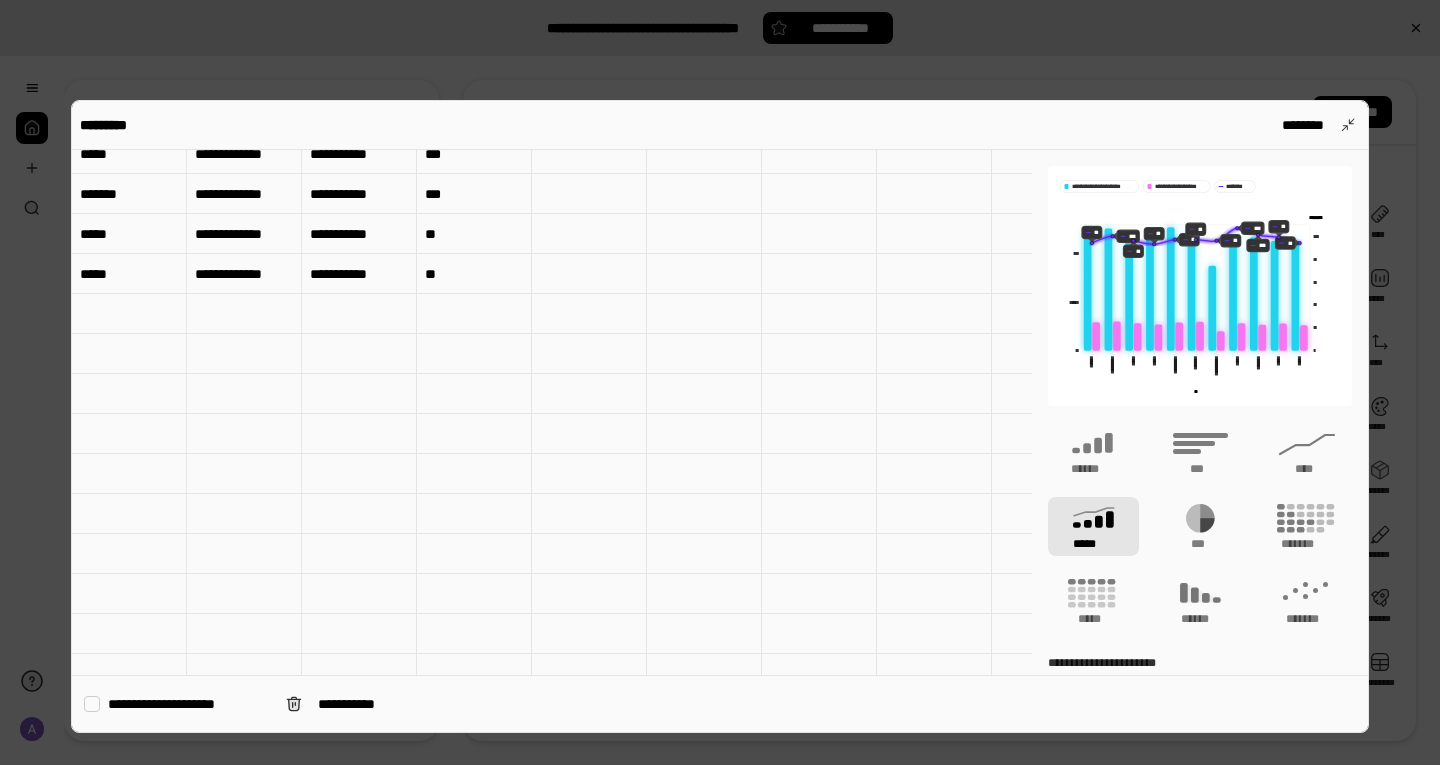 scroll, scrollTop: 600, scrollLeft: 0, axis: vertical 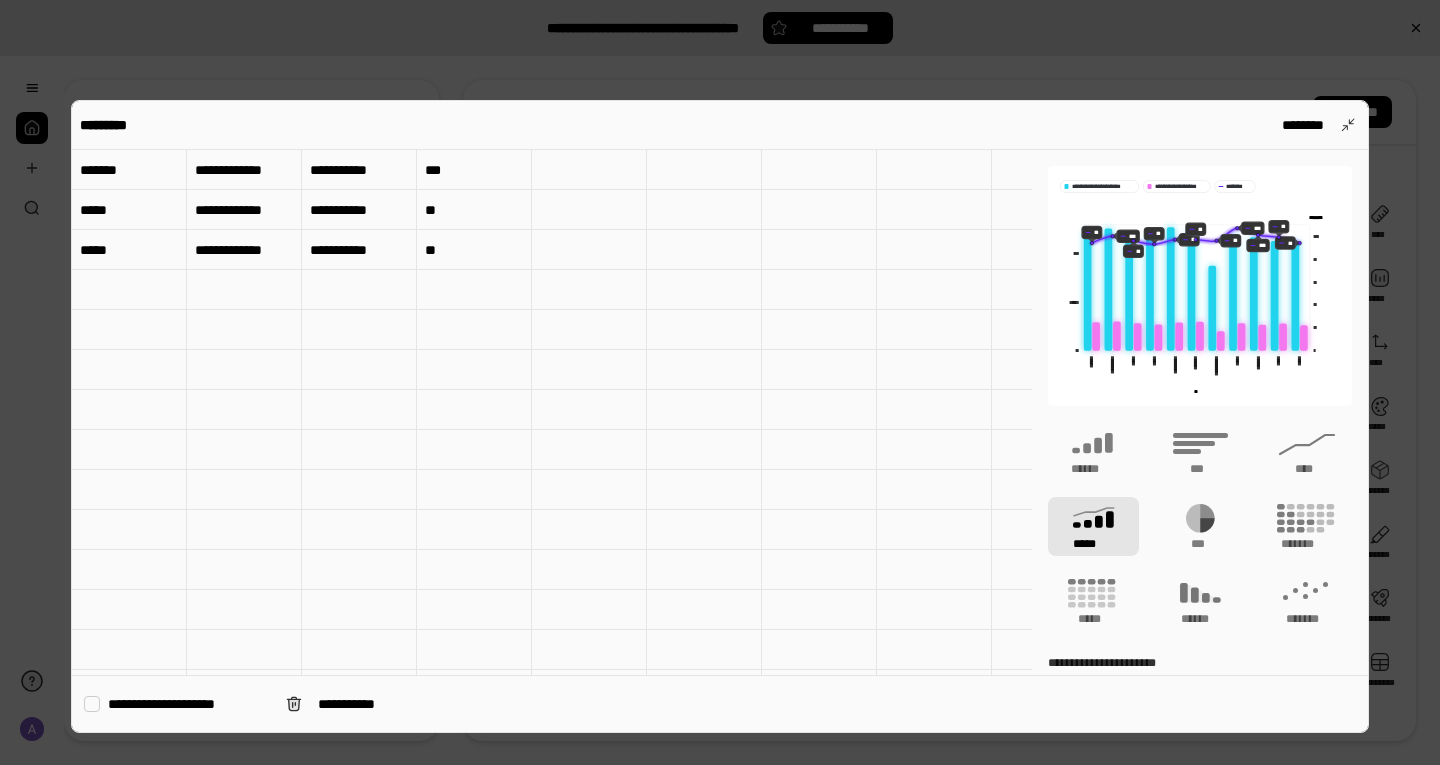 click at bounding box center [129, 290] 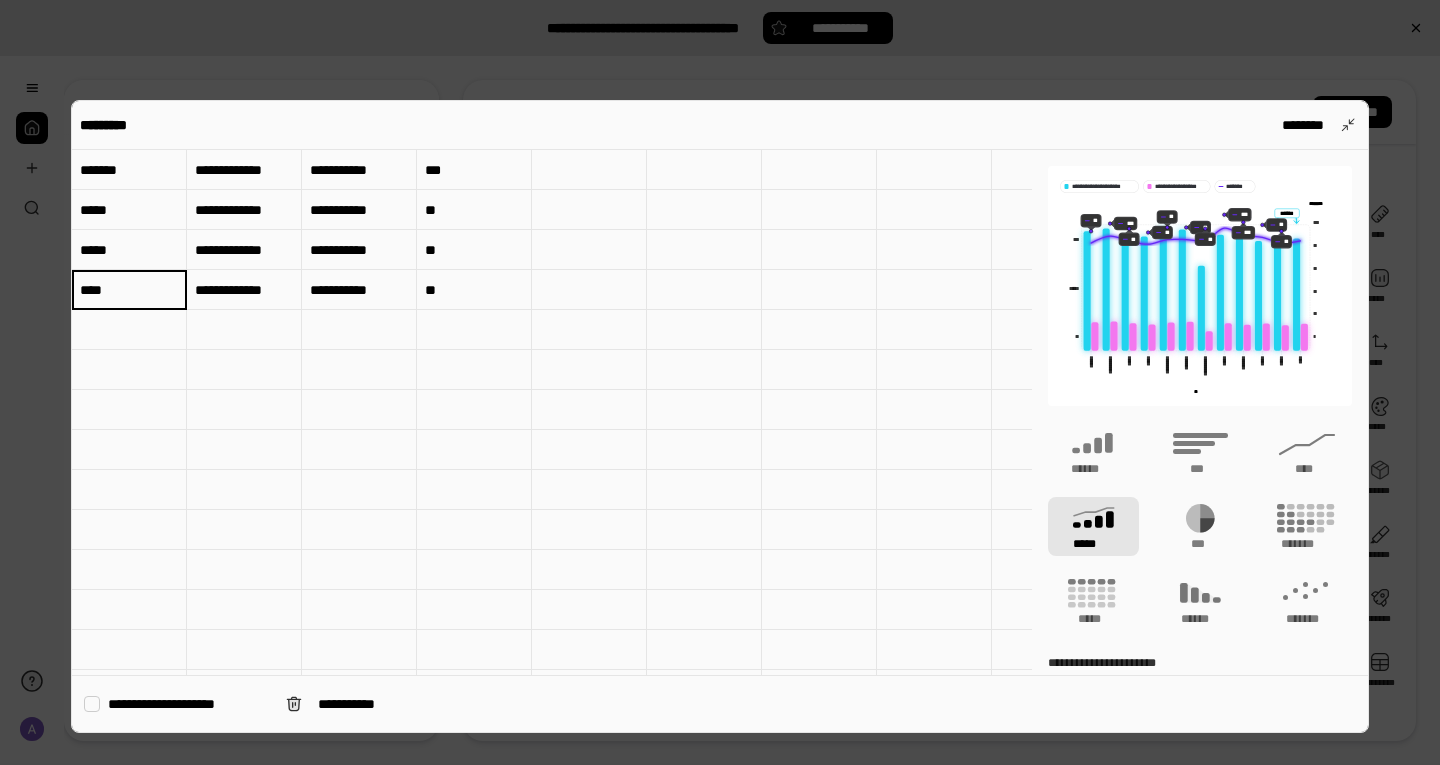 type on "****" 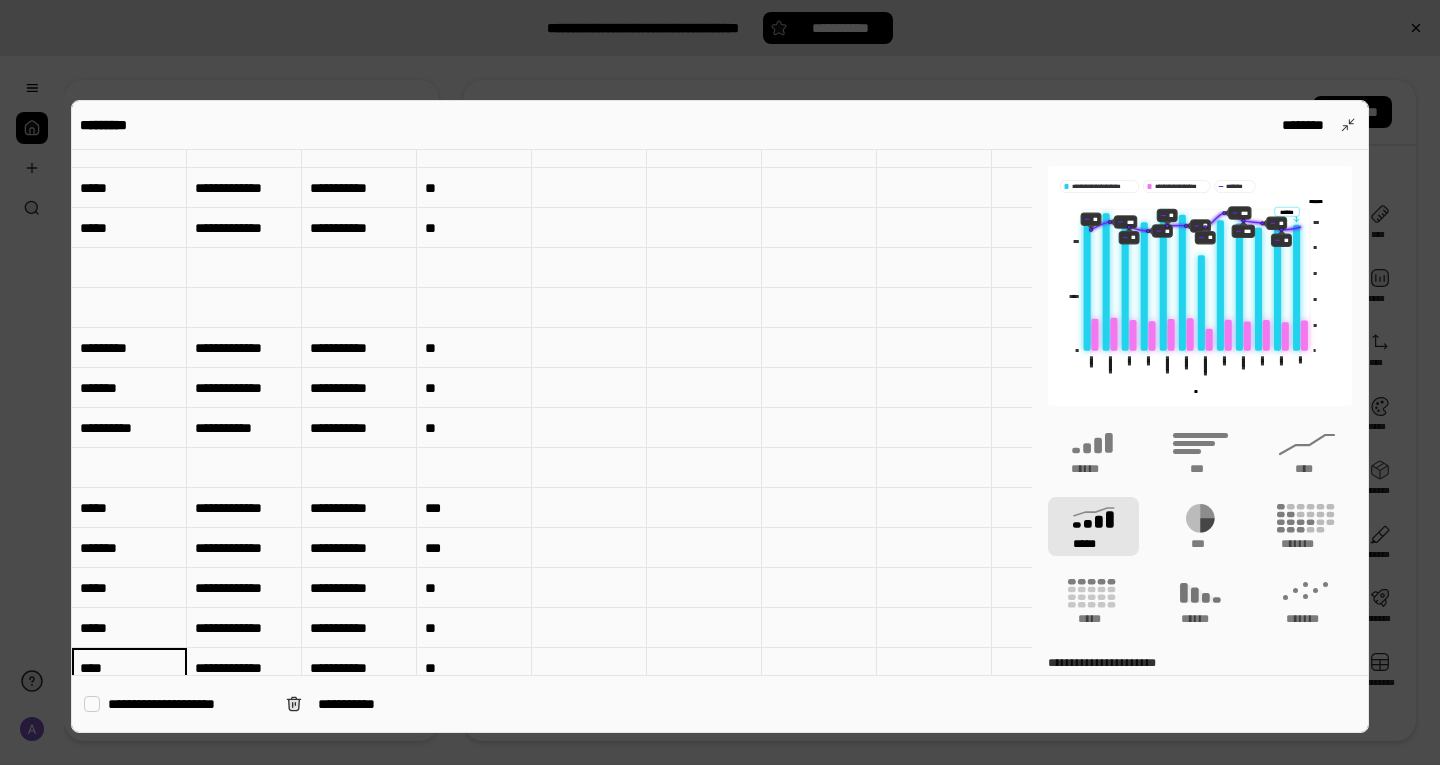 scroll, scrollTop: 100, scrollLeft: 0, axis: vertical 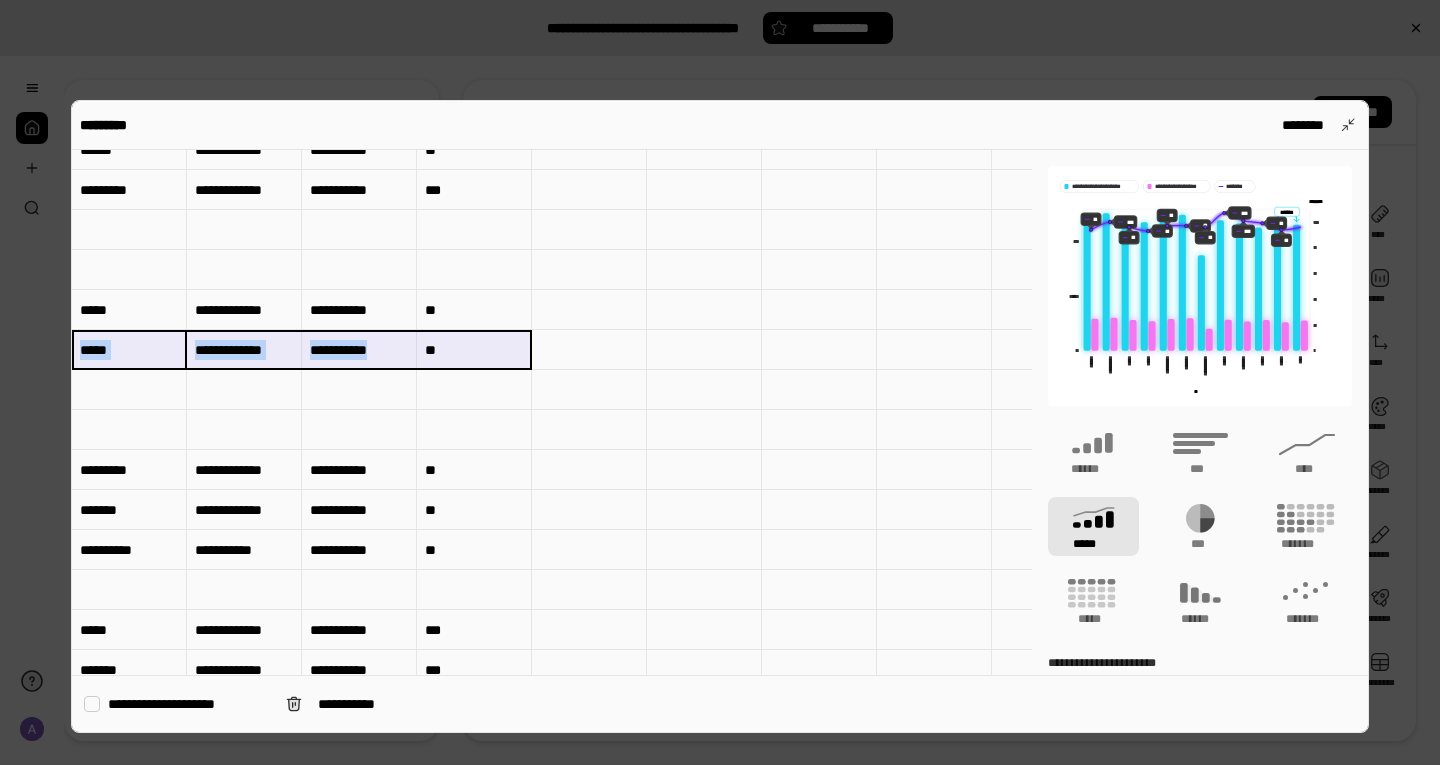 drag, startPoint x: 133, startPoint y: 351, endPoint x: 462, endPoint y: 351, distance: 329 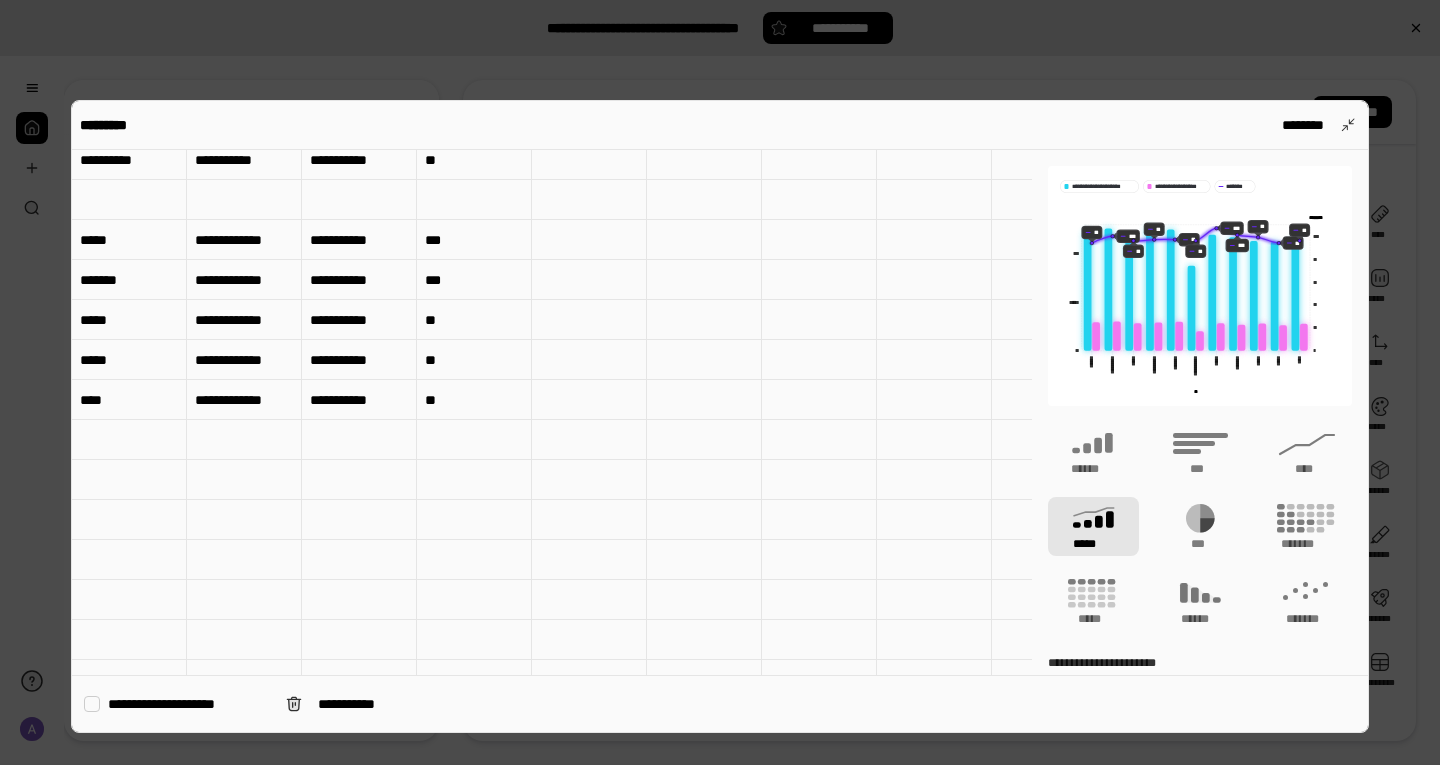 scroll, scrollTop: 500, scrollLeft: 0, axis: vertical 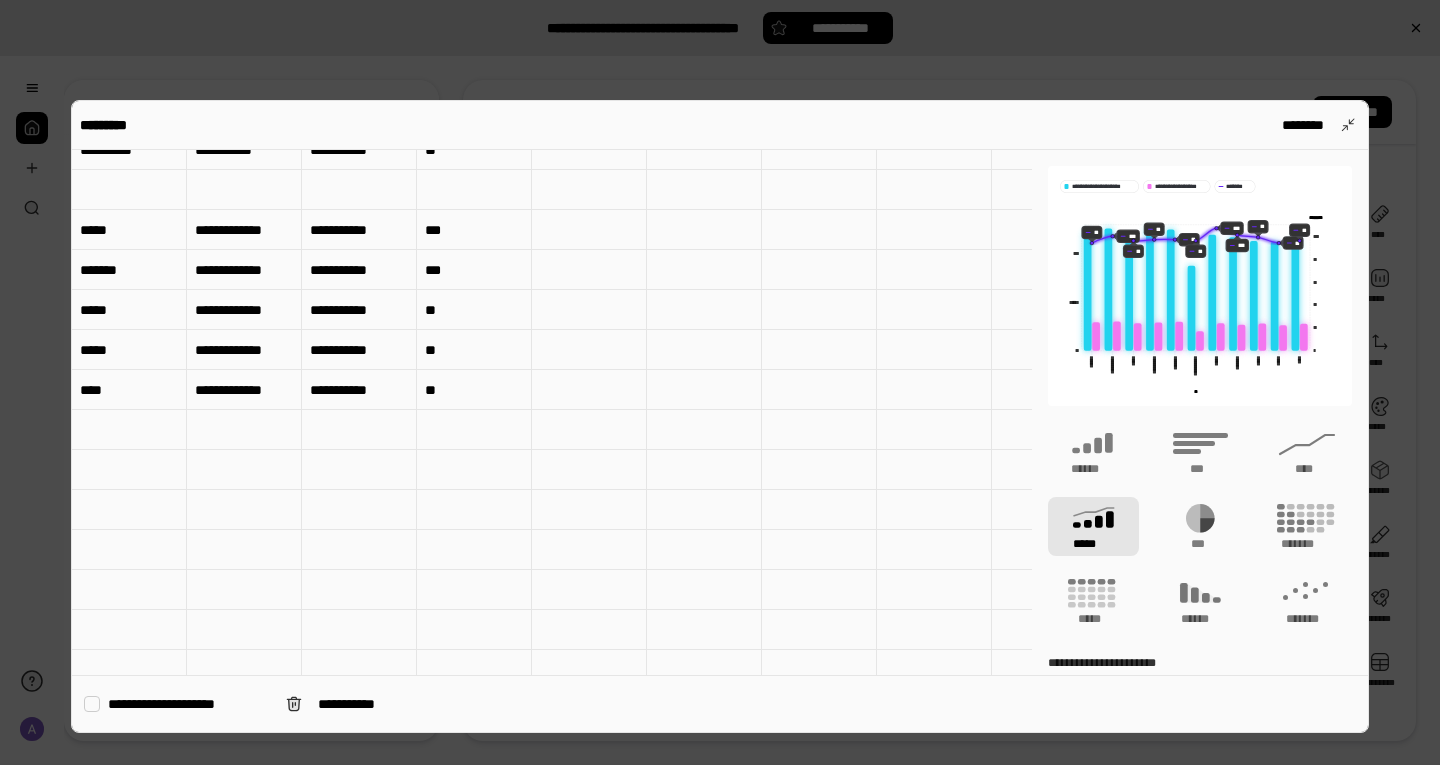 click at bounding box center [129, 430] 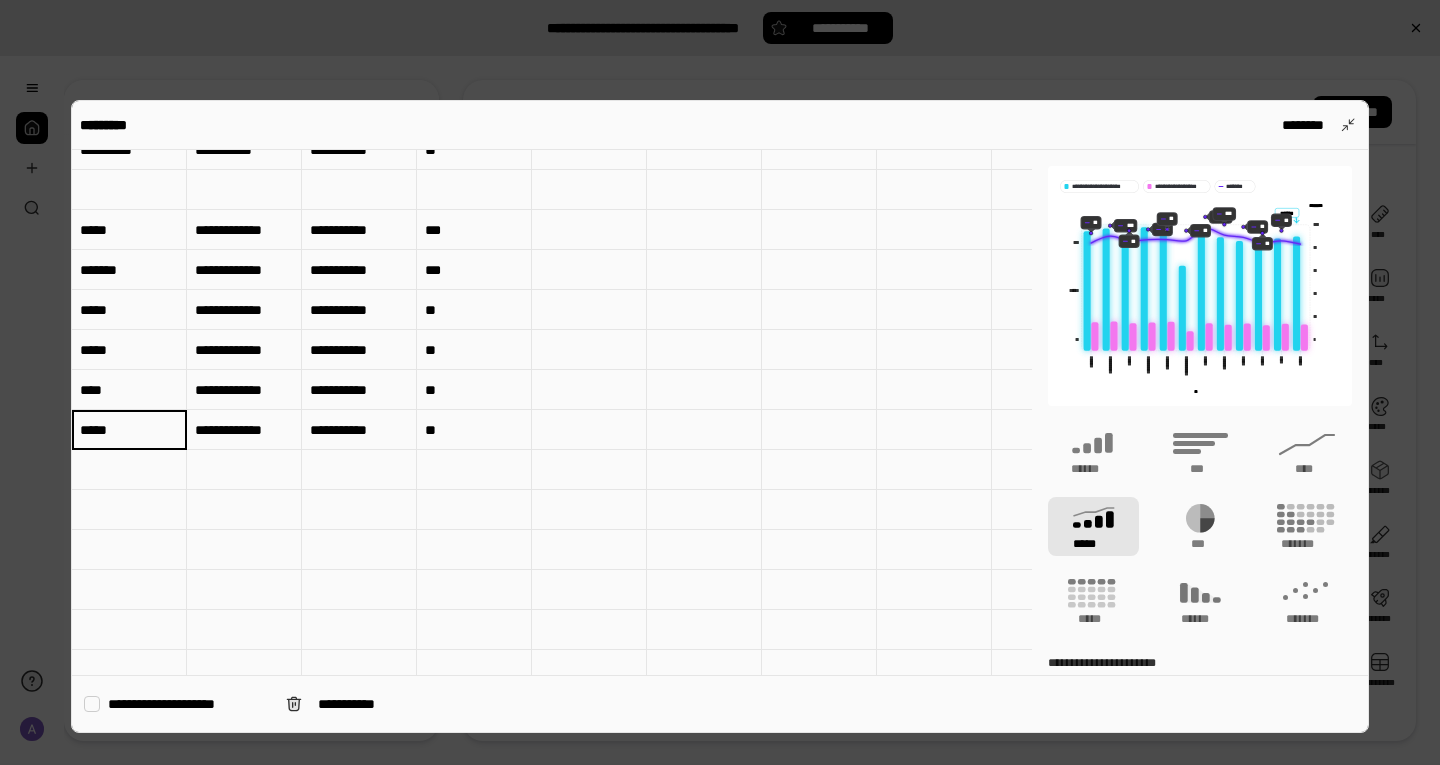 type on "*****" 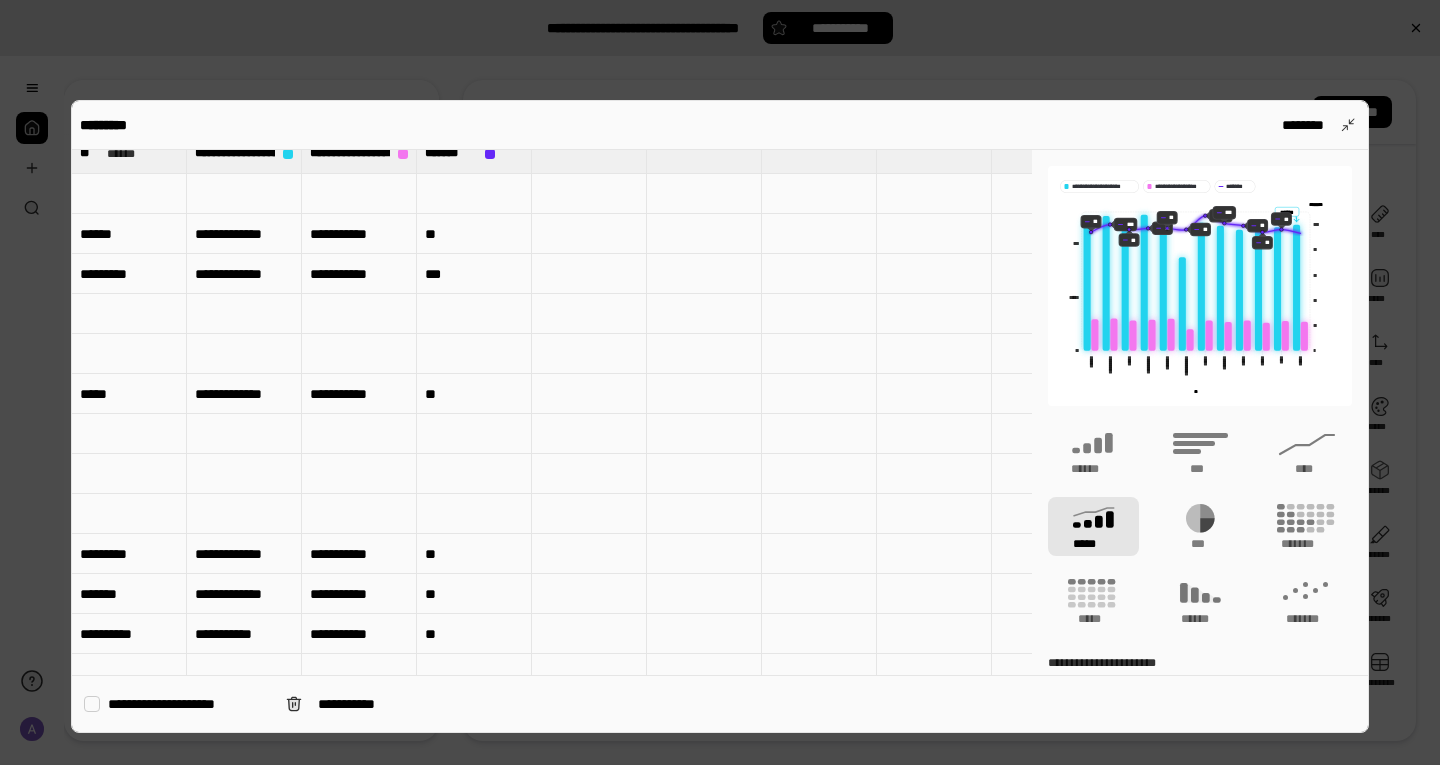 scroll, scrollTop: 0, scrollLeft: 0, axis: both 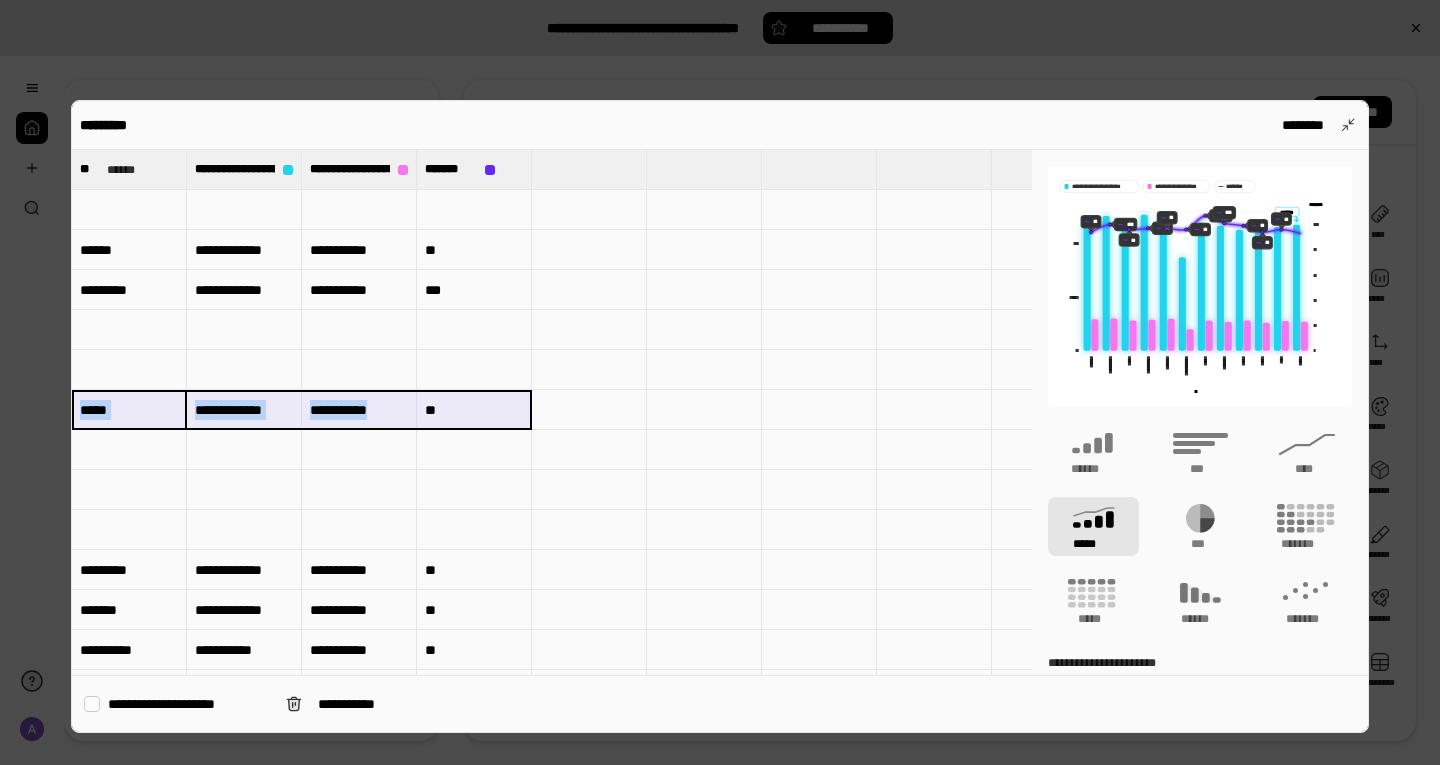 drag, startPoint x: 127, startPoint y: 406, endPoint x: 480, endPoint y: 410, distance: 353.02267 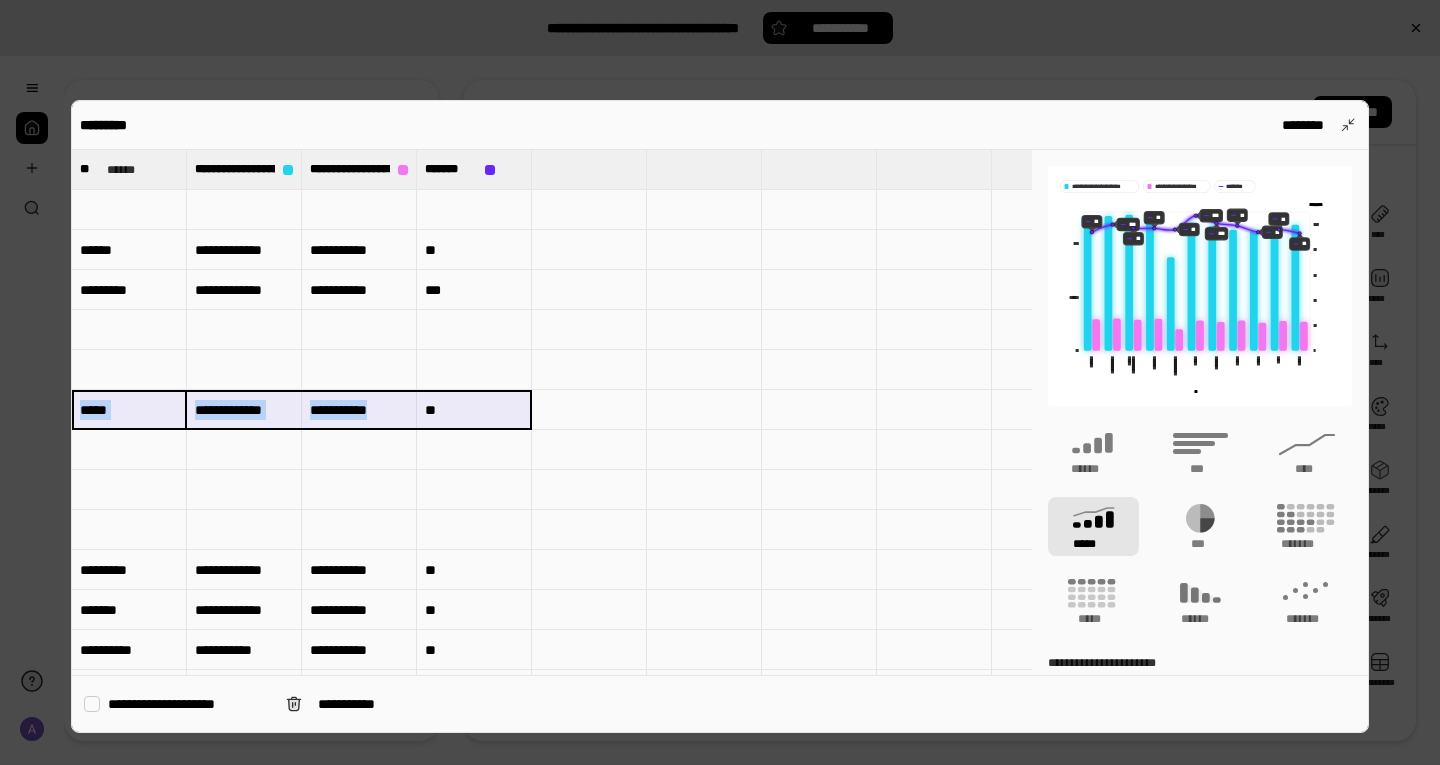 type 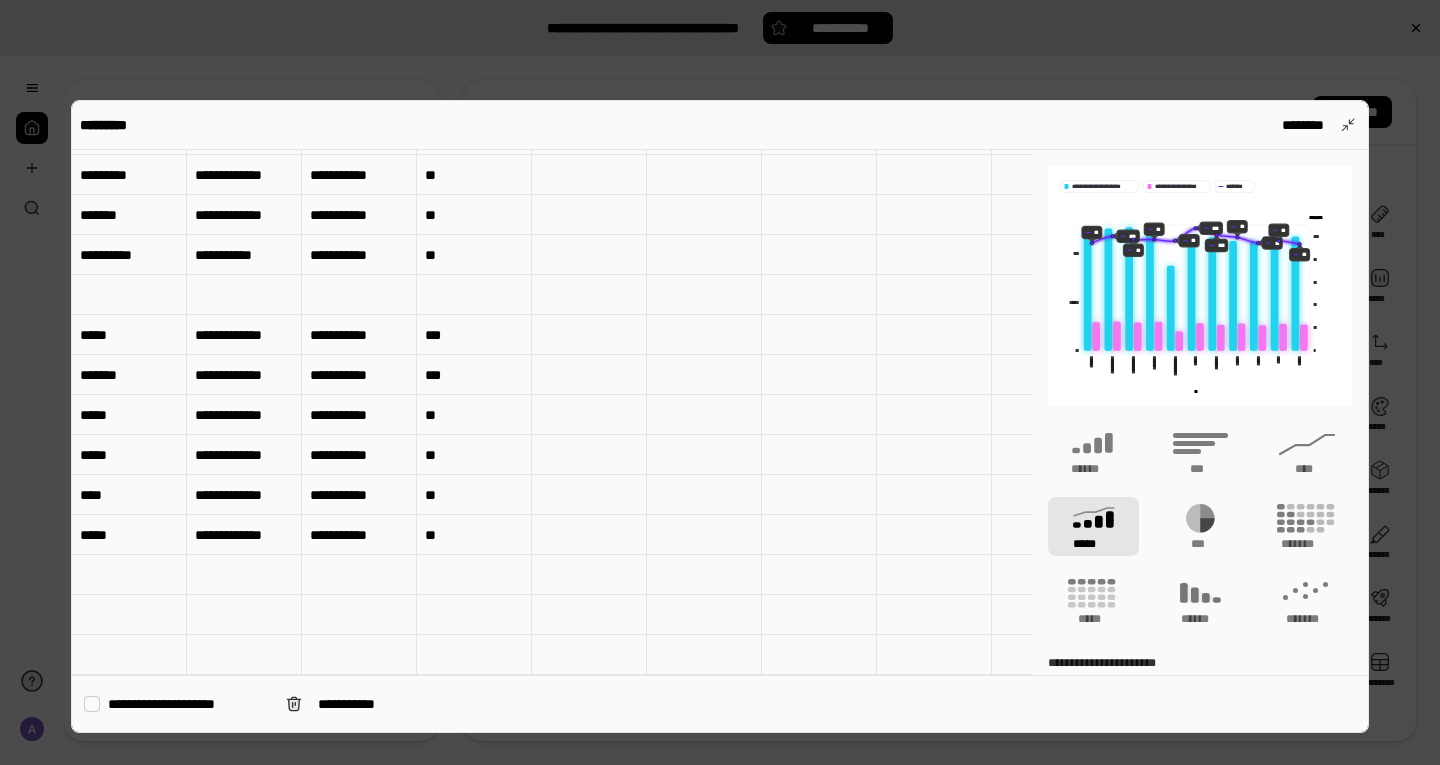 scroll, scrollTop: 400, scrollLeft: 0, axis: vertical 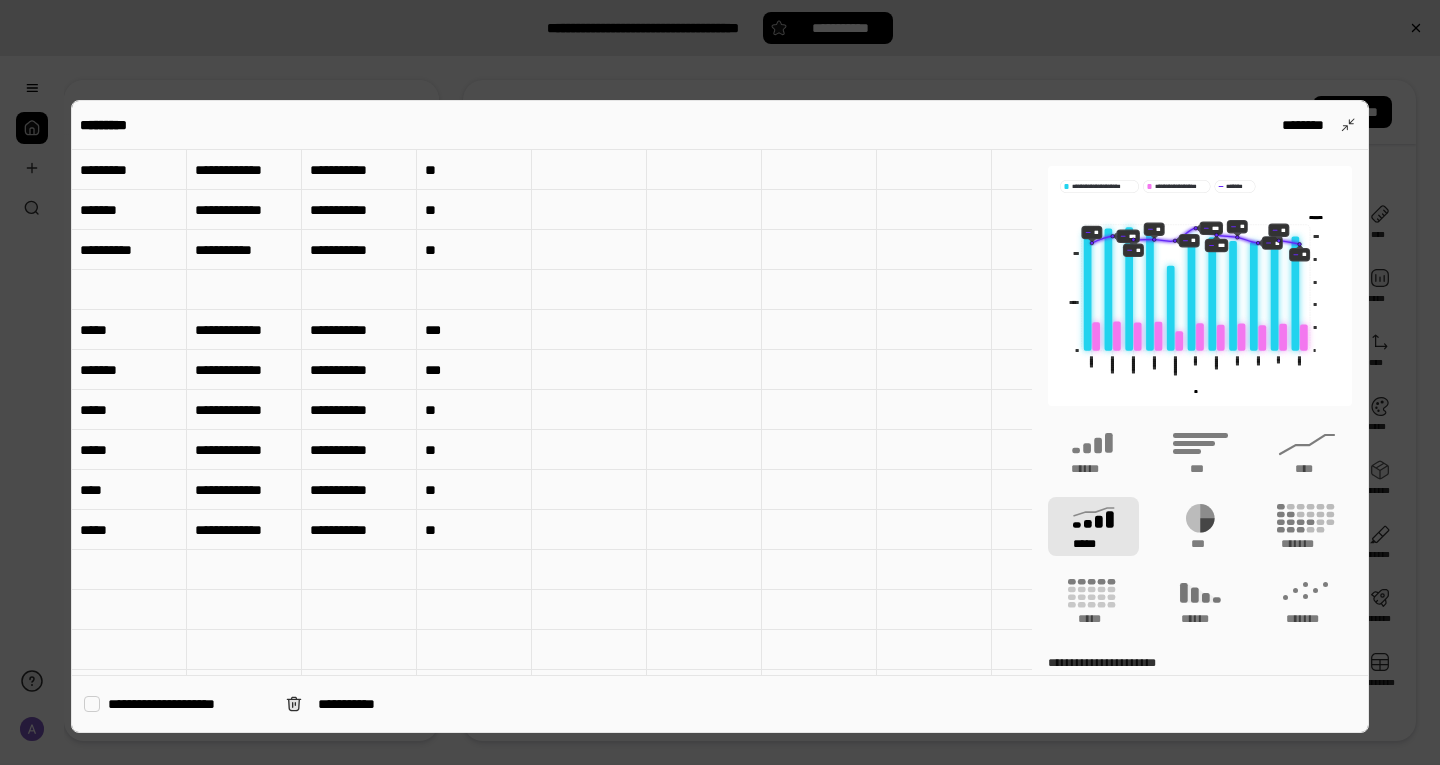click at bounding box center (129, 570) 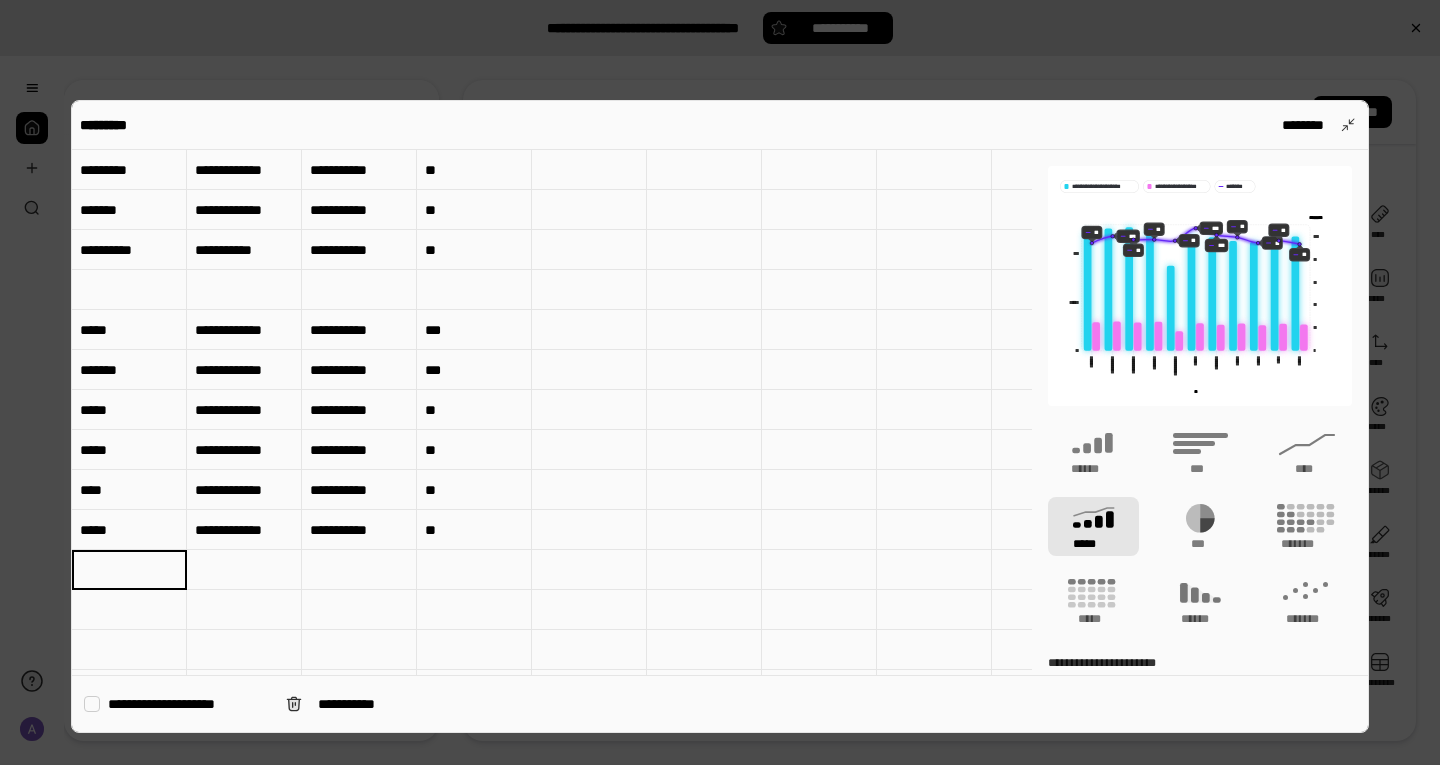 type on "*****" 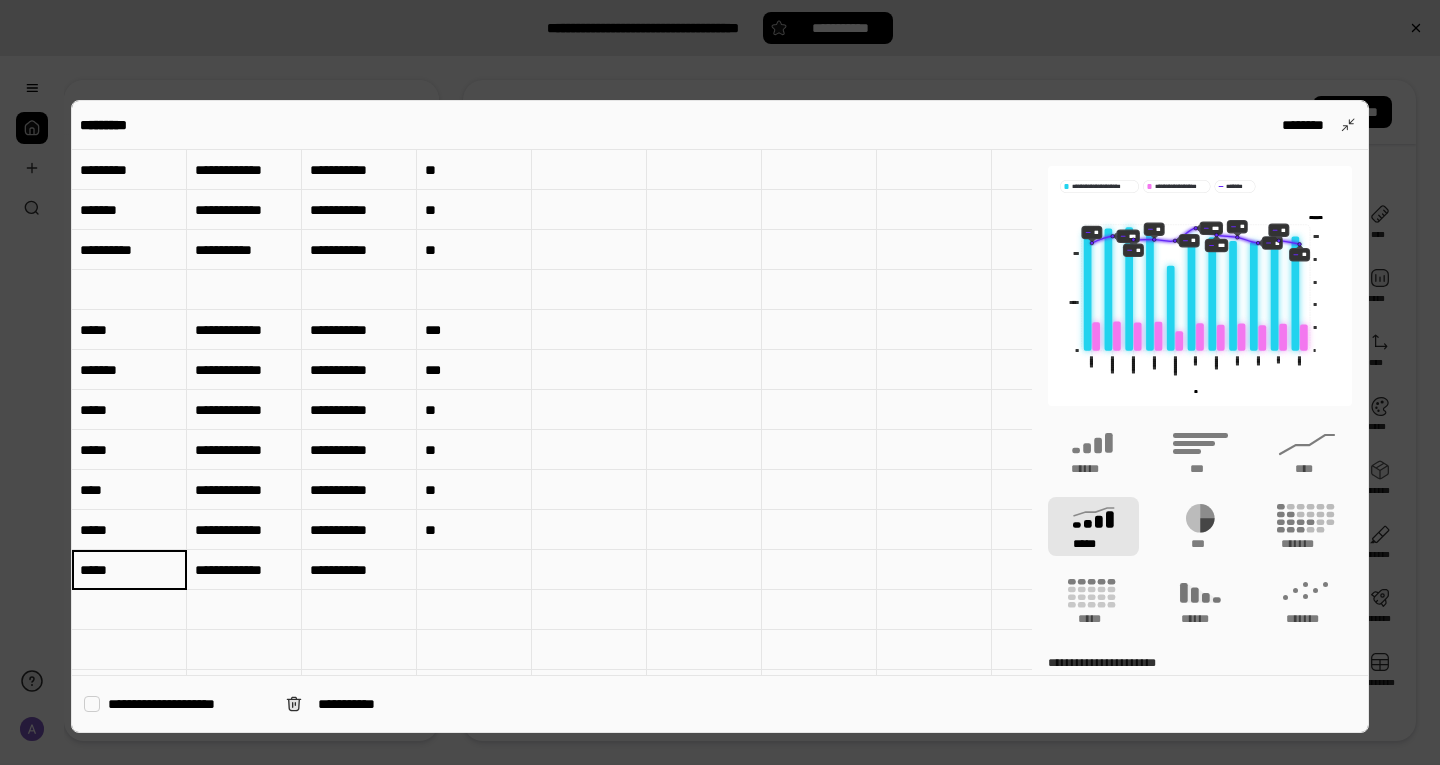type on "**" 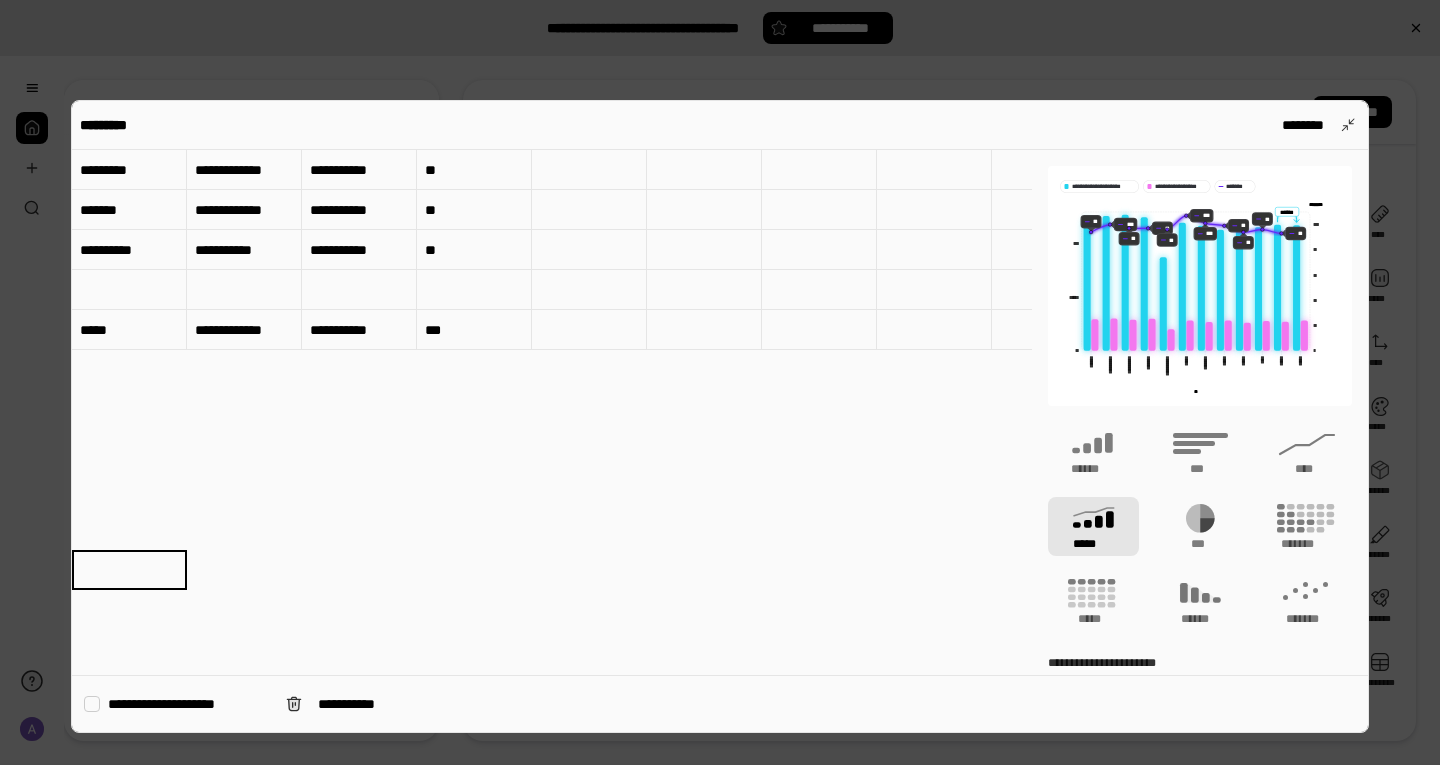 scroll, scrollTop: 0, scrollLeft: 0, axis: both 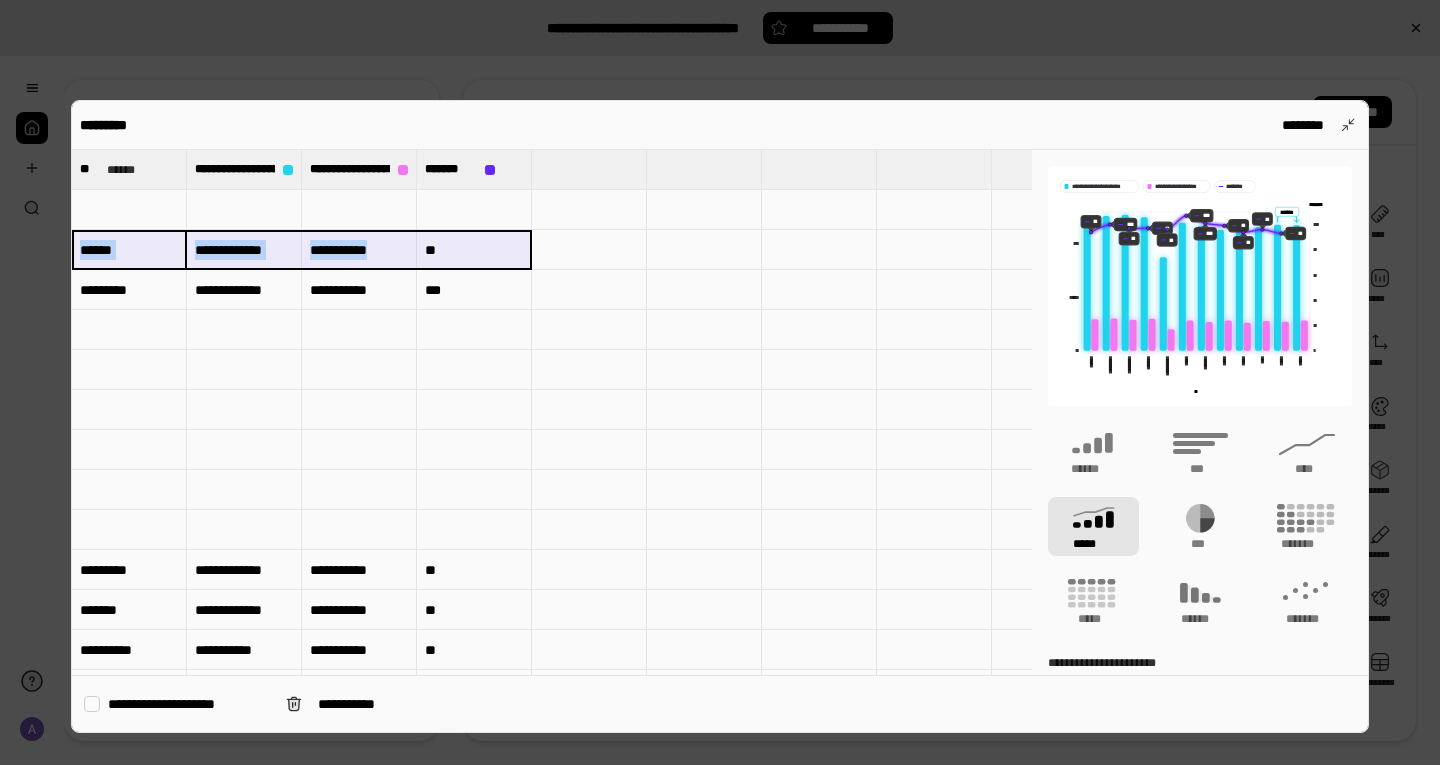 drag, startPoint x: 128, startPoint y: 246, endPoint x: 435, endPoint y: 240, distance: 307.05862 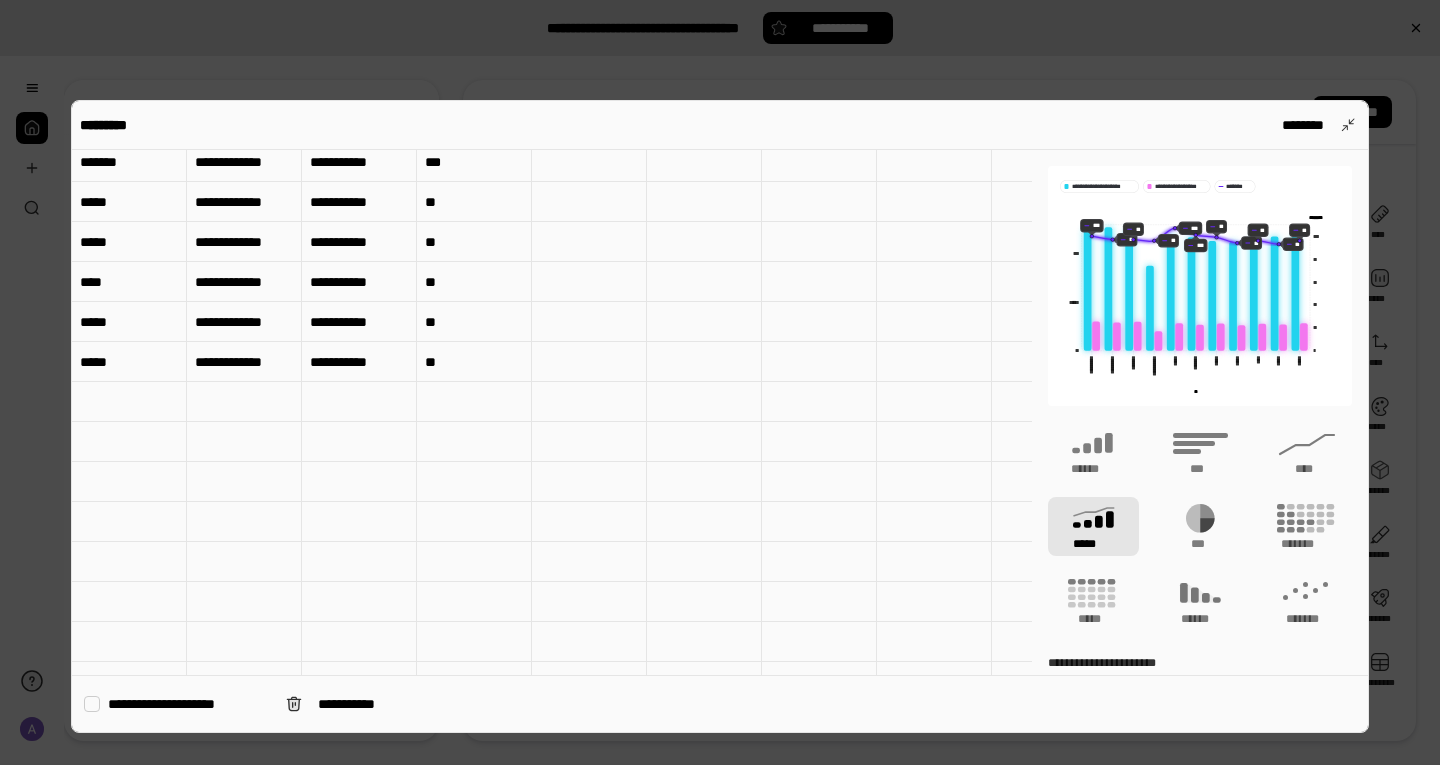 scroll, scrollTop: 700, scrollLeft: 0, axis: vertical 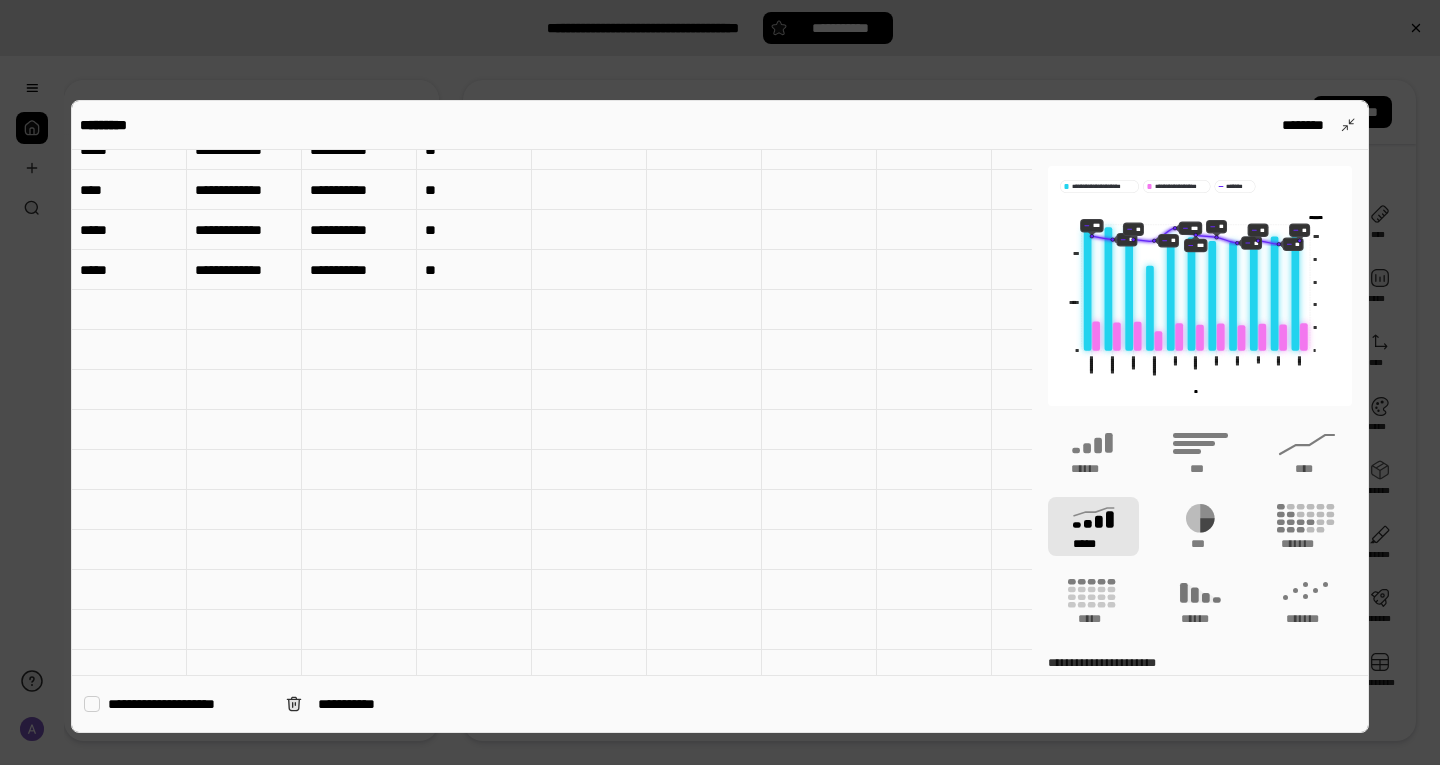 click at bounding box center [129, 310] 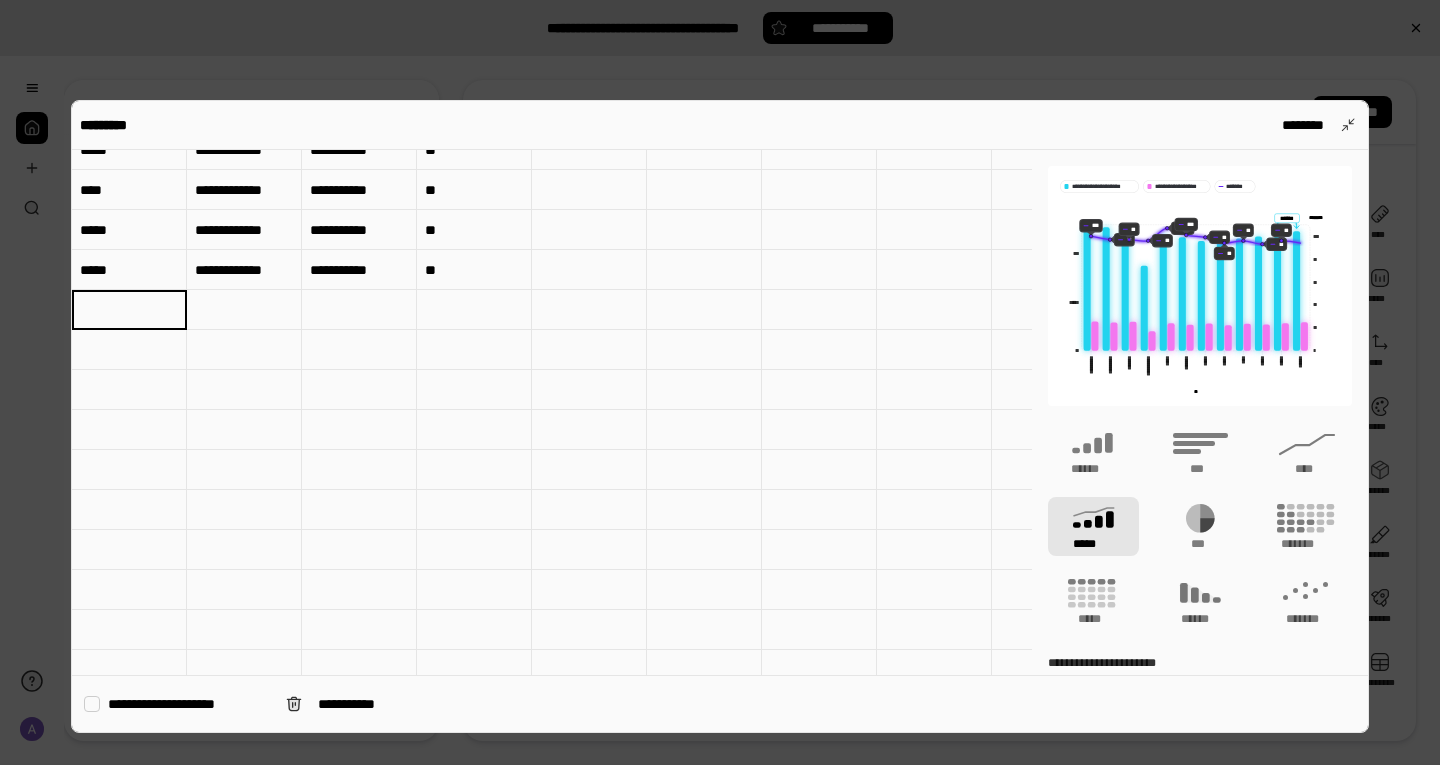 type on "******" 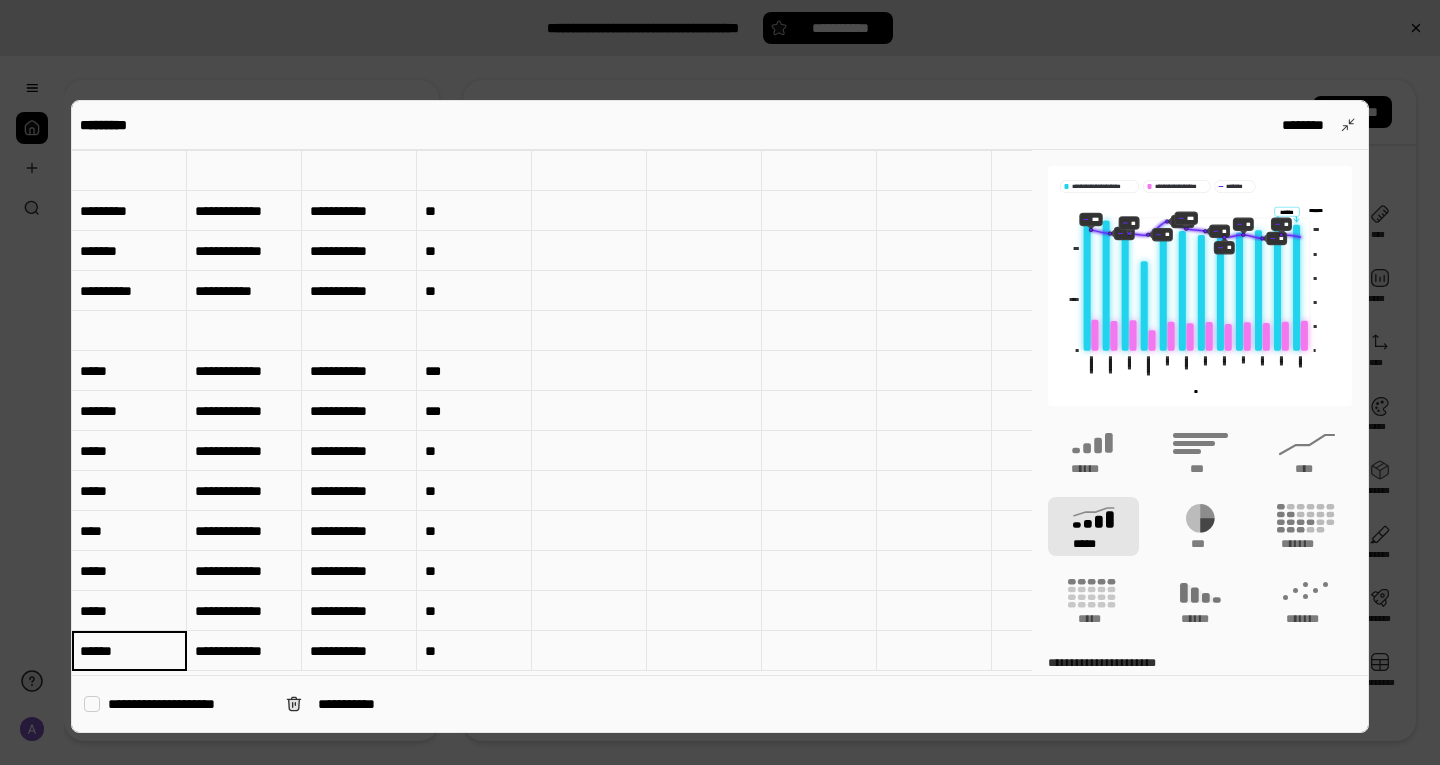 scroll, scrollTop: 300, scrollLeft: 0, axis: vertical 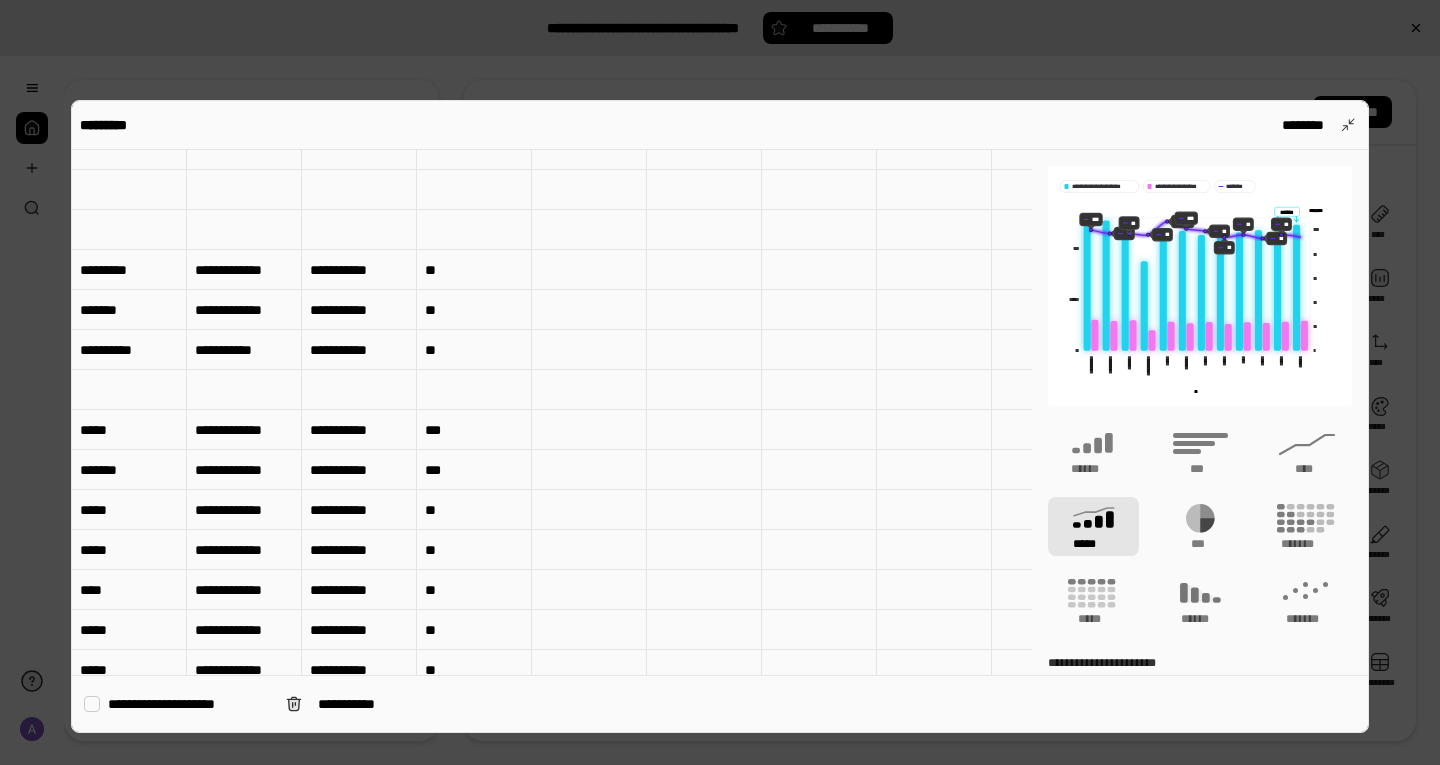 click on "*******" at bounding box center [129, 310] 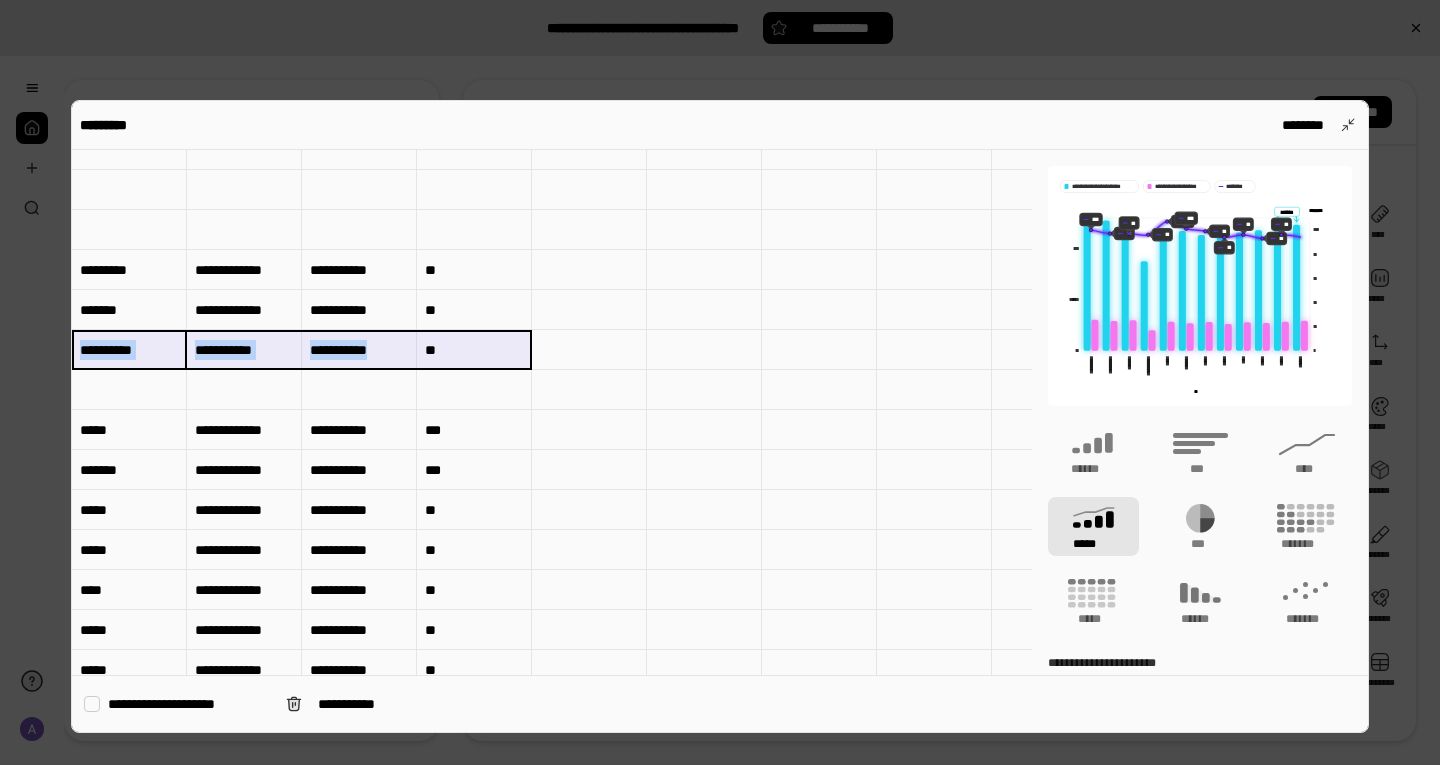drag, startPoint x: 134, startPoint y: 344, endPoint x: 439, endPoint y: 345, distance: 305.00165 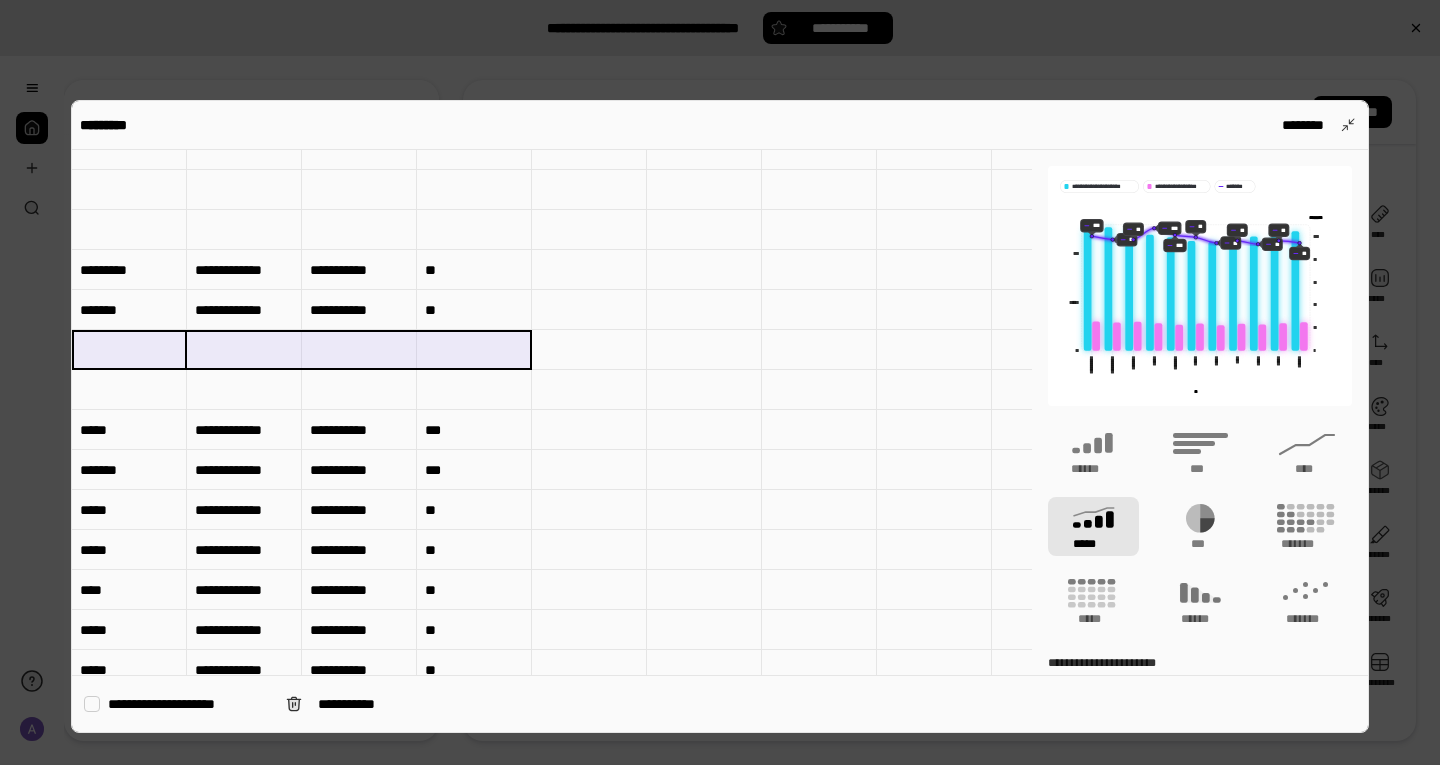 type 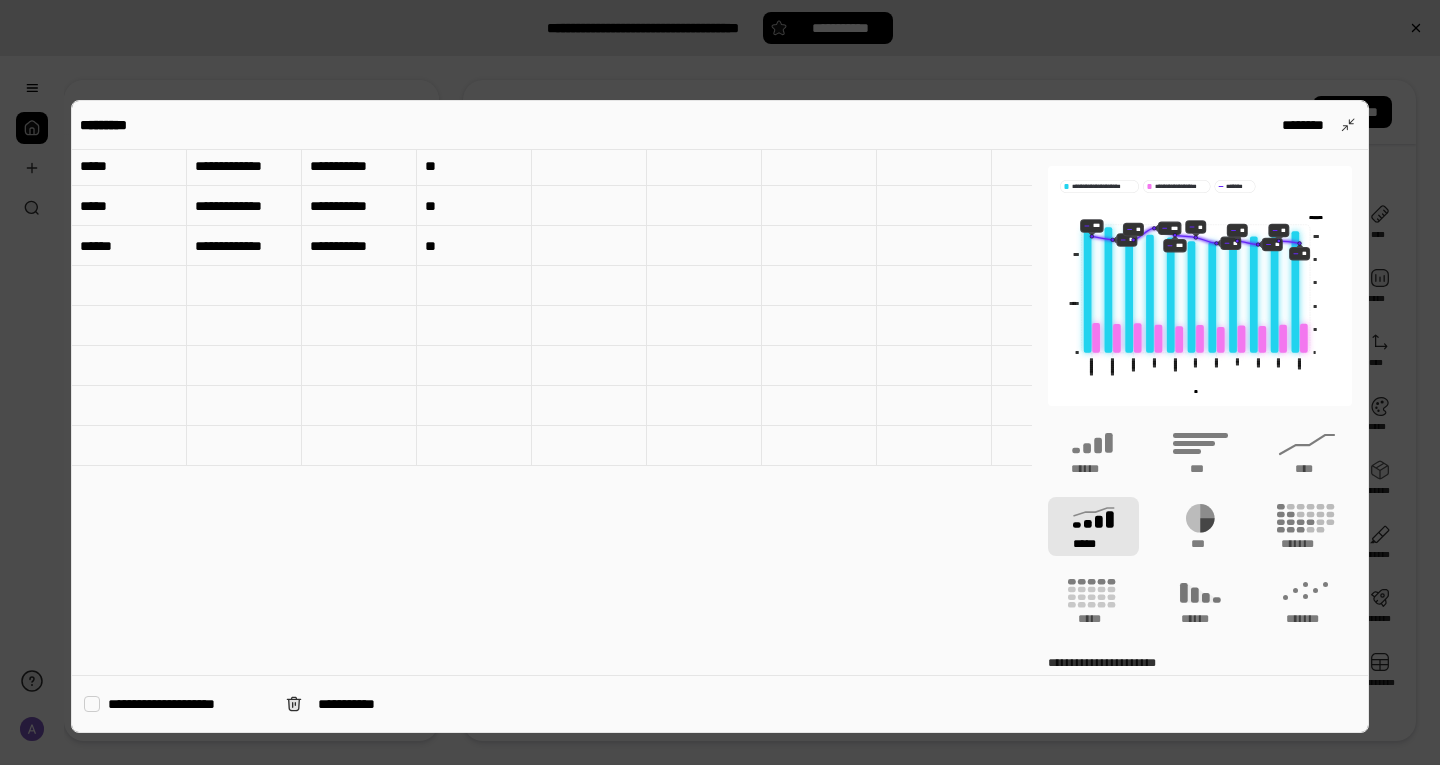 scroll, scrollTop: 800, scrollLeft: 0, axis: vertical 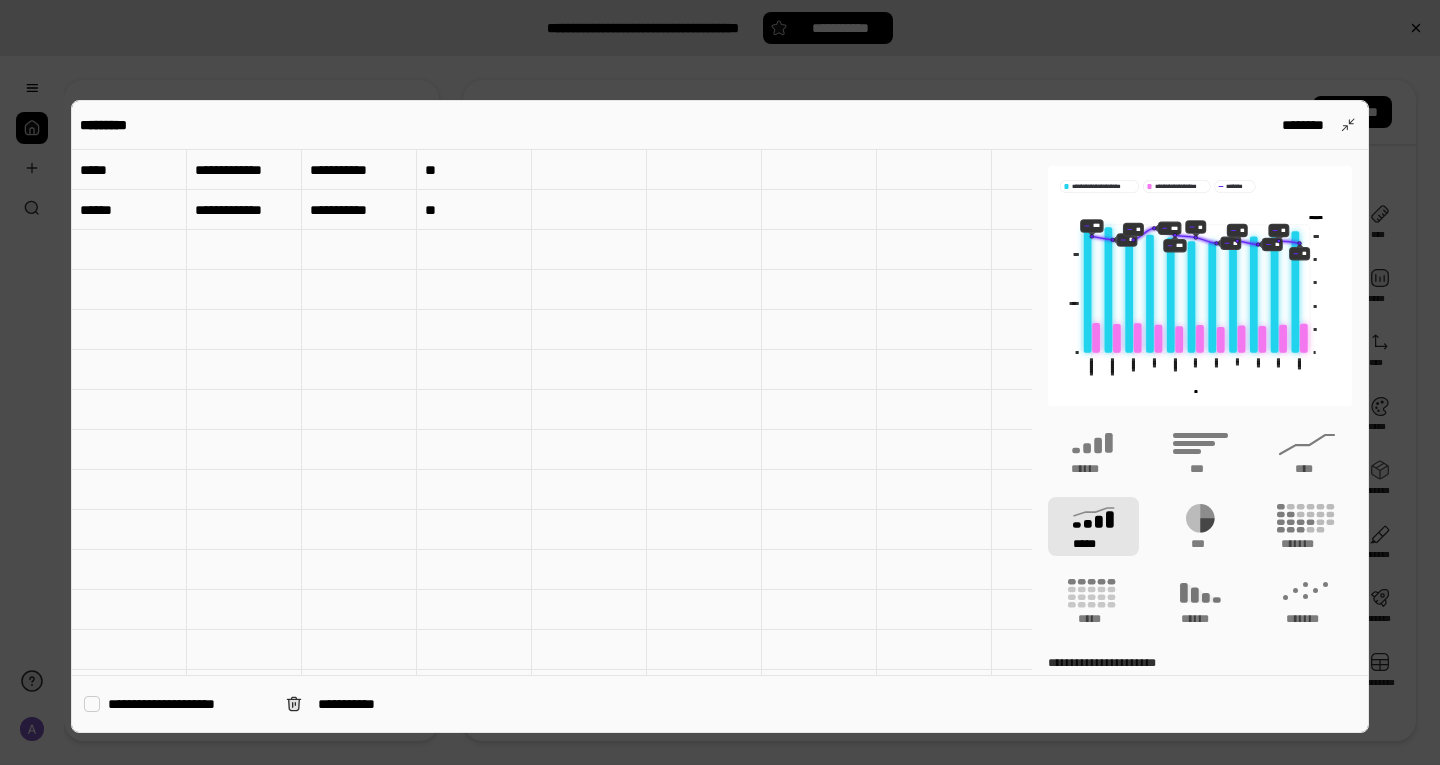 click at bounding box center [129, 290] 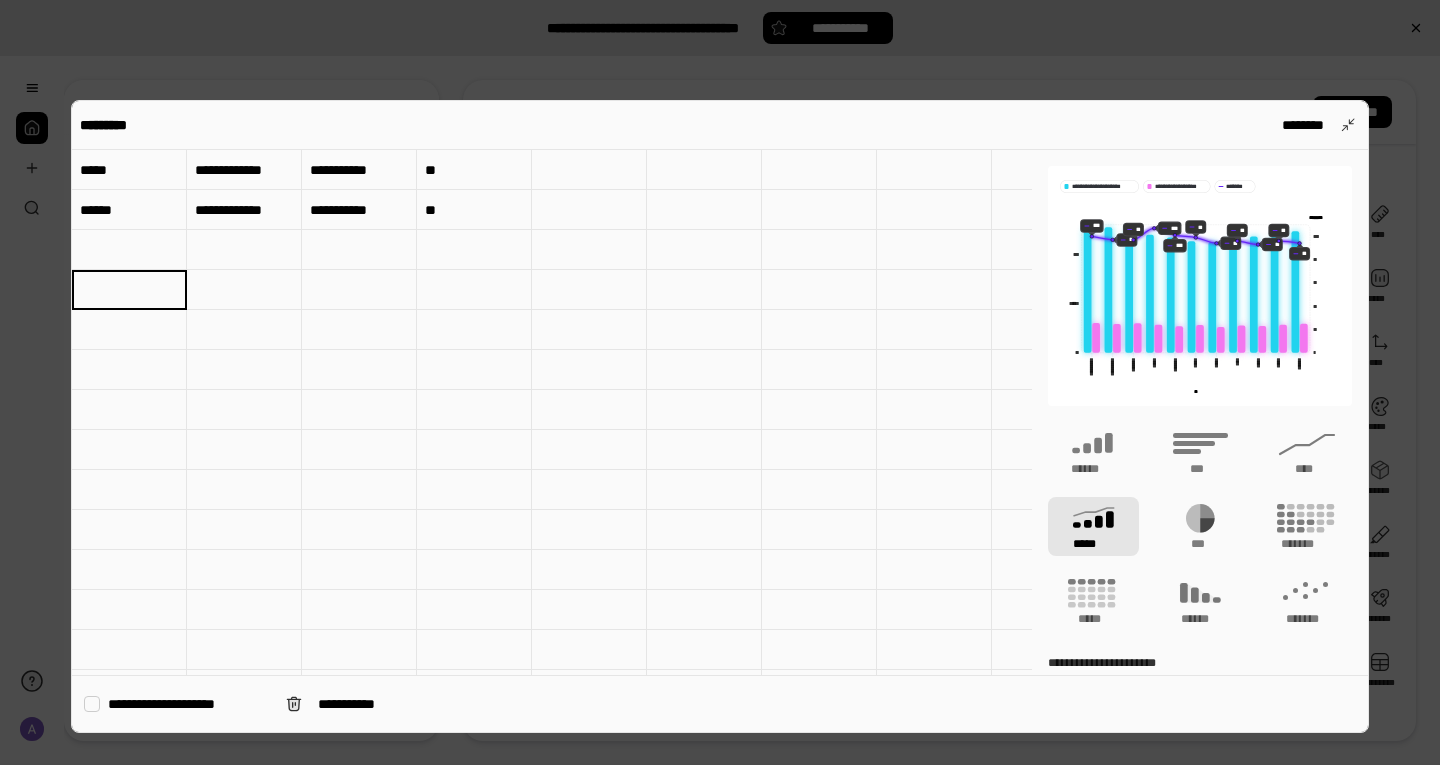 click at bounding box center [129, 250] 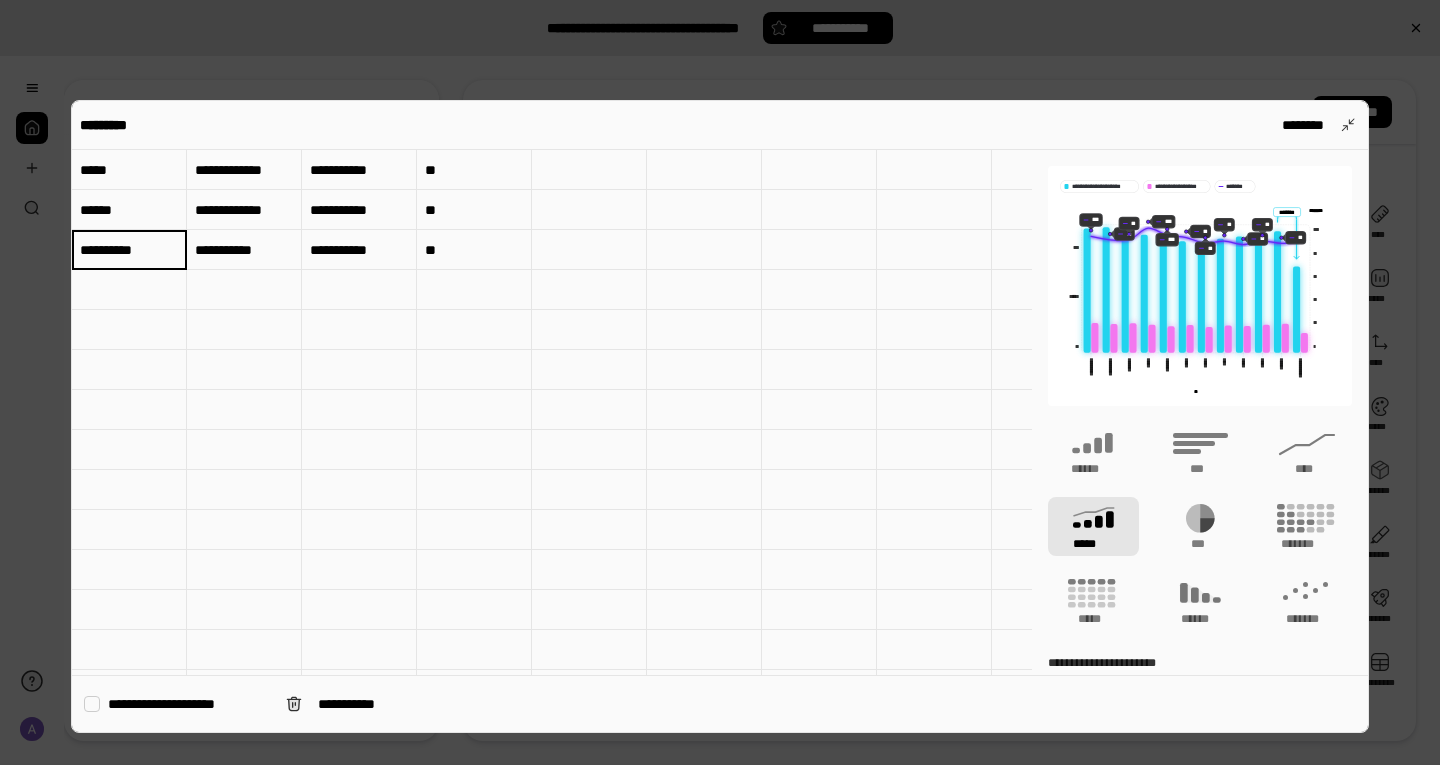 type on "**********" 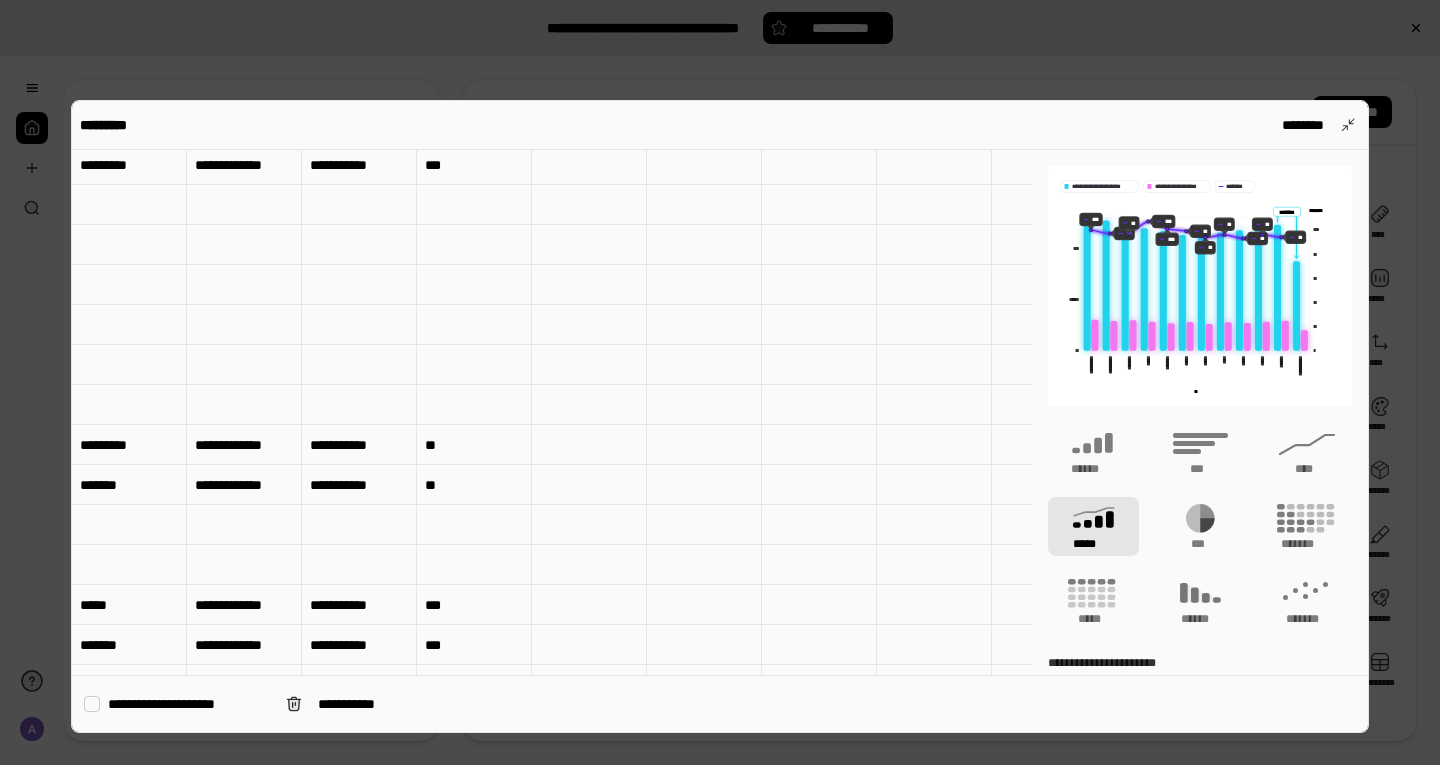 scroll, scrollTop: 100, scrollLeft: 0, axis: vertical 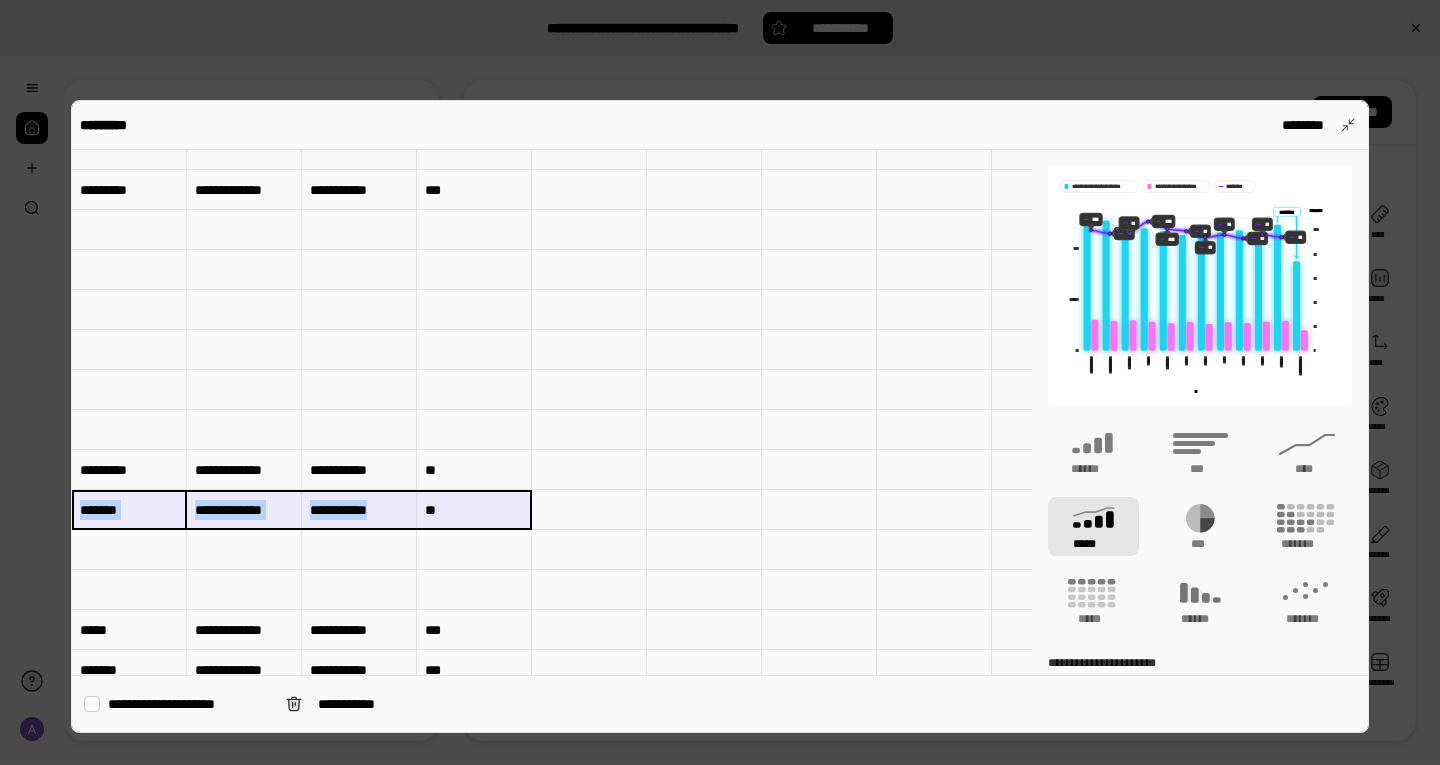 drag, startPoint x: 100, startPoint y: 503, endPoint x: 464, endPoint y: 511, distance: 364.0879 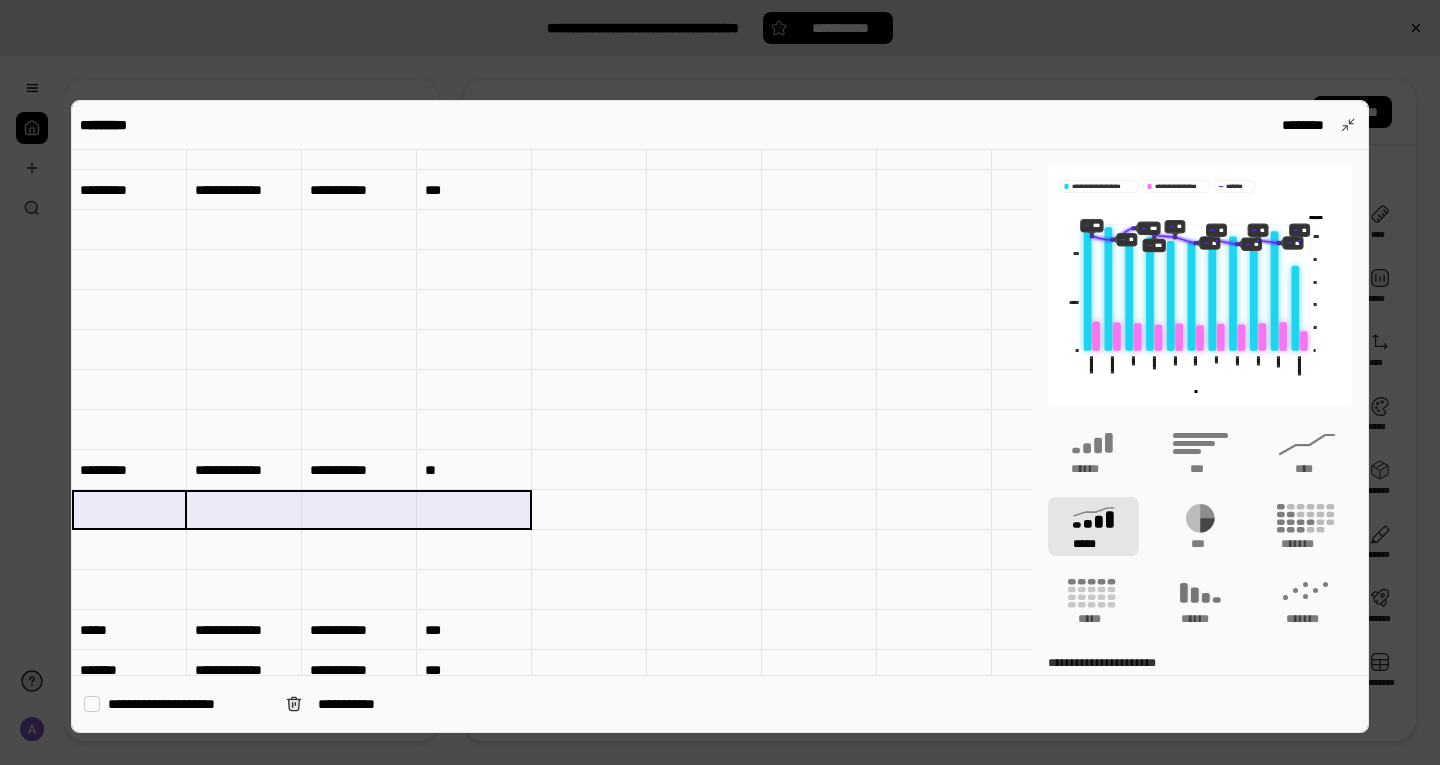 type 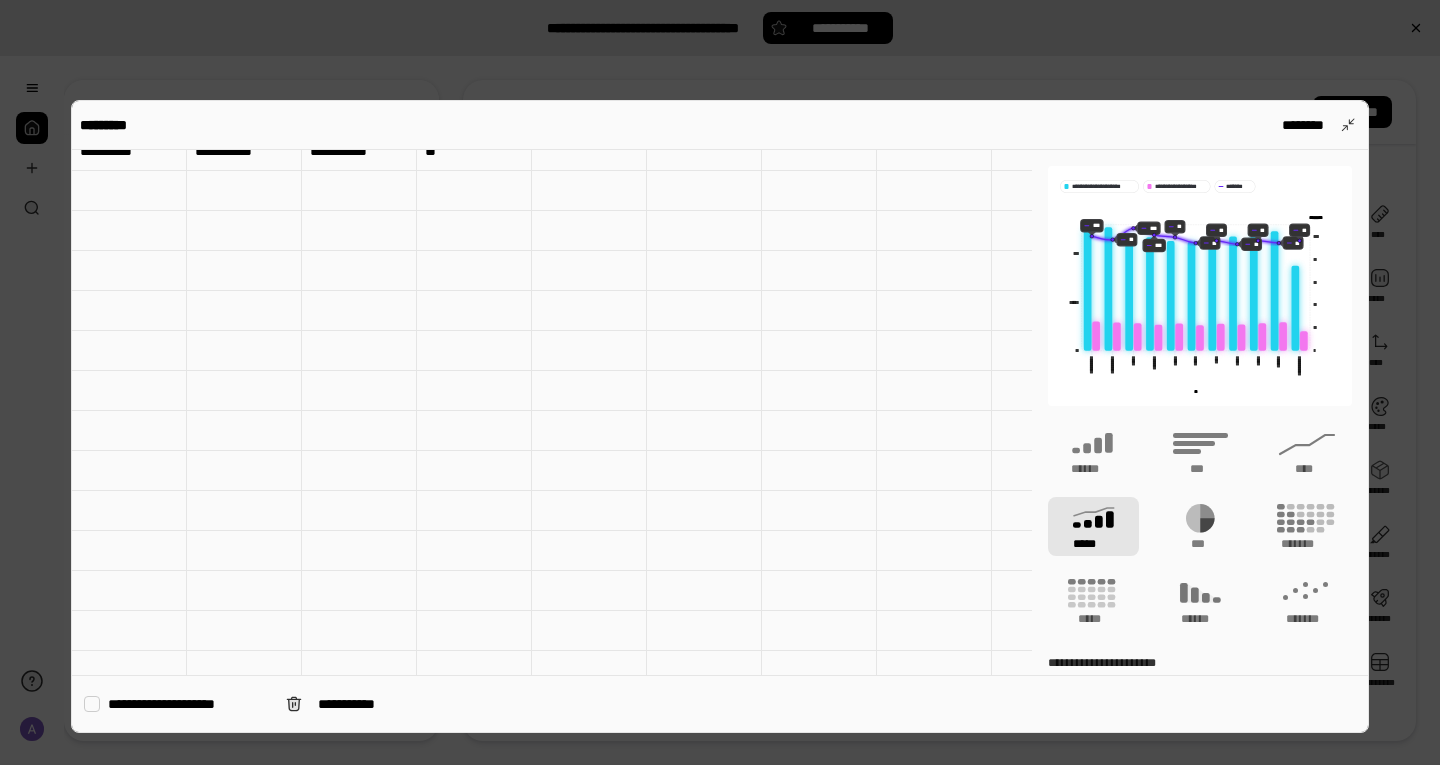 scroll, scrollTop: 900, scrollLeft: 0, axis: vertical 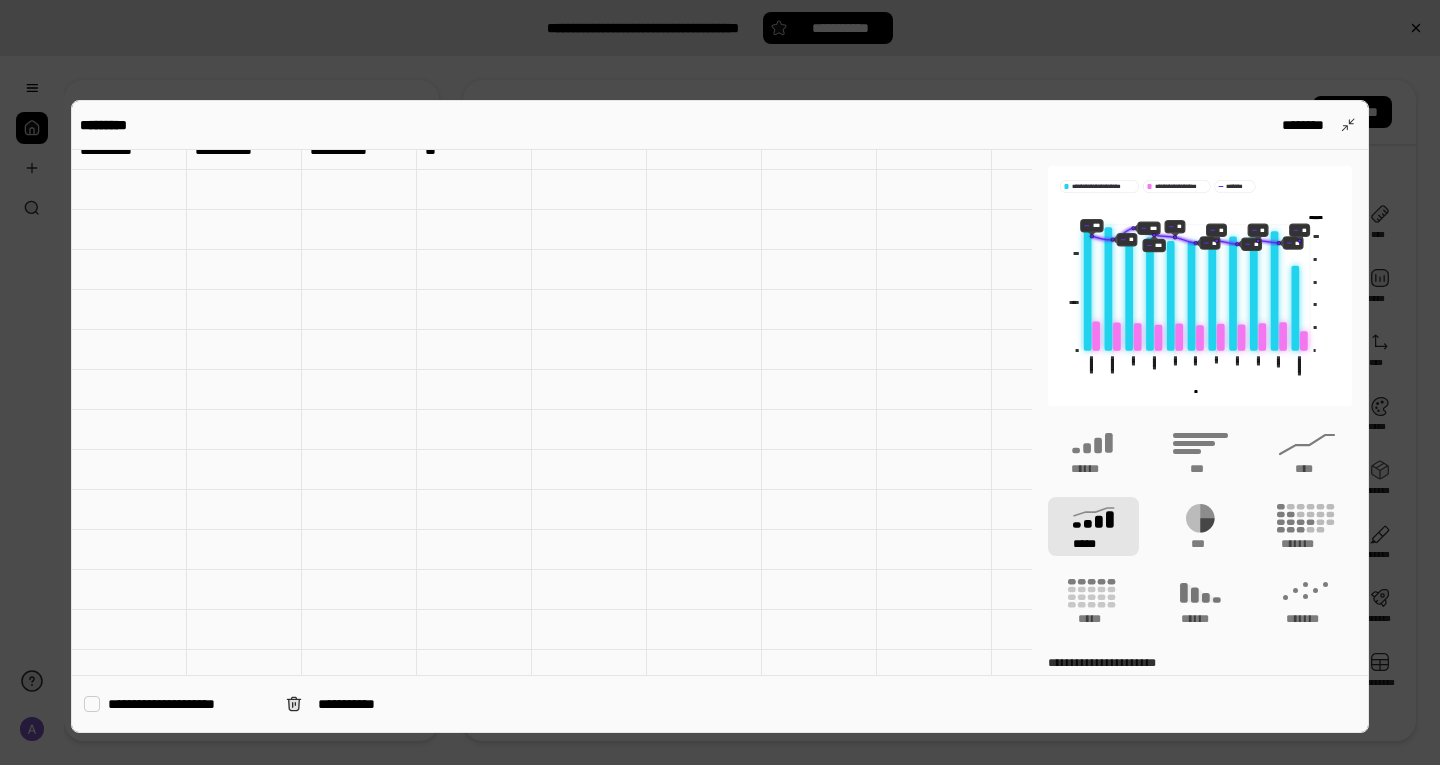 click at bounding box center (129, 190) 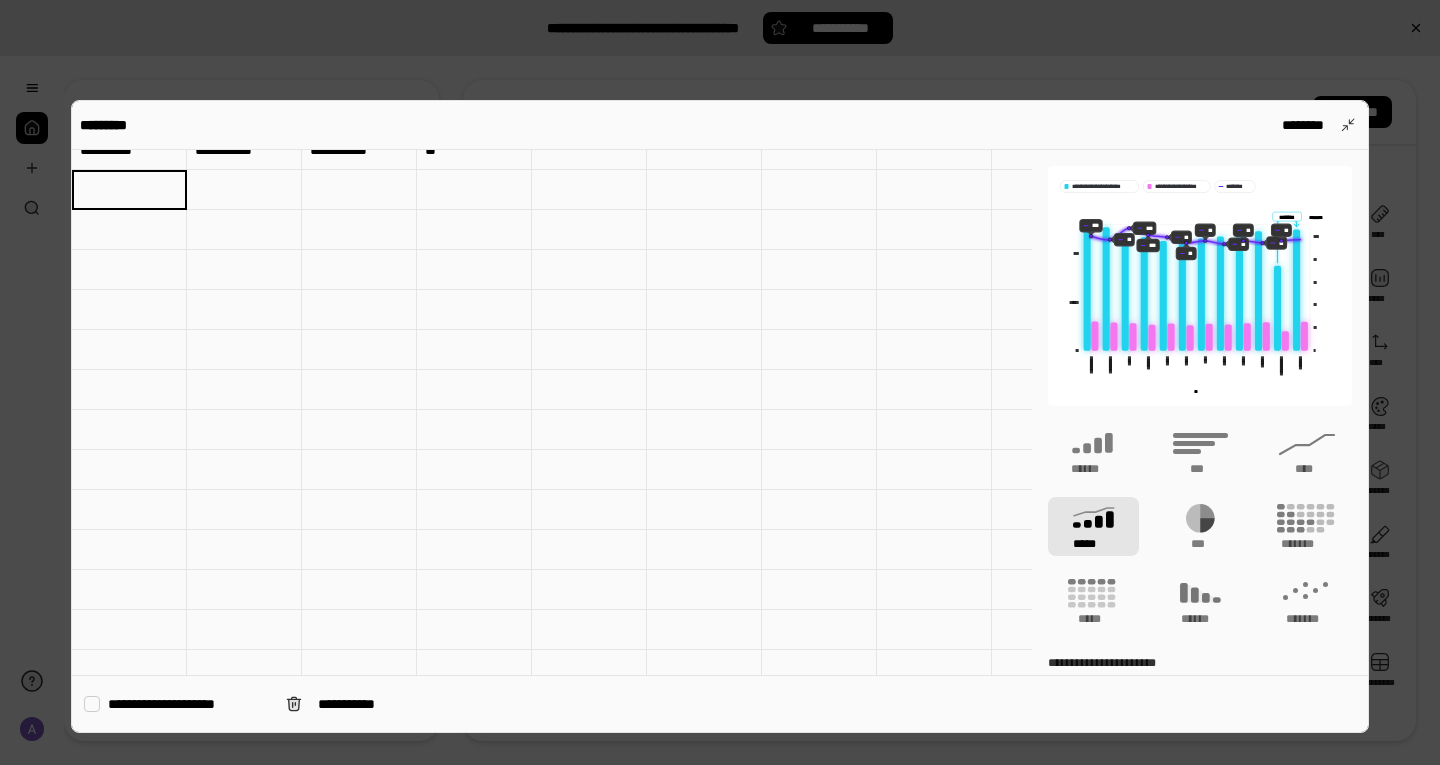 type on "*******" 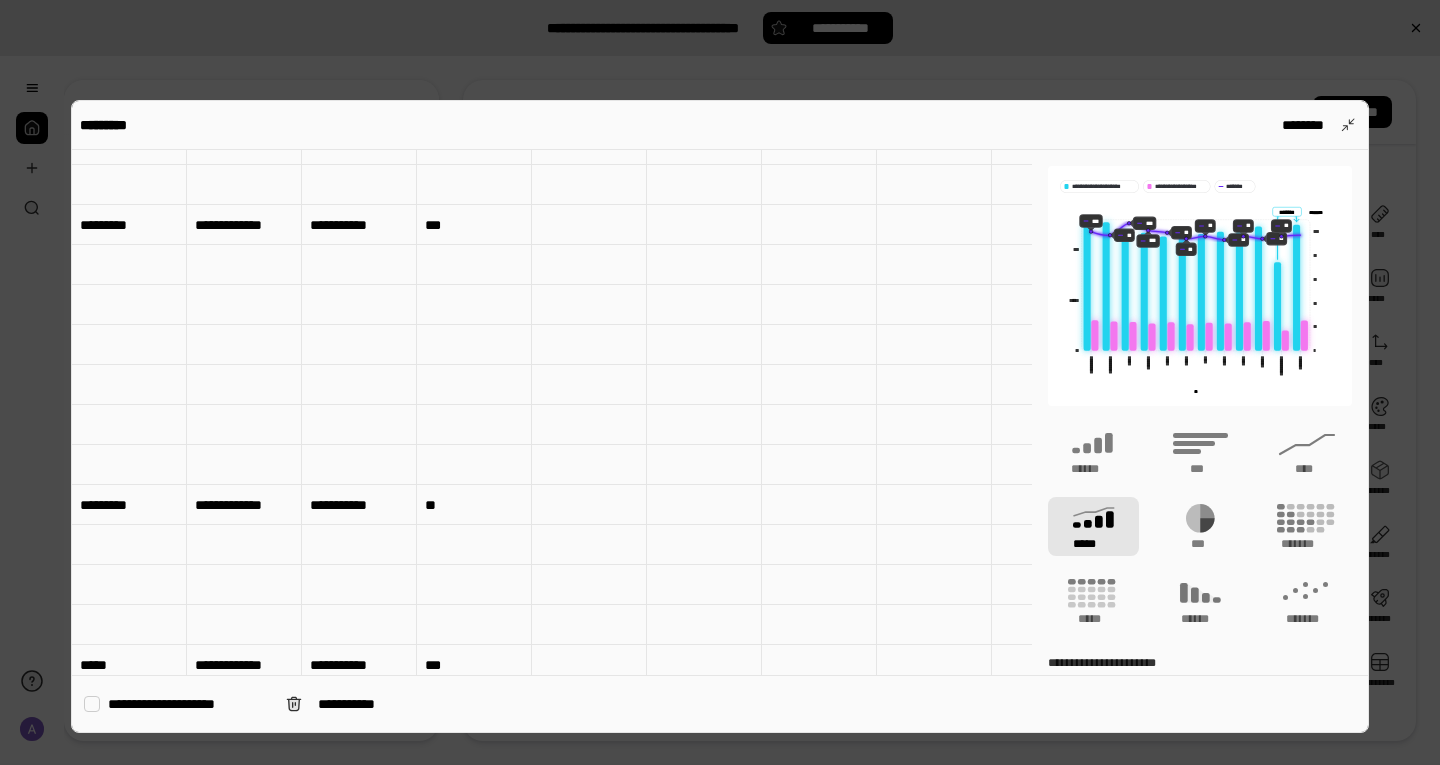 scroll, scrollTop: 100, scrollLeft: 0, axis: vertical 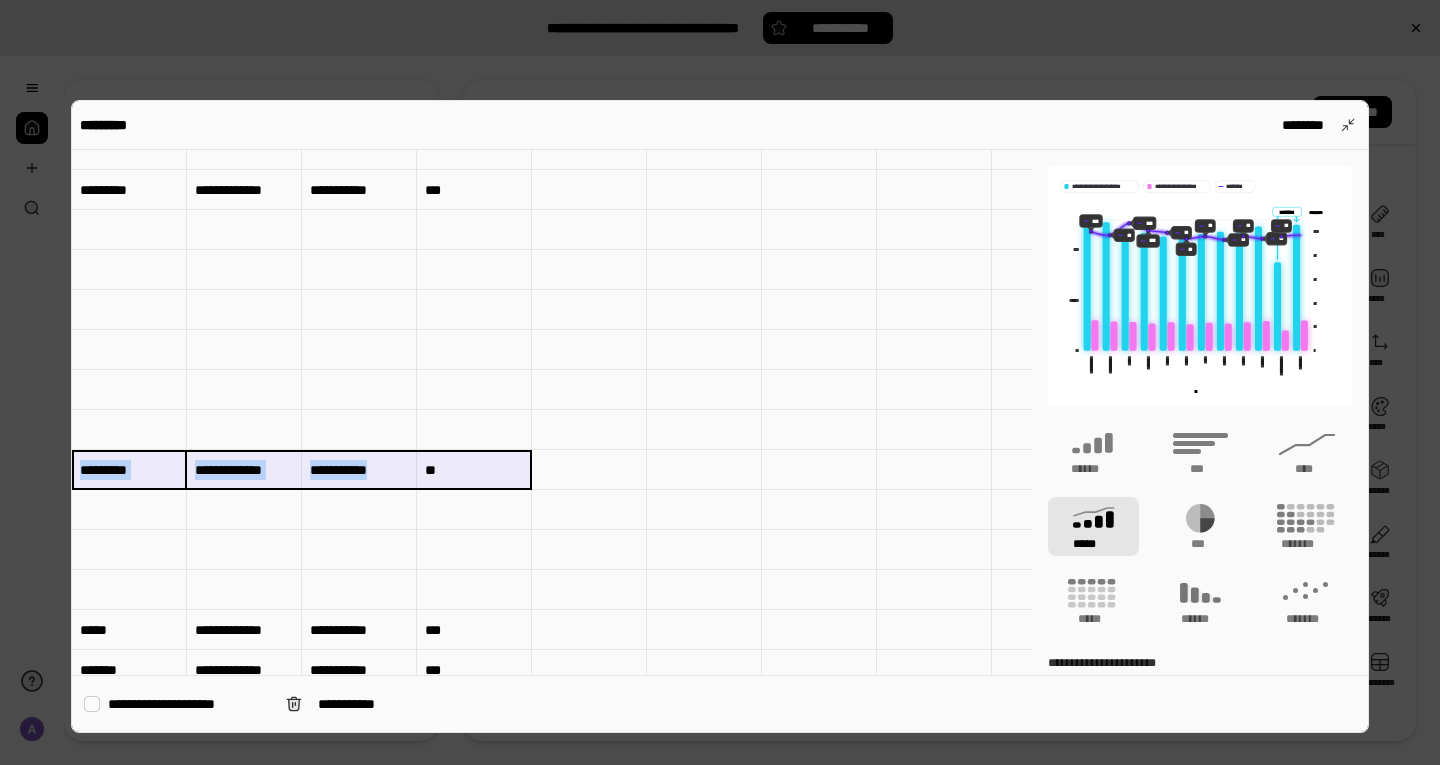 drag, startPoint x: 102, startPoint y: 468, endPoint x: 470, endPoint y: 459, distance: 368.11005 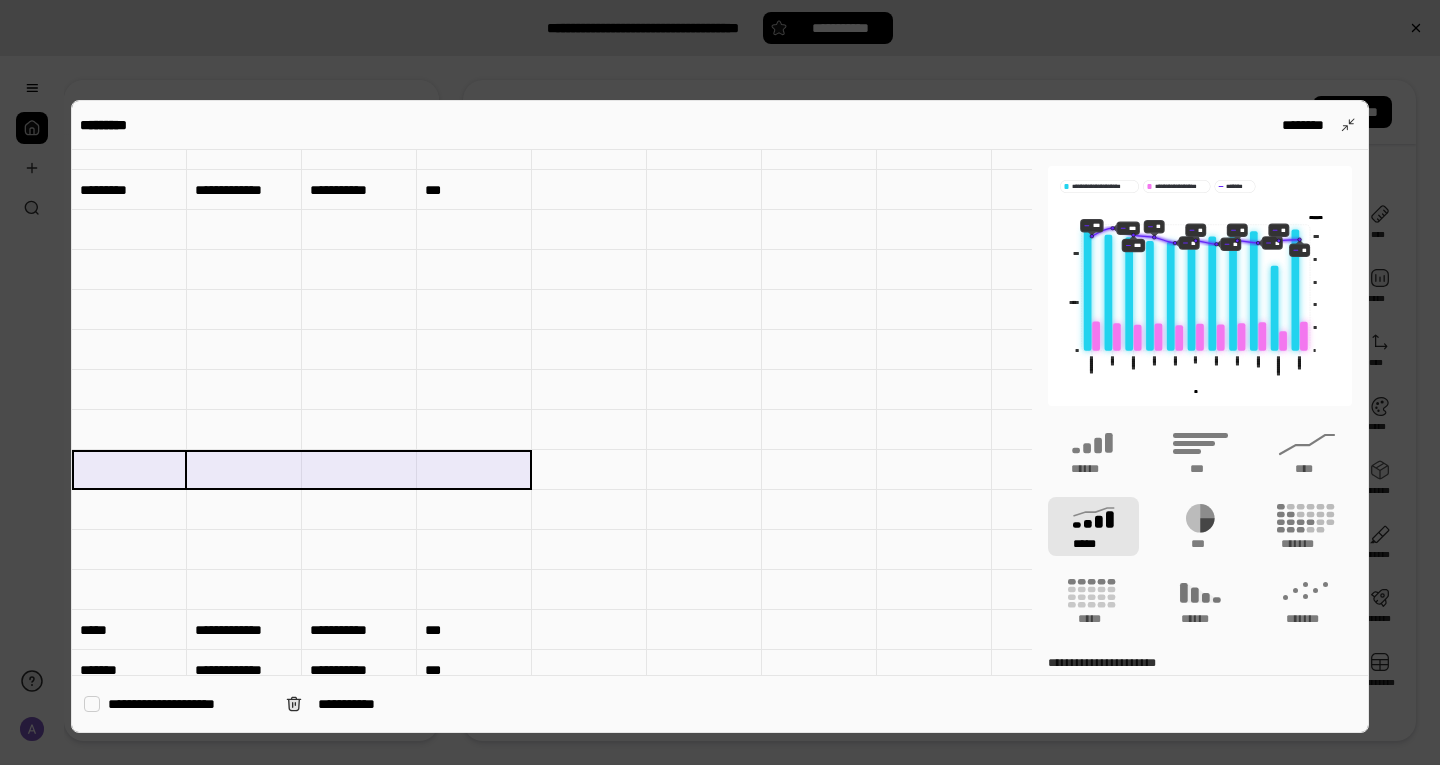 type 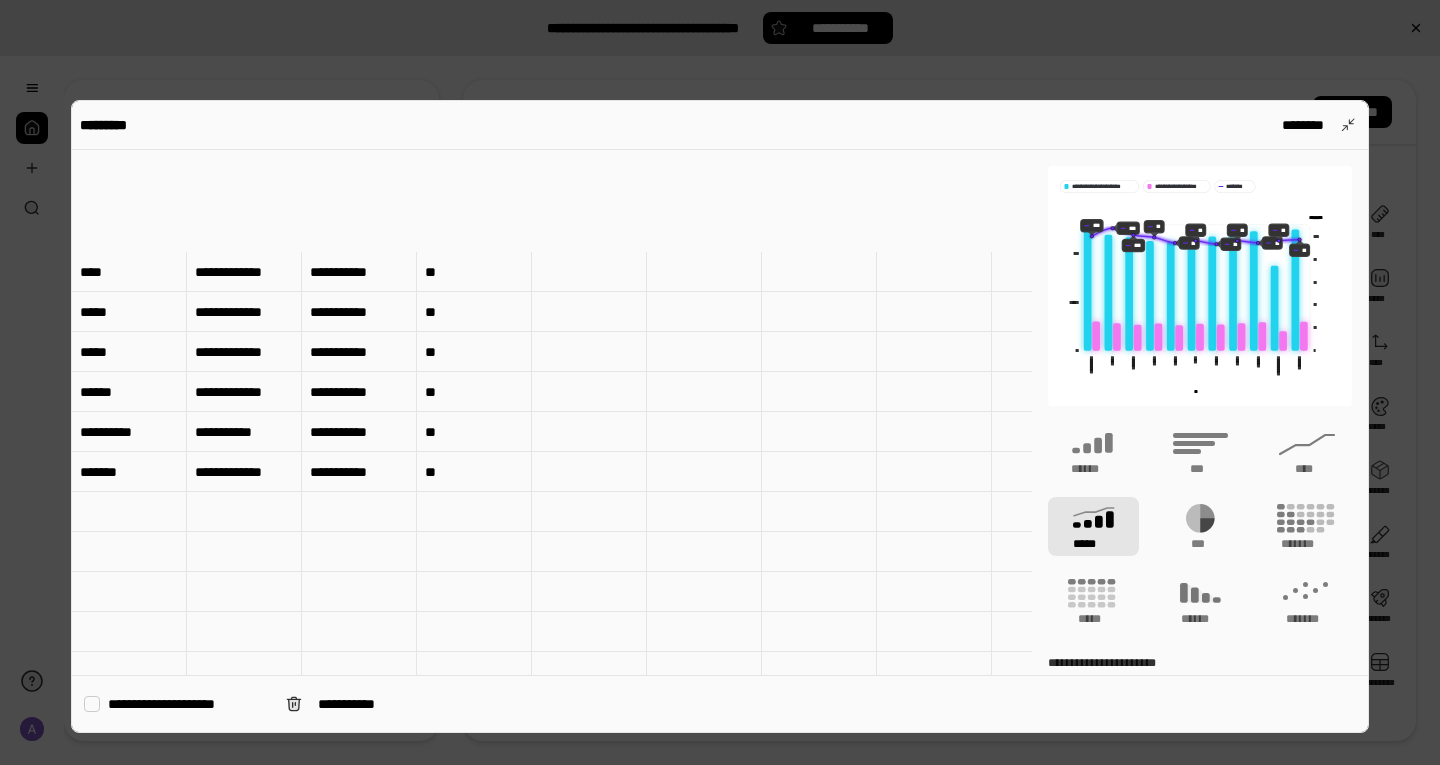 scroll, scrollTop: 800, scrollLeft: 0, axis: vertical 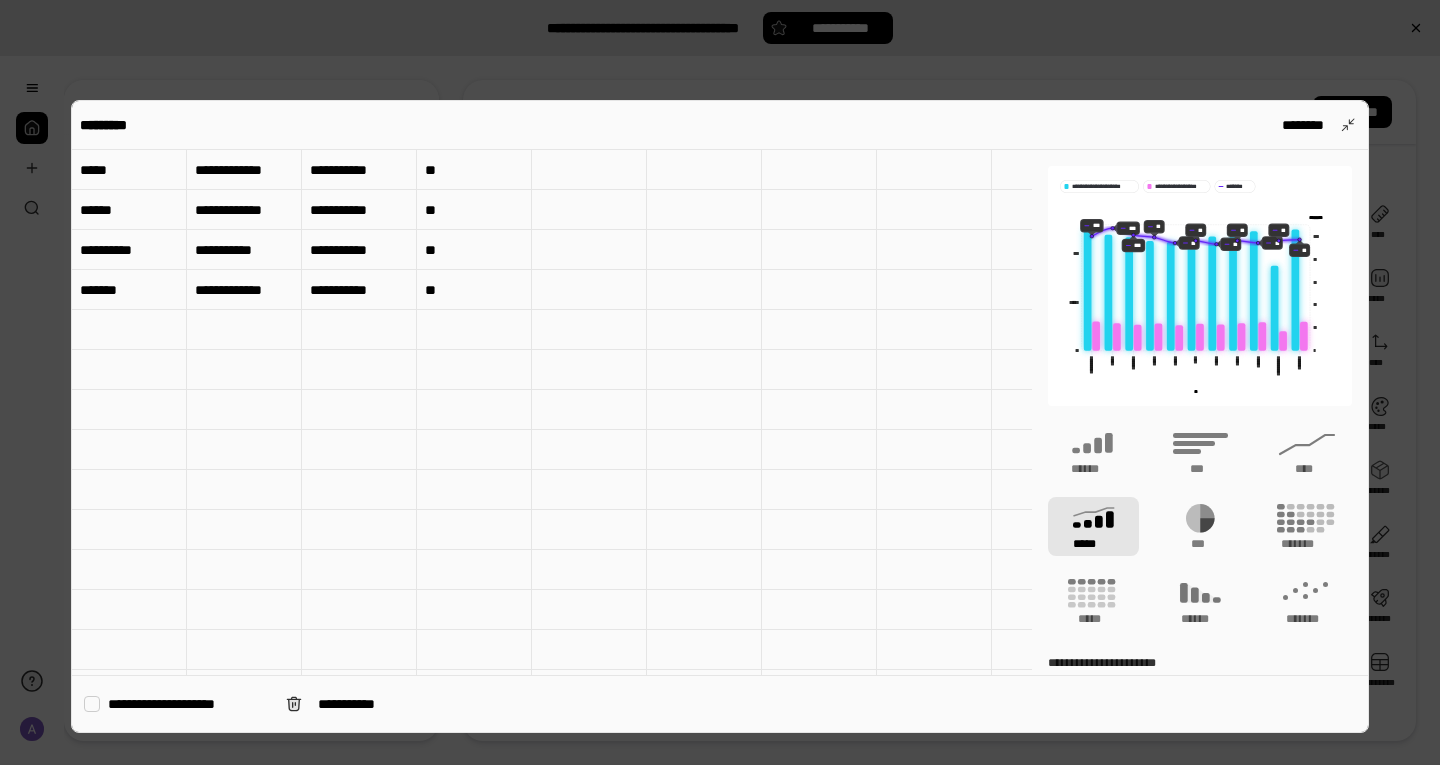 click at bounding box center [129, 330] 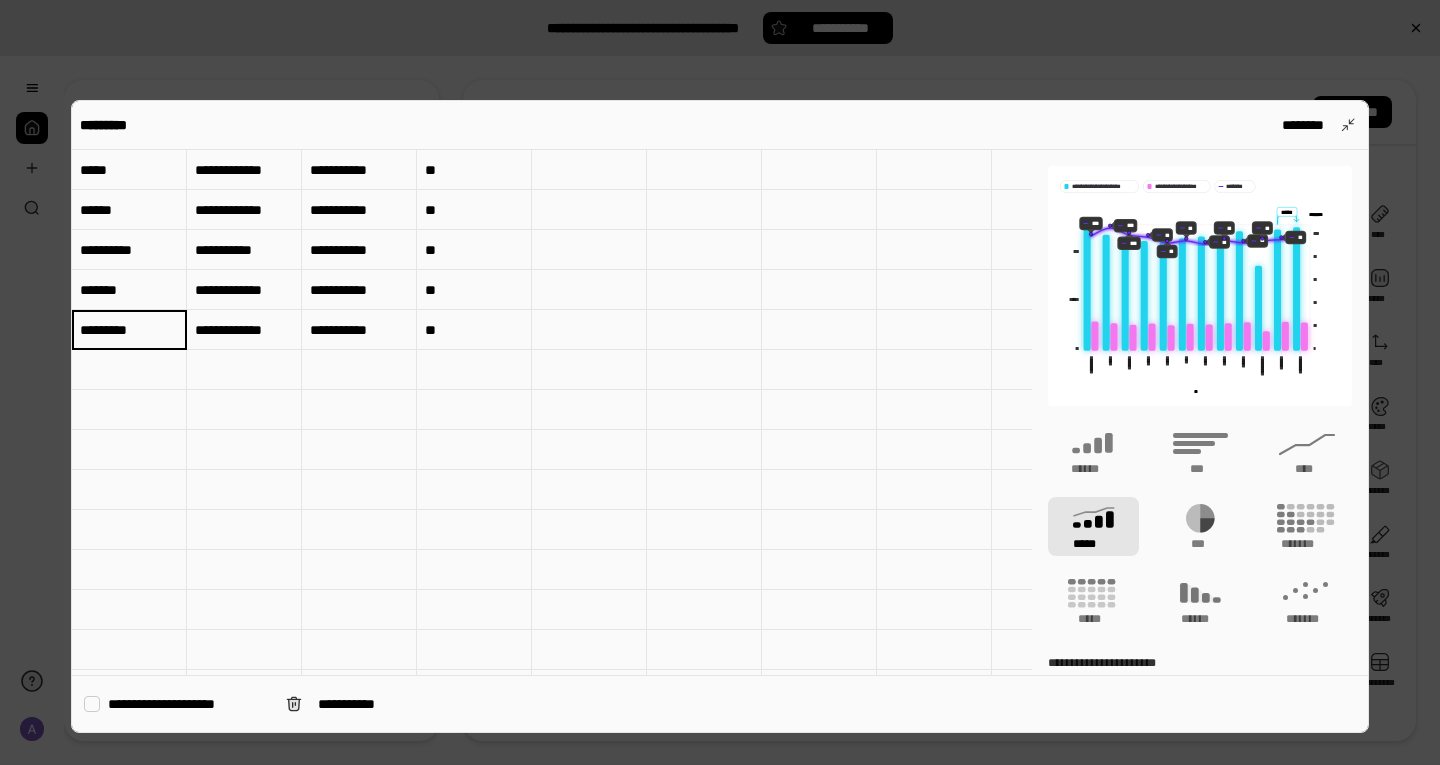 type on "*********" 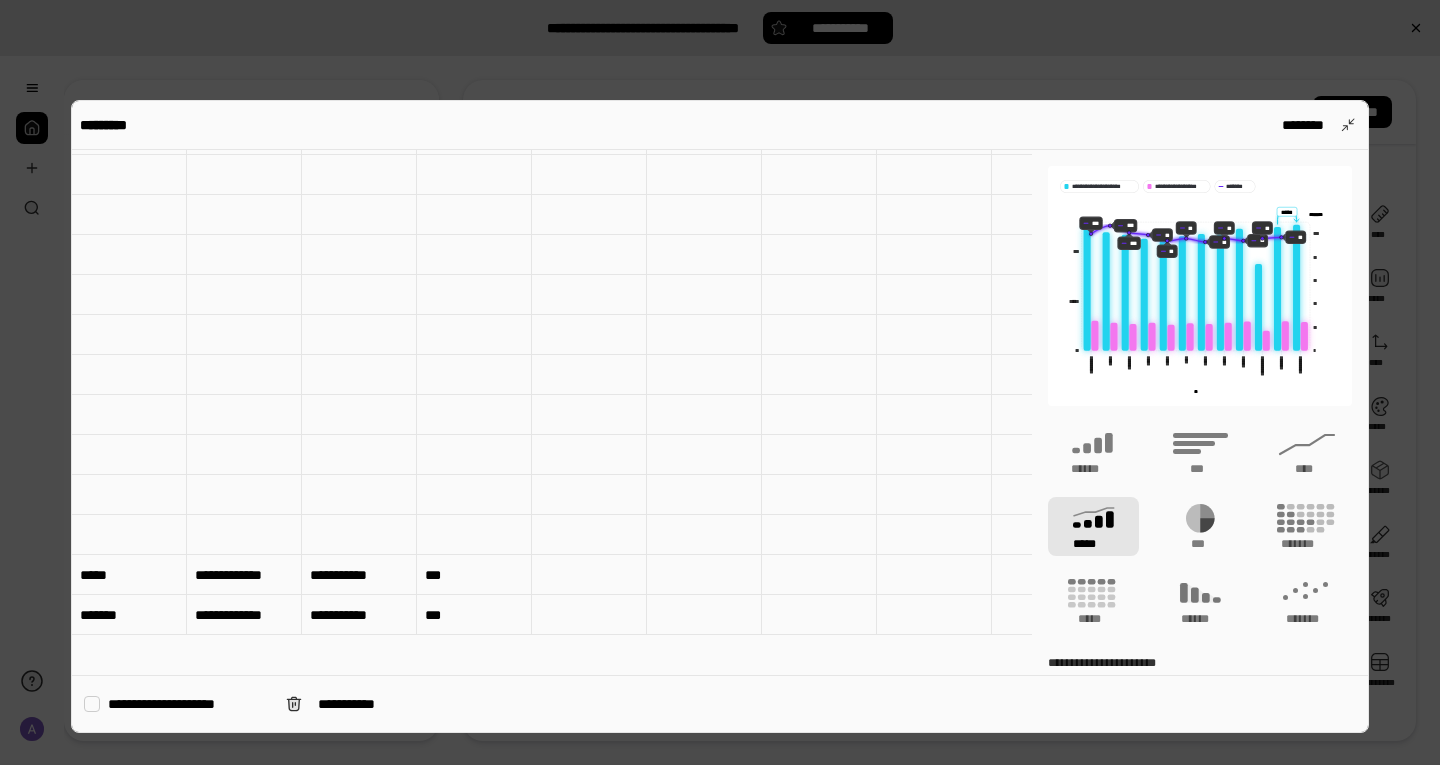 scroll, scrollTop: 0, scrollLeft: 0, axis: both 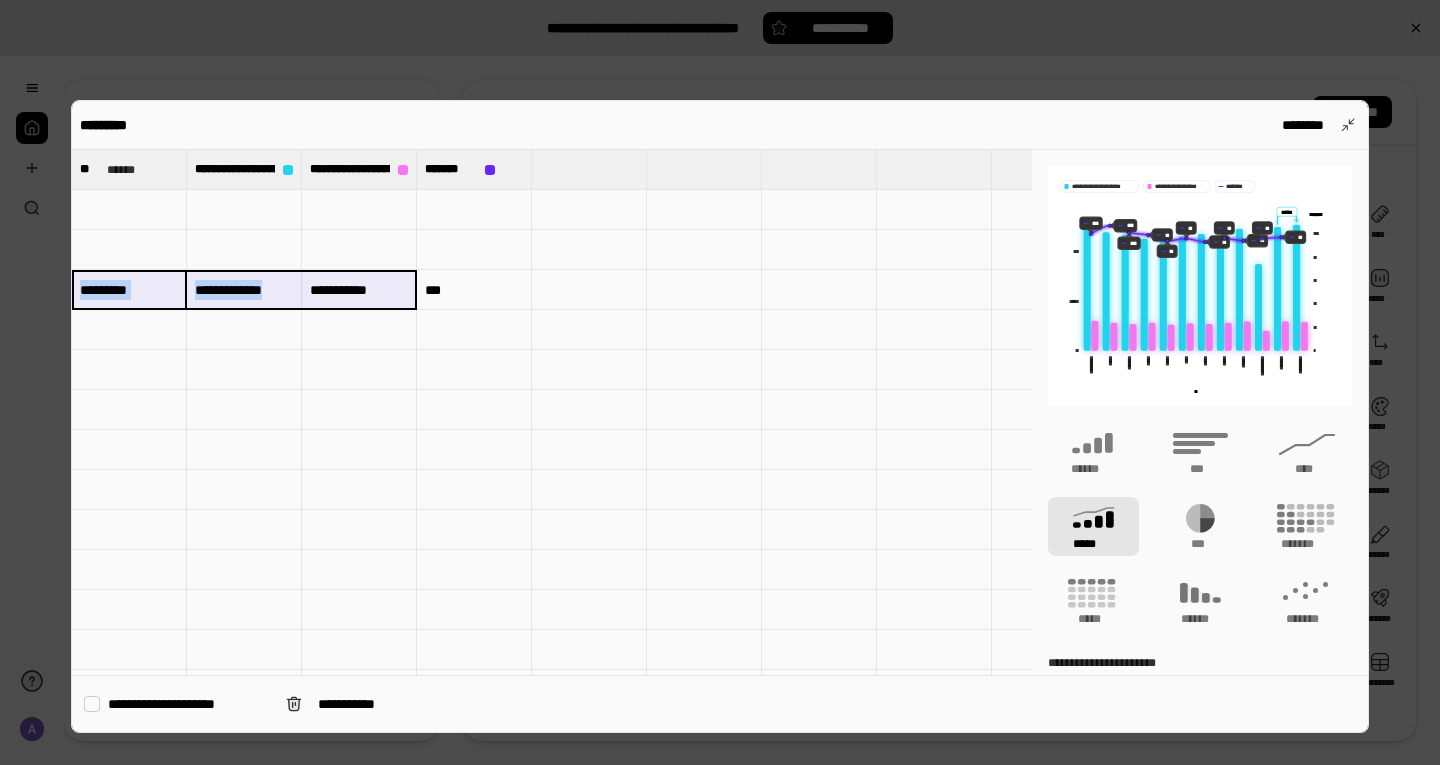 drag, startPoint x: 136, startPoint y: 294, endPoint x: 415, endPoint y: 284, distance: 279.17917 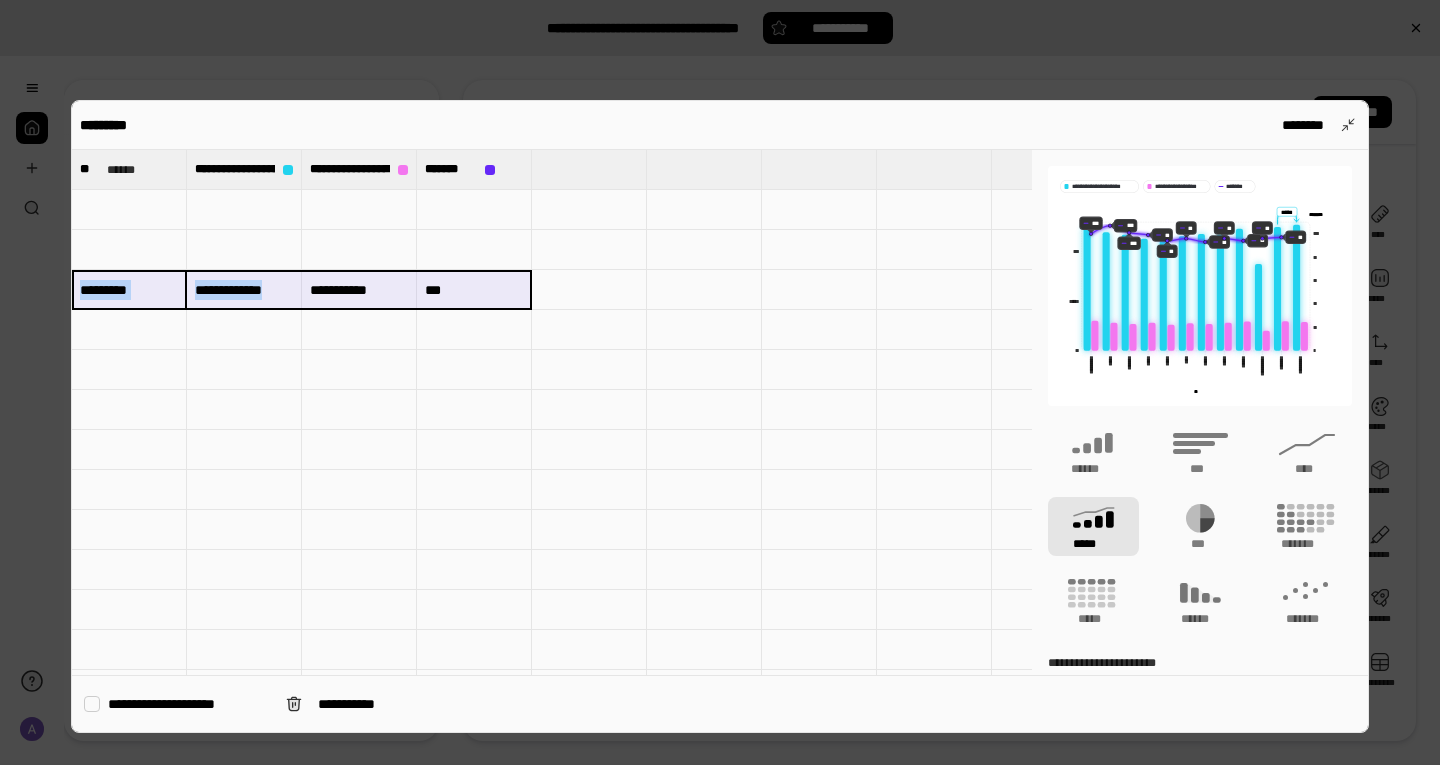 click on "***" at bounding box center [474, 290] 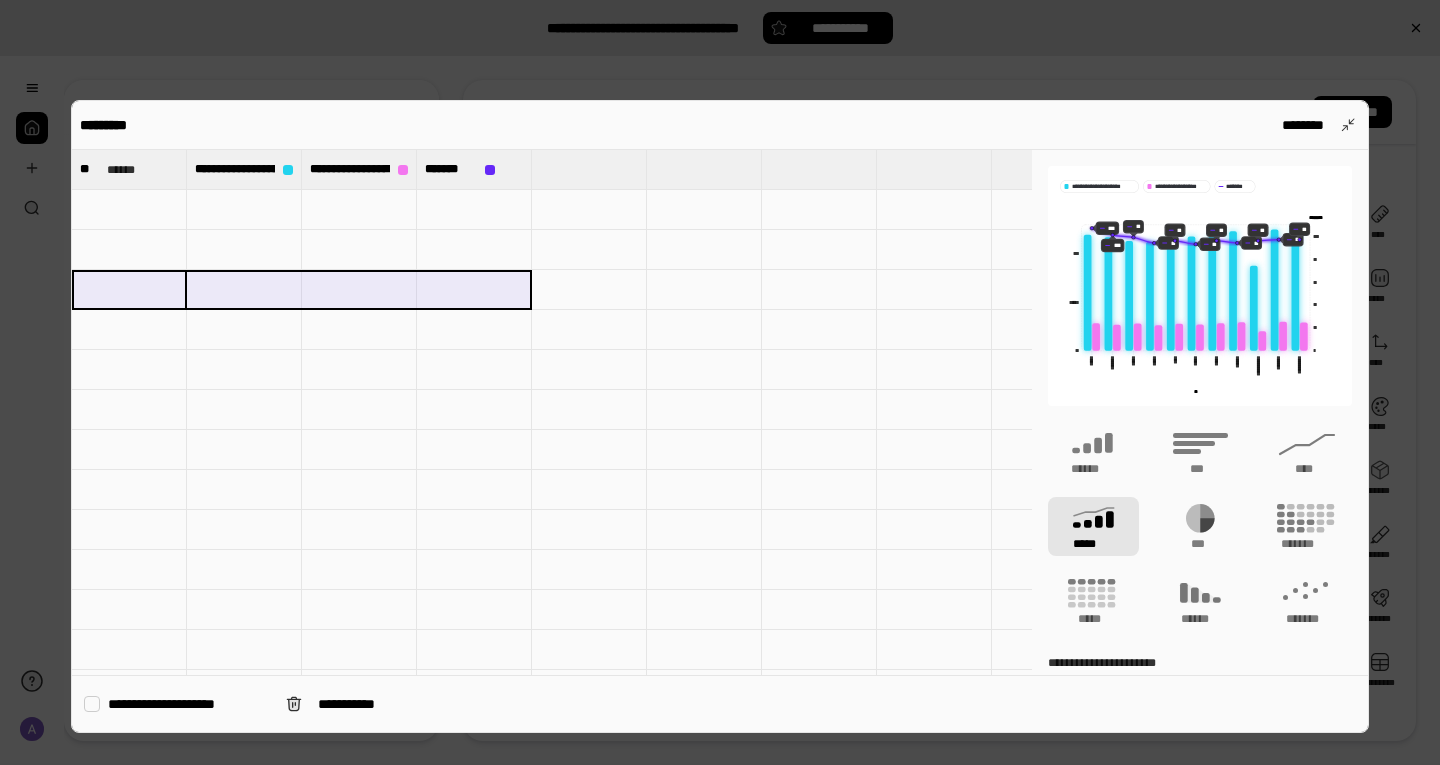 type 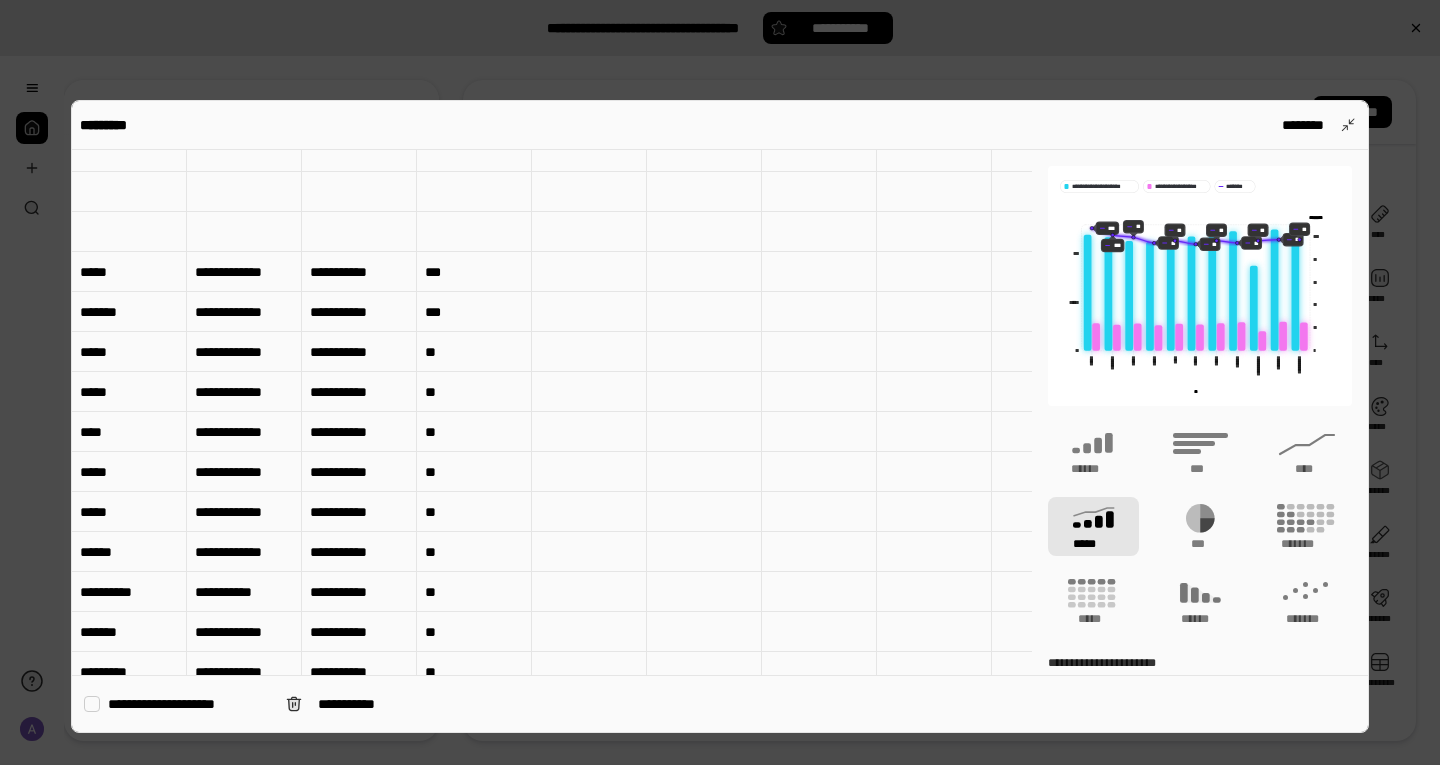 scroll, scrollTop: 600, scrollLeft: 0, axis: vertical 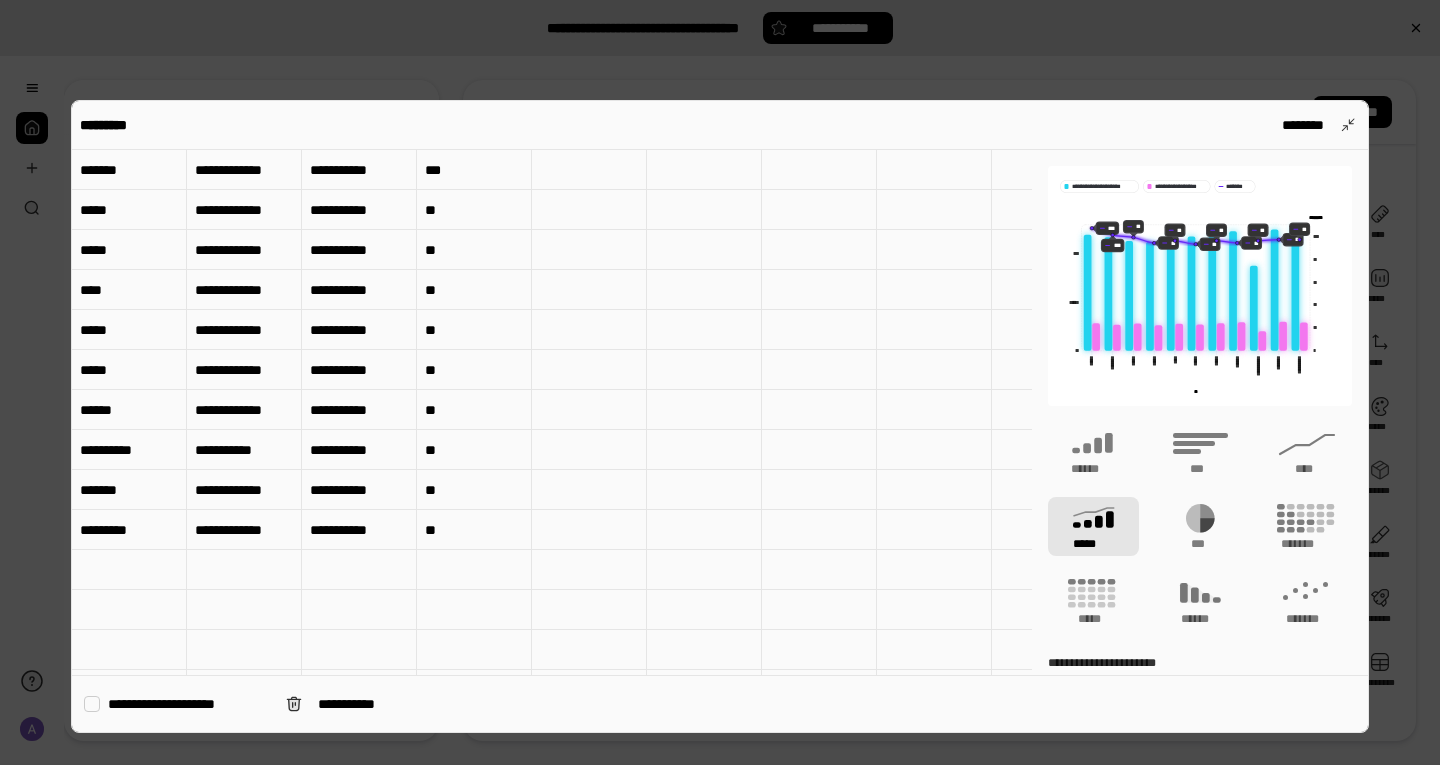 click at bounding box center (129, 570) 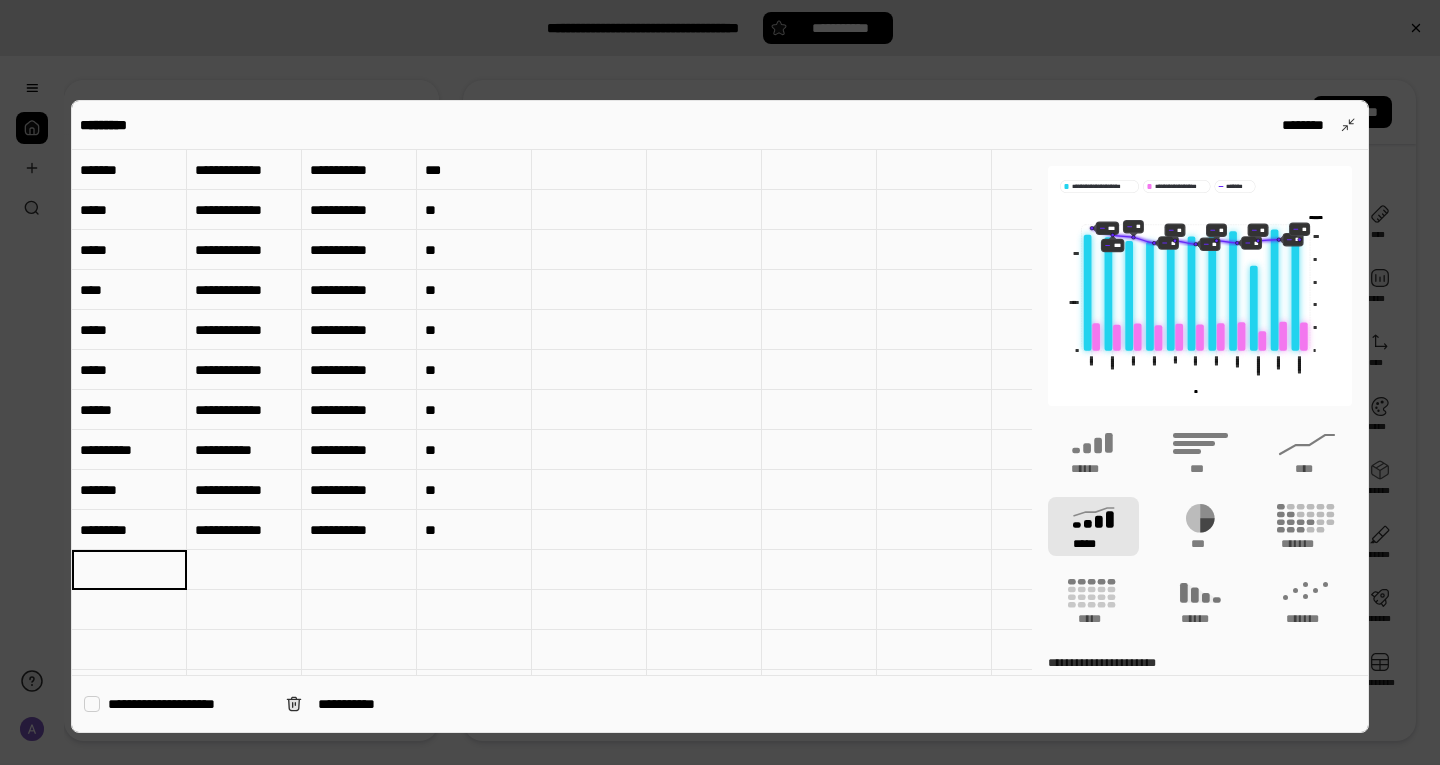 type on "*********" 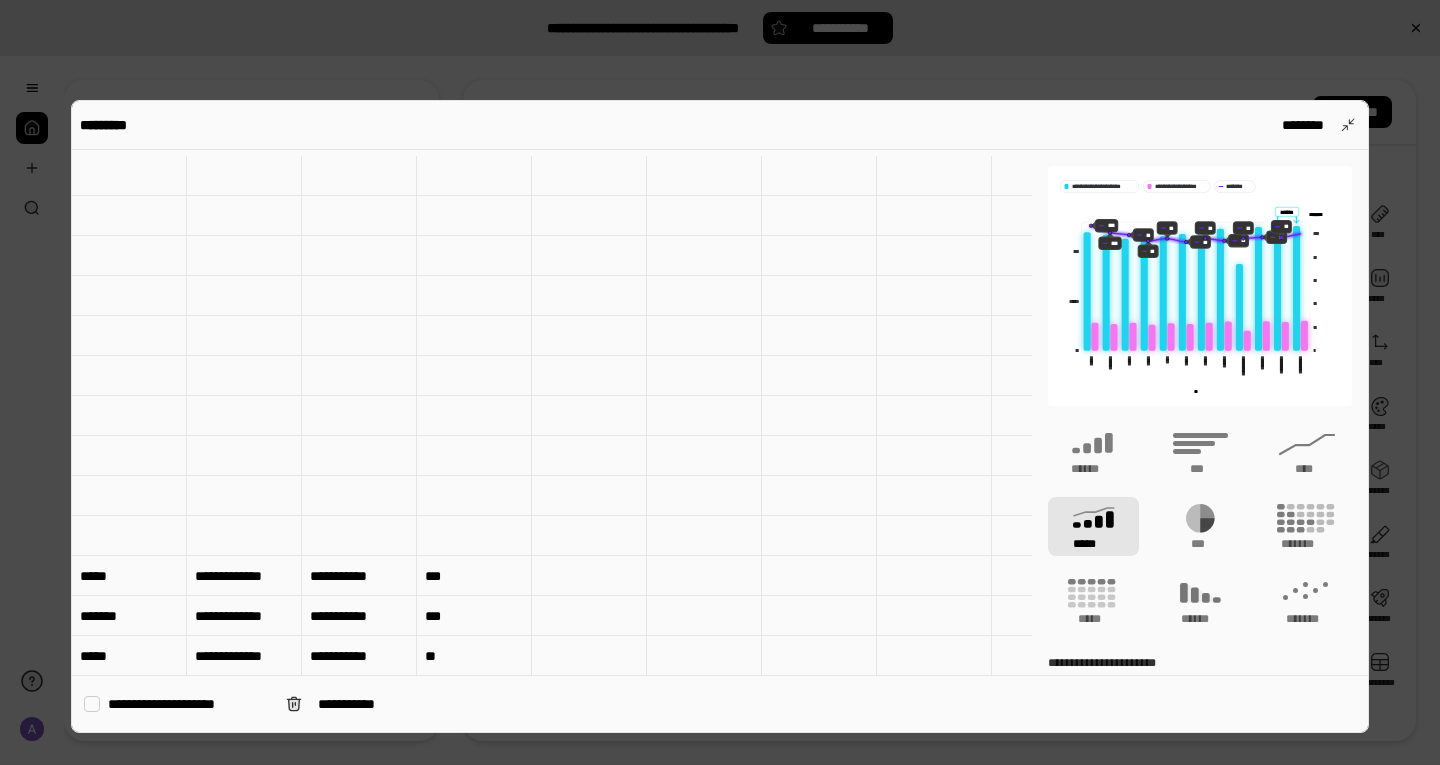 scroll, scrollTop: 301, scrollLeft: 0, axis: vertical 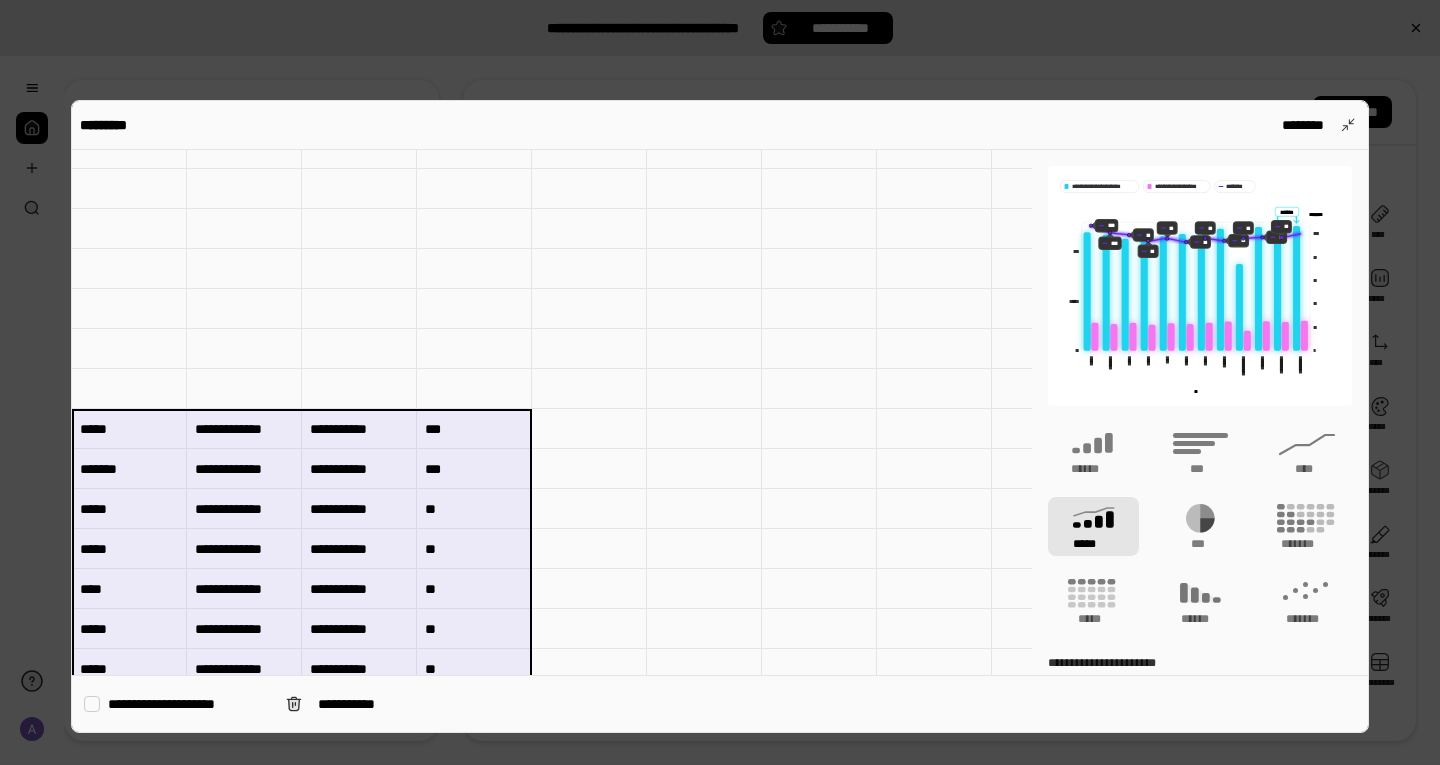 drag, startPoint x: 454, startPoint y: 572, endPoint x: 163, endPoint y: 430, distance: 323.7978 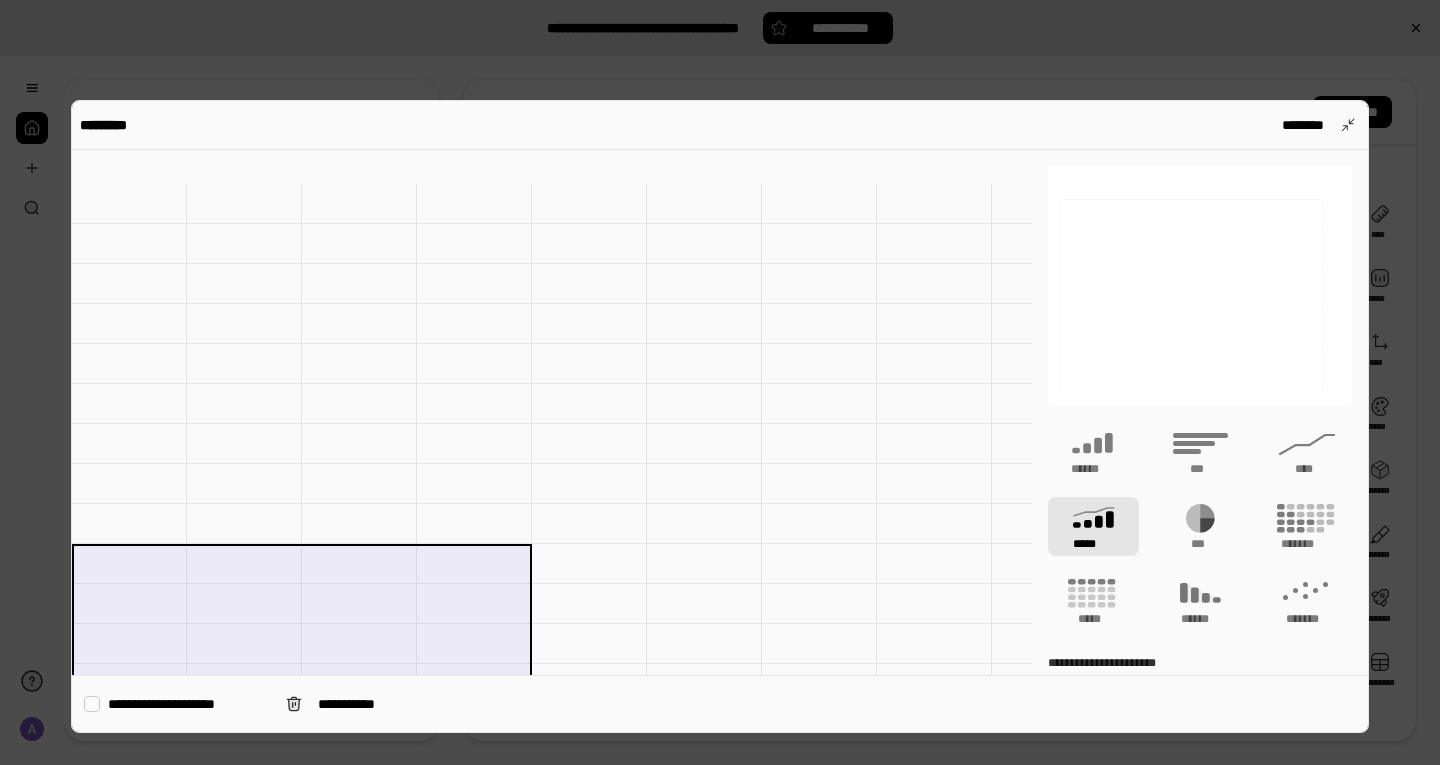 scroll, scrollTop: 0, scrollLeft: 0, axis: both 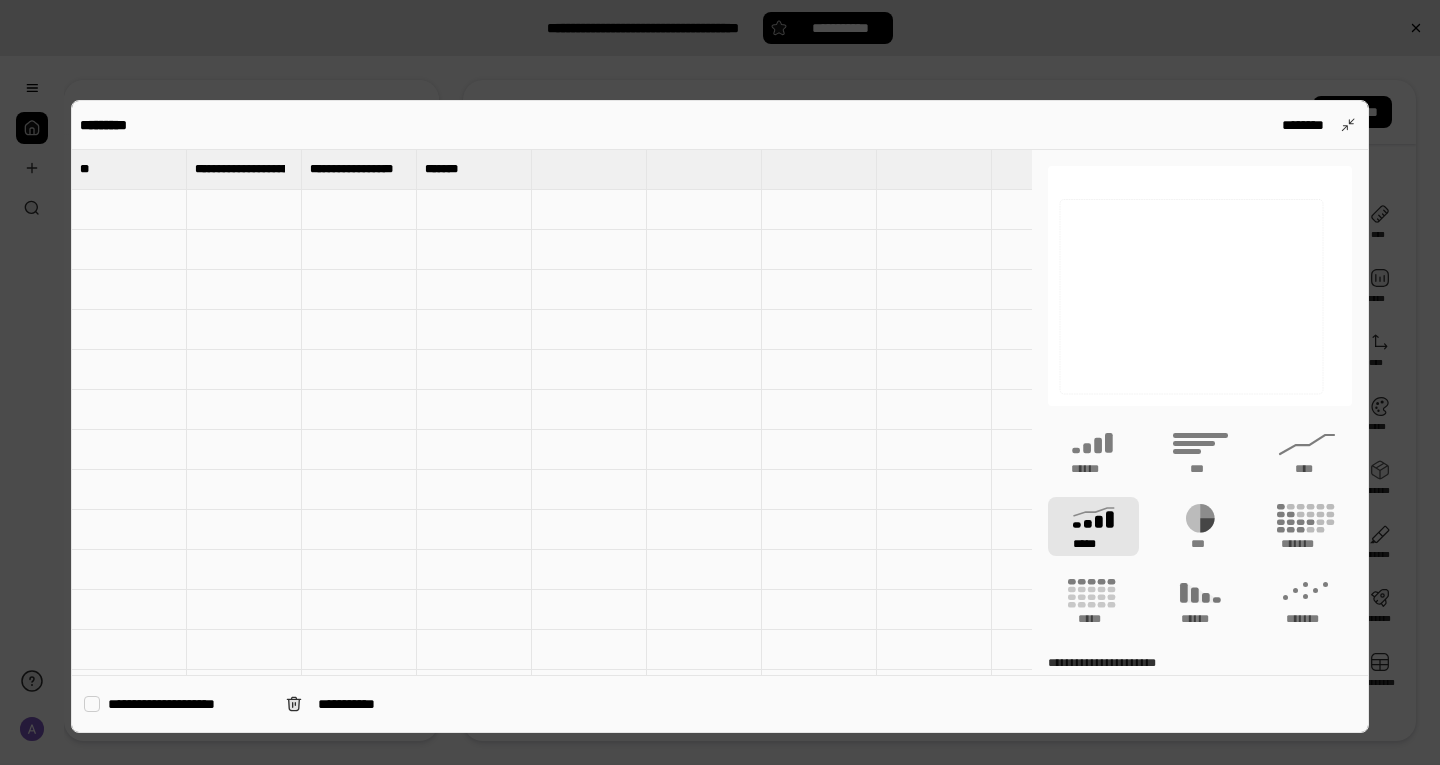 click at bounding box center (129, 210) 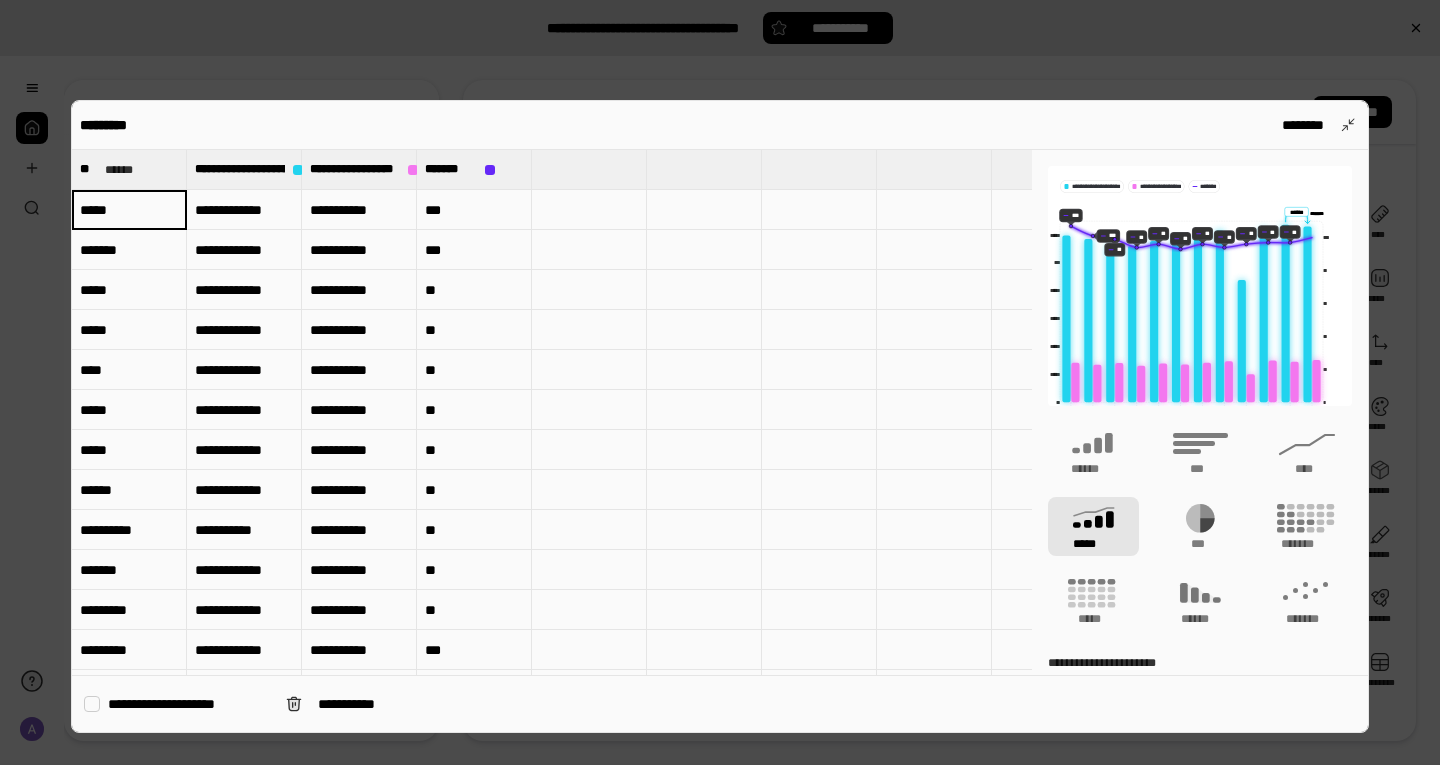 type on "**" 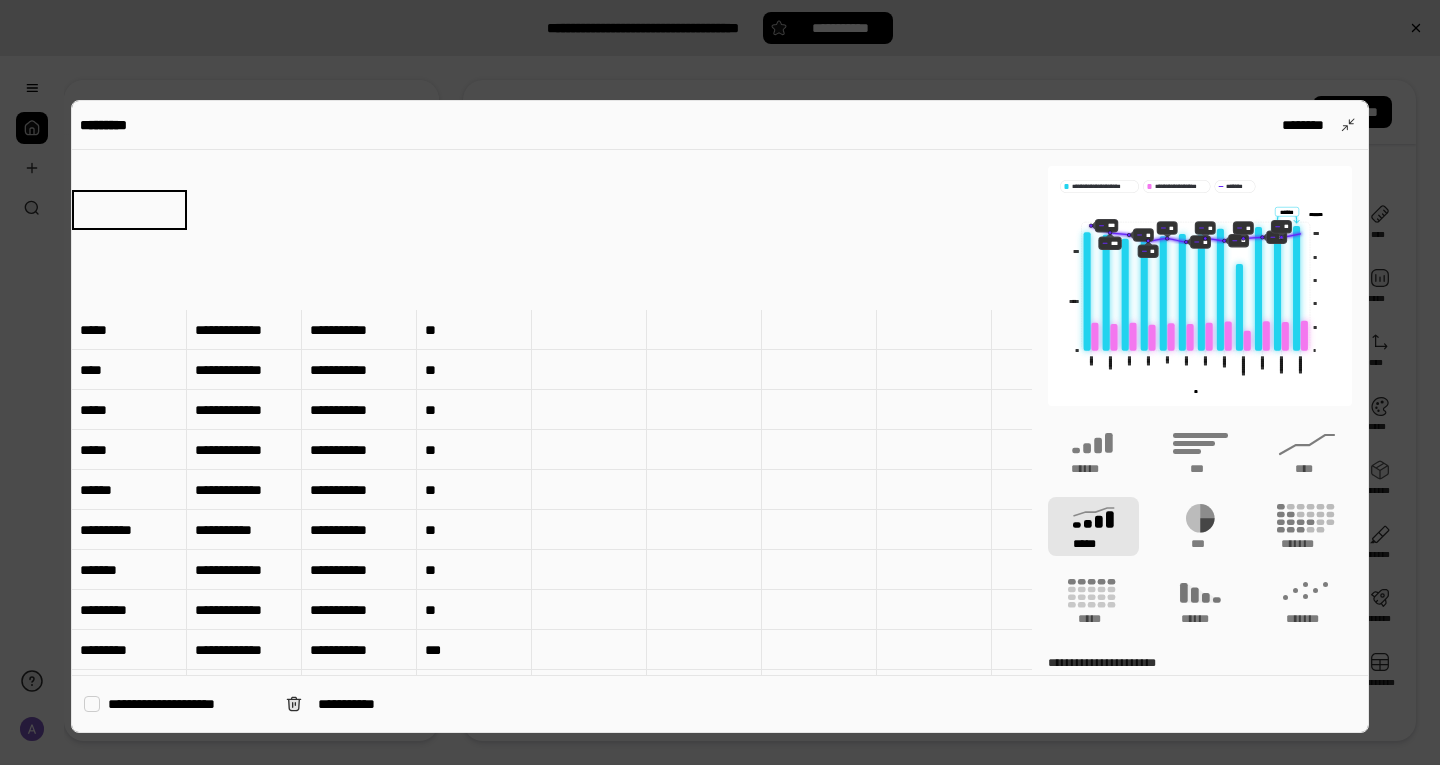 scroll, scrollTop: 200, scrollLeft: 0, axis: vertical 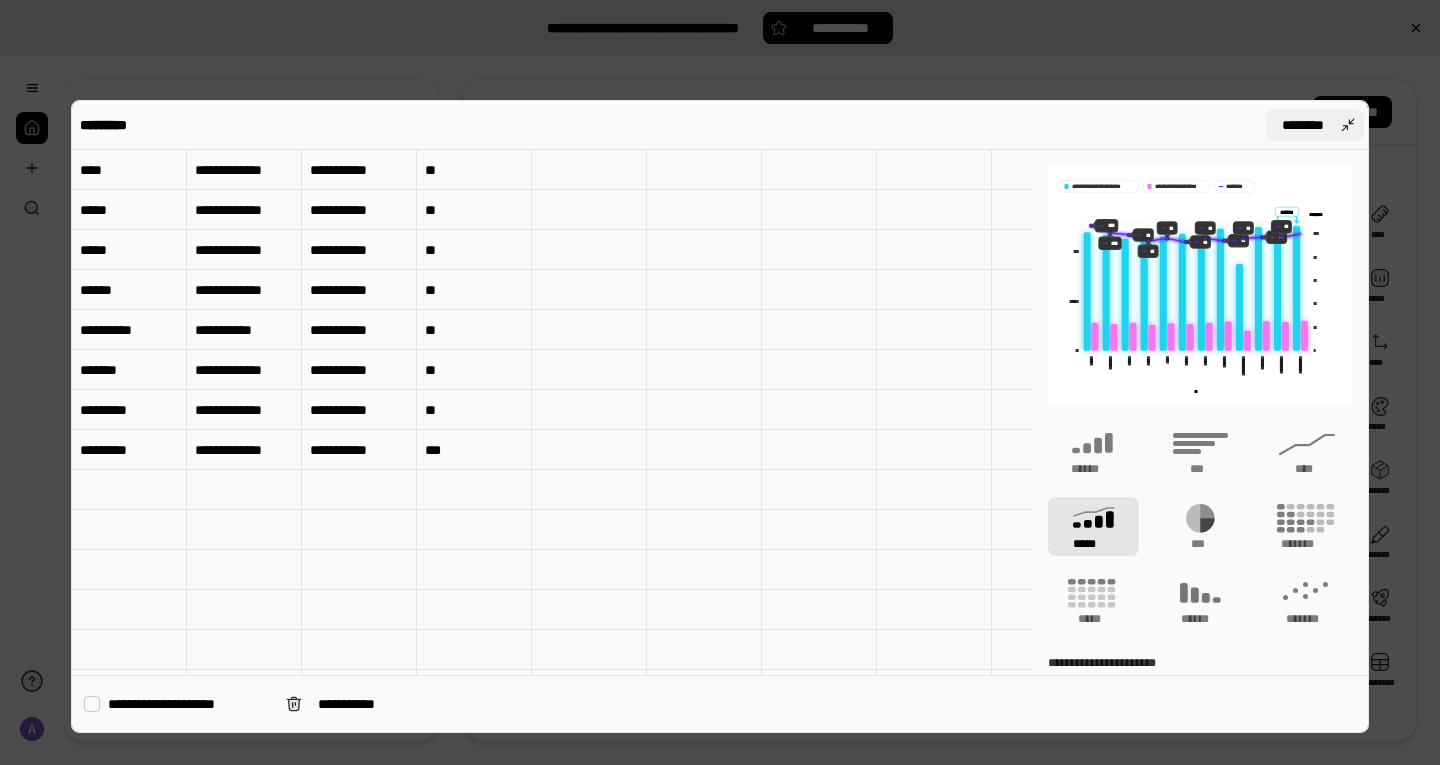 click on "********" at bounding box center [1303, 125] 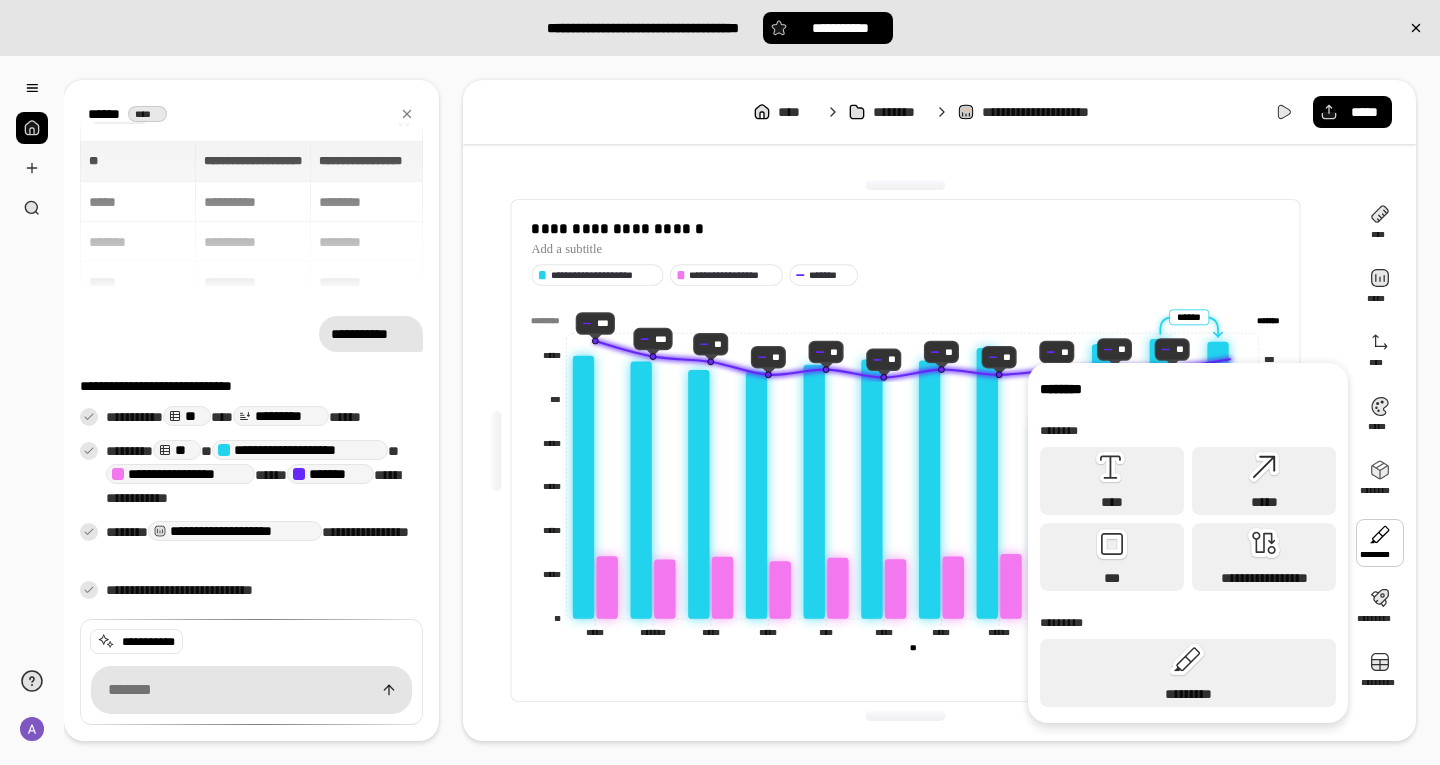 click on "**********" at bounding box center [906, 669] 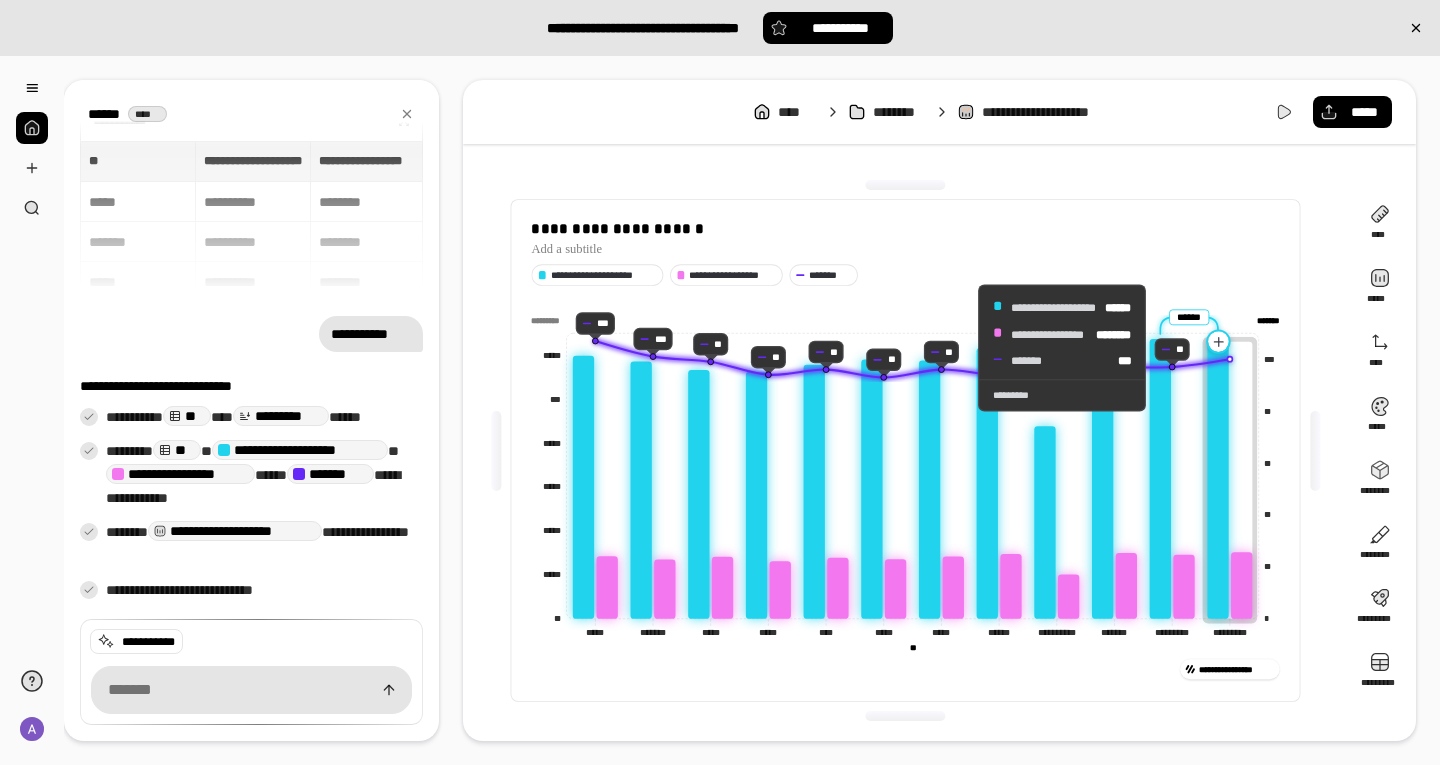 click 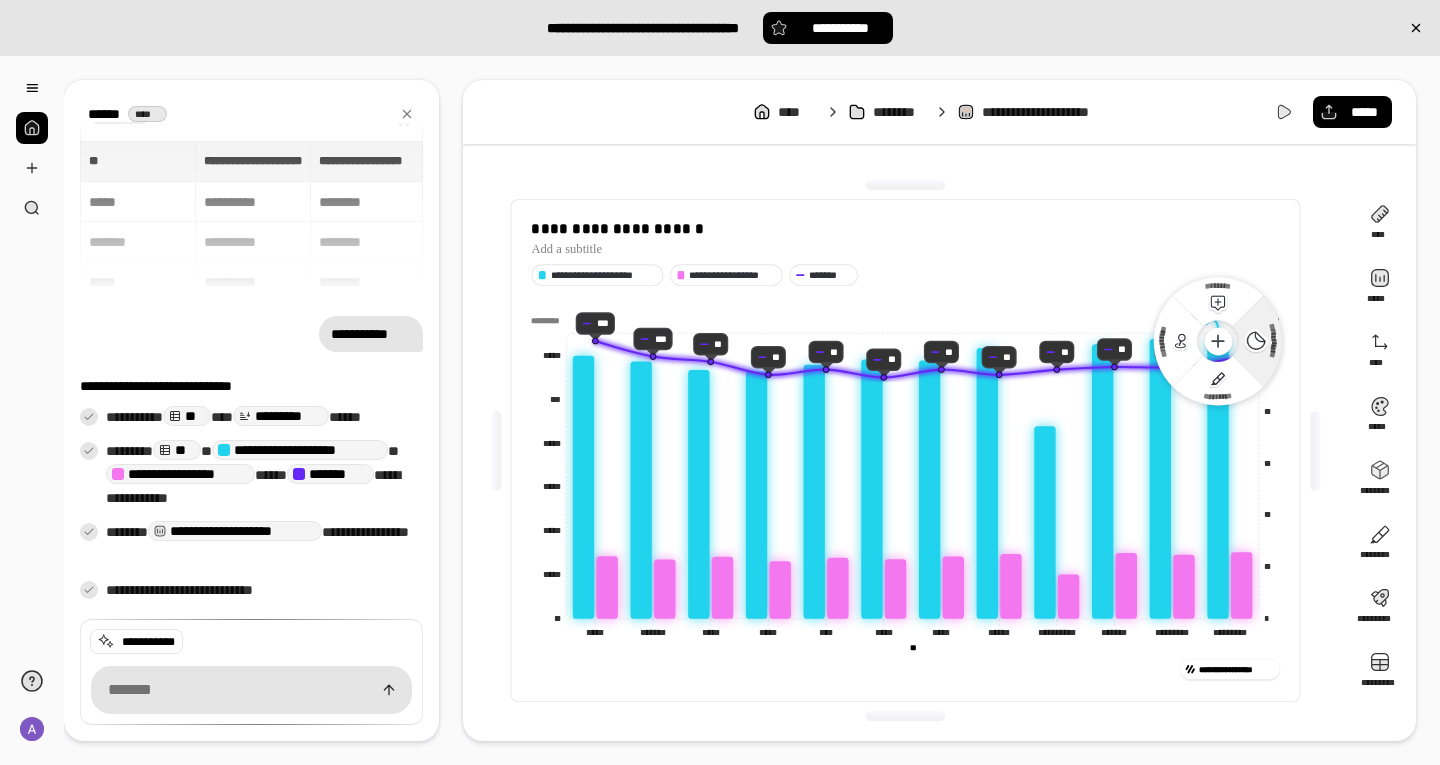 click 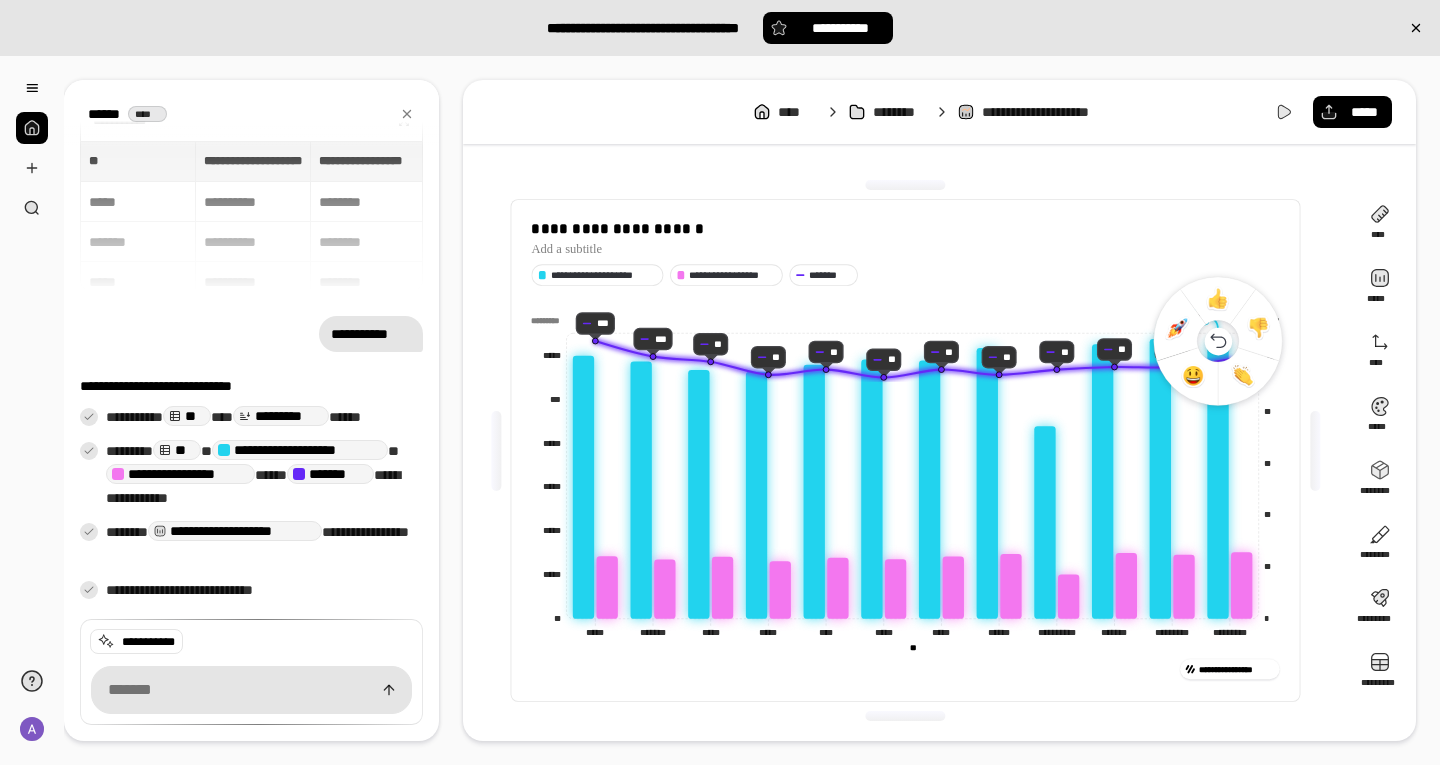 click on "**********" at bounding box center [906, 275] 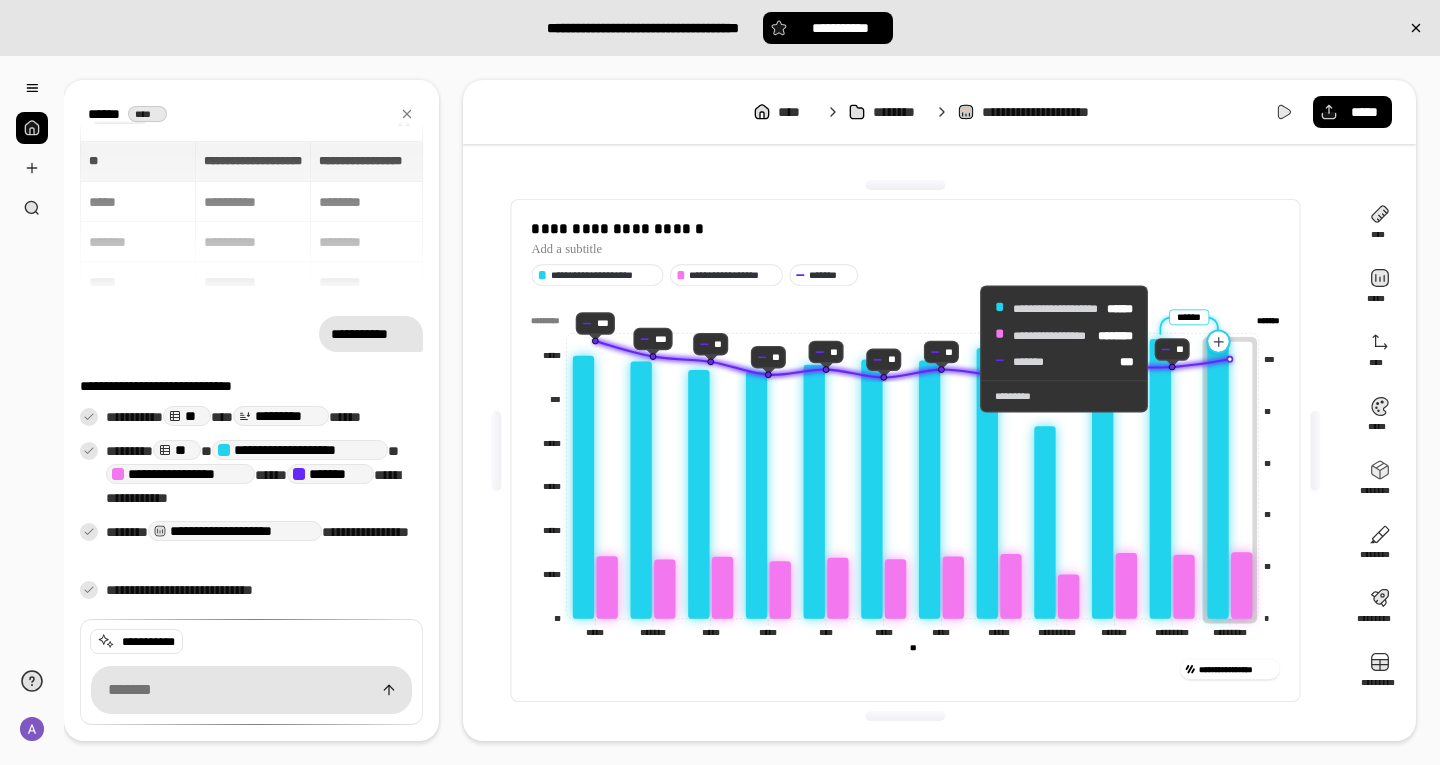 click 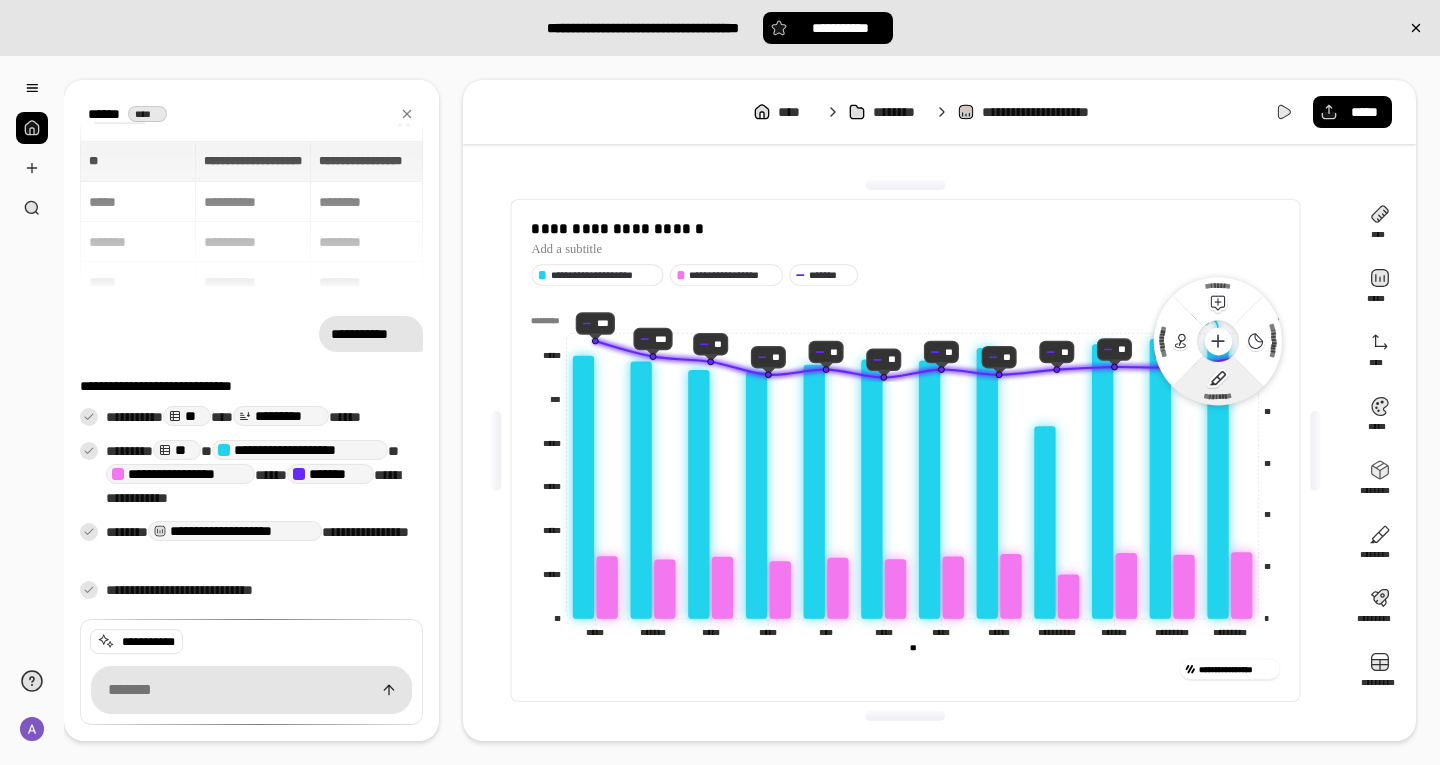 click 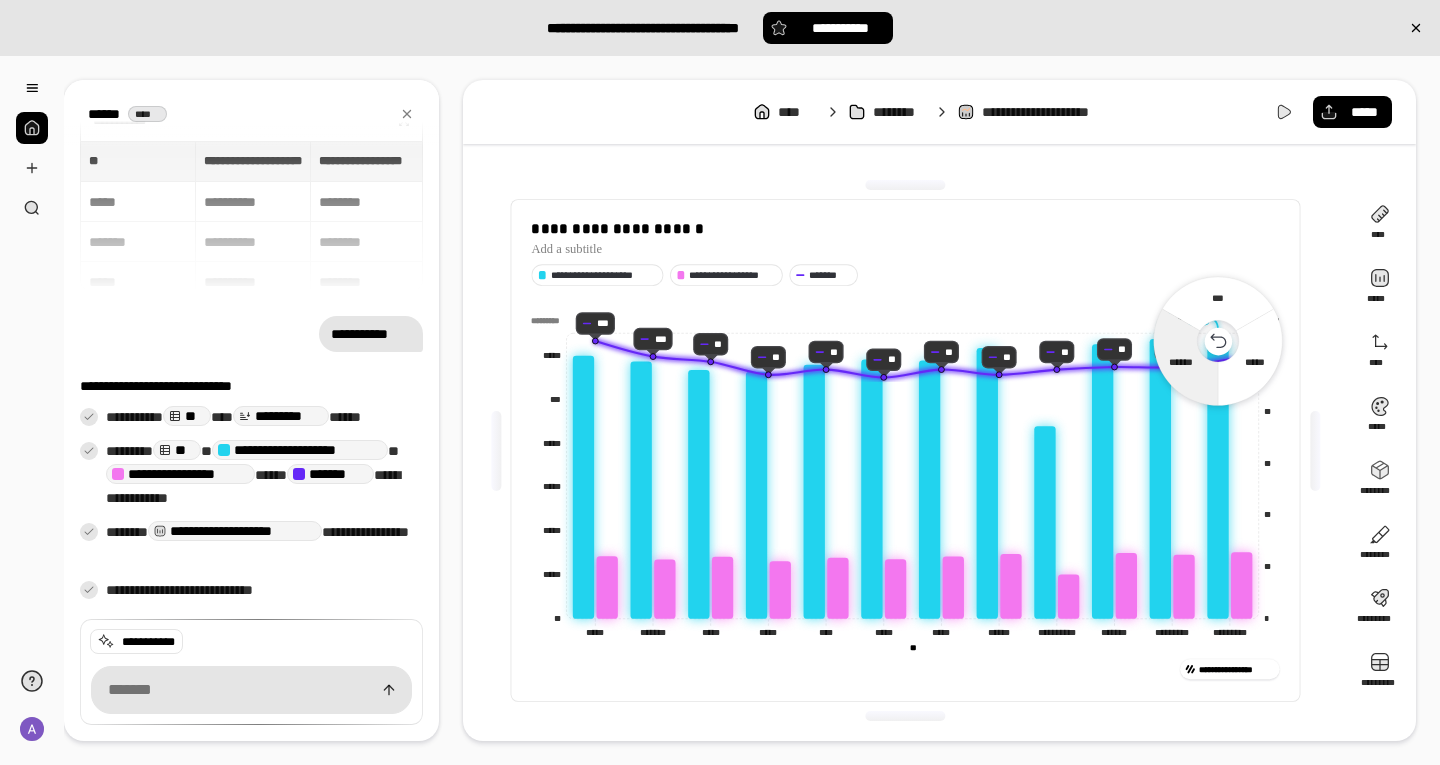 click 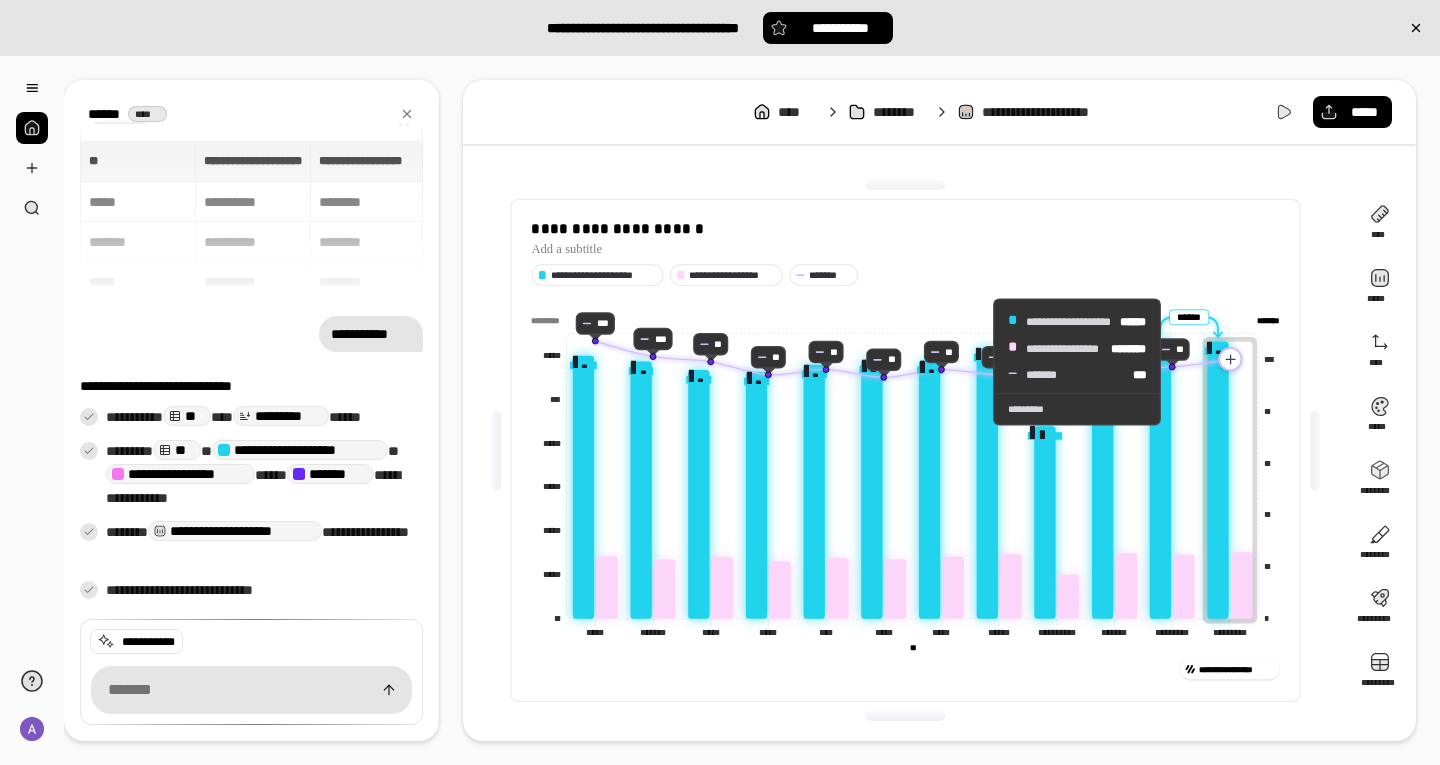 click 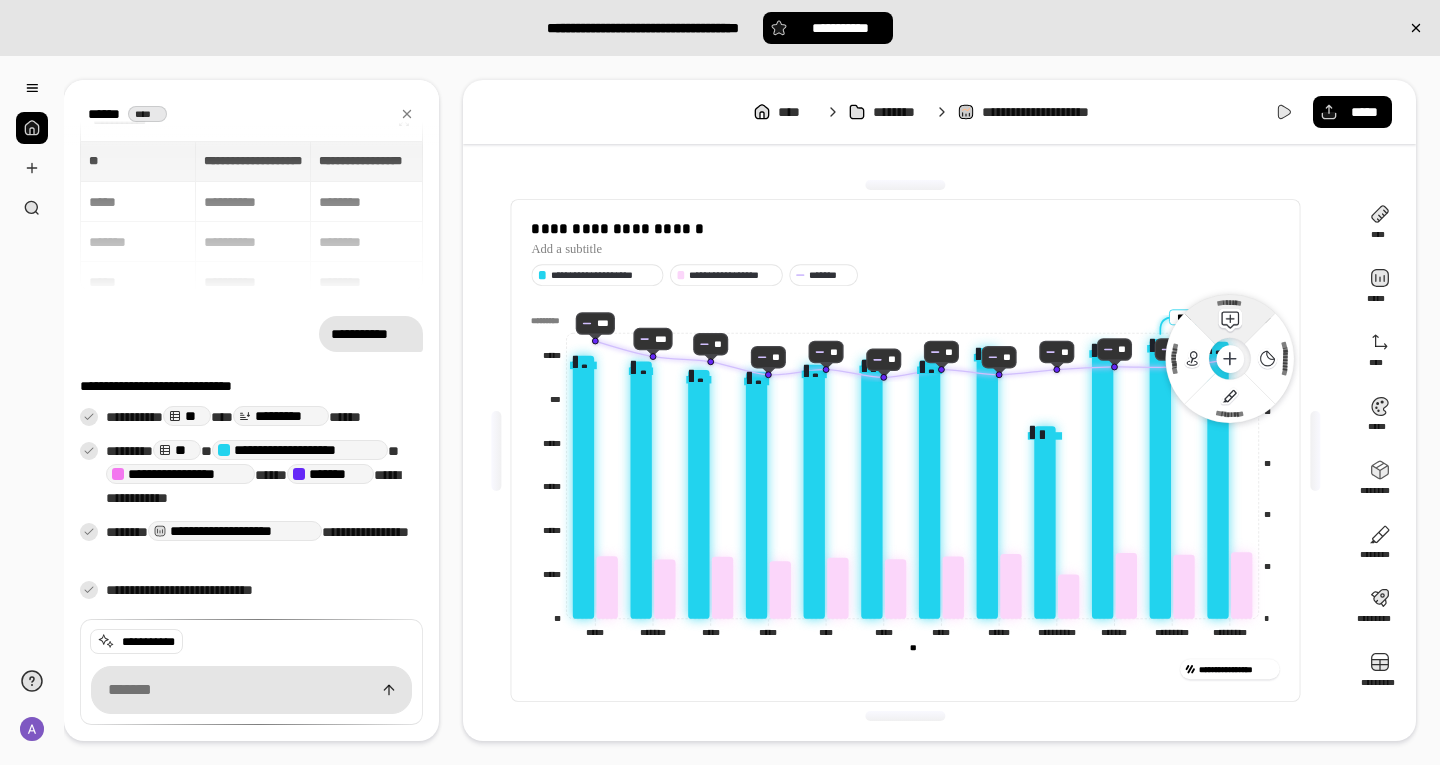 click 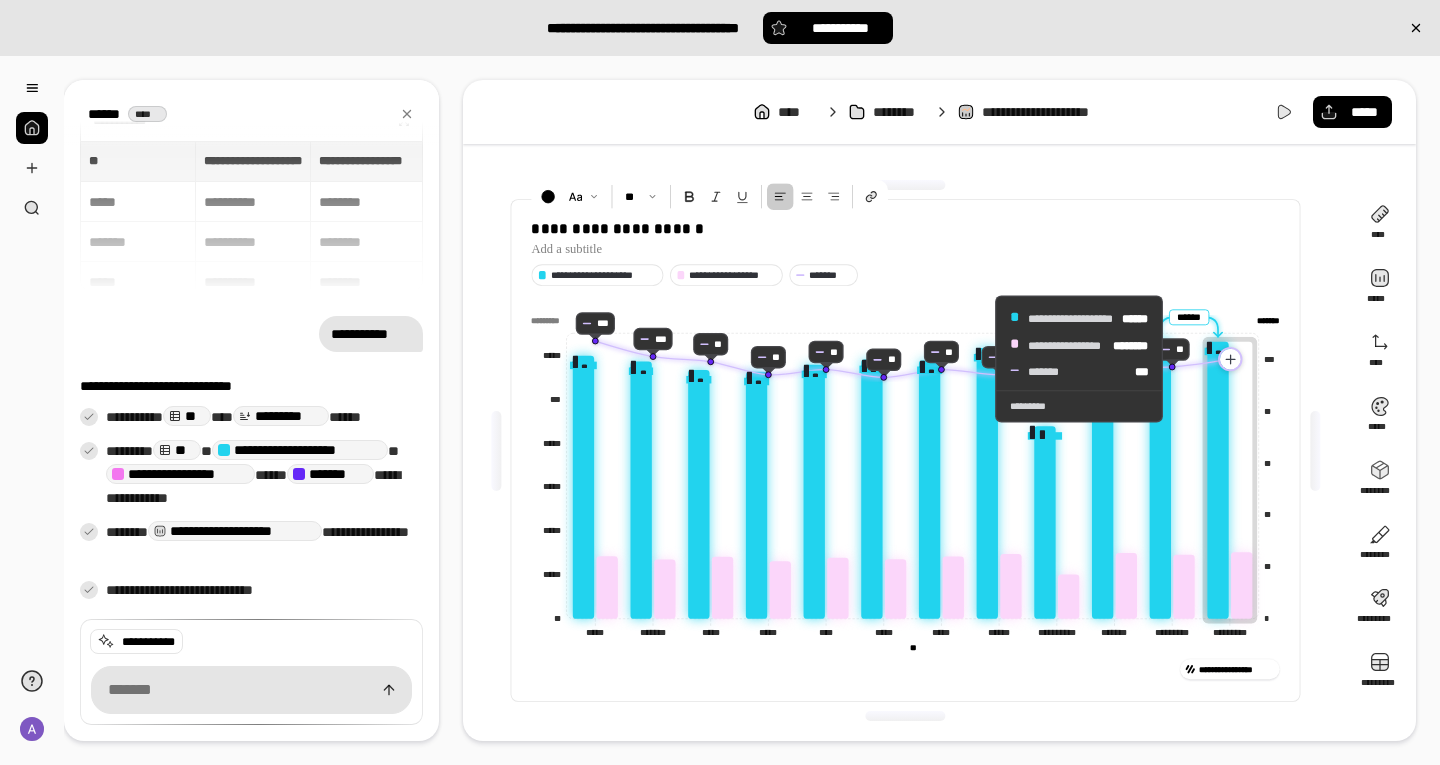 click 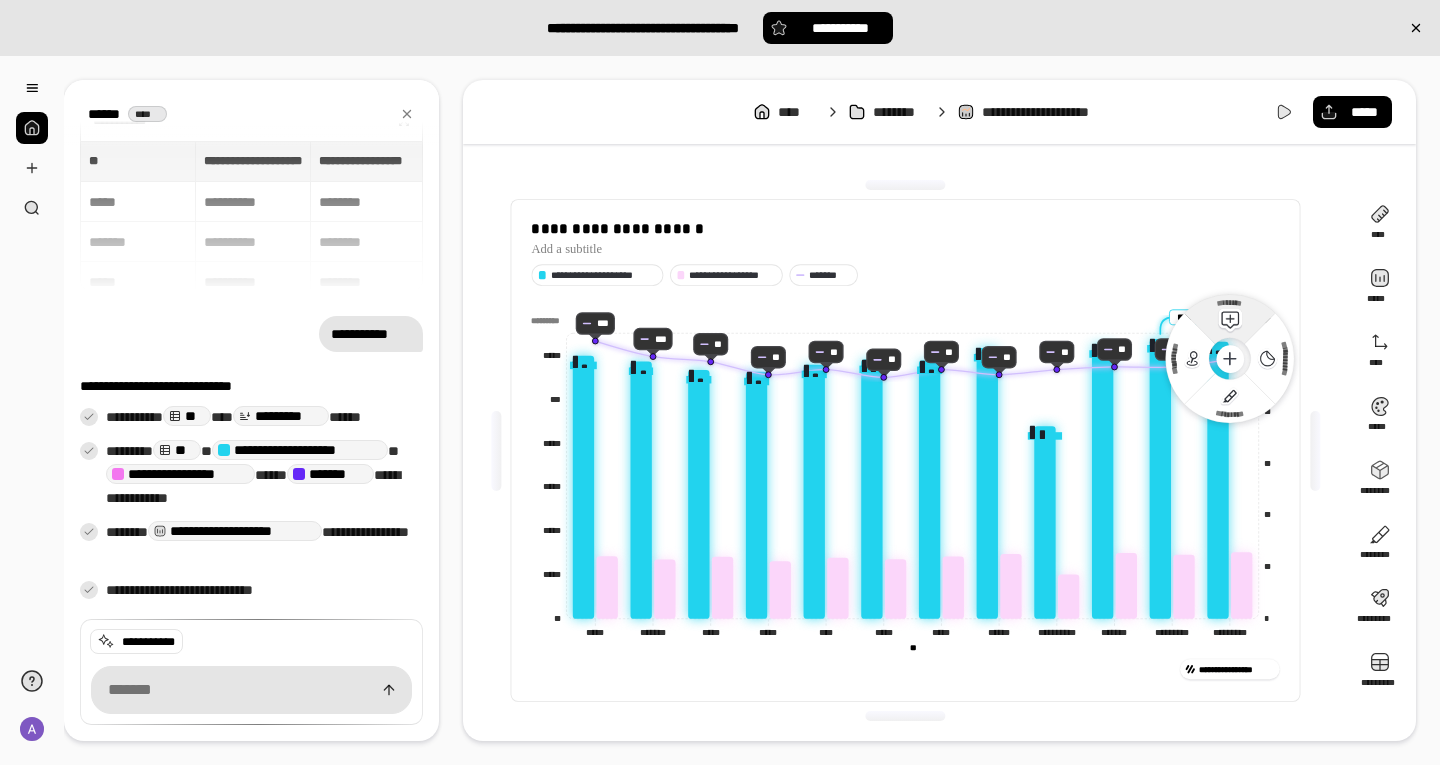 click 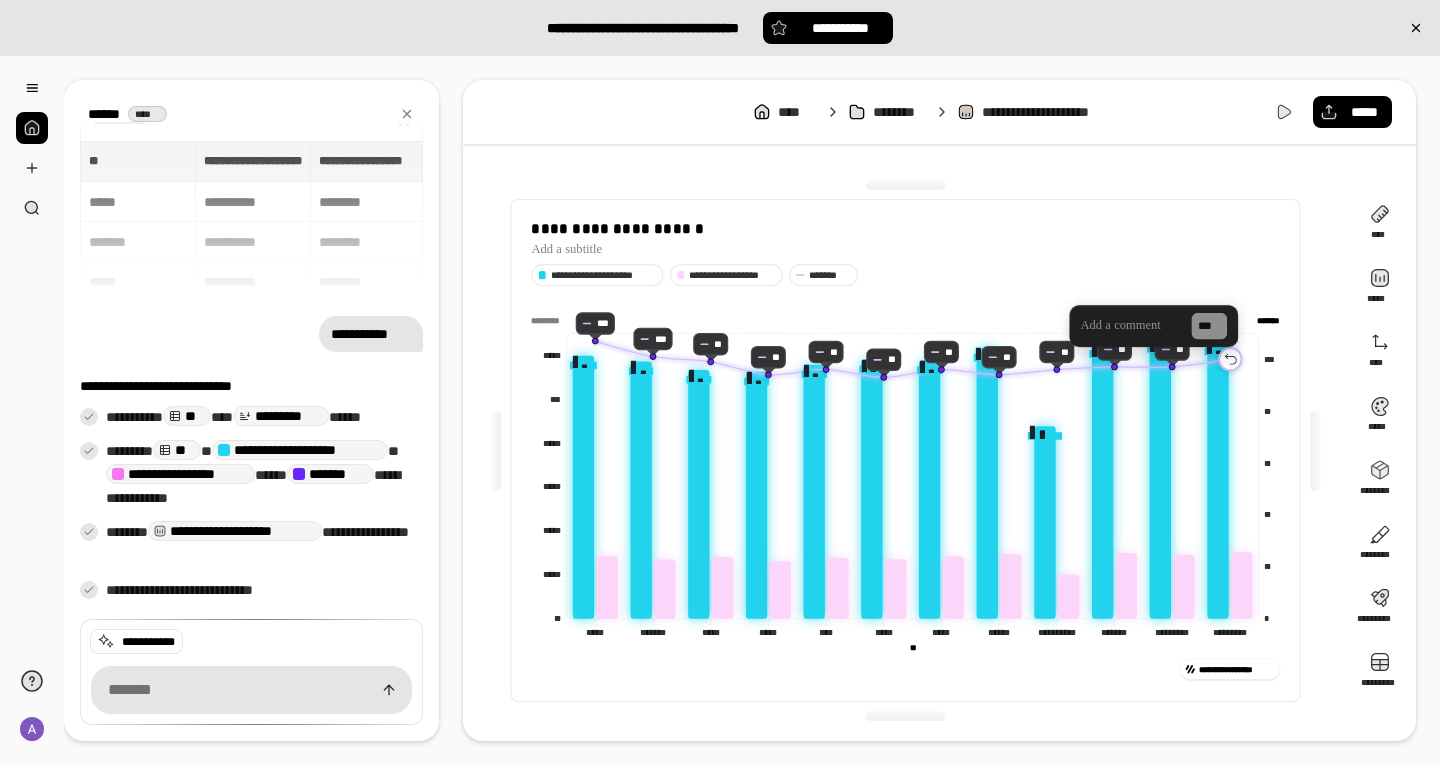 click 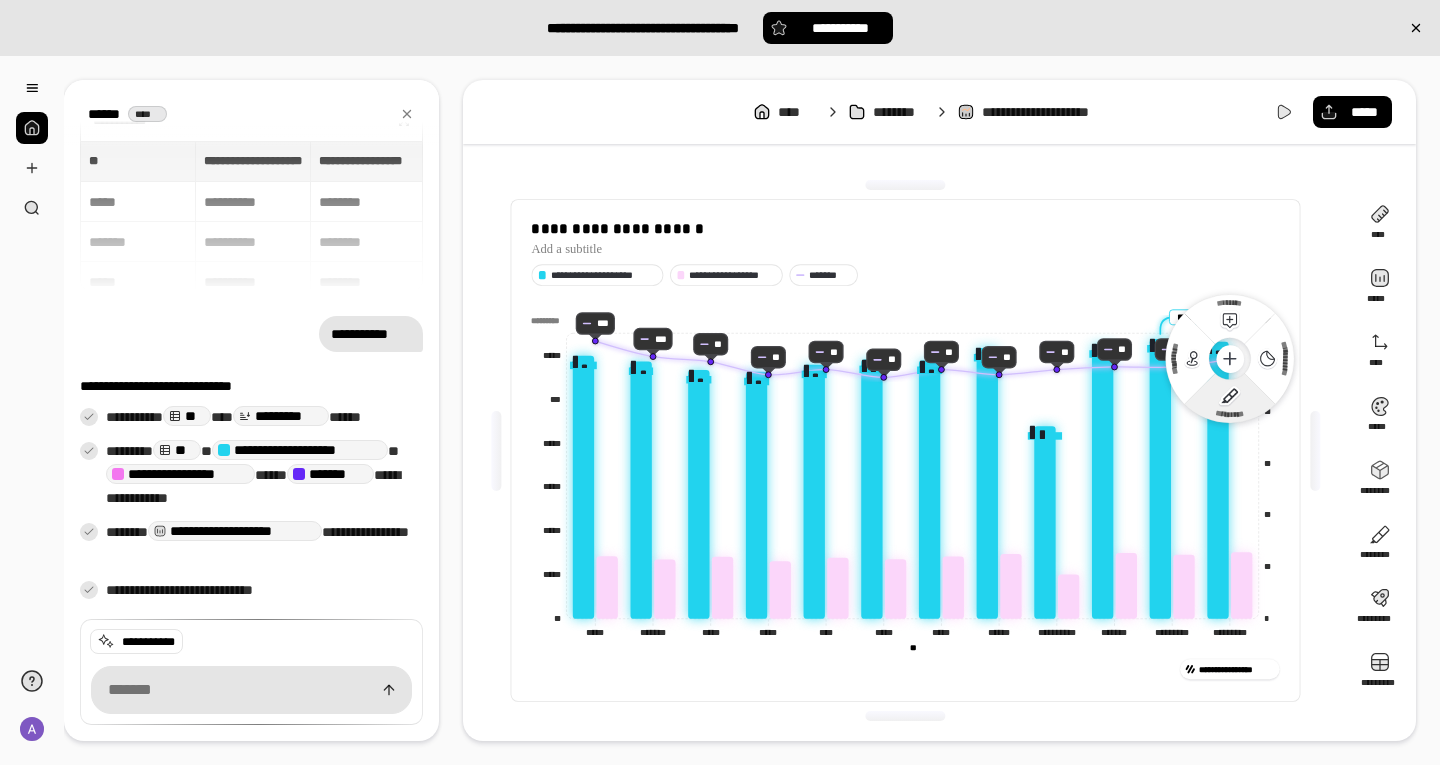 click 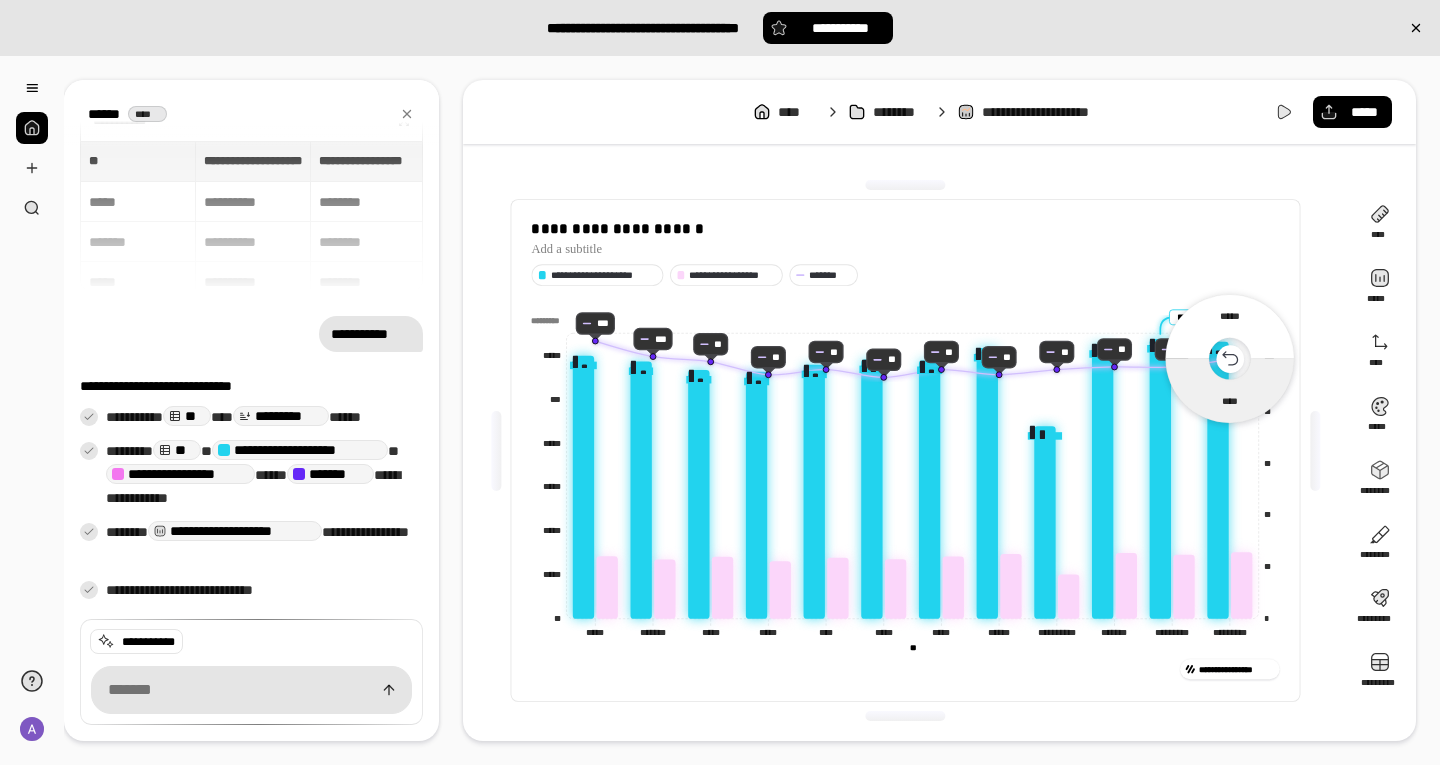 click 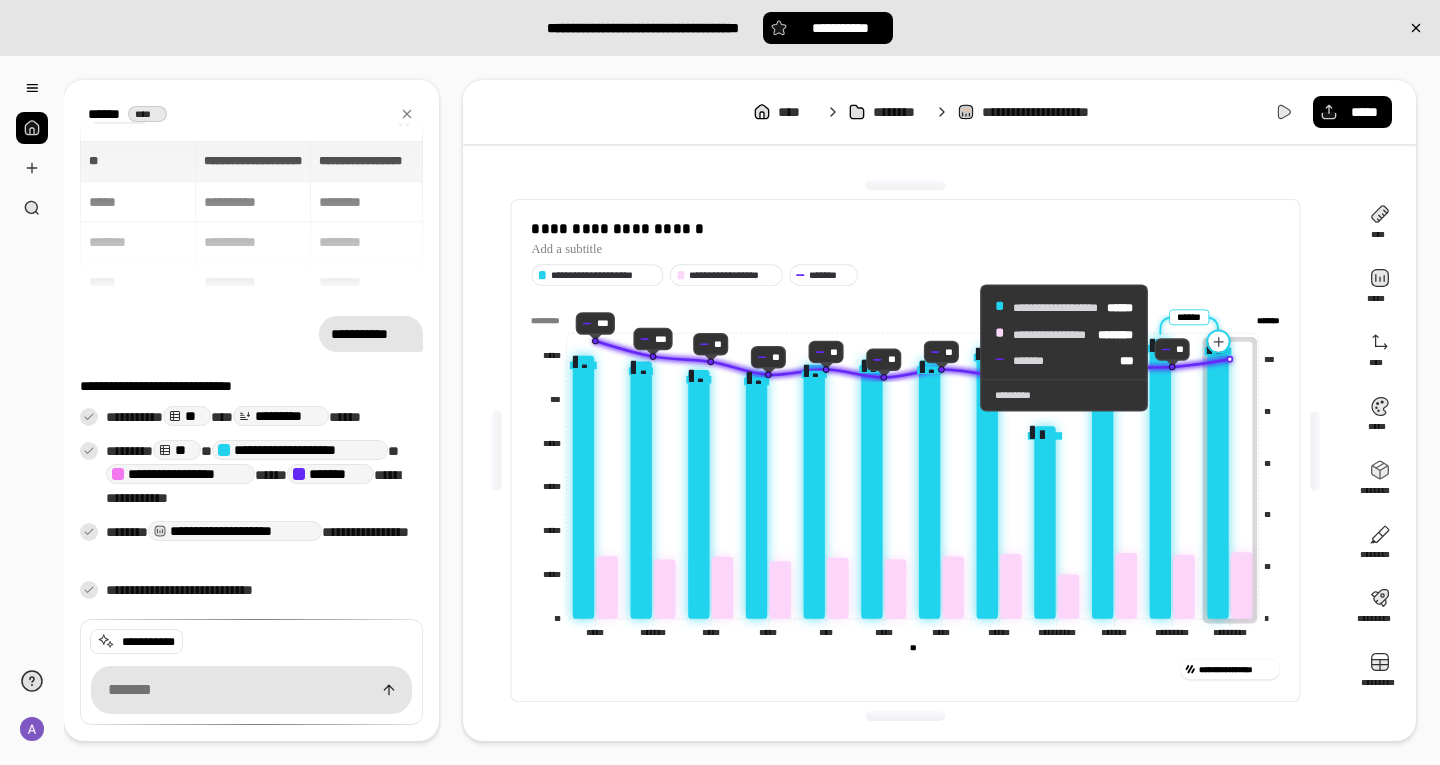 click 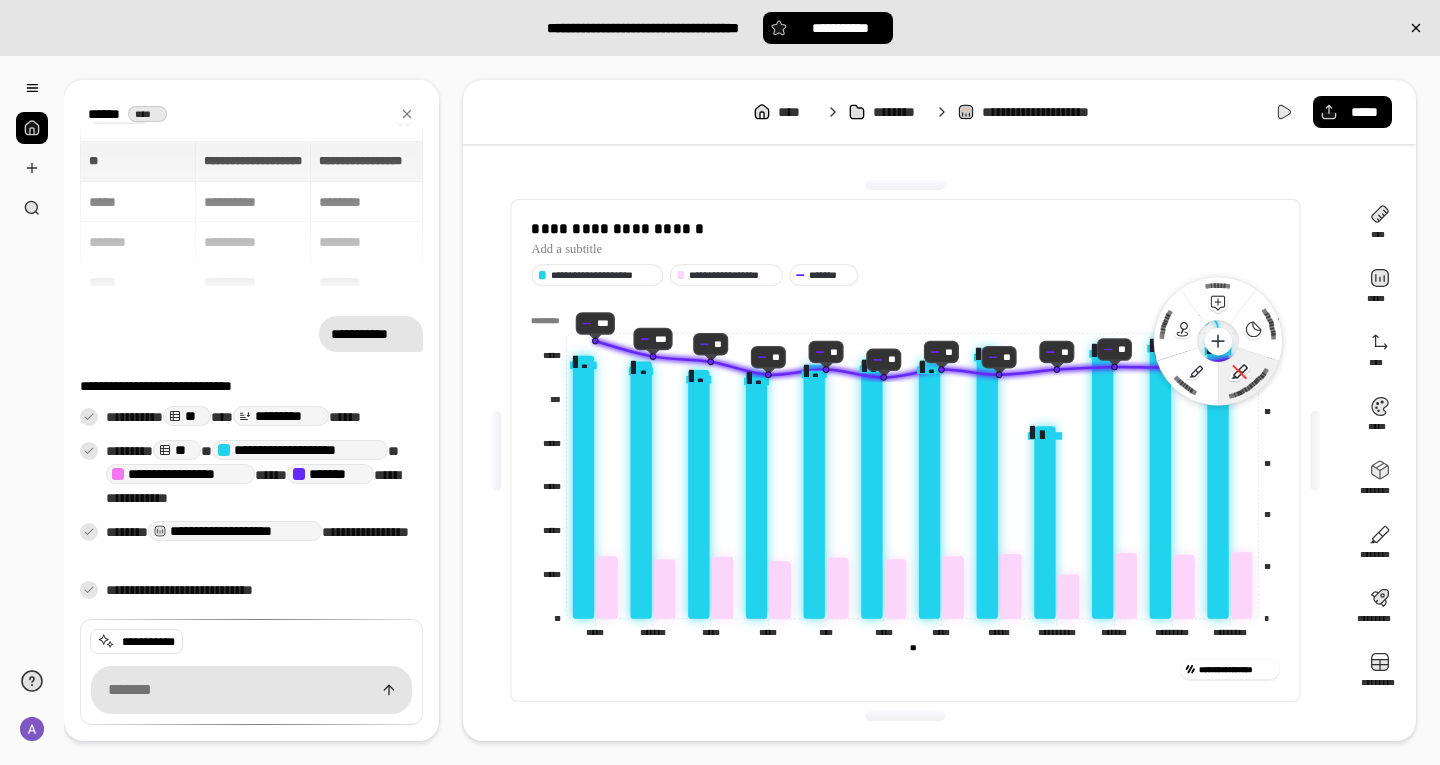 click 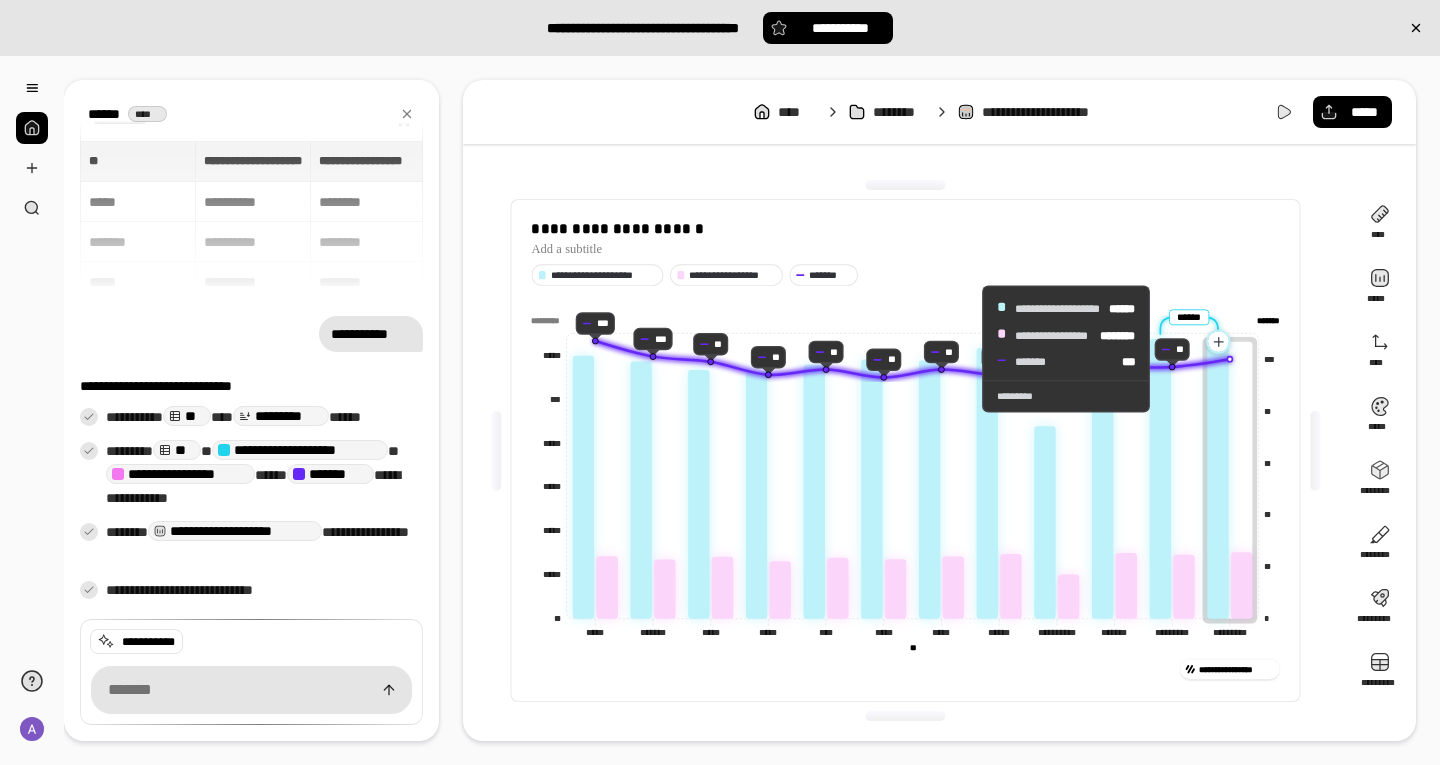 click 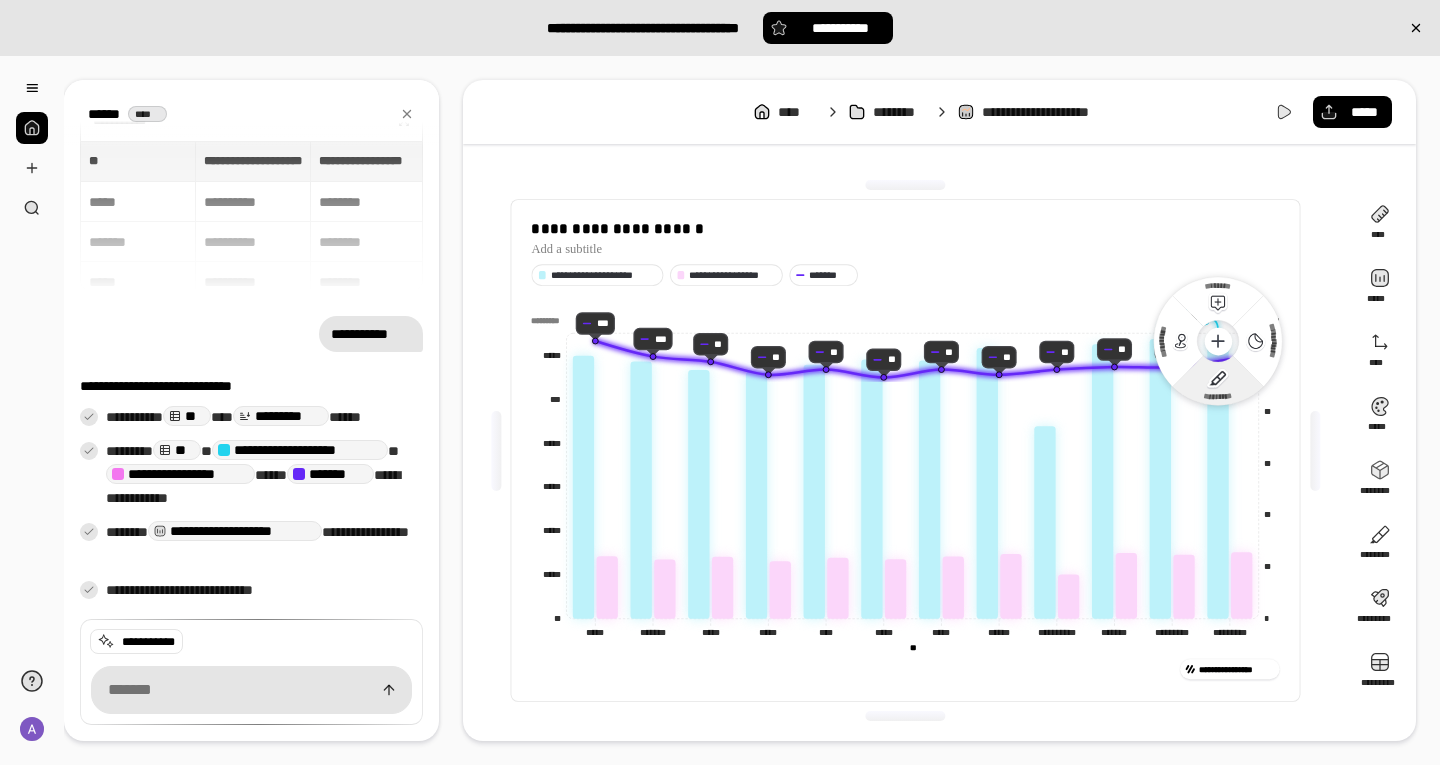 click 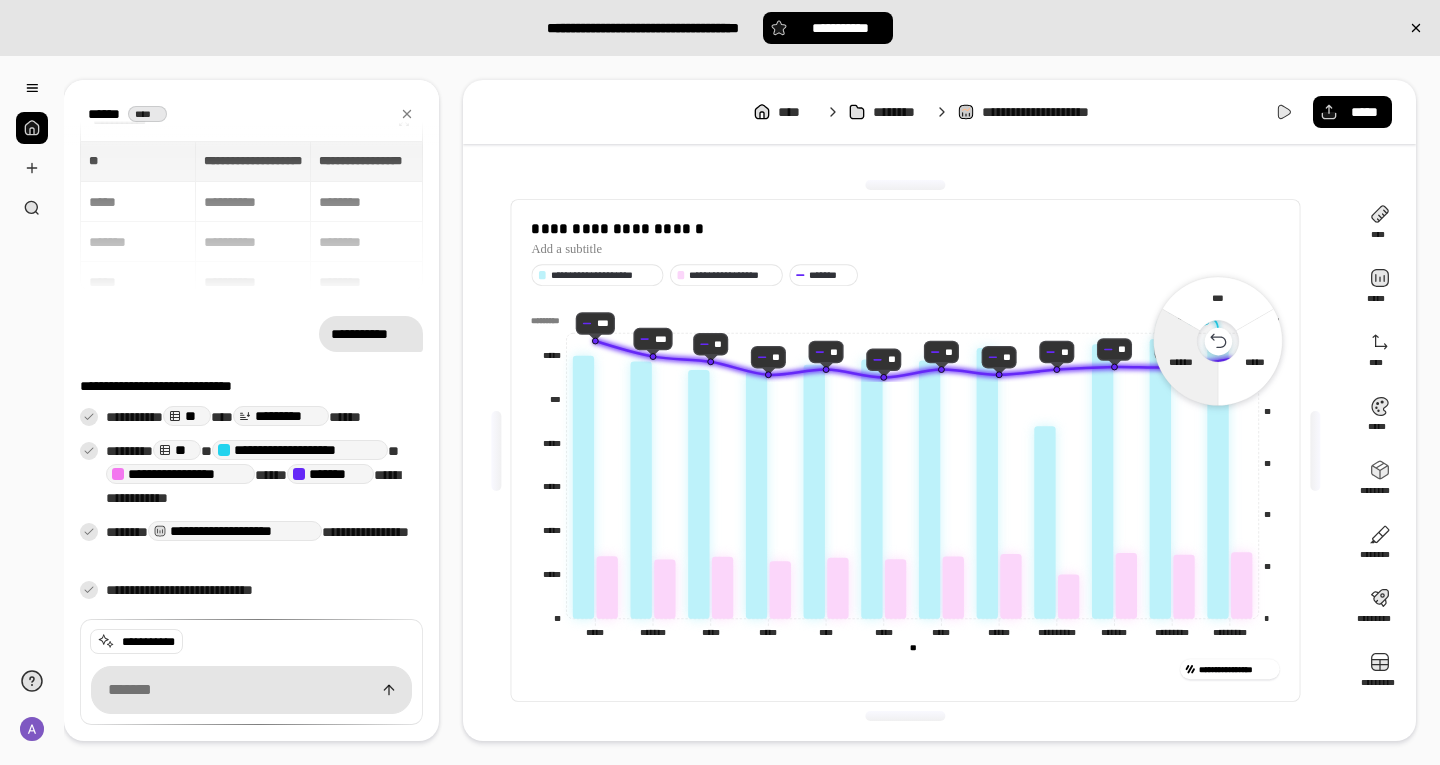 click 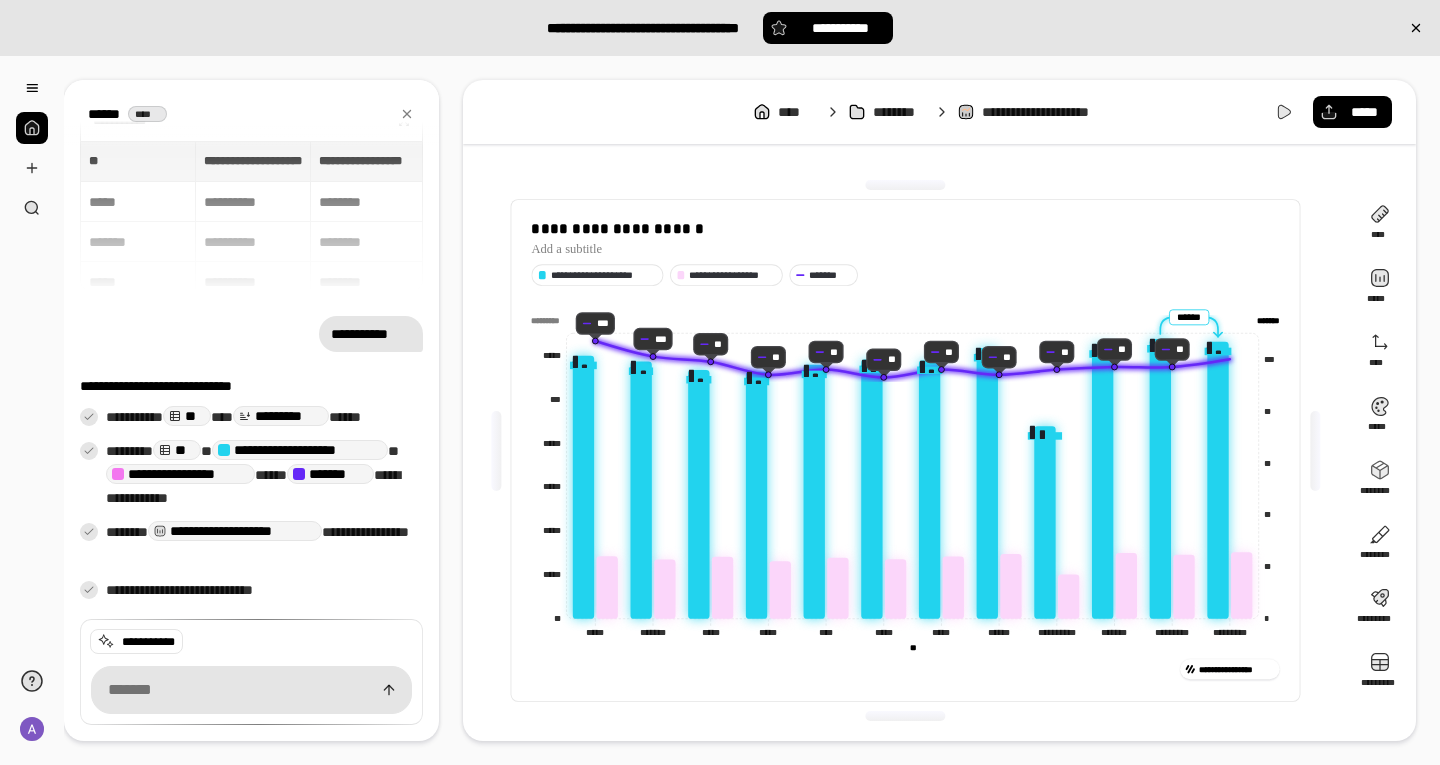 click on "**********" at bounding box center (720, 382) 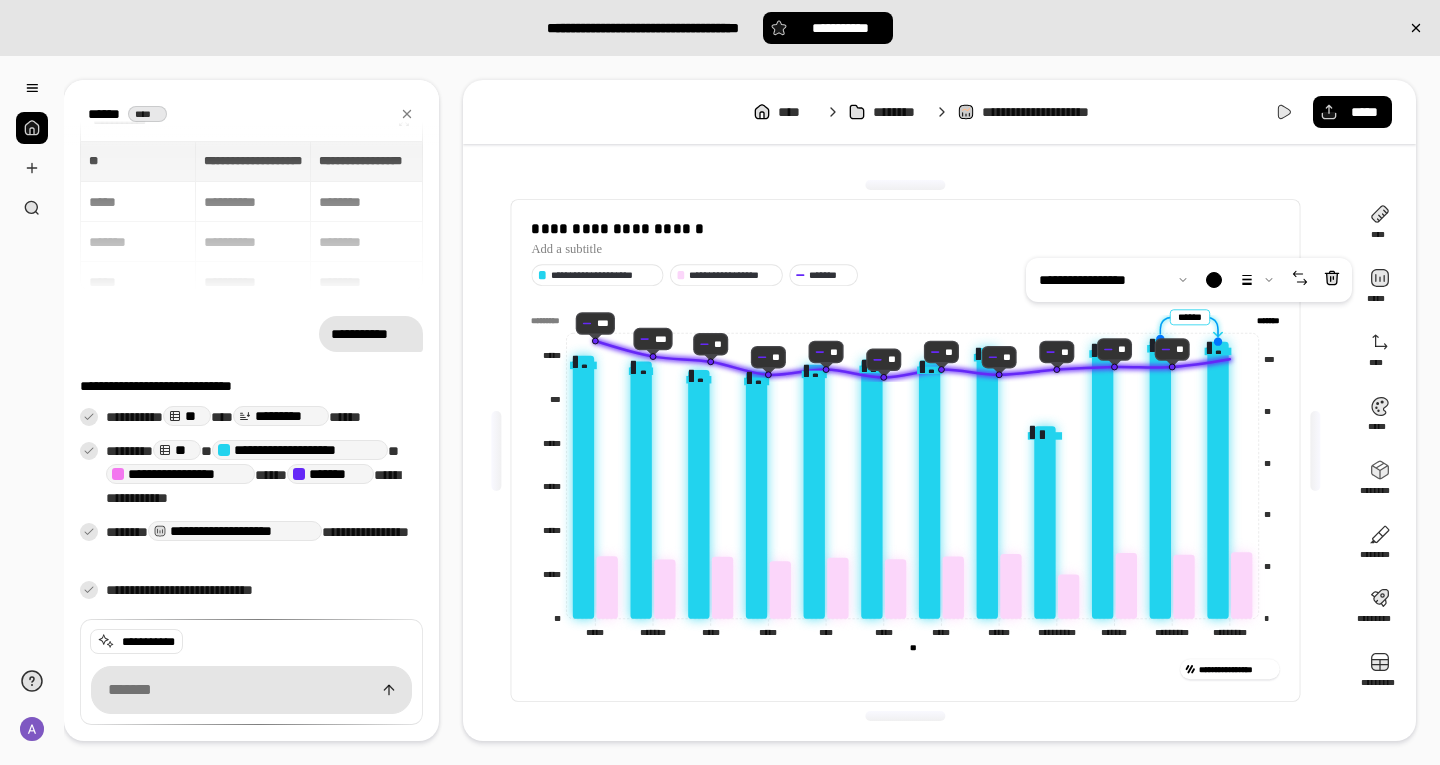 click 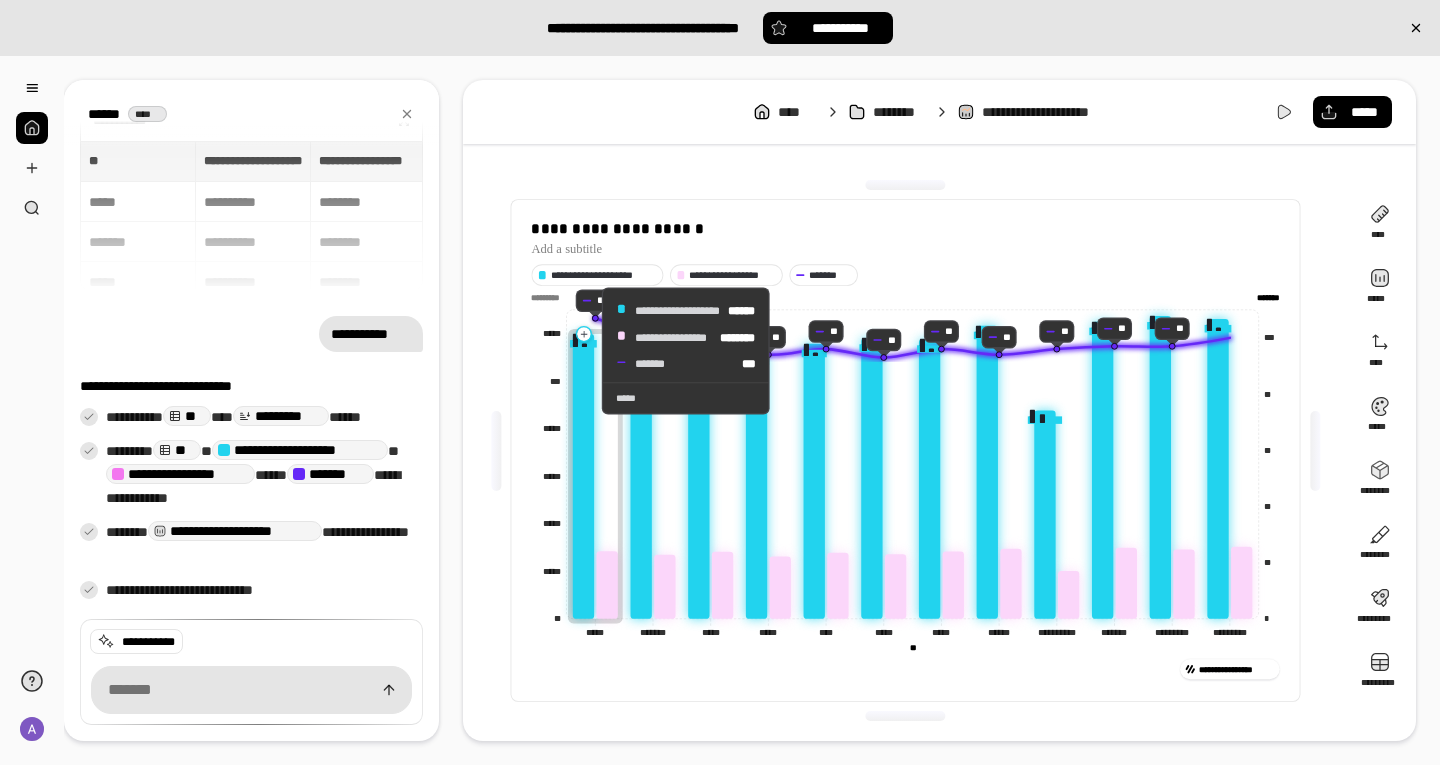 click 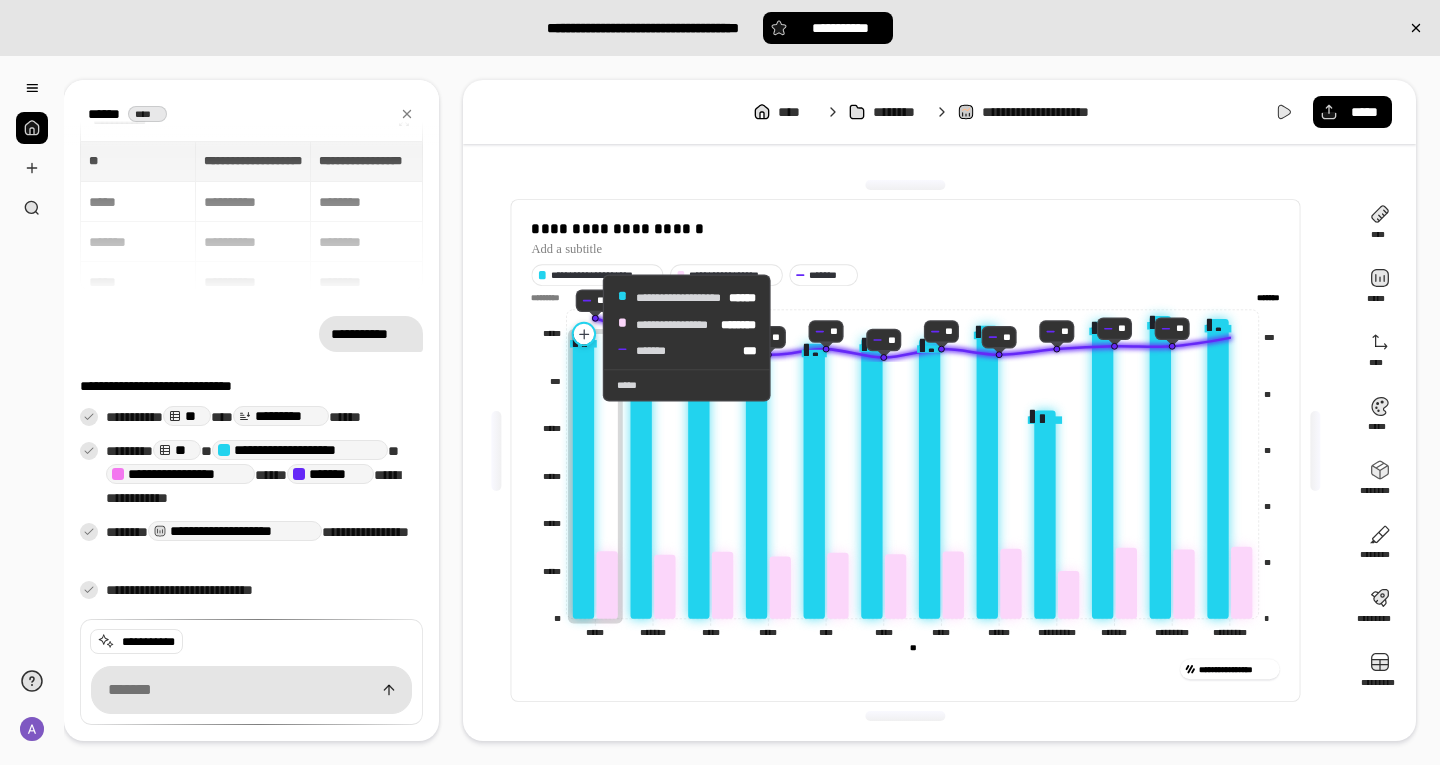 click 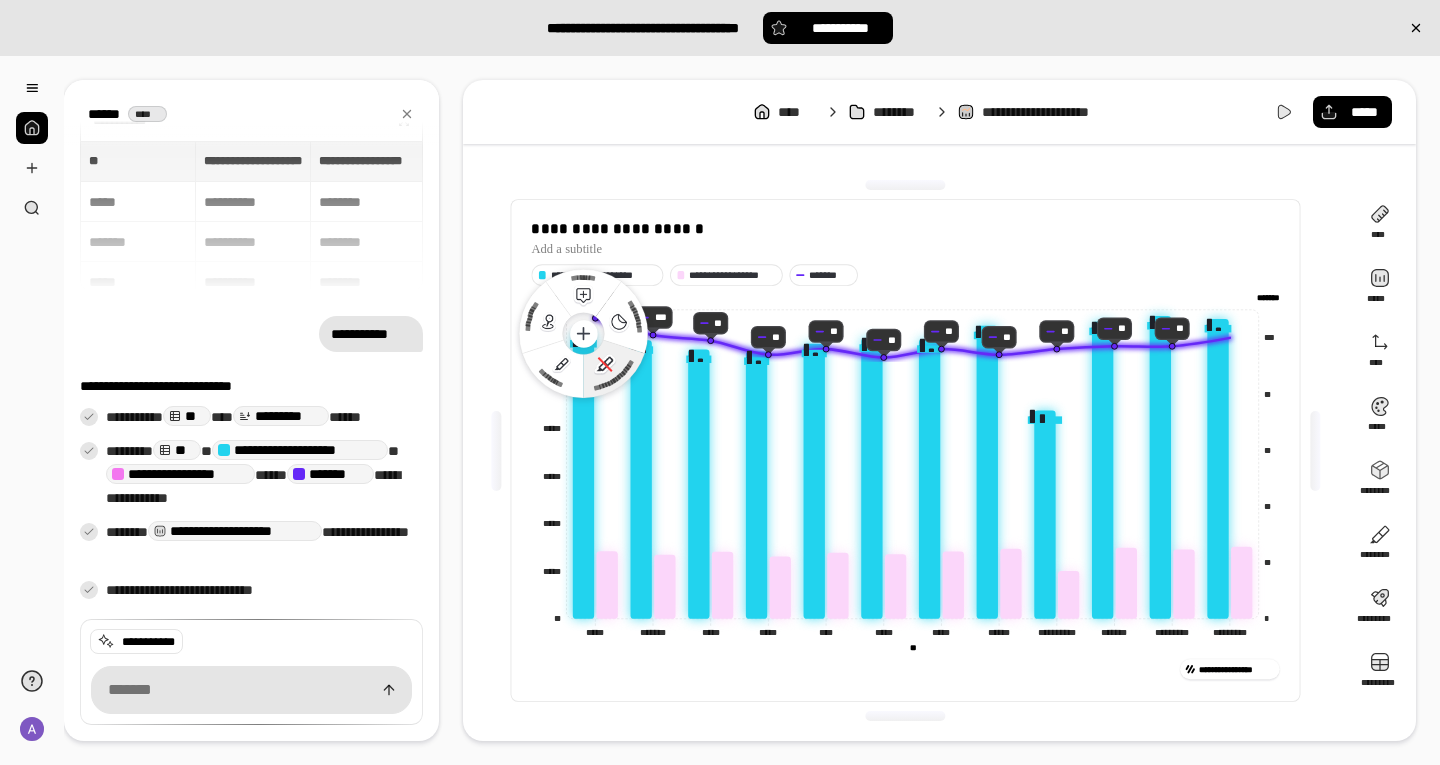 click 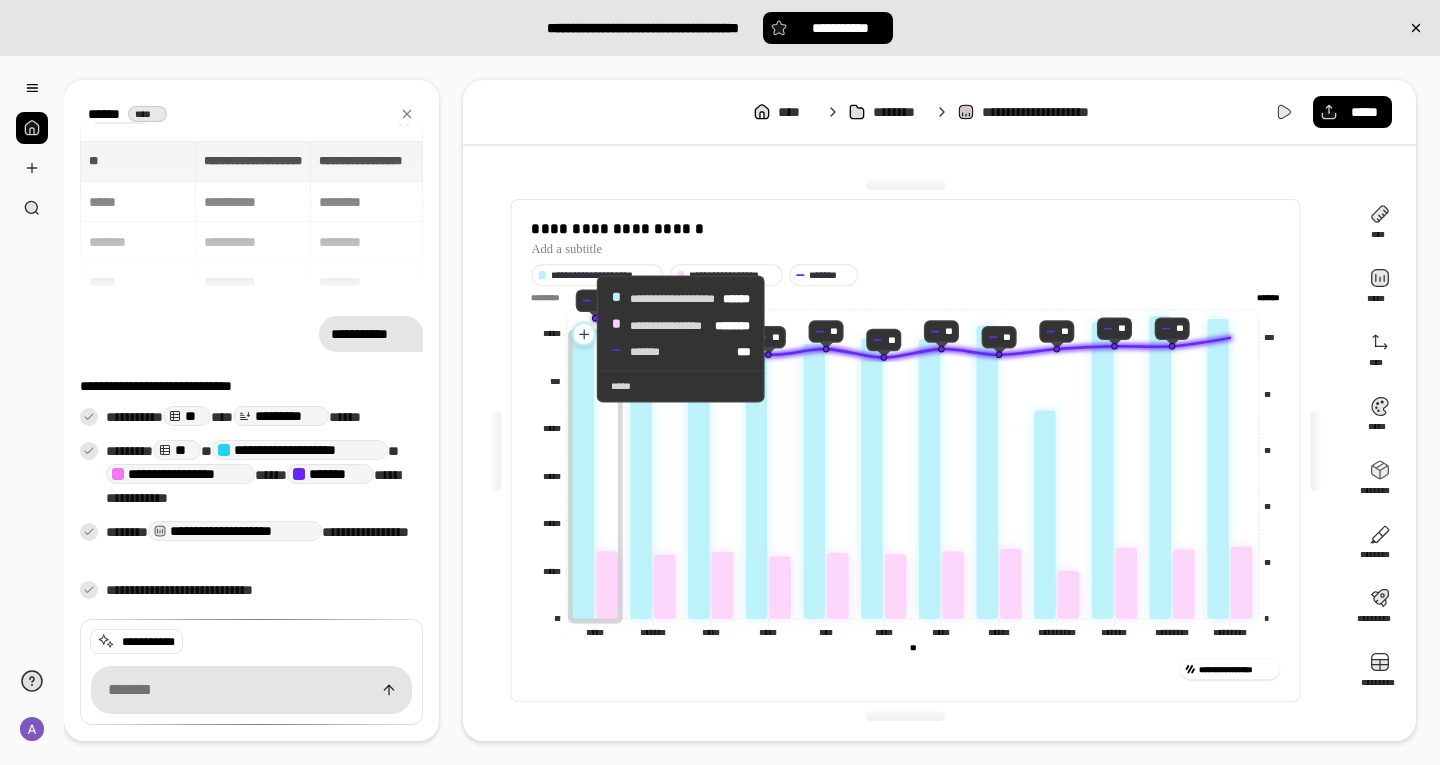 click 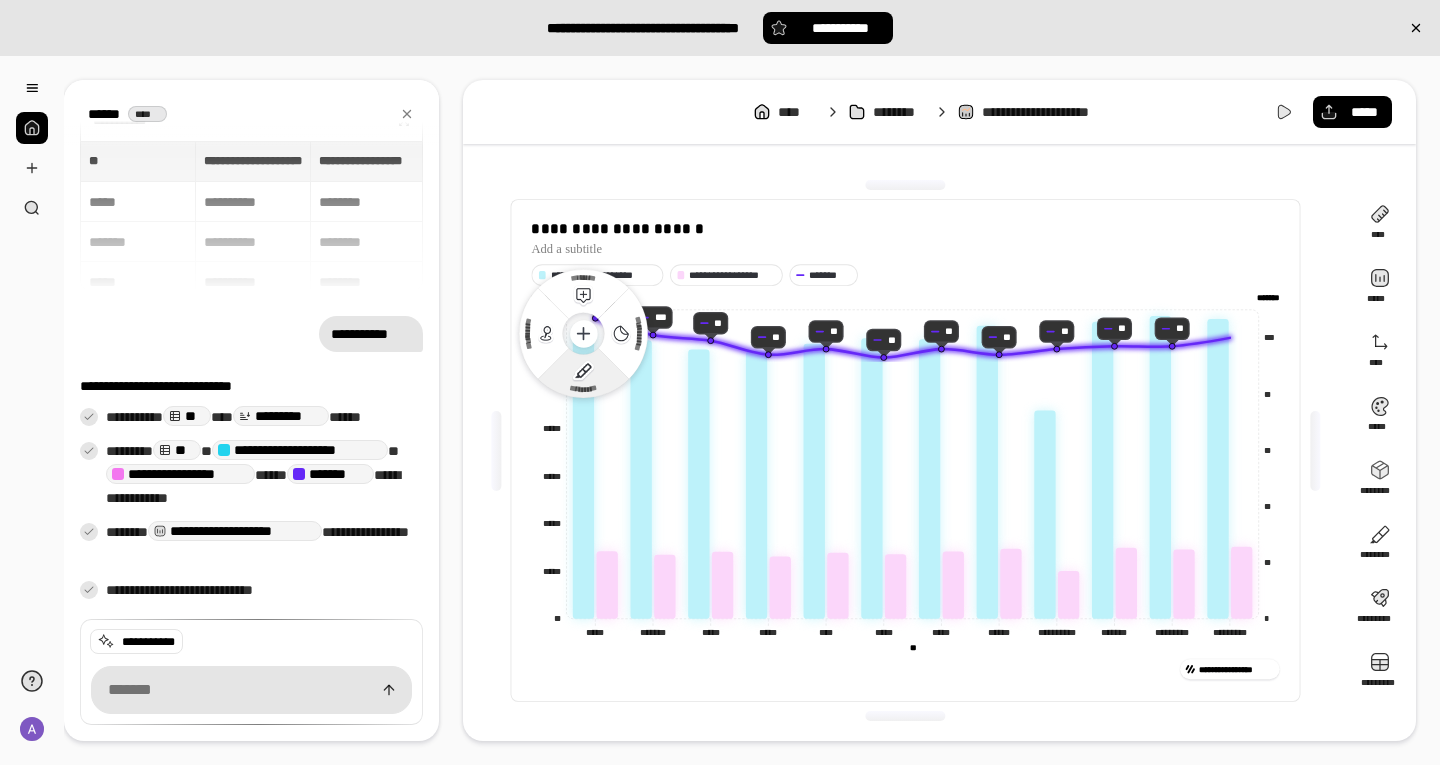 click 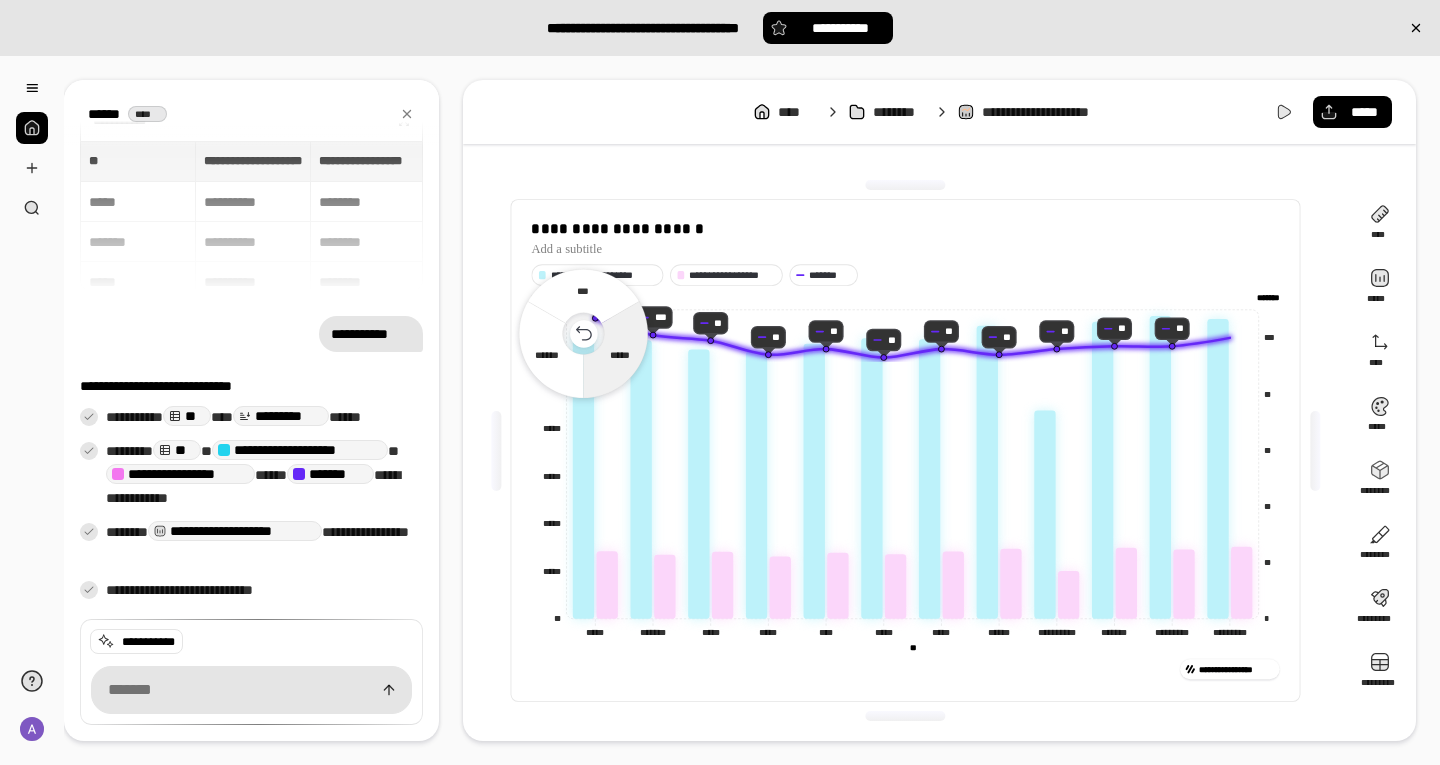 click 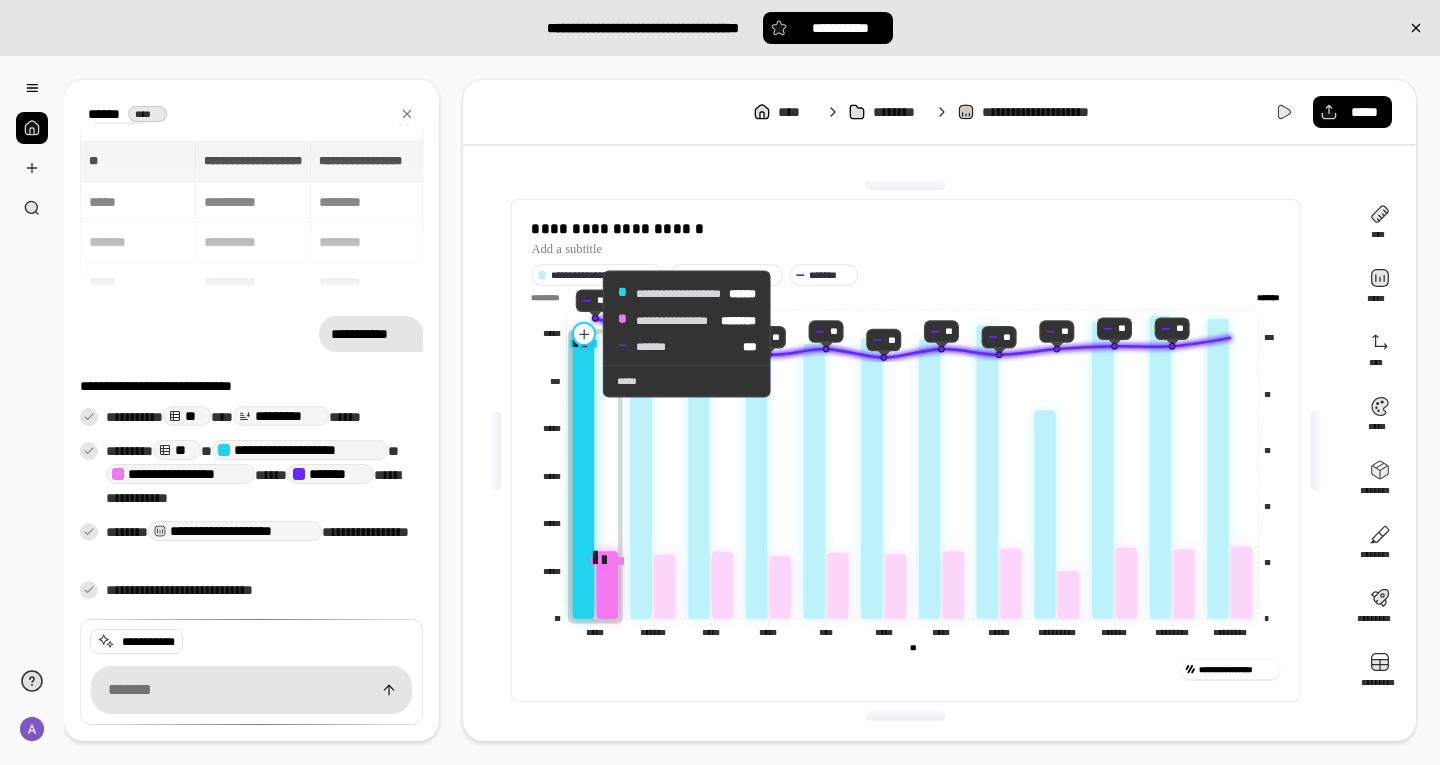 click 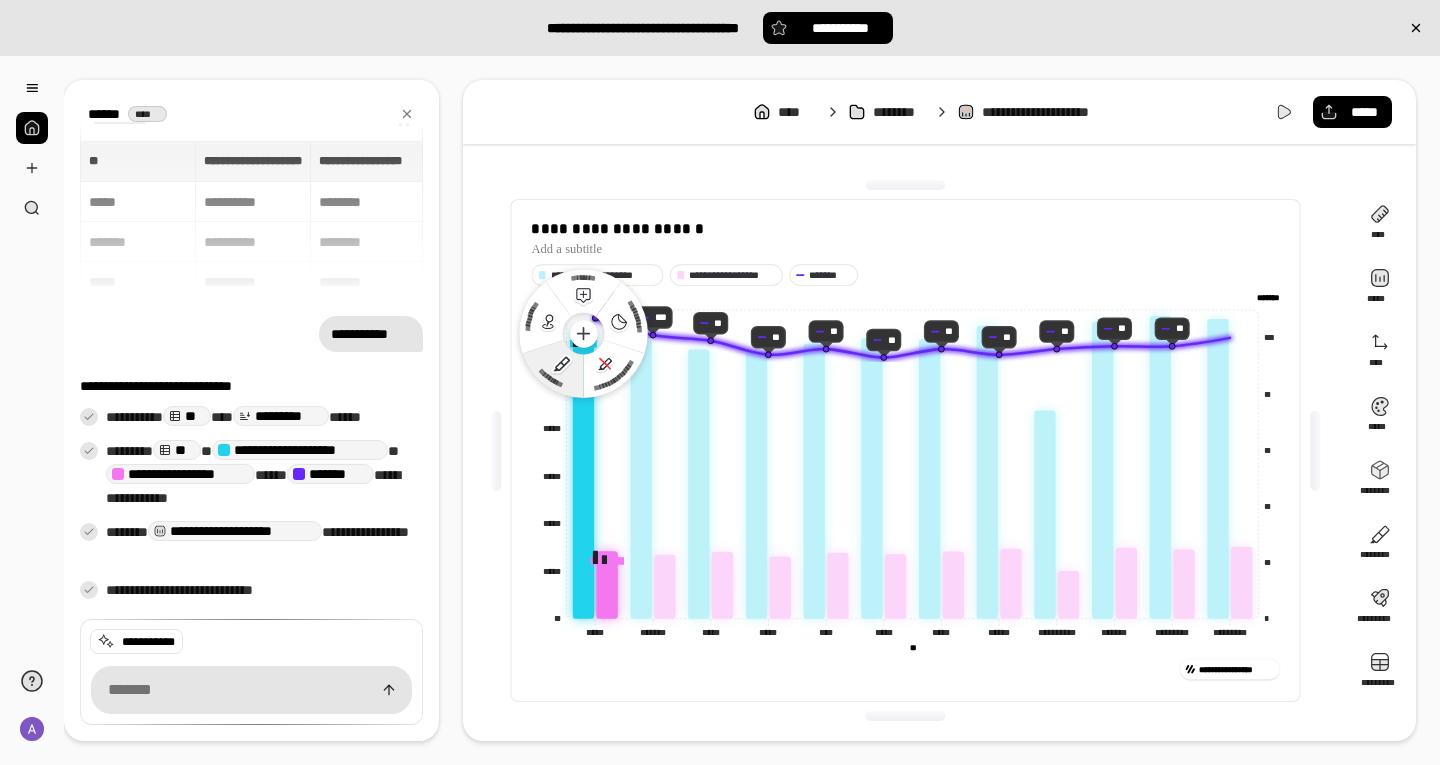 click 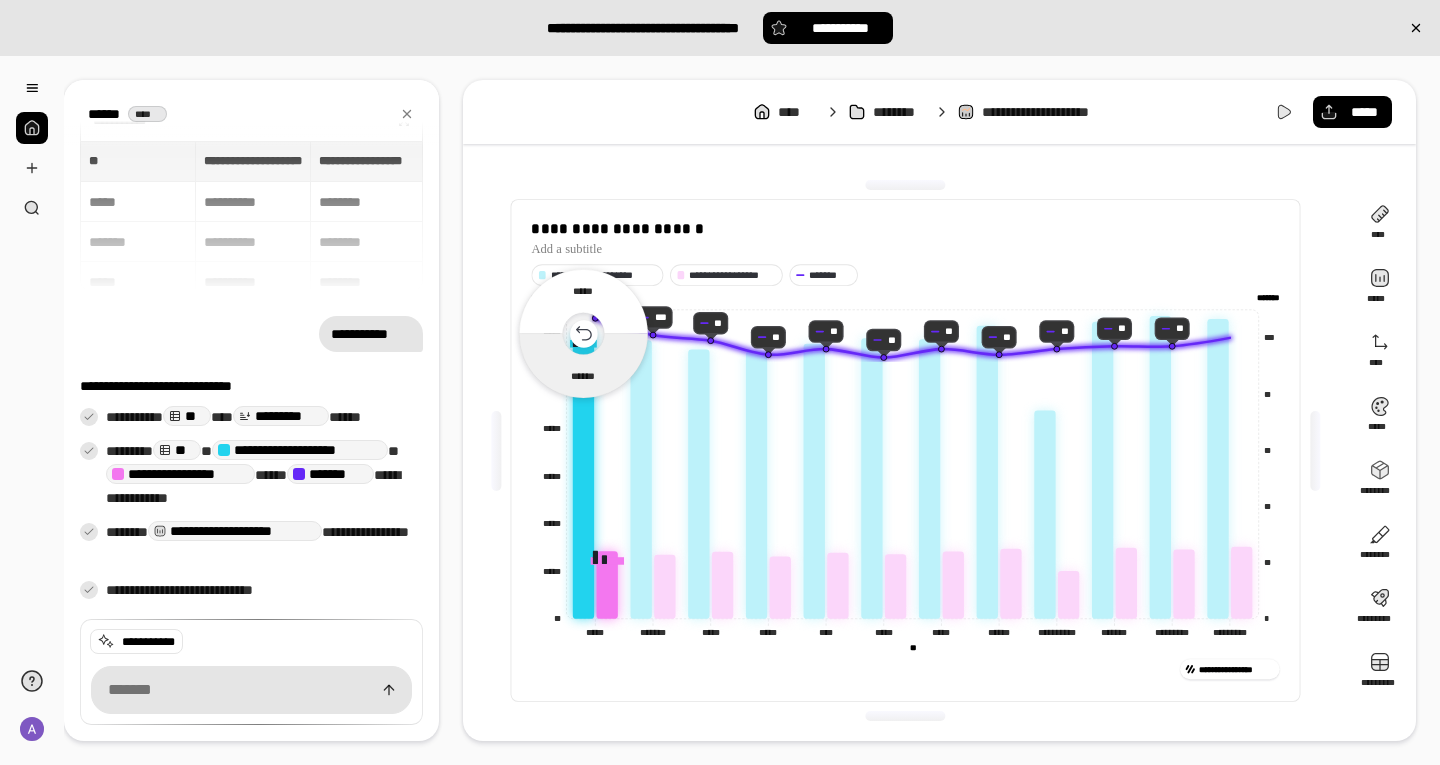 click on "******" 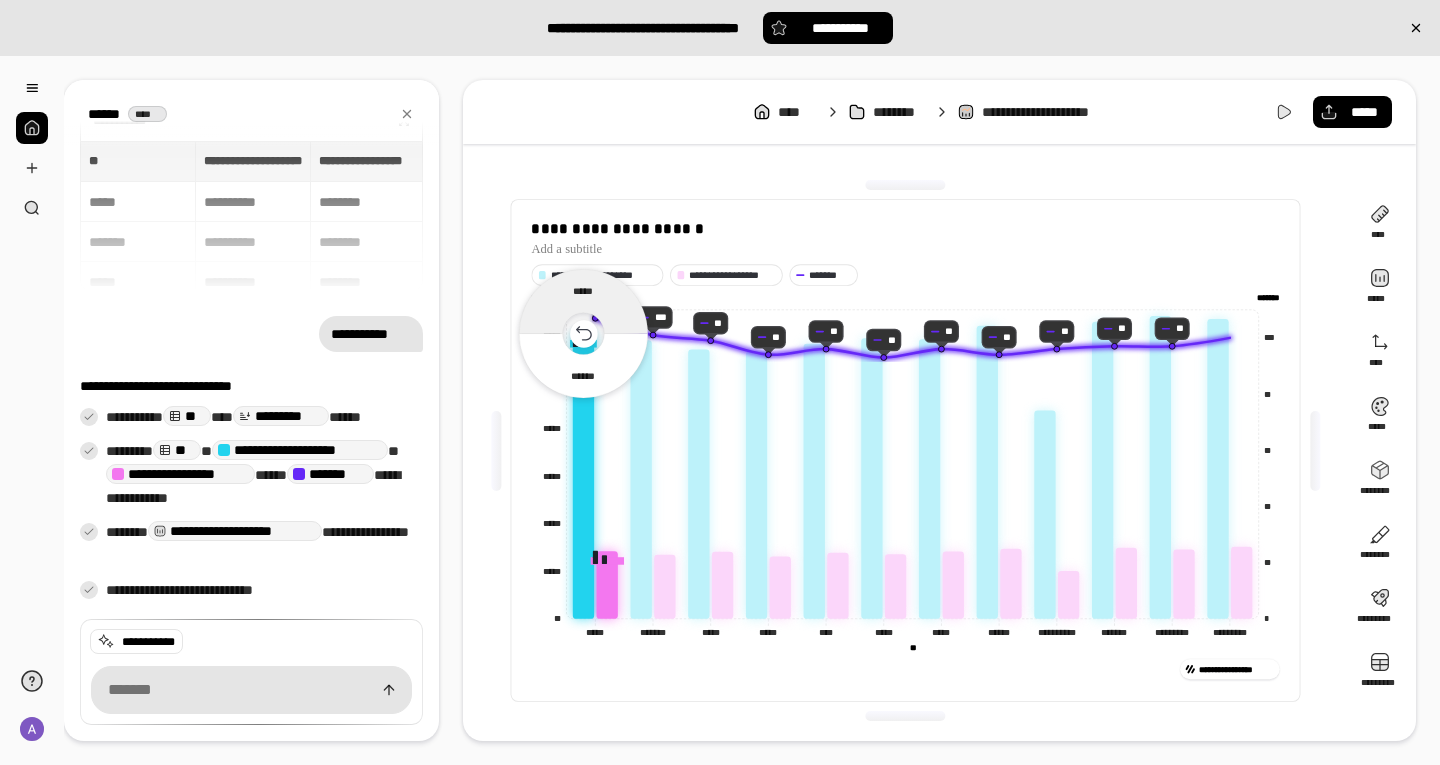 click 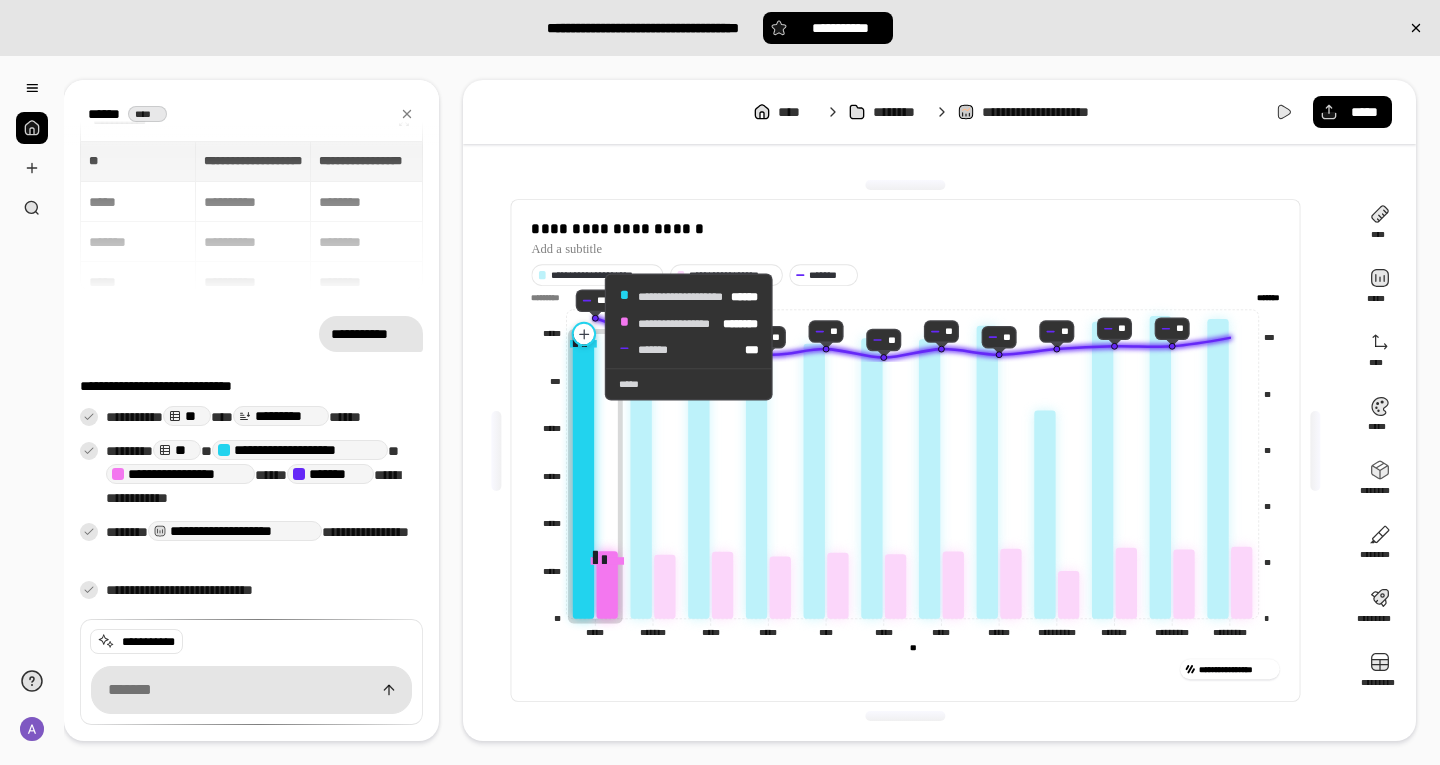 click 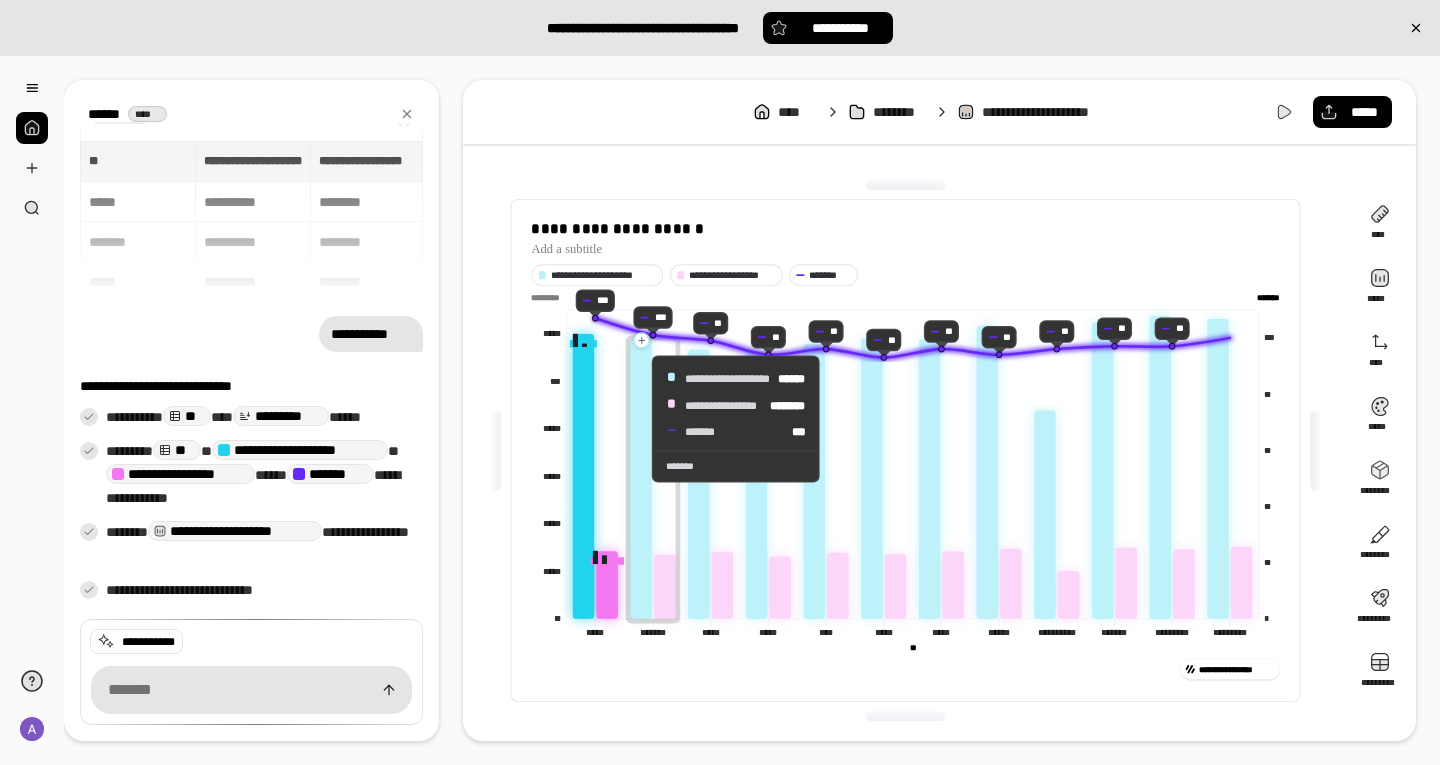click 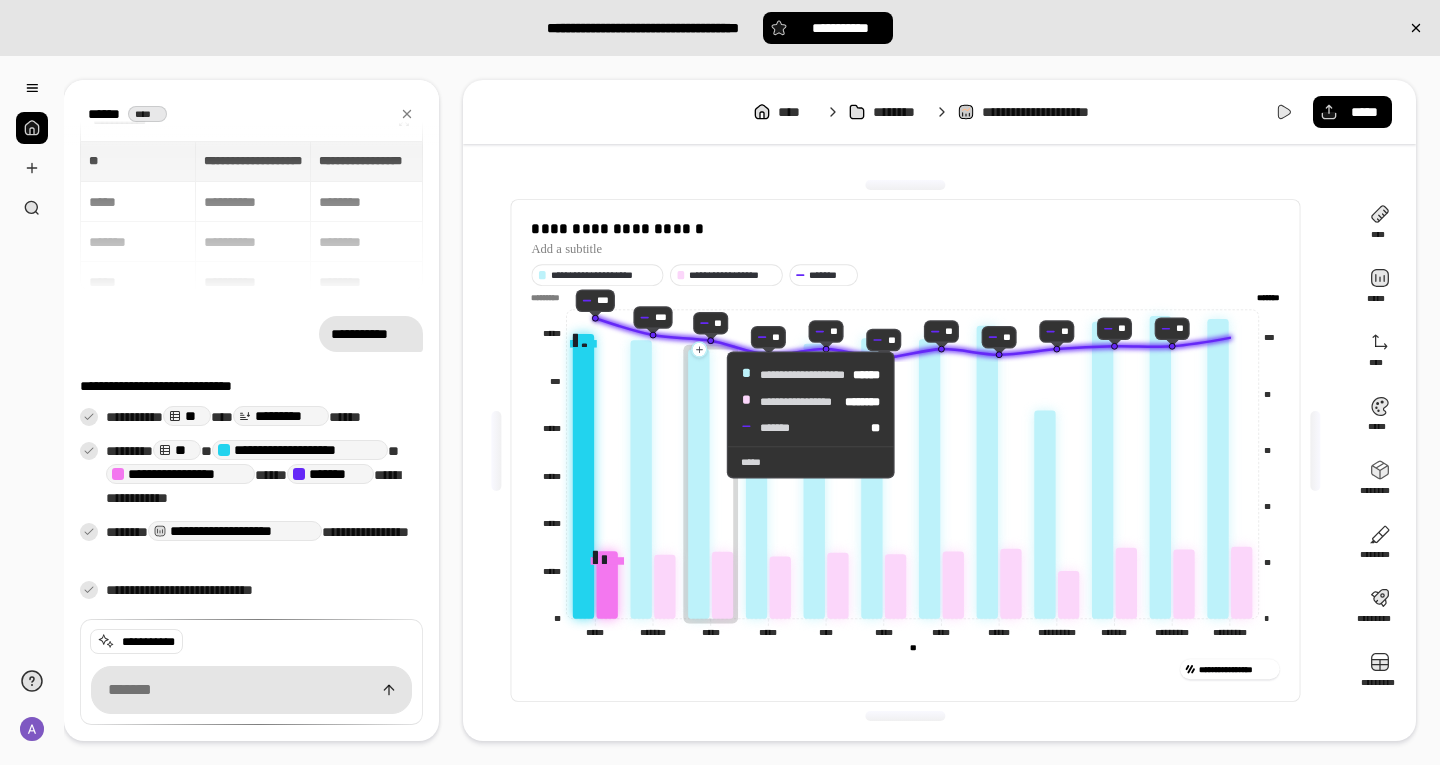 click 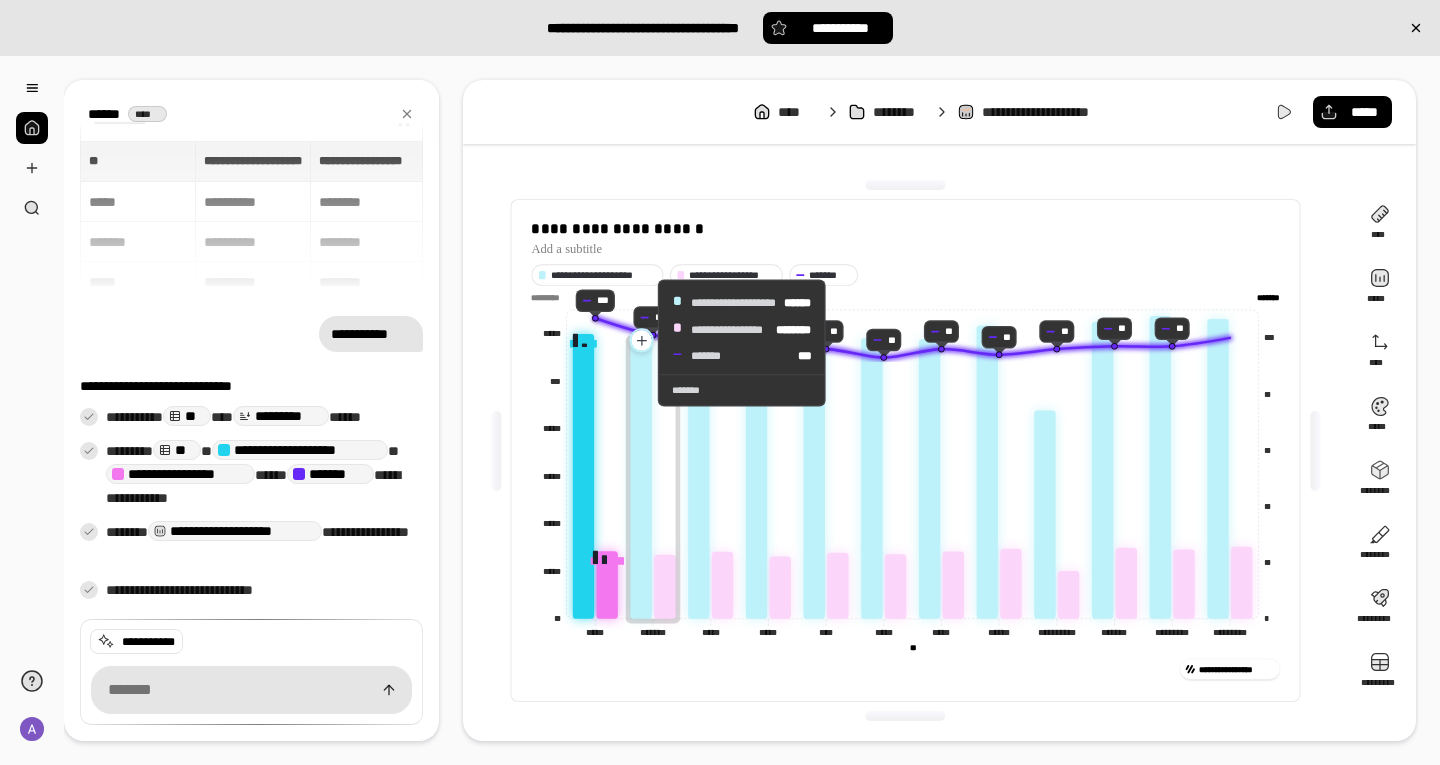 click 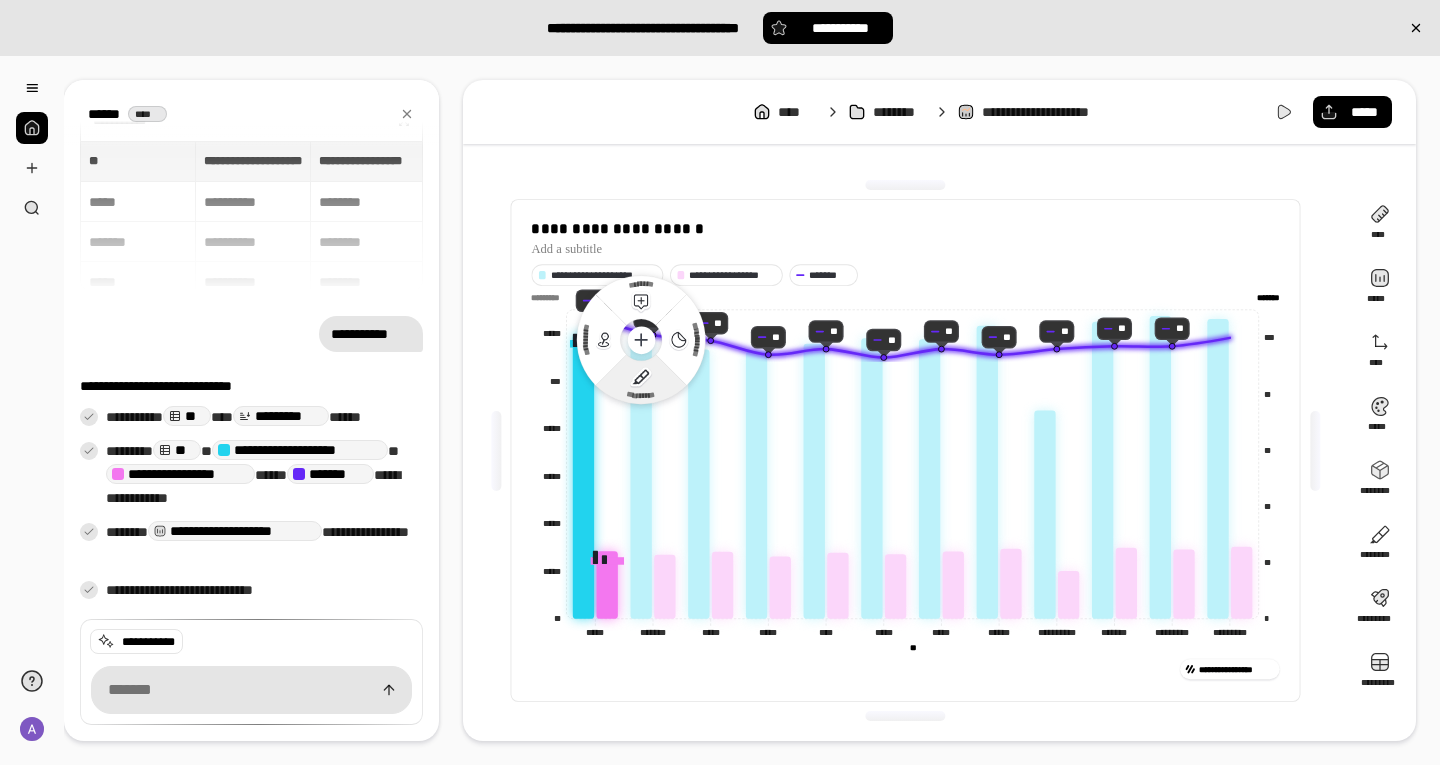 type 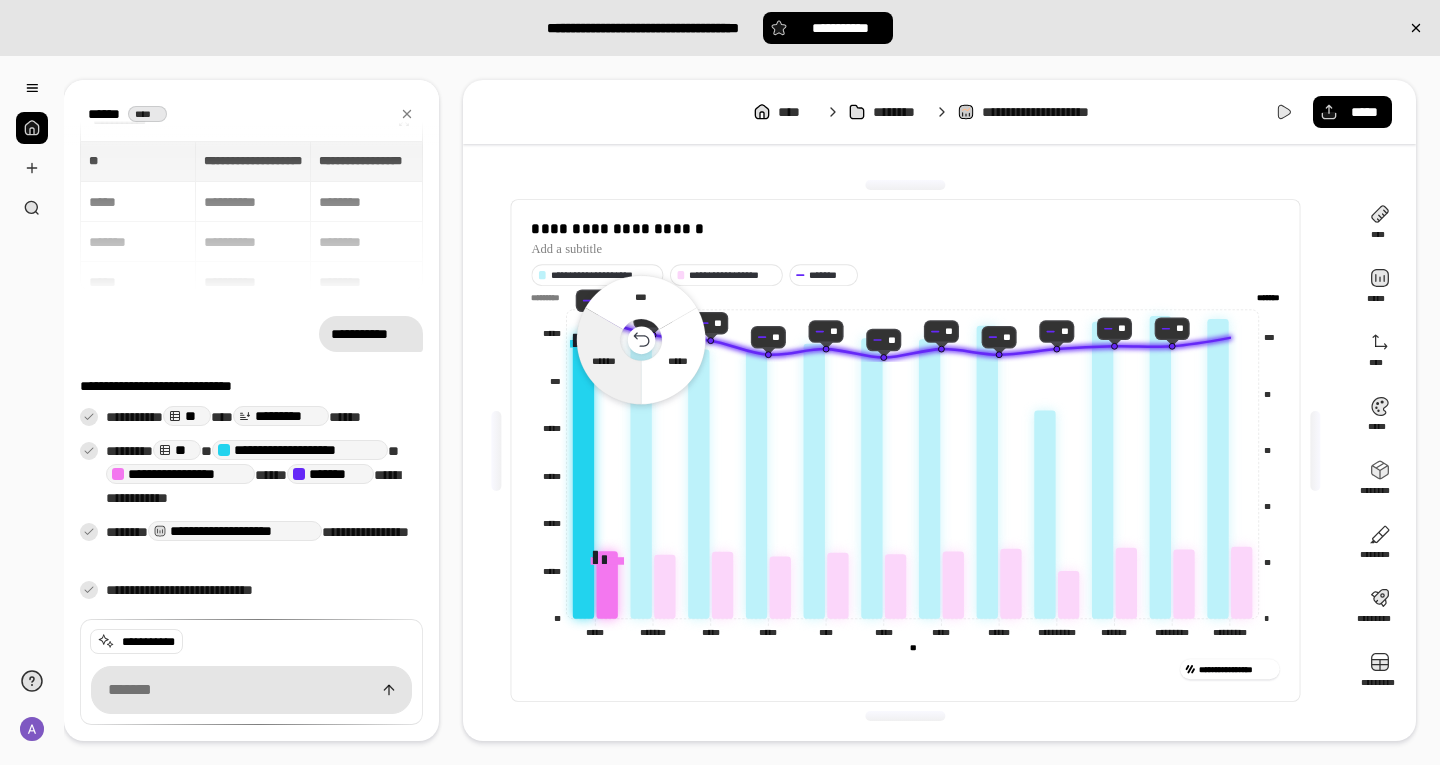click 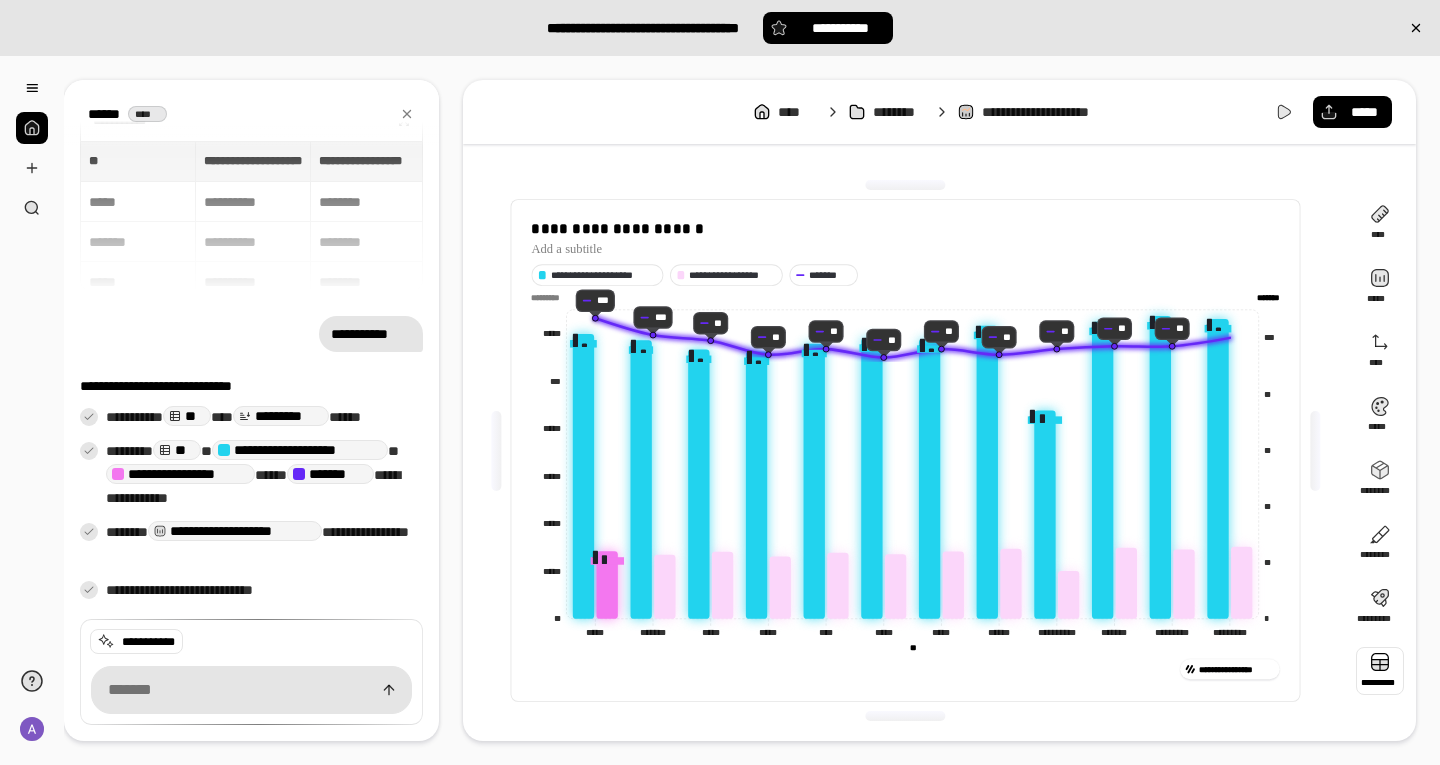 click at bounding box center (1380, 671) 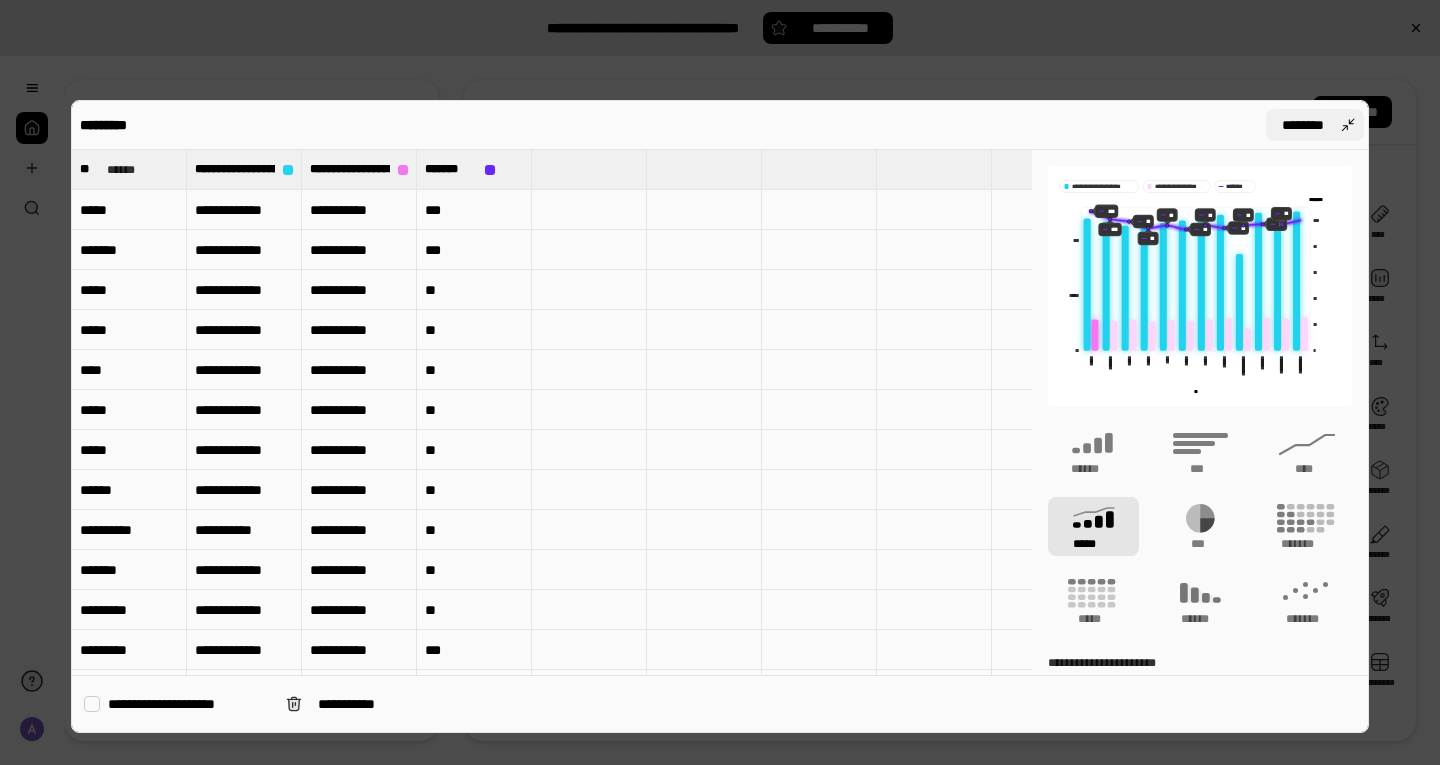 click on "********" at bounding box center (1315, 125) 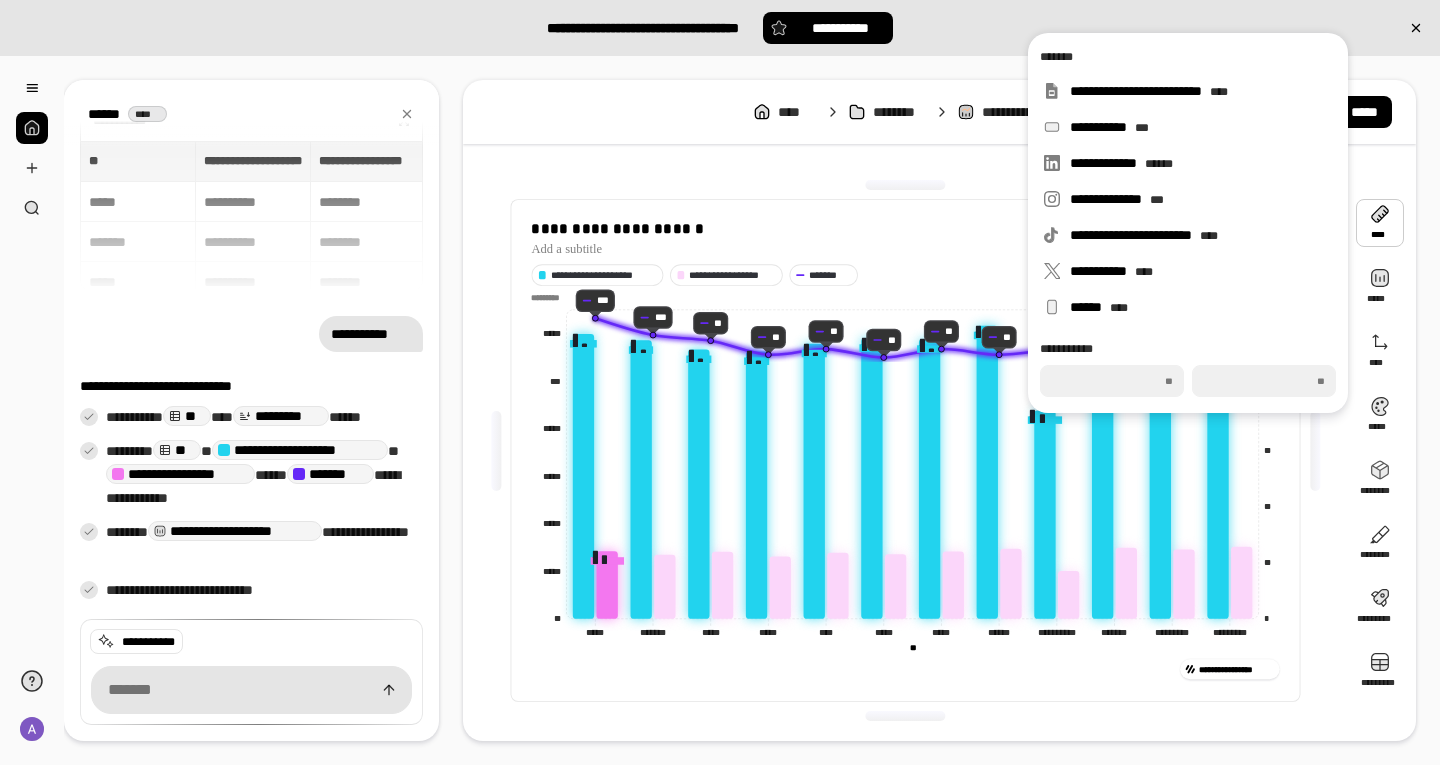 click at bounding box center [1380, 223] 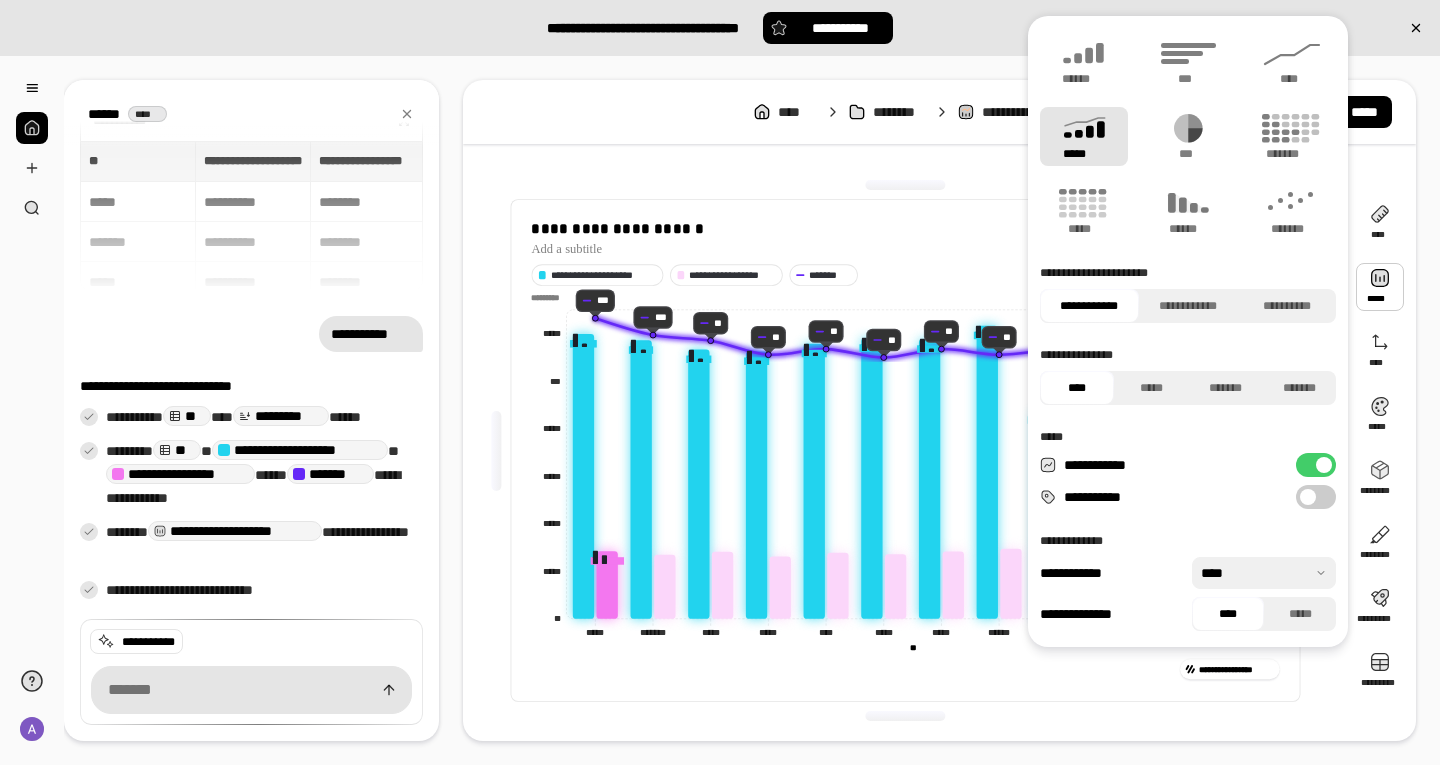 click at bounding box center (1380, 287) 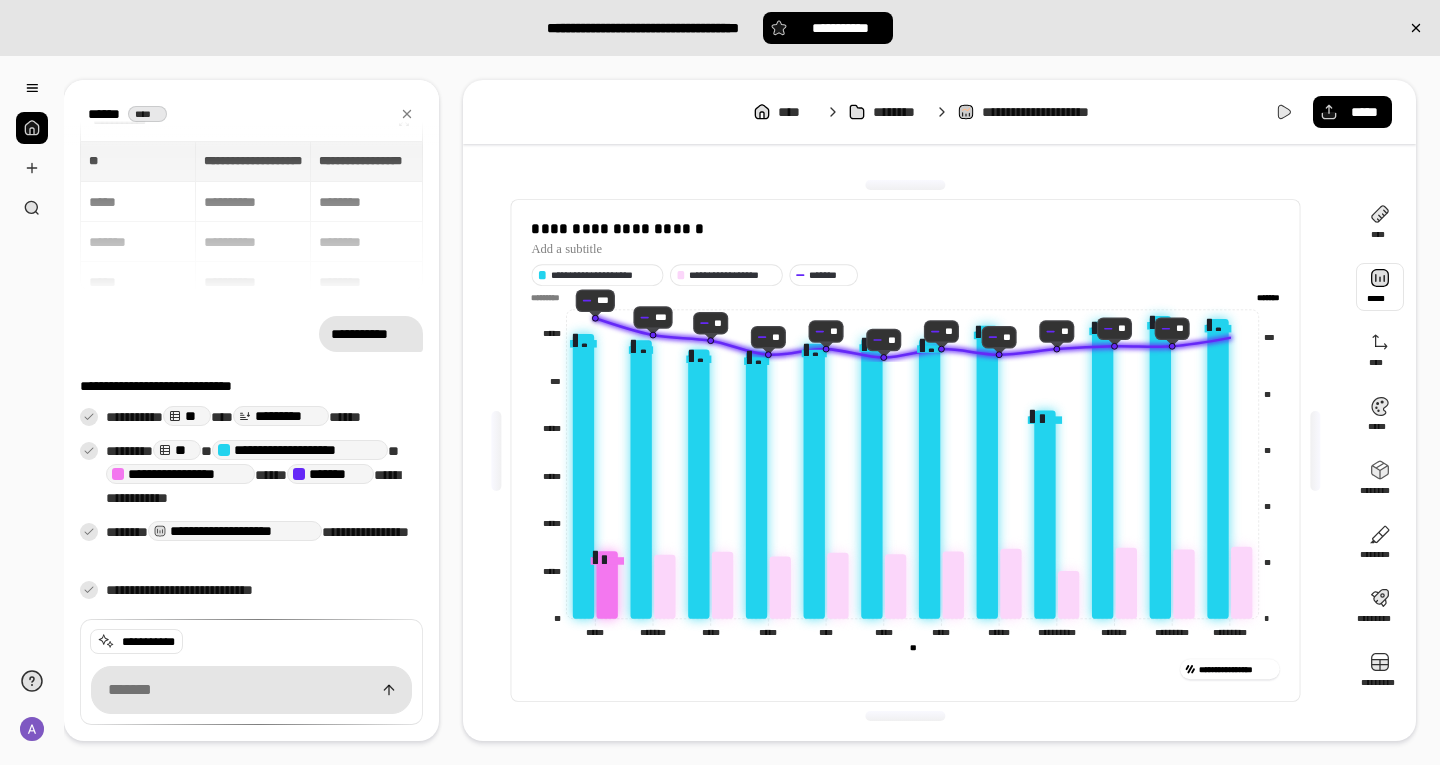 click at bounding box center [1380, 287] 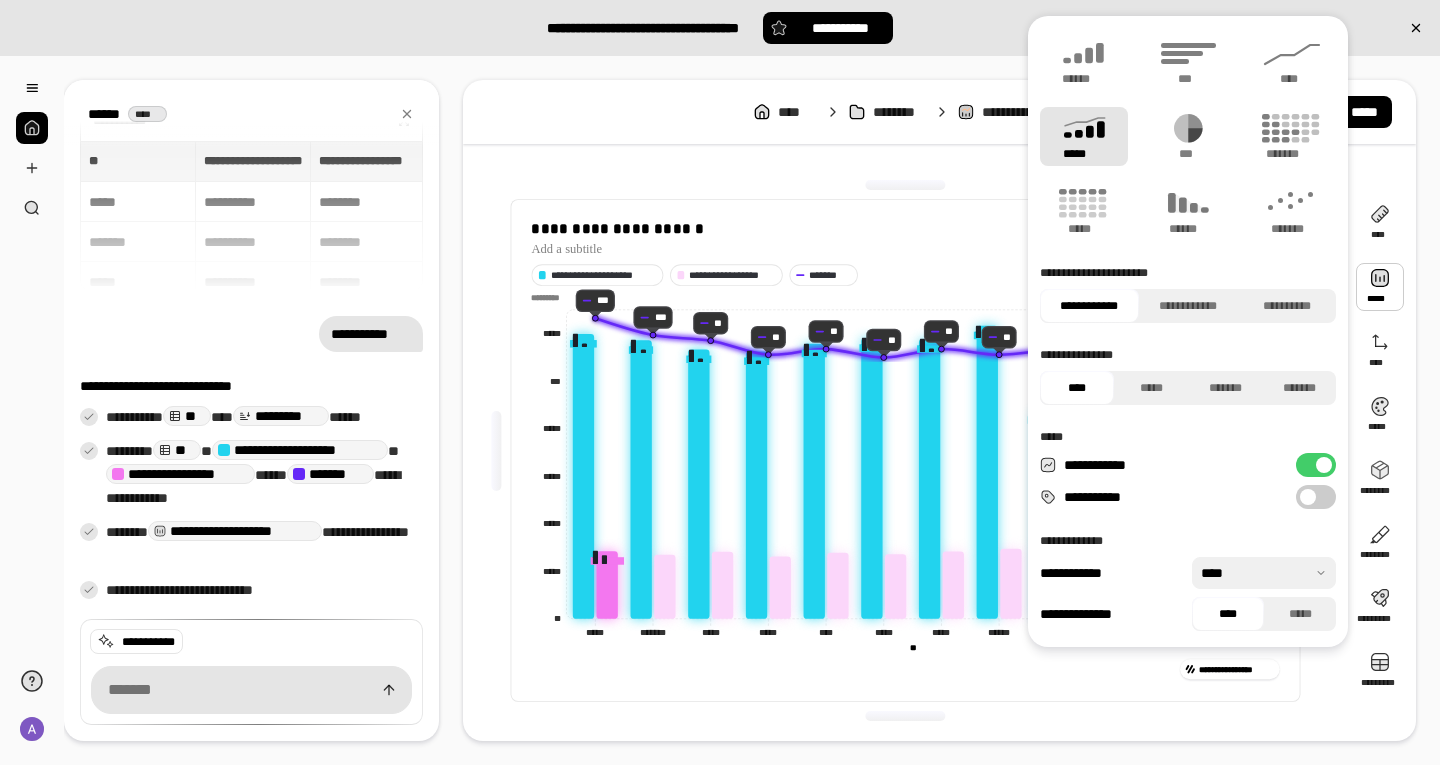 click on "**********" at bounding box center [1316, 465] 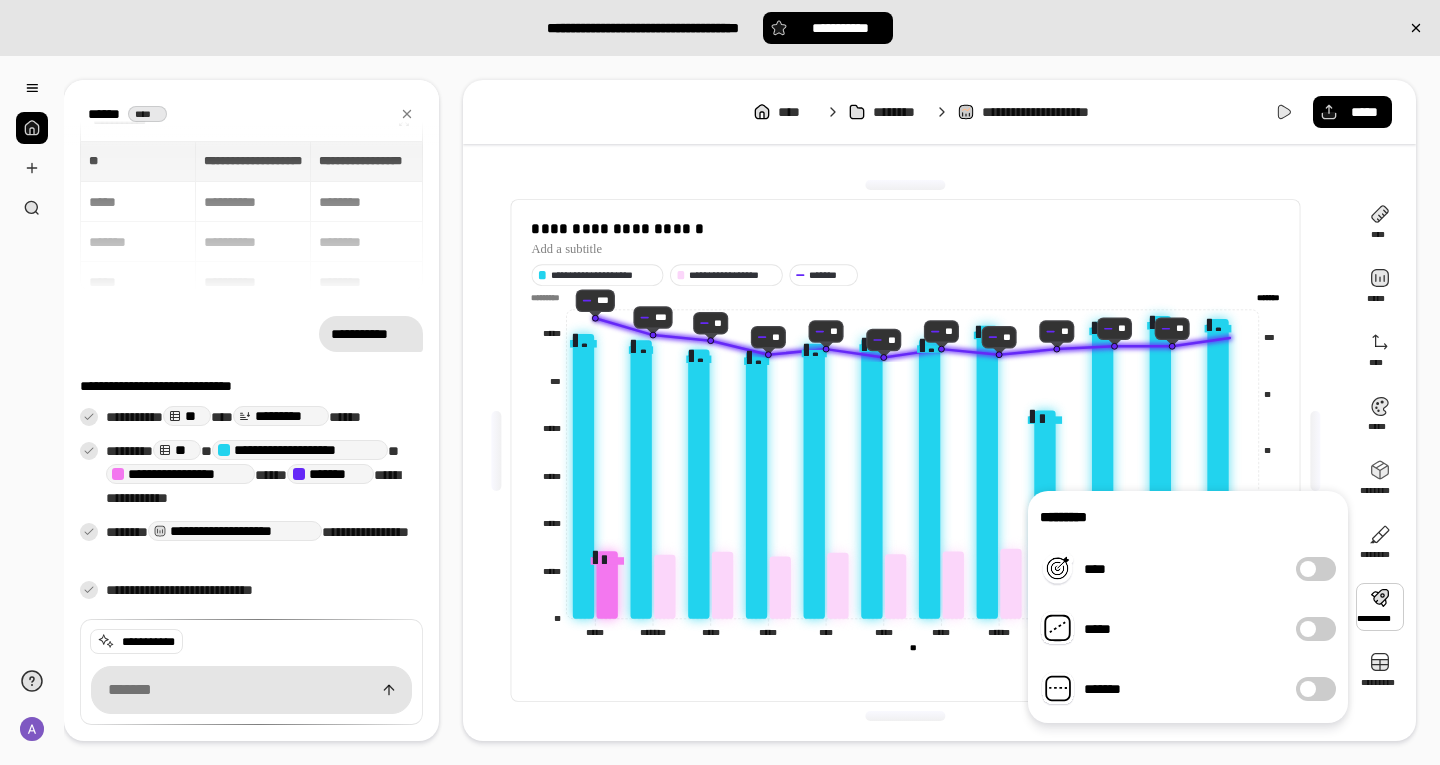 click at bounding box center [1308, 569] 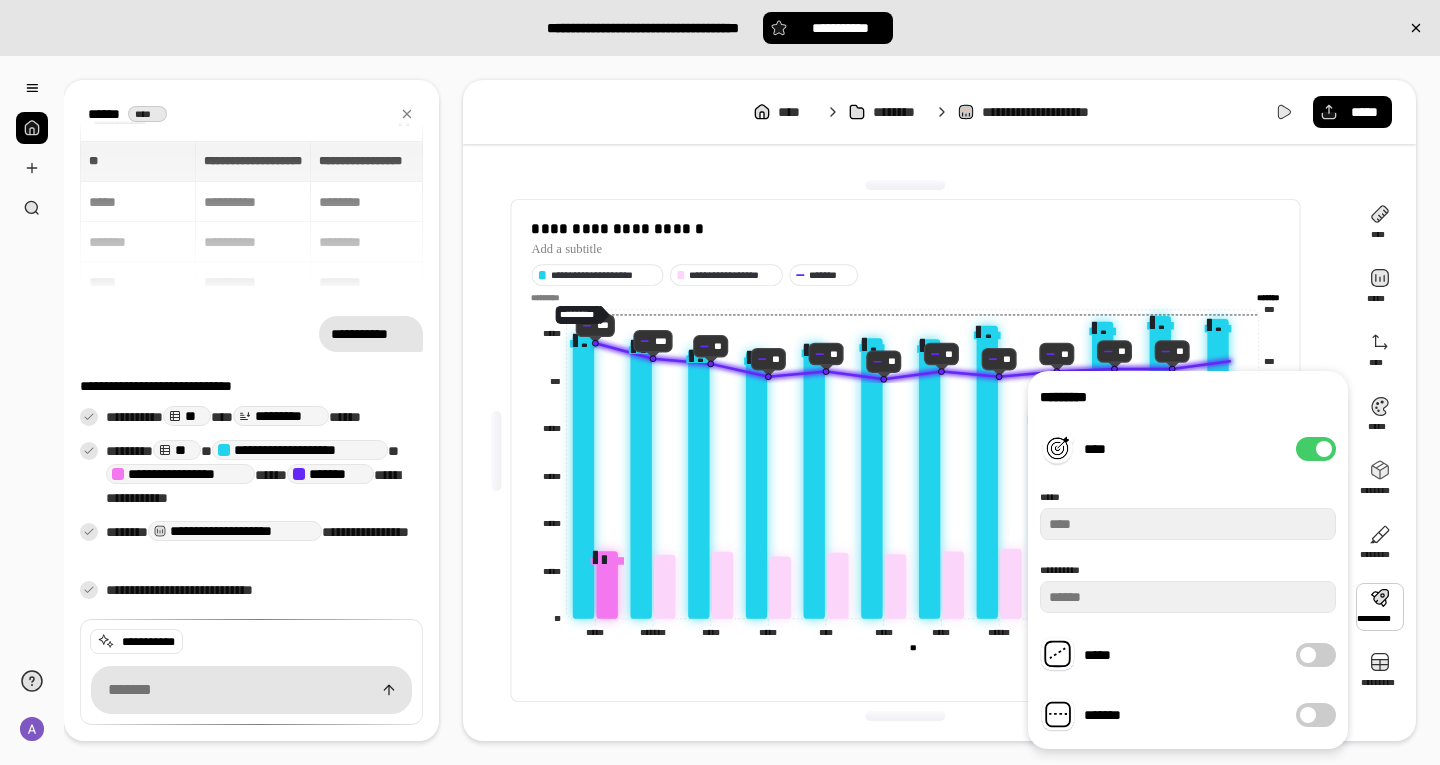 click at bounding box center [1308, 715] 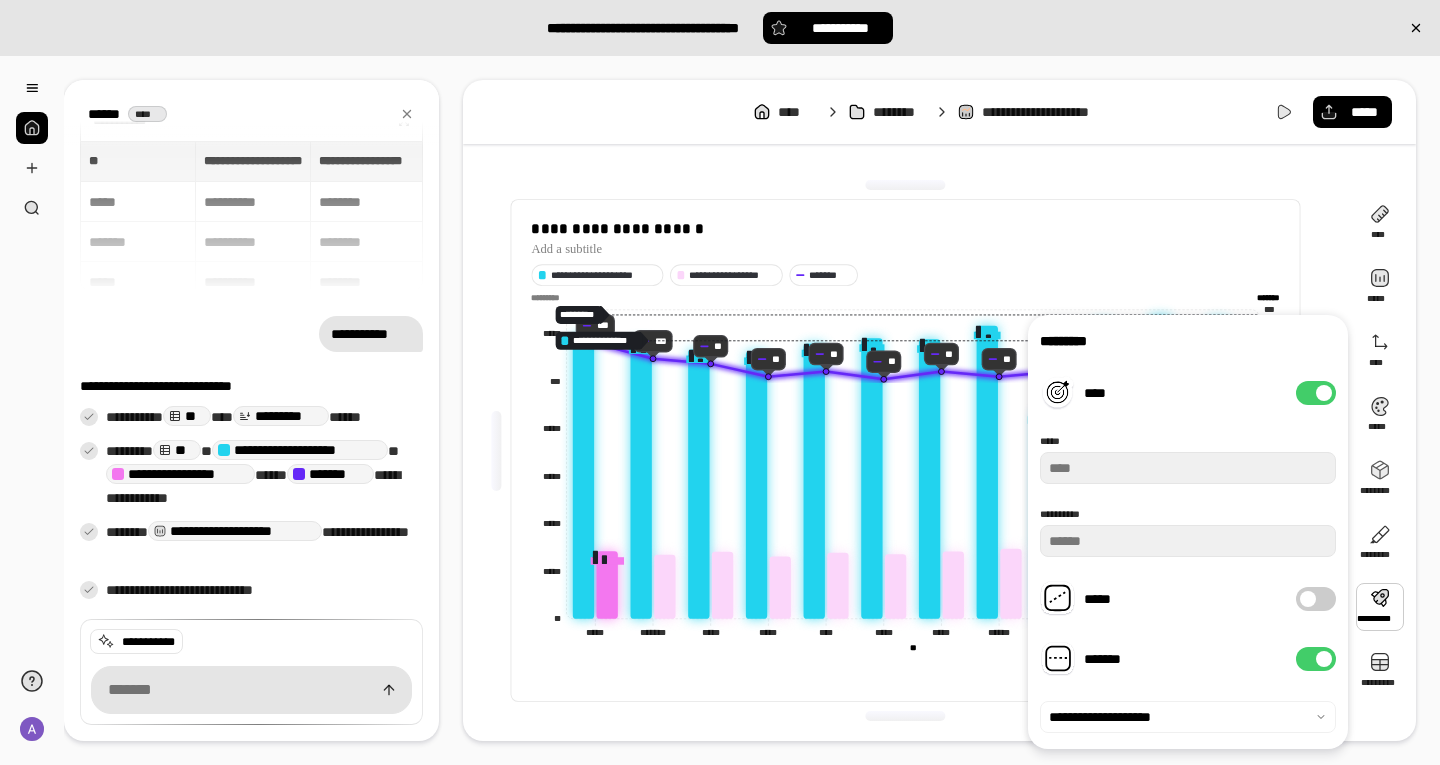 click on "*****" at bounding box center (1316, 599) 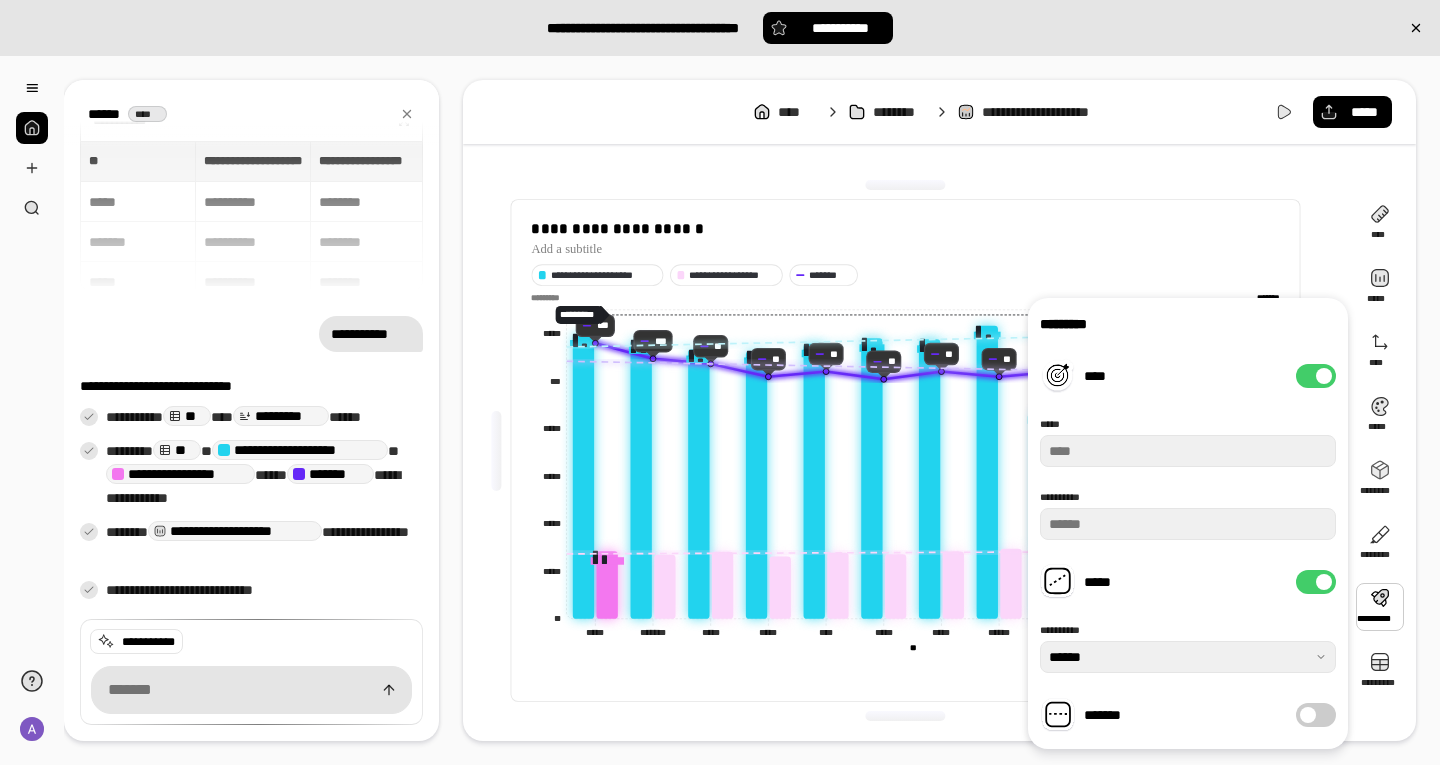 click at bounding box center (1324, 582) 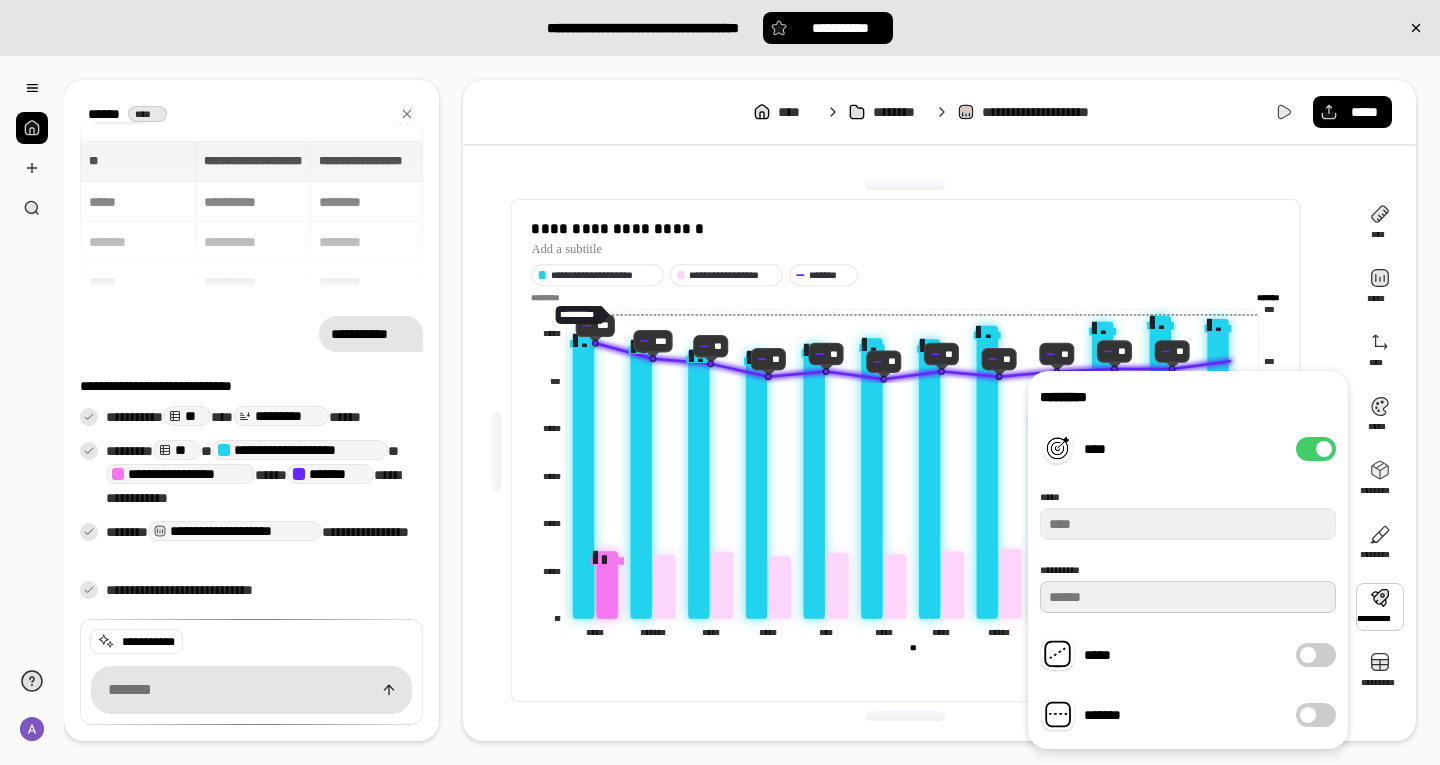 click on "***" at bounding box center [1188, 597] 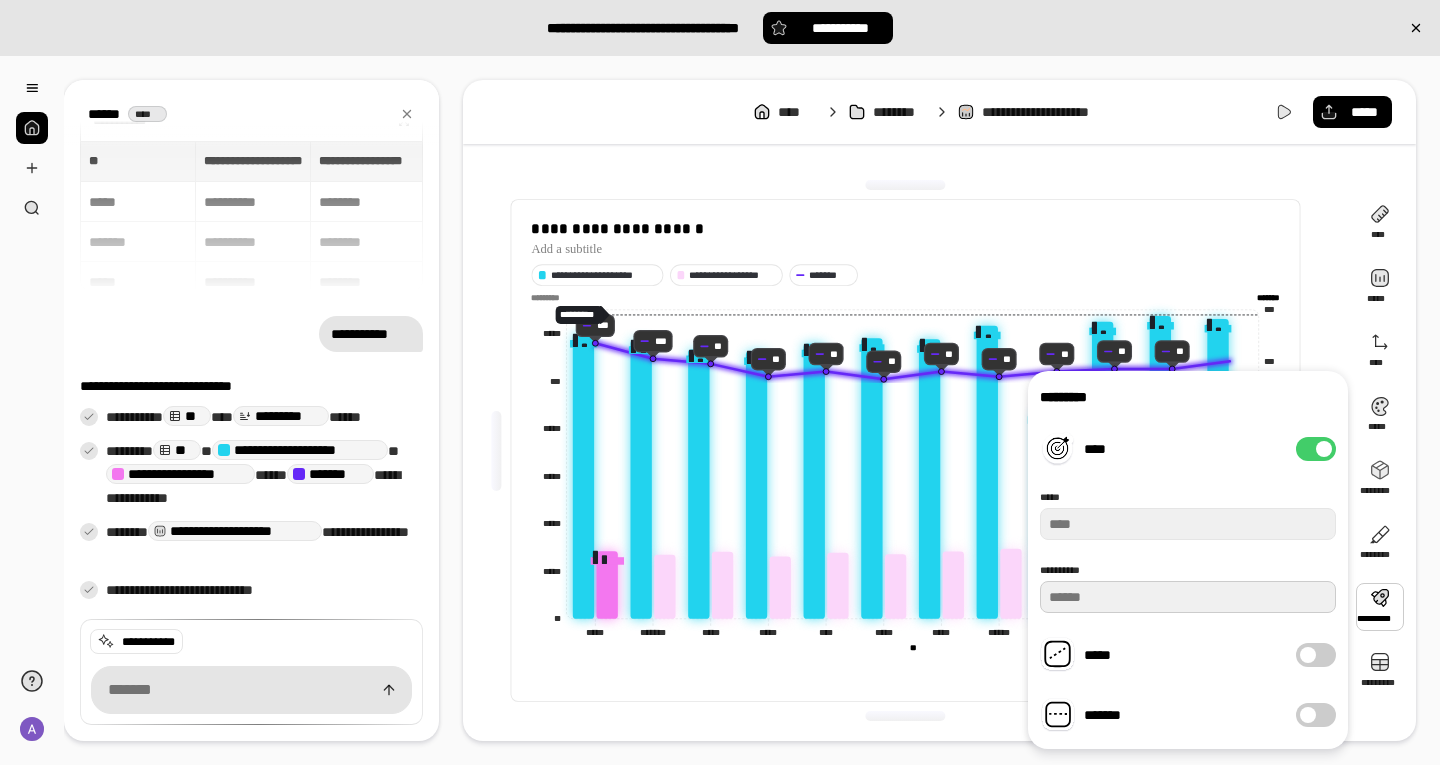 type on "*" 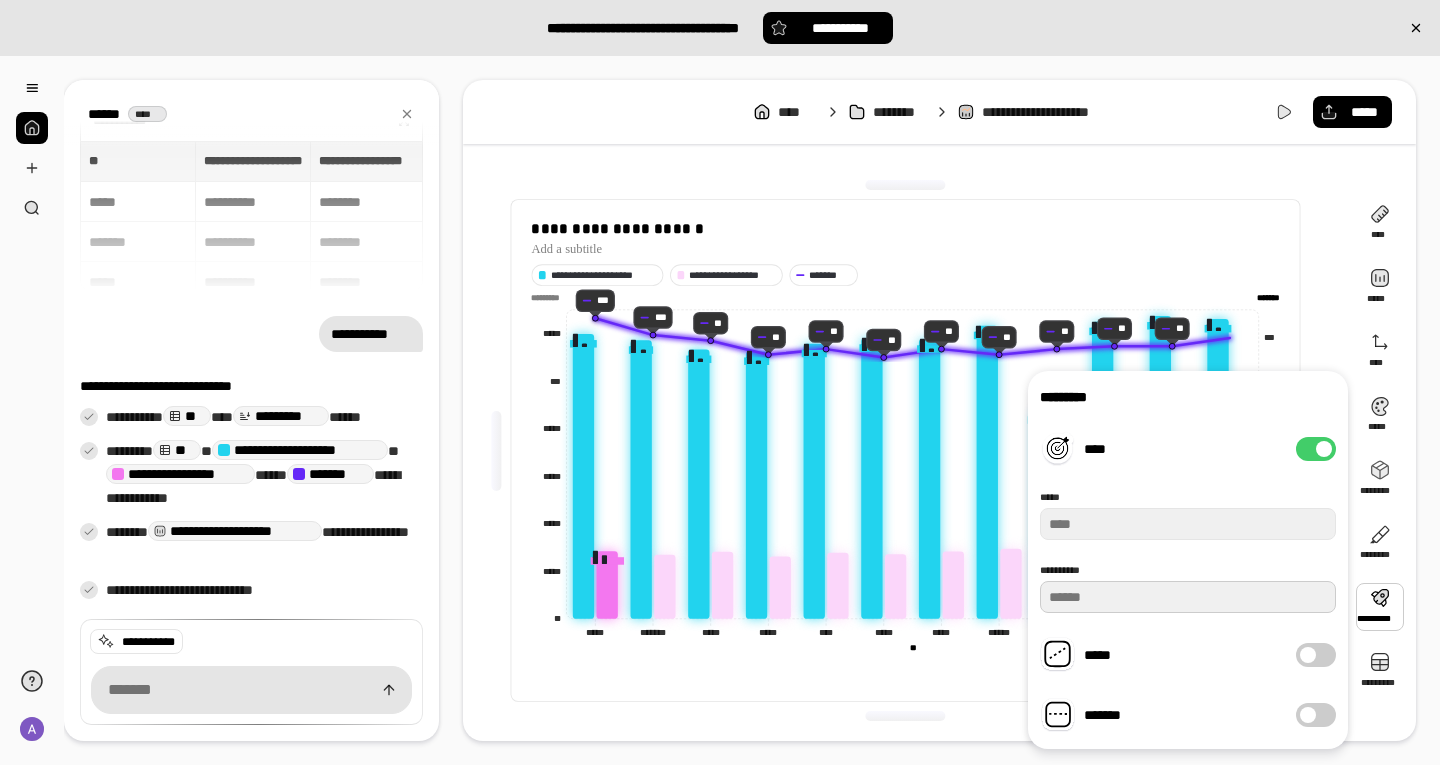 type 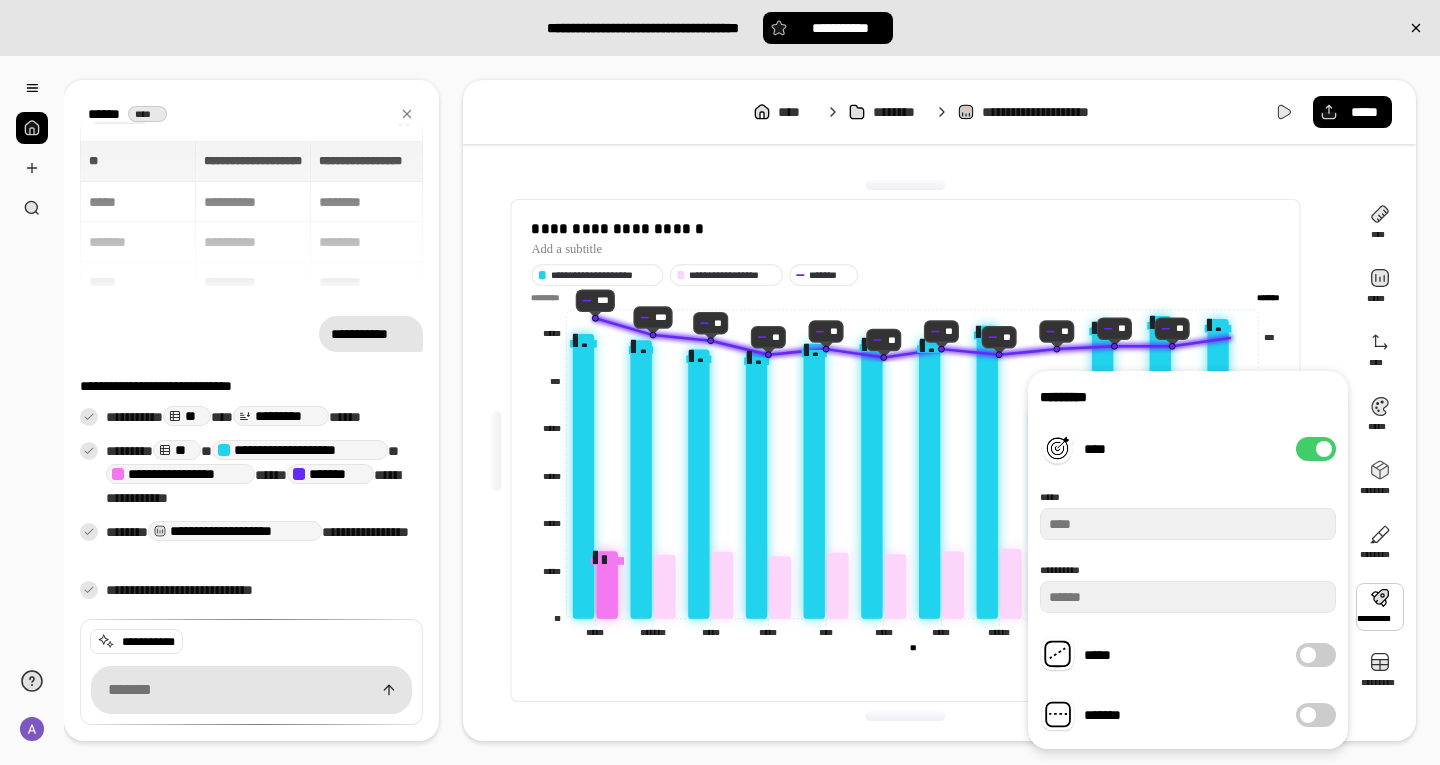 click on "**********" at bounding box center [906, 669] 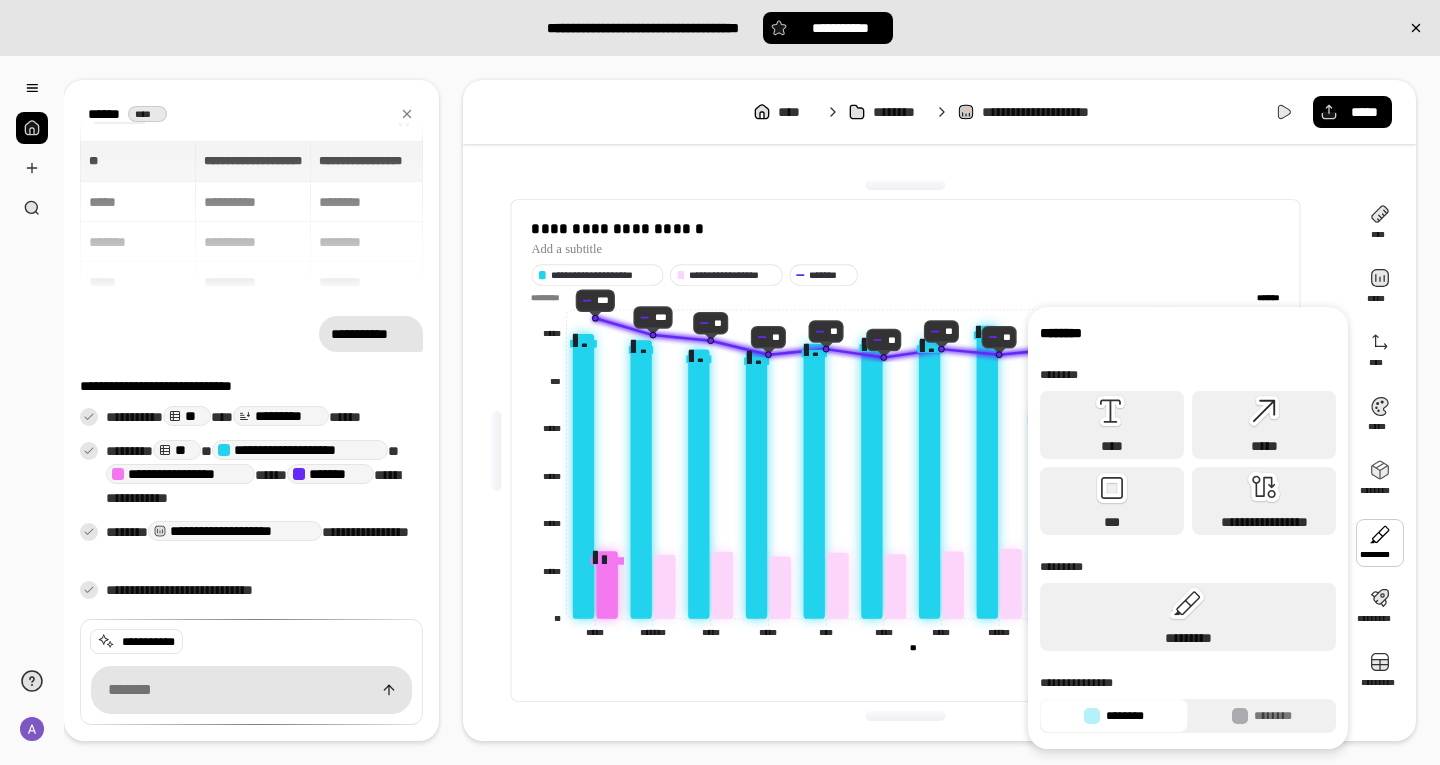 click at bounding box center (1380, 543) 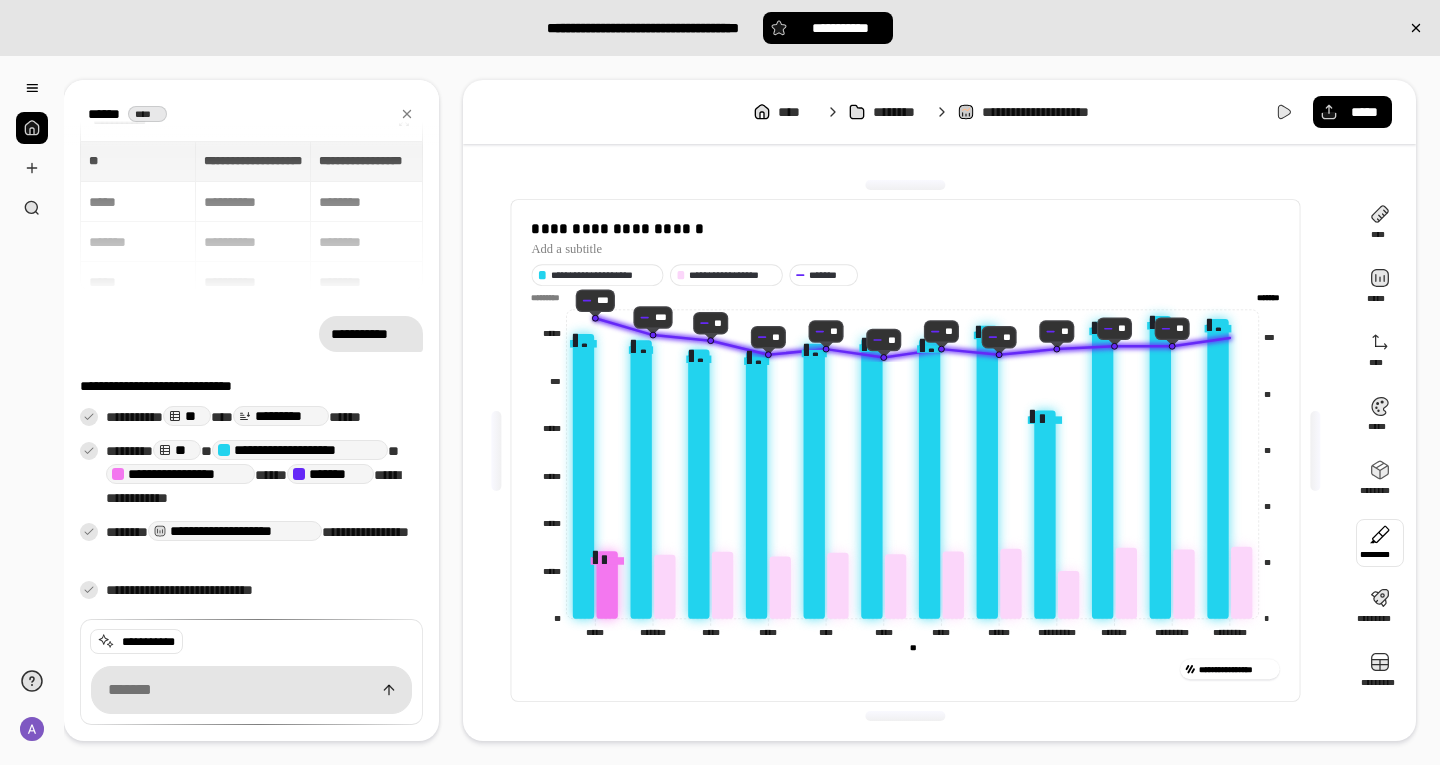 click at bounding box center (1380, 543) 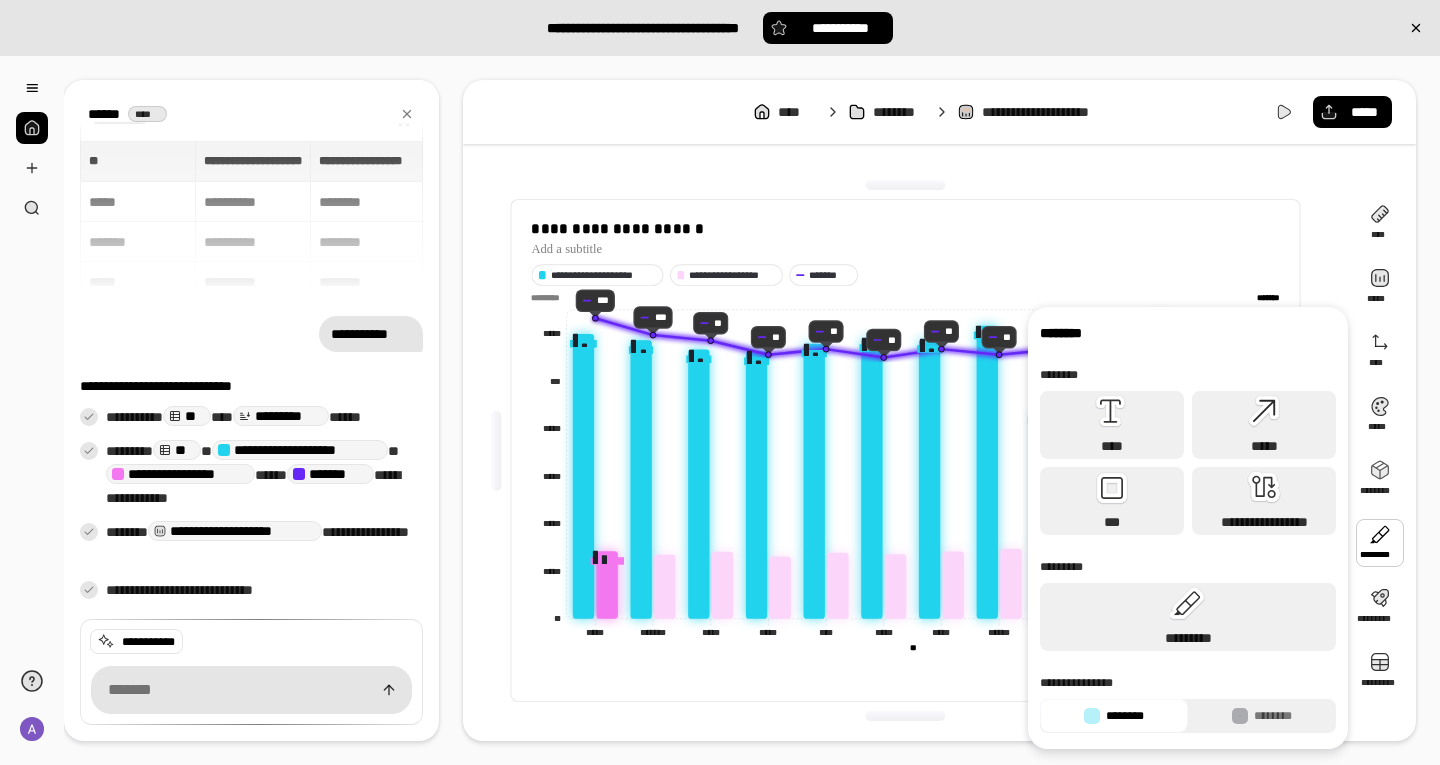 click on "********" at bounding box center (1114, 716) 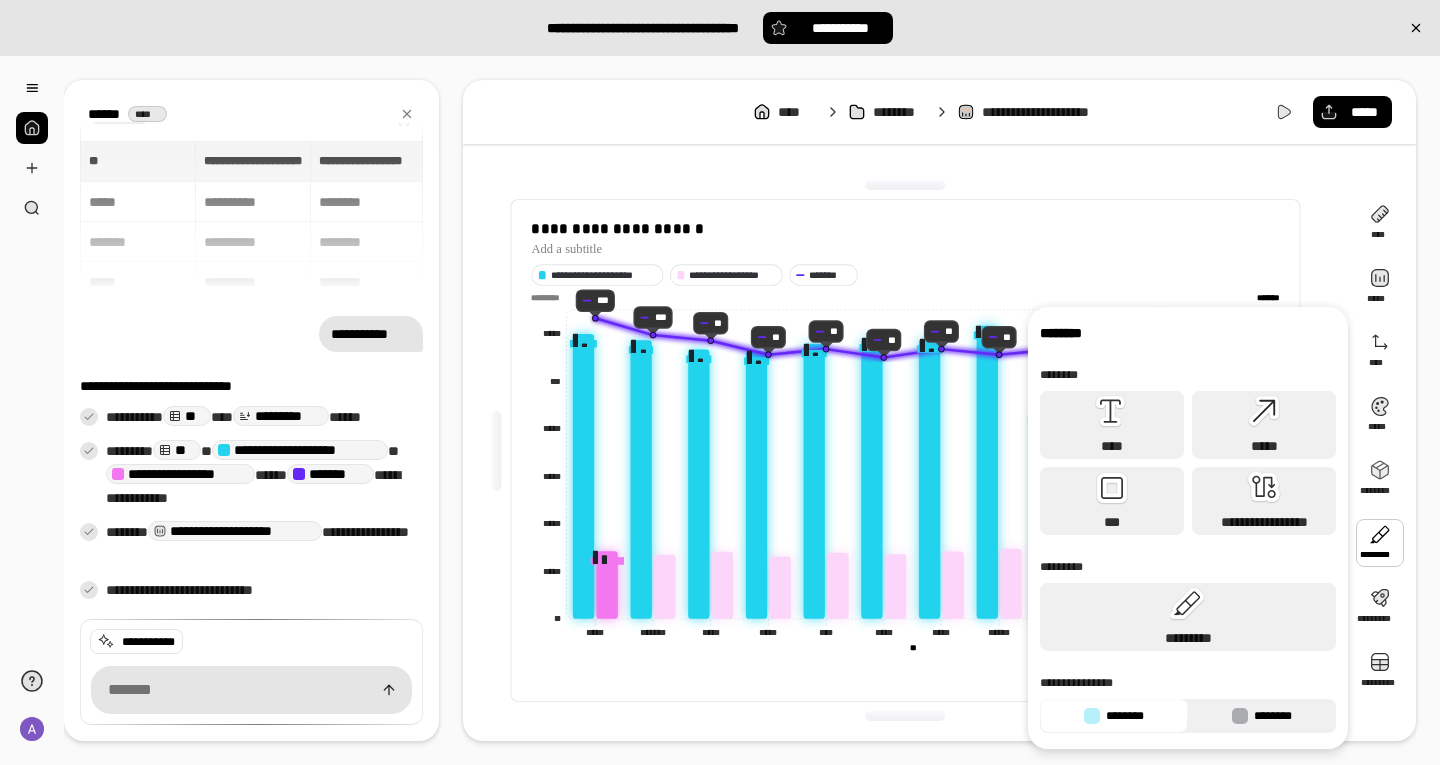 click at bounding box center [1240, 716] 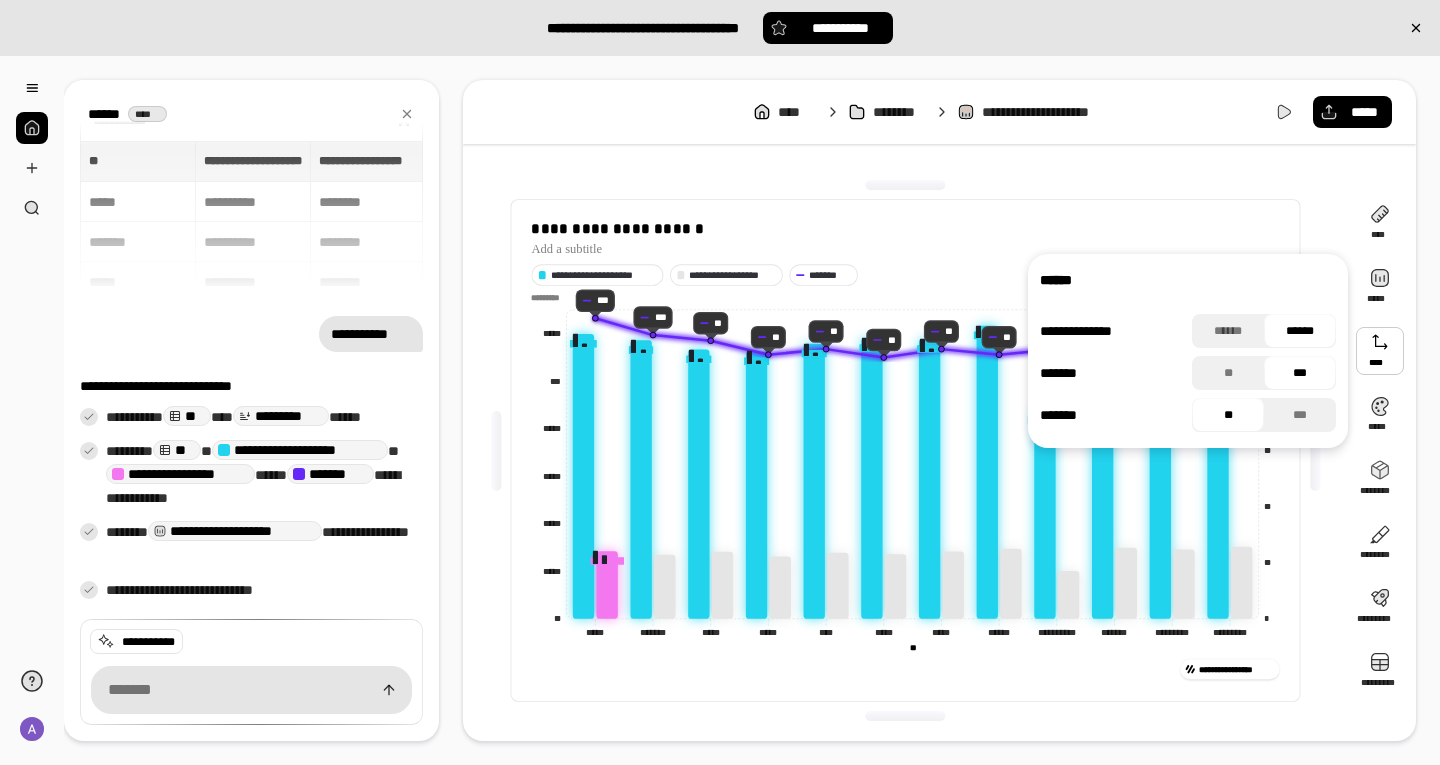 click at bounding box center (1380, 351) 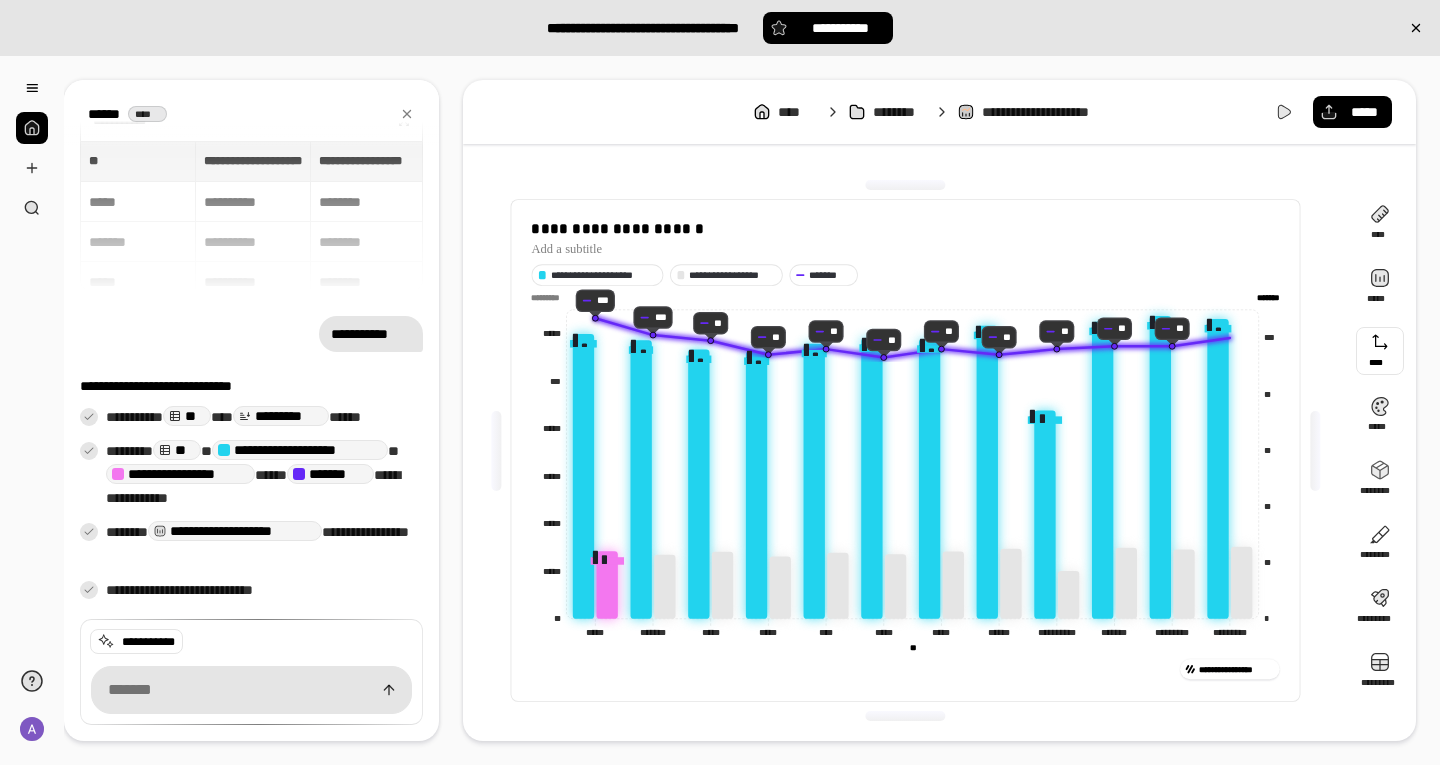 click at bounding box center [1380, 351] 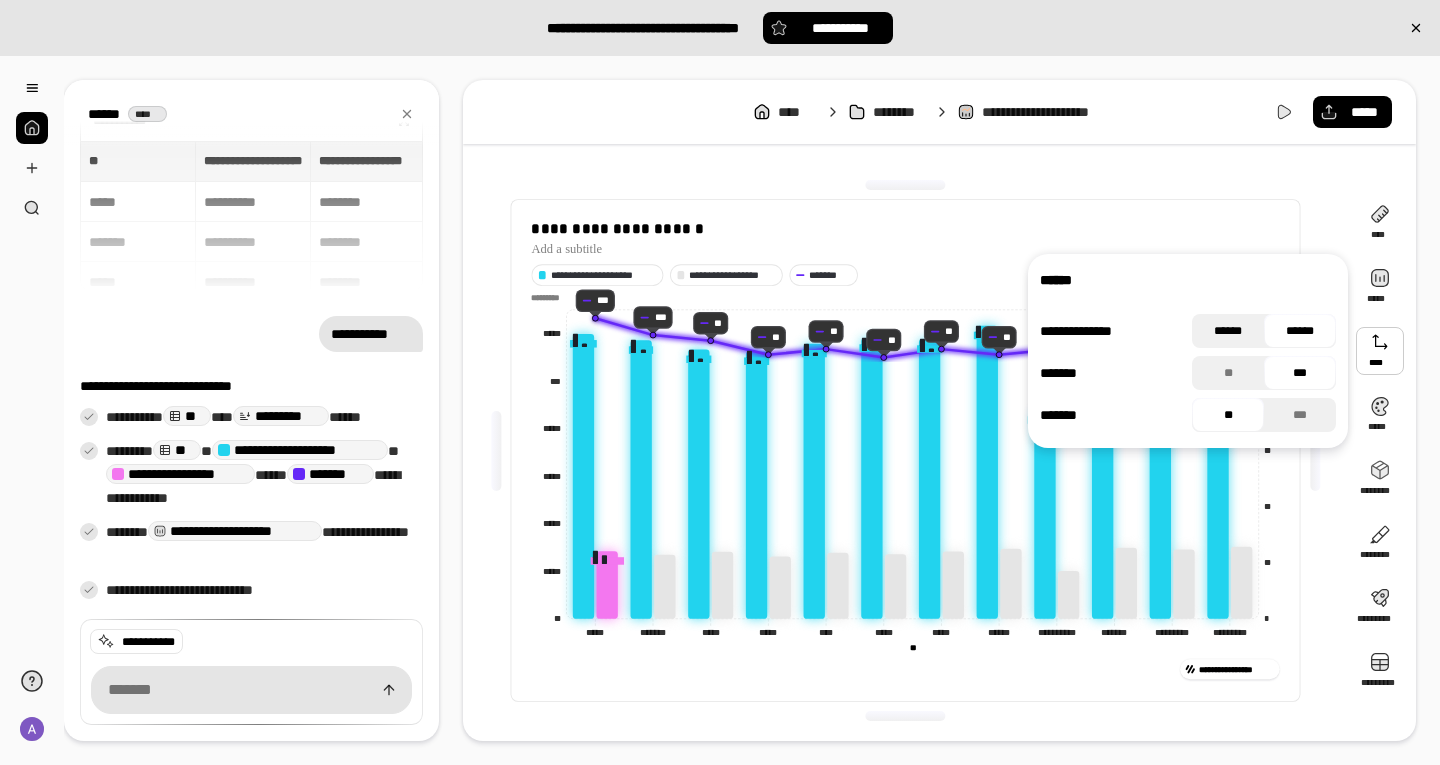 click on "******" at bounding box center [1228, 331] 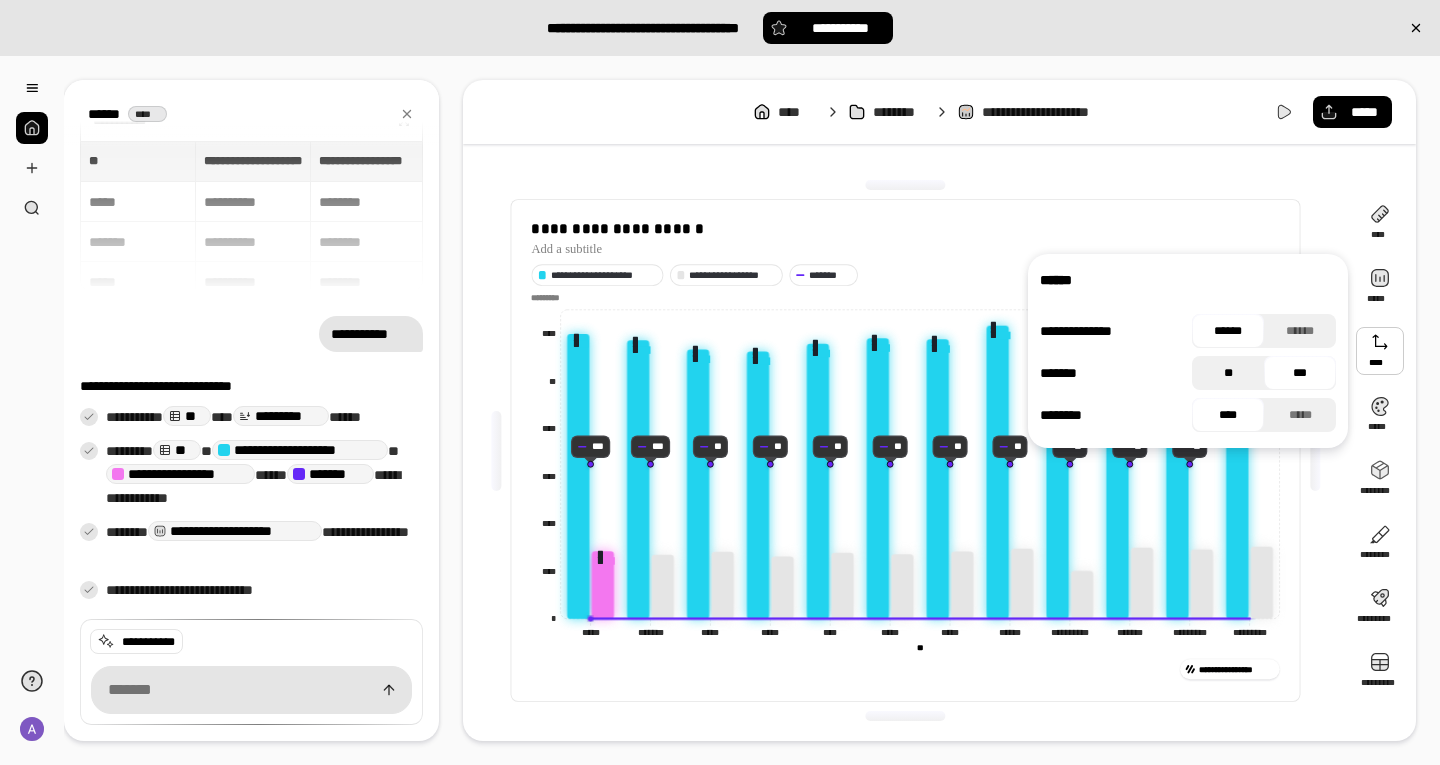 click on "**" at bounding box center [1228, 373] 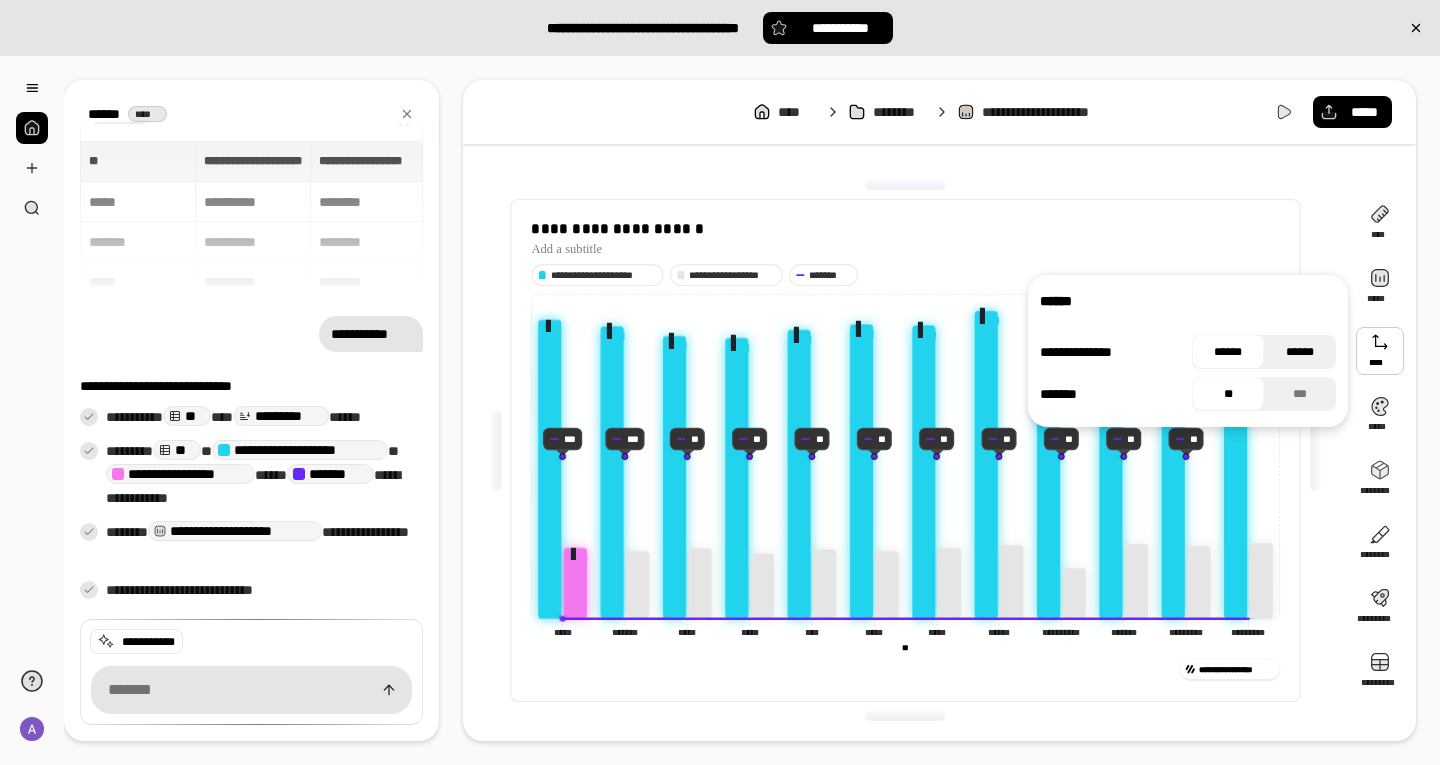 click on "******" at bounding box center [1300, 352] 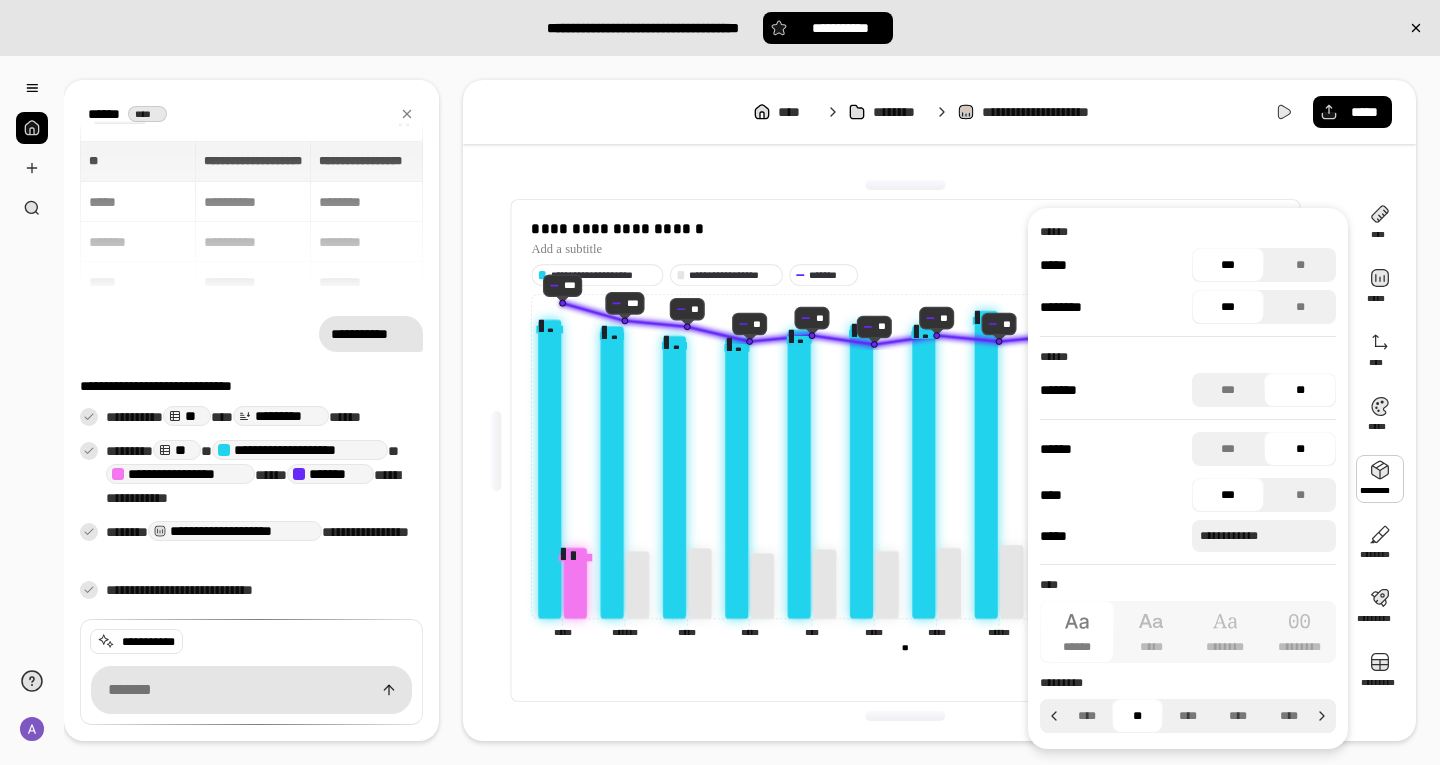 click at bounding box center [1380, 479] 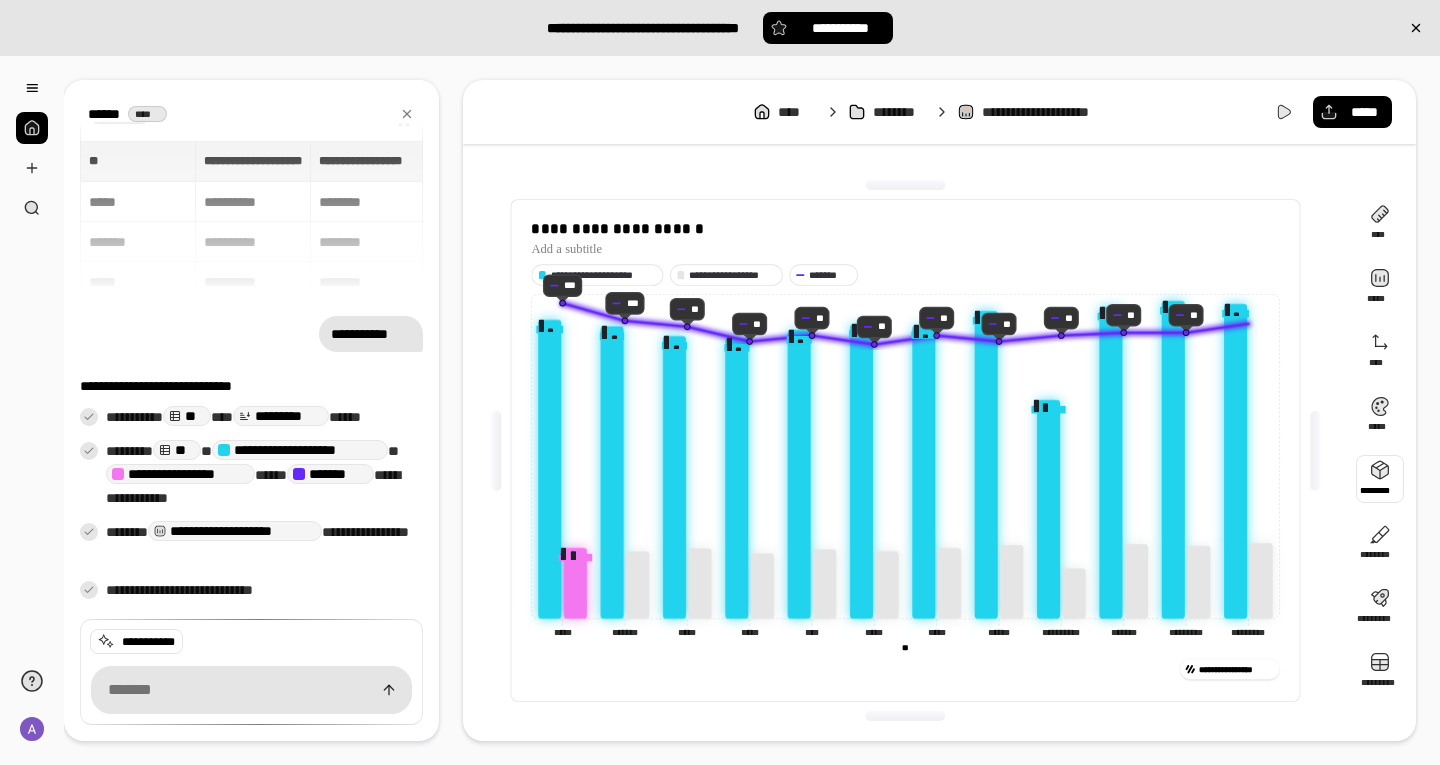 click at bounding box center (1380, 479) 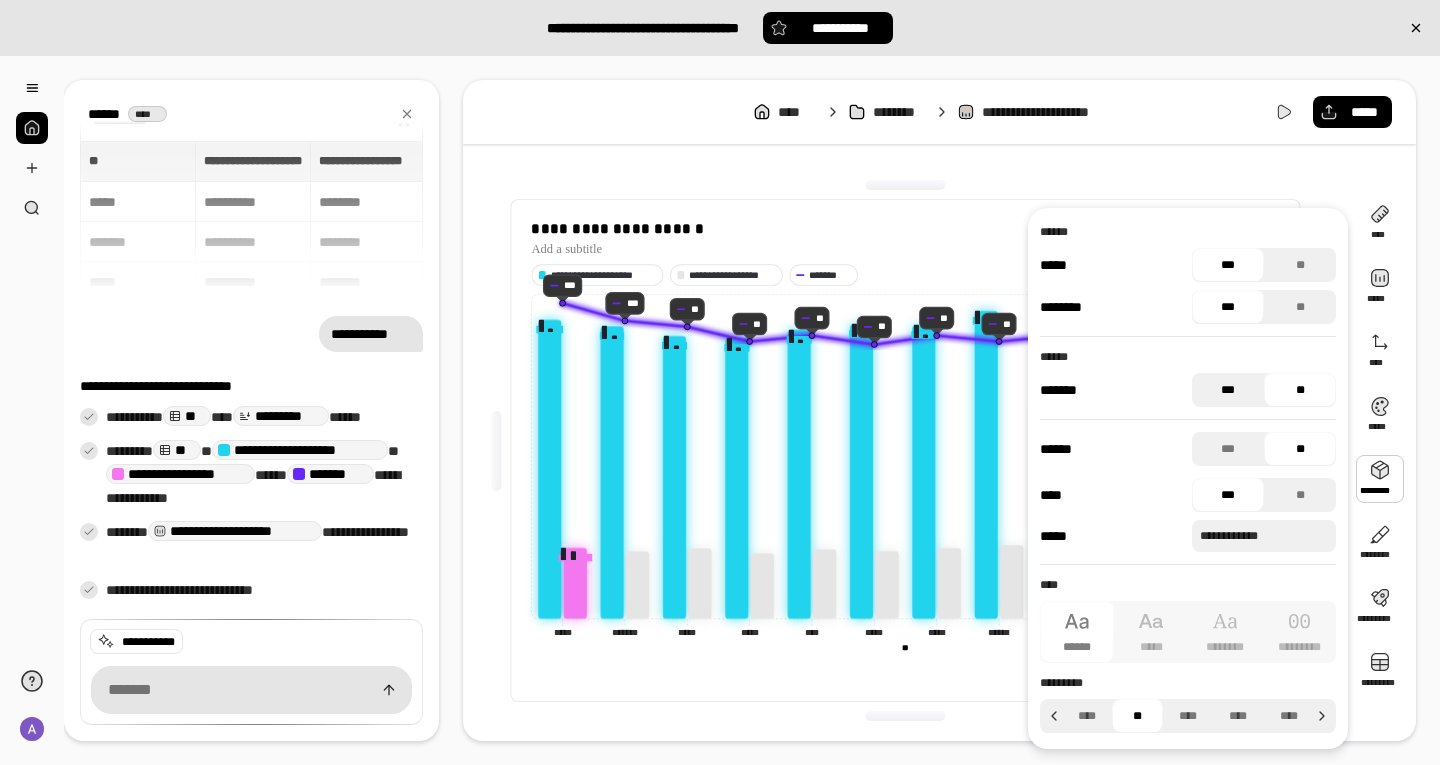 click on "***" at bounding box center (1228, 390) 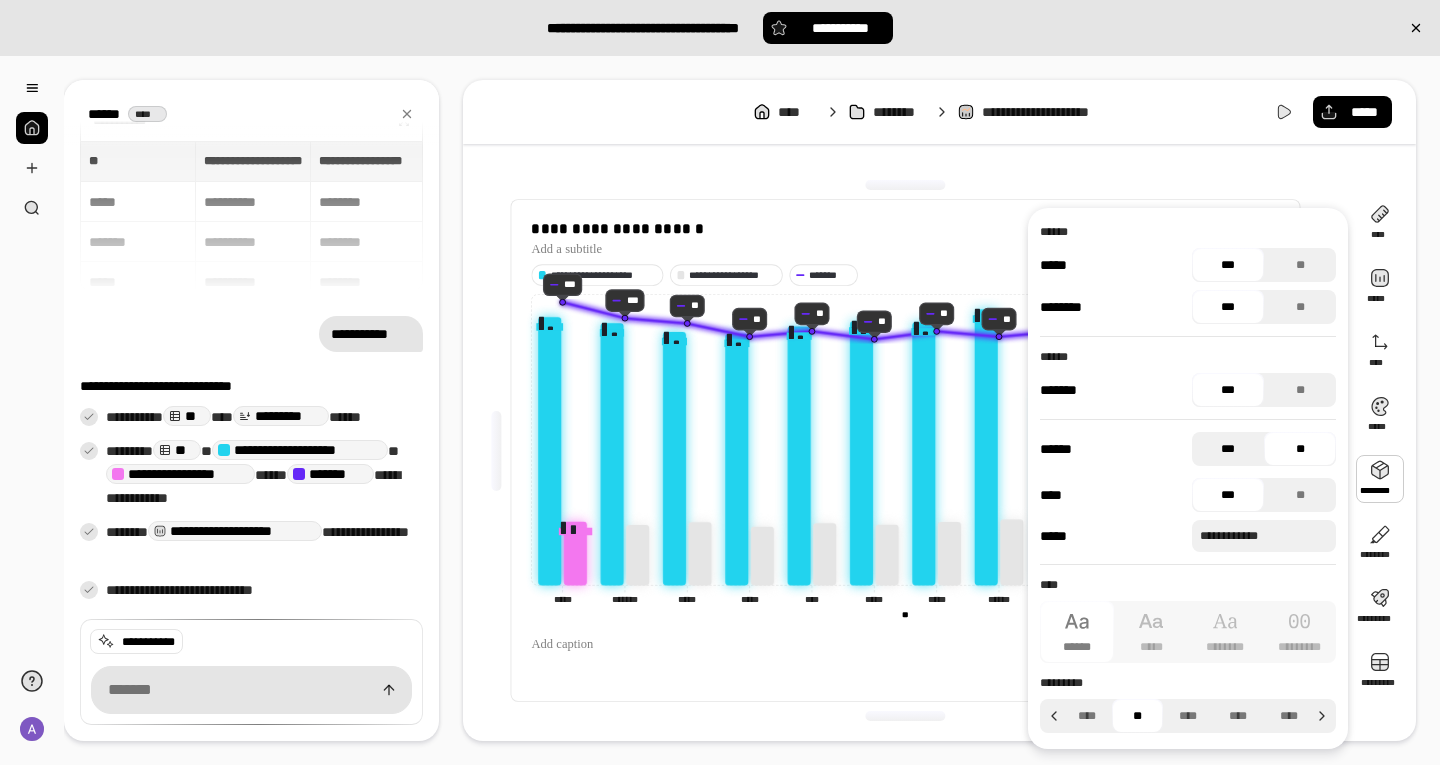 click on "***" at bounding box center (1228, 449) 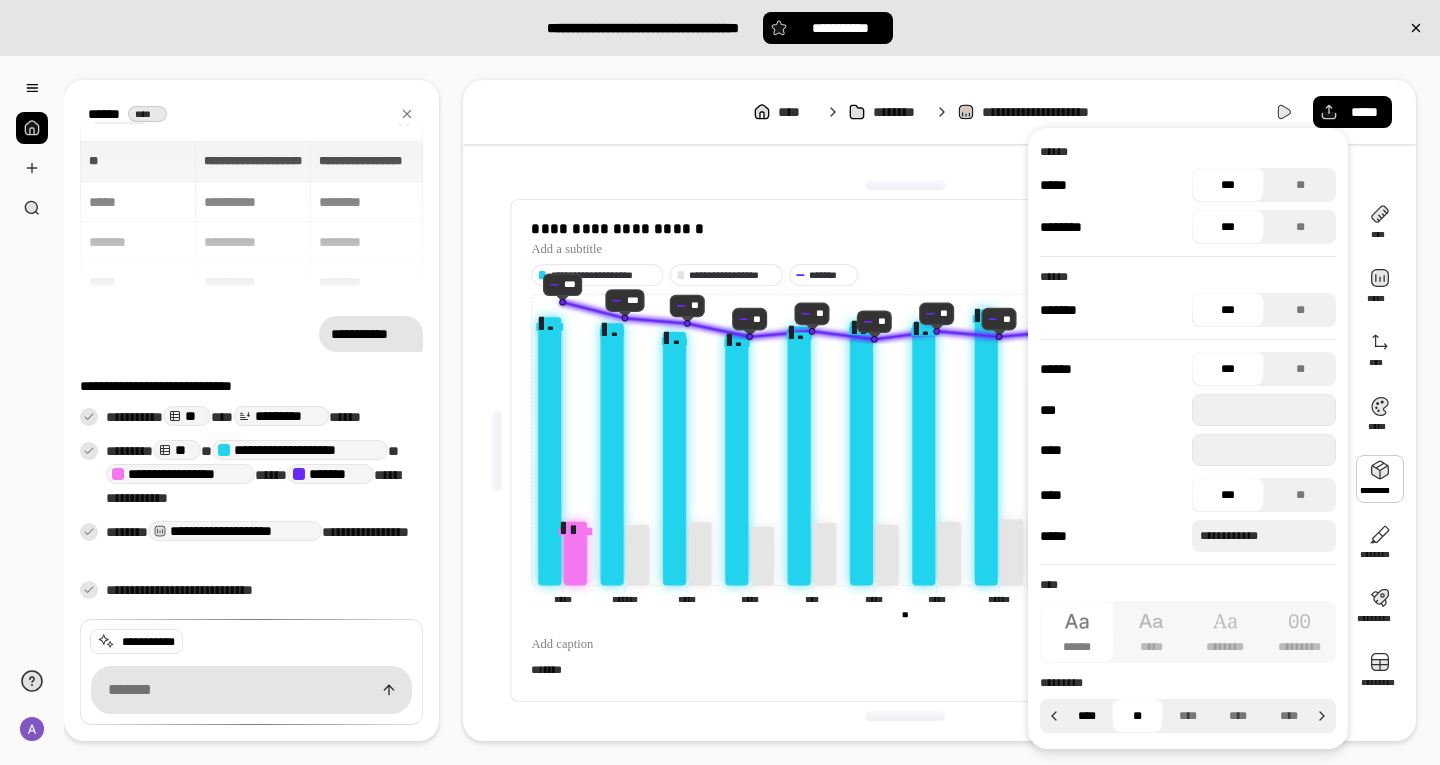 click on "****" at bounding box center [1087, 716] 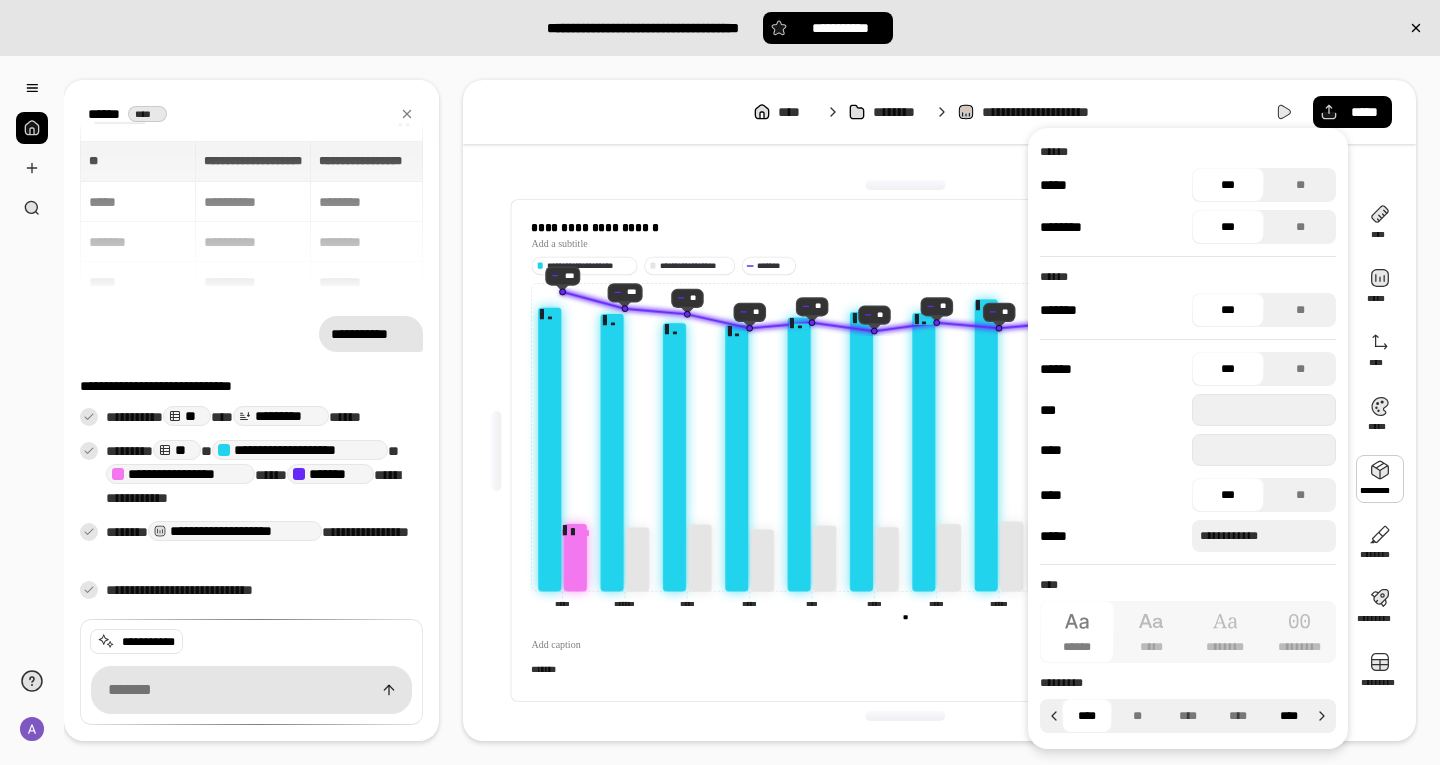 click on "****" at bounding box center (1289, 716) 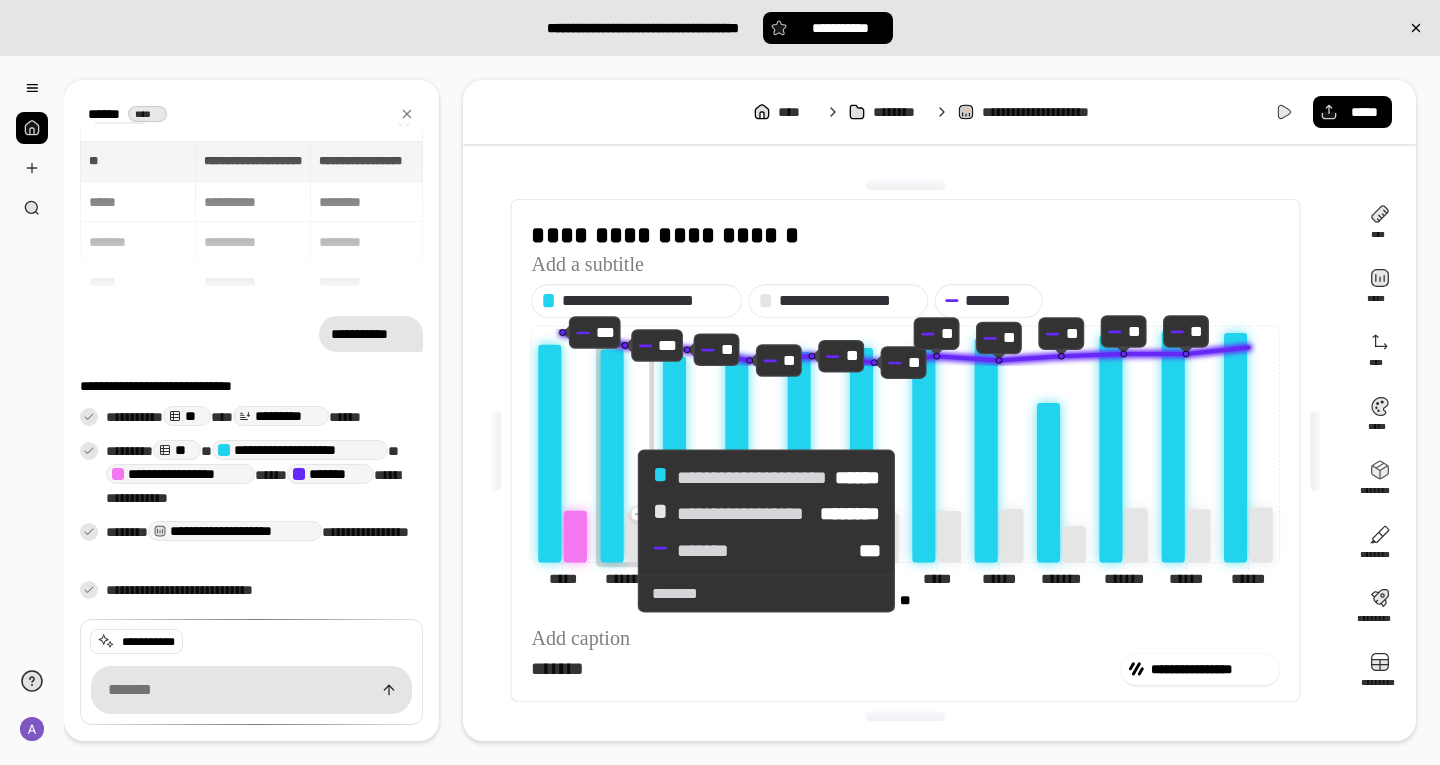 click 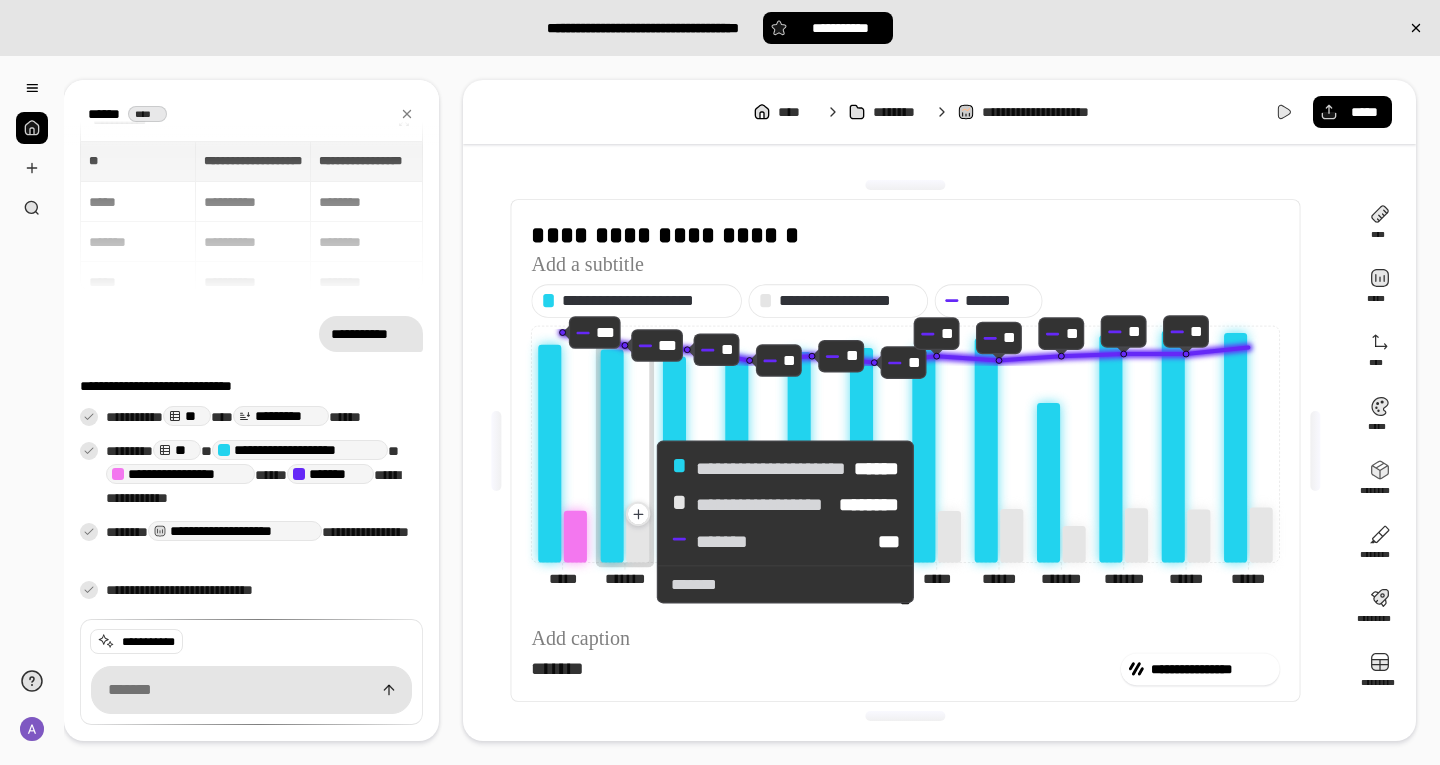 click 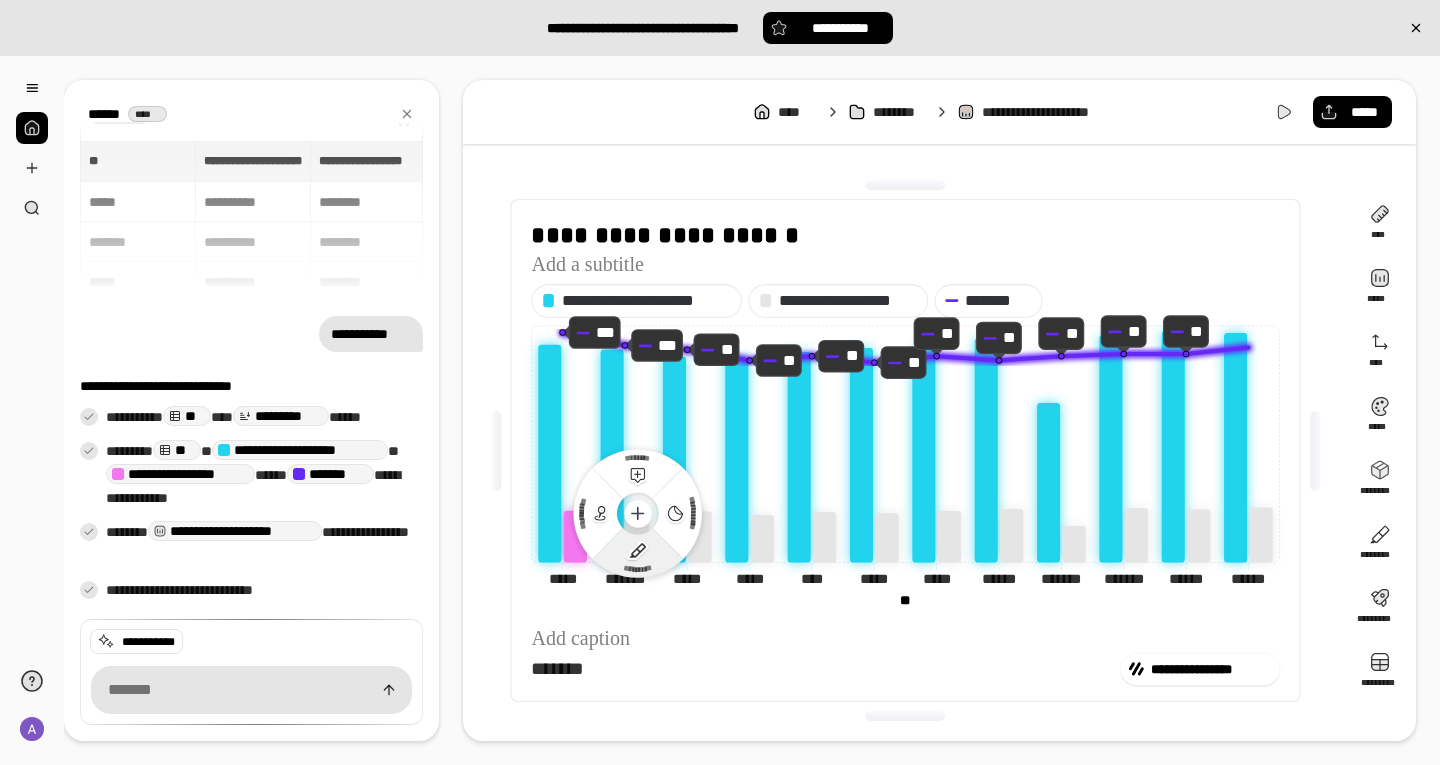 click 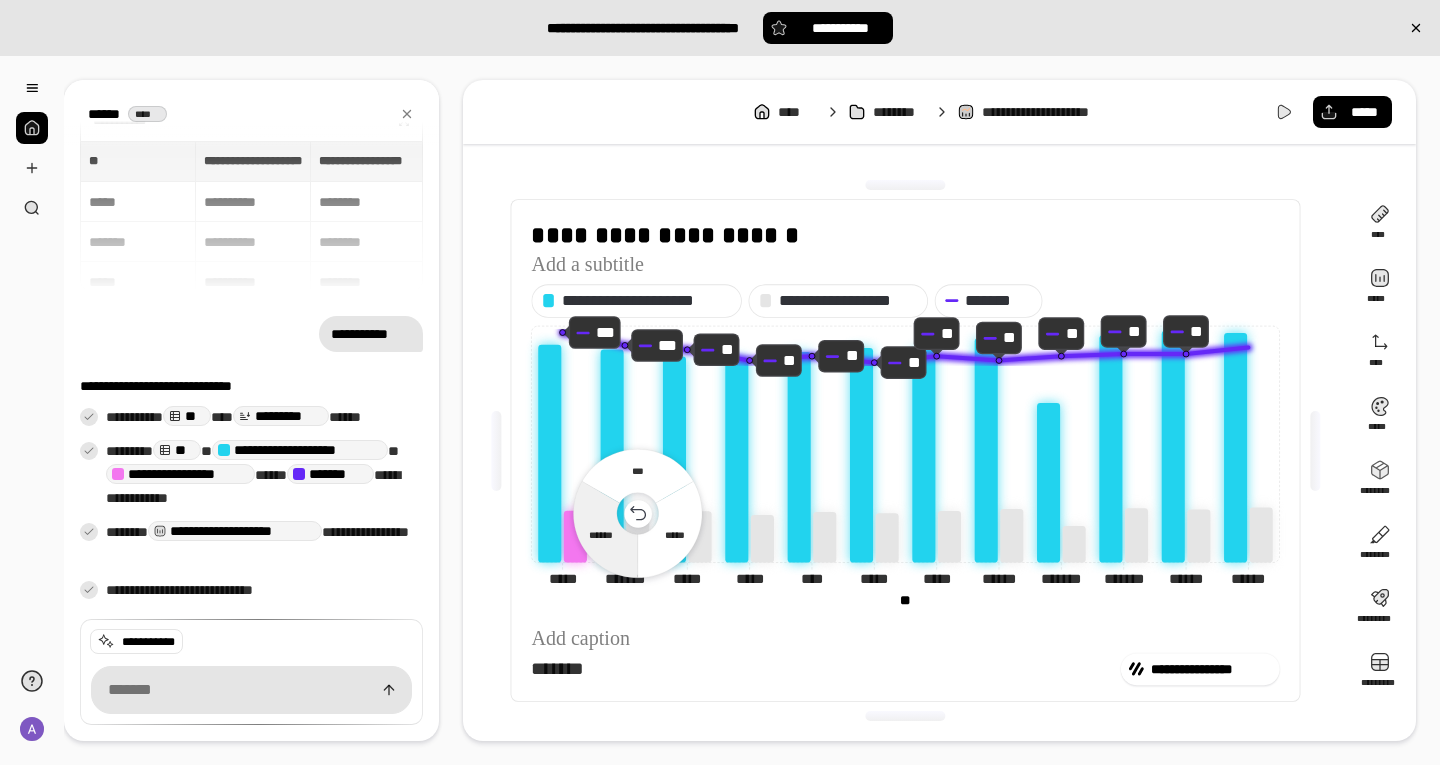 click 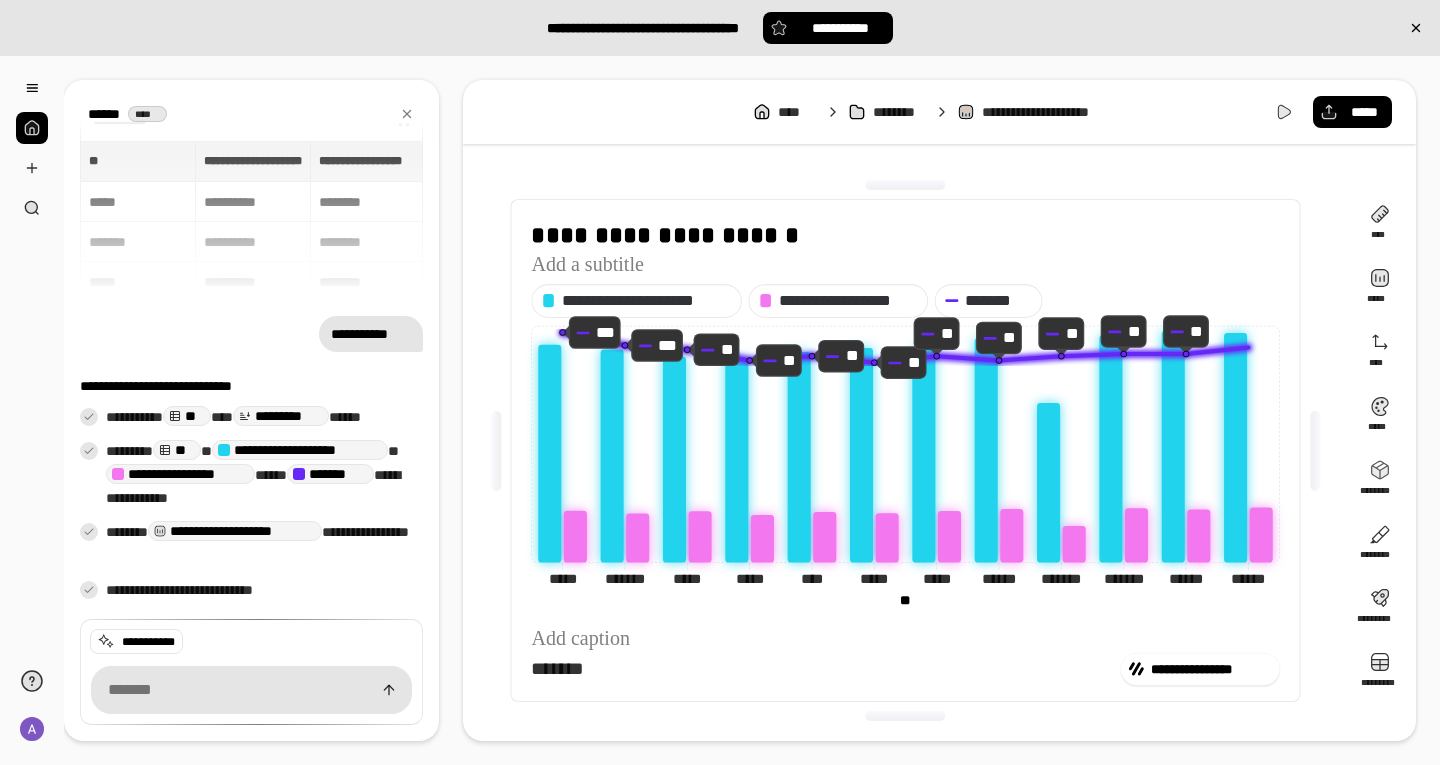 click on "**********" 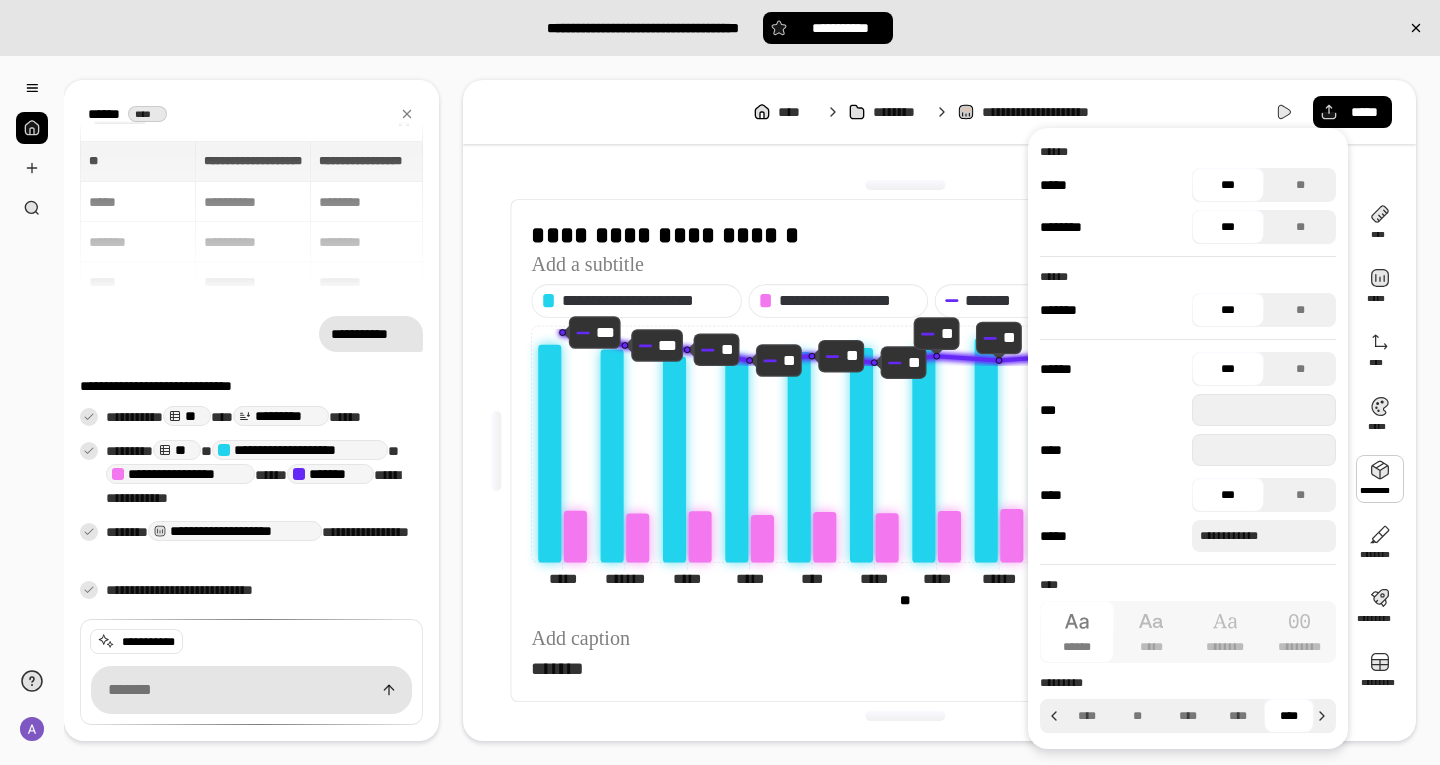 click at bounding box center (1380, 479) 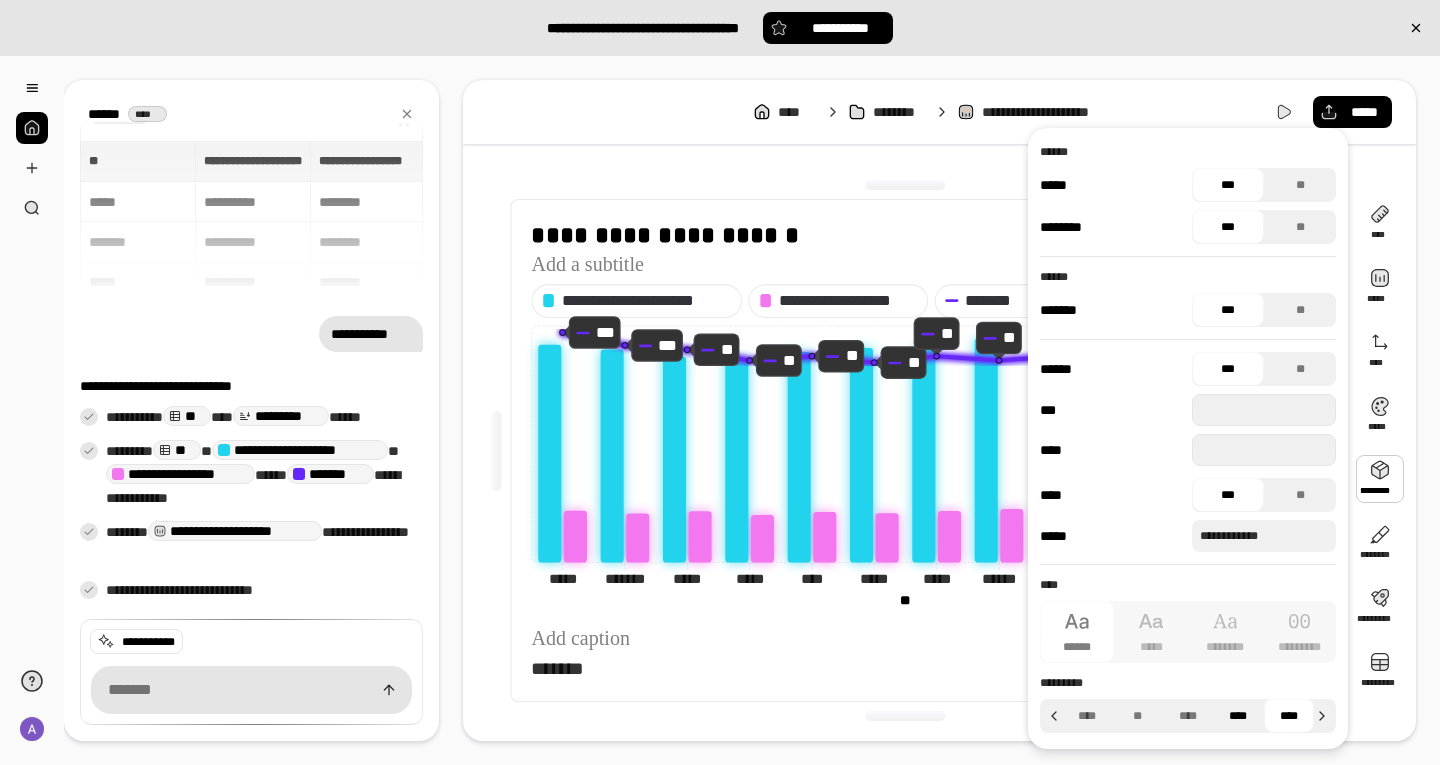 click on "****" at bounding box center [1238, 716] 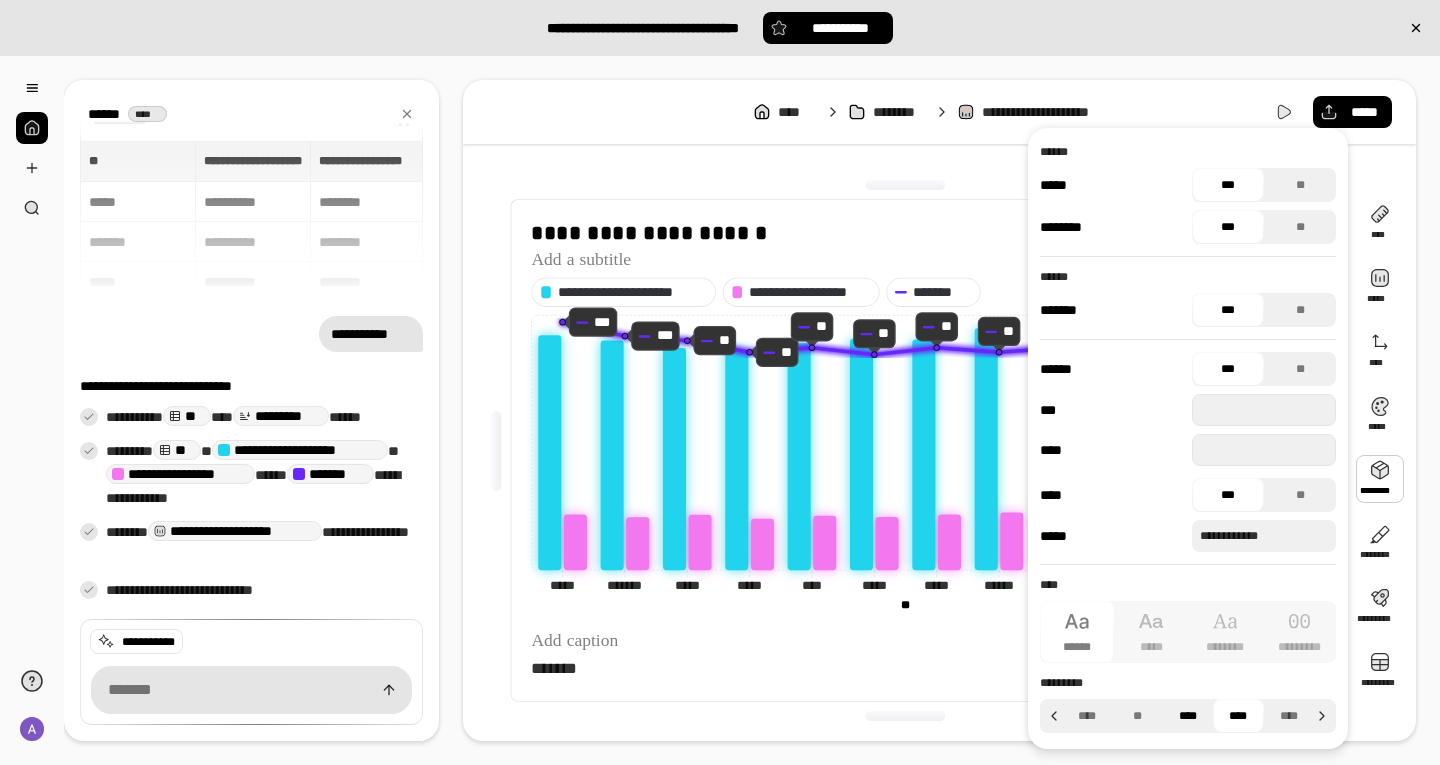 click on "****" at bounding box center (1188, 716) 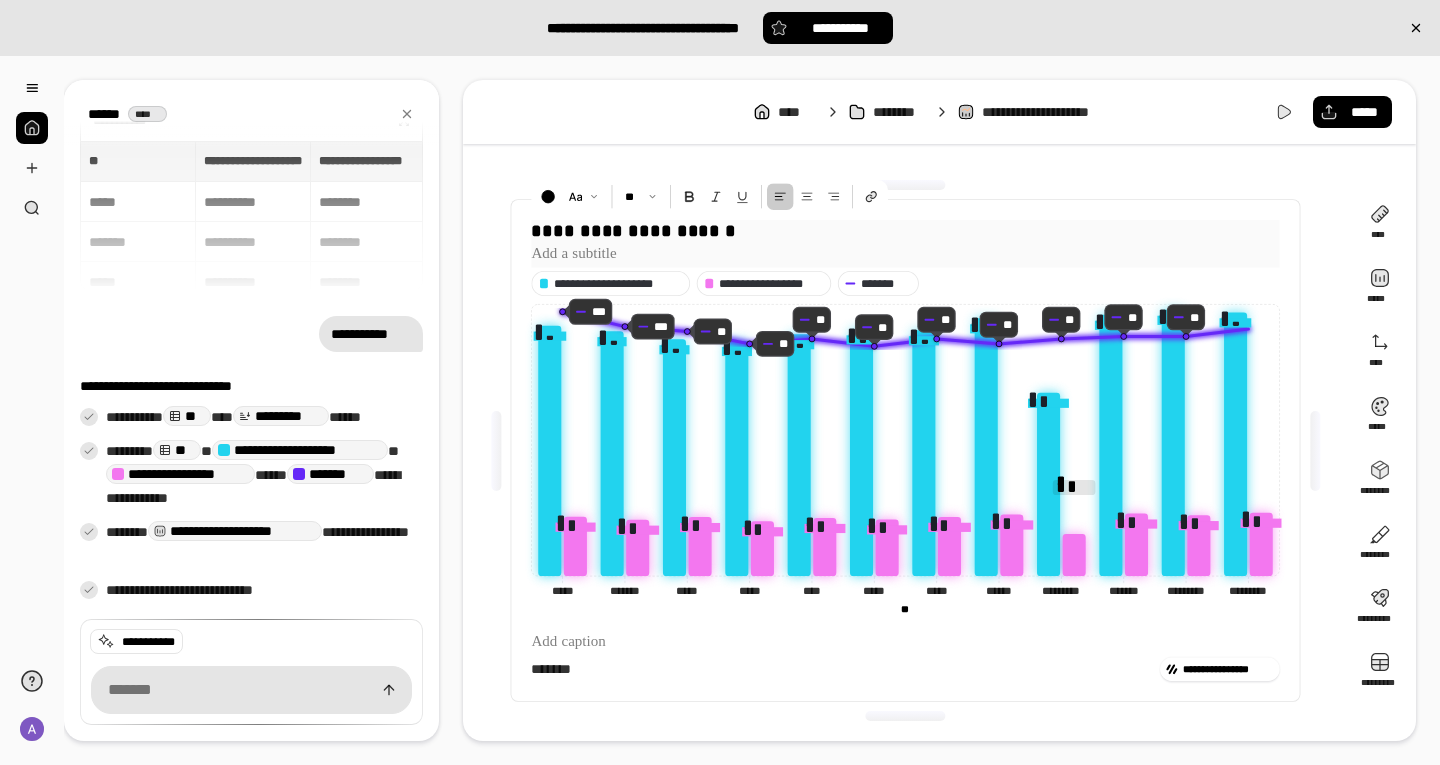click on "**********" at bounding box center (906, 231) 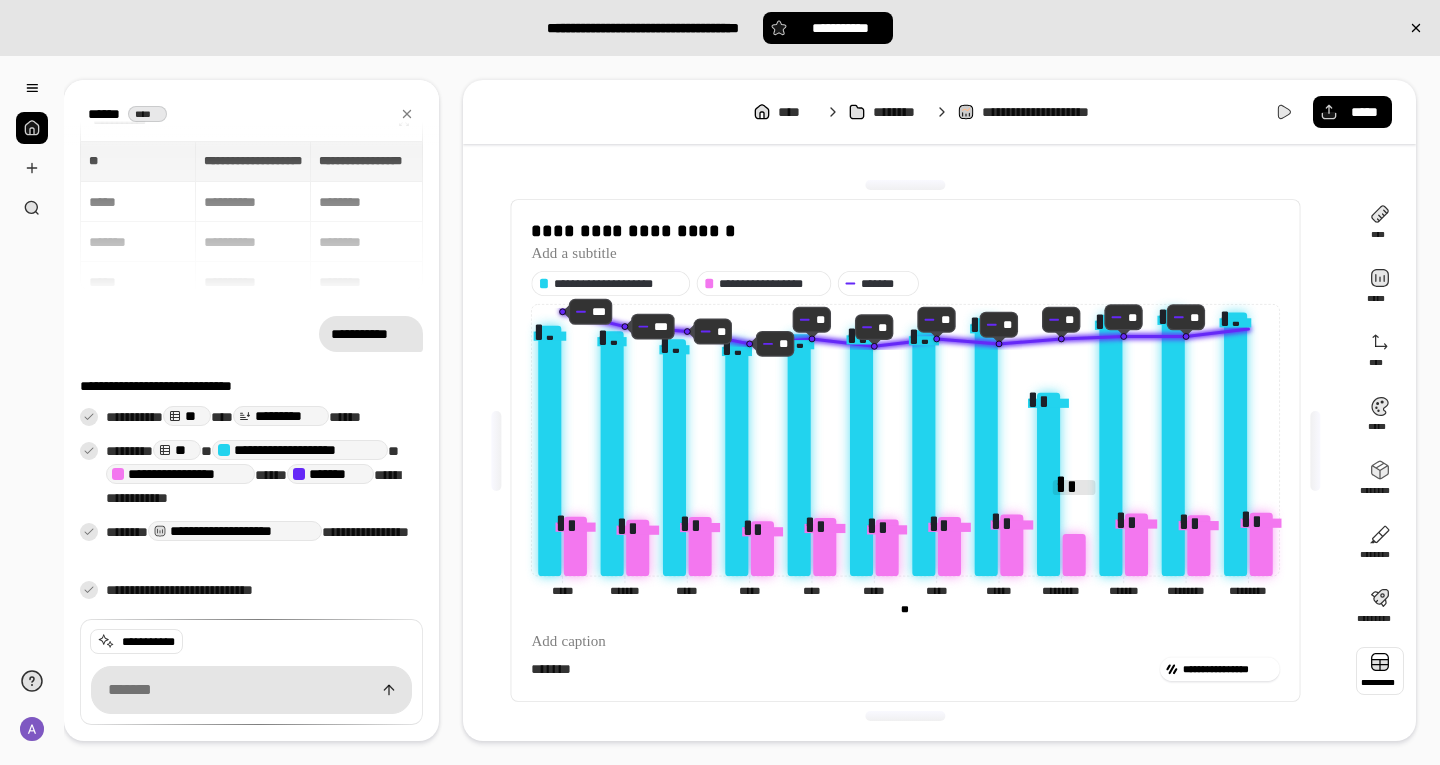 click at bounding box center [1380, 671] 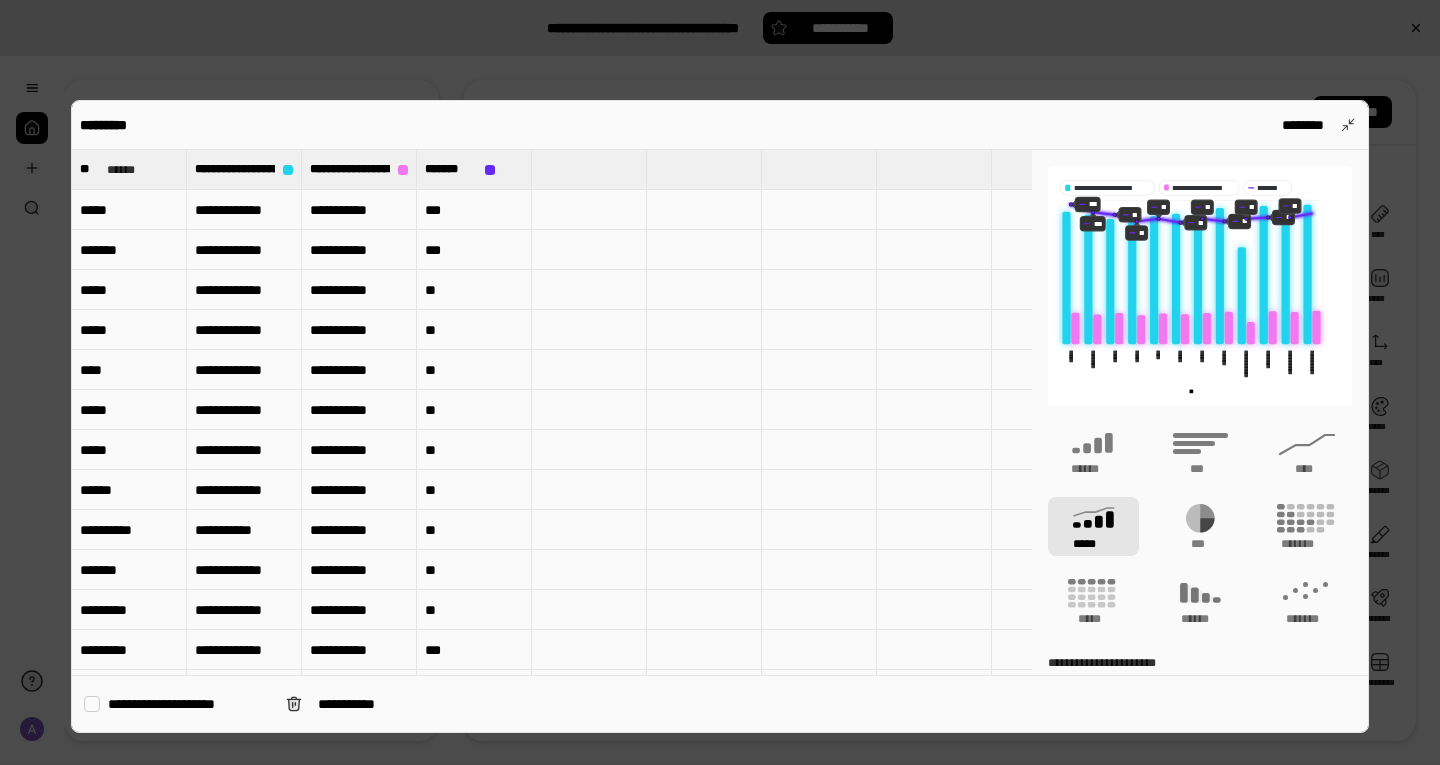 click at bounding box center (92, 704) 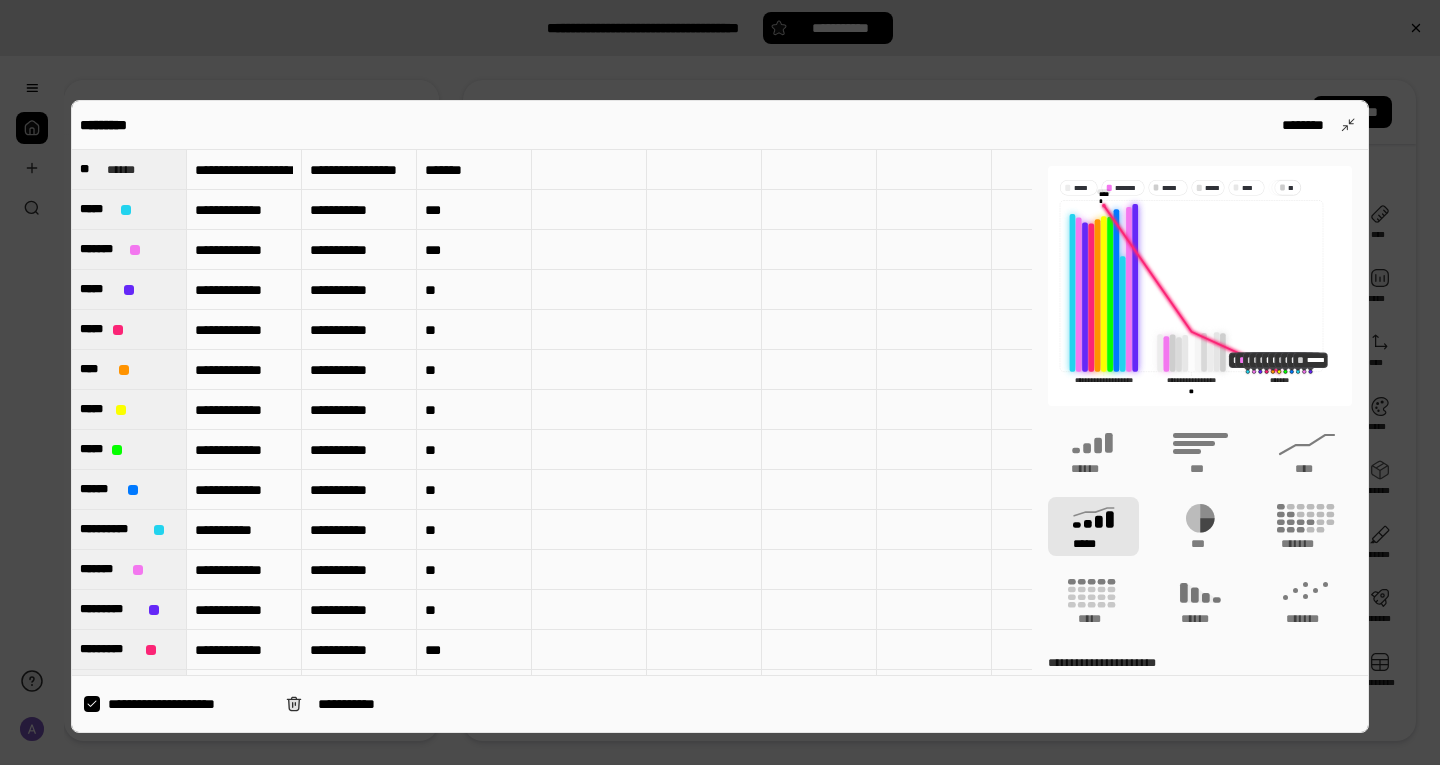 click 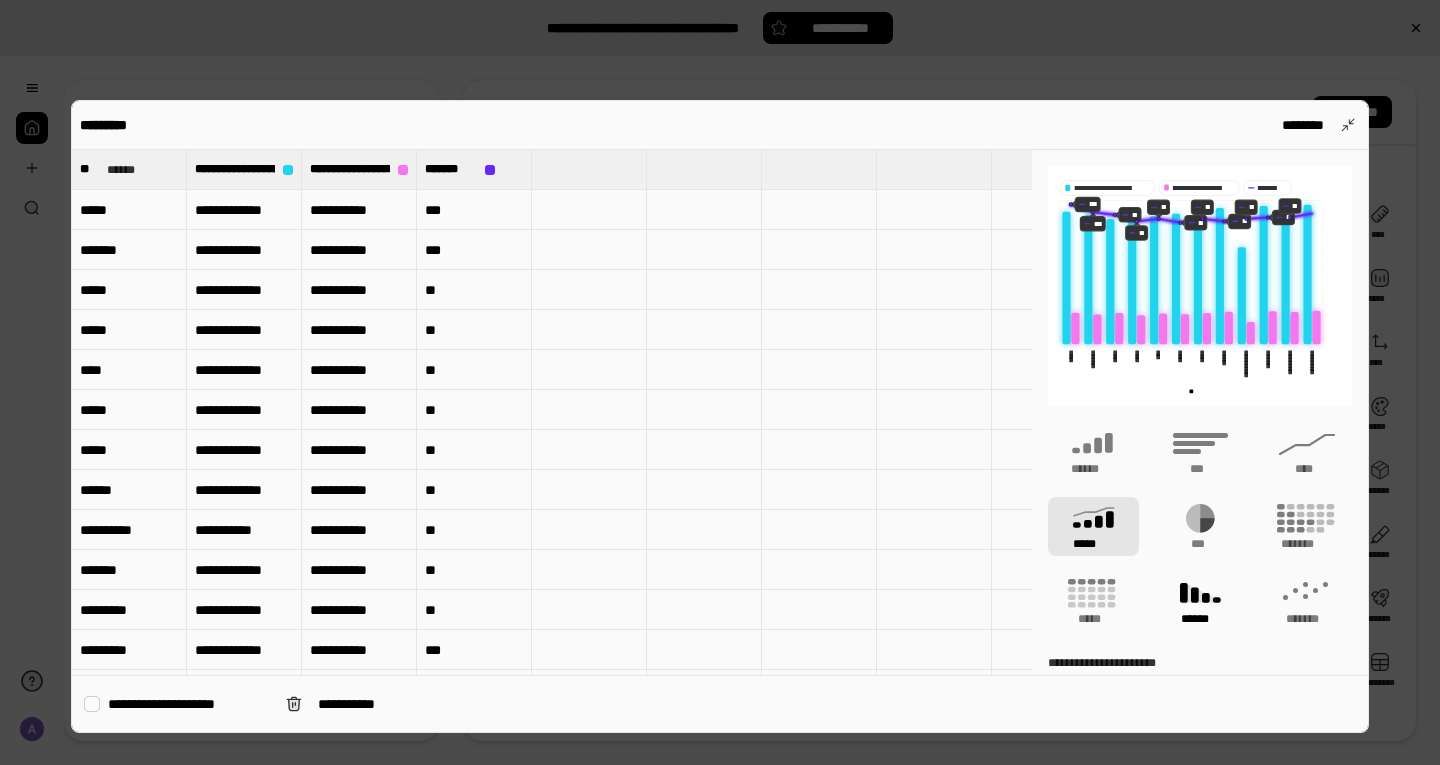 click 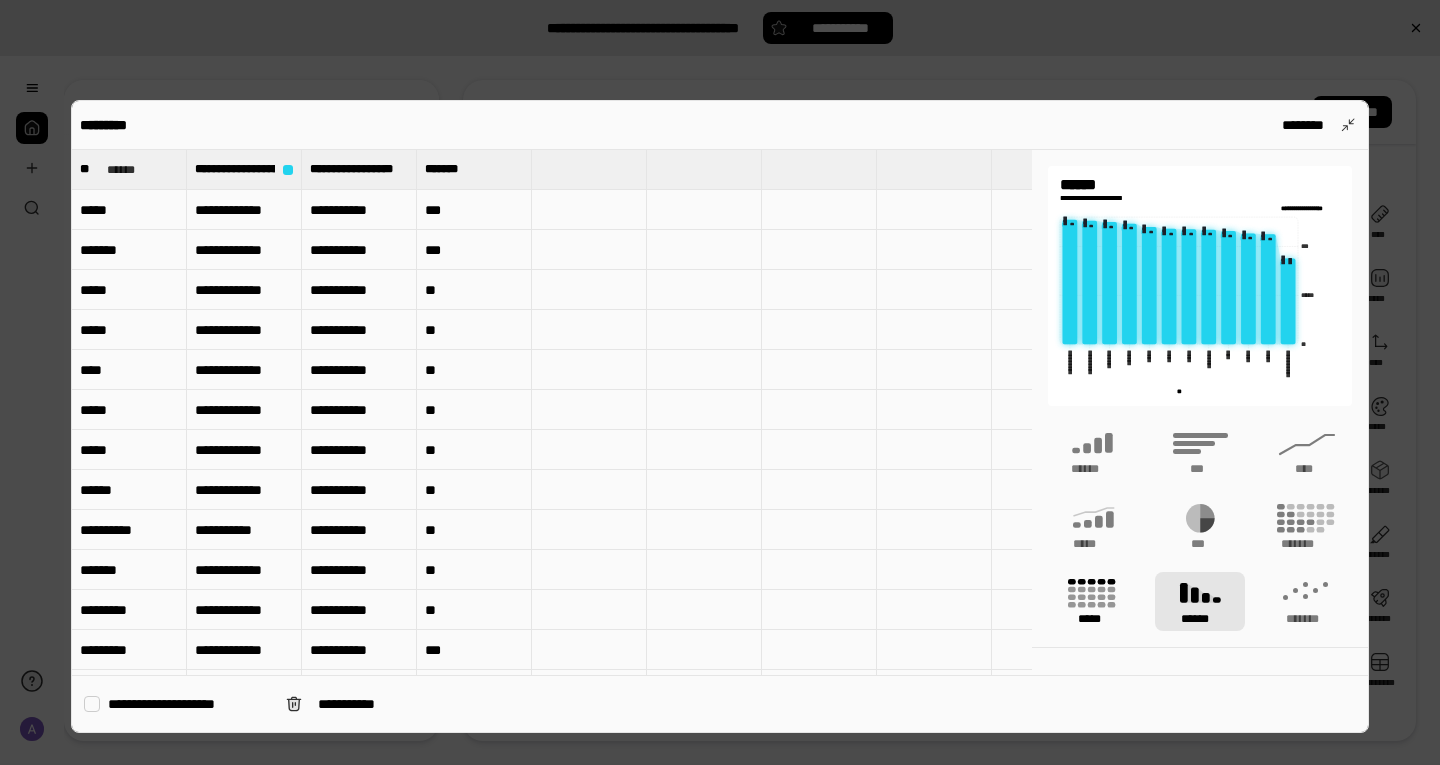 click 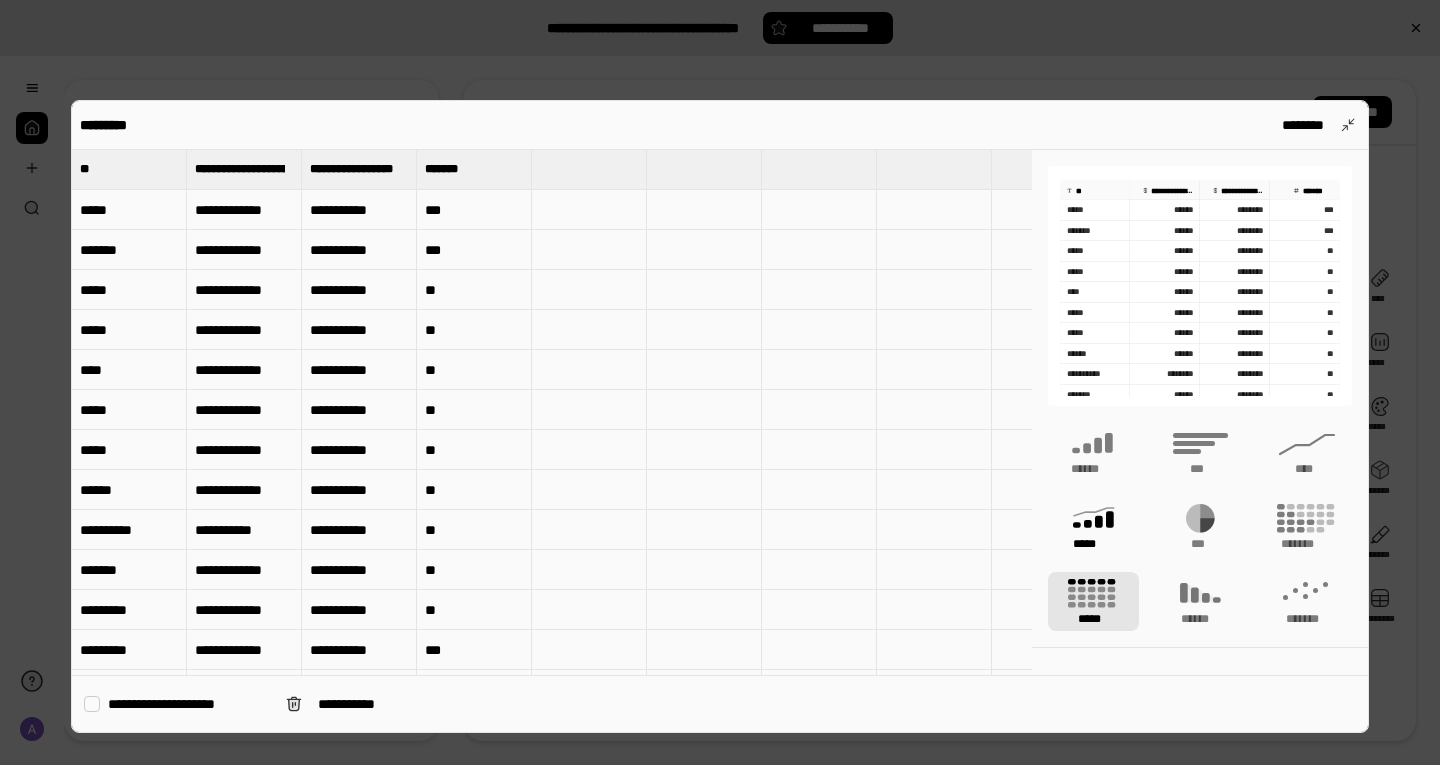 click 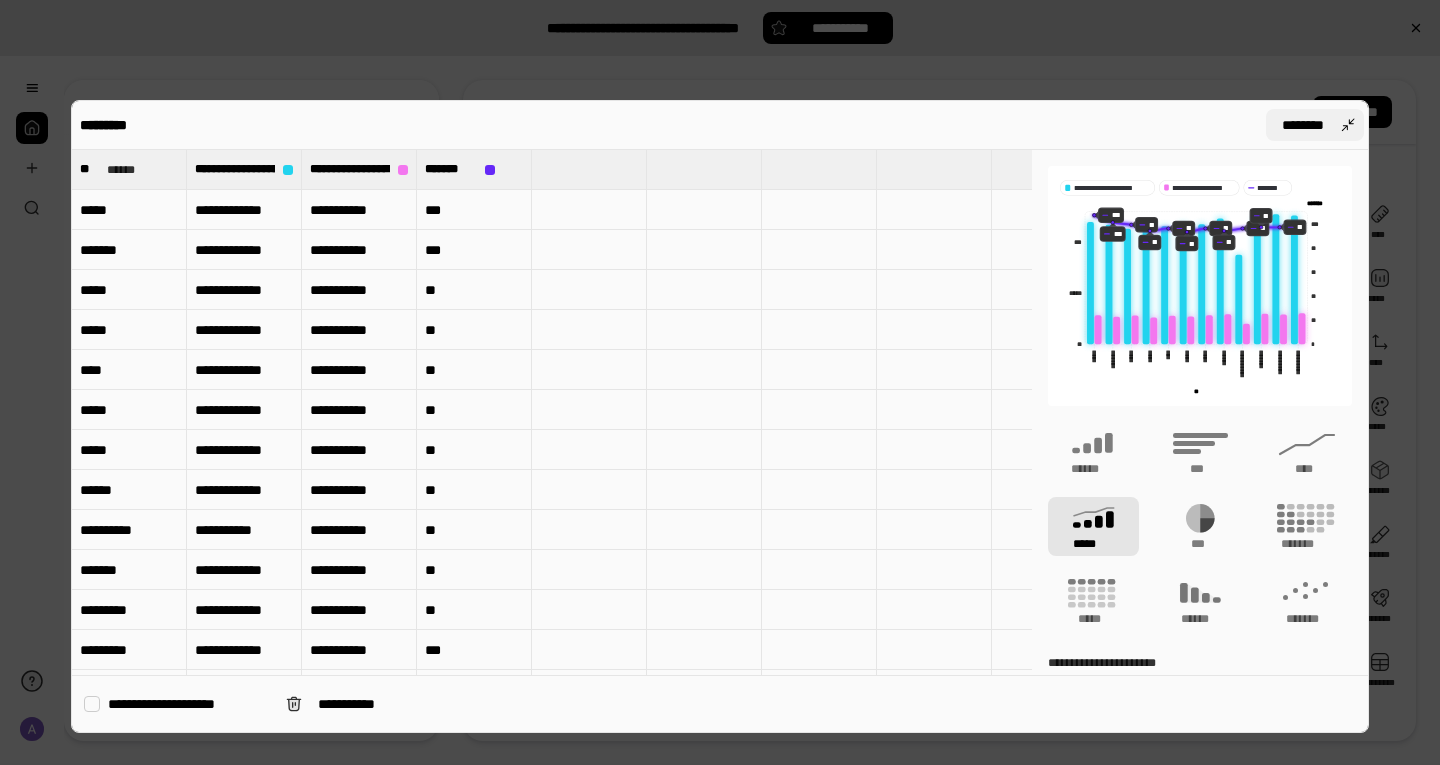 click on "********" at bounding box center (1315, 125) 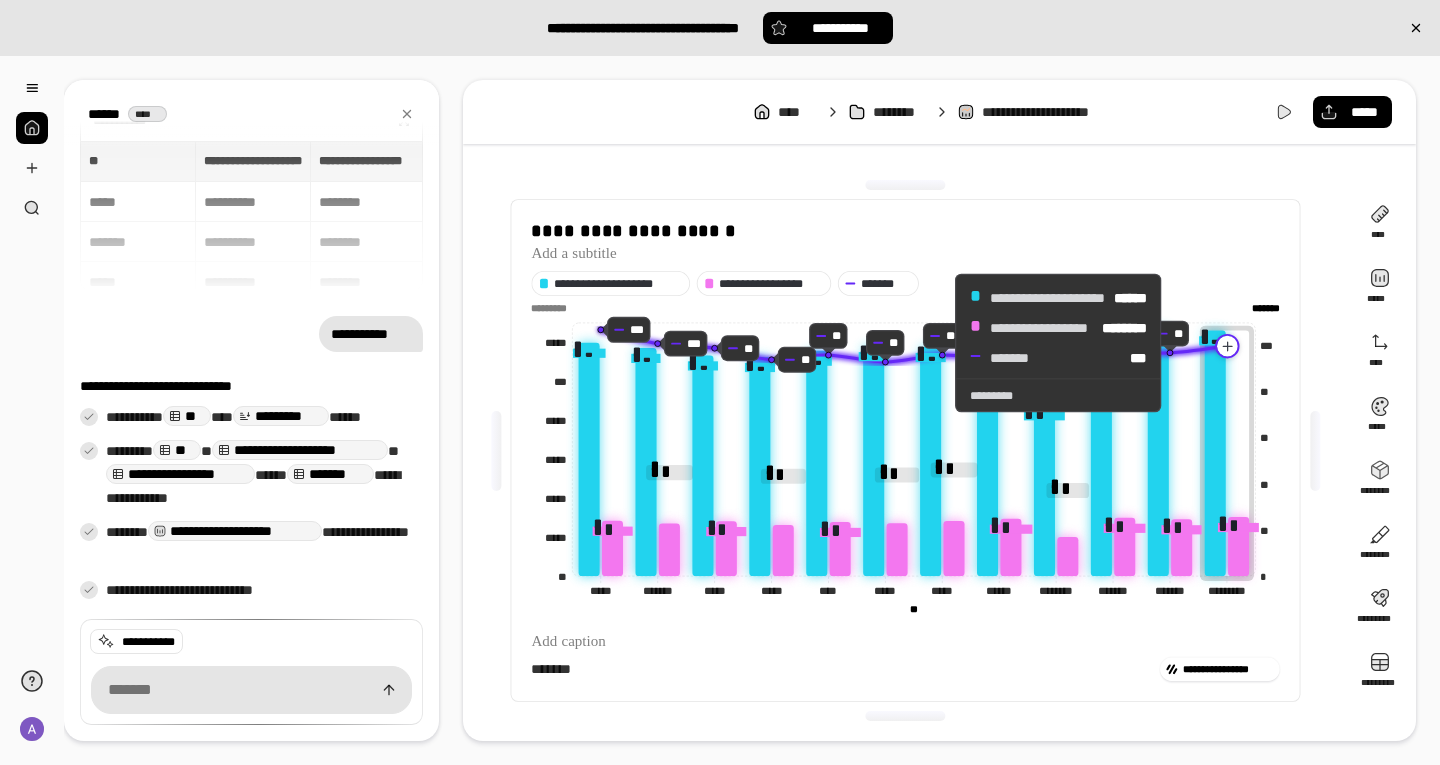 click 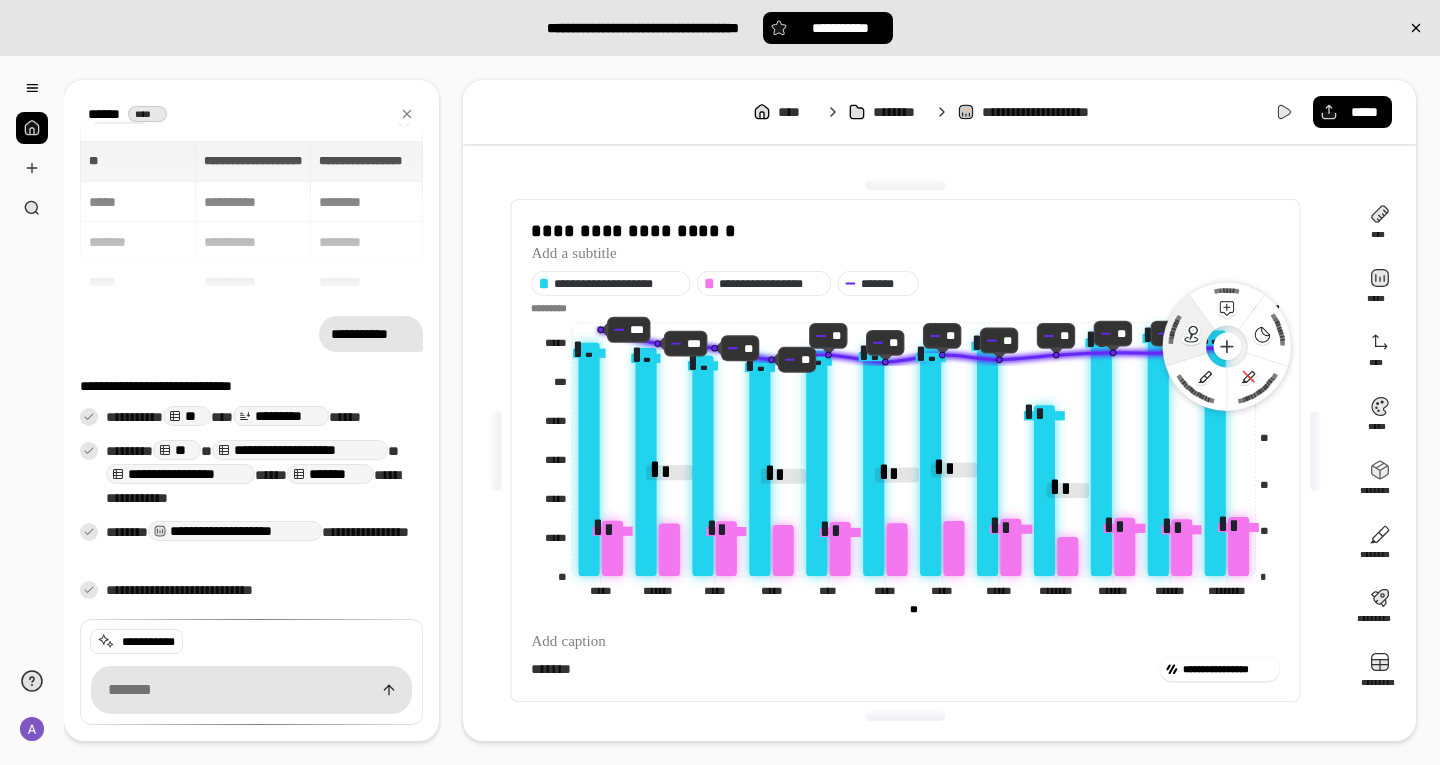 click 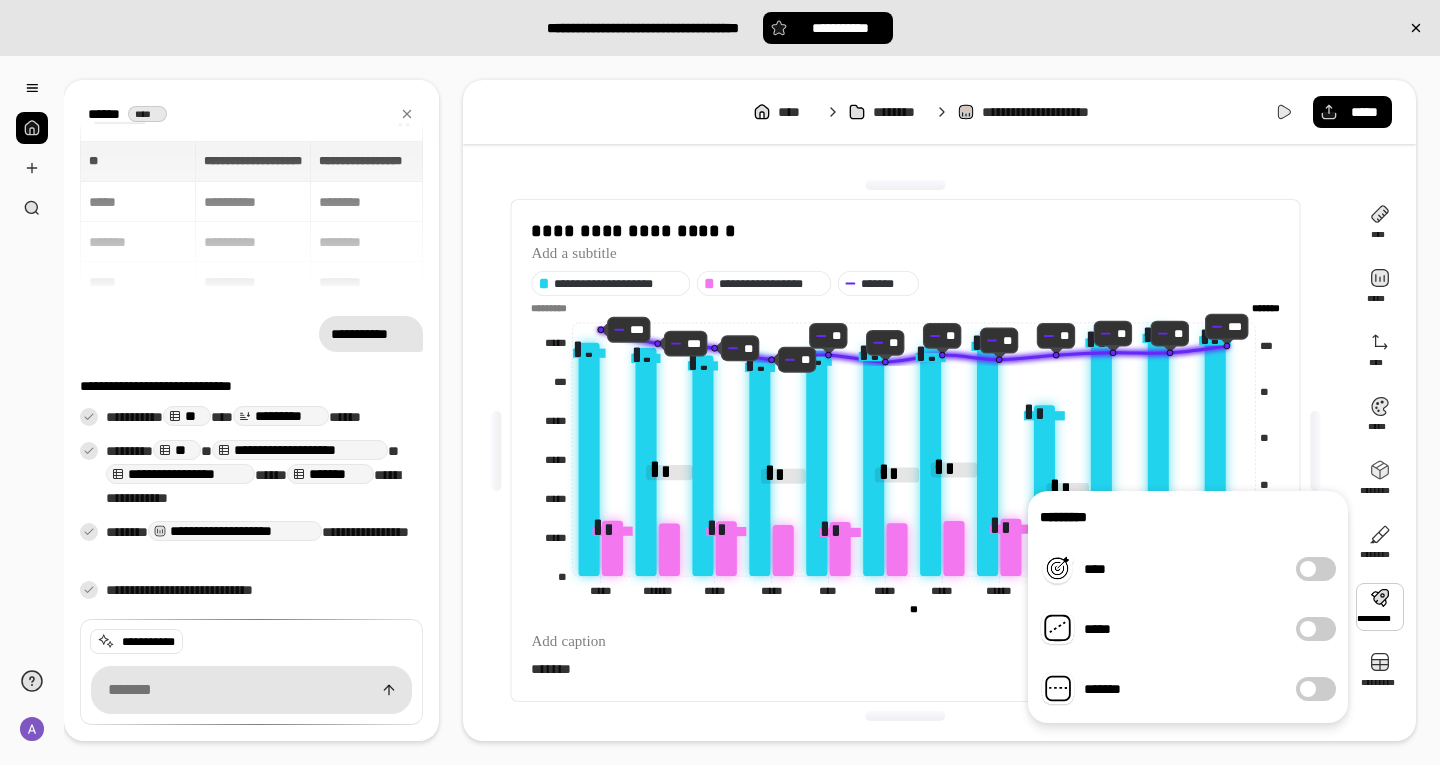 click at bounding box center (1308, 569) 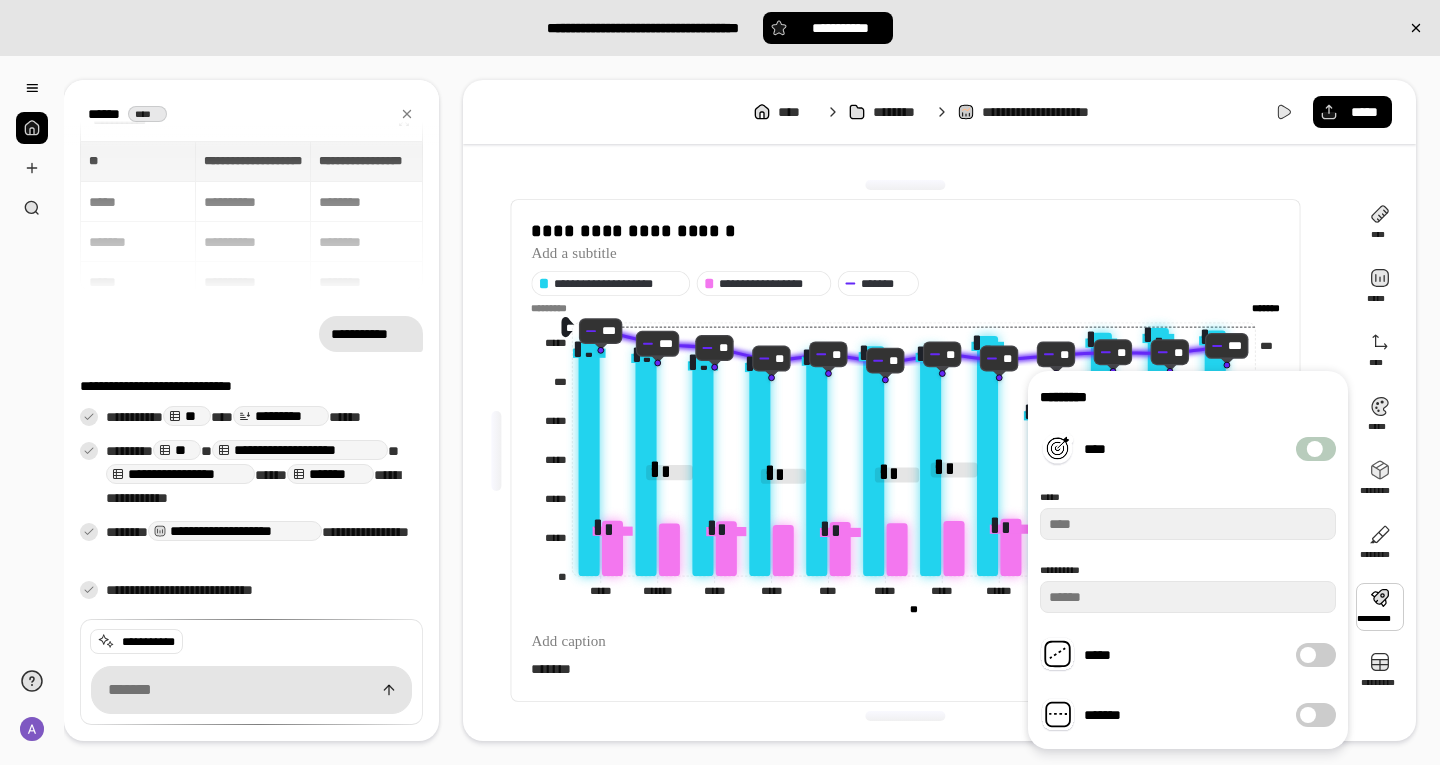 type on "***" 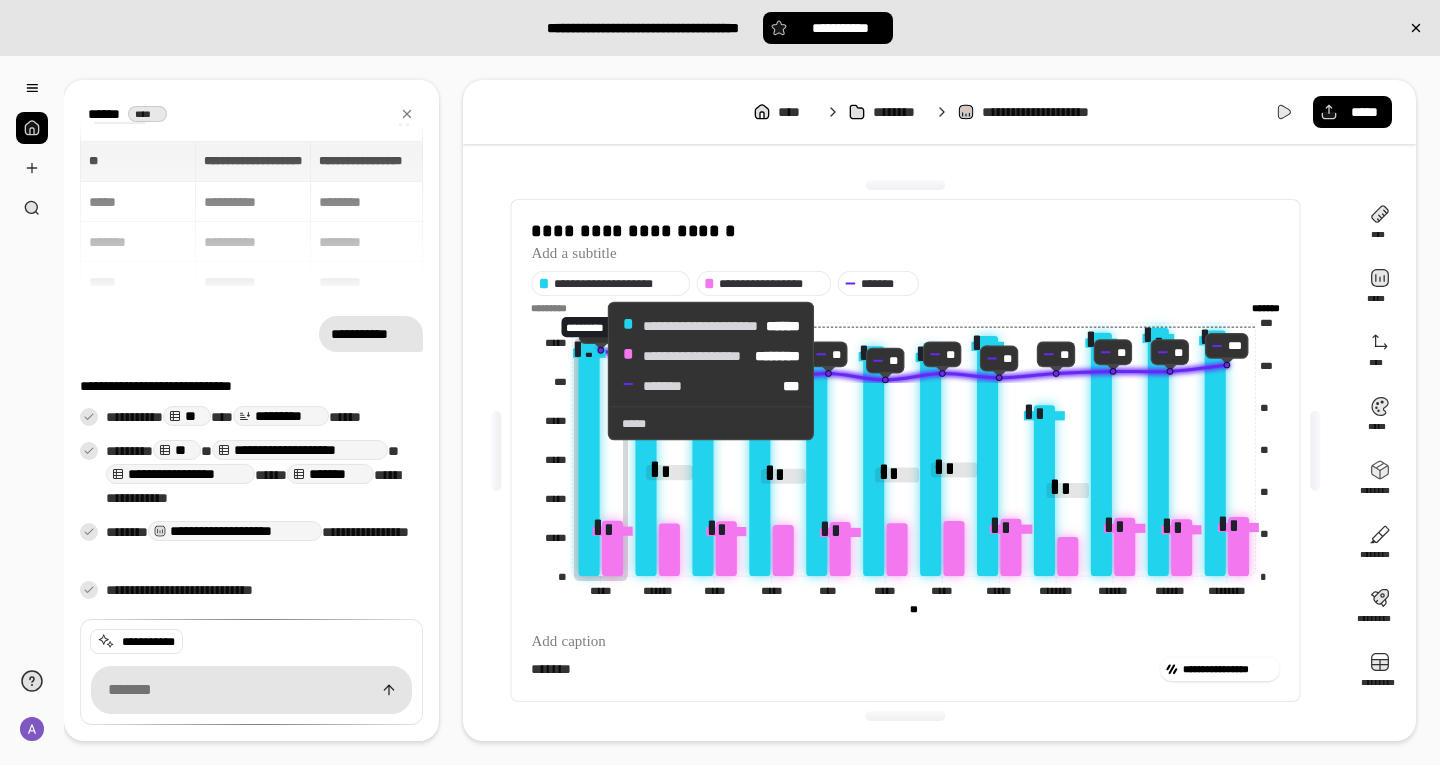 click 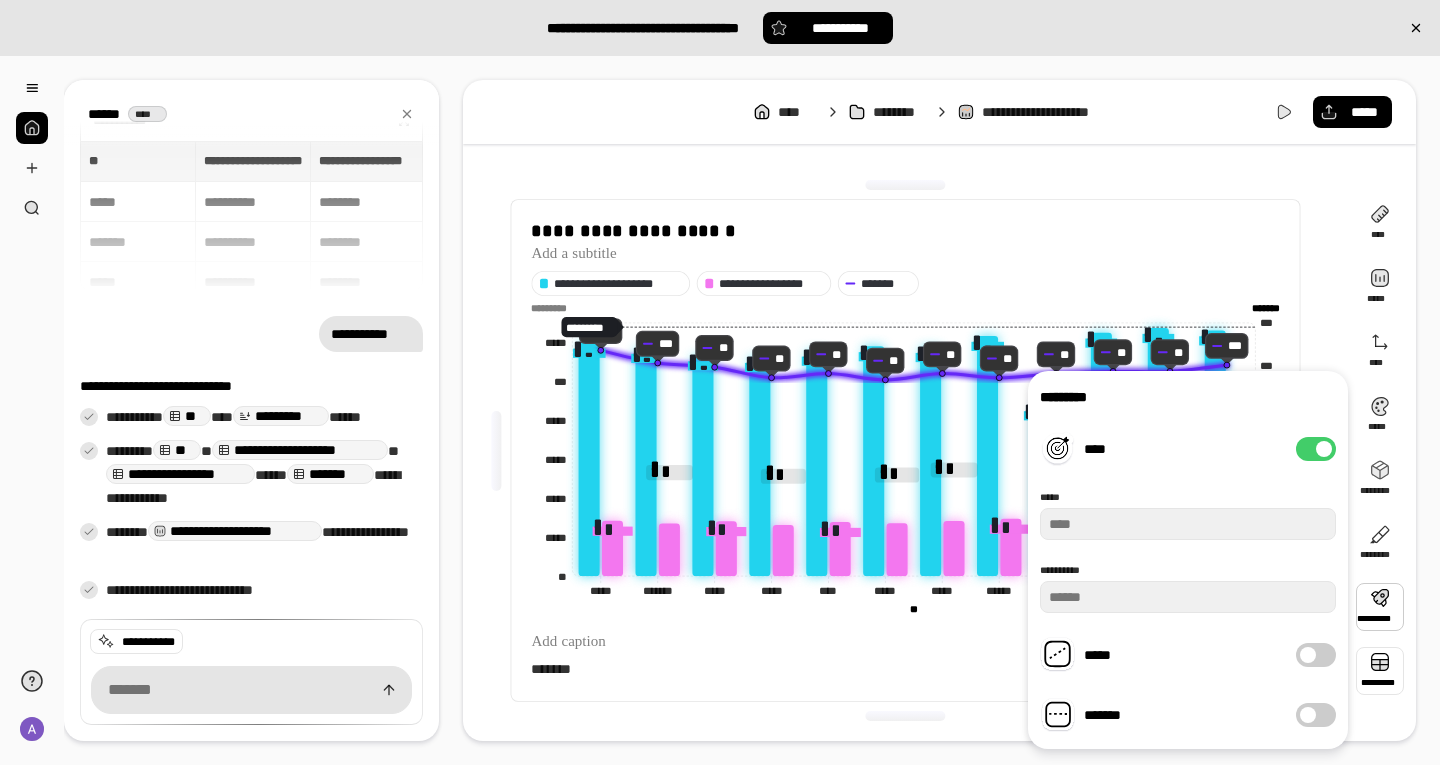 click at bounding box center [1380, 671] 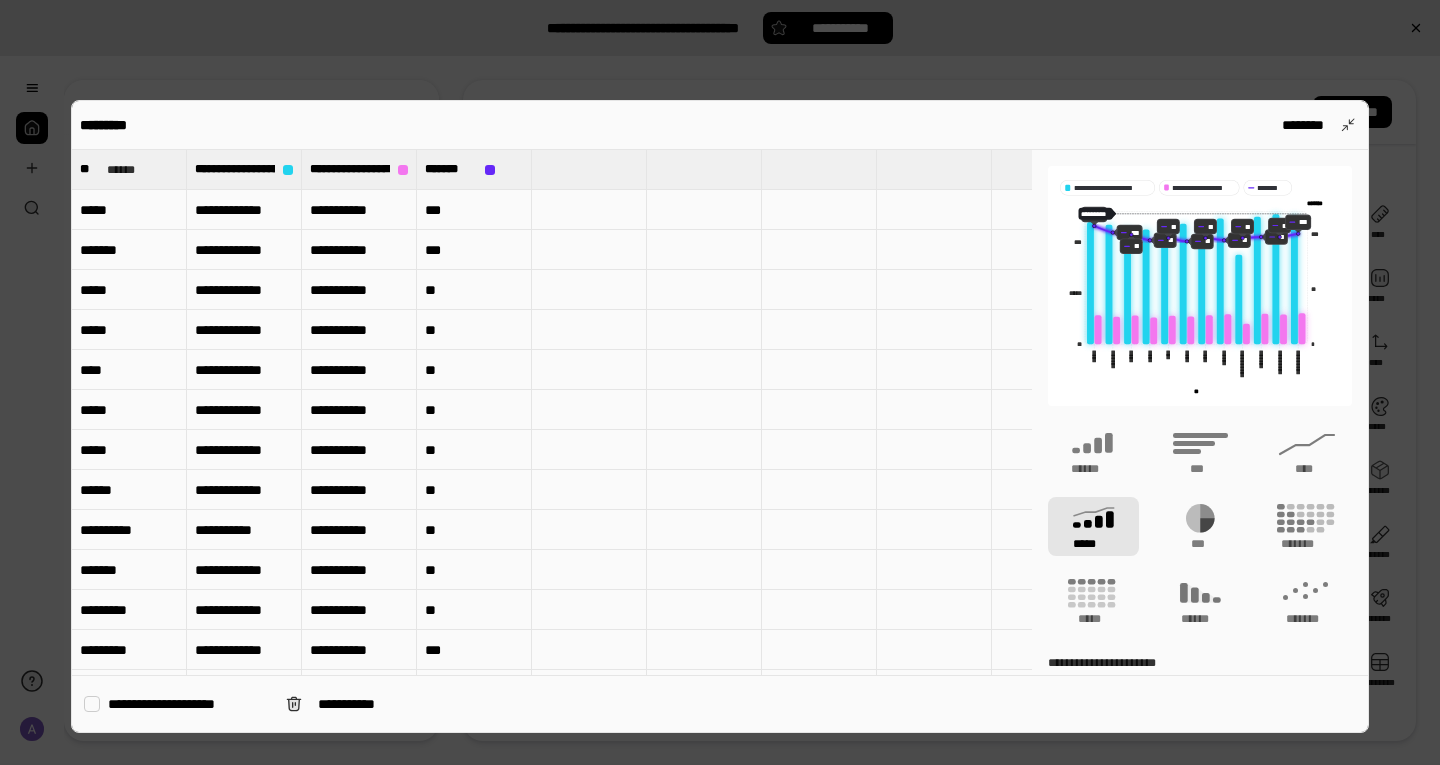 click on "**********" at bounding box center [244, 210] 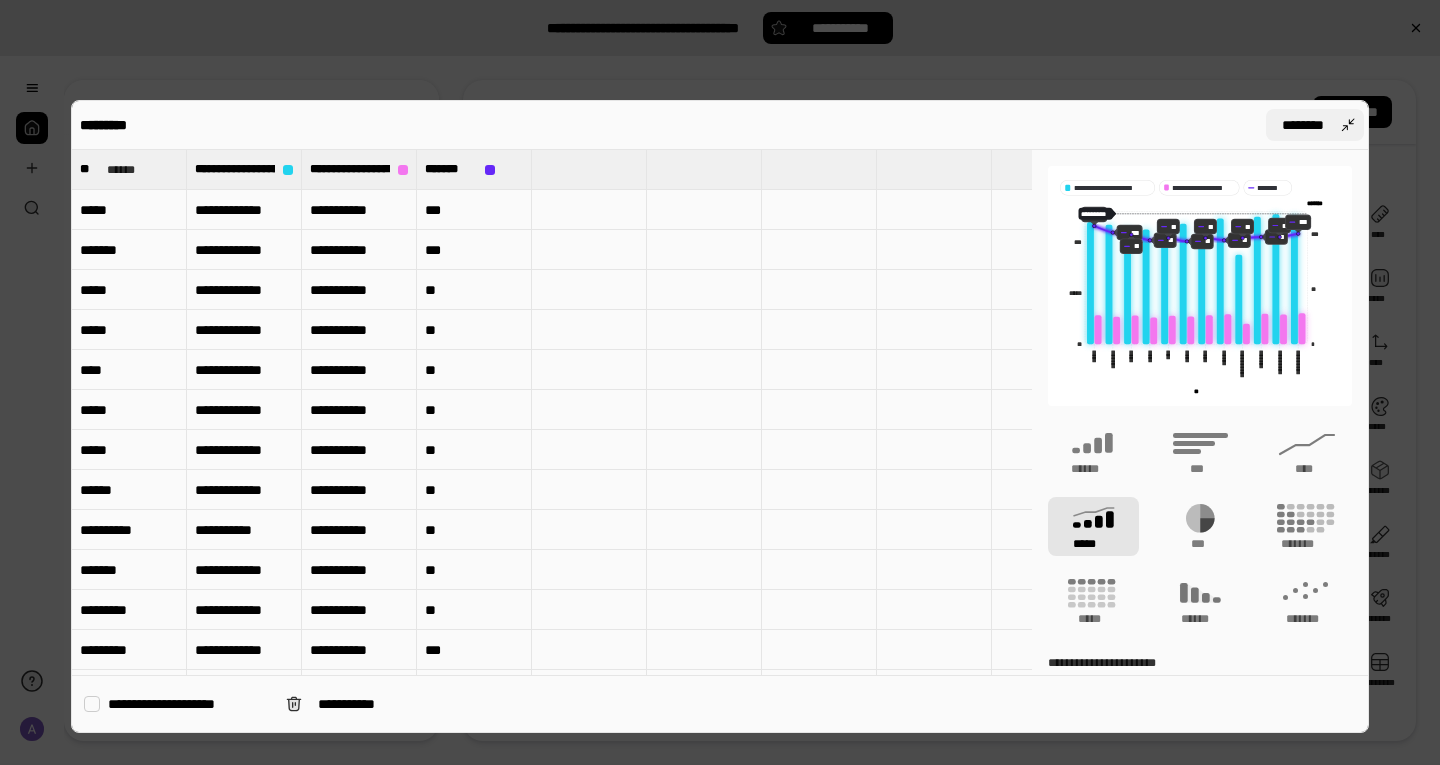 click on "********" at bounding box center (1303, 125) 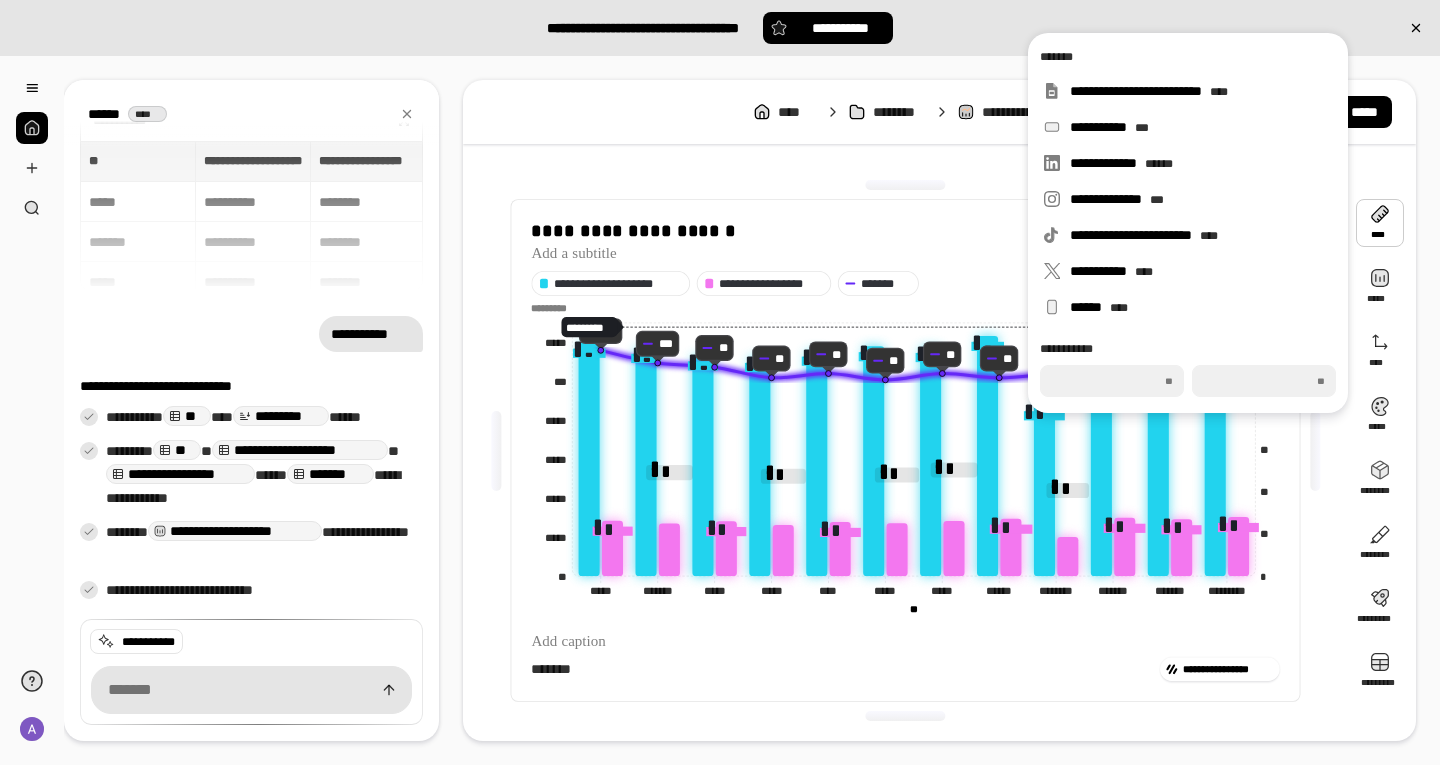 click at bounding box center (1380, 223) 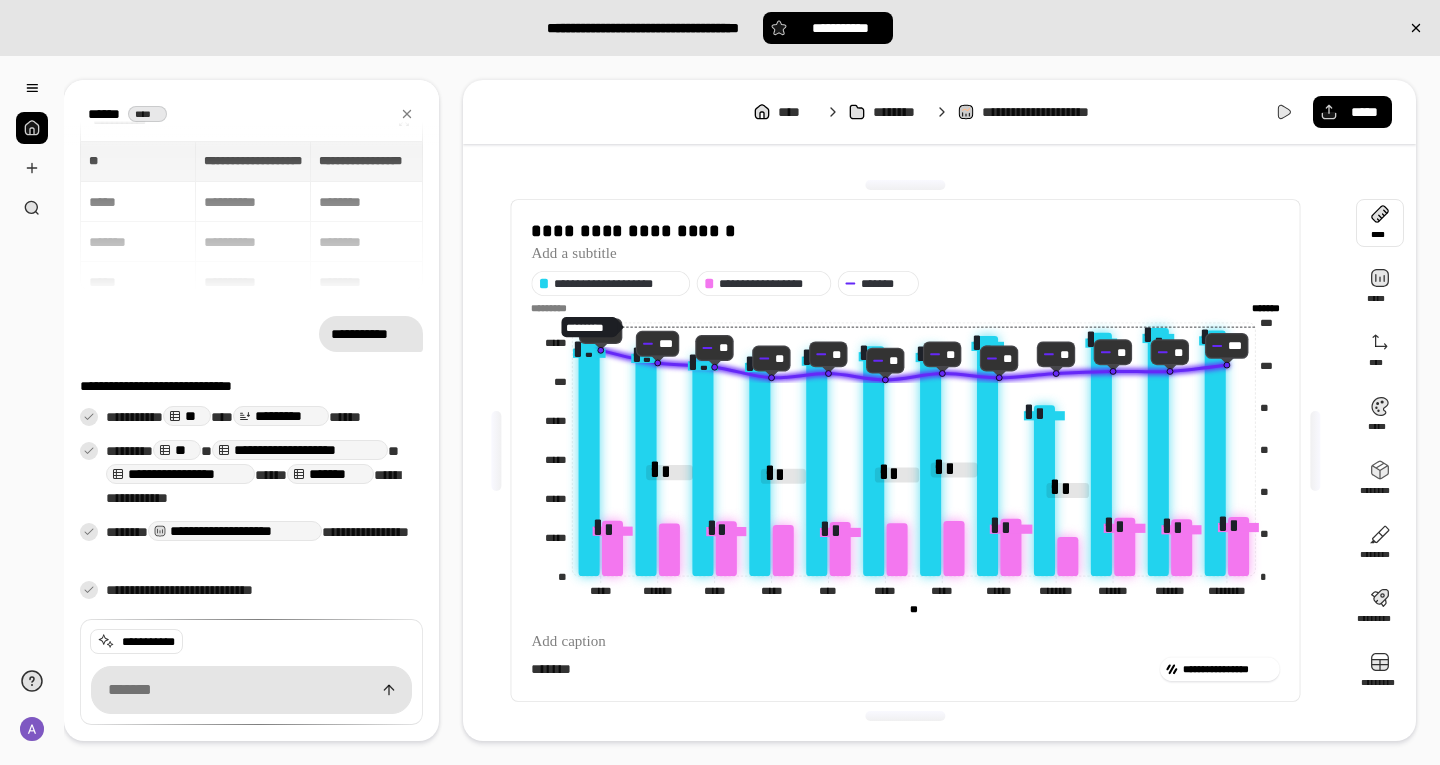 click at bounding box center [1380, 223] 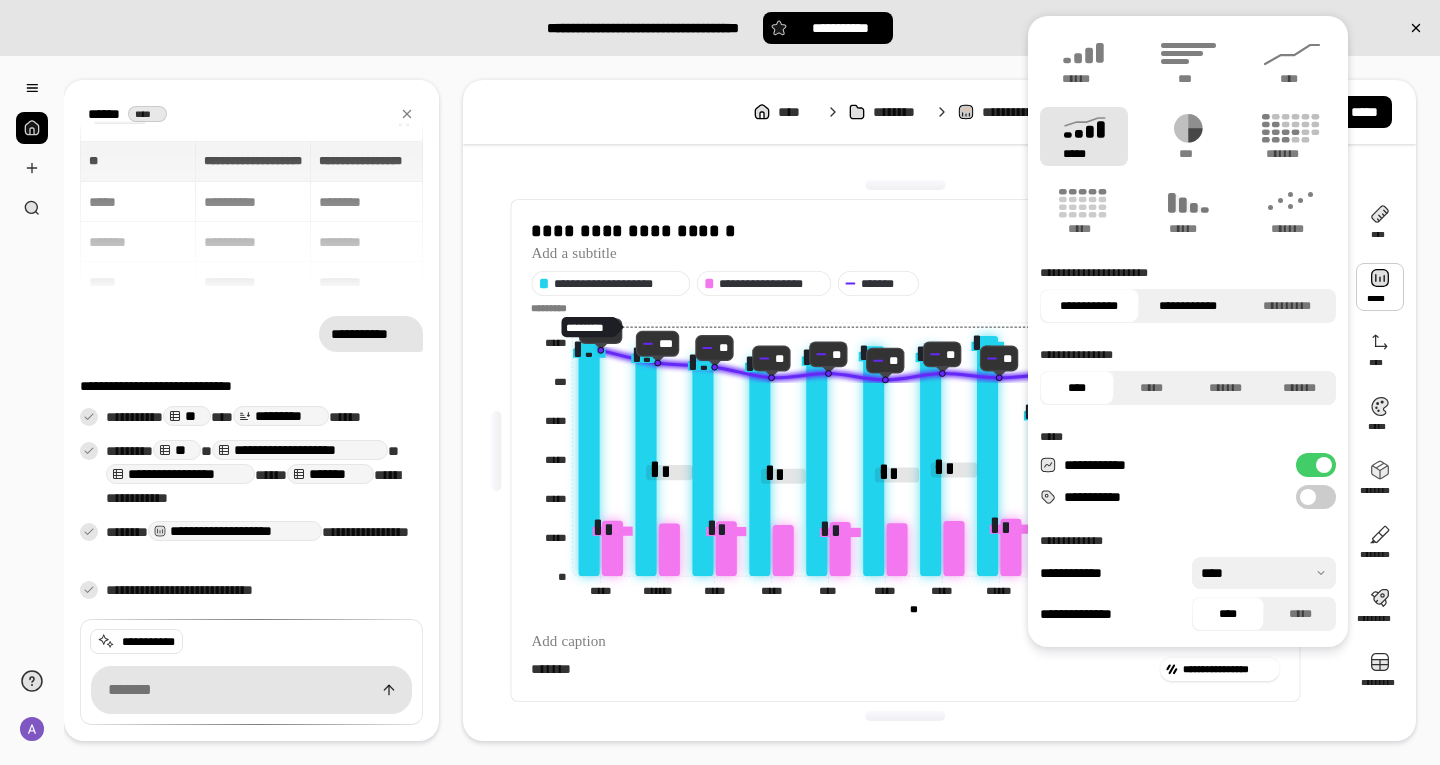 click on "**********" at bounding box center [1188, 306] 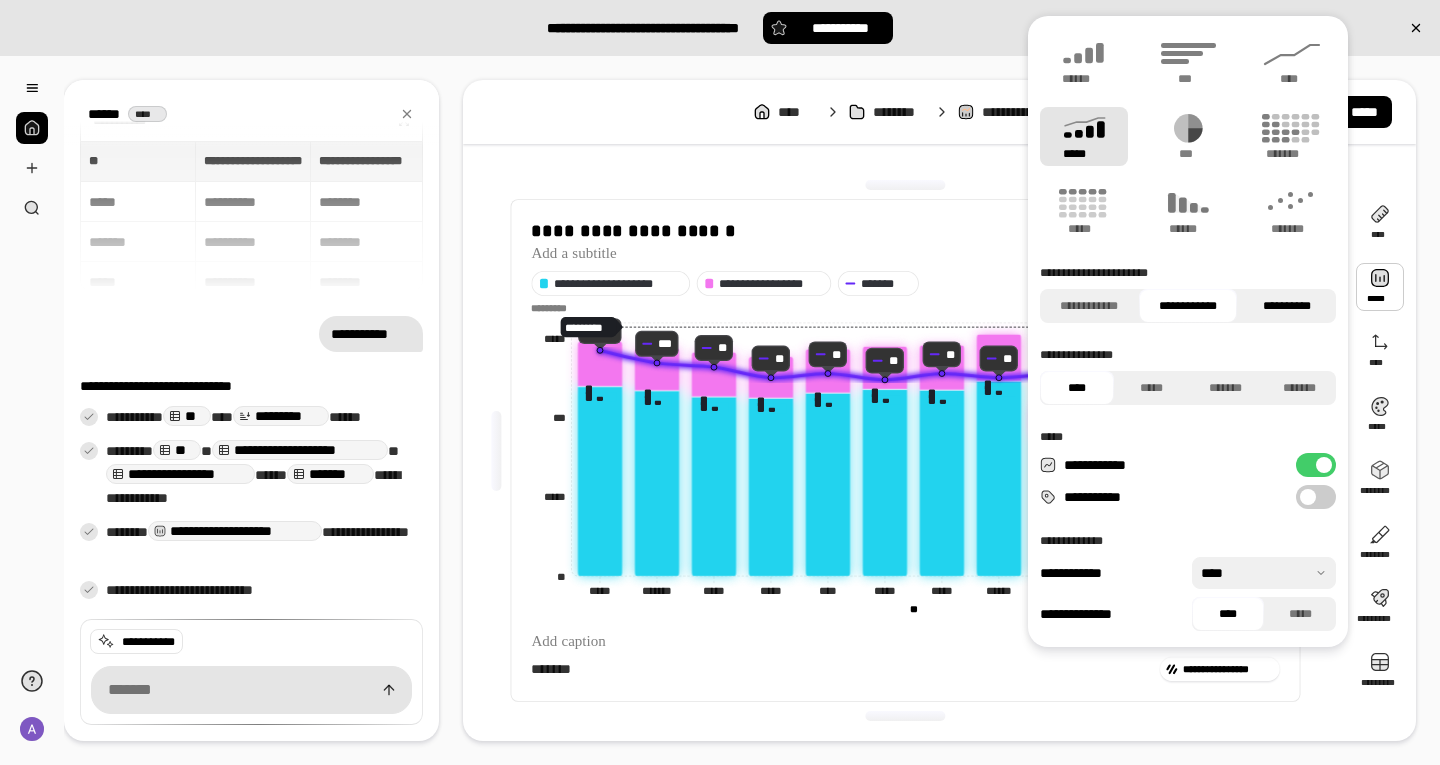 click on "**********" at bounding box center [1286, 306] 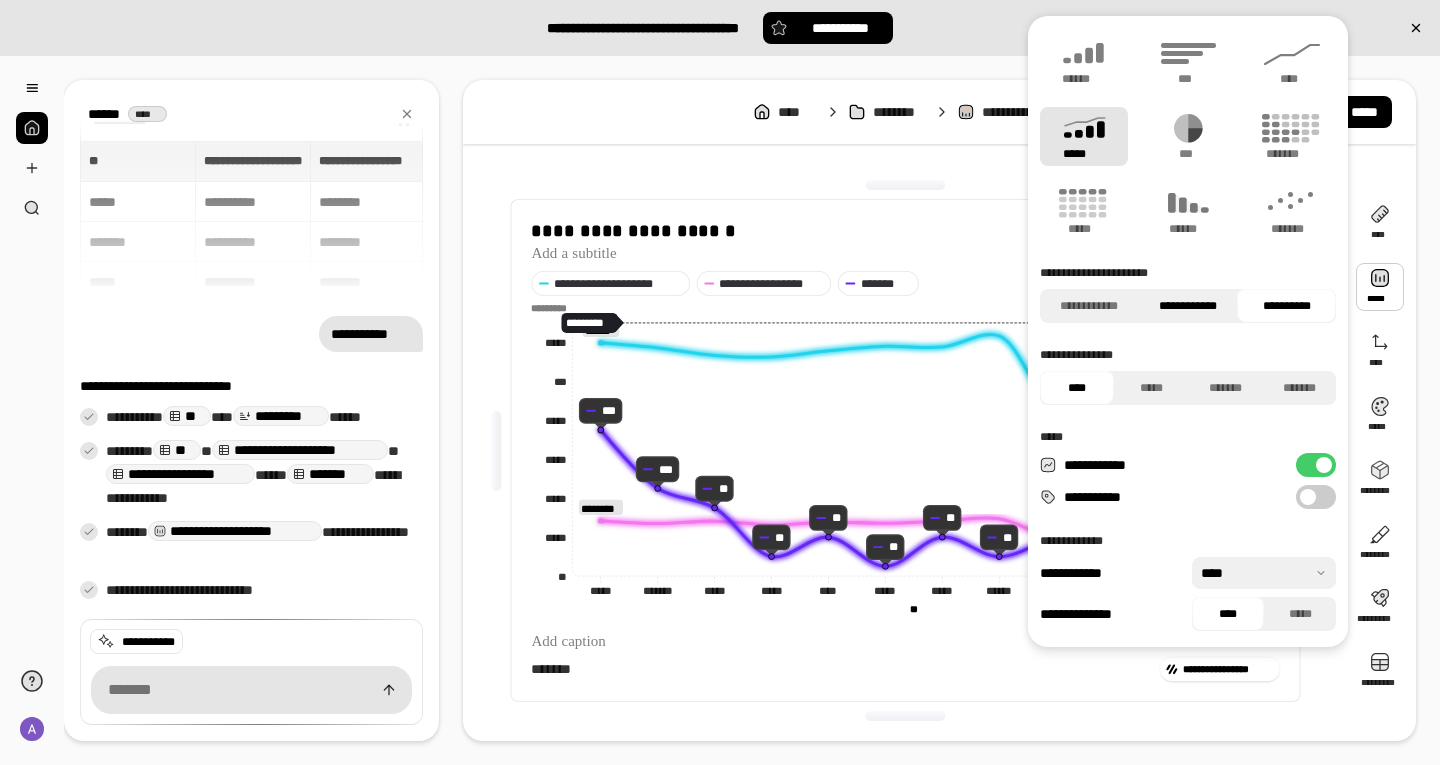 click on "**********" at bounding box center [1188, 306] 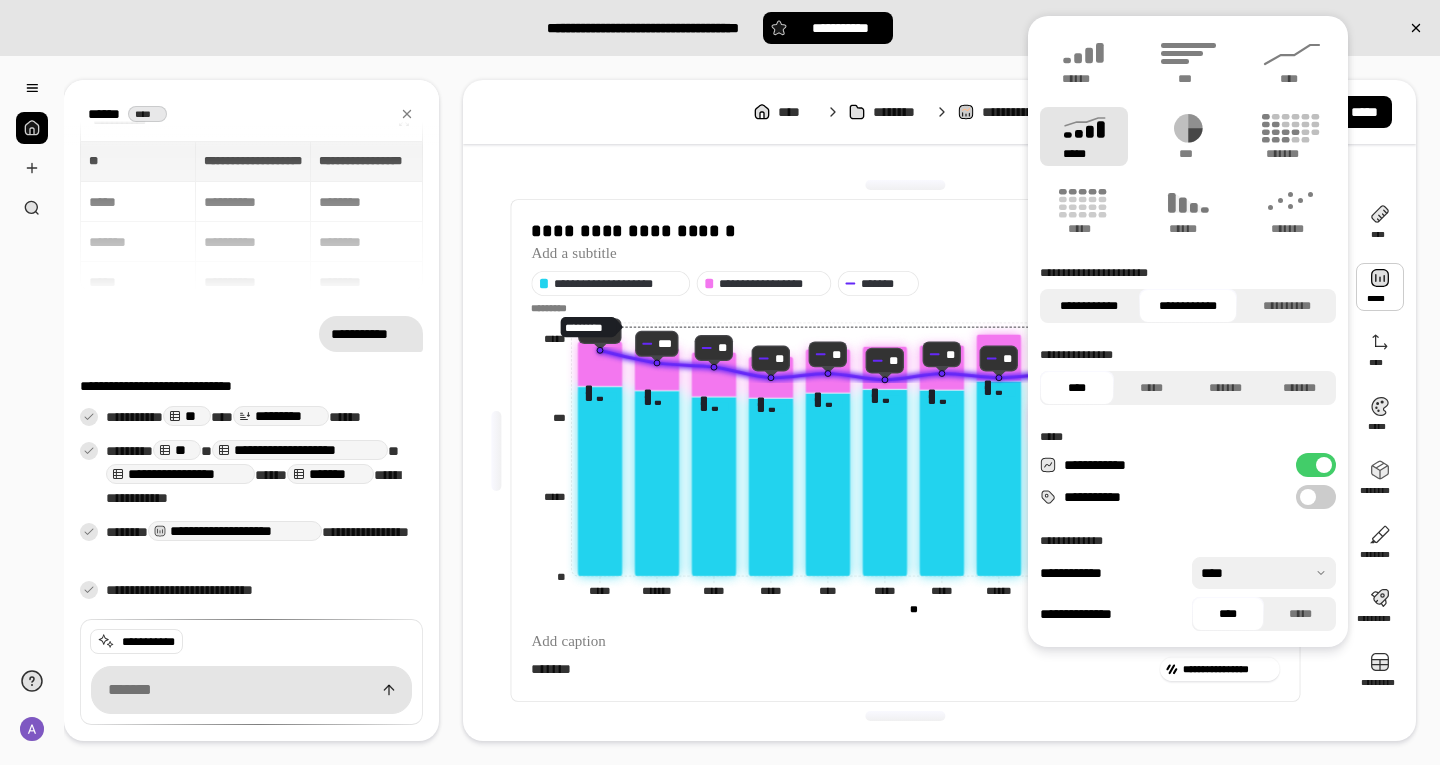 click on "**********" at bounding box center [1089, 306] 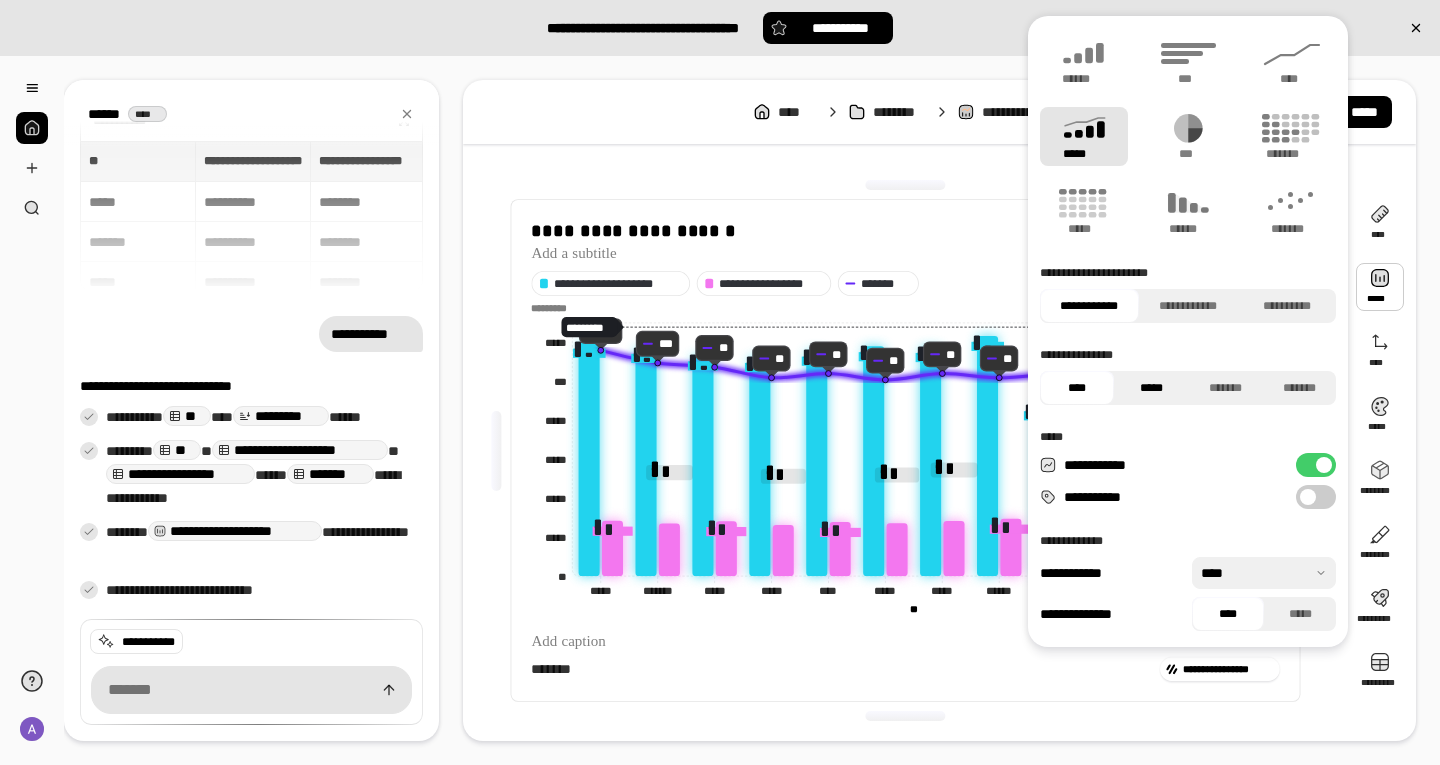 click on "*****" at bounding box center [1151, 388] 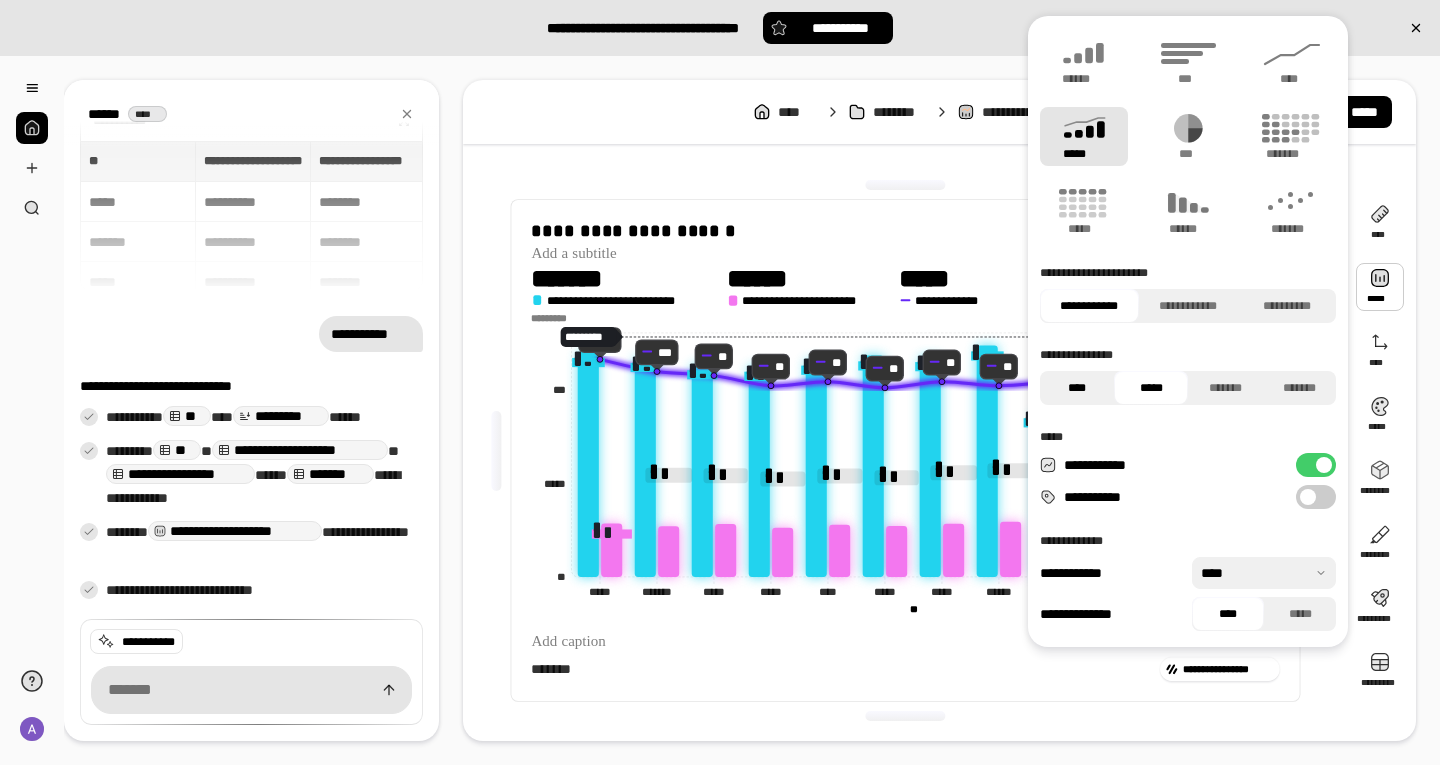 click on "****" at bounding box center [1077, 388] 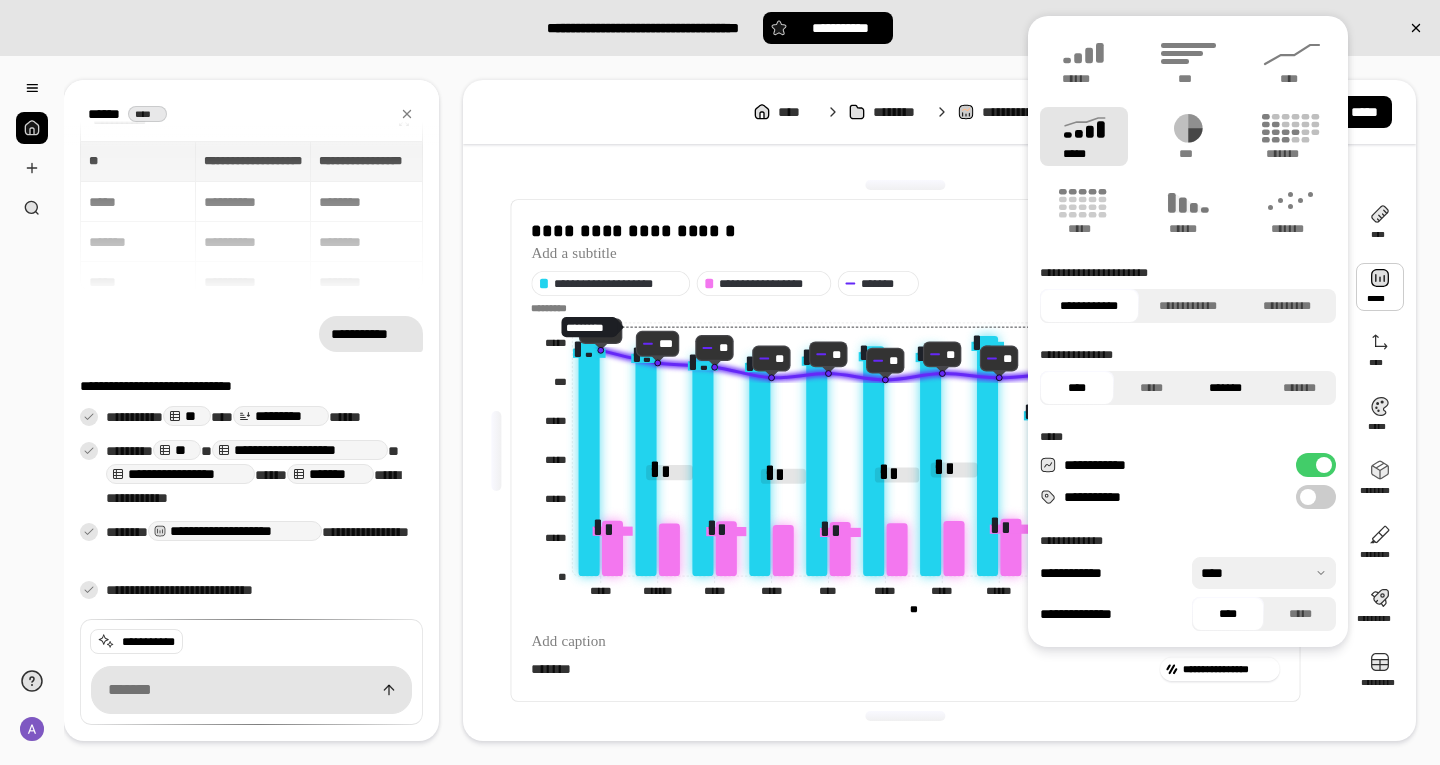 click on "*******" at bounding box center [1225, 388] 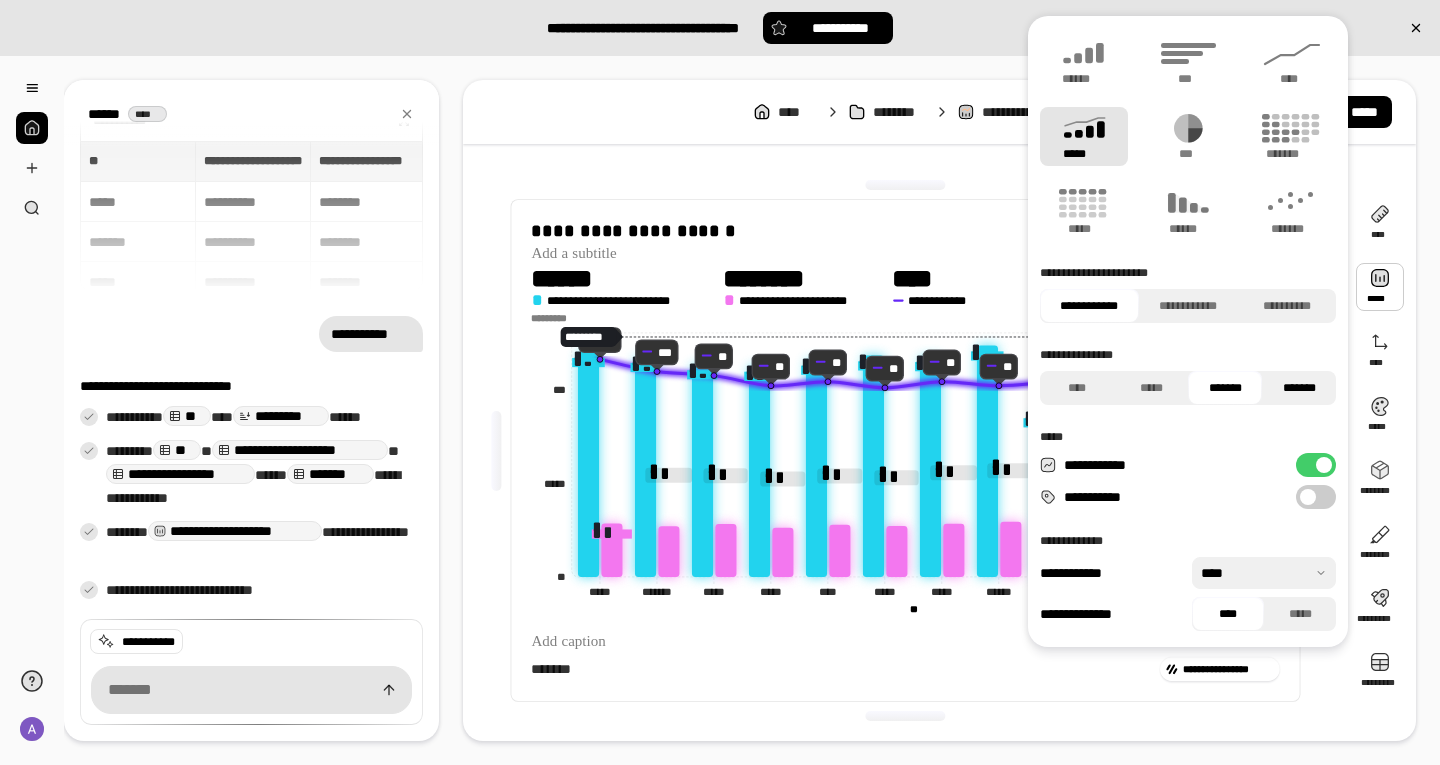 click on "*******" at bounding box center [1299, 388] 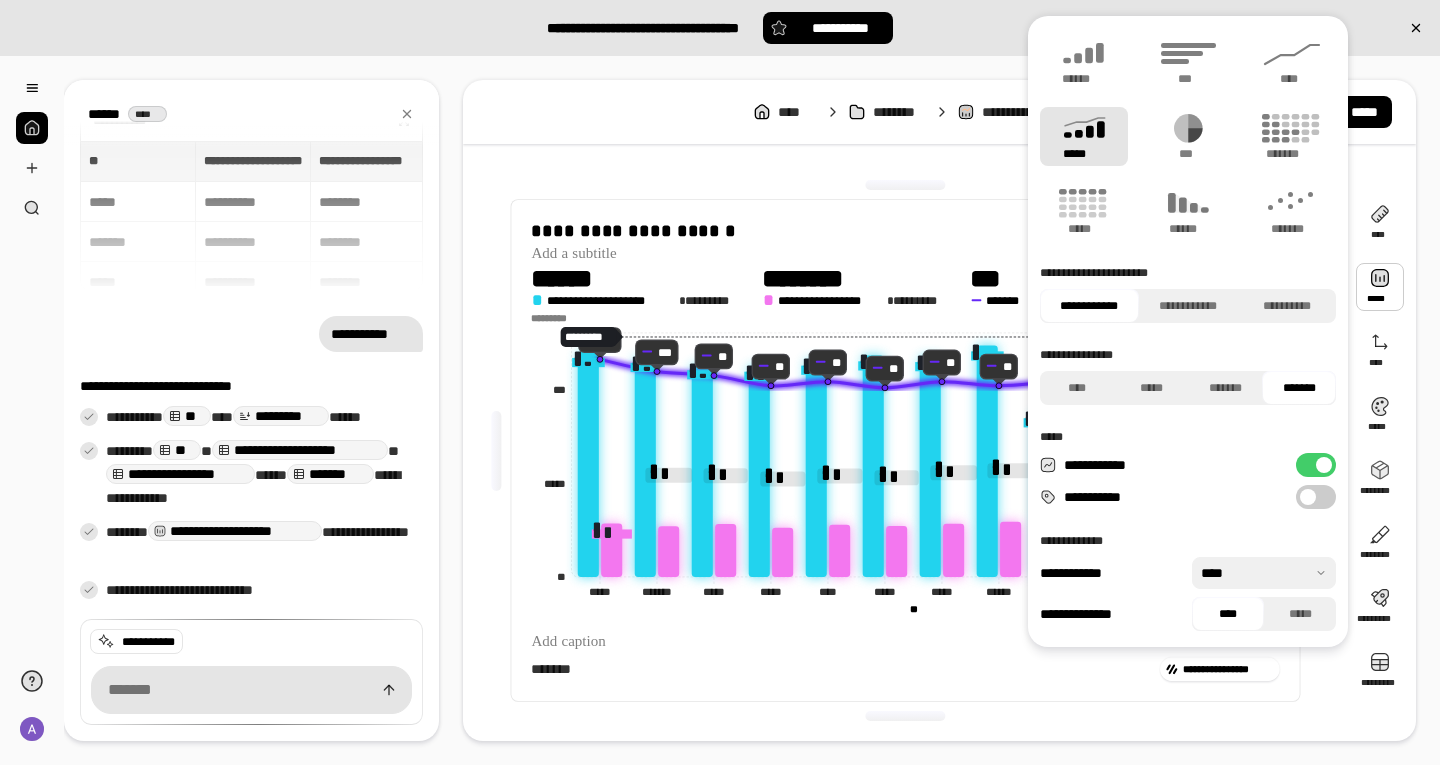 click on "*******" at bounding box center [1299, 388] 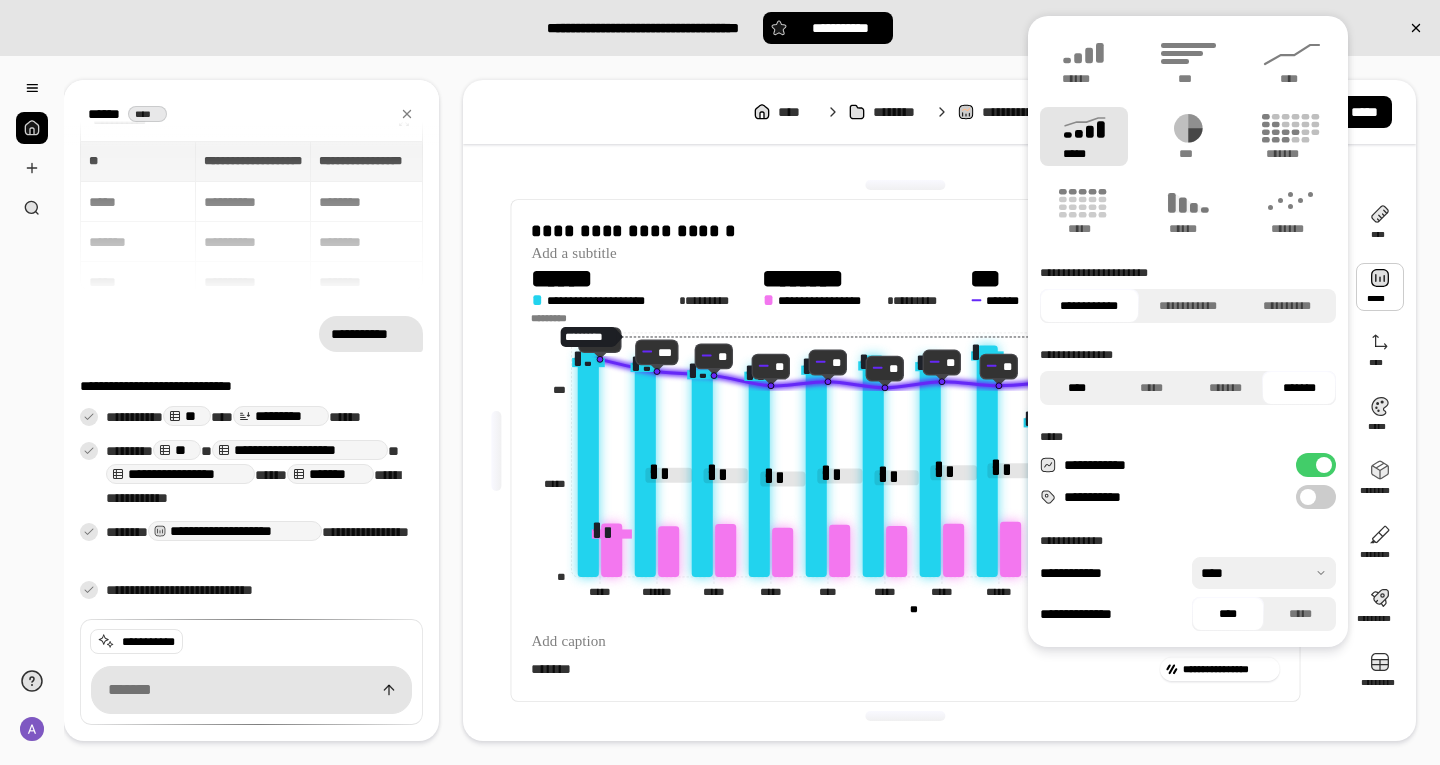 click on "****" at bounding box center (1077, 388) 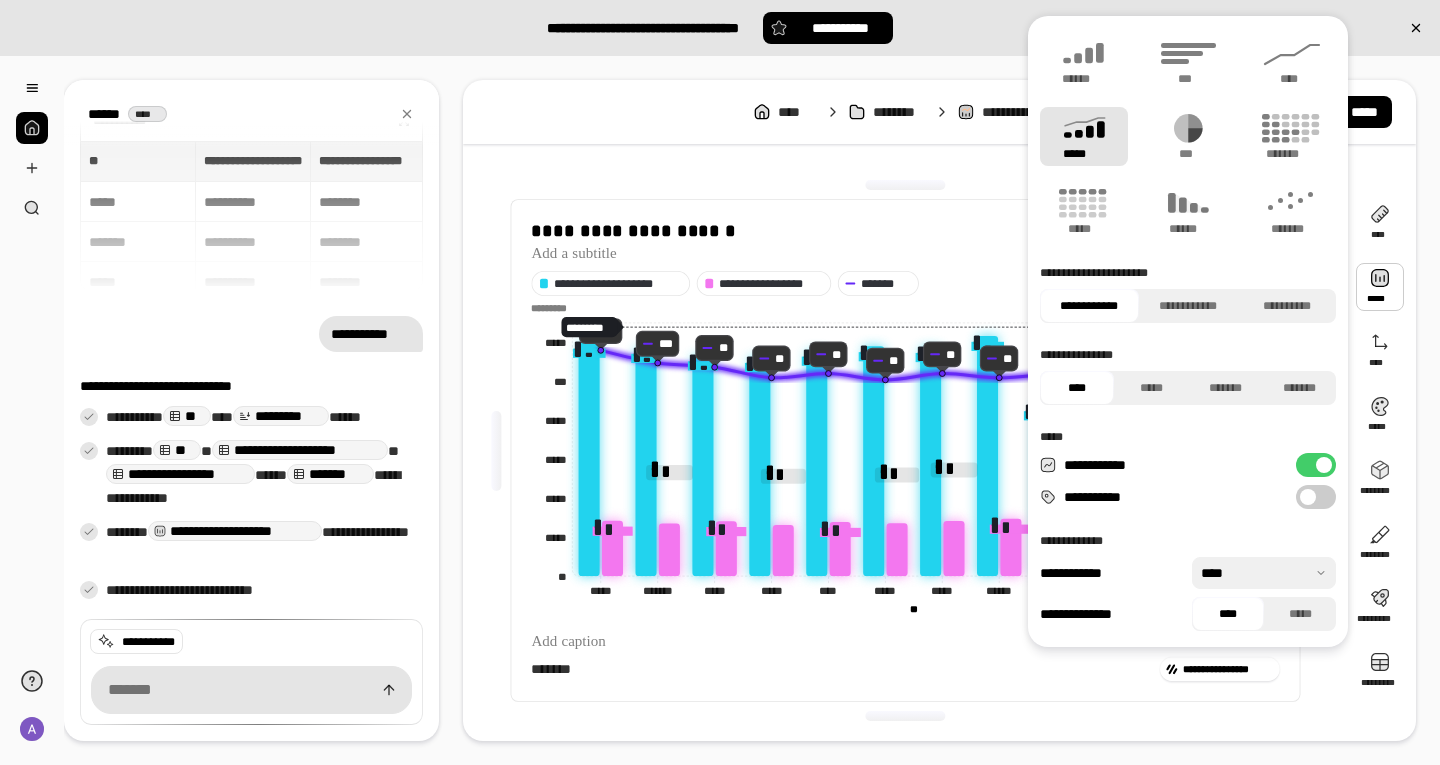 click at bounding box center (1324, 465) 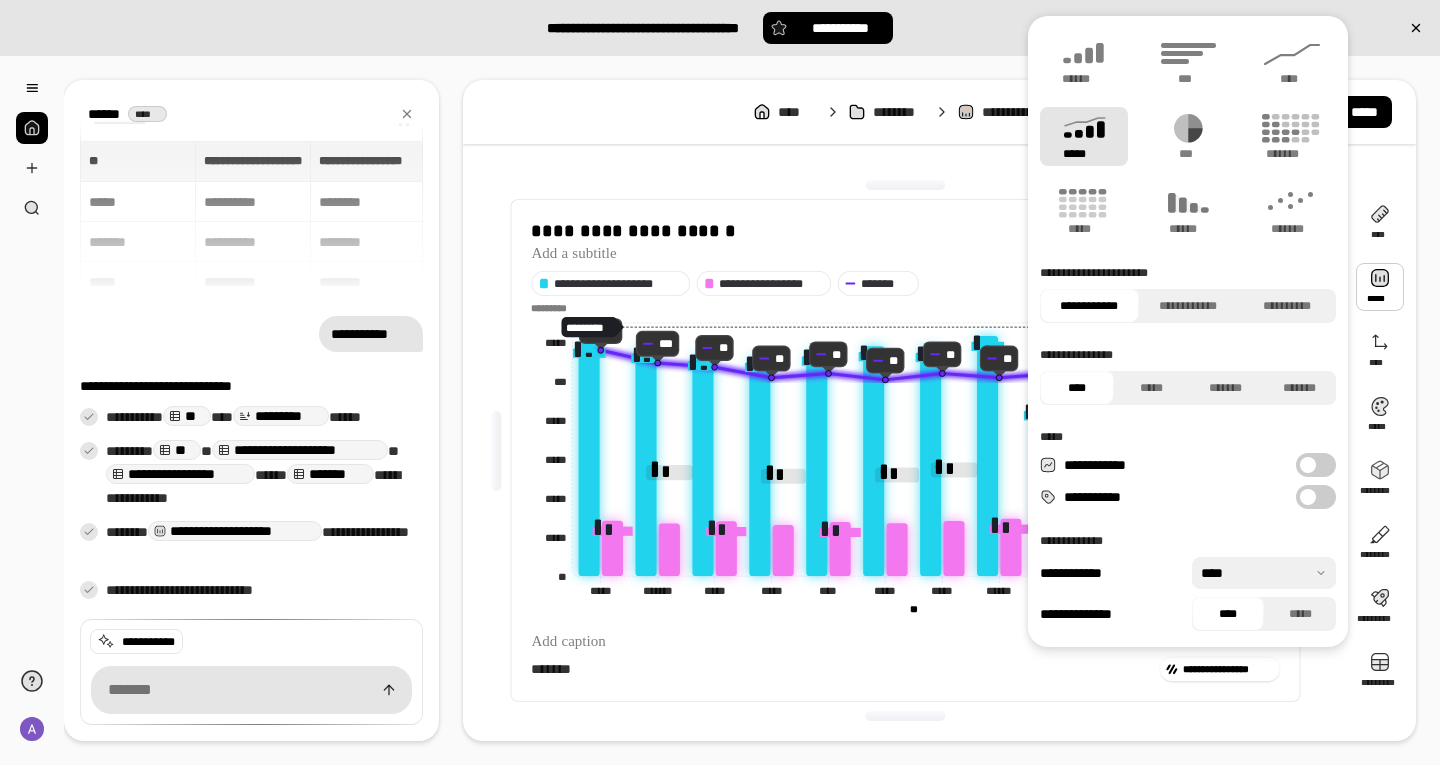 click at bounding box center (1264, 573) 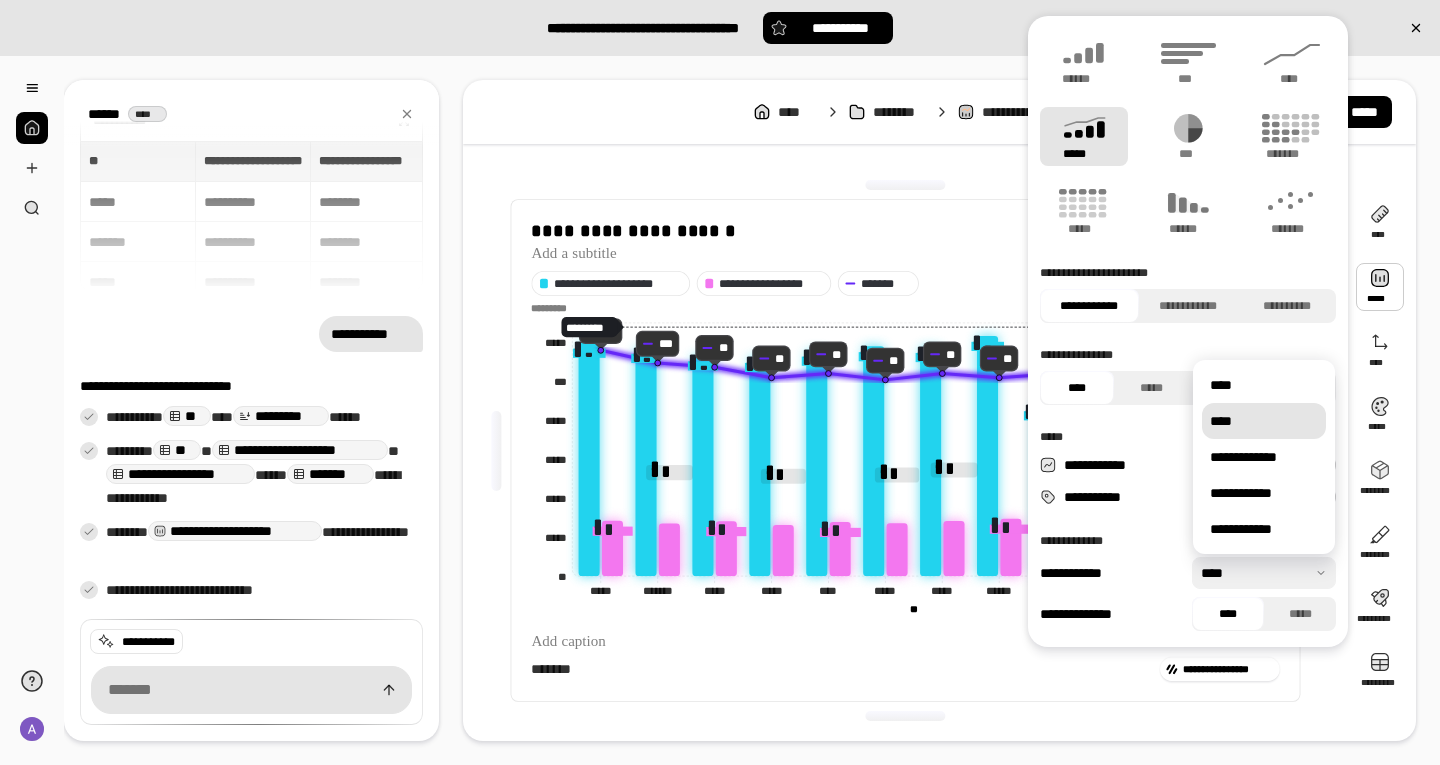click on "****" at bounding box center (1264, 421) 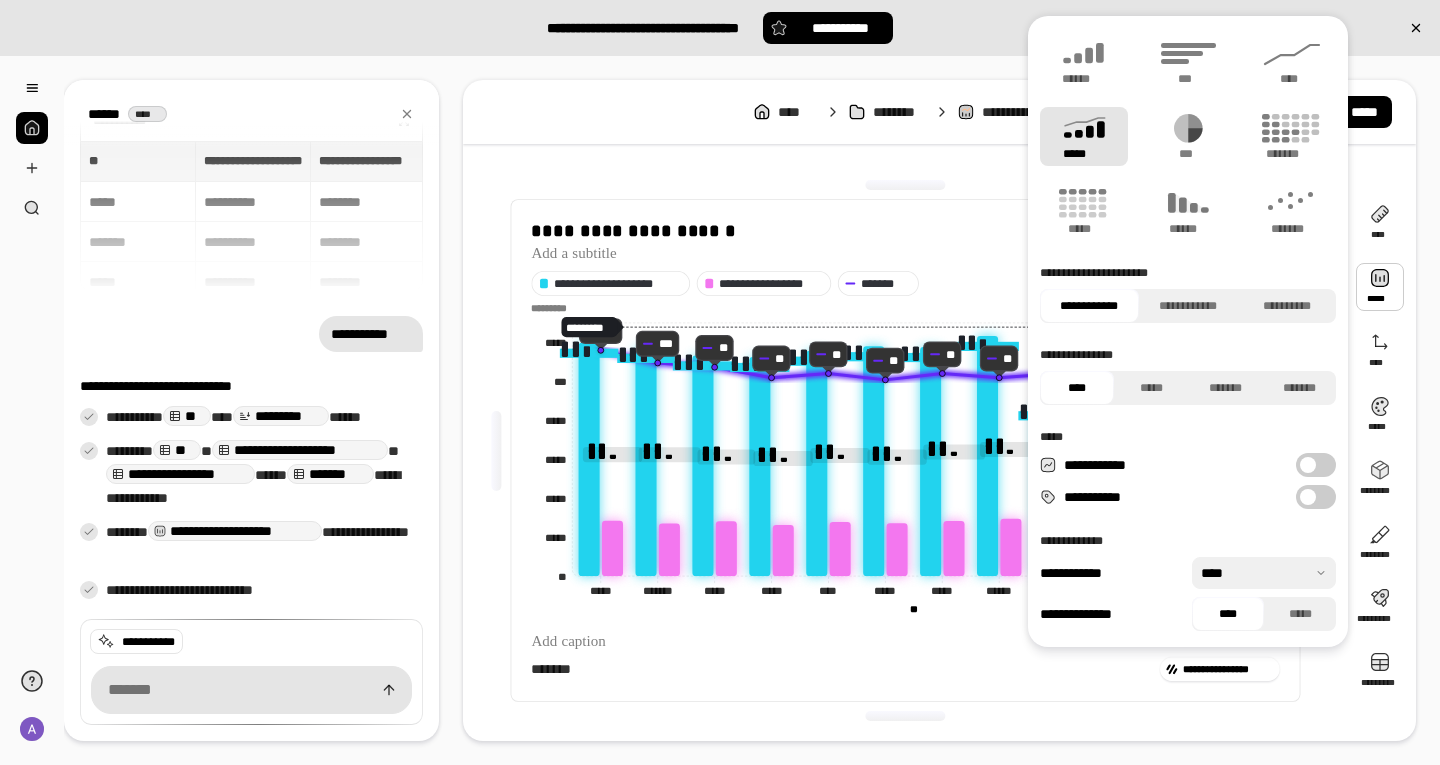 click at bounding box center [1264, 573] 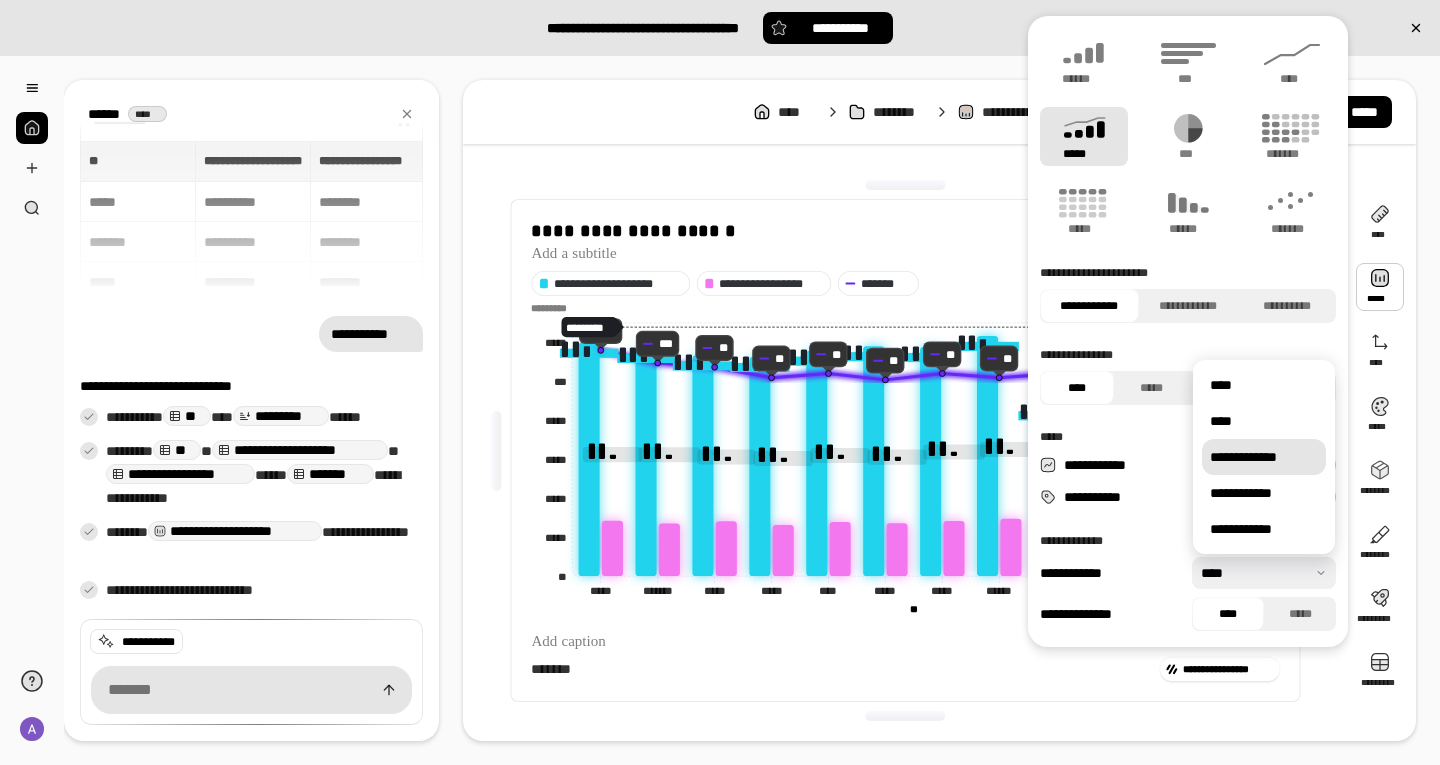 click on "**********" at bounding box center [1264, 457] 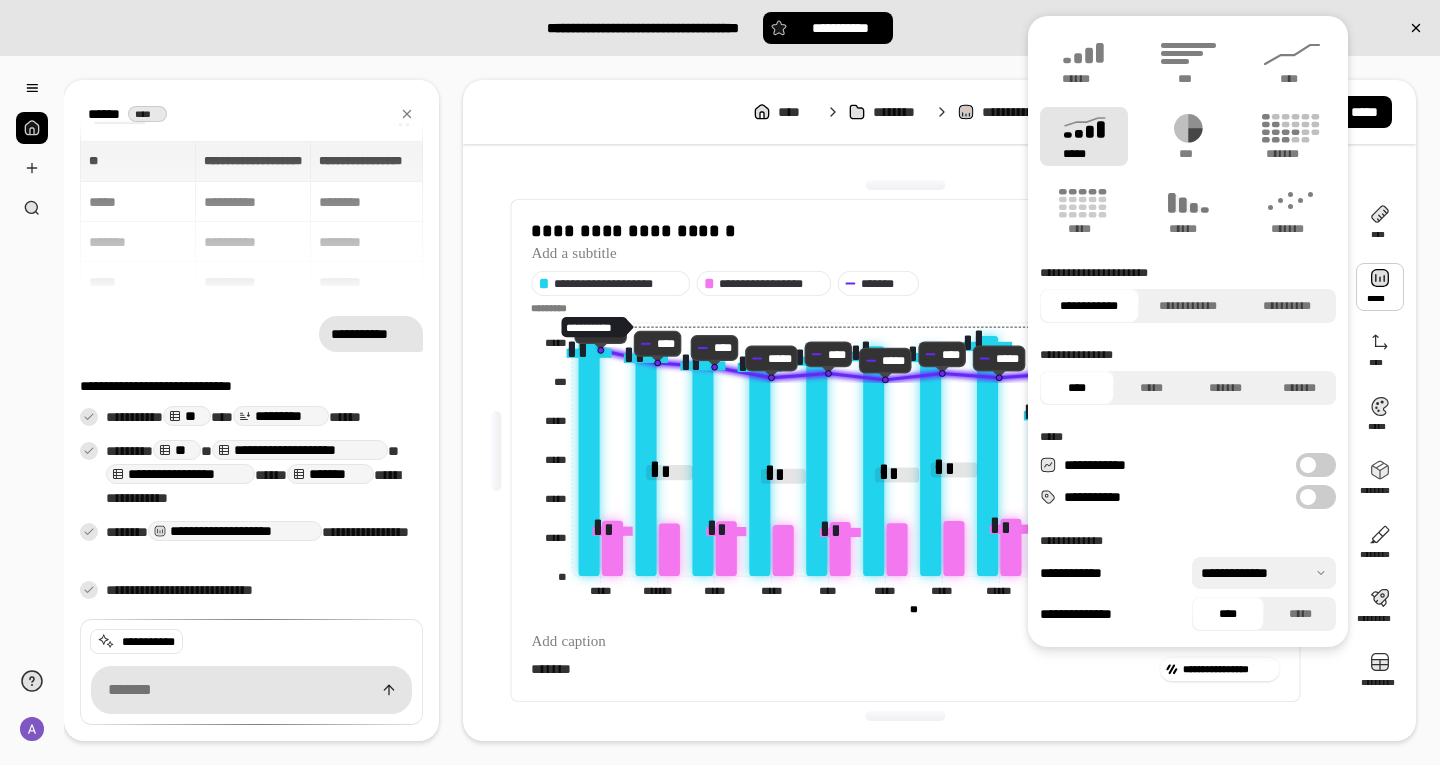 click at bounding box center [1264, 573] 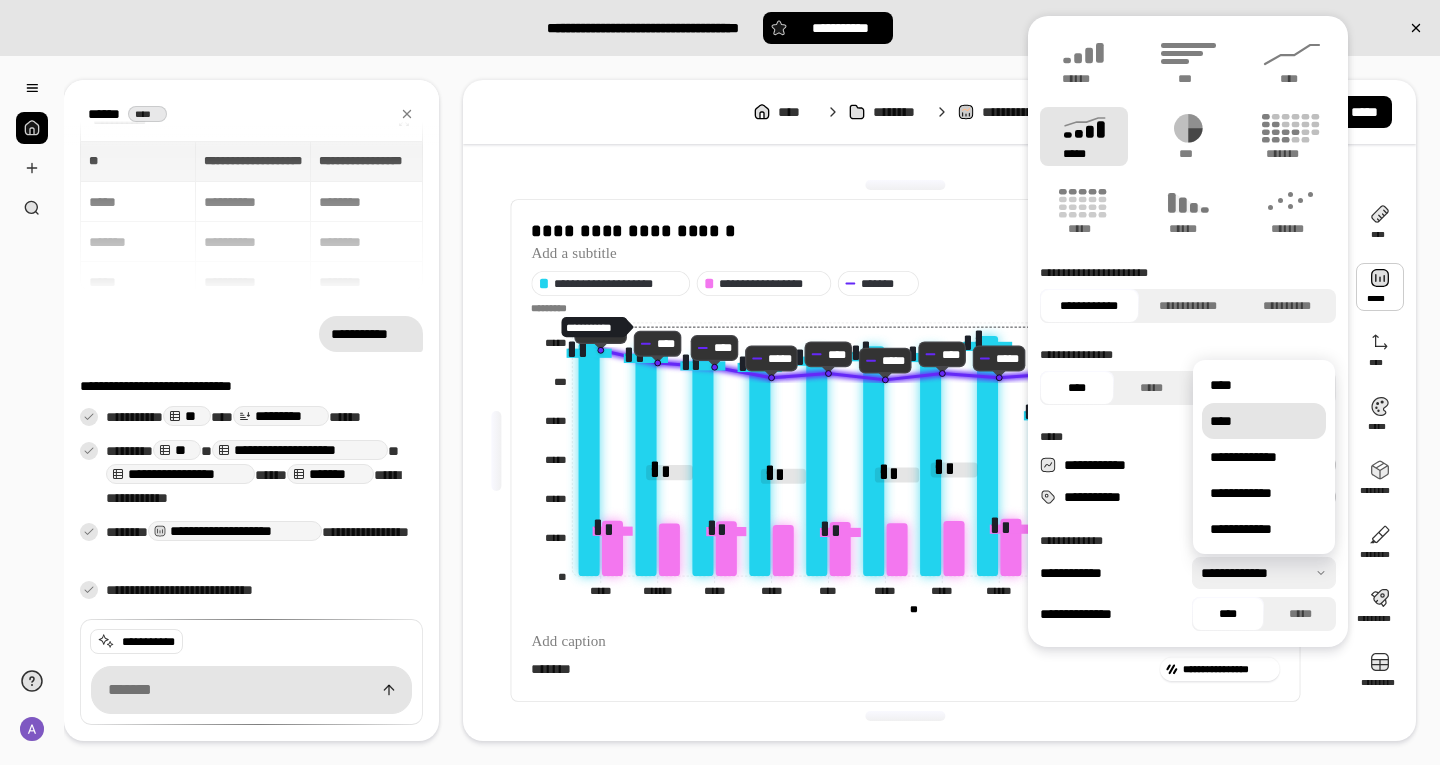 click on "****" at bounding box center [1264, 421] 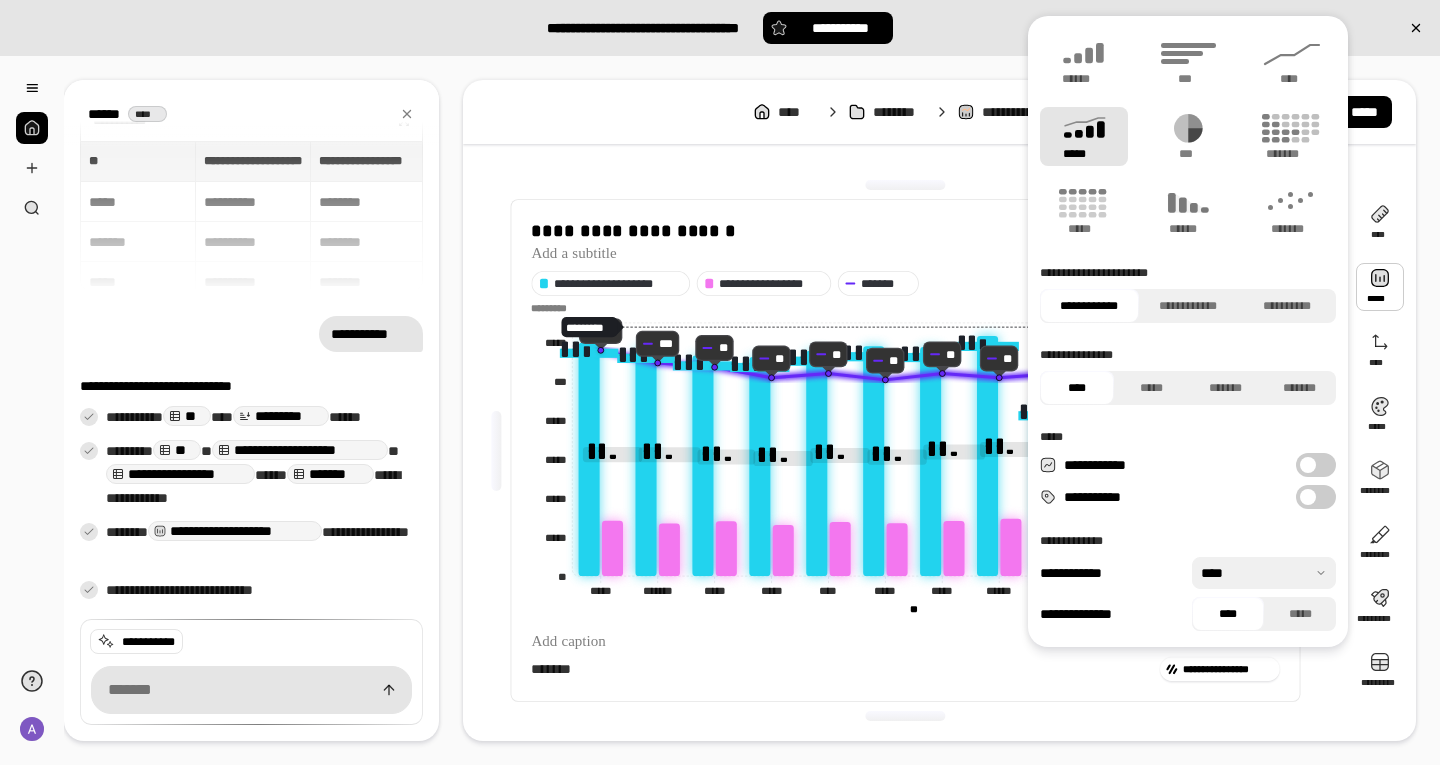click at bounding box center [1264, 573] 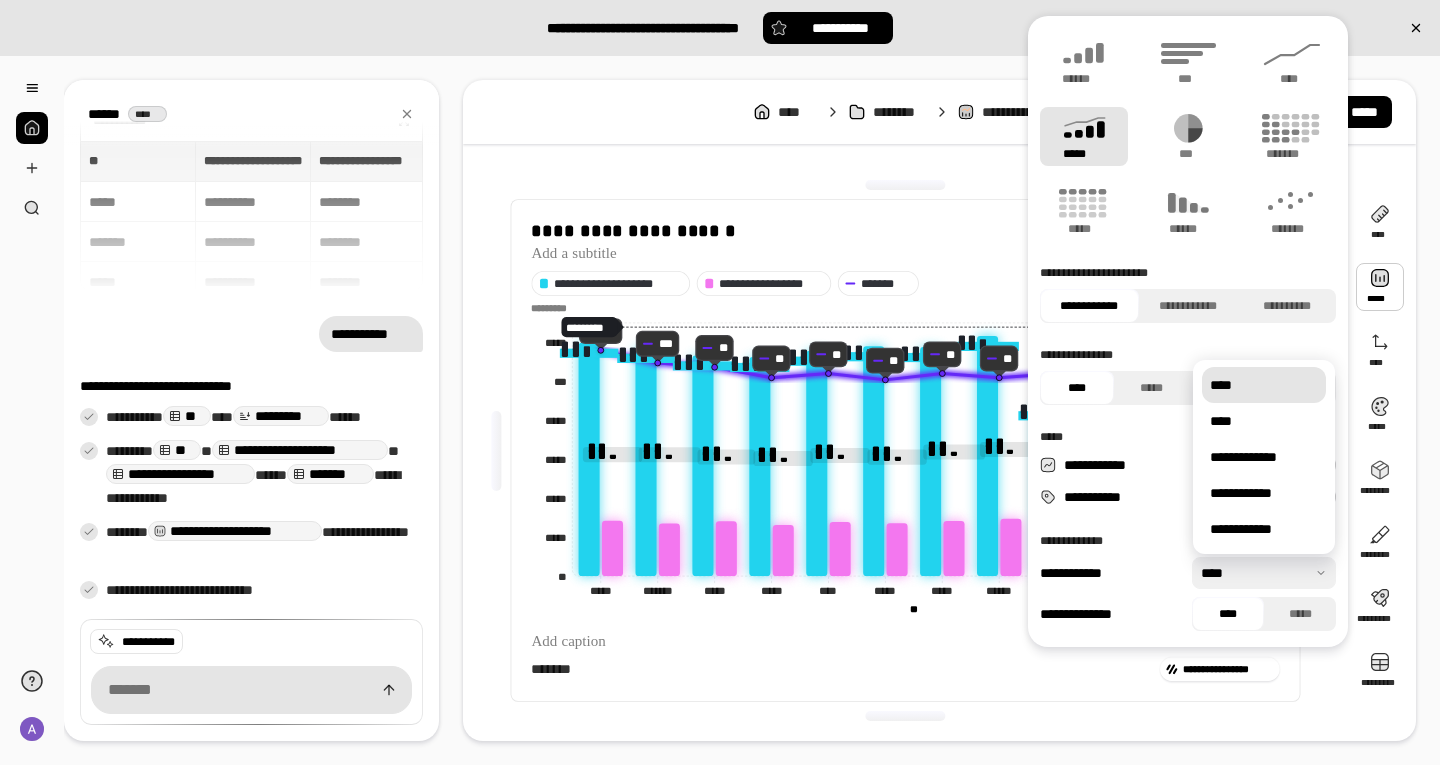 click on "****" at bounding box center [1264, 385] 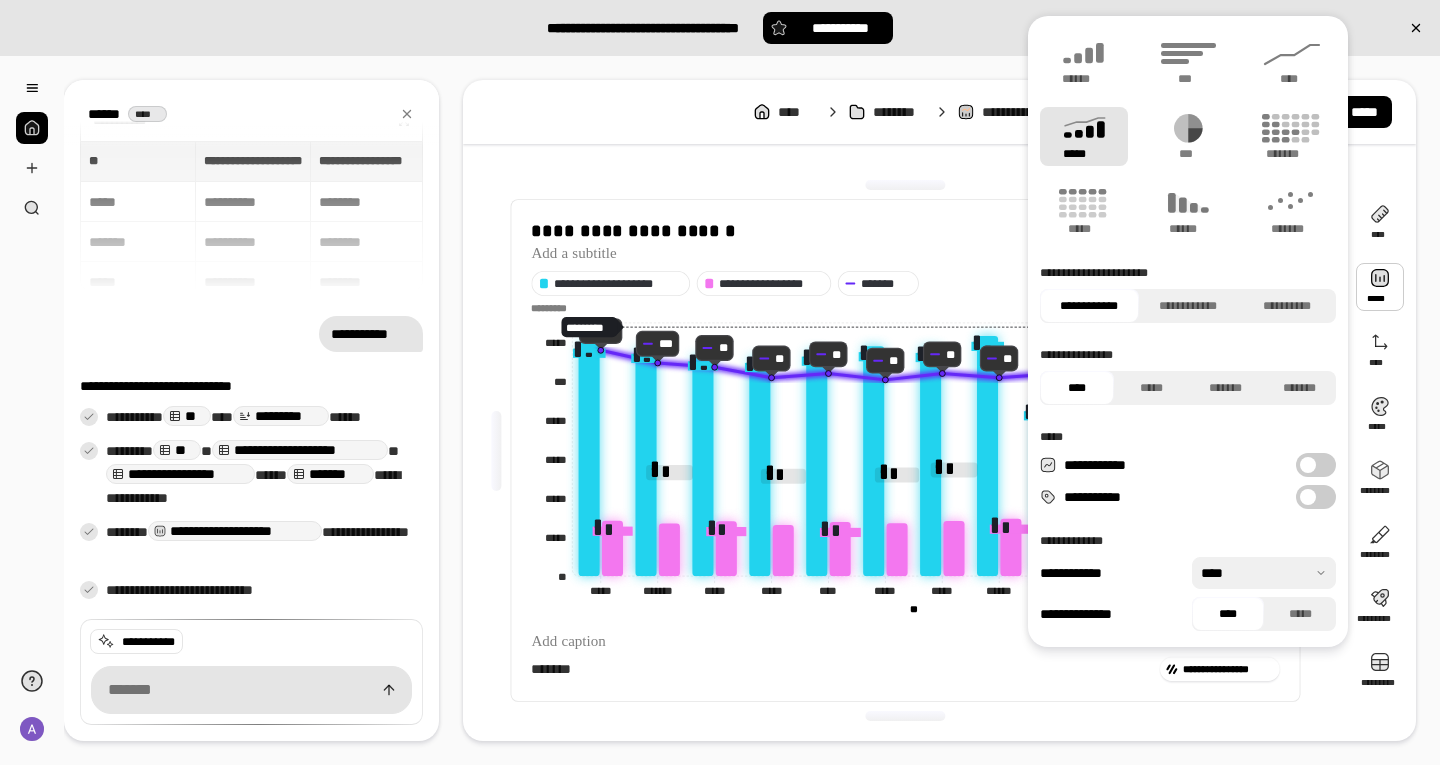 click at bounding box center (1264, 573) 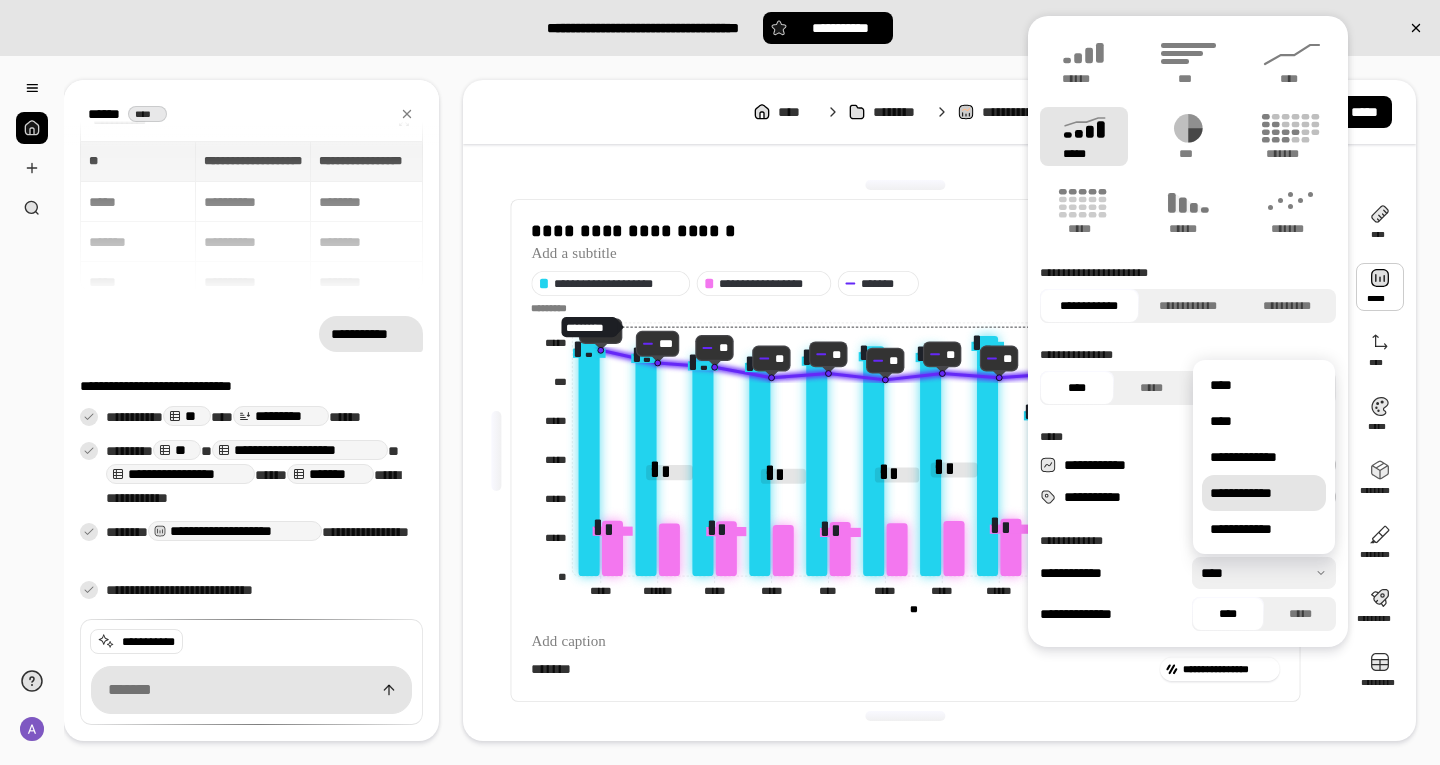 click on "**********" at bounding box center (1264, 493) 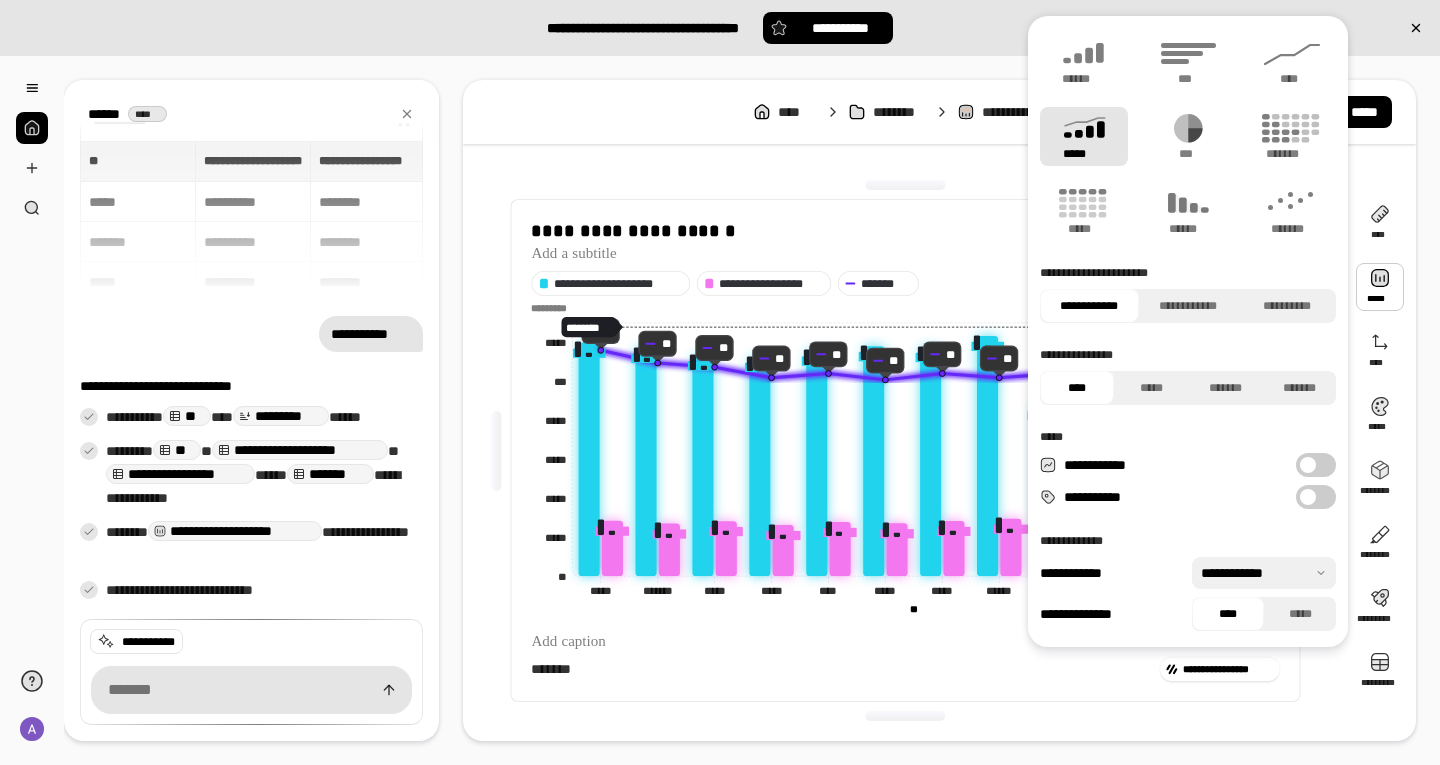 click at bounding box center (1264, 573) 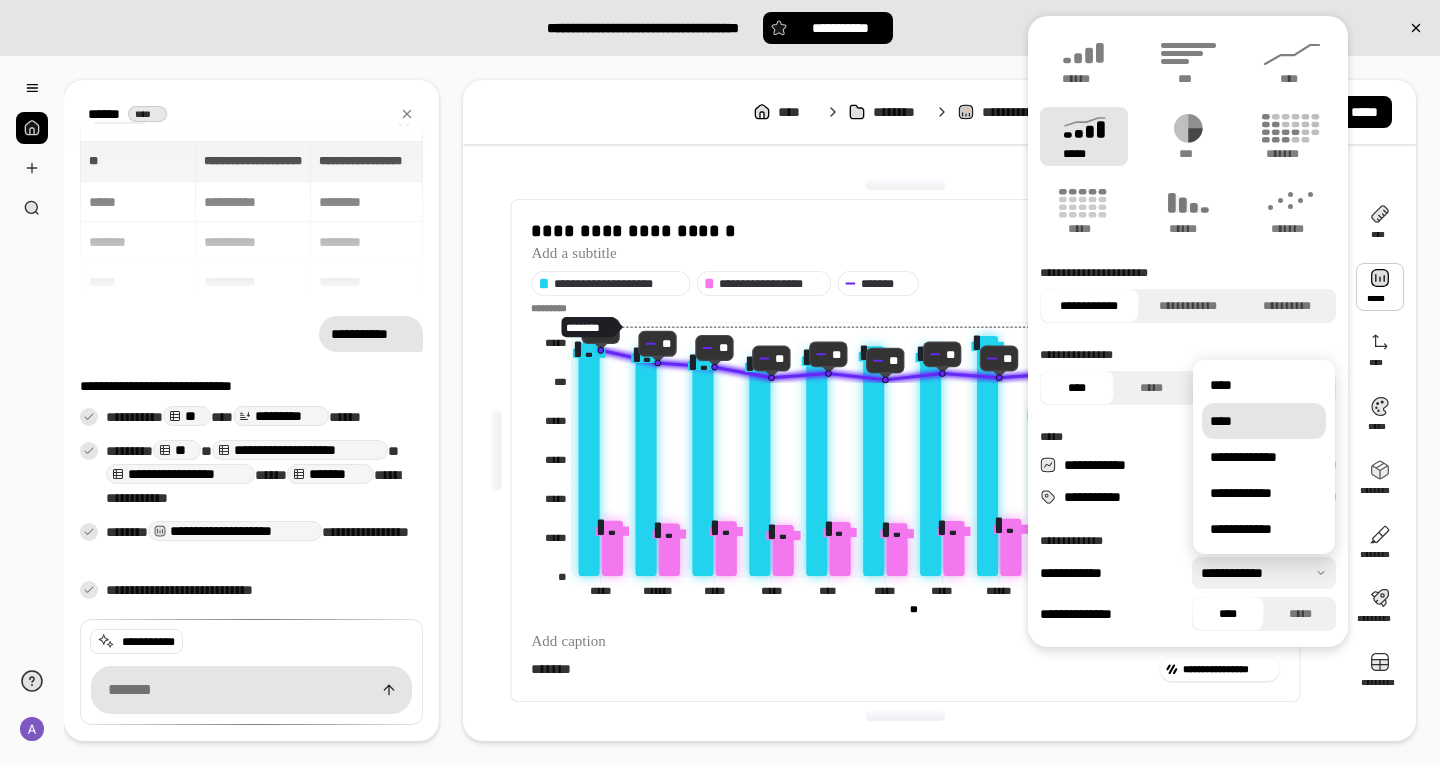 click on "****" at bounding box center (1264, 421) 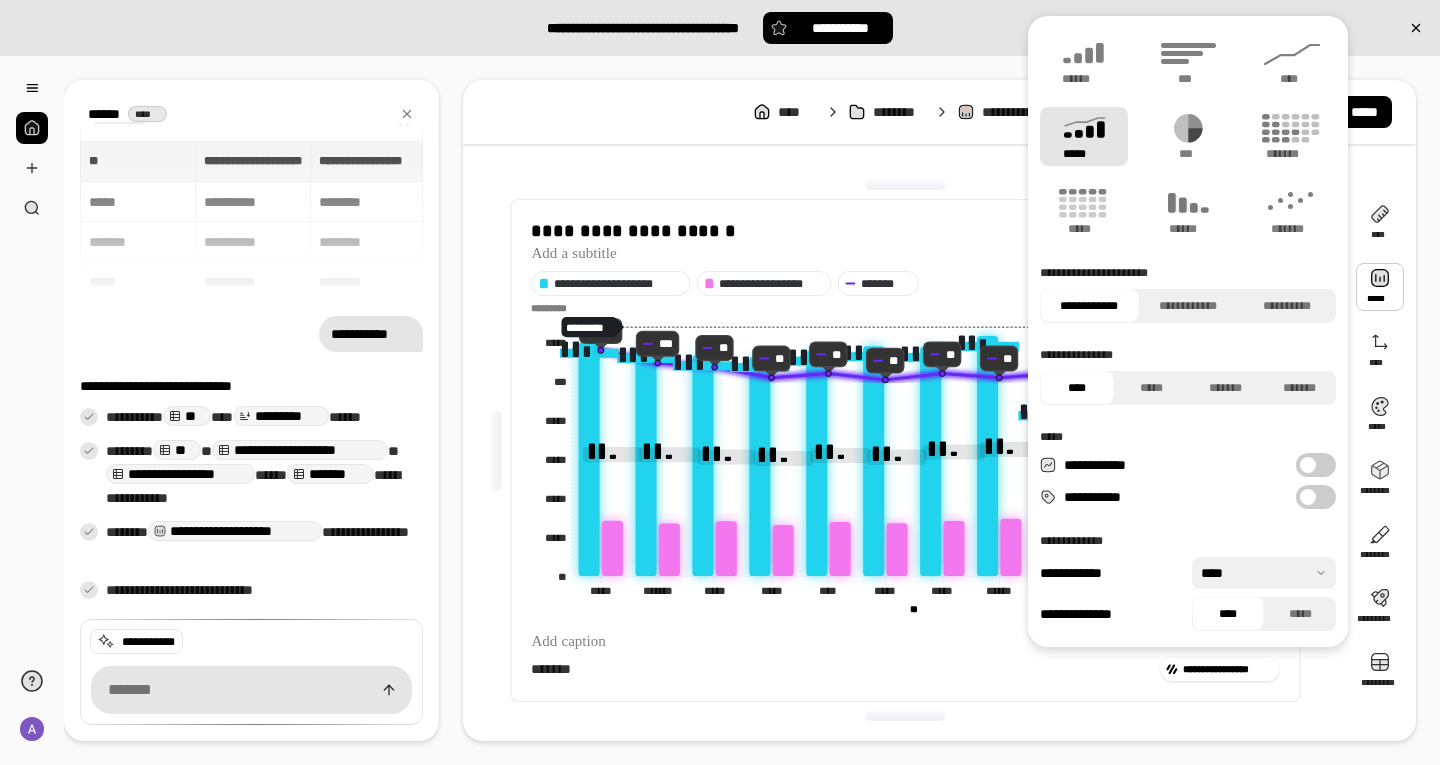 click on "****" at bounding box center [1228, 614] 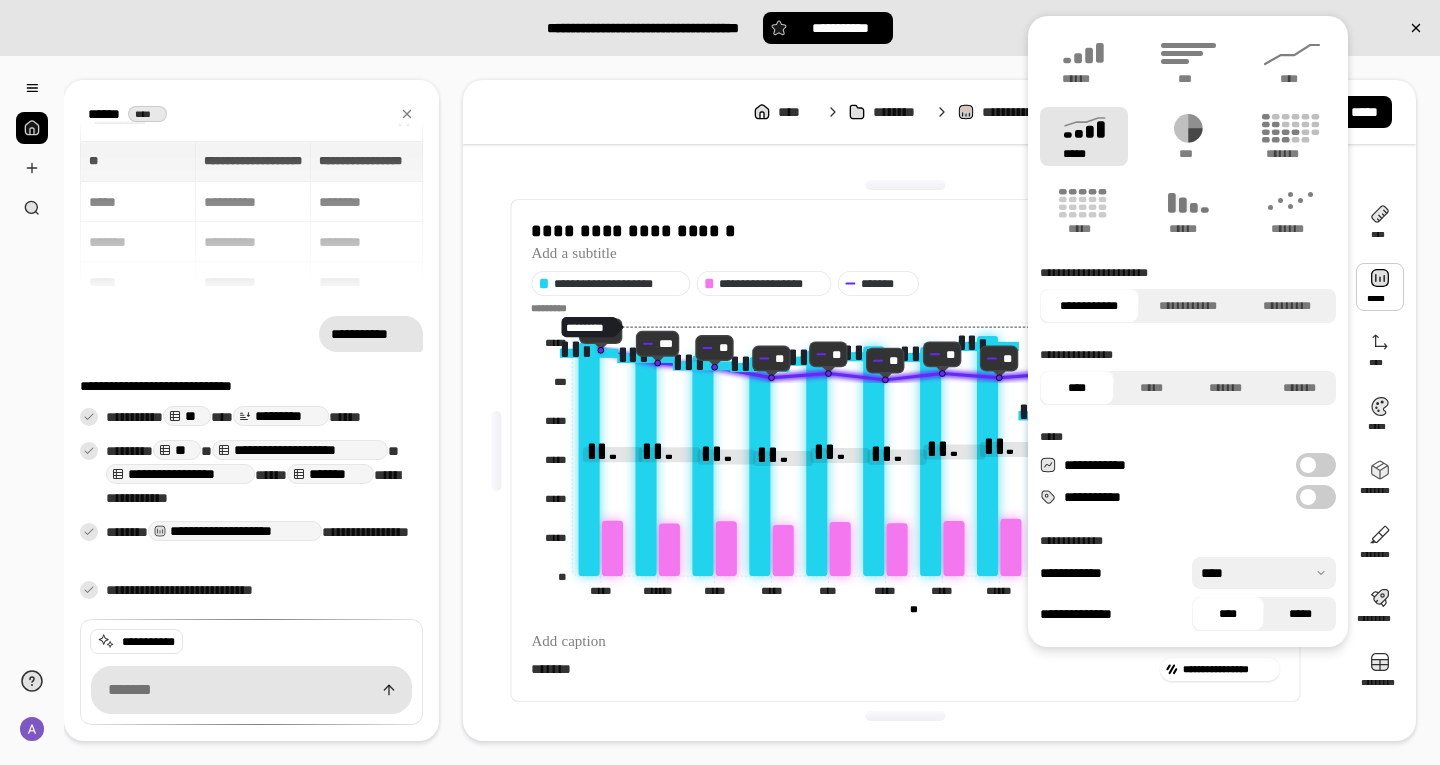 click on "*****" at bounding box center (1300, 614) 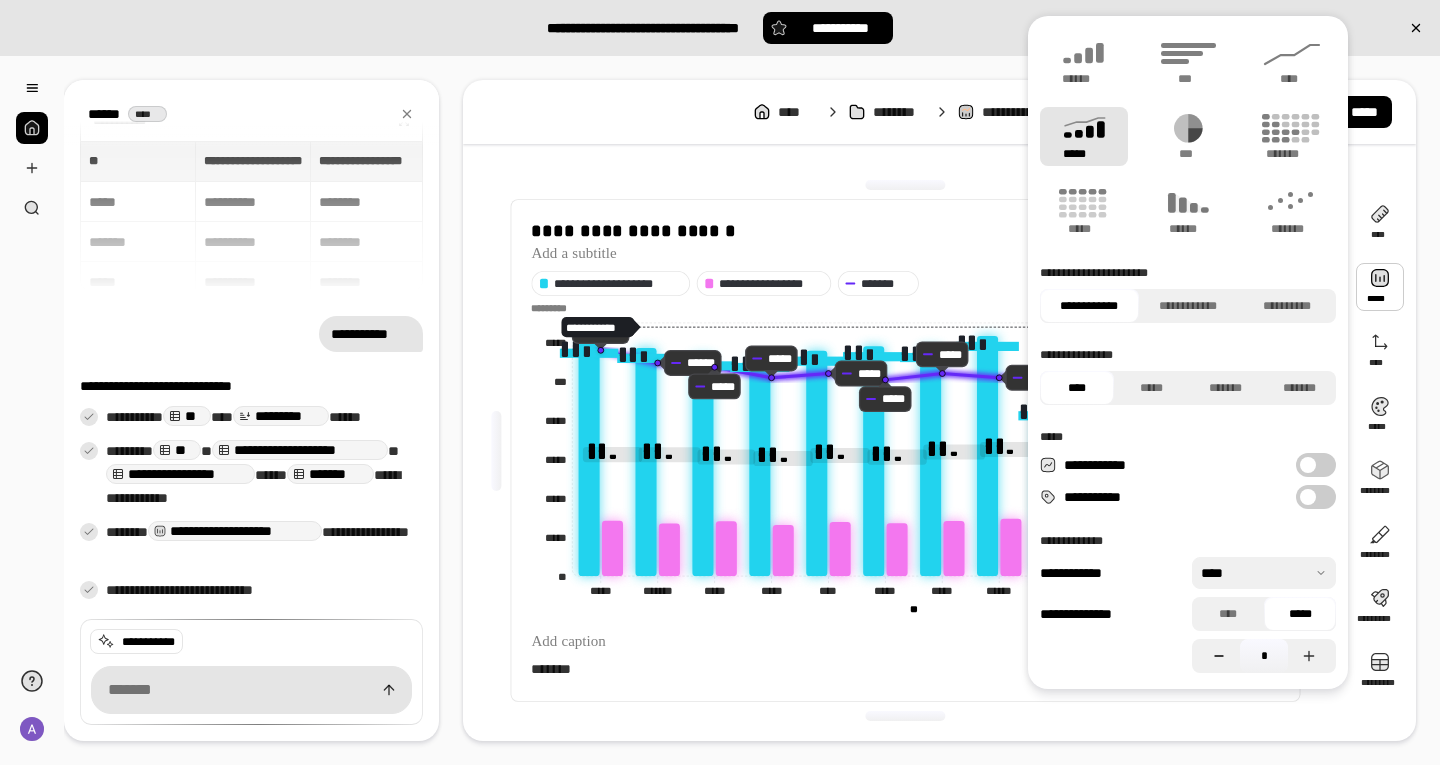 click 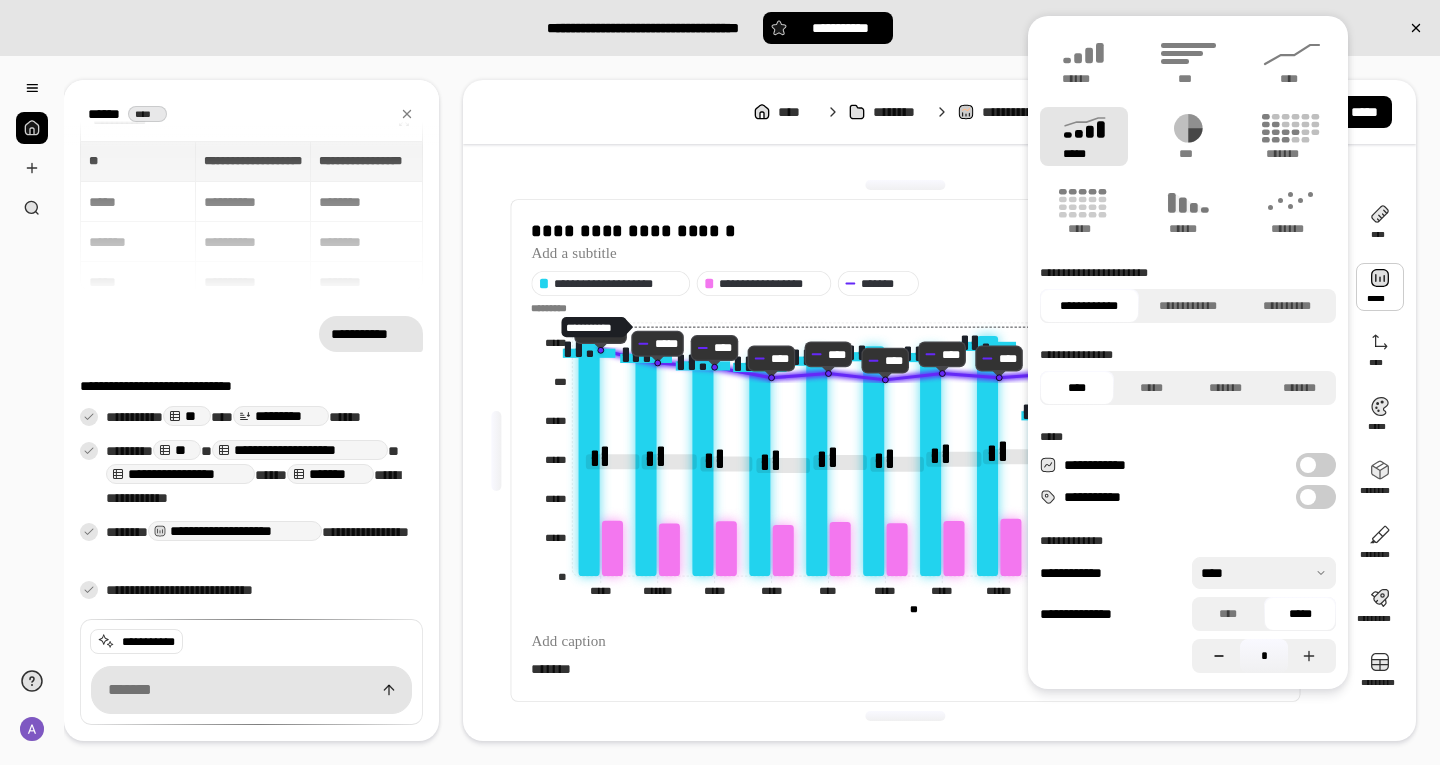 click 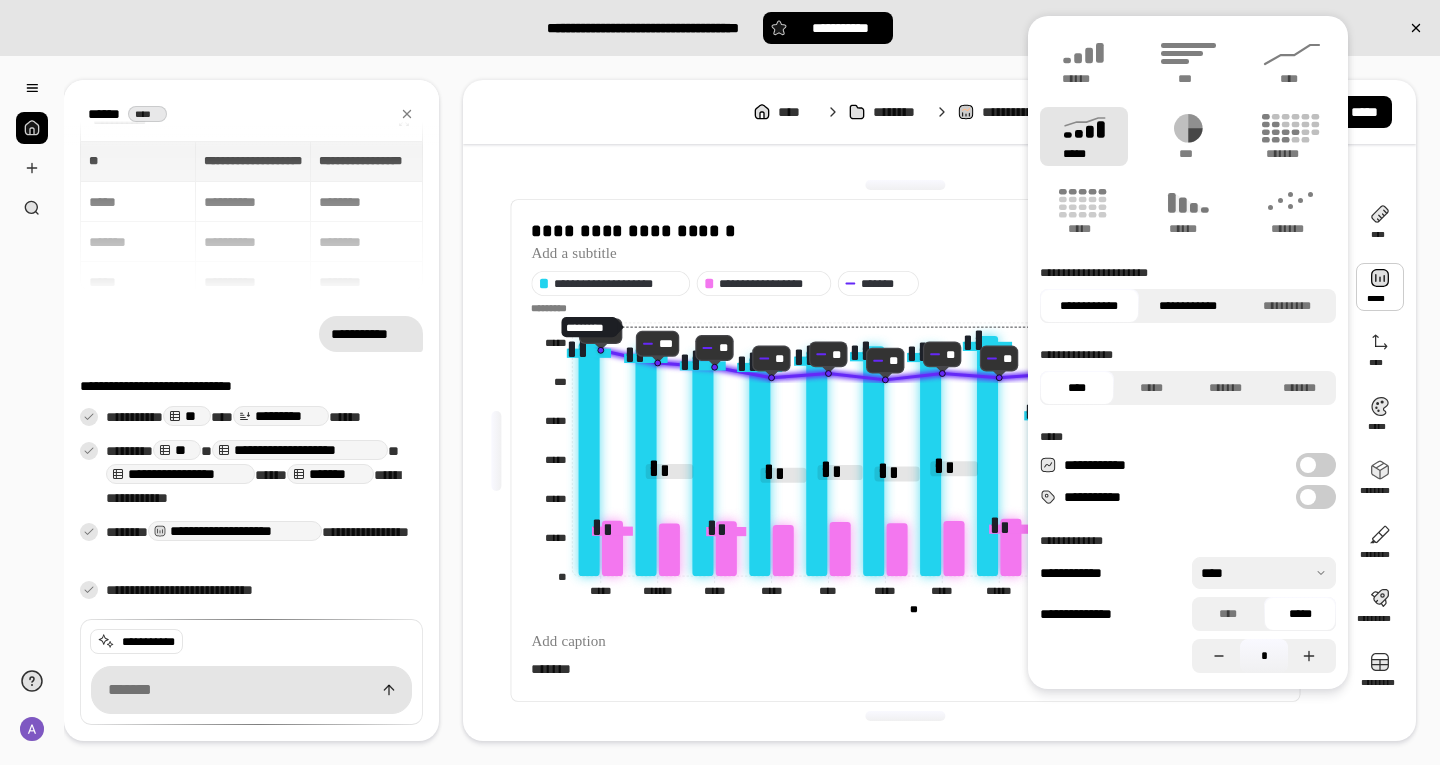 click on "**********" at bounding box center (1188, 306) 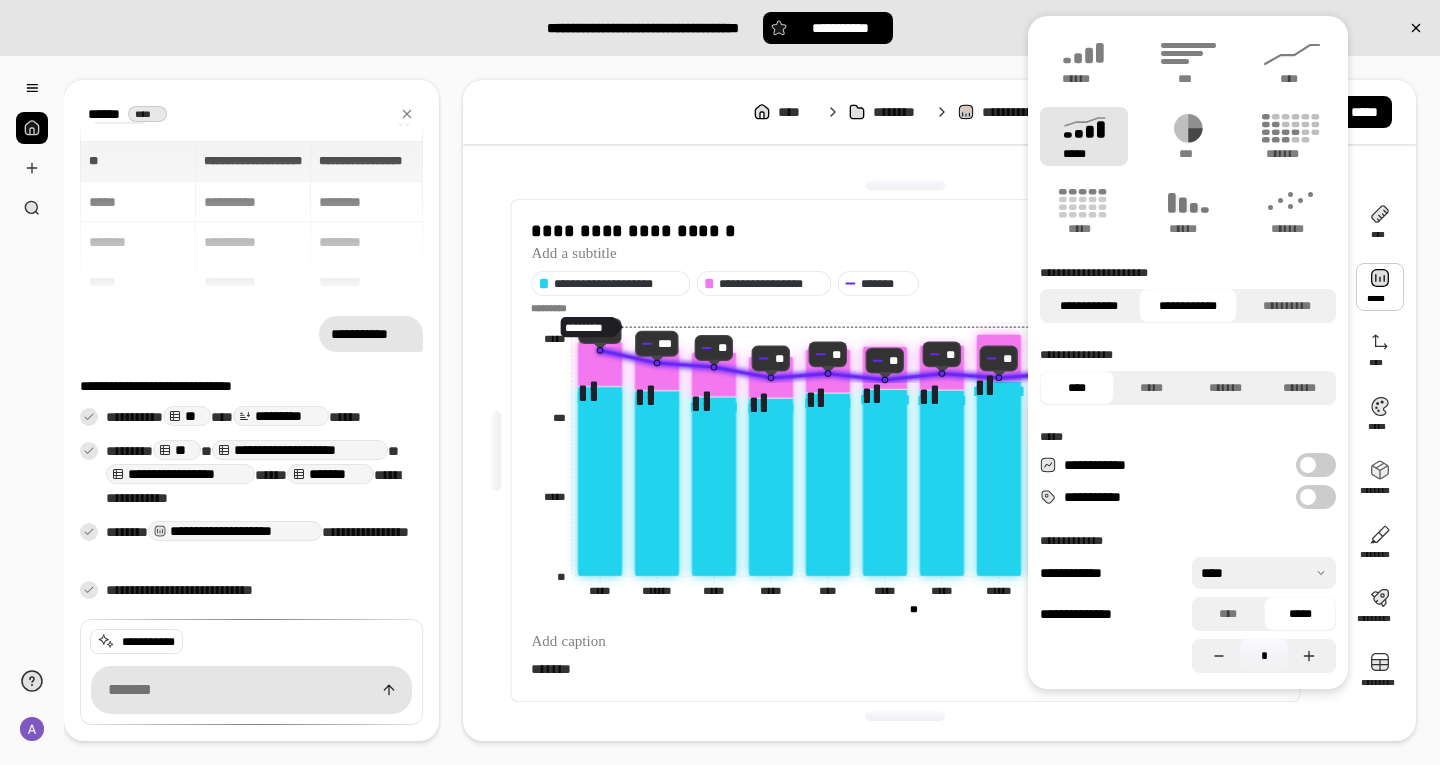 click on "**********" at bounding box center (1089, 306) 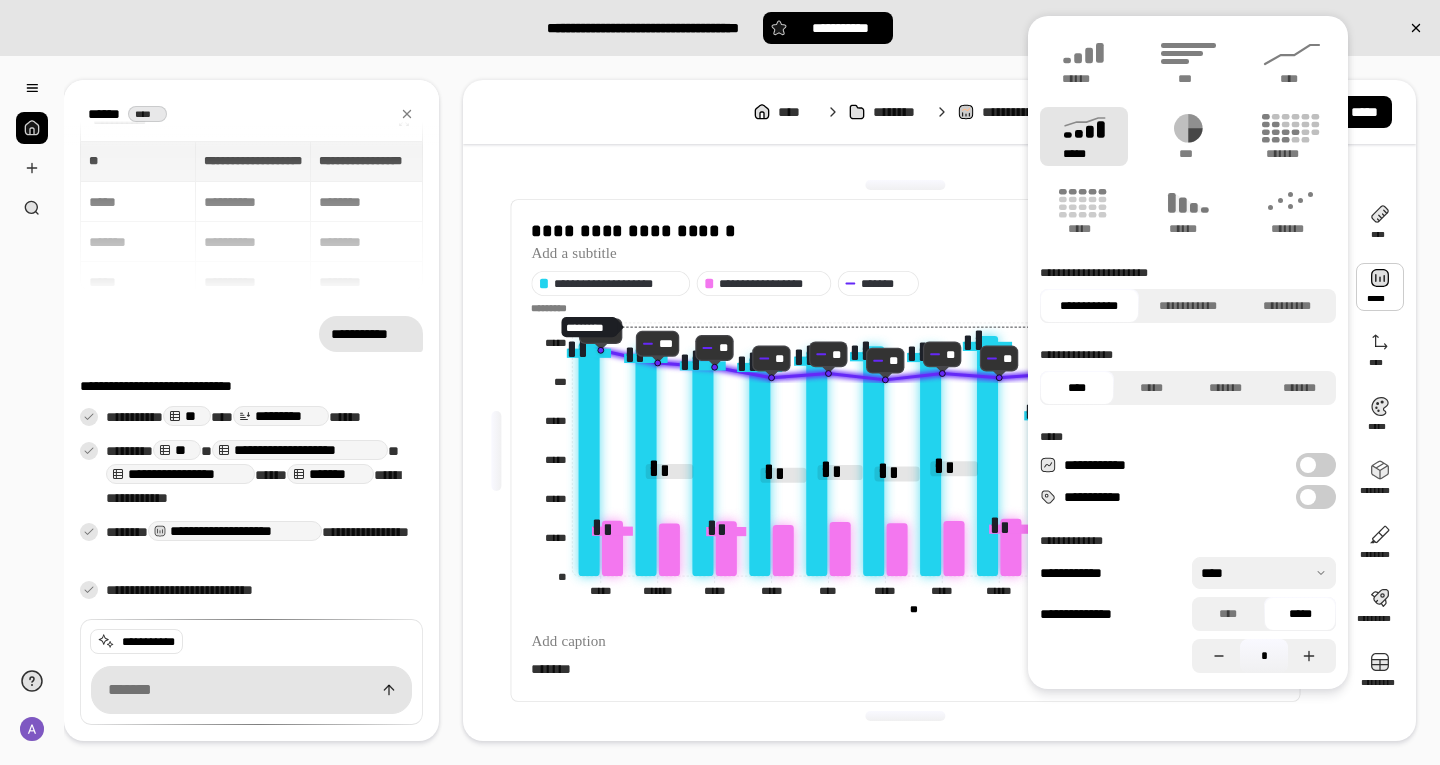 click at bounding box center (1264, 573) 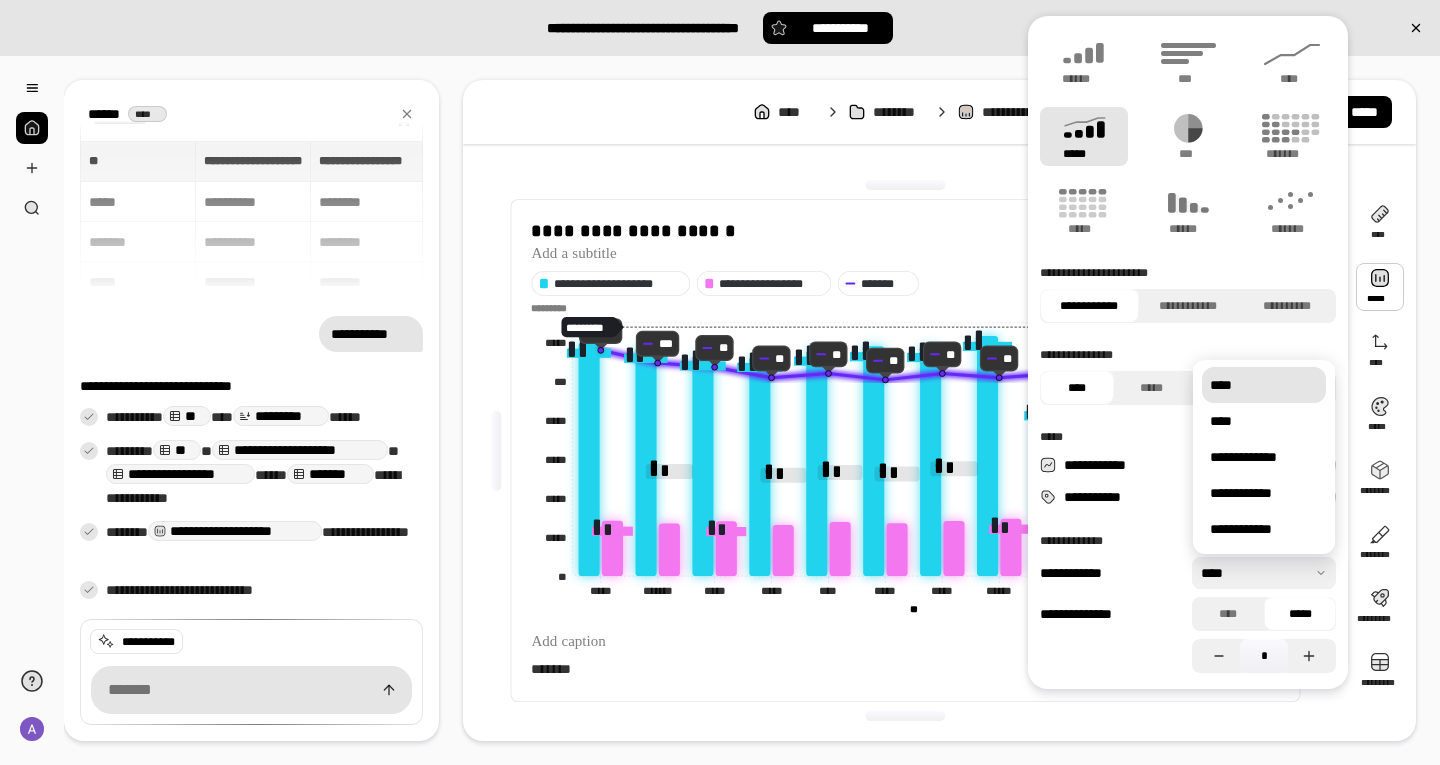 click on "****" at bounding box center (1264, 385) 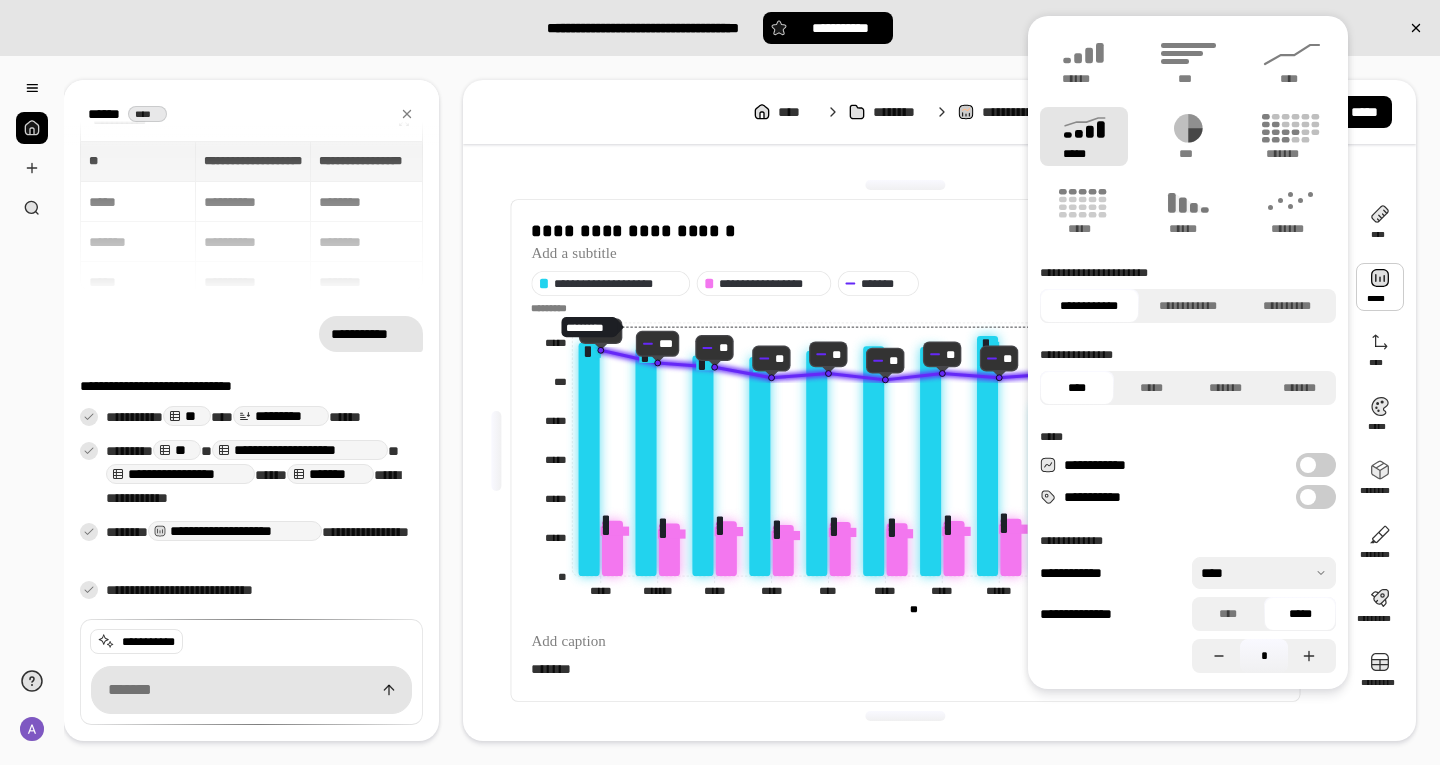 click at bounding box center (1264, 573) 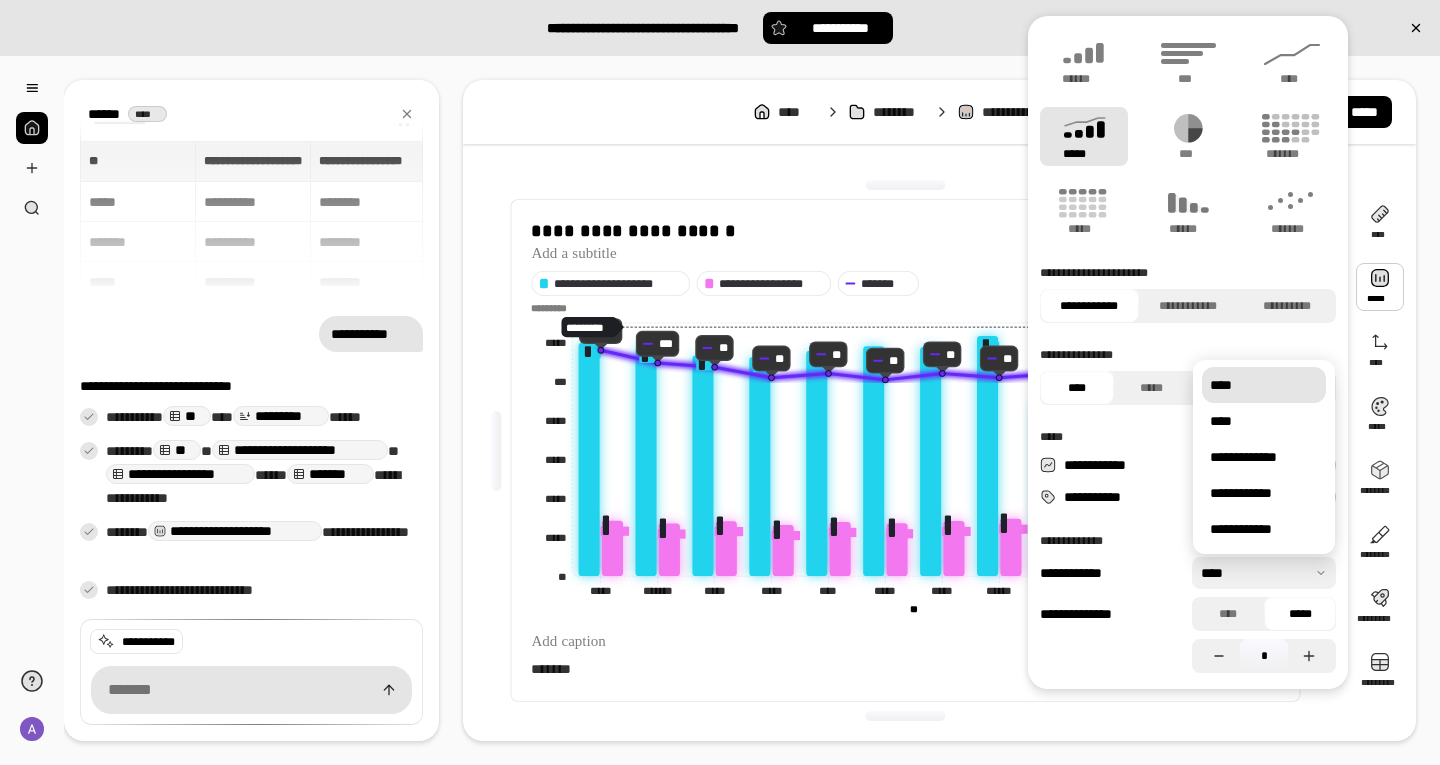 click on "****" at bounding box center (1264, 385) 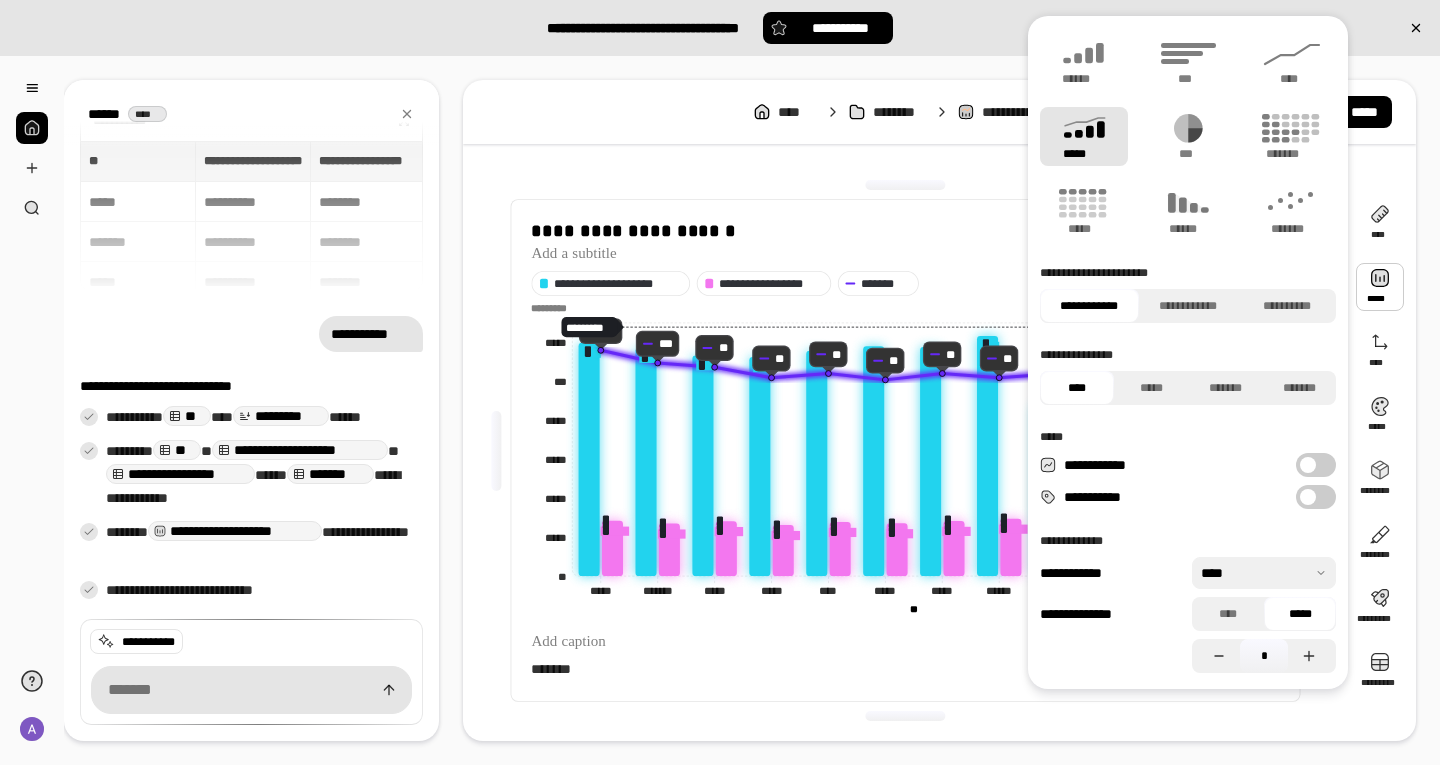 click at bounding box center (1264, 573) 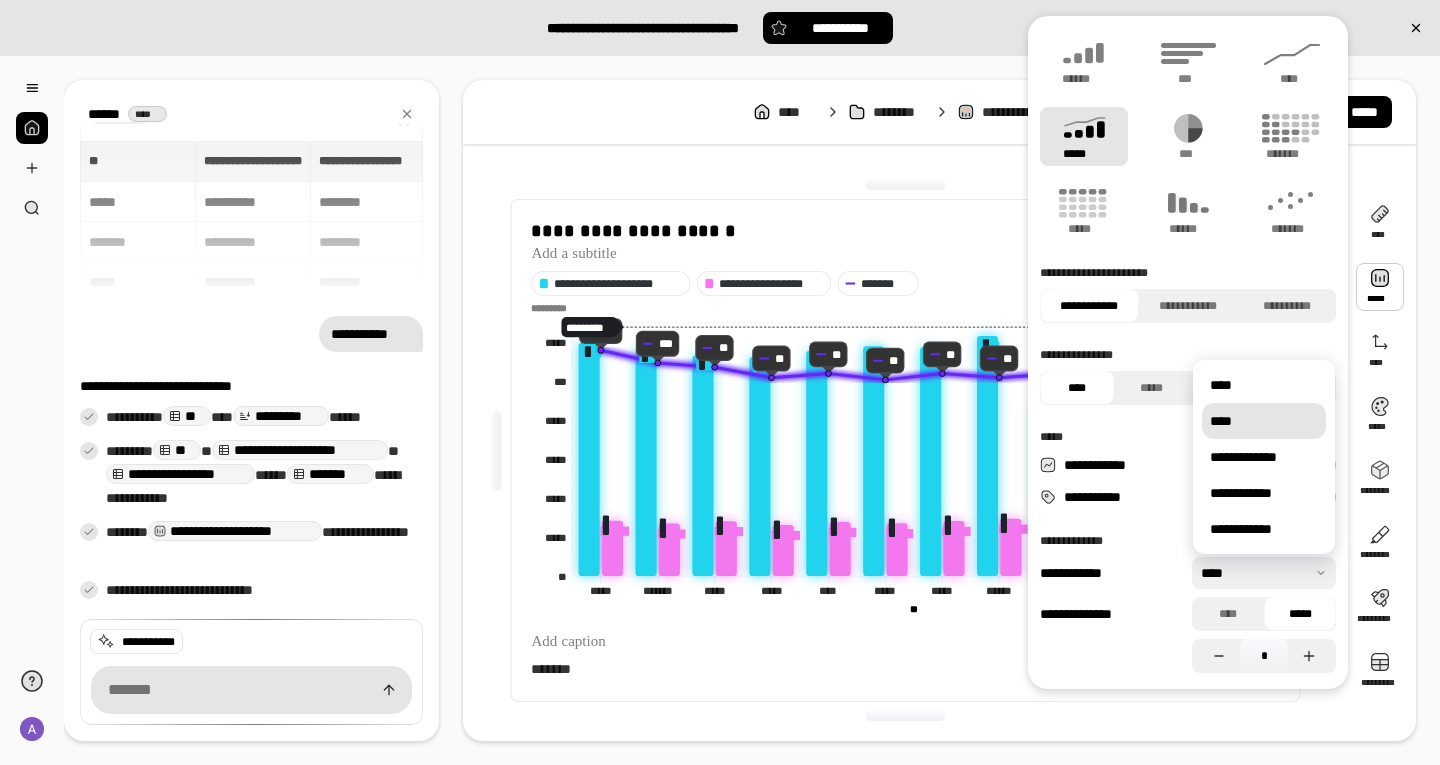 click on "****" at bounding box center [1264, 421] 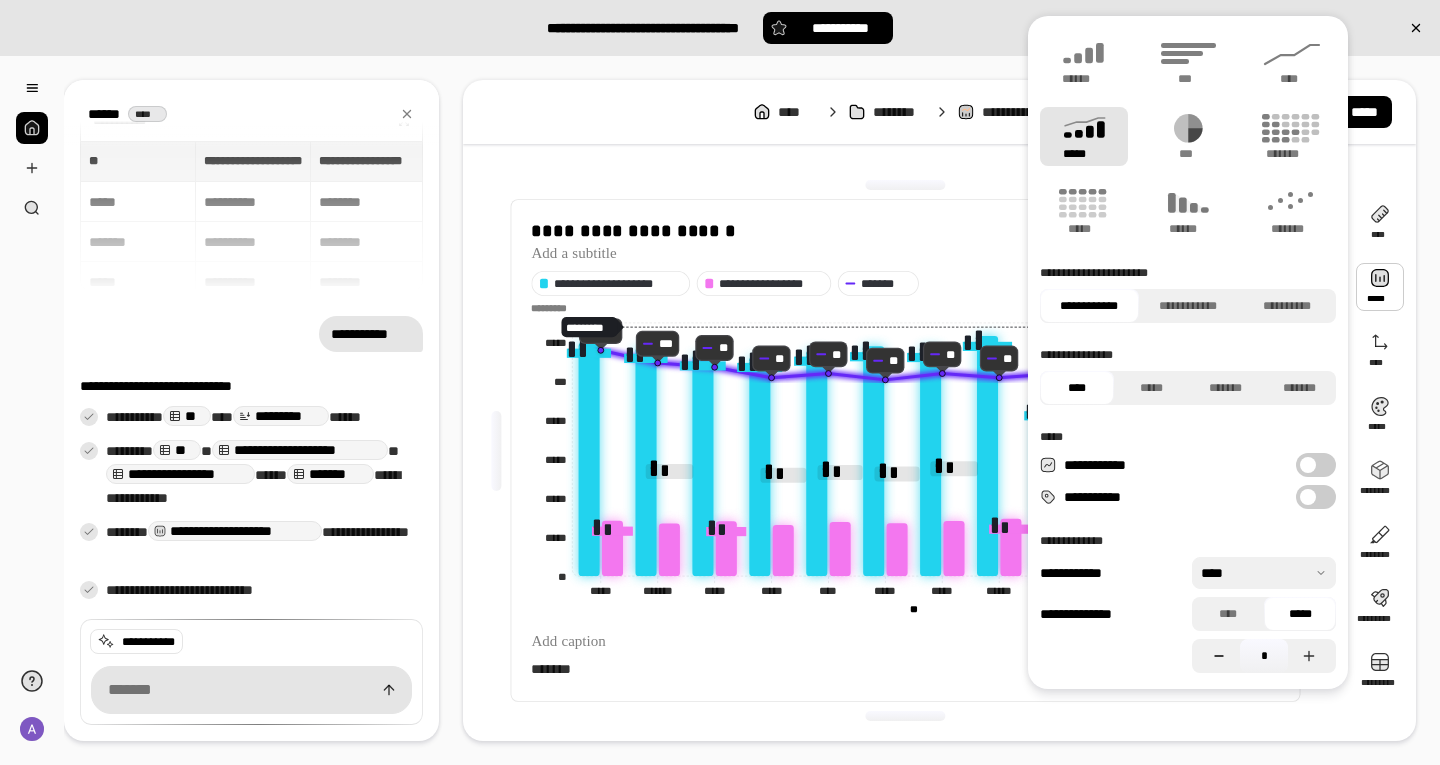 click at bounding box center [1216, 656] 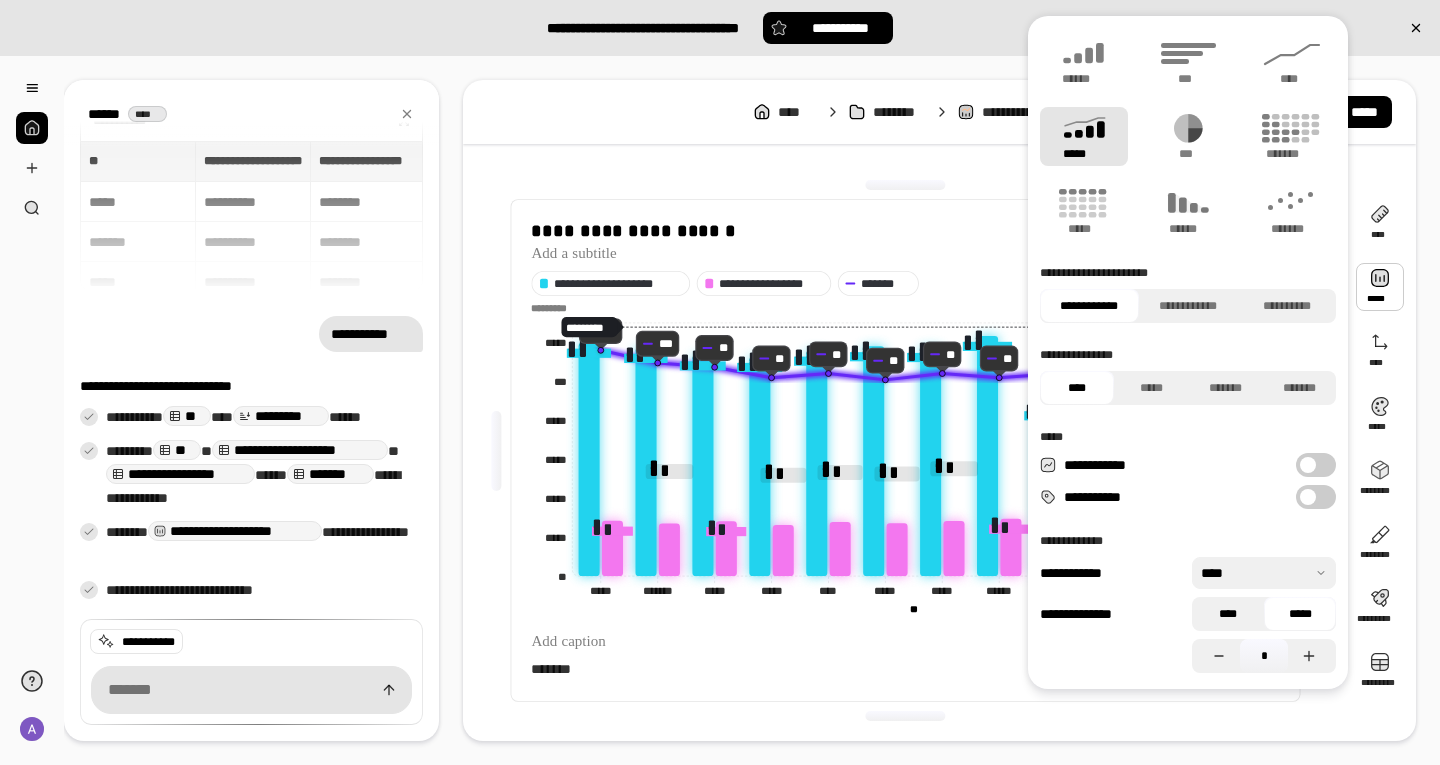 click on "****" at bounding box center (1228, 614) 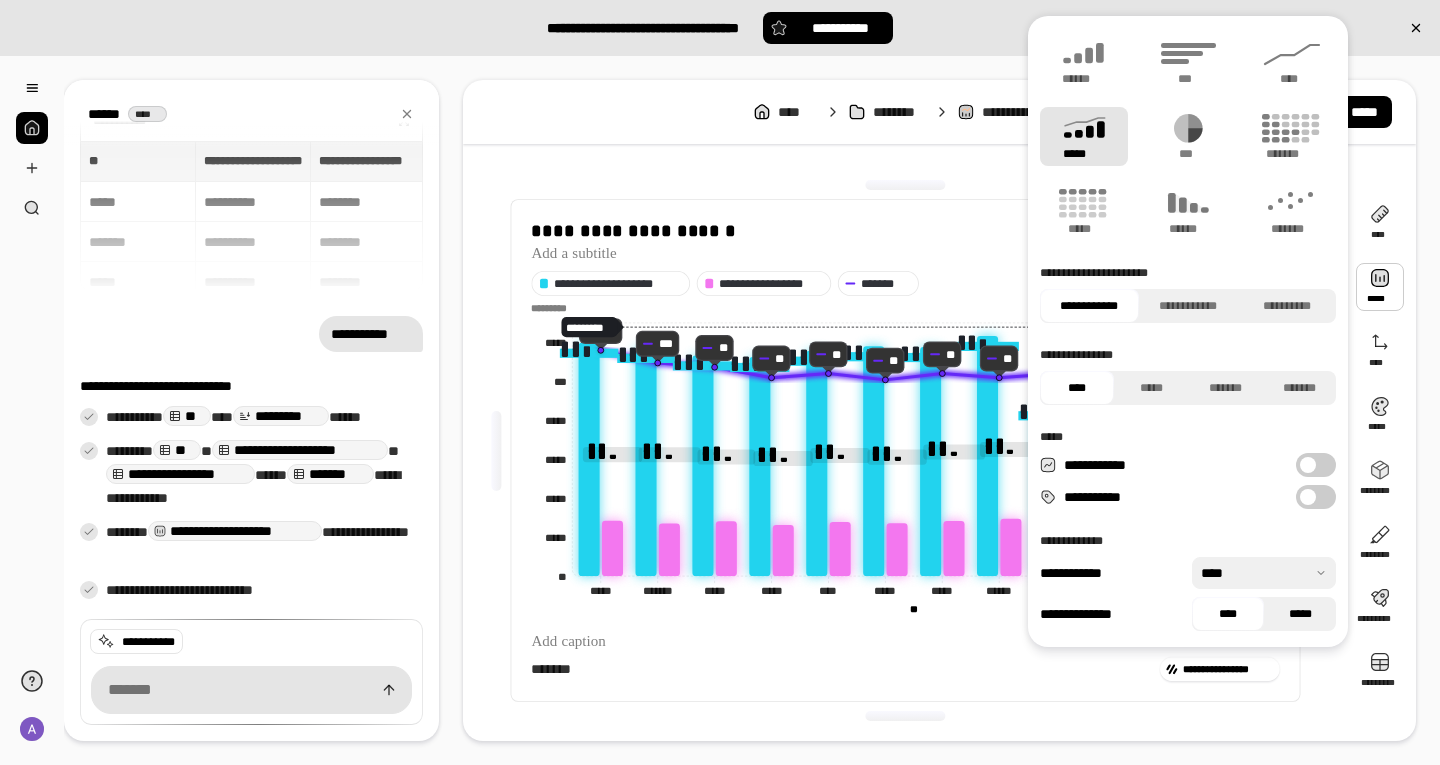 click on "*****" at bounding box center (1300, 614) 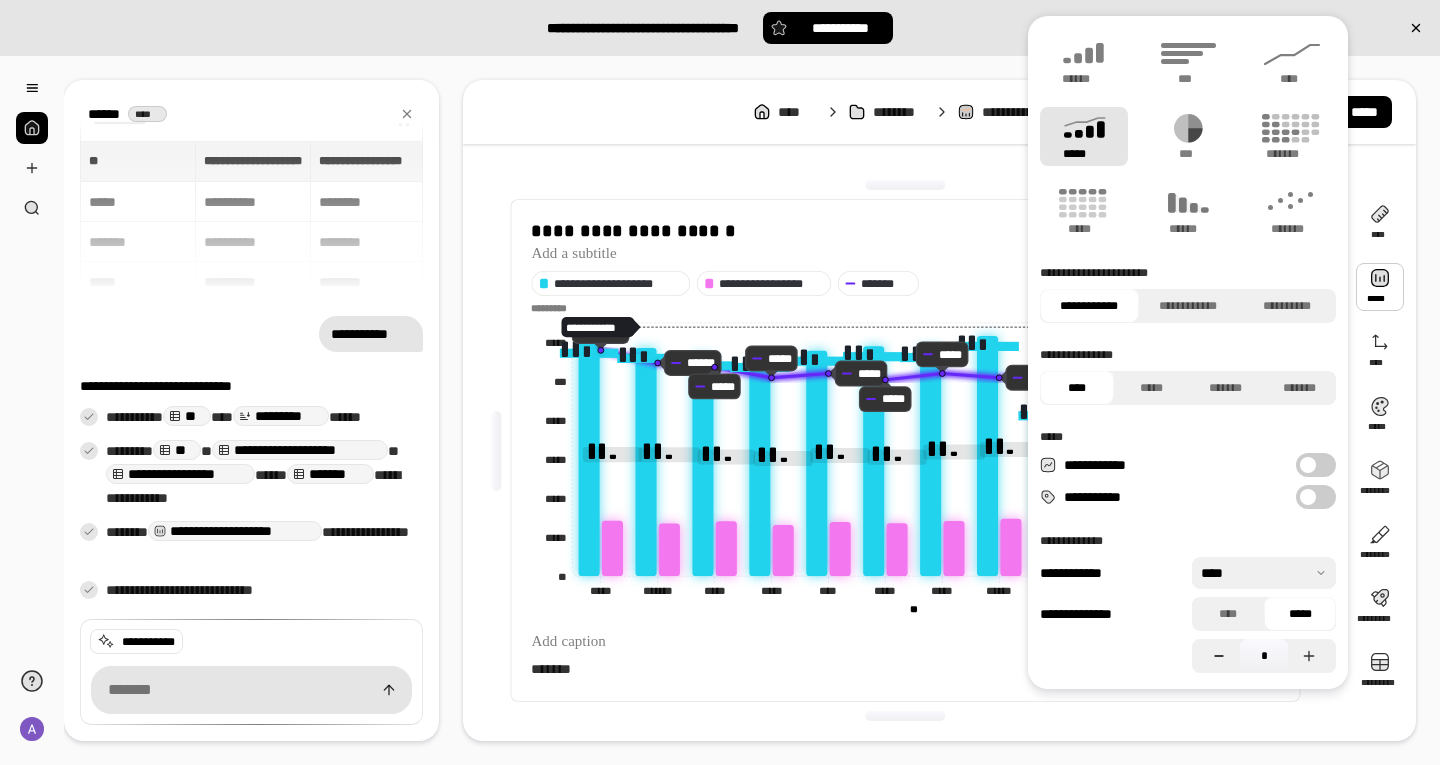click 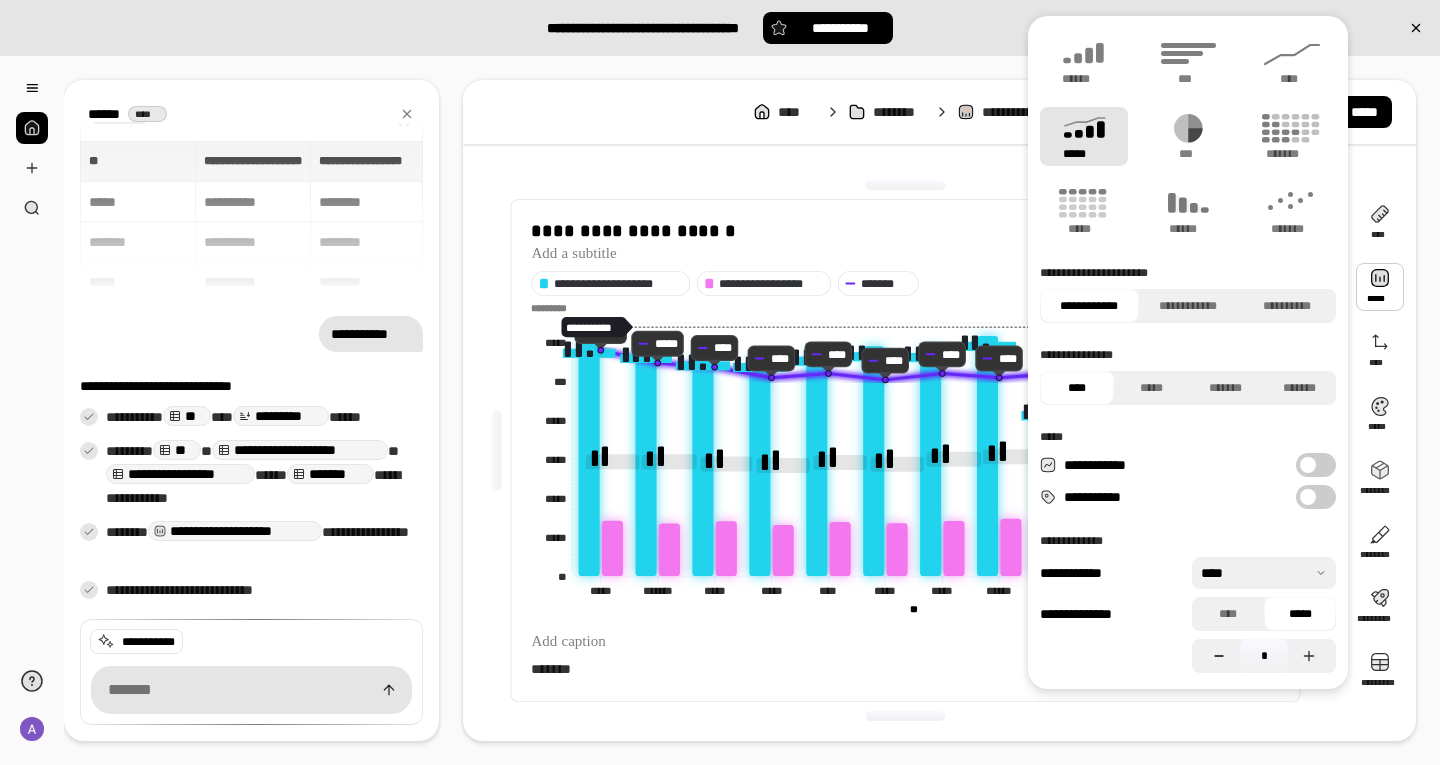 click 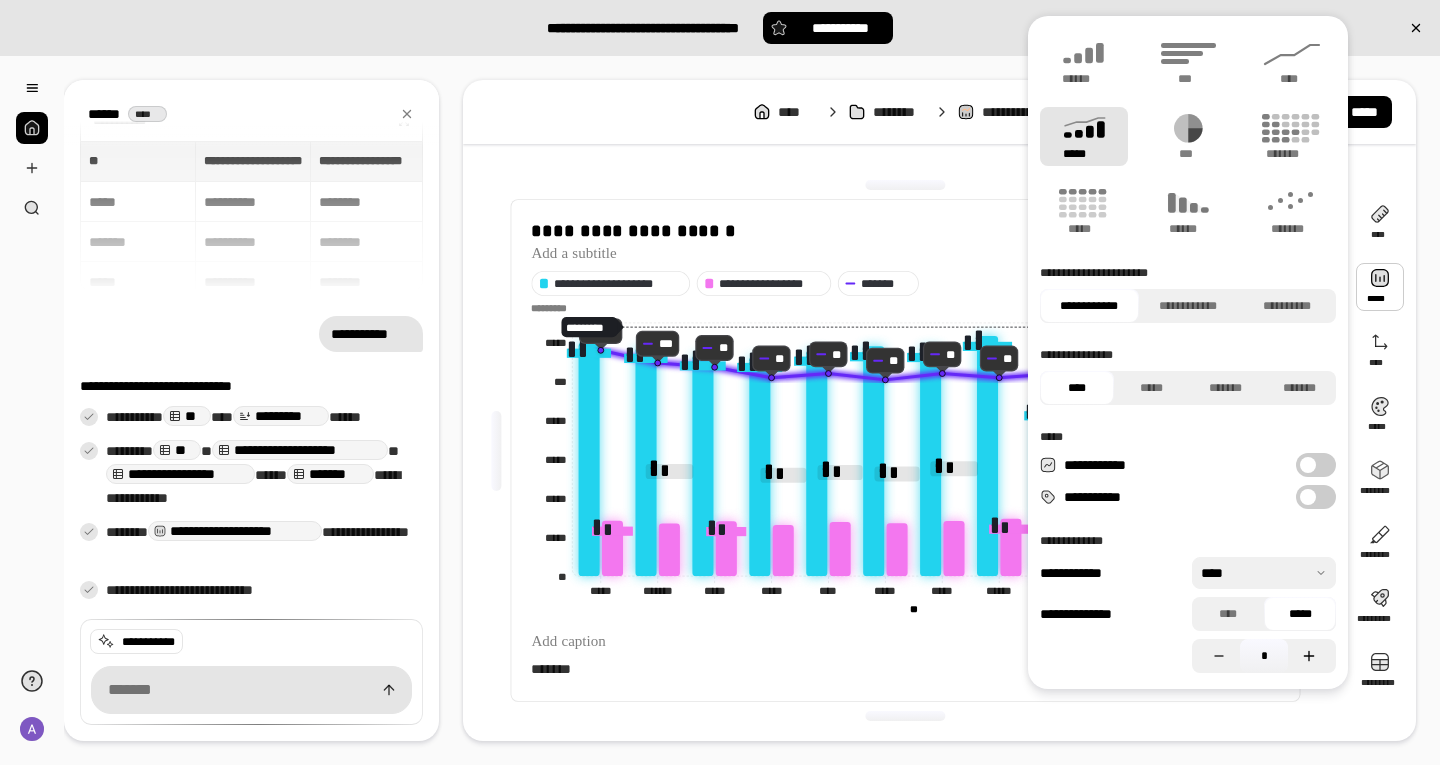 click 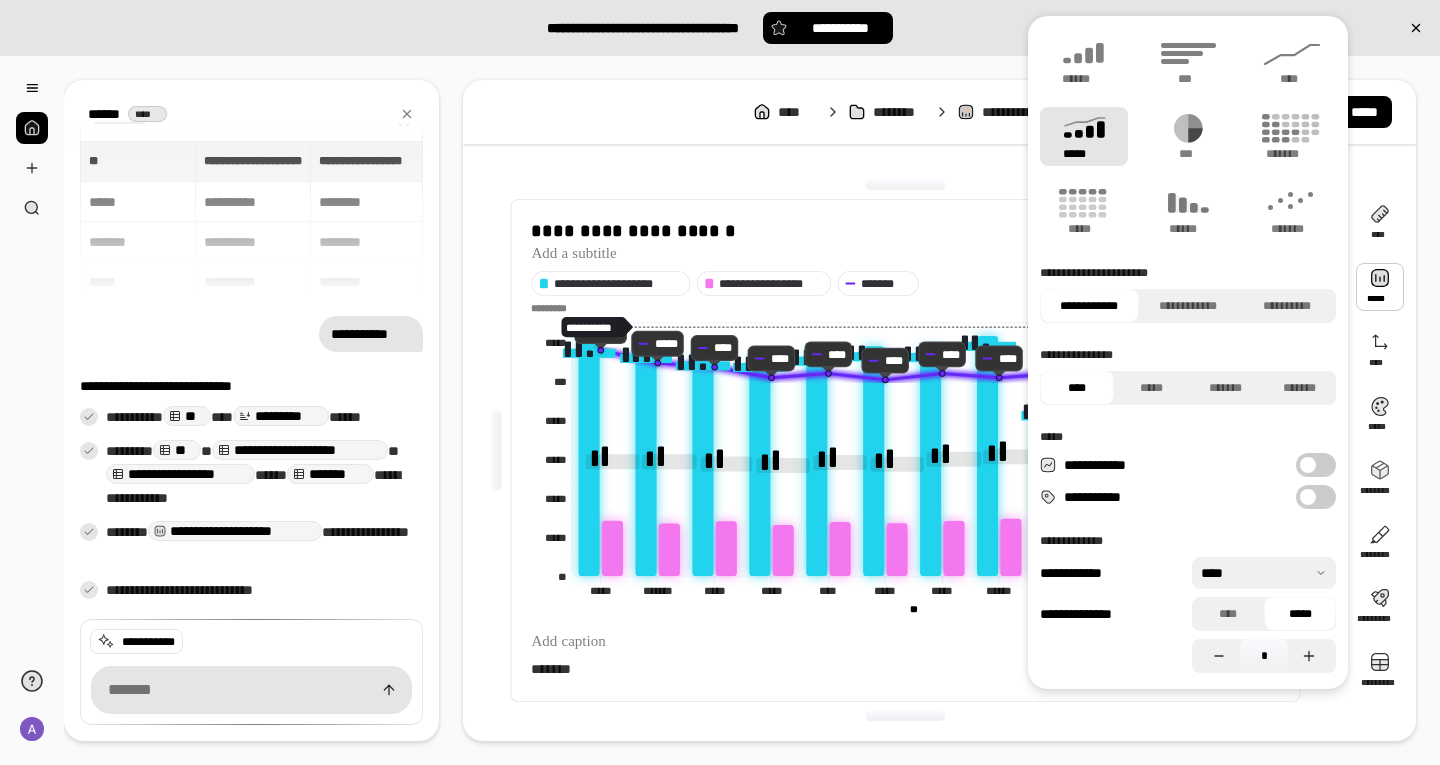 click on "*******" at bounding box center [843, 669] 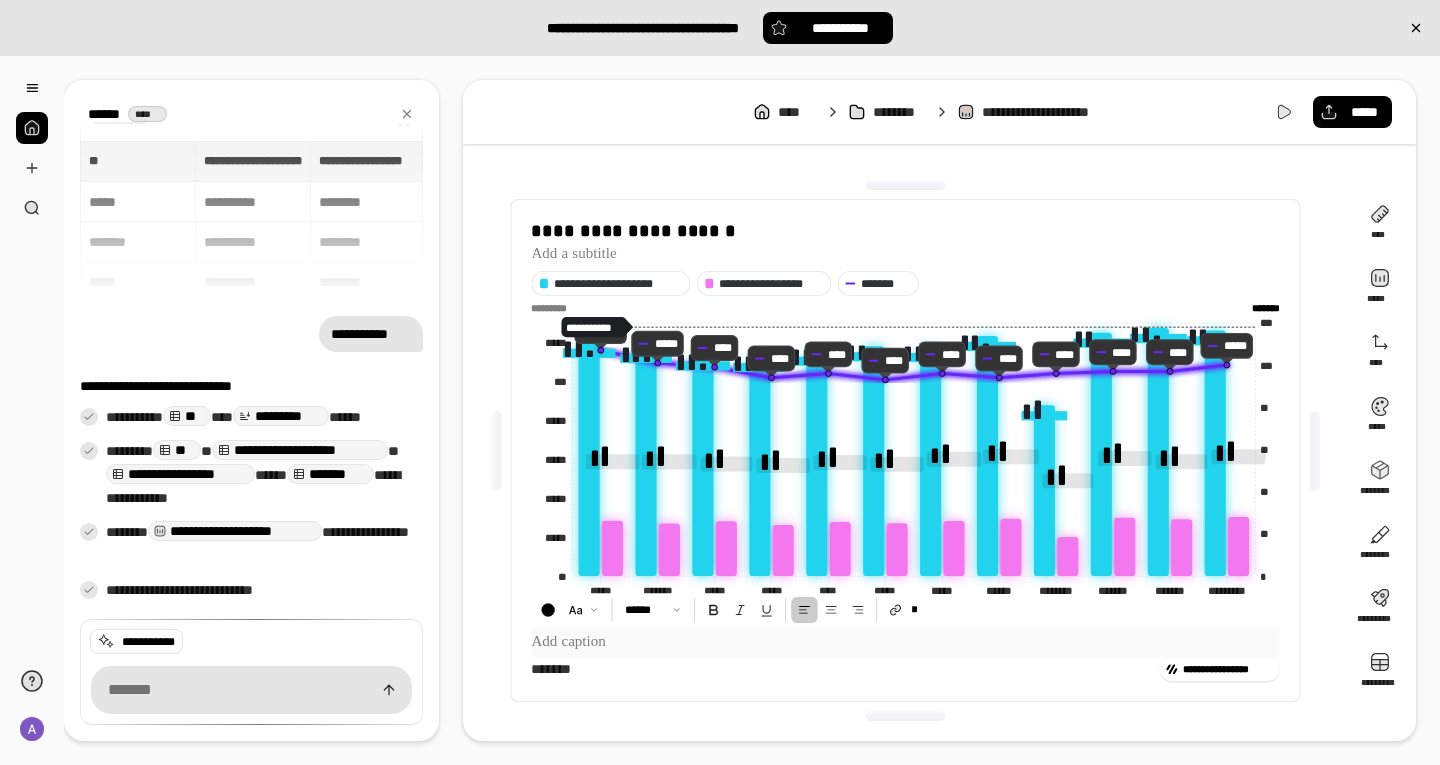 click at bounding box center [906, 643] 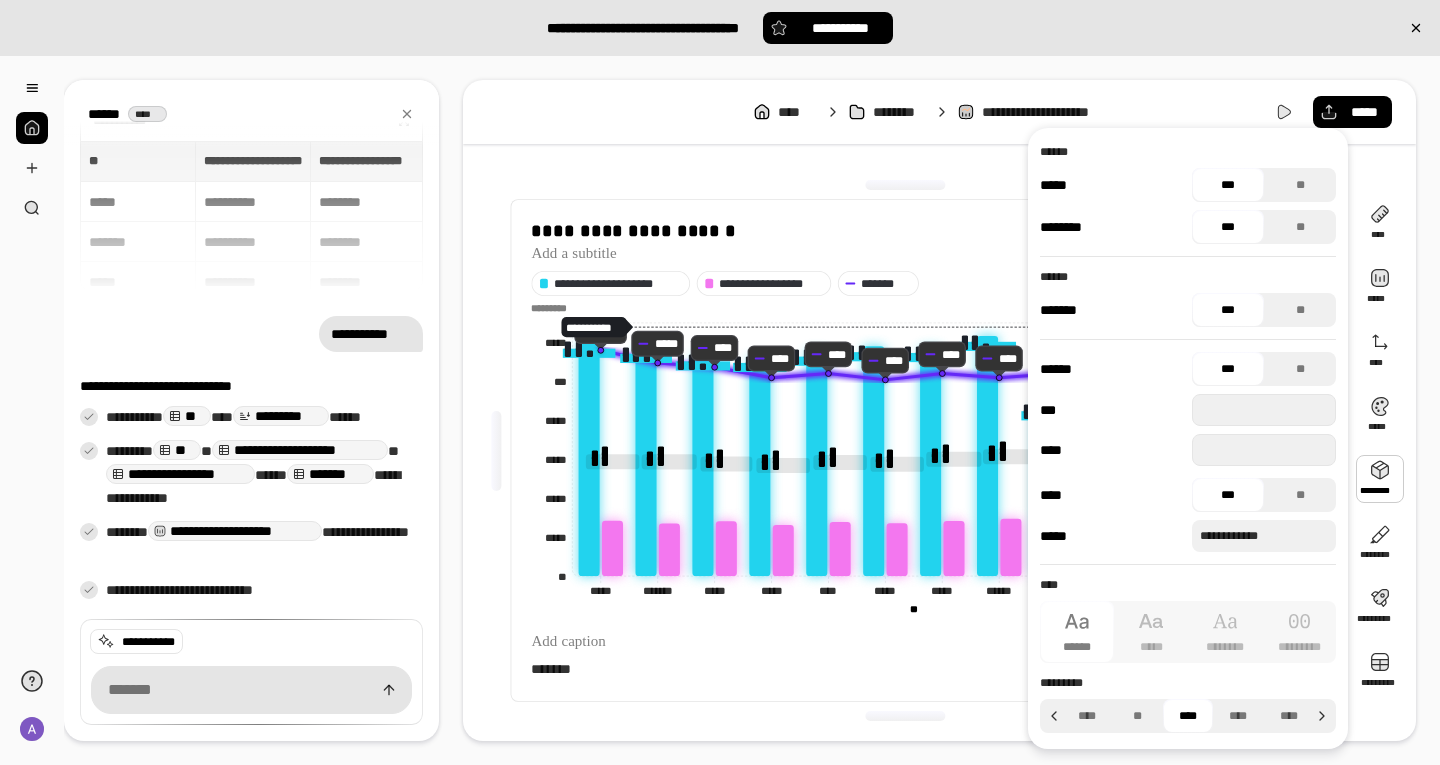 click at bounding box center [1380, 479] 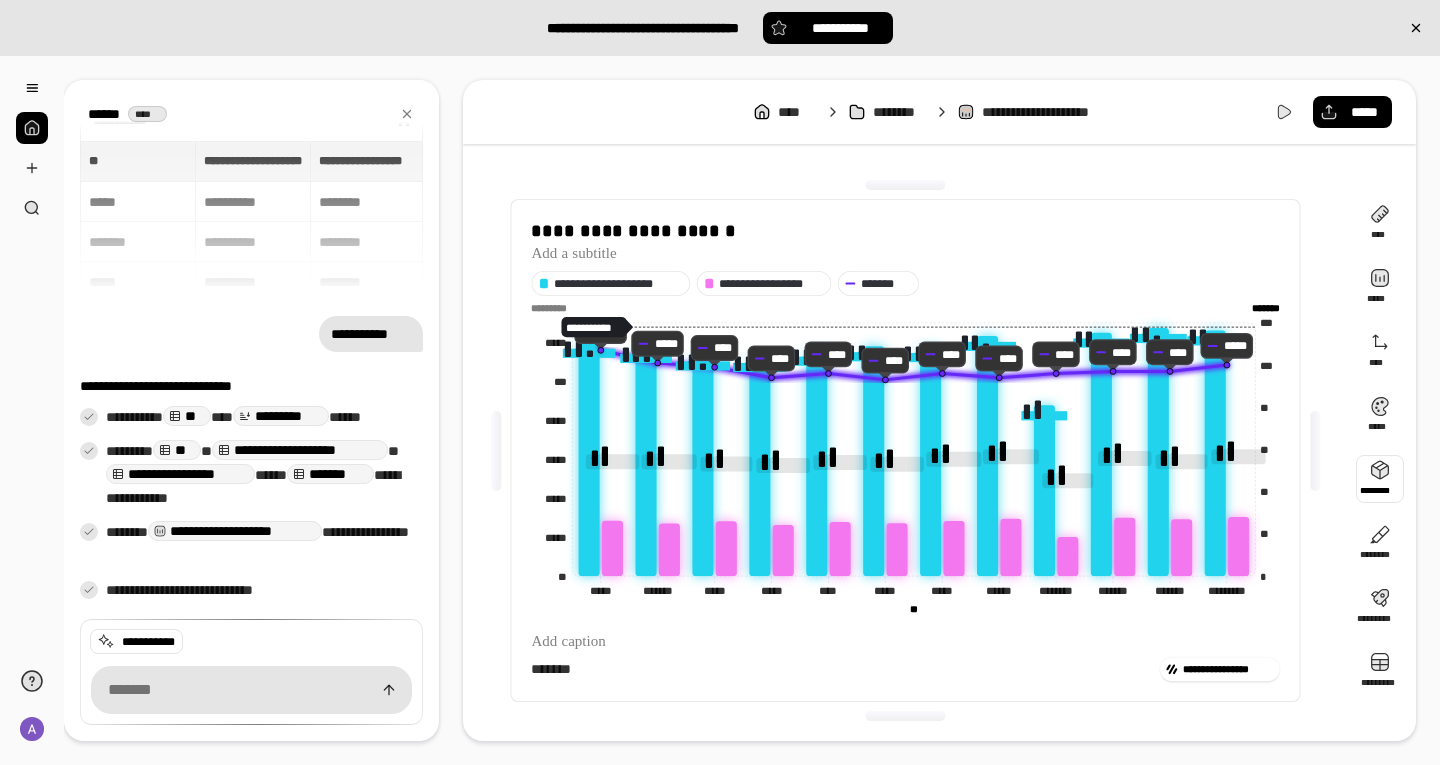 click at bounding box center [1380, 479] 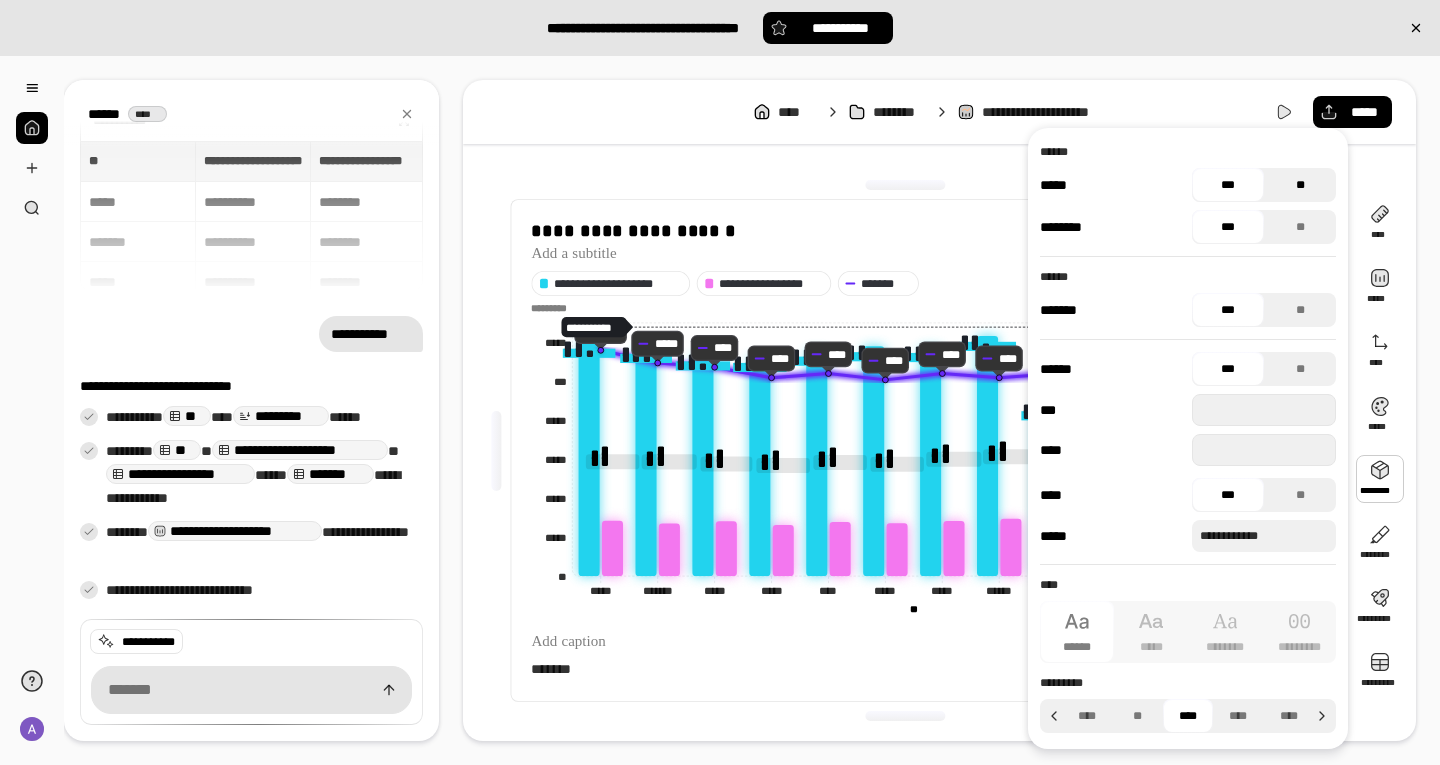 click on "**" at bounding box center [1300, 185] 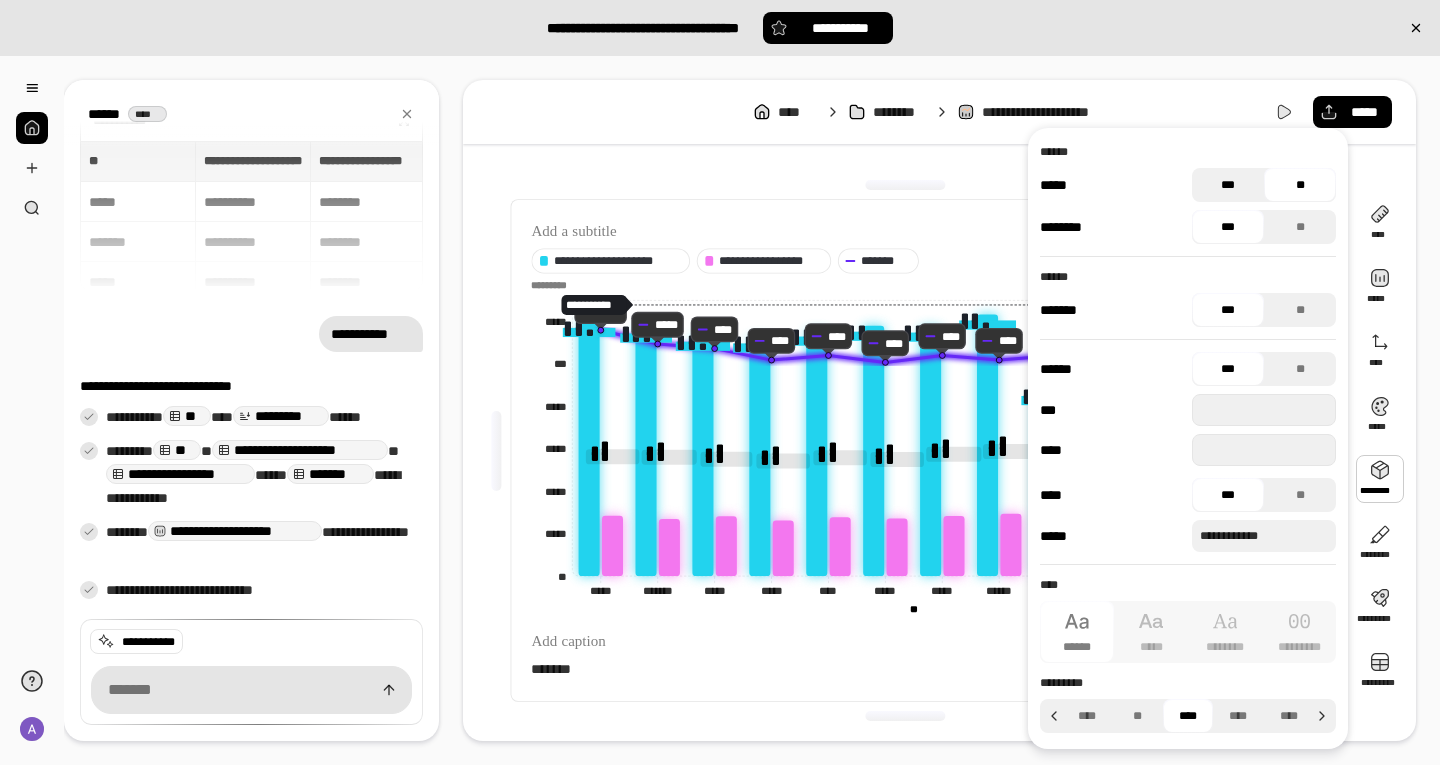 click on "***" at bounding box center [1228, 185] 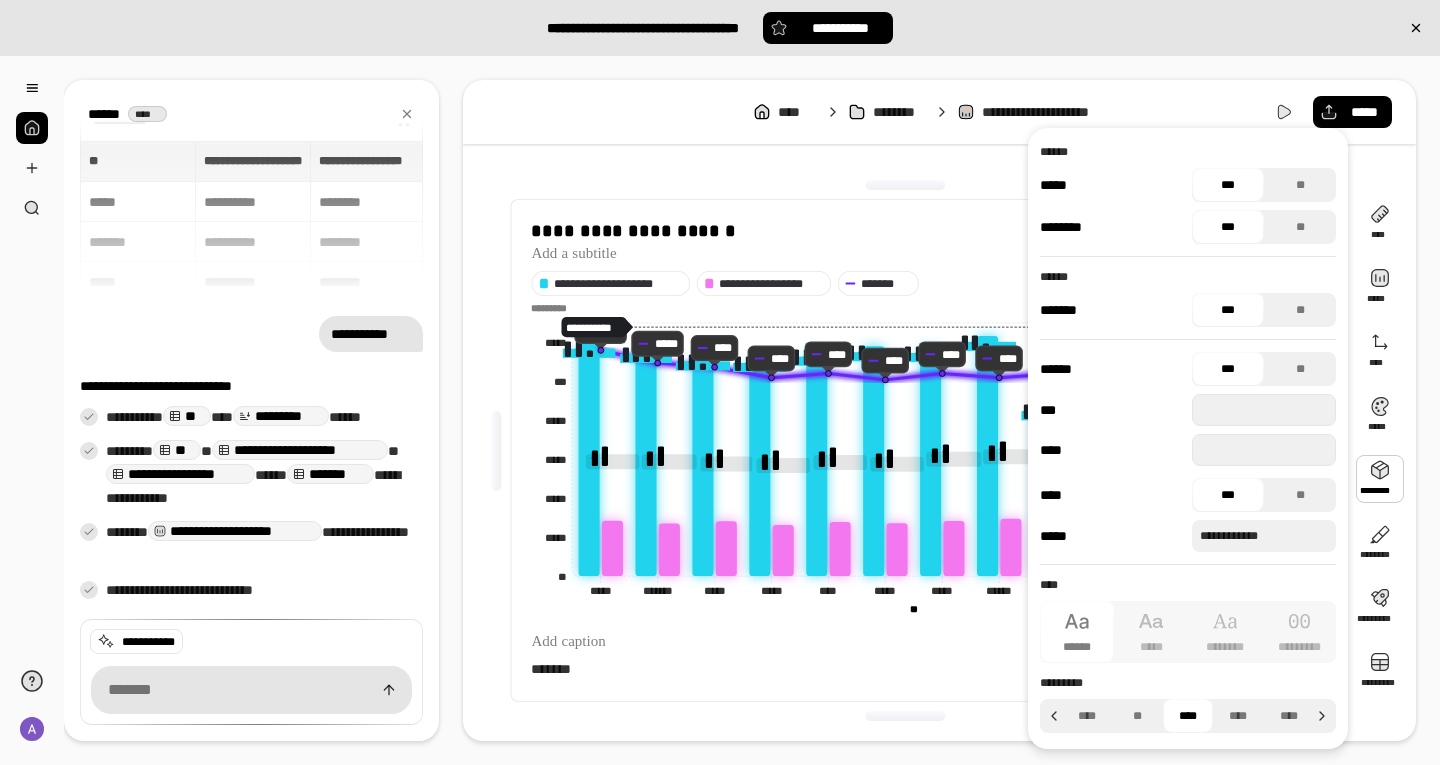 click on "***" at bounding box center (1228, 227) 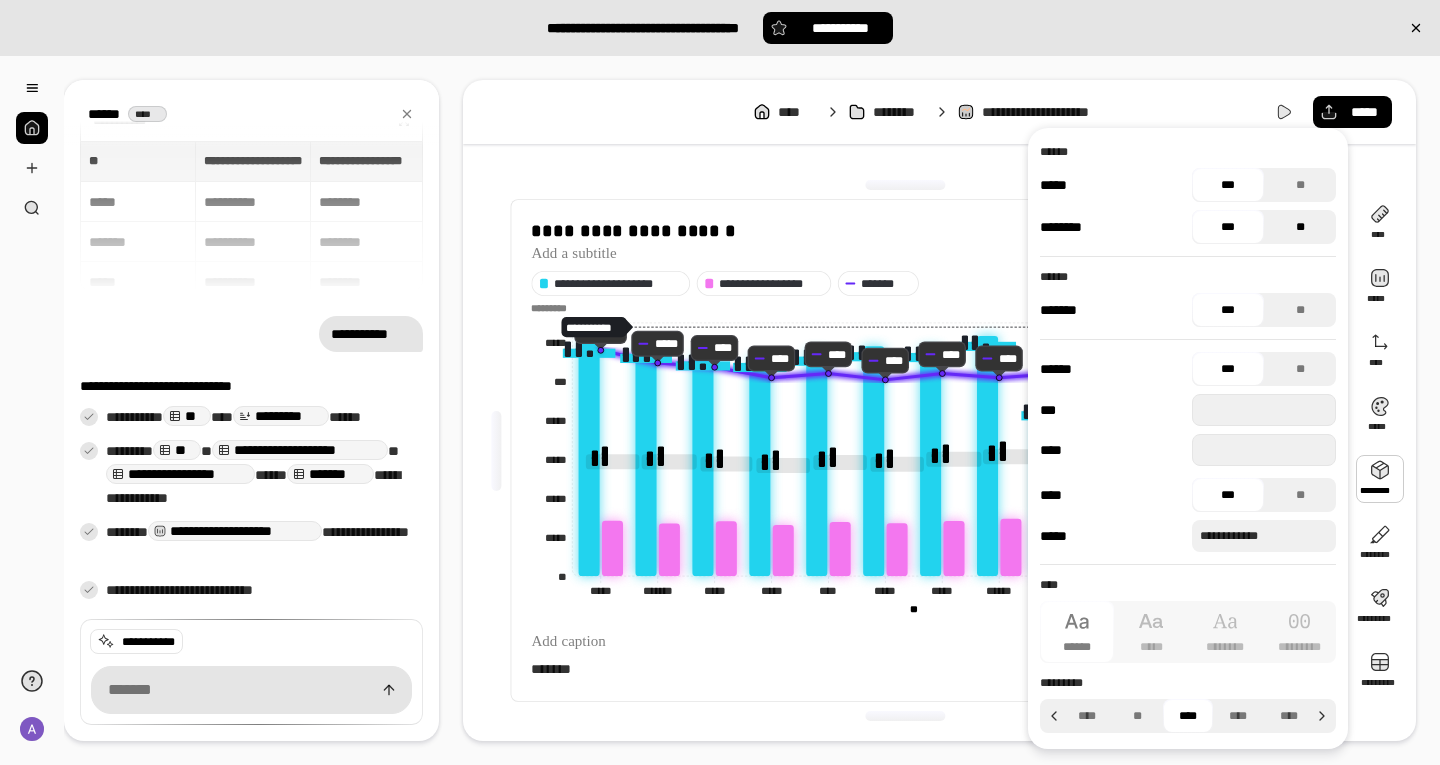 click on "**" at bounding box center (1300, 227) 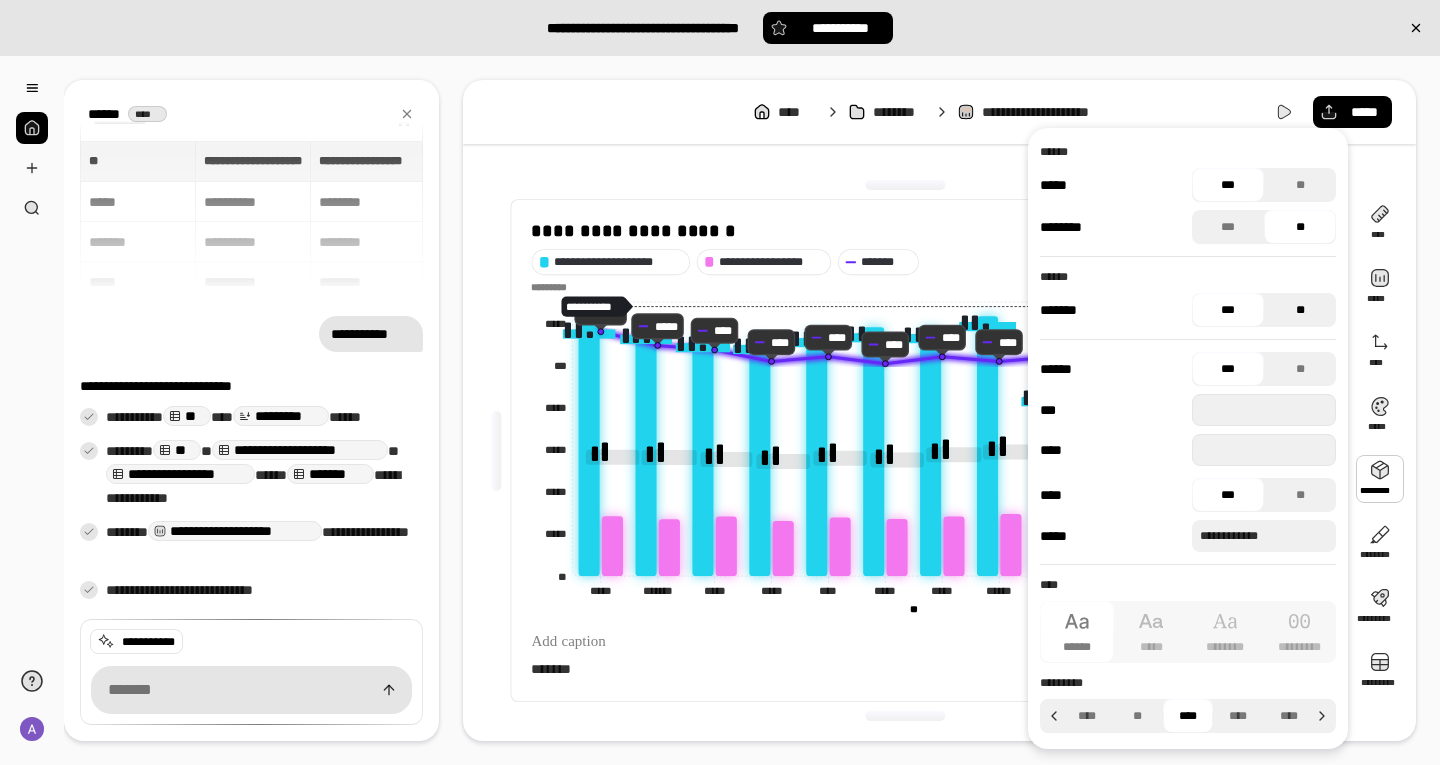 click on "**" at bounding box center (1300, 310) 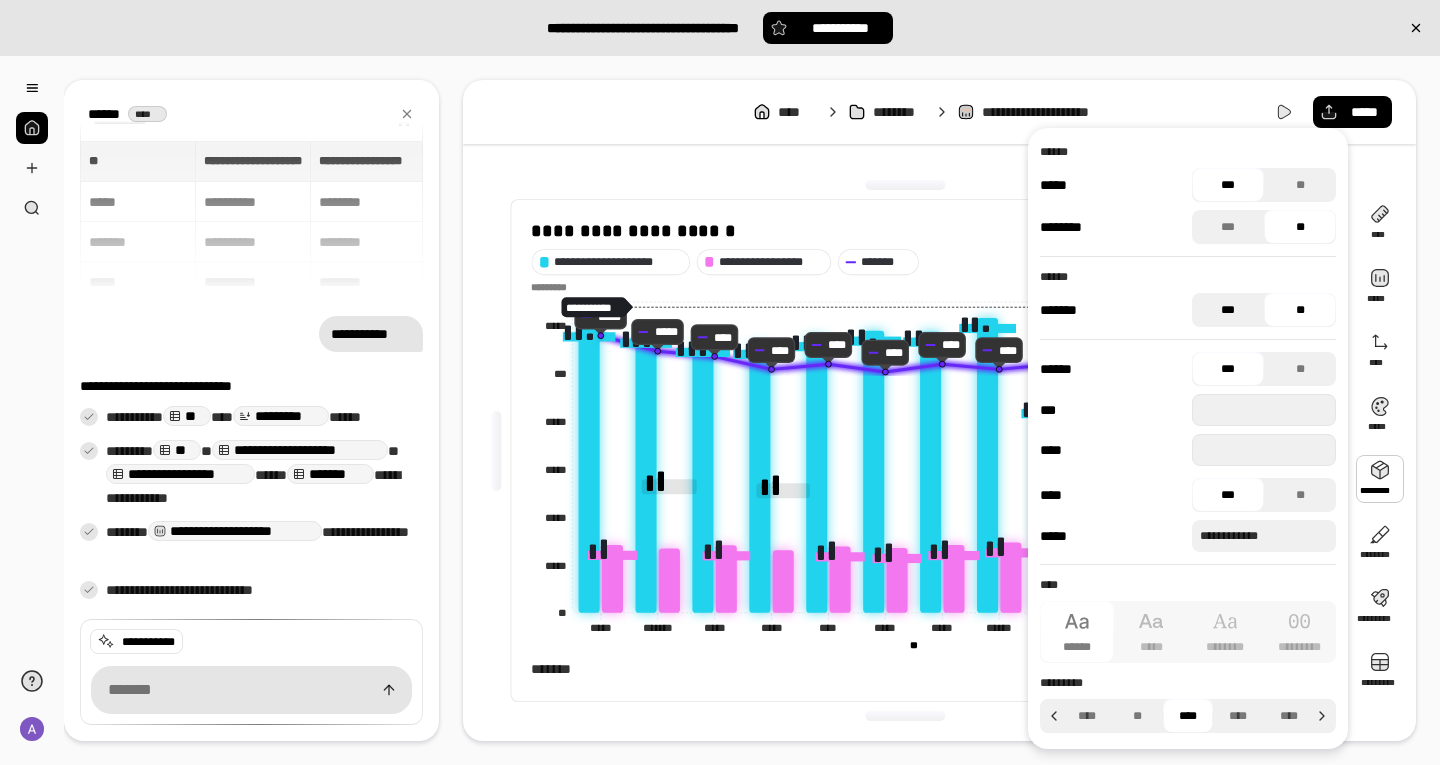 click on "***" at bounding box center [1228, 310] 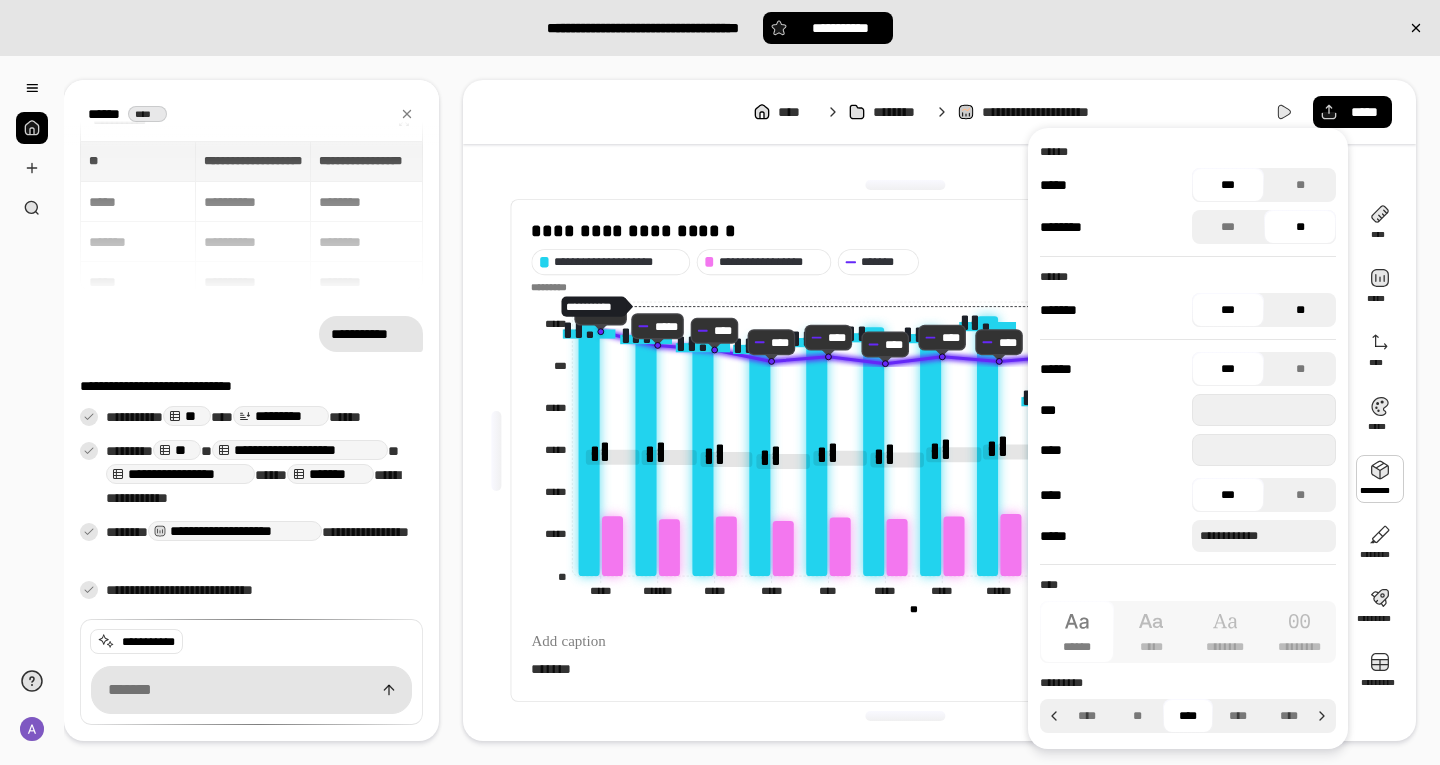 click on "**" at bounding box center [1300, 310] 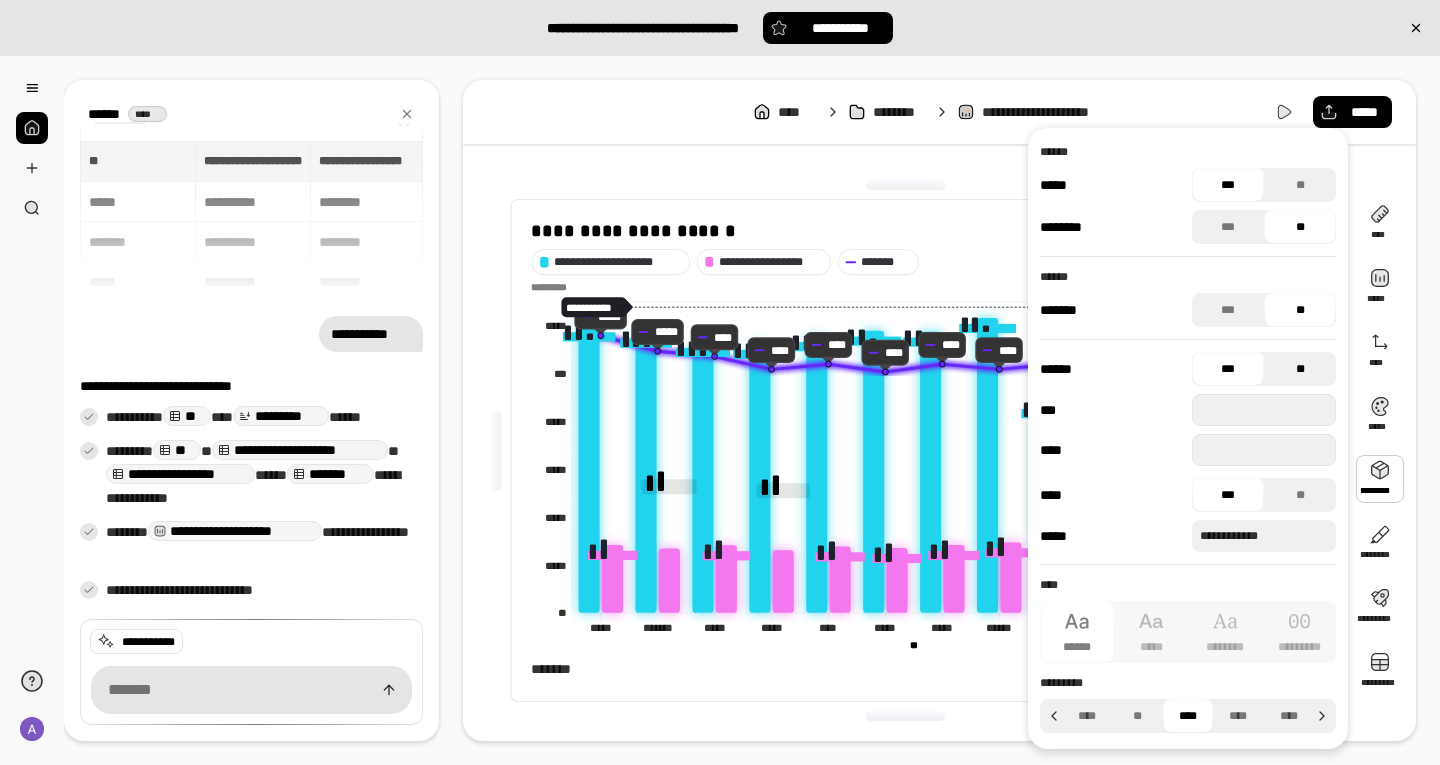 click on "**" at bounding box center (1300, 369) 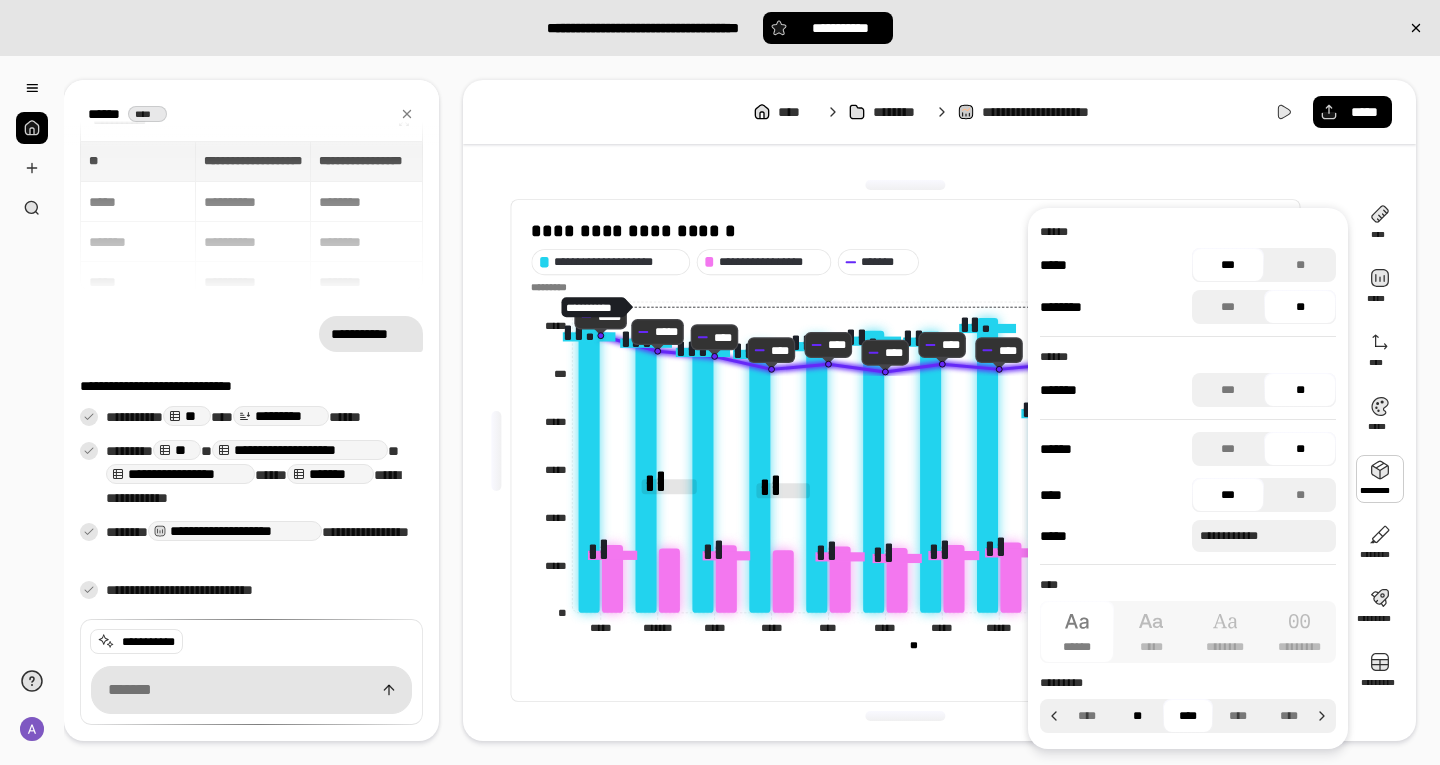 click on "**" at bounding box center (1137, 716) 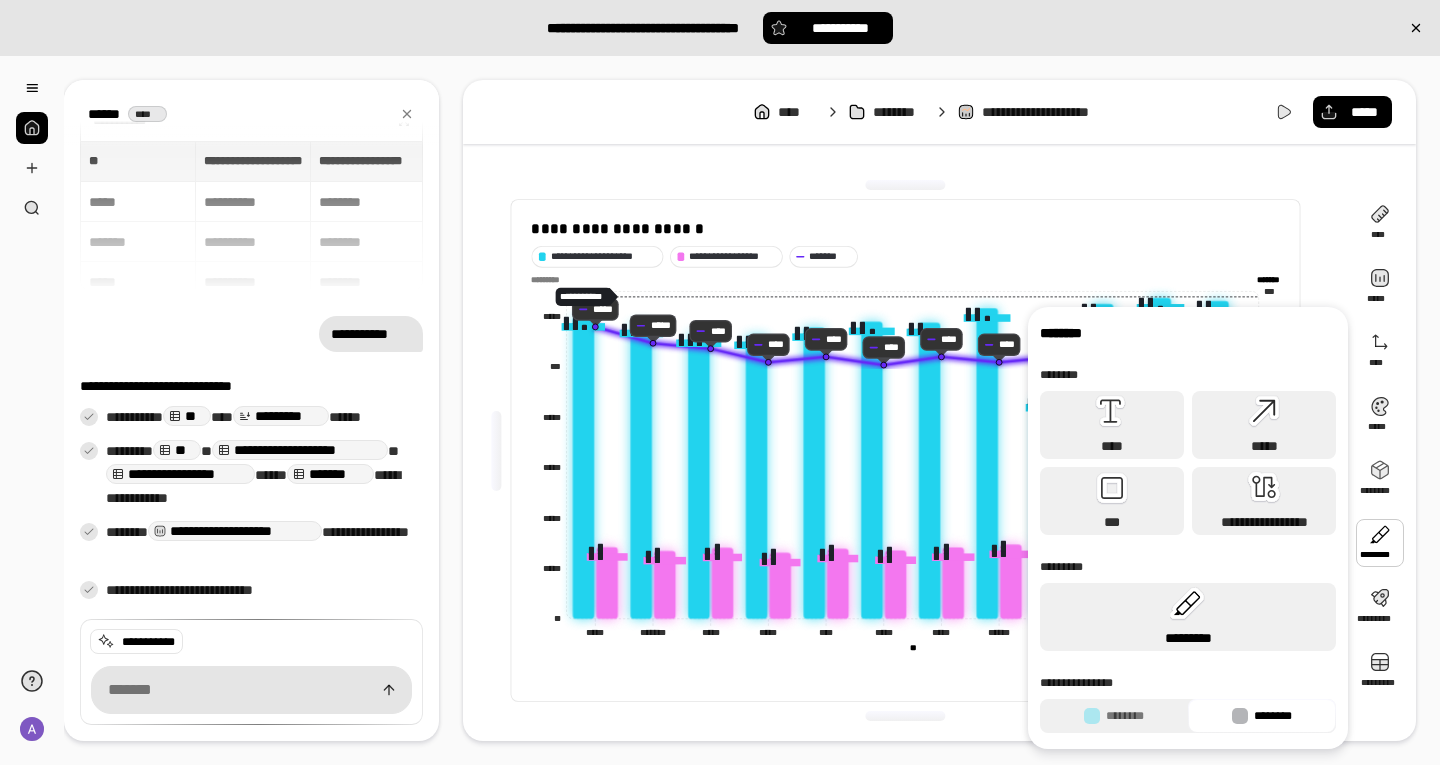 click on "*********" at bounding box center [1188, 617] 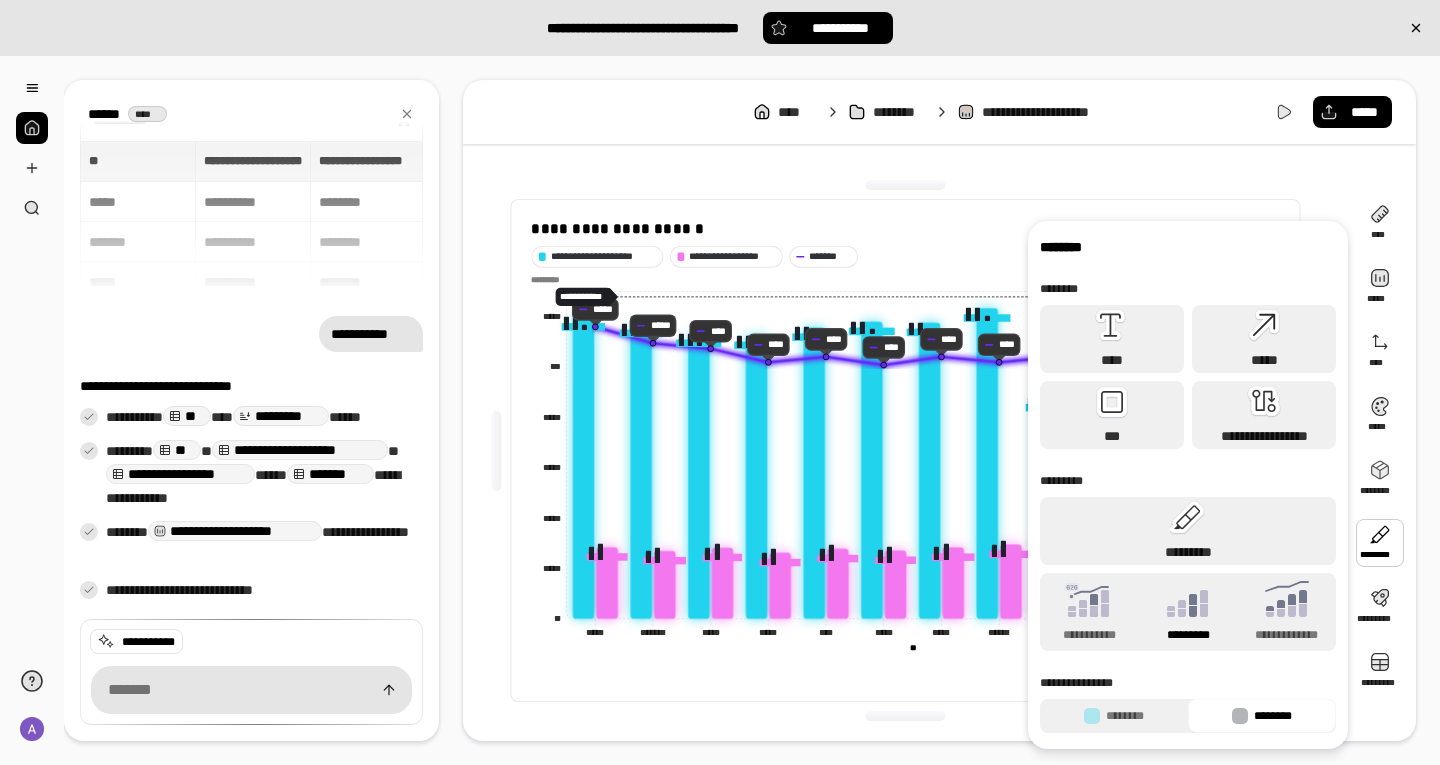 click 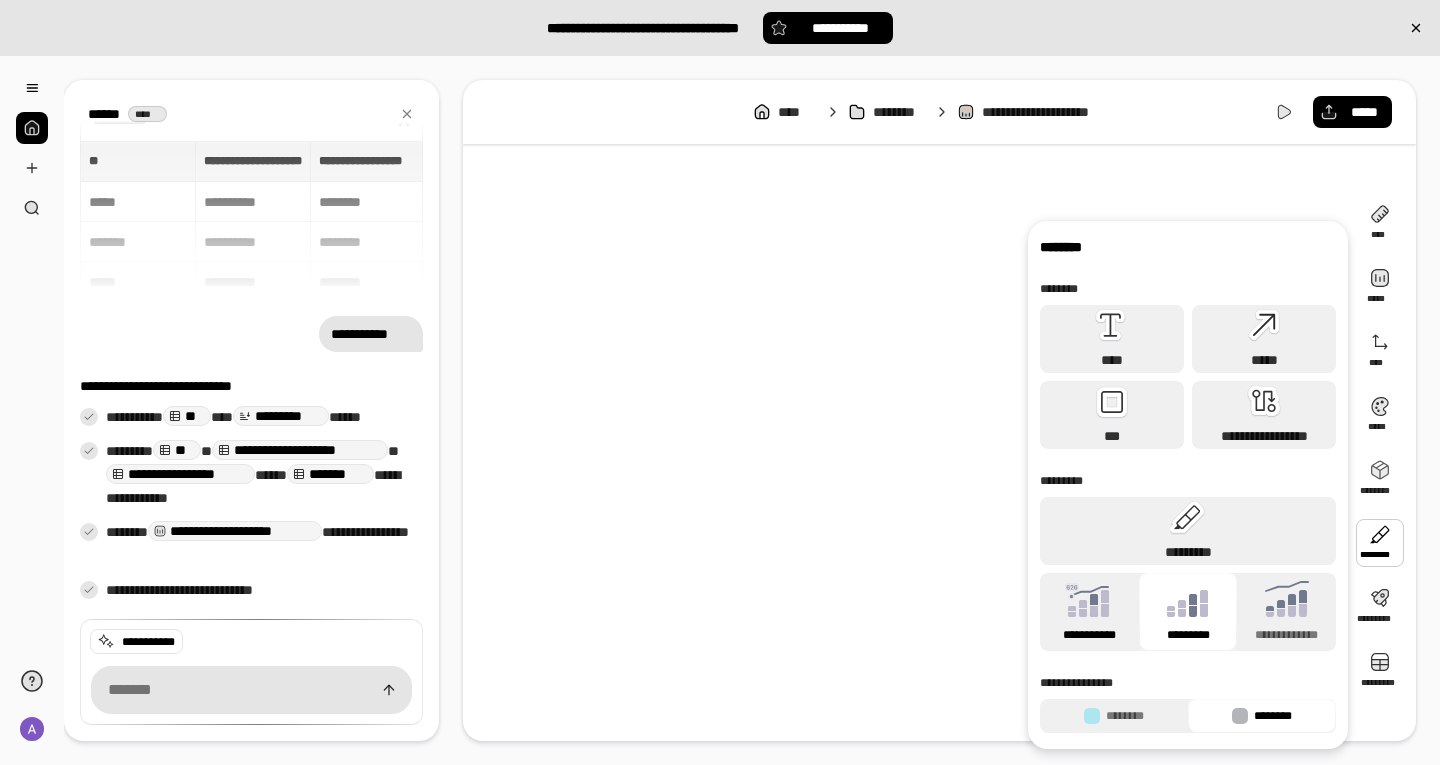 click 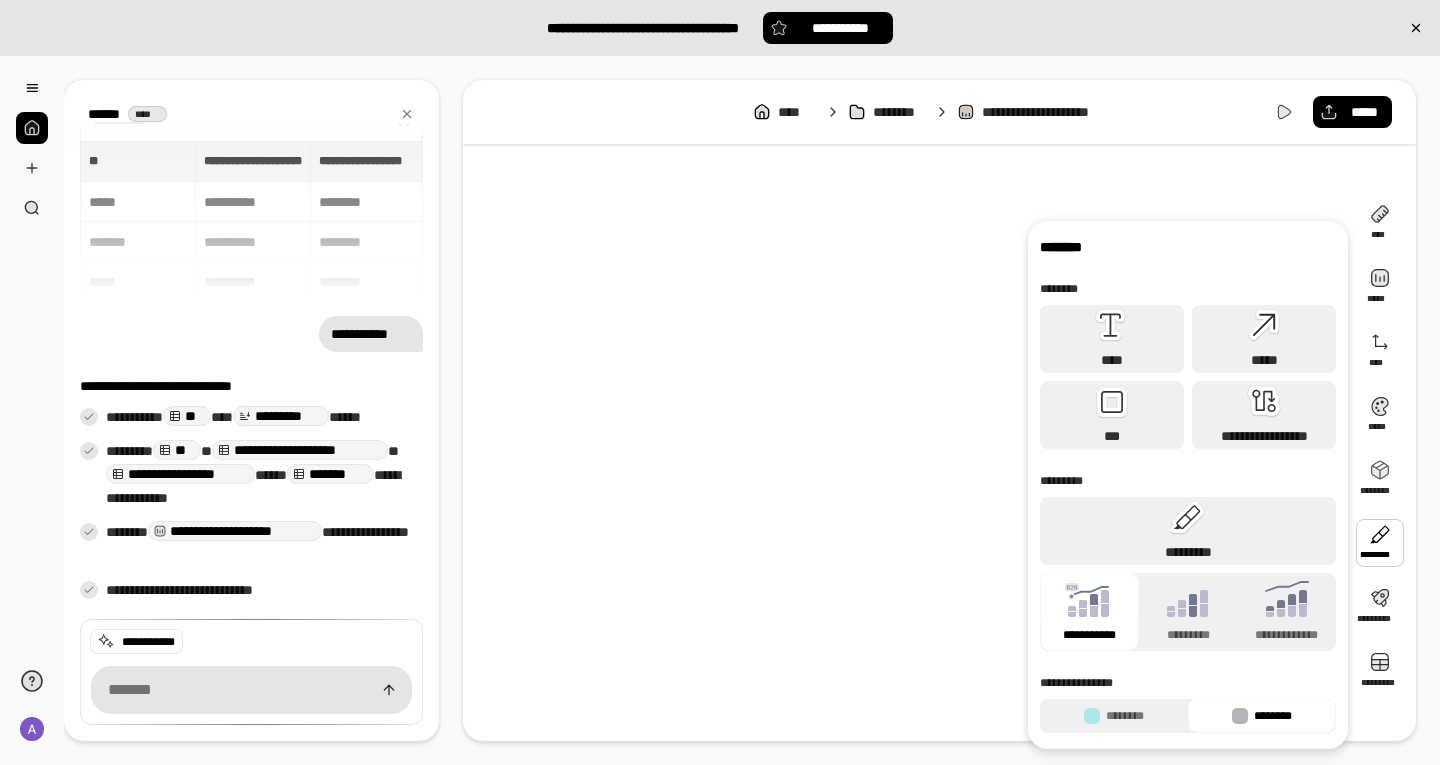 drag, startPoint x: 1185, startPoint y: 551, endPoint x: 1205, endPoint y: 552, distance: 20.024984 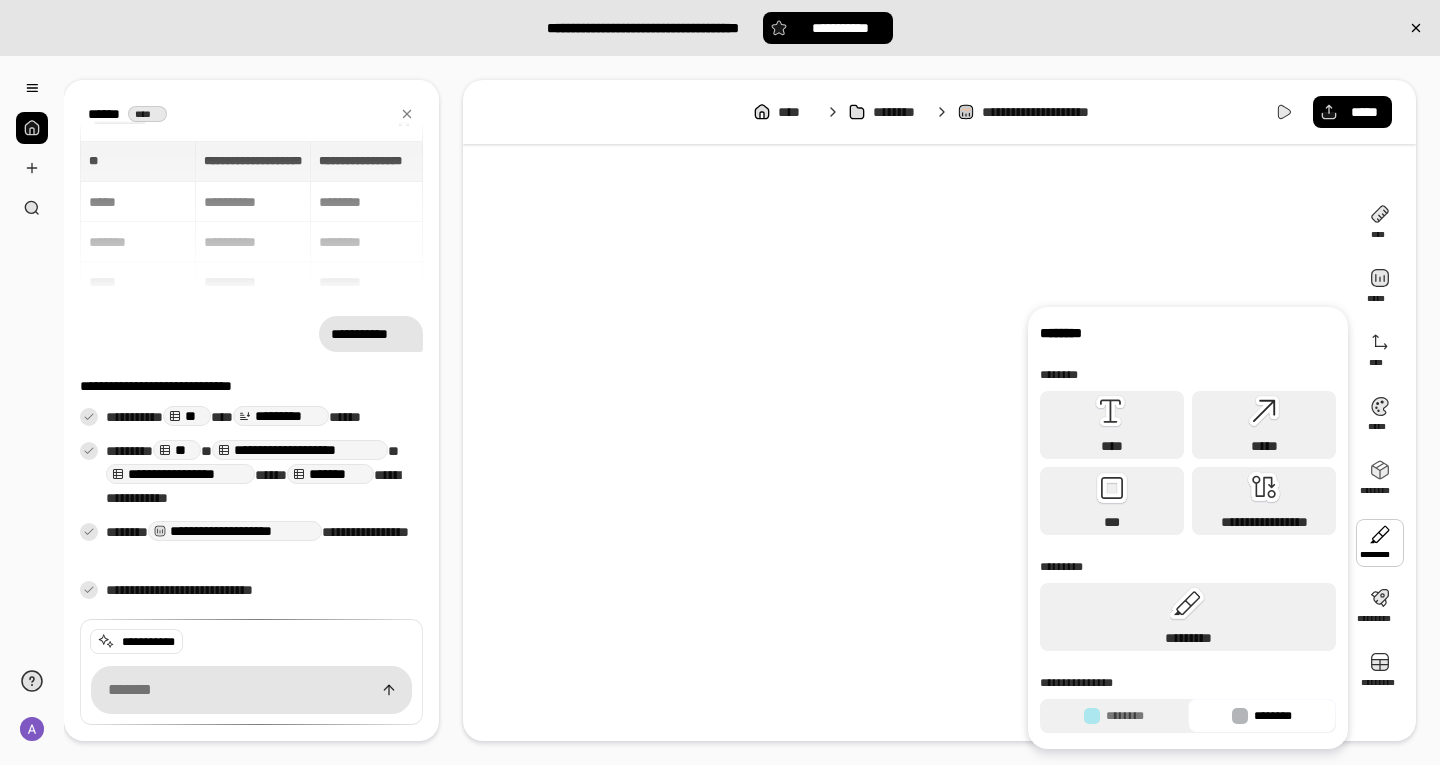 click on "********" at bounding box center [1262, 716] 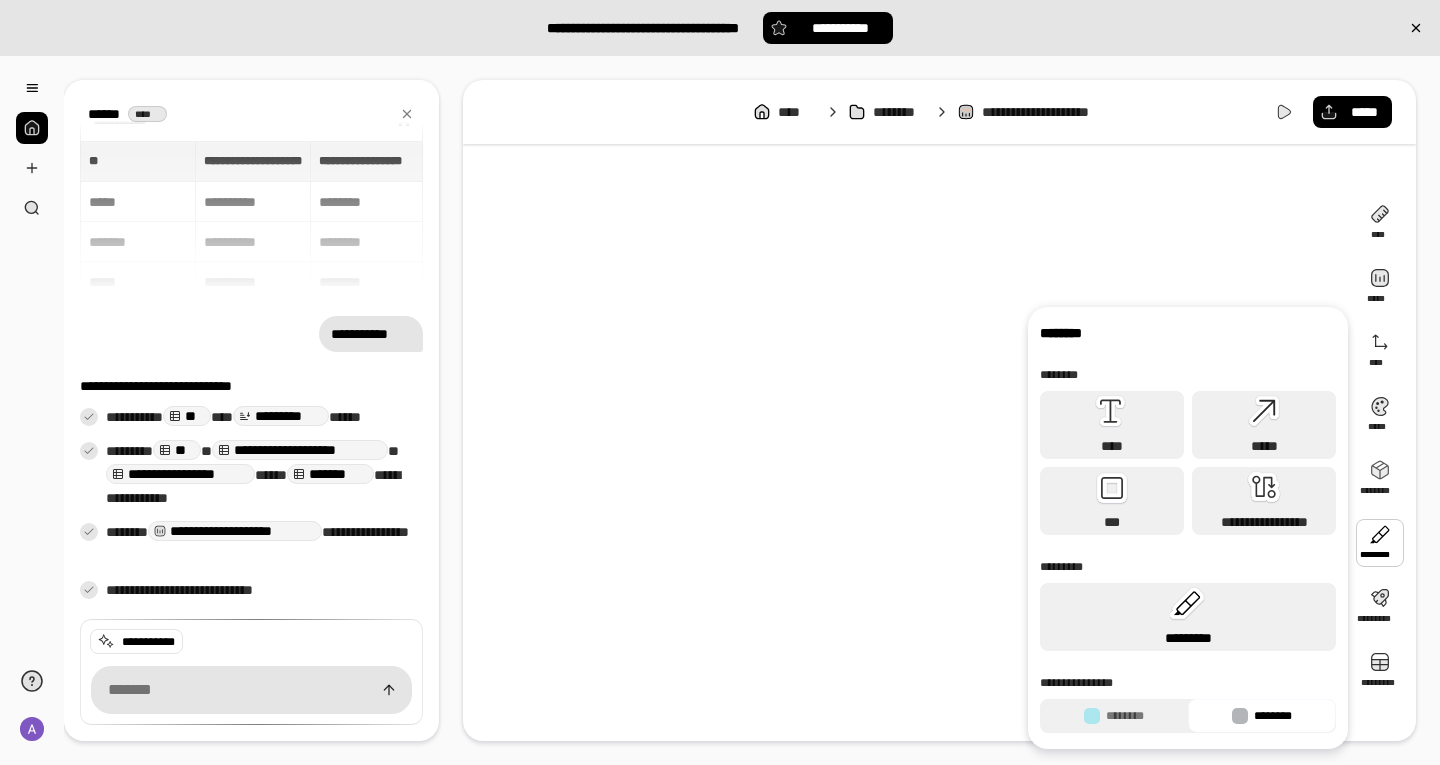 click on "*********" at bounding box center (1188, 617) 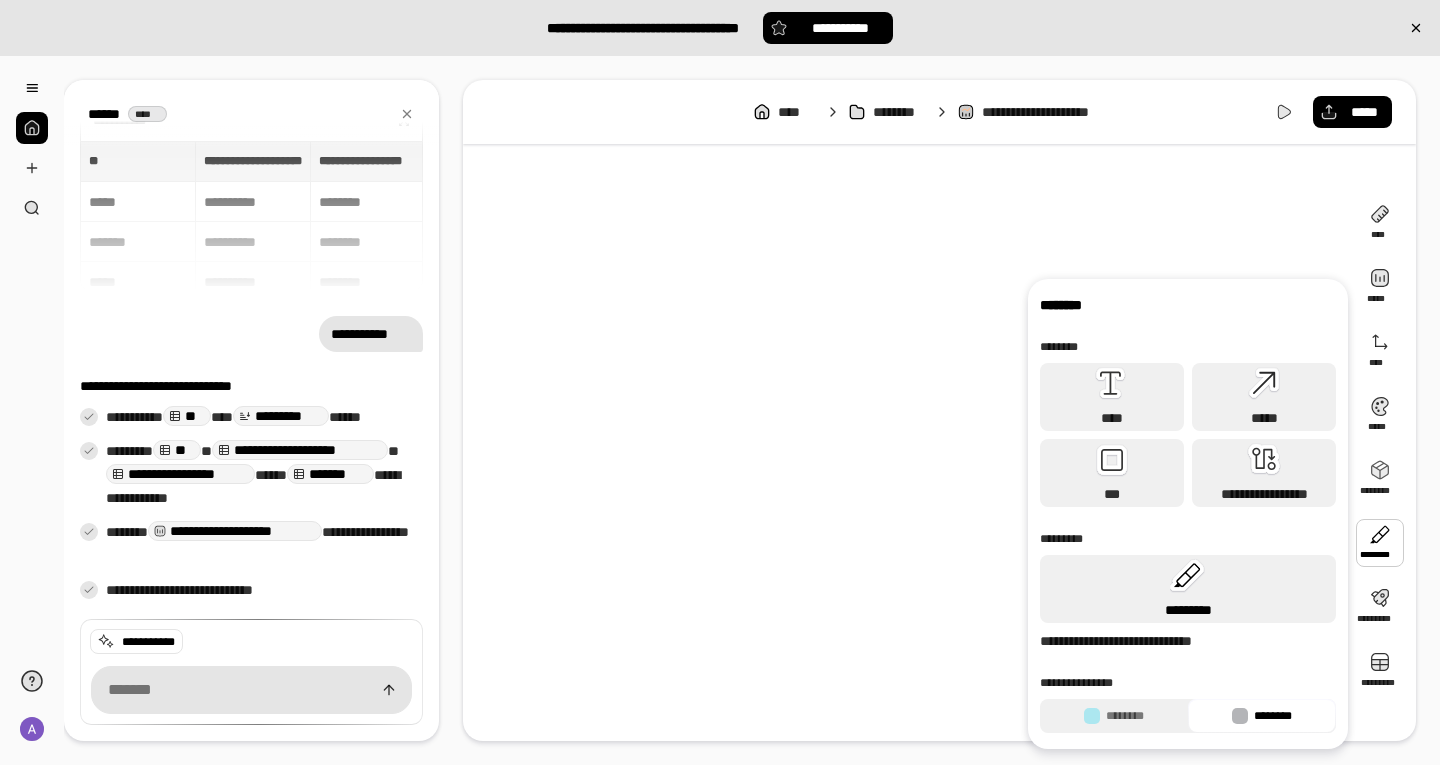 click on "*********" at bounding box center (1188, 610) 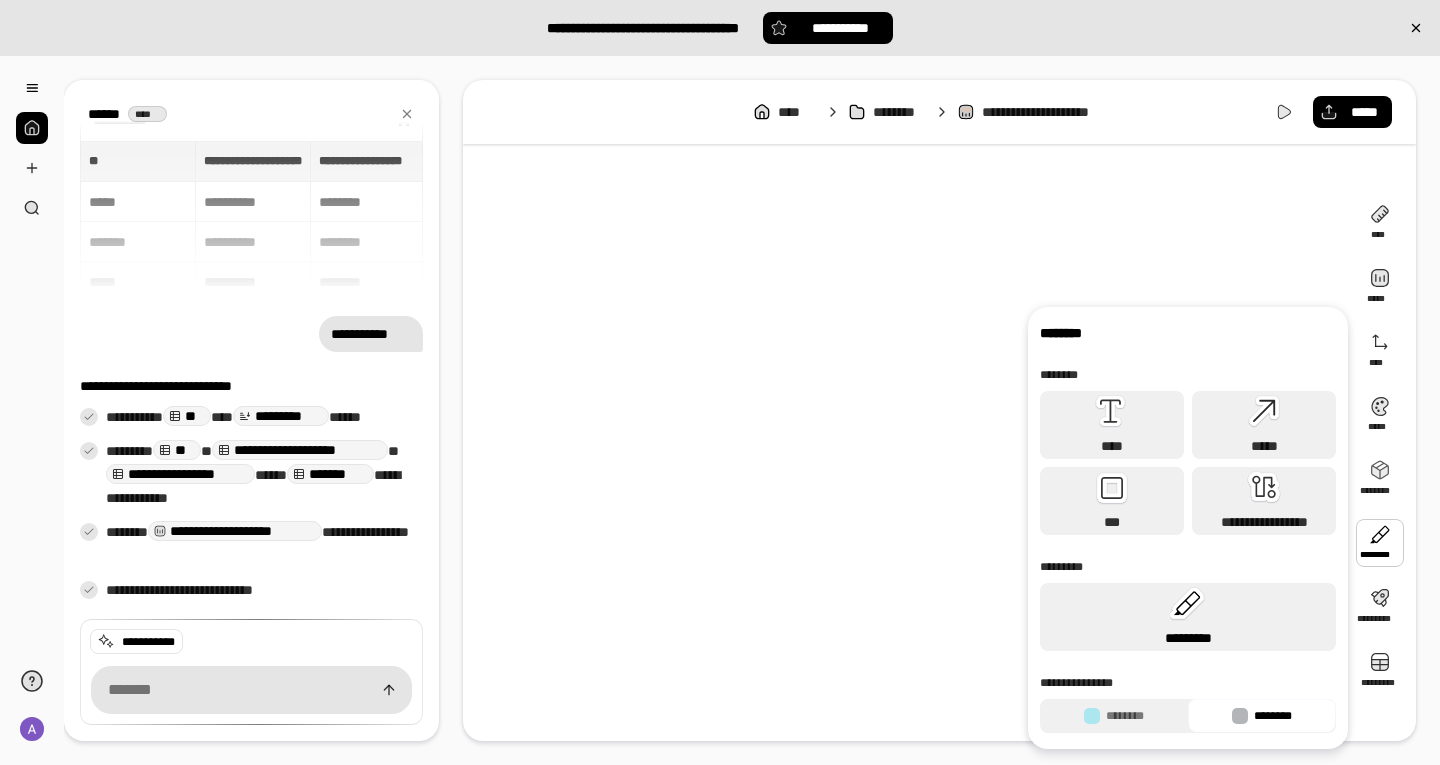click on "*********" at bounding box center [1188, 617] 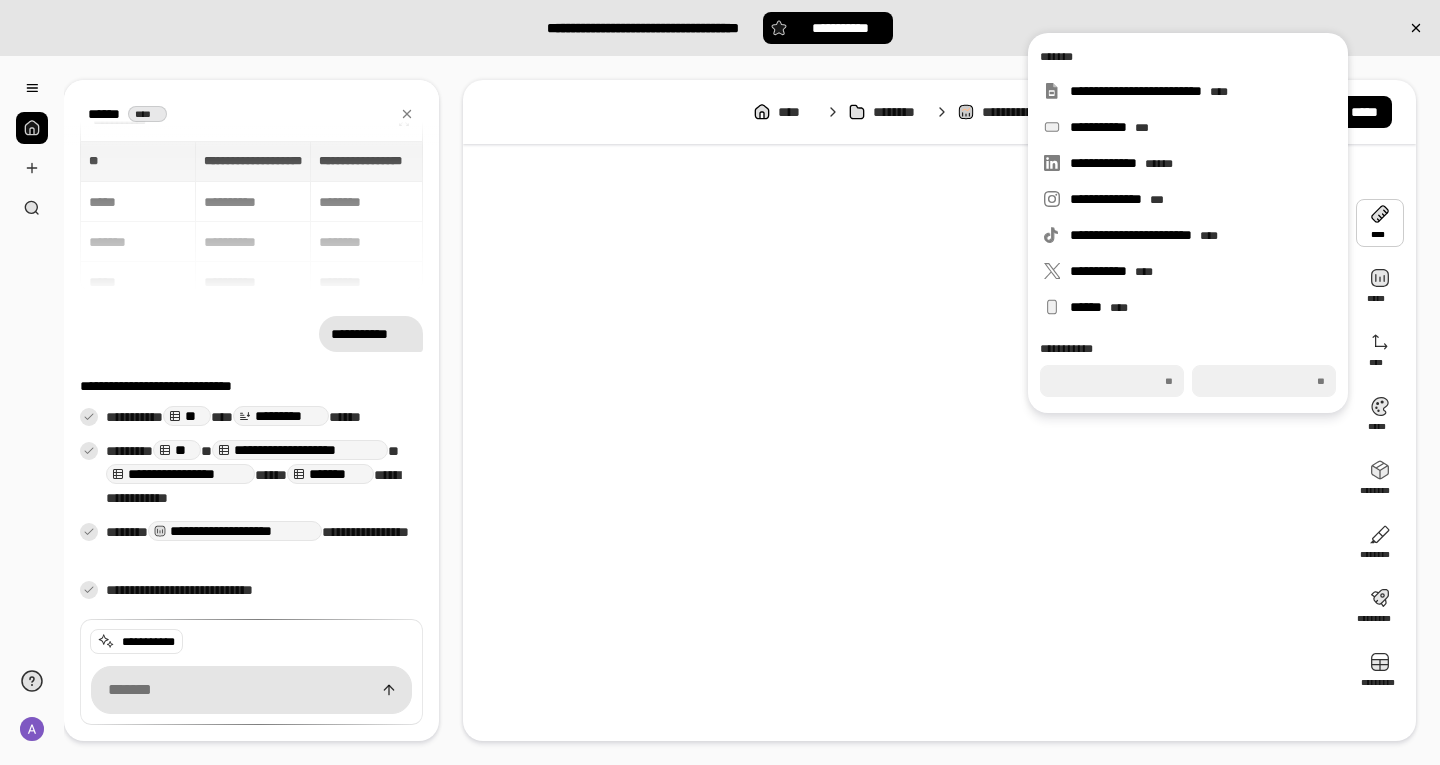 click on "**********" at bounding box center [905, 450] 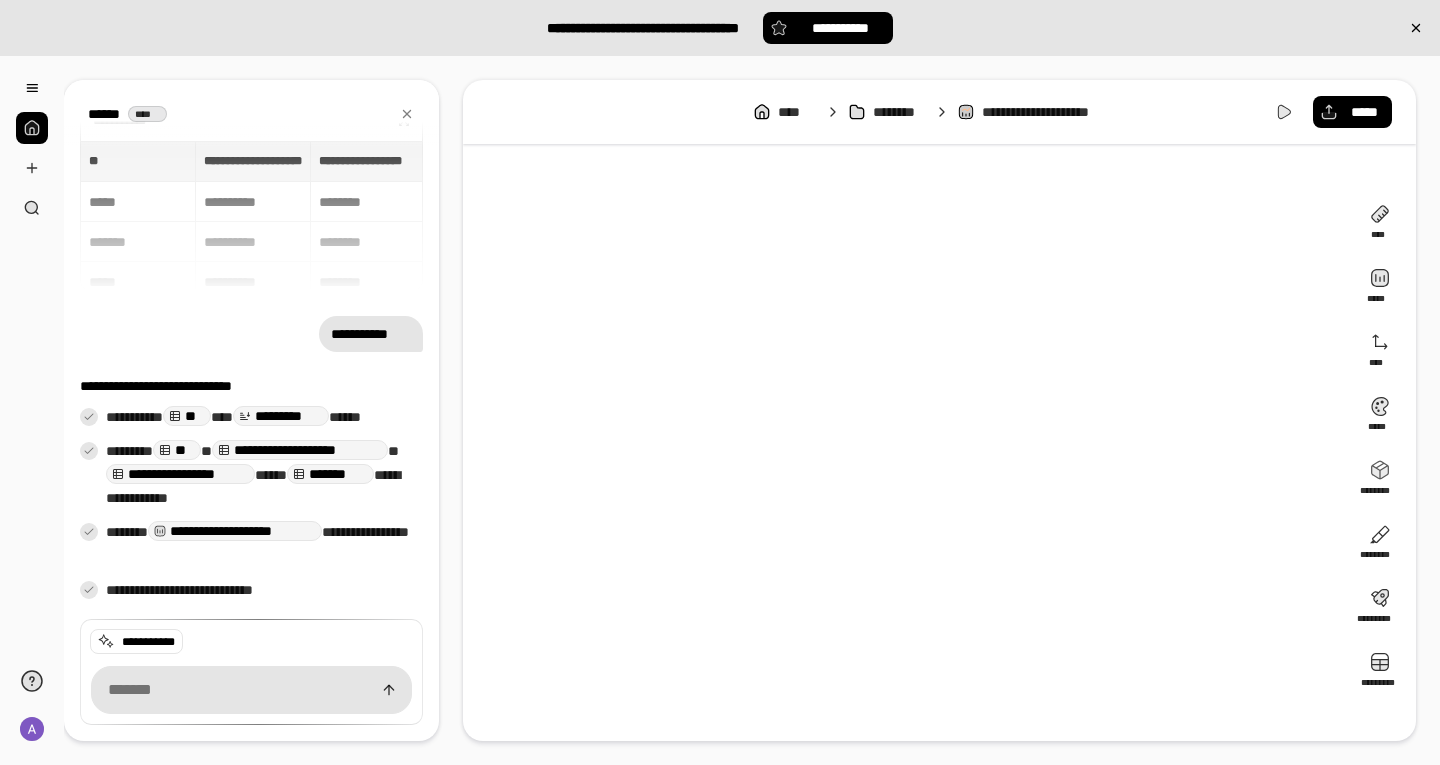 drag, startPoint x: 606, startPoint y: 380, endPoint x: 695, endPoint y: 325, distance: 104.62313 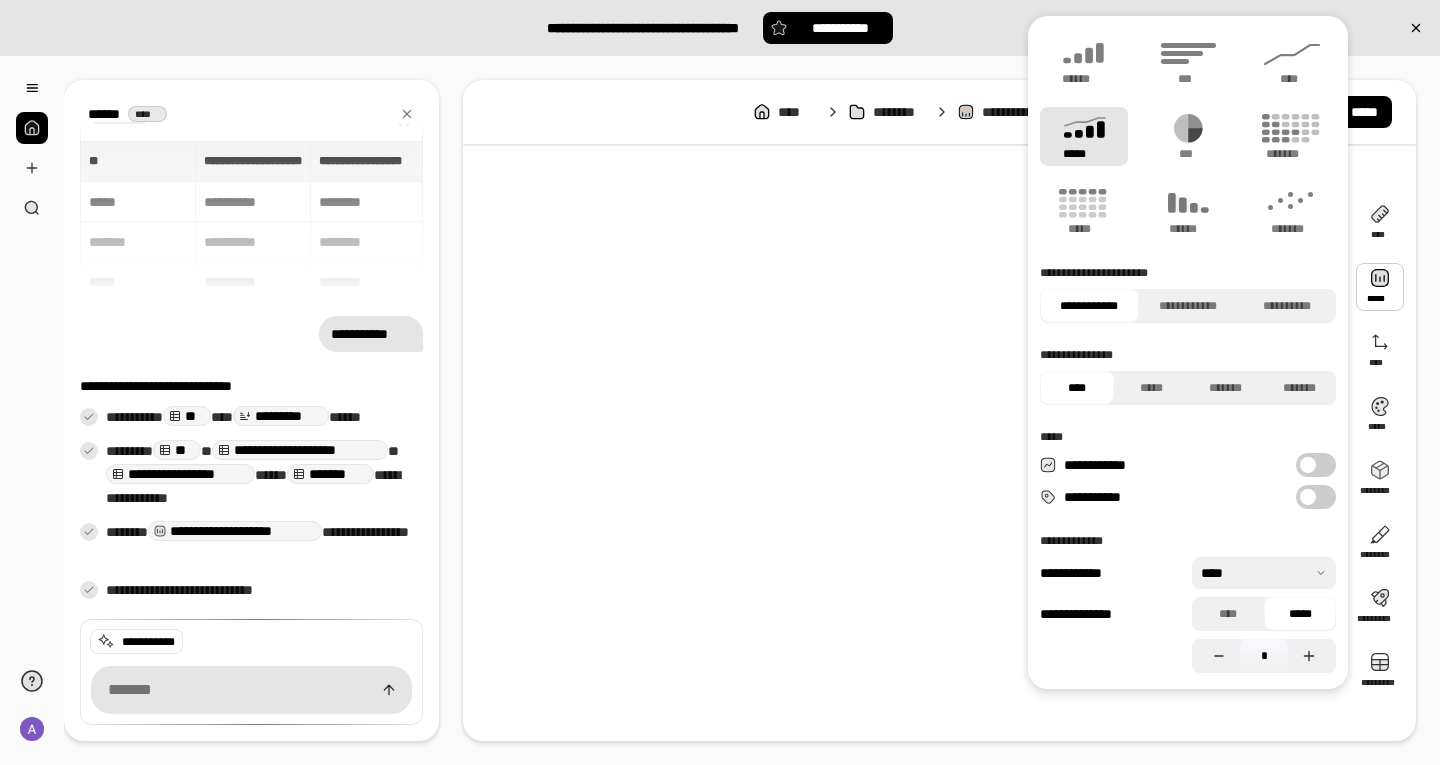 click at bounding box center [1380, 287] 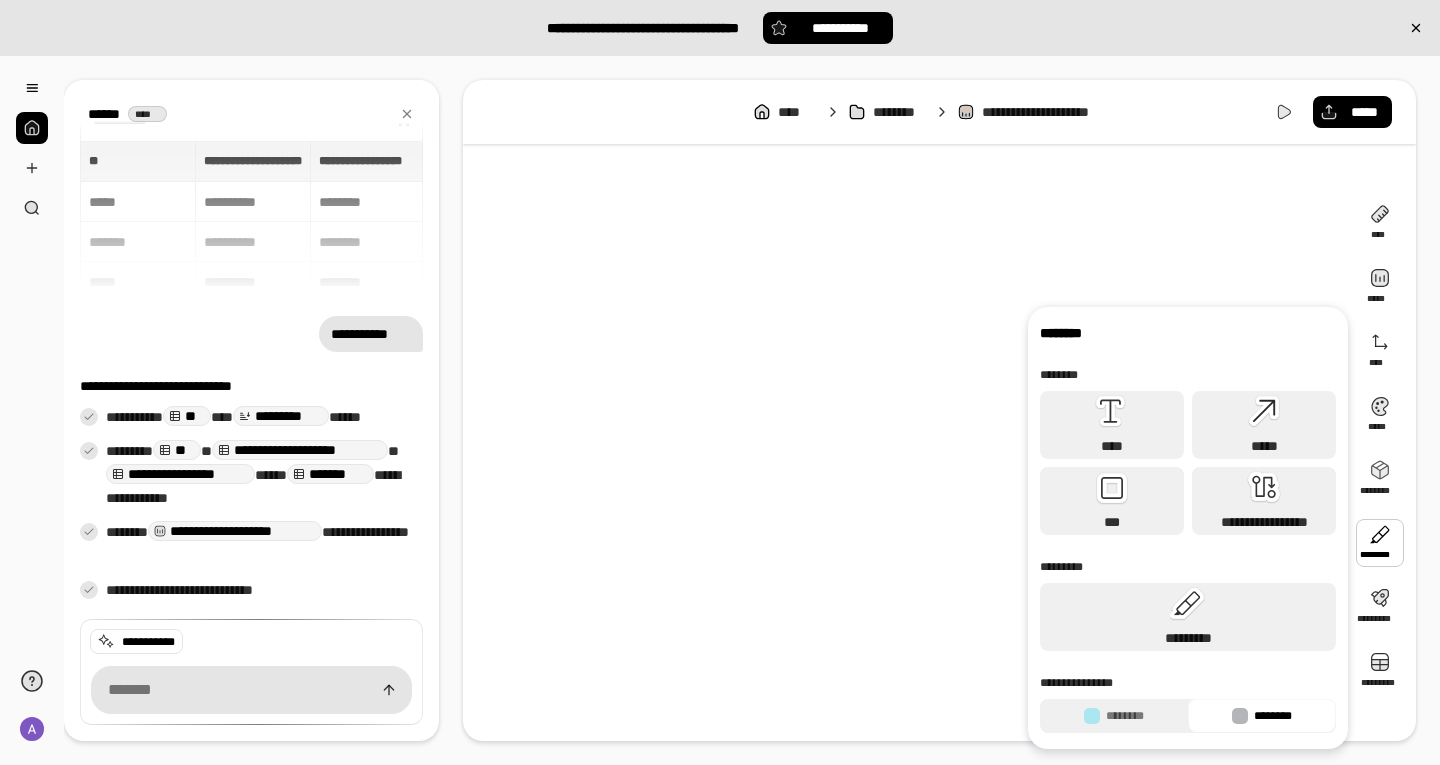 click at bounding box center [1380, 543] 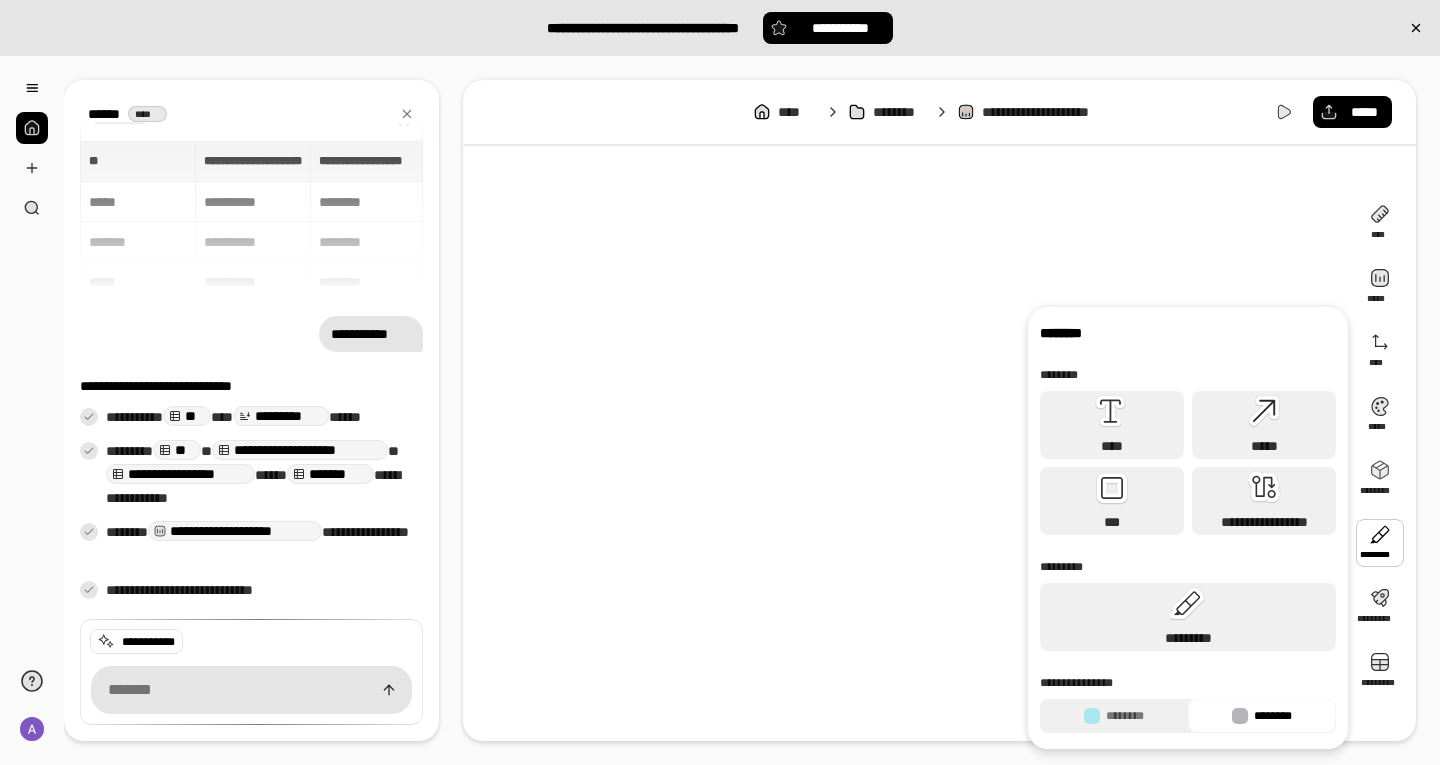 click at bounding box center [1380, 543] 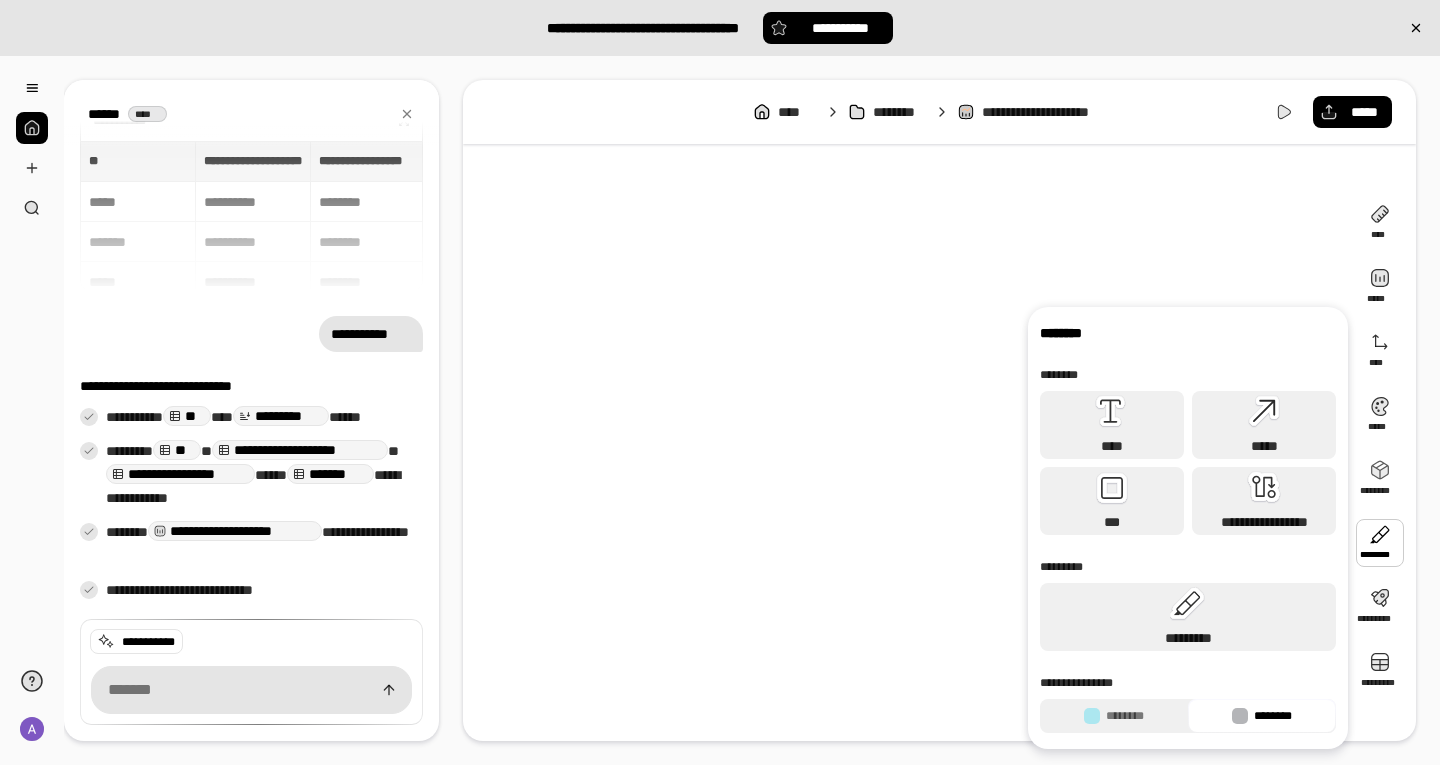 click at bounding box center (1380, 543) 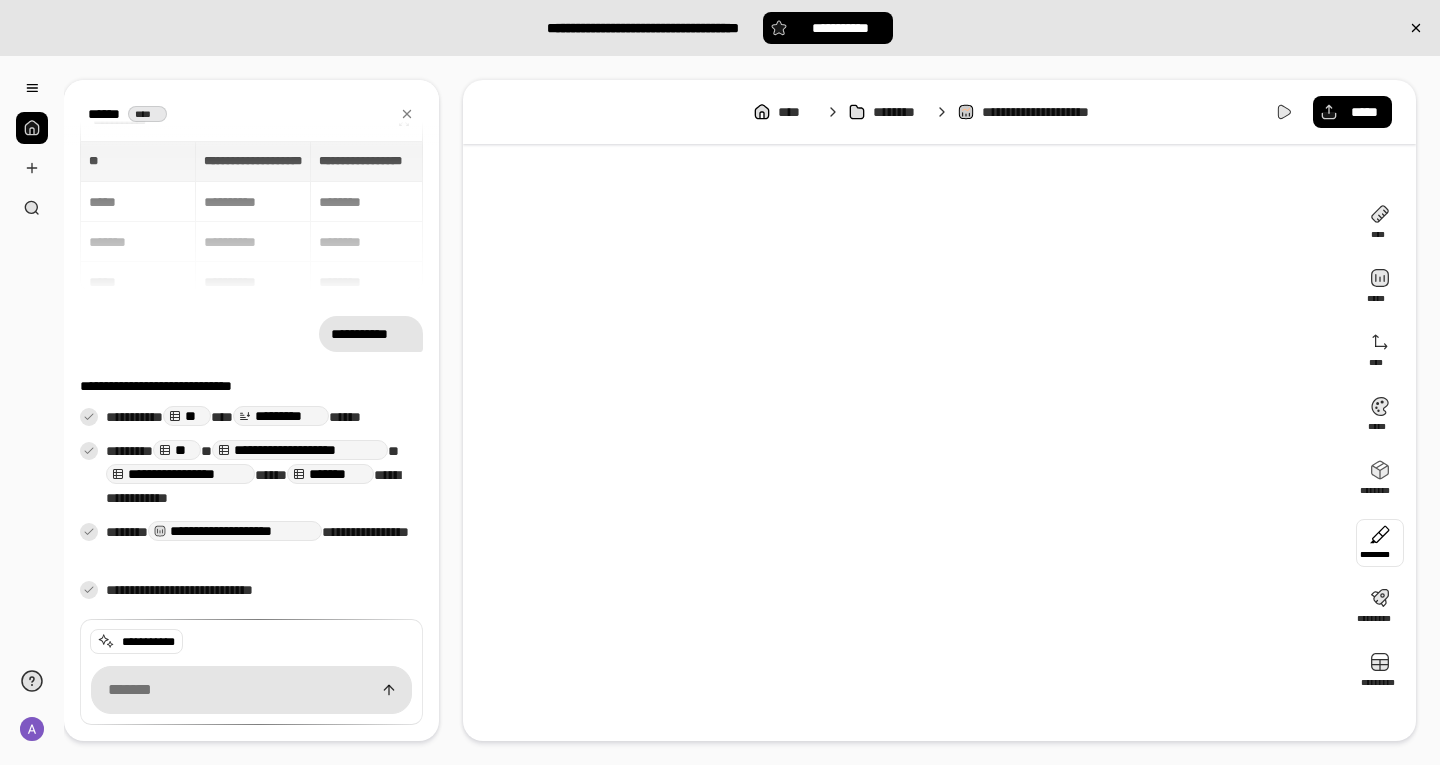 click at bounding box center (1380, 543) 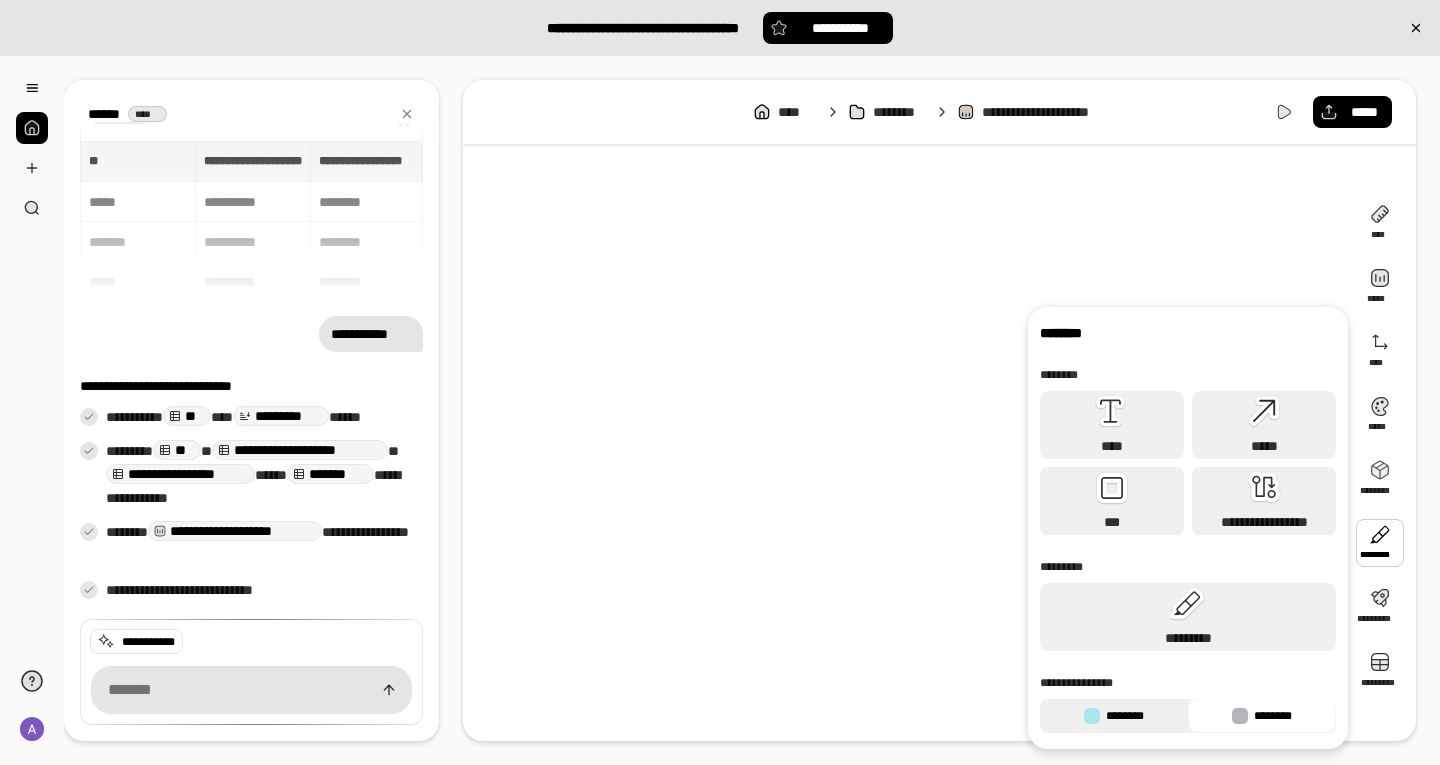 drag, startPoint x: 1134, startPoint y: 708, endPoint x: 1144, endPoint y: 707, distance: 10.049875 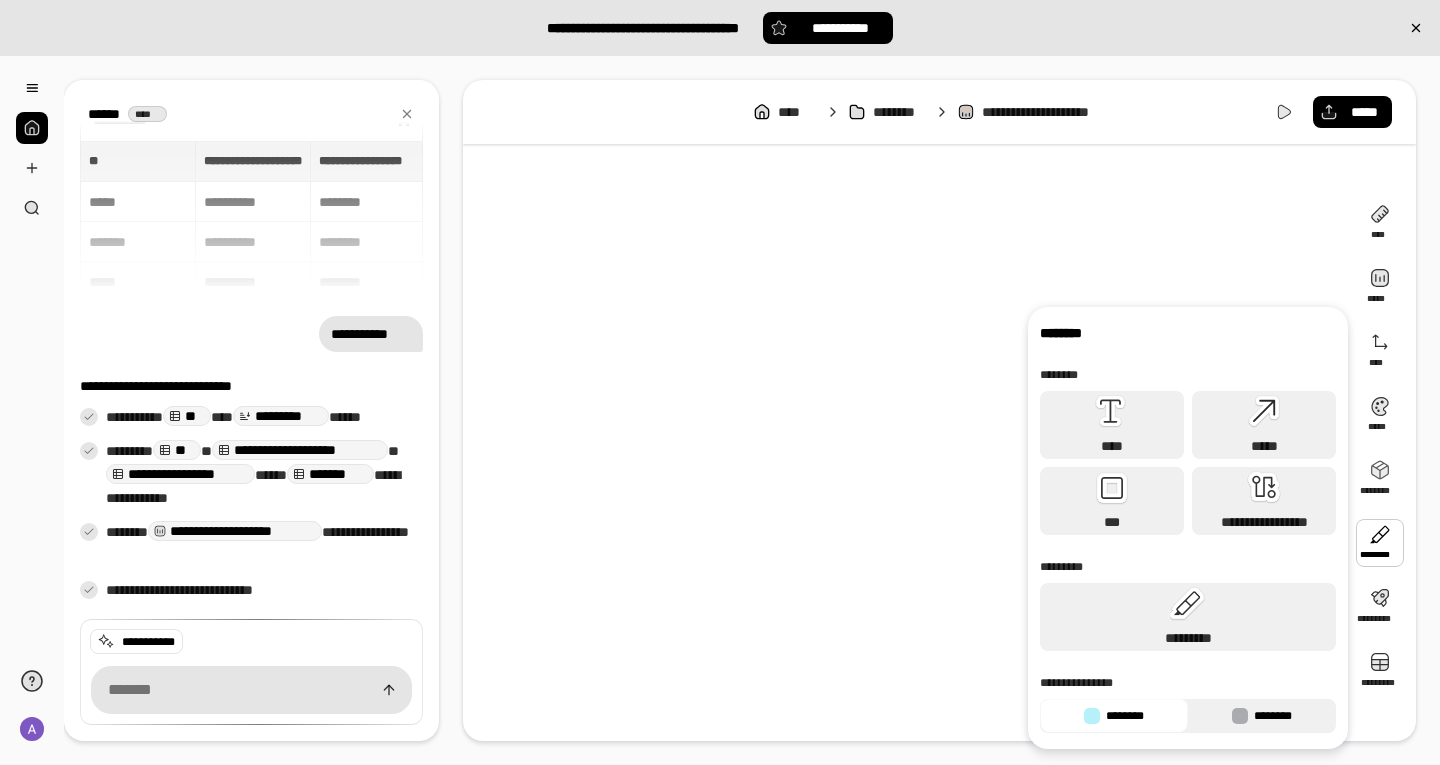 click at bounding box center [1240, 716] 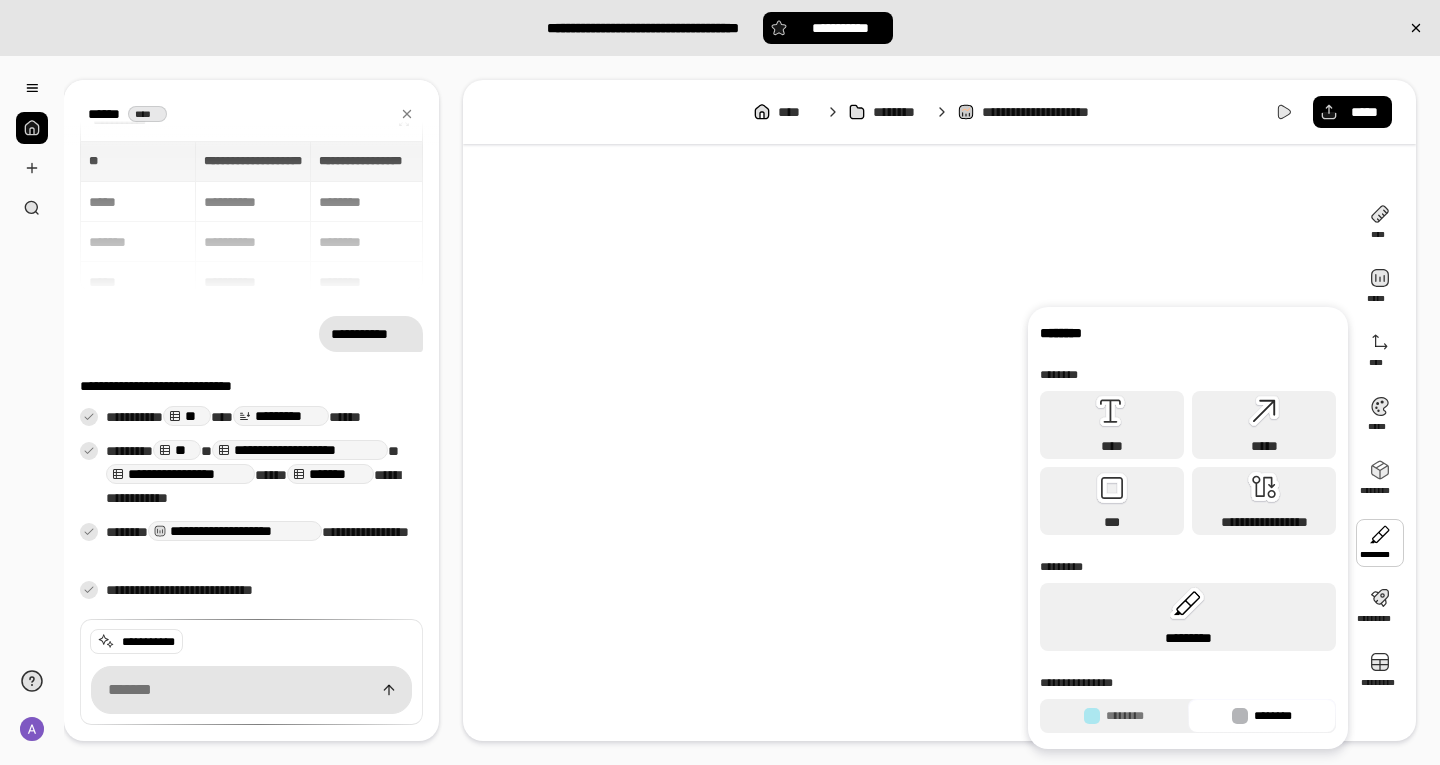 click on "*********" at bounding box center (1188, 638) 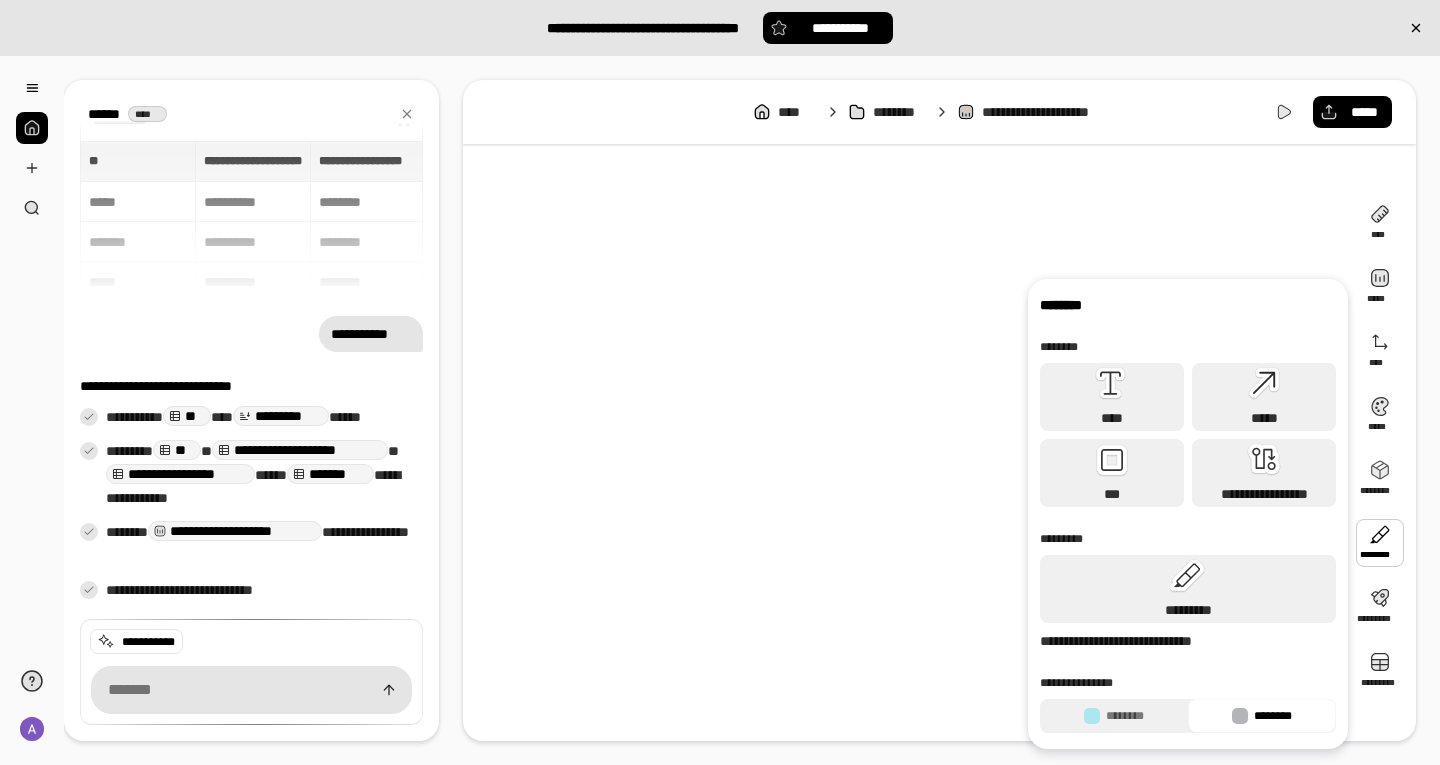 click on "**********" at bounding box center [1188, 514] 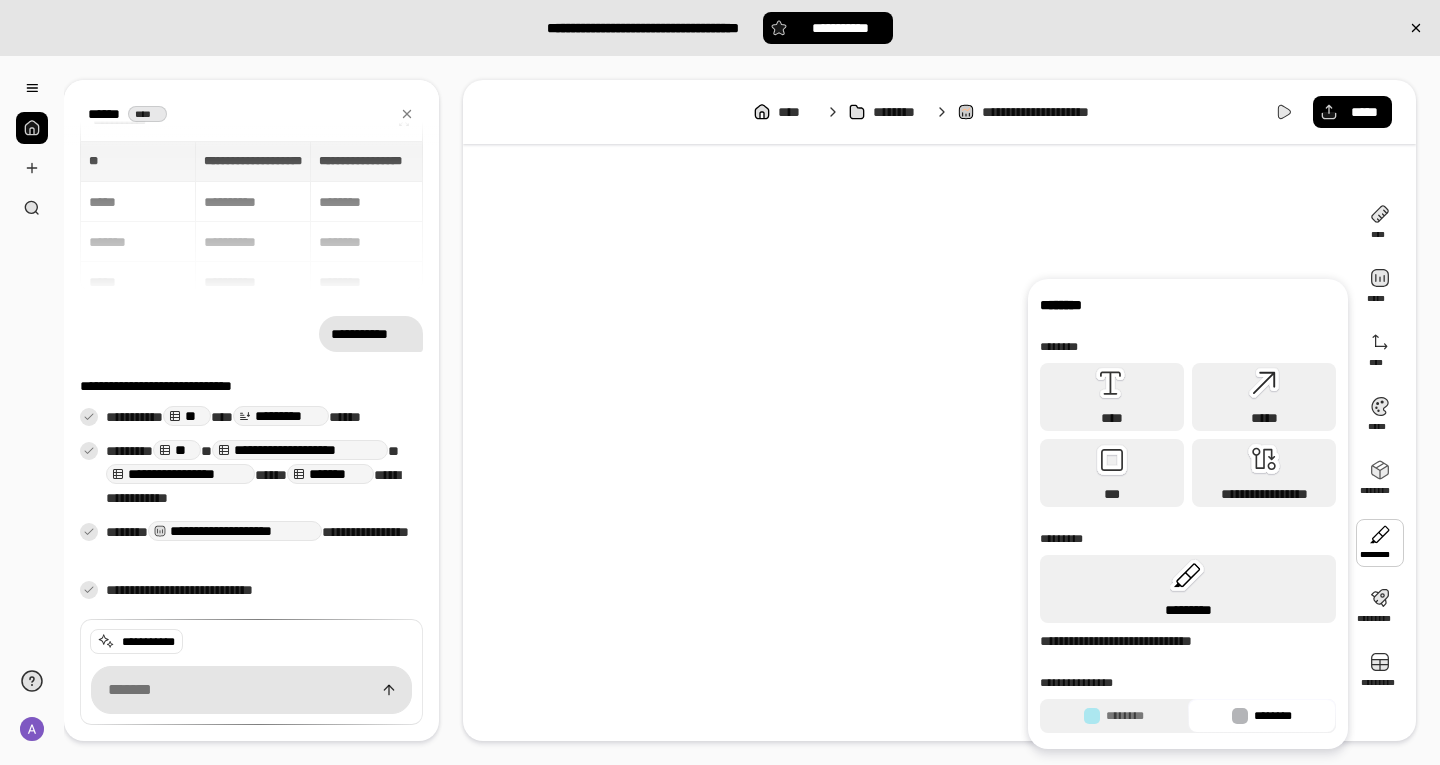 click on "*********" at bounding box center (1188, 589) 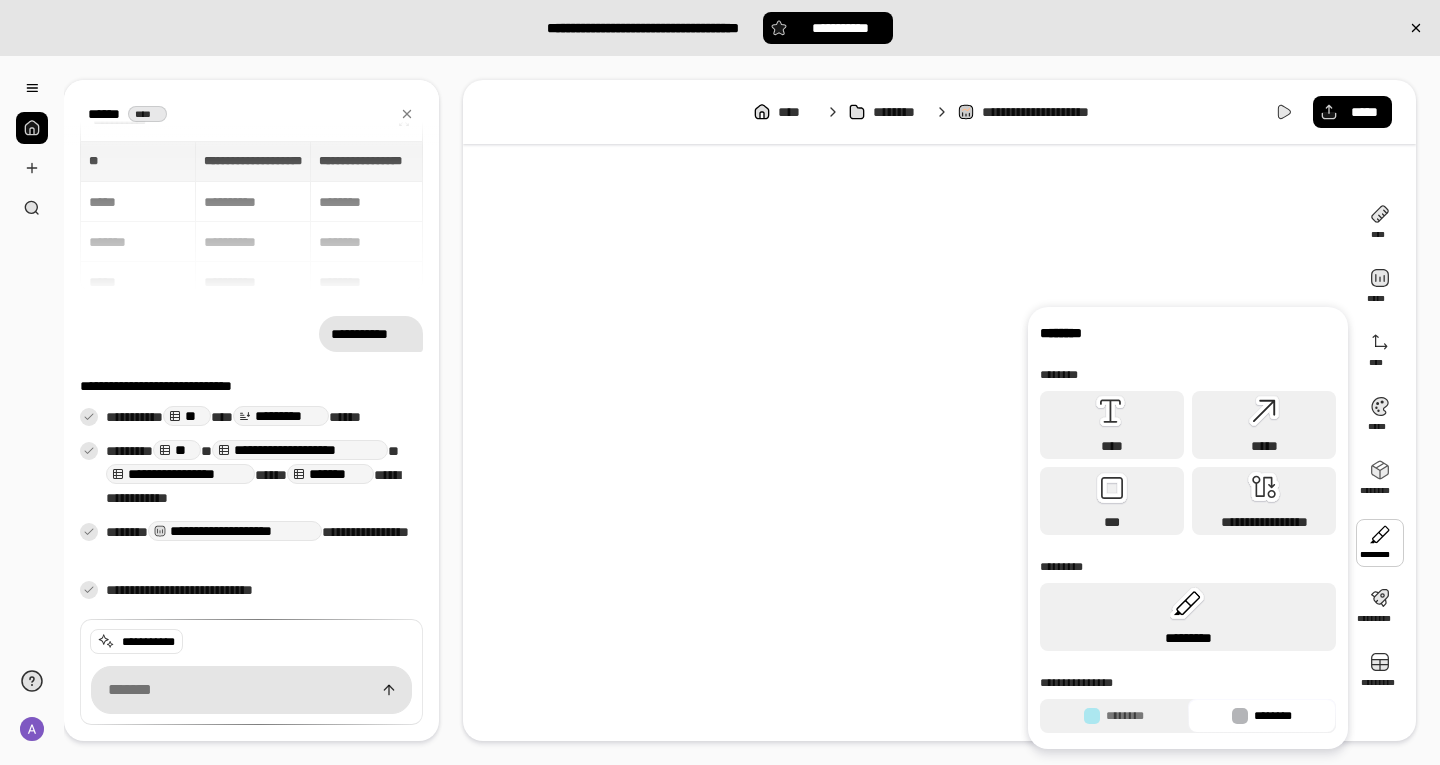 click on "*********" at bounding box center [1188, 617] 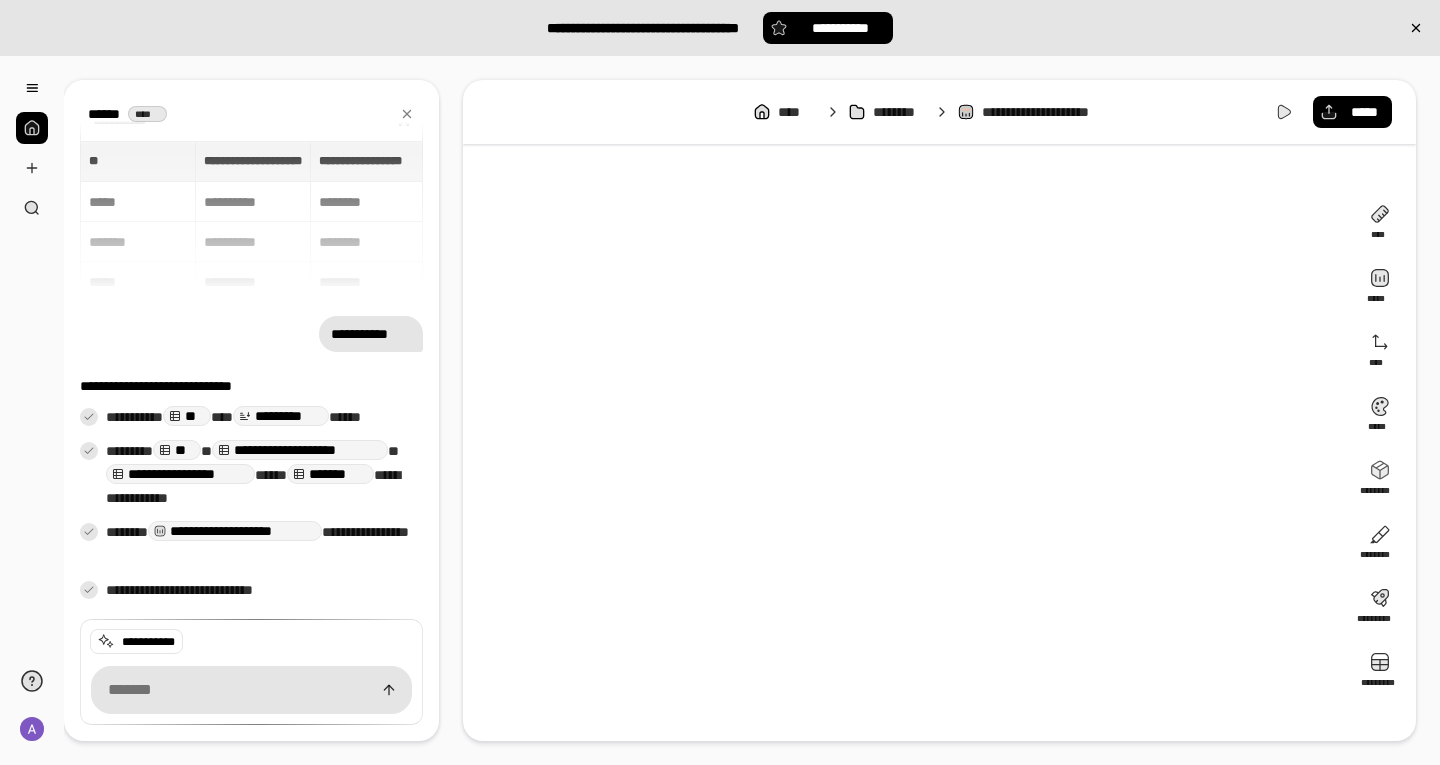 click on "**********" at bounding box center (251, 504) 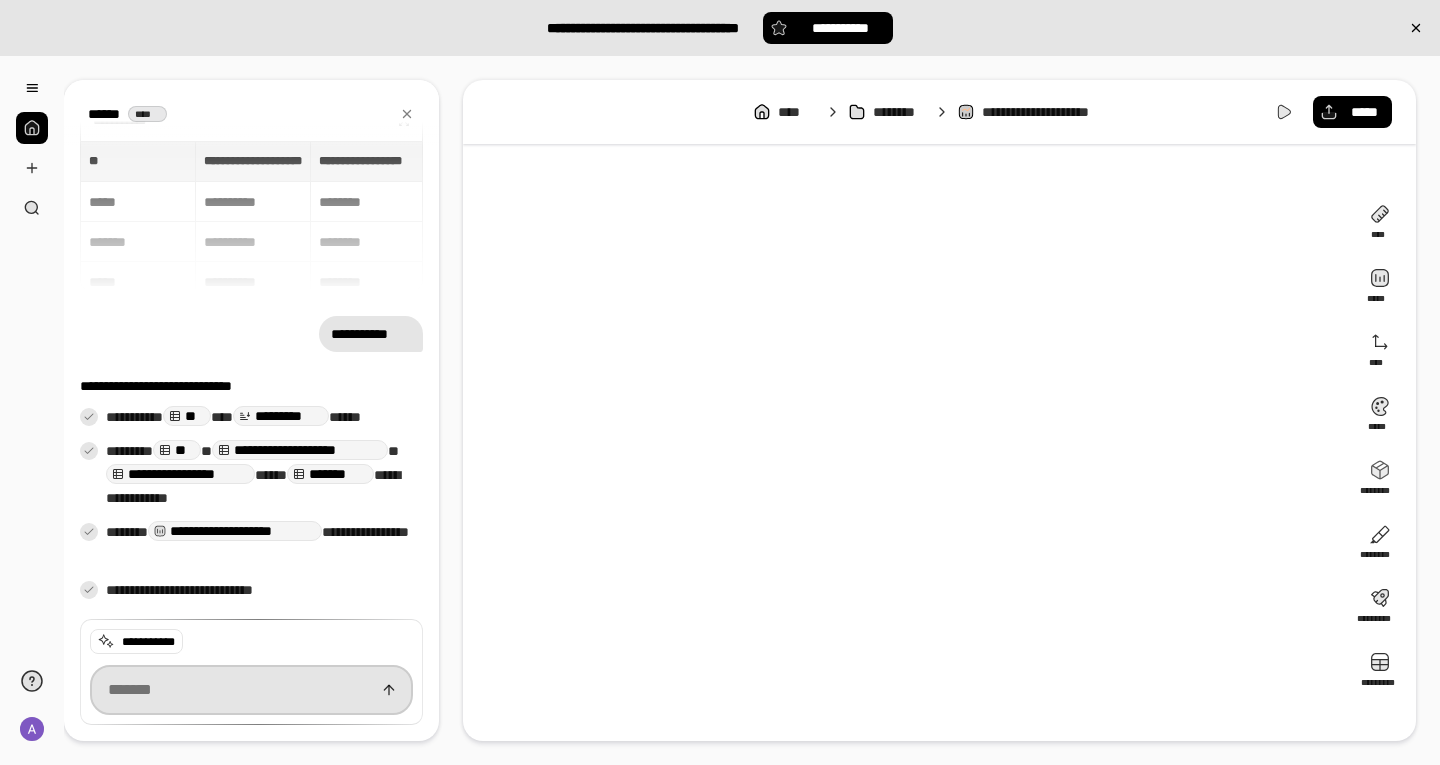 click at bounding box center [251, 690] 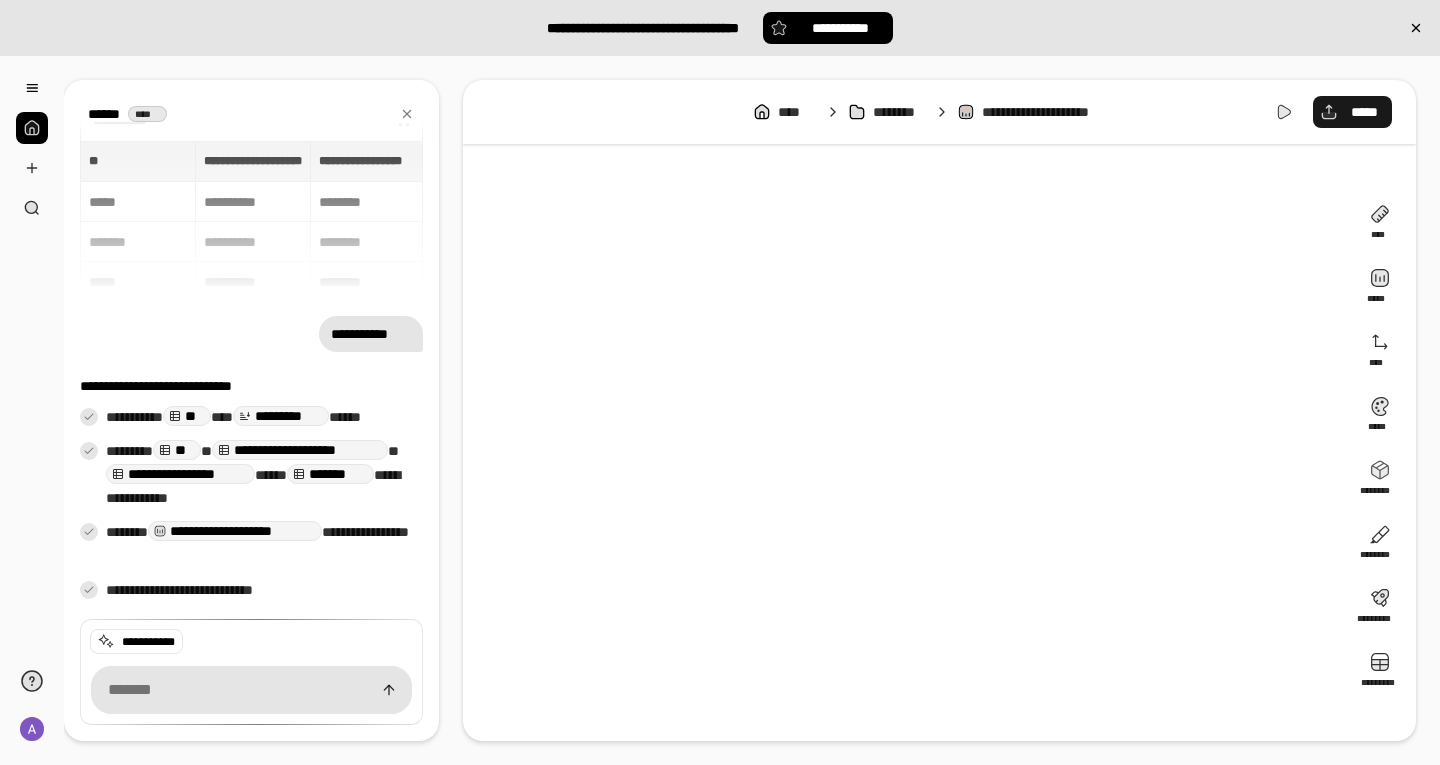 click on "*****" at bounding box center (1352, 112) 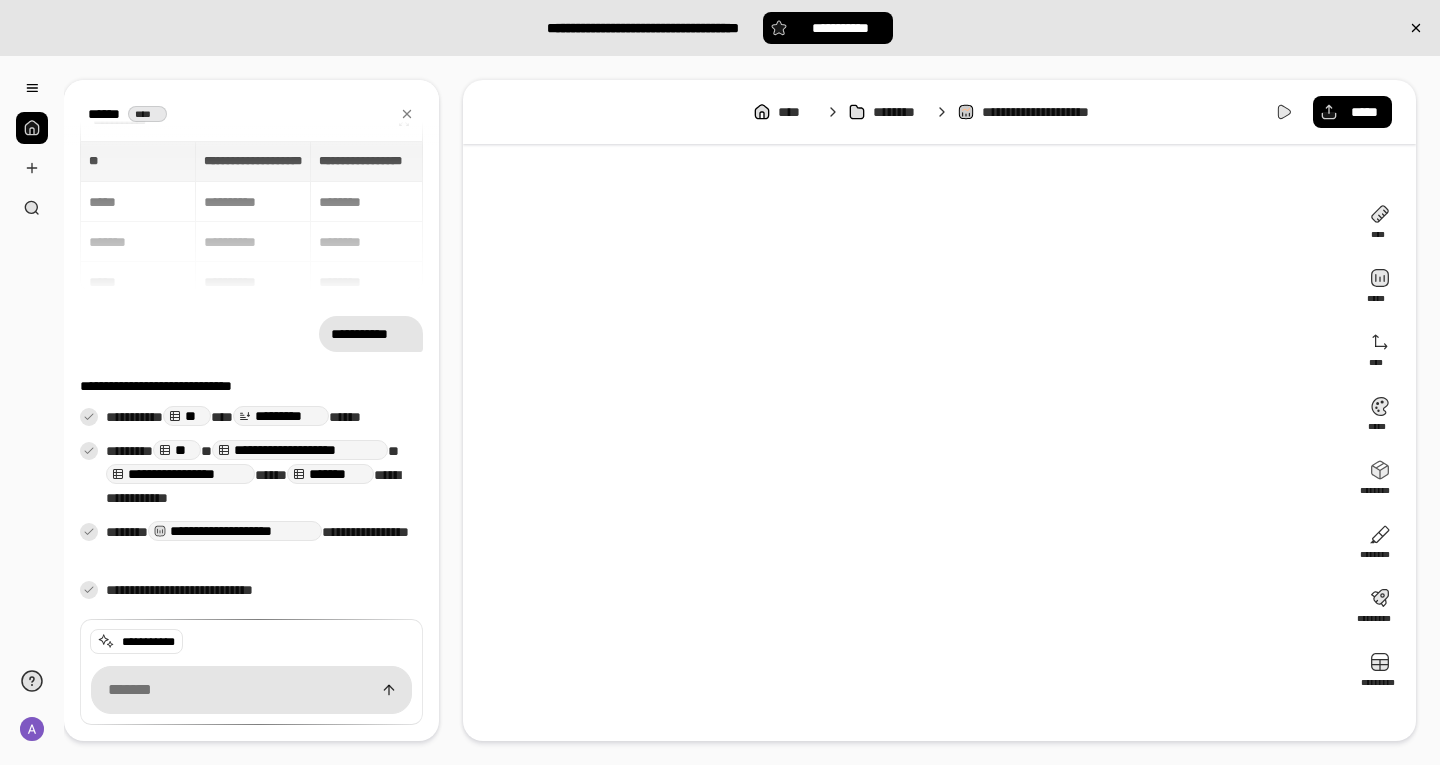 click on "**********" at bounding box center (905, 450) 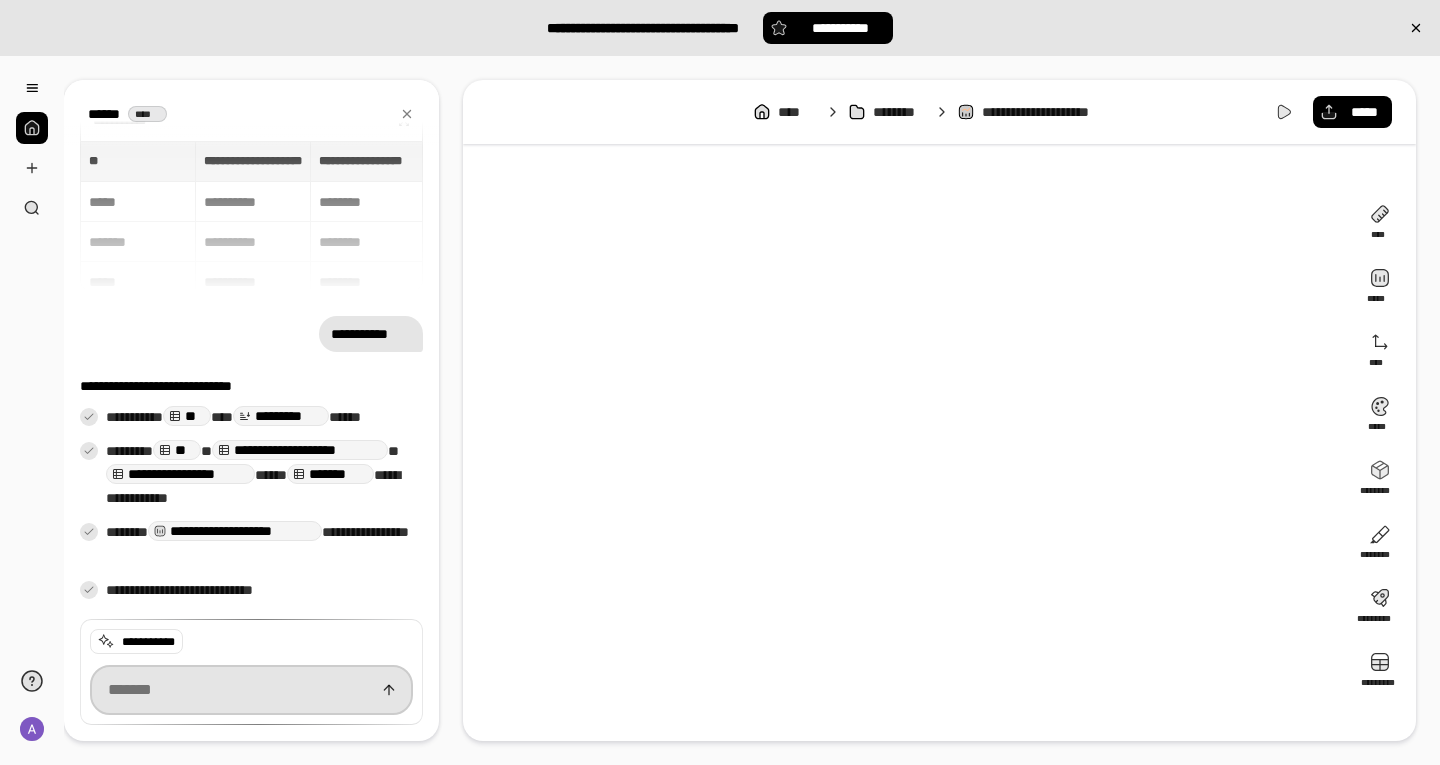 click at bounding box center (251, 690) 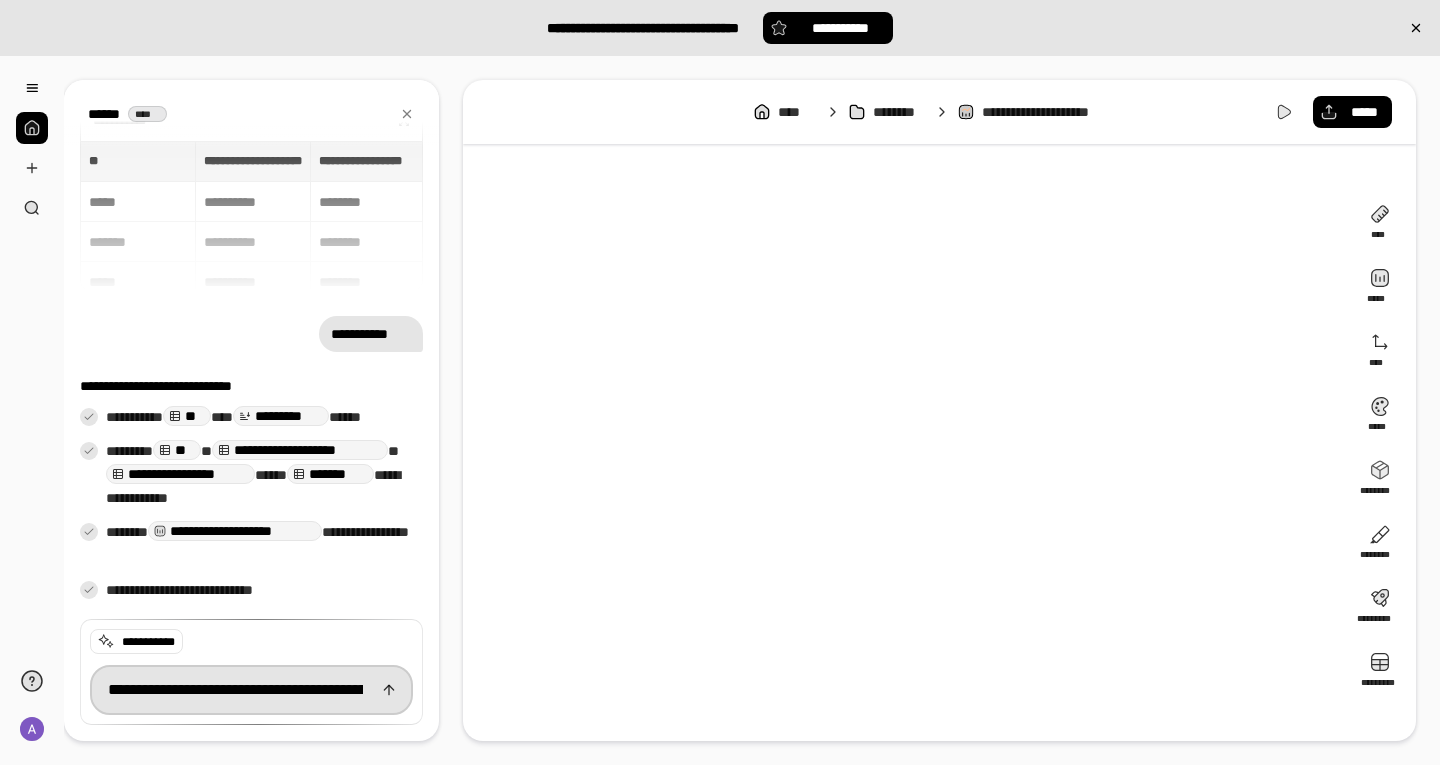 scroll, scrollTop: 0, scrollLeft: 4317, axis: horizontal 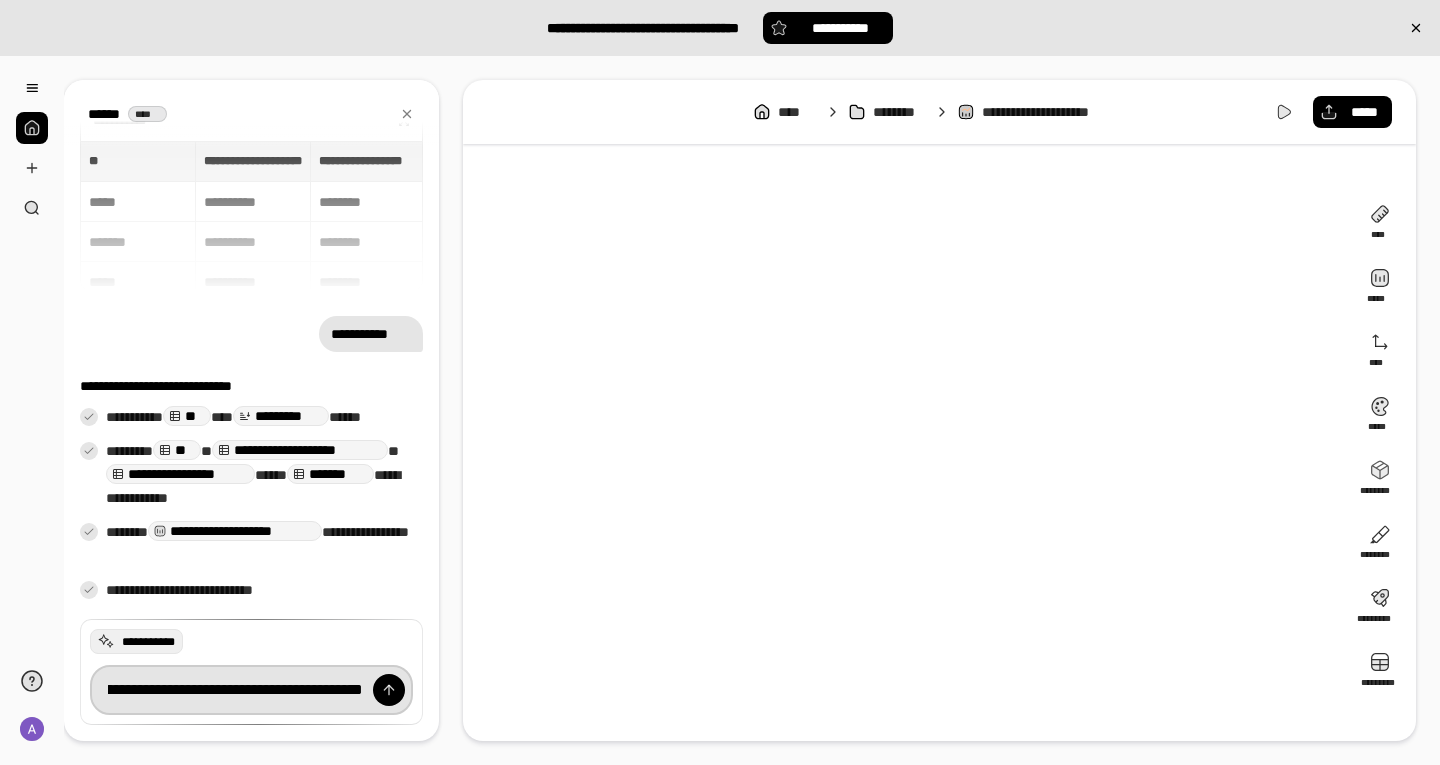 type on "**********" 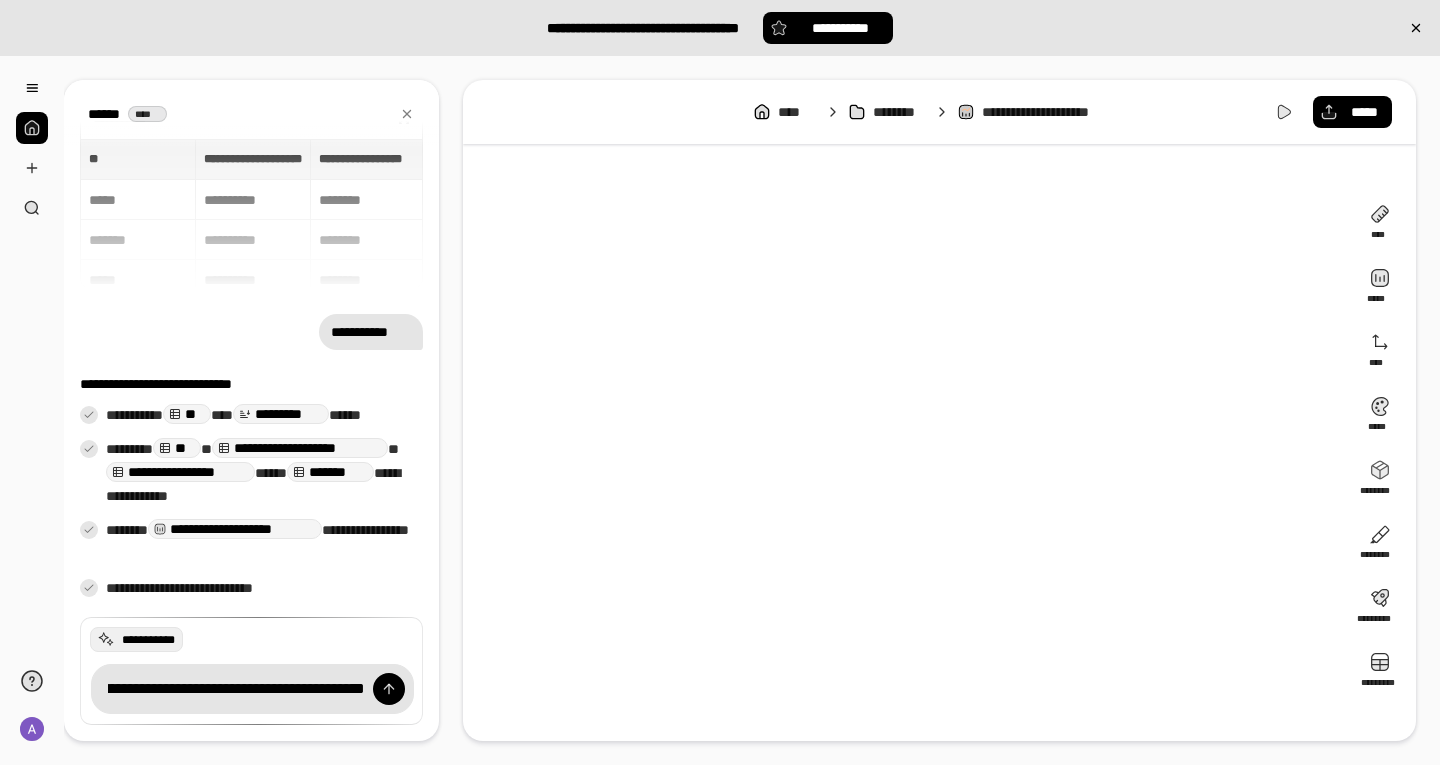 scroll, scrollTop: 0, scrollLeft: 0, axis: both 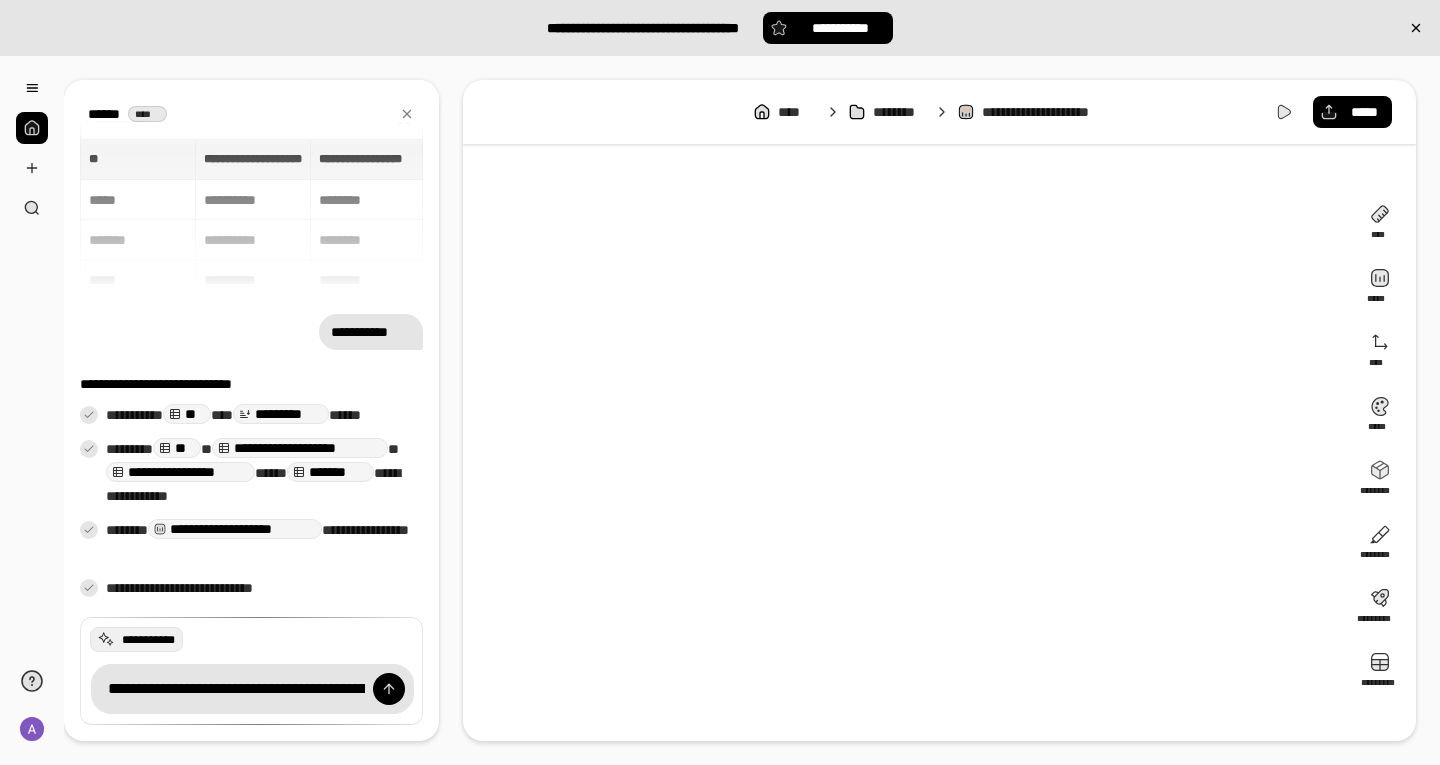 click on "**********" at bounding box center (148, 640) 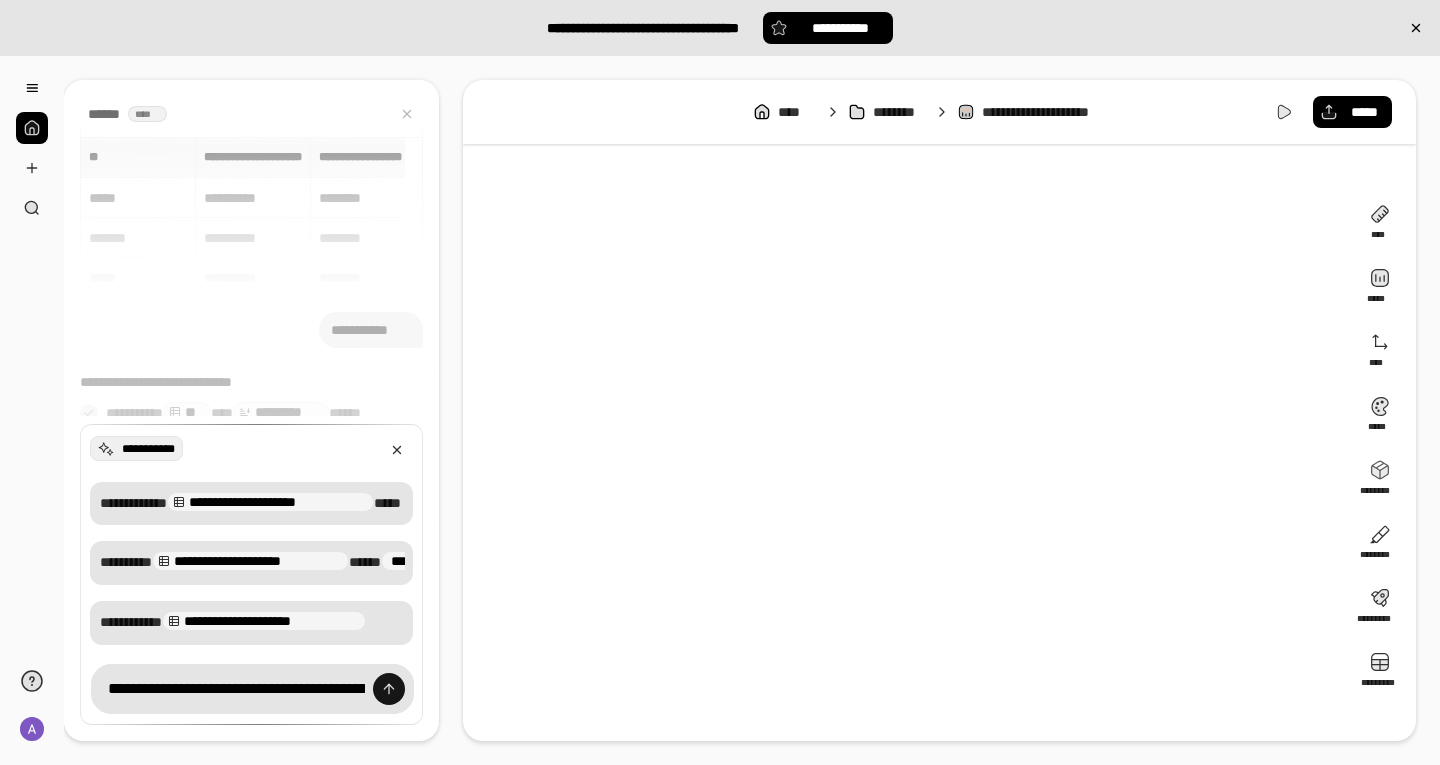 click at bounding box center [389, 689] 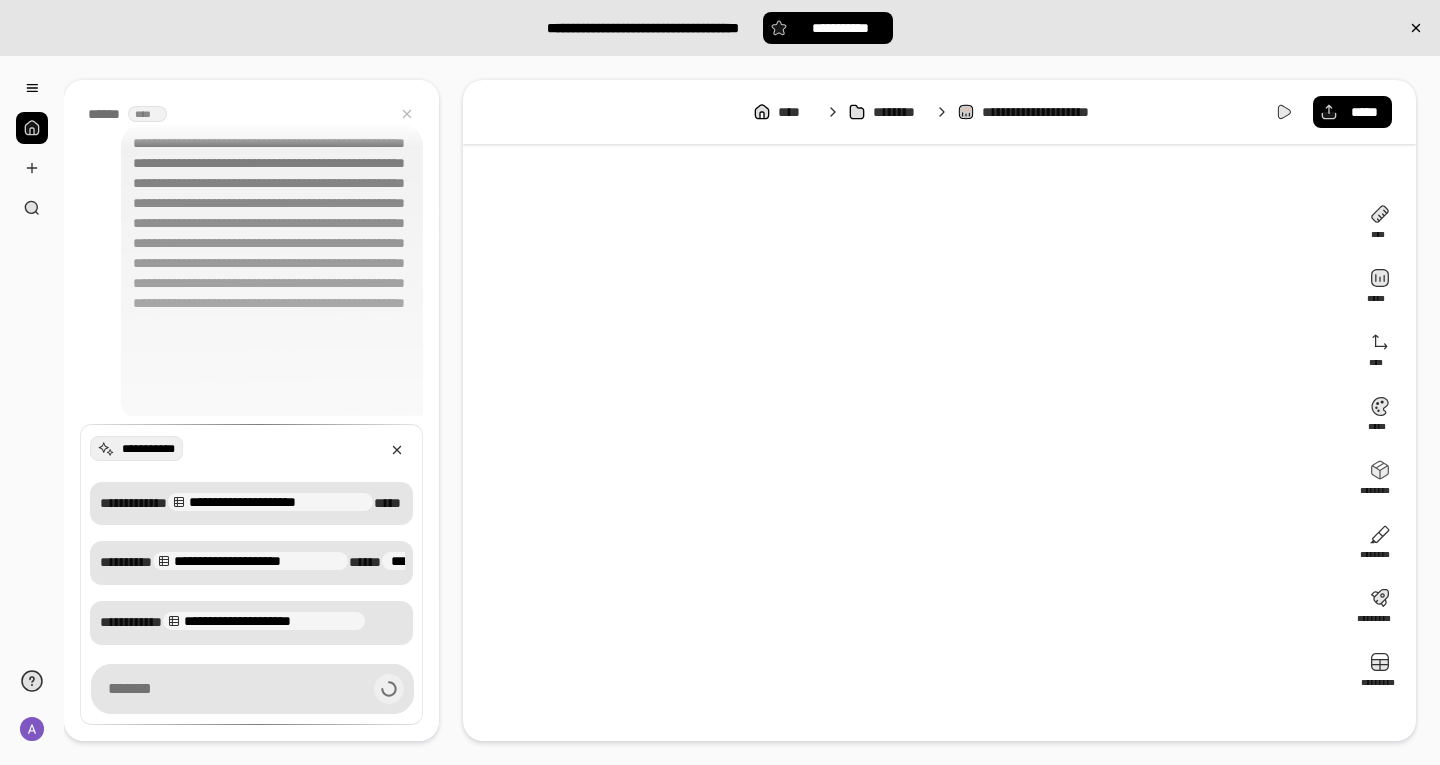 scroll, scrollTop: 509, scrollLeft: 0, axis: vertical 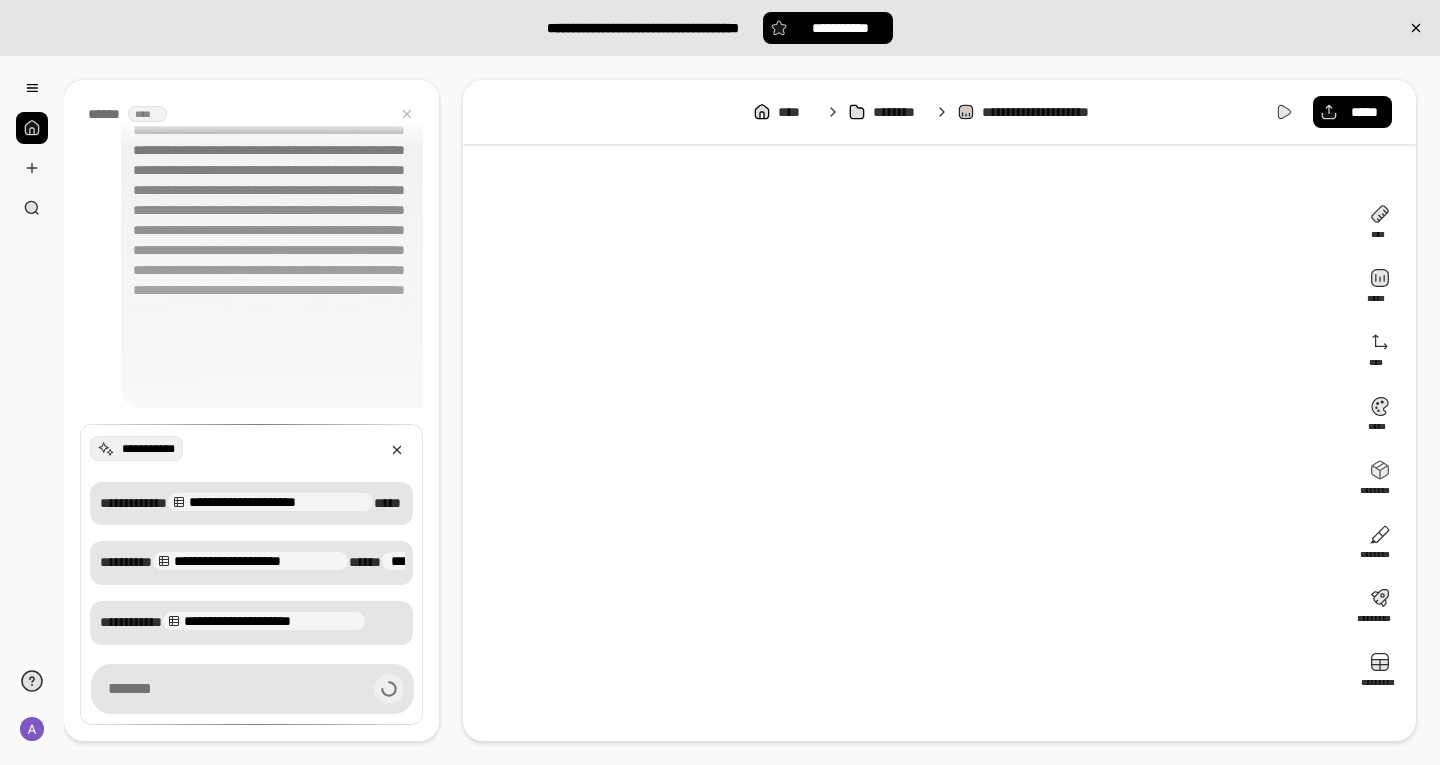 click on "**********" at bounding box center [905, 450] 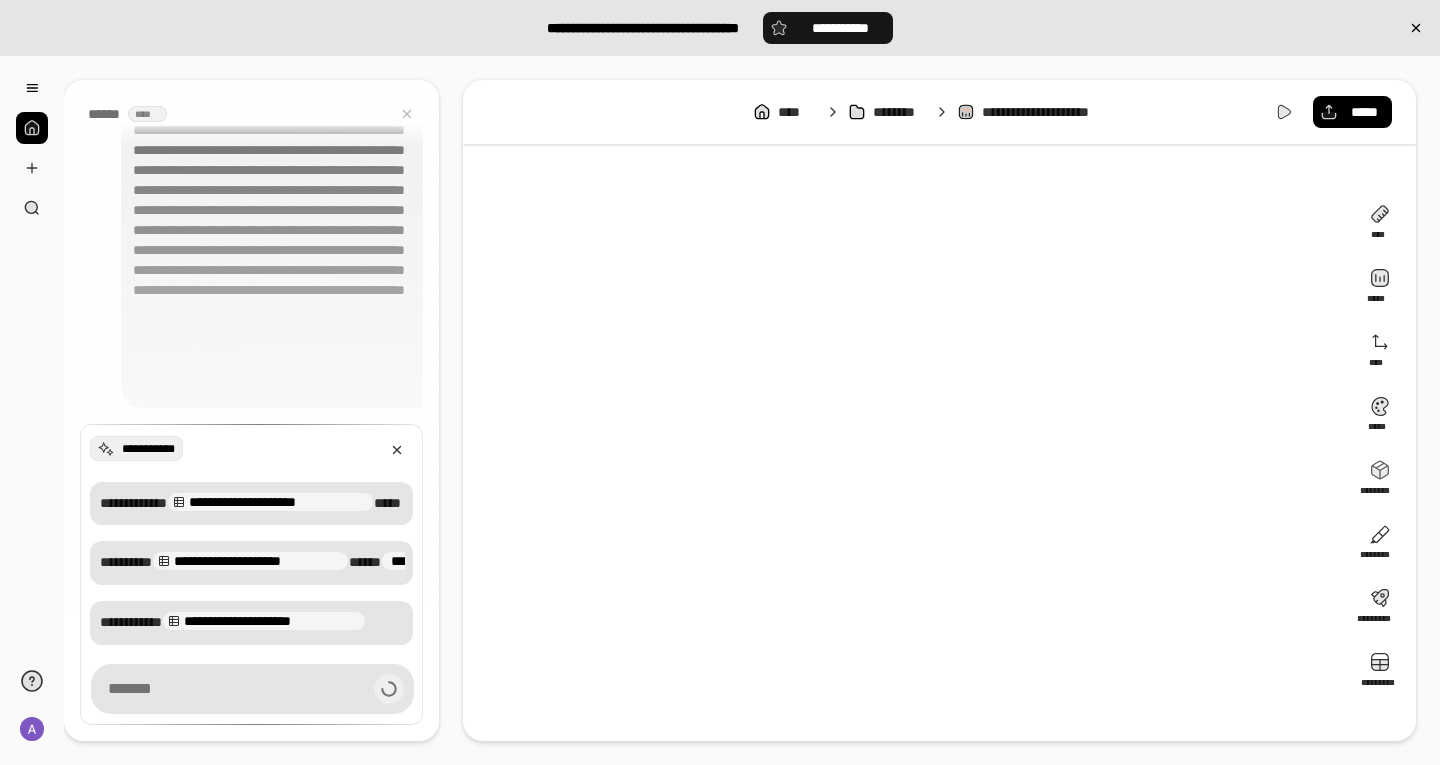 click on "**********" at bounding box center (840, 28) 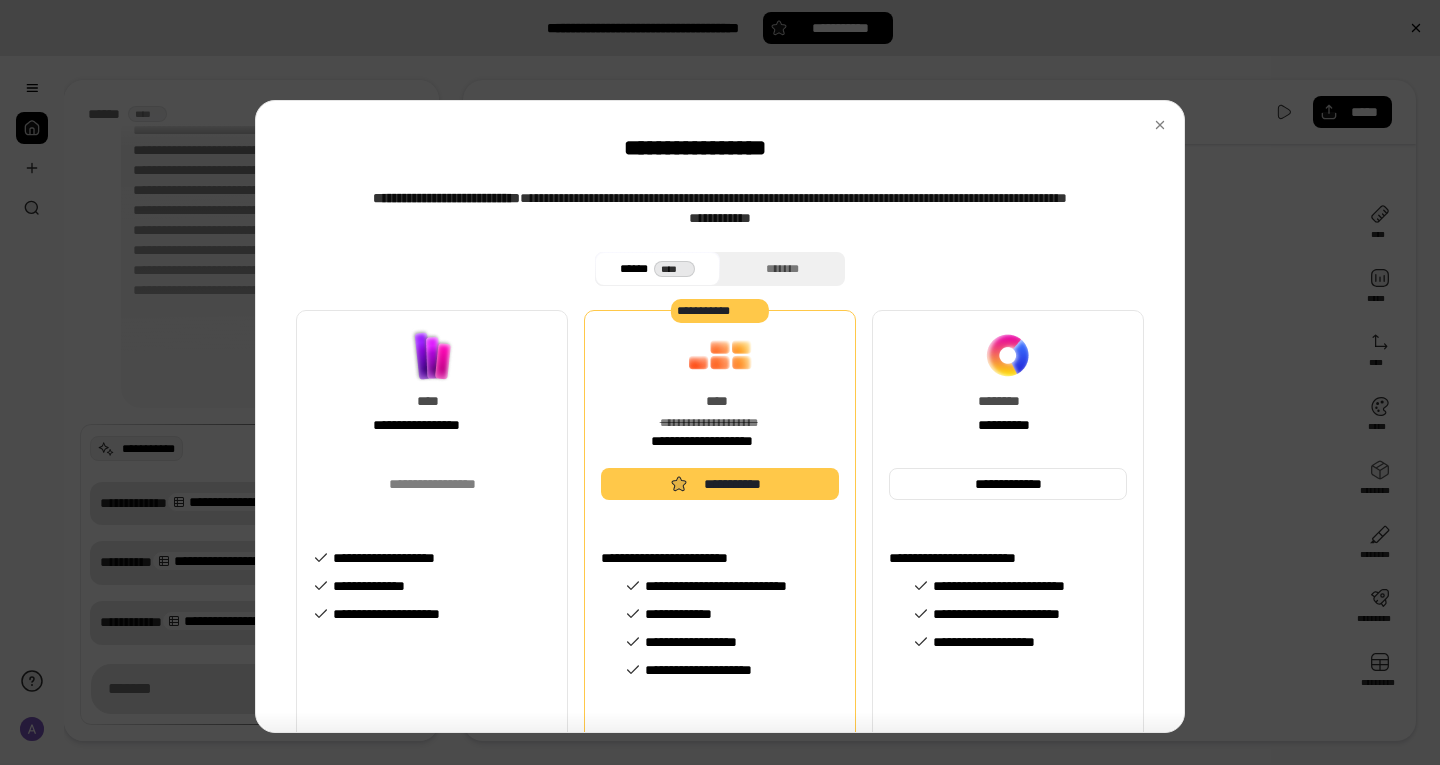 scroll, scrollTop: 536, scrollLeft: 0, axis: vertical 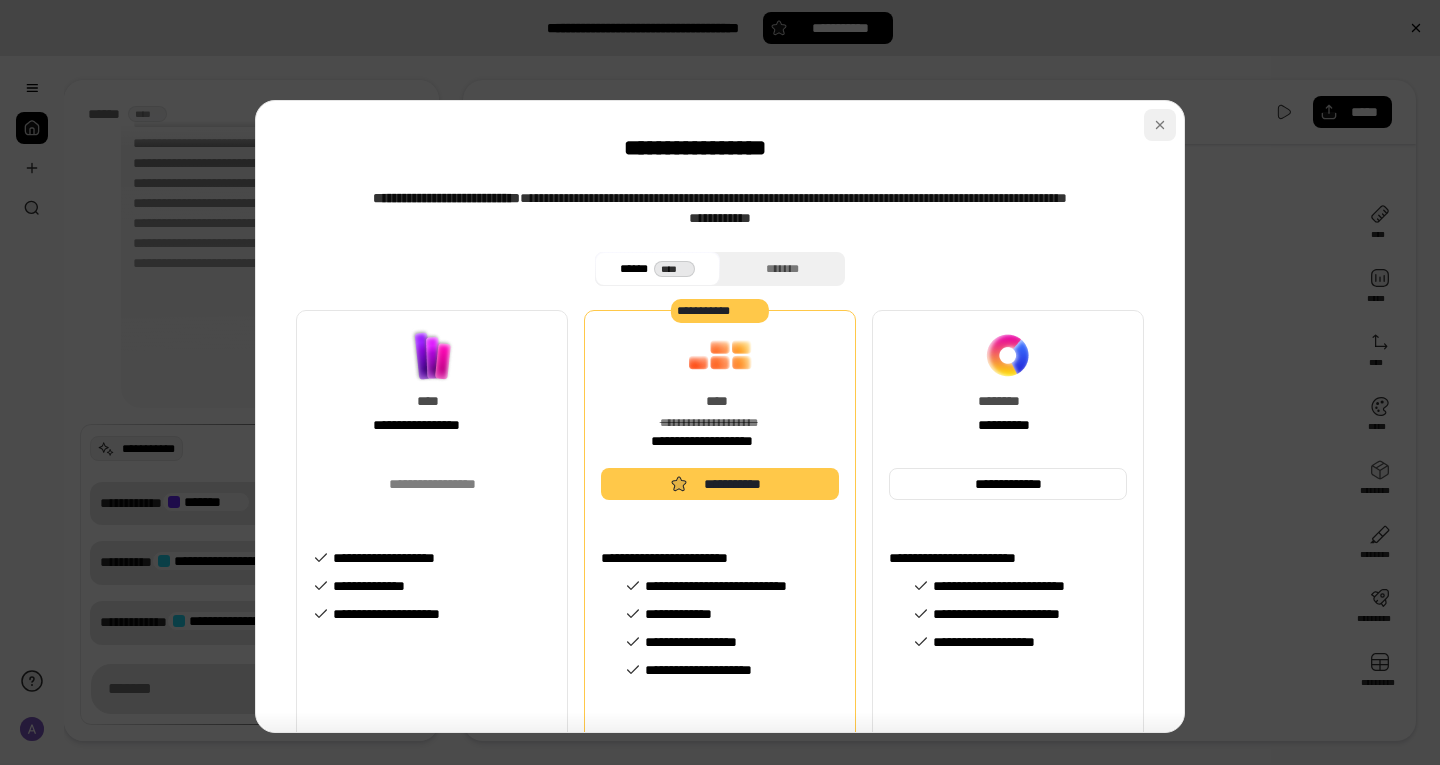 click at bounding box center [1160, 125] 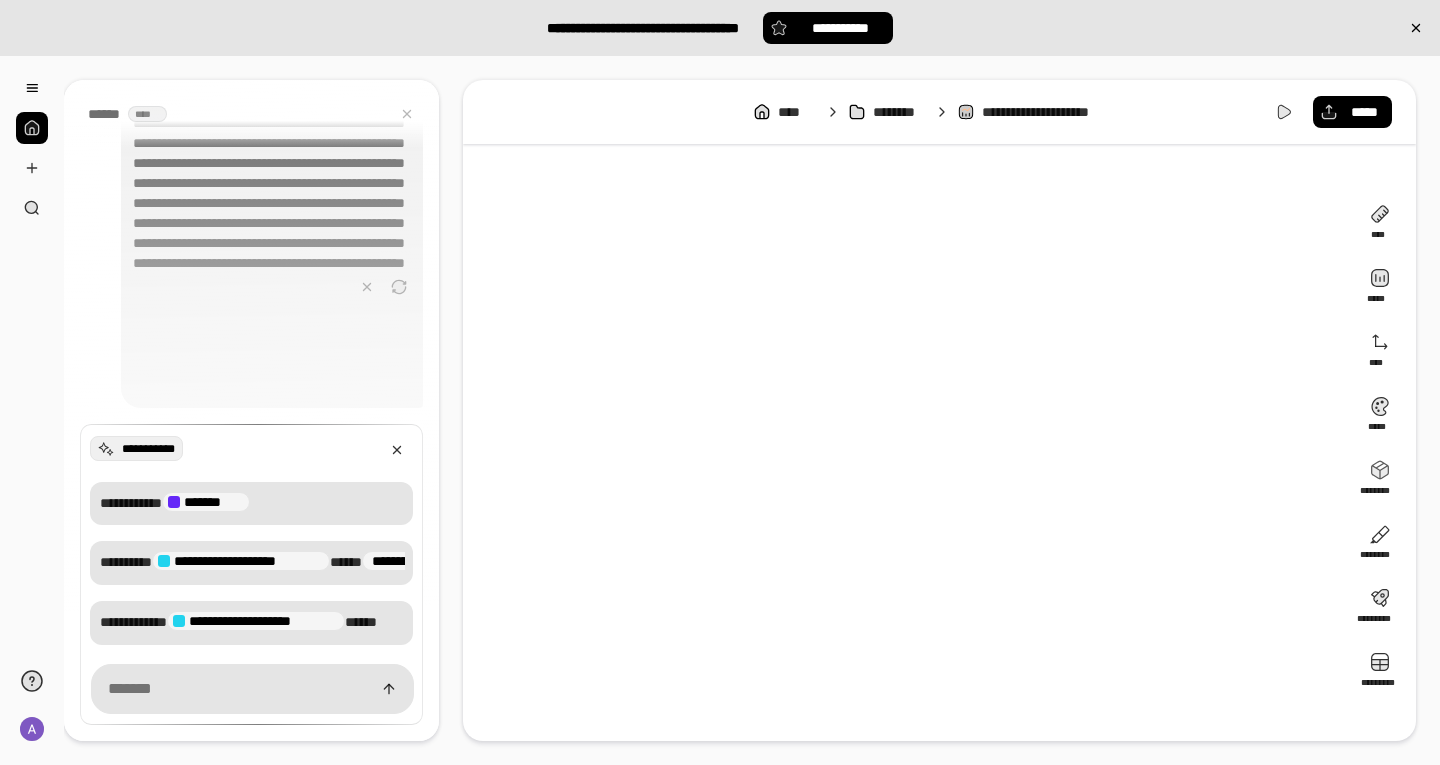 click on "**********" at bounding box center (905, 450) 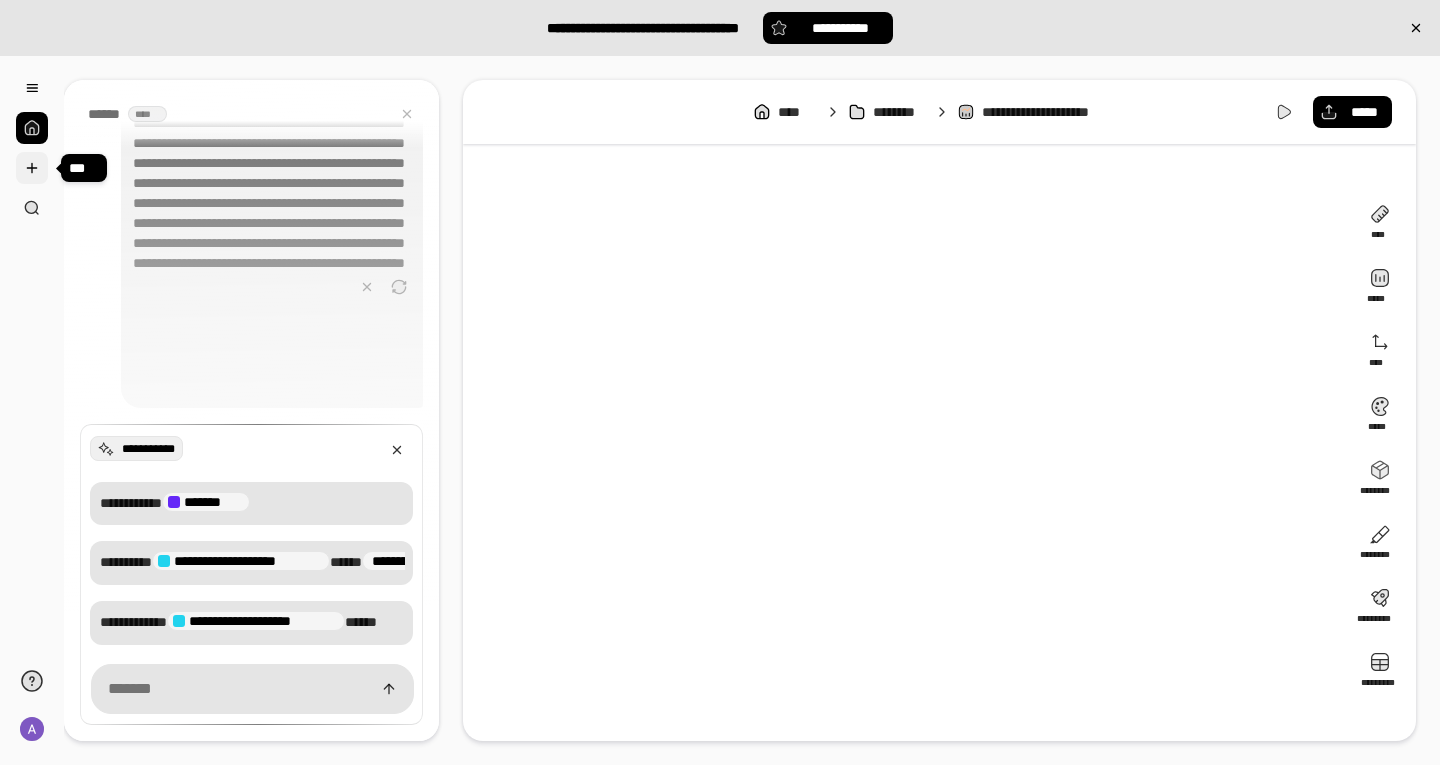 click at bounding box center [32, 168] 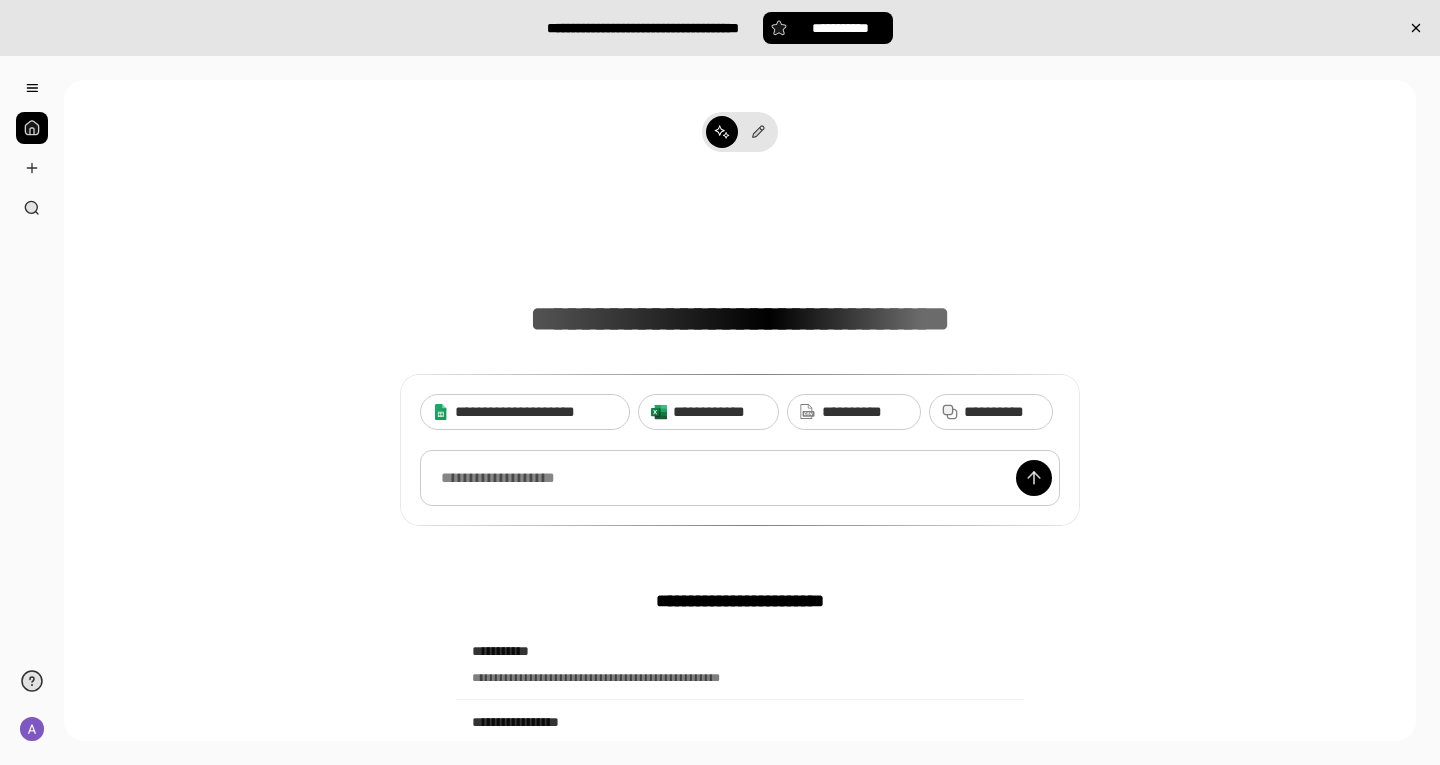 click at bounding box center (740, 478) 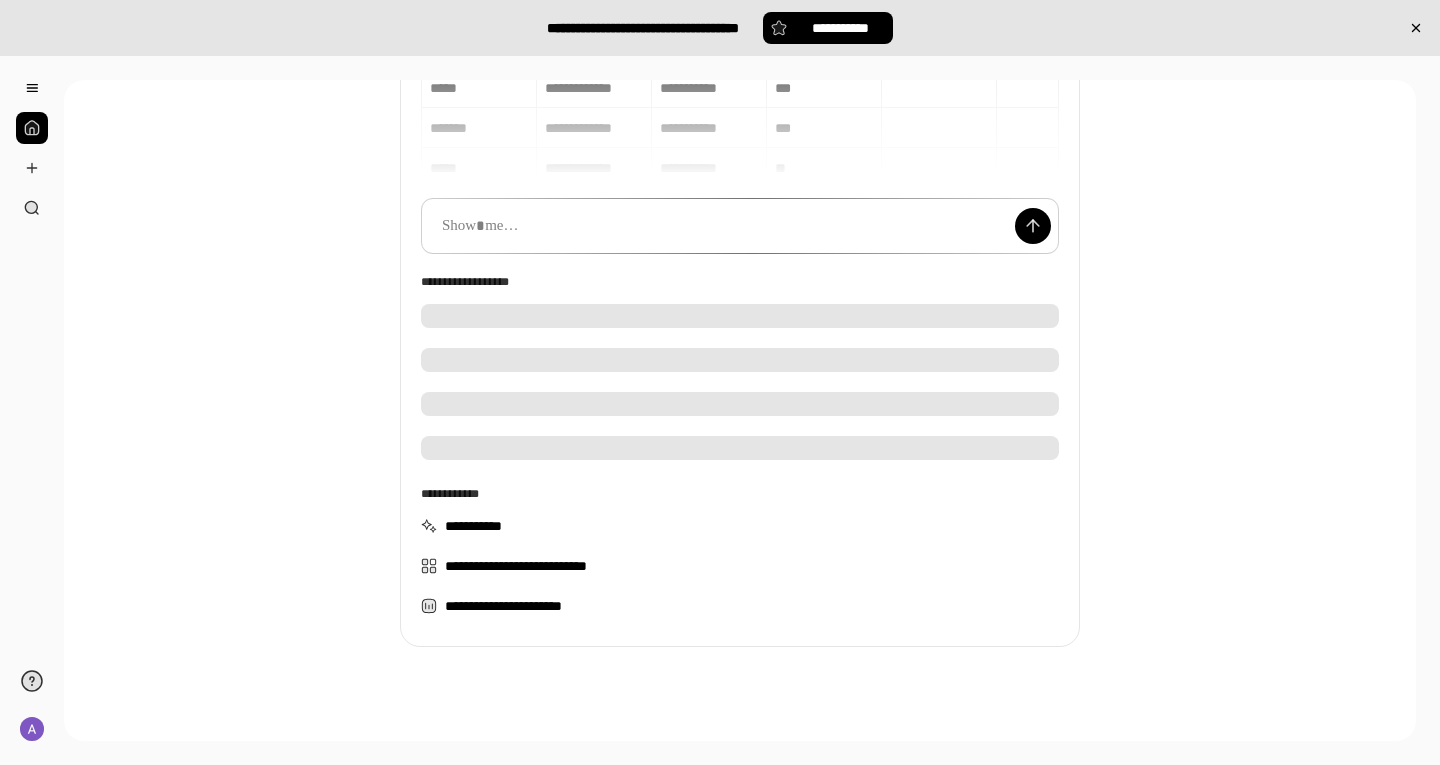 scroll, scrollTop: 286, scrollLeft: 0, axis: vertical 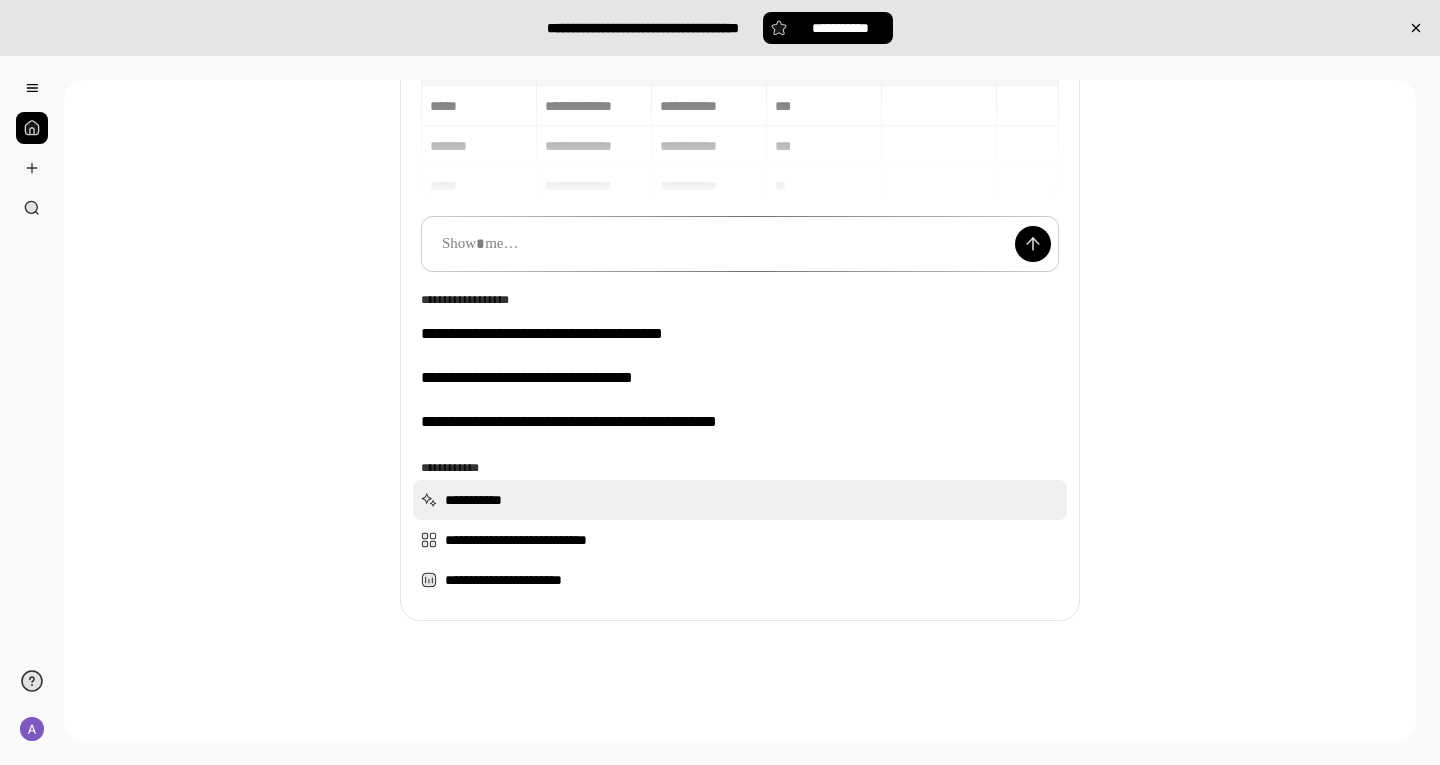 click on "**********" at bounding box center (740, 500) 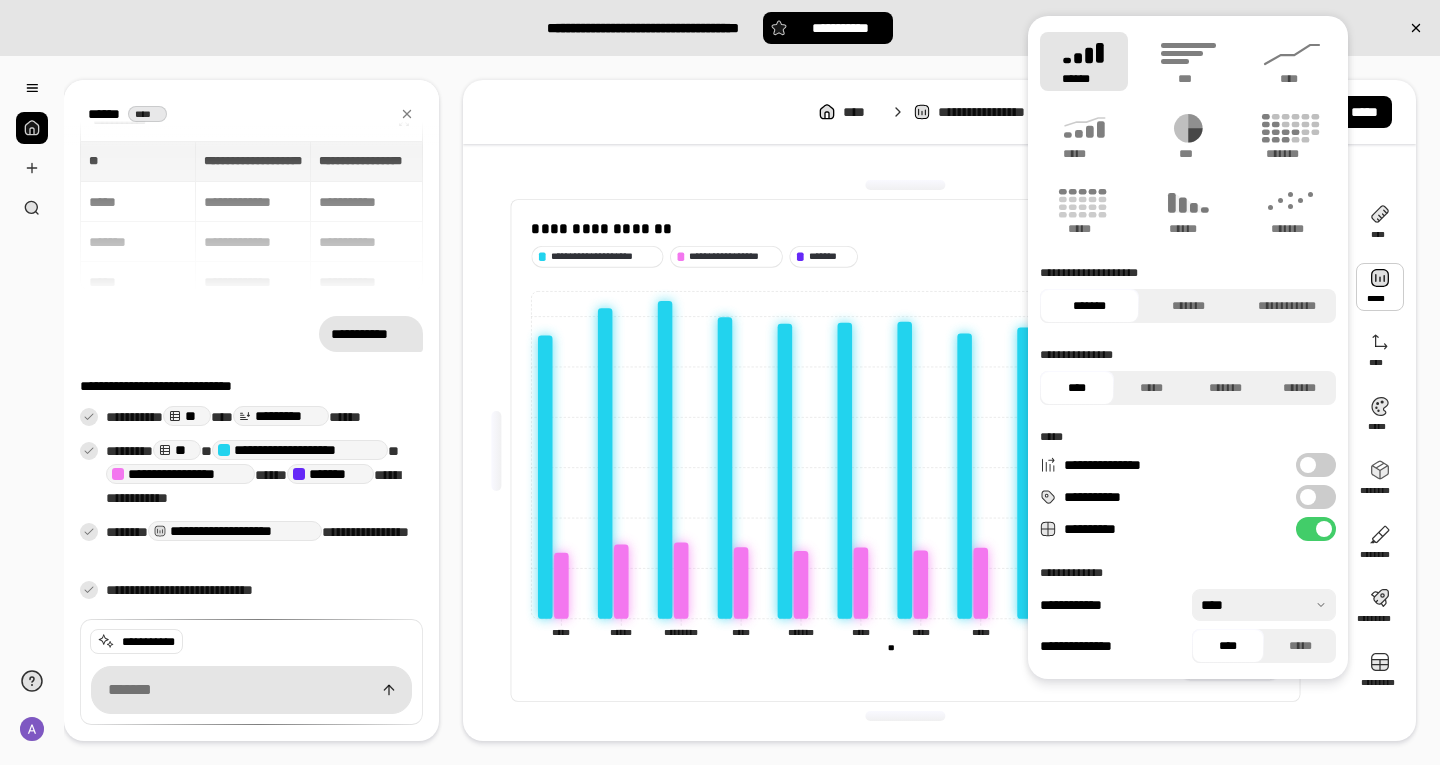 click at bounding box center [1380, 287] 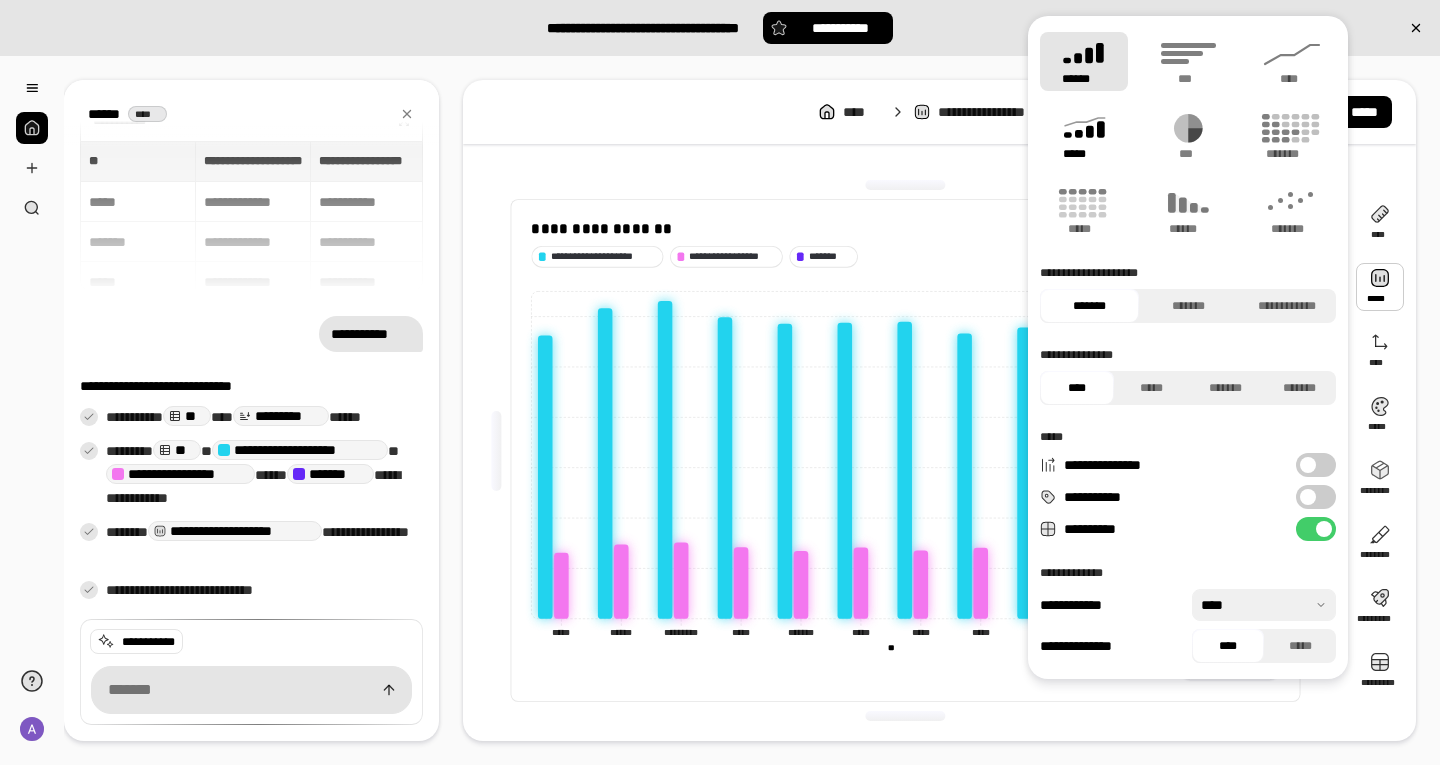 click 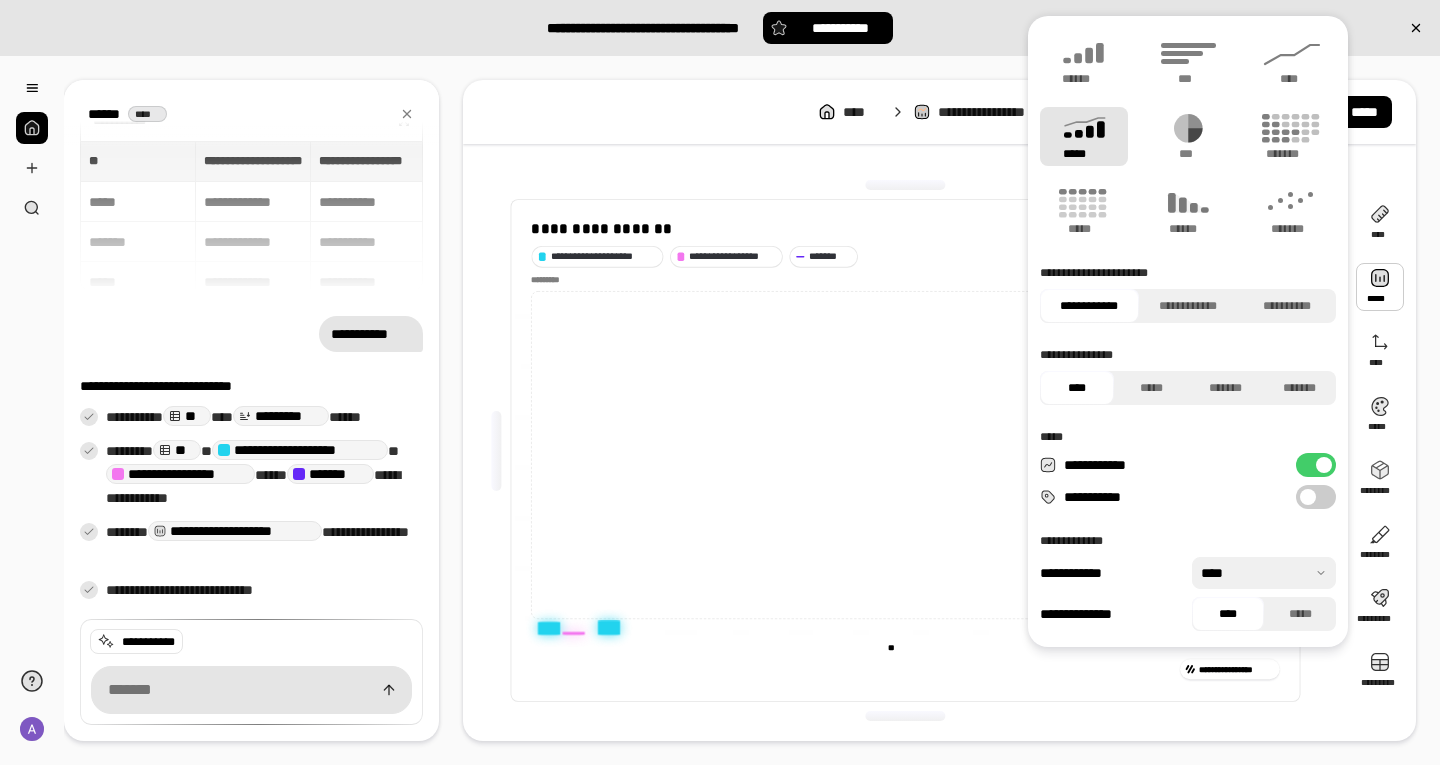 type on "*******" 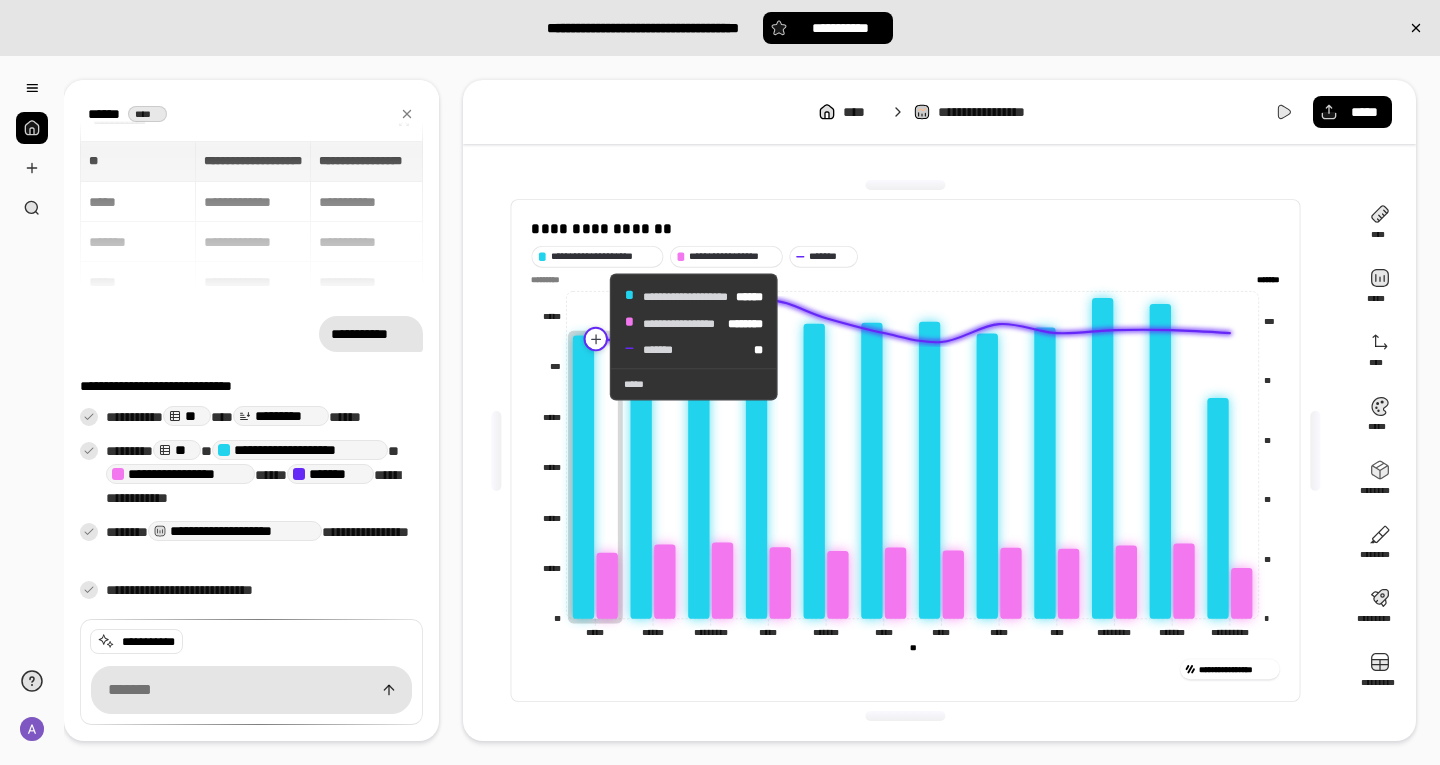 drag, startPoint x: 600, startPoint y: 341, endPoint x: 591, endPoint y: 336, distance: 10.29563 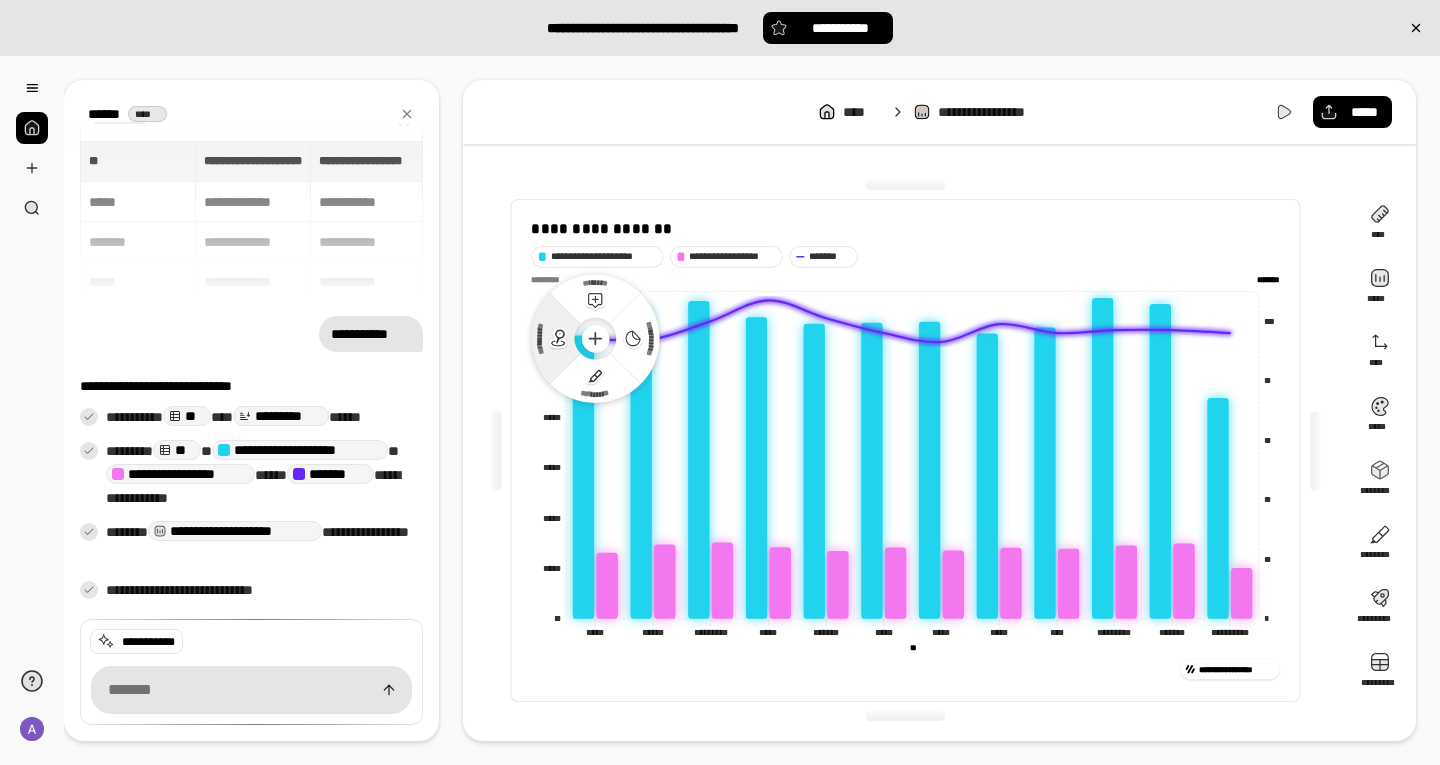 click 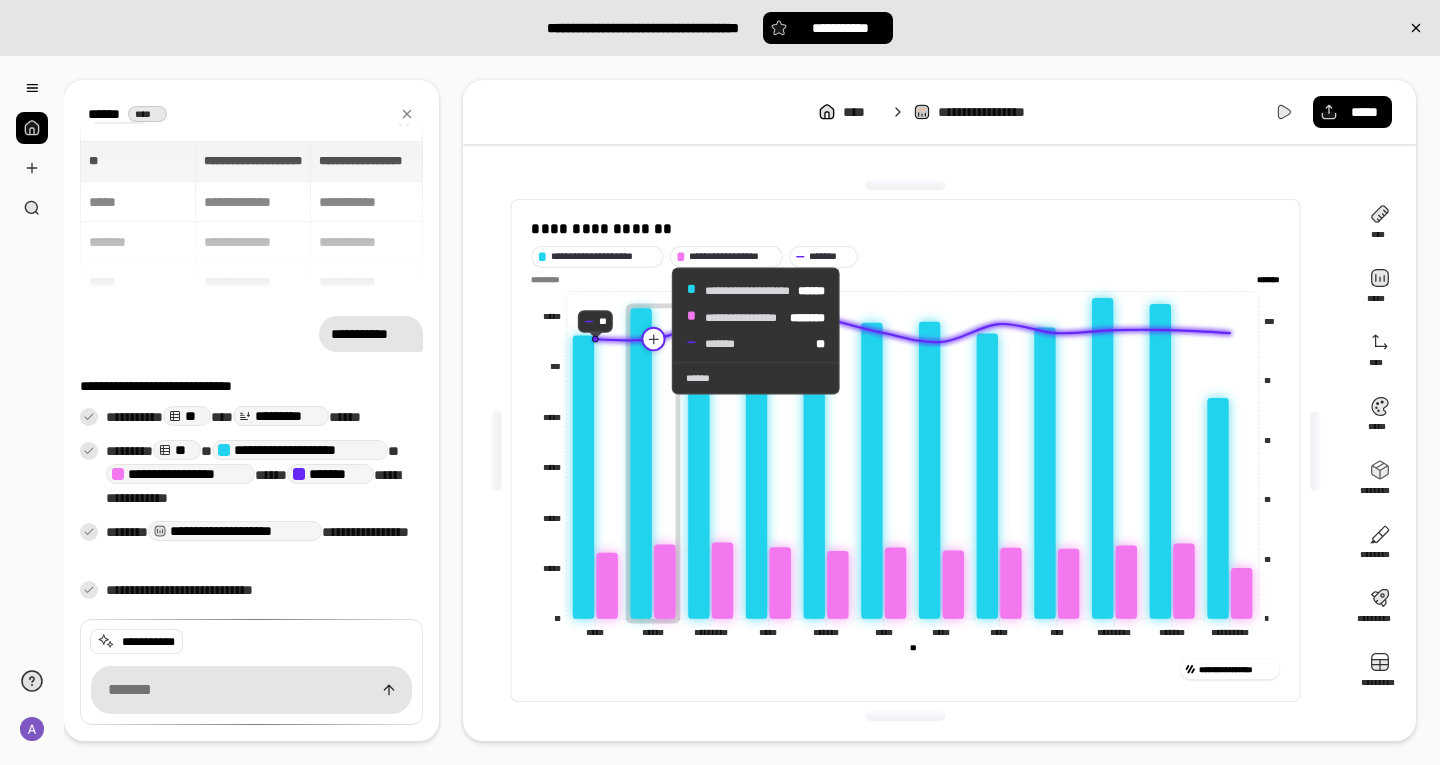click 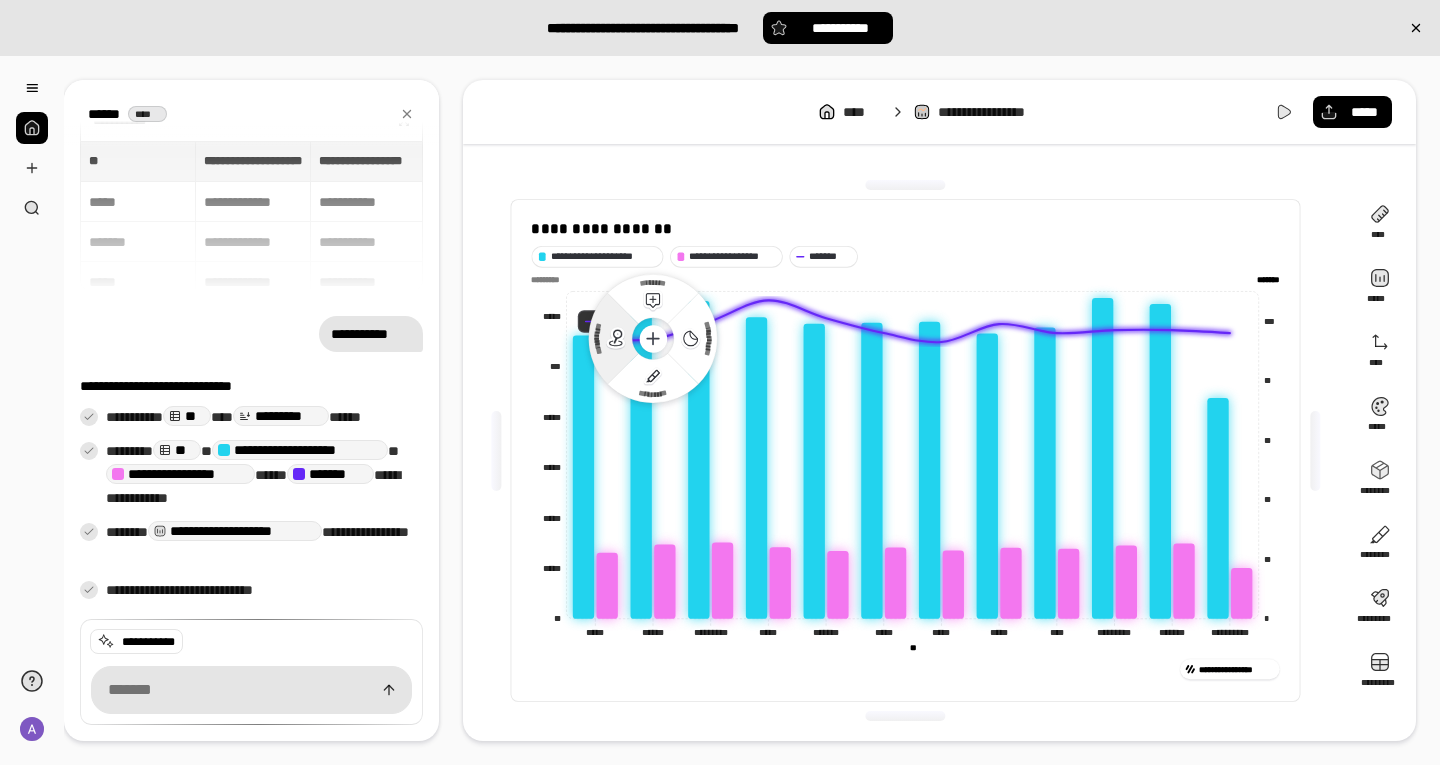 click 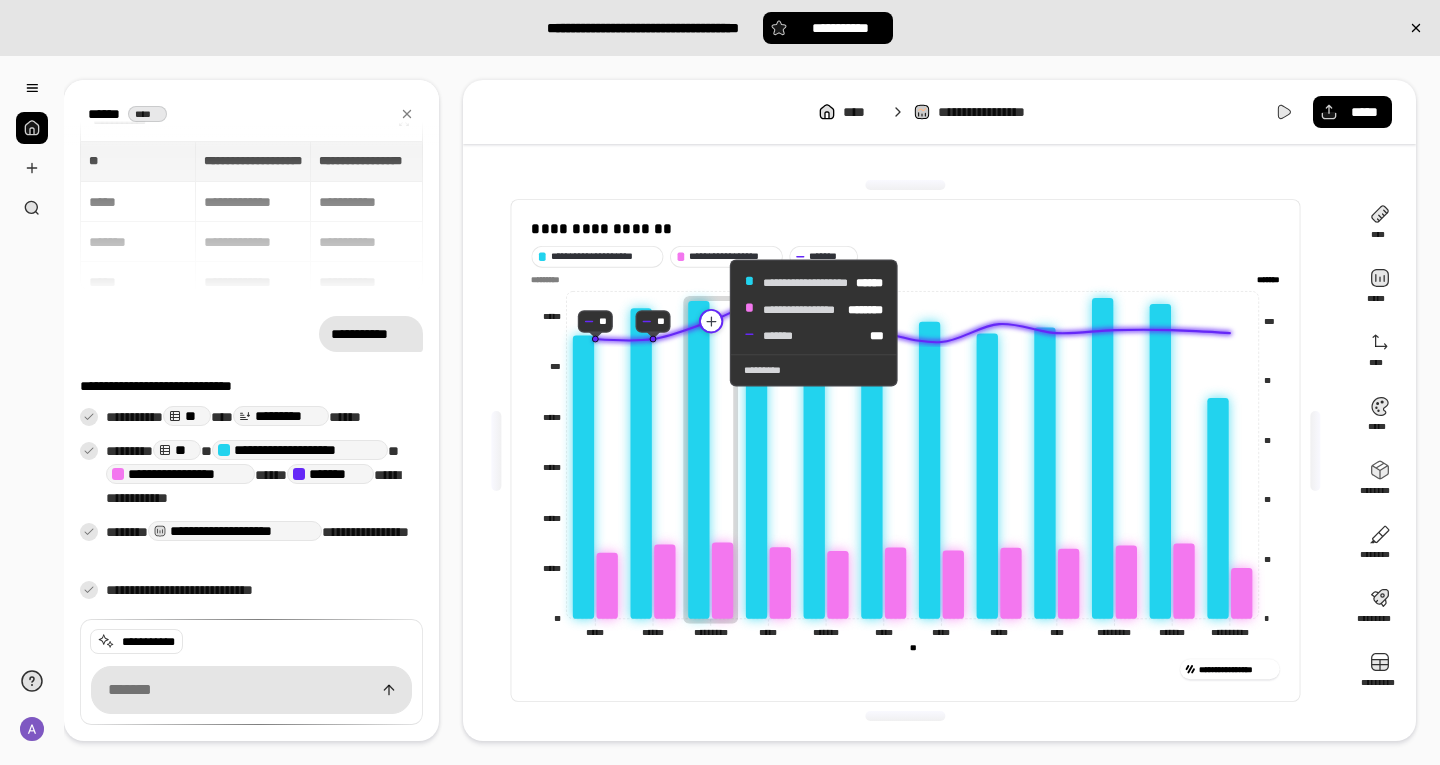 click 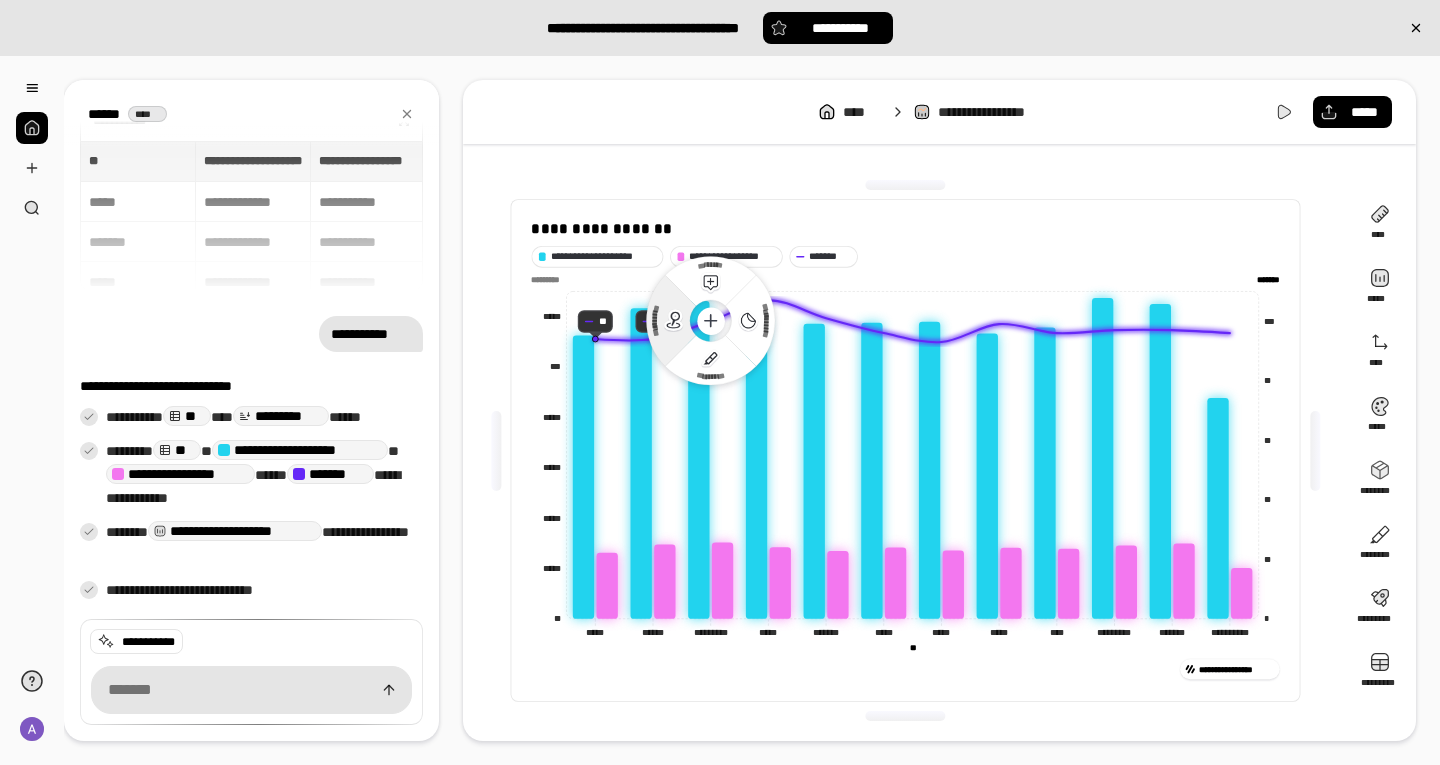 click 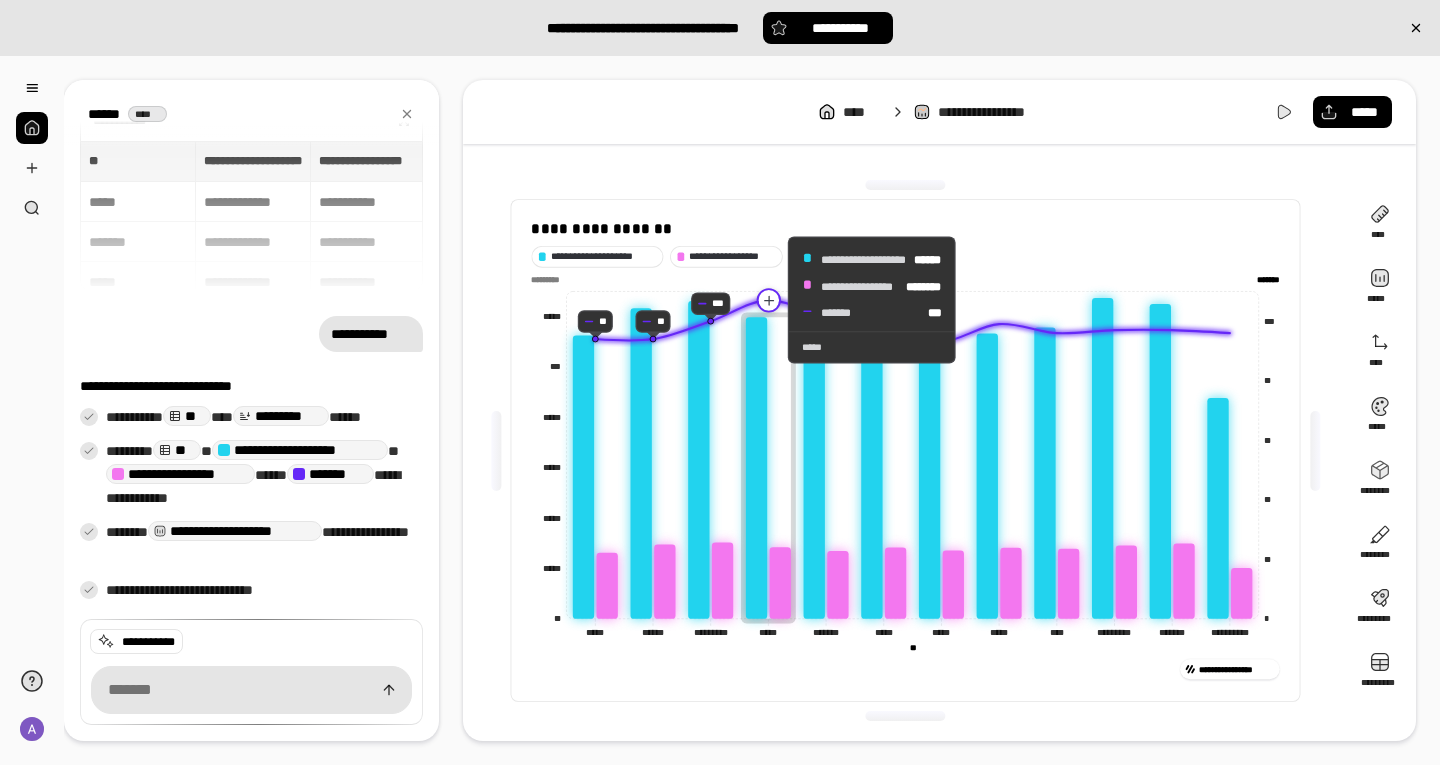 click 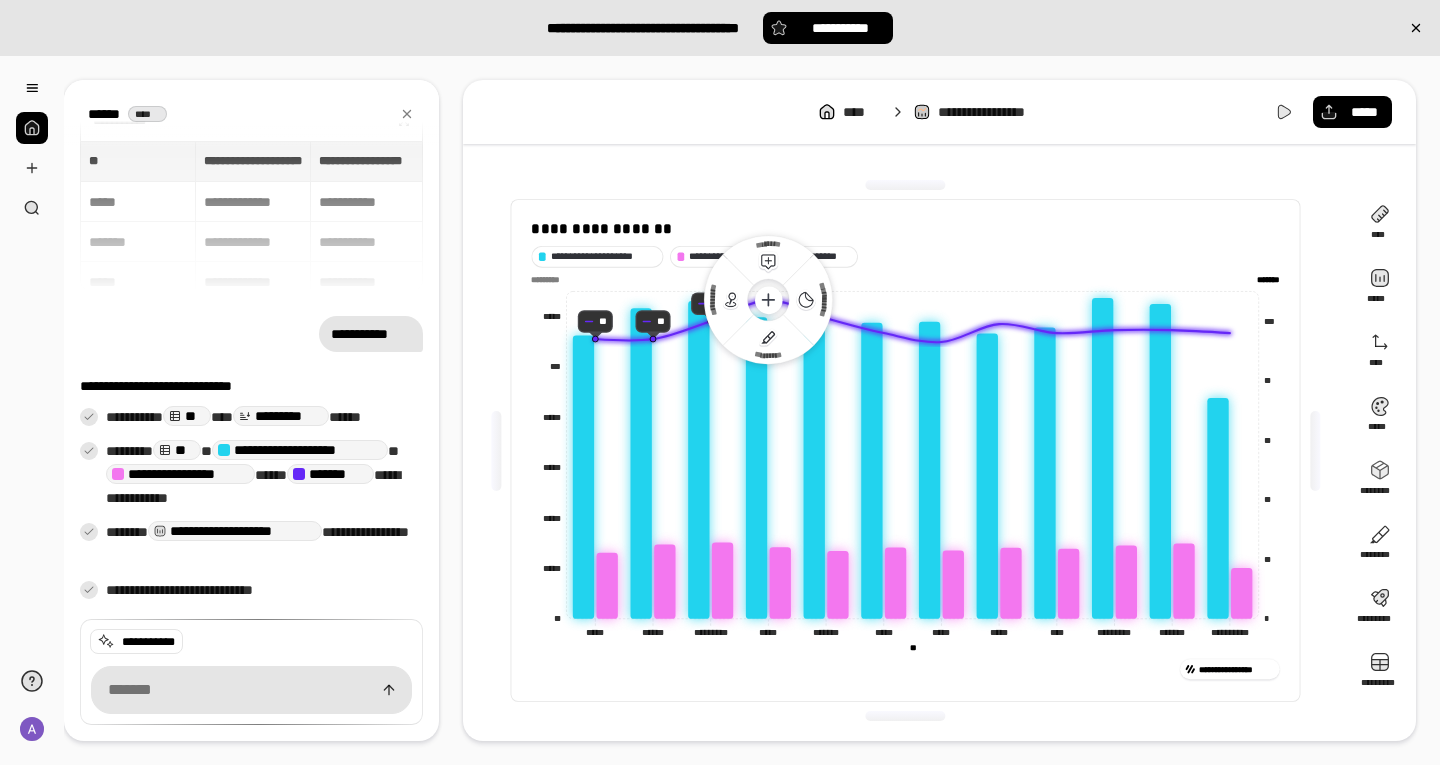 drag, startPoint x: 726, startPoint y: 309, endPoint x: 765, endPoint y: 311, distance: 39.051247 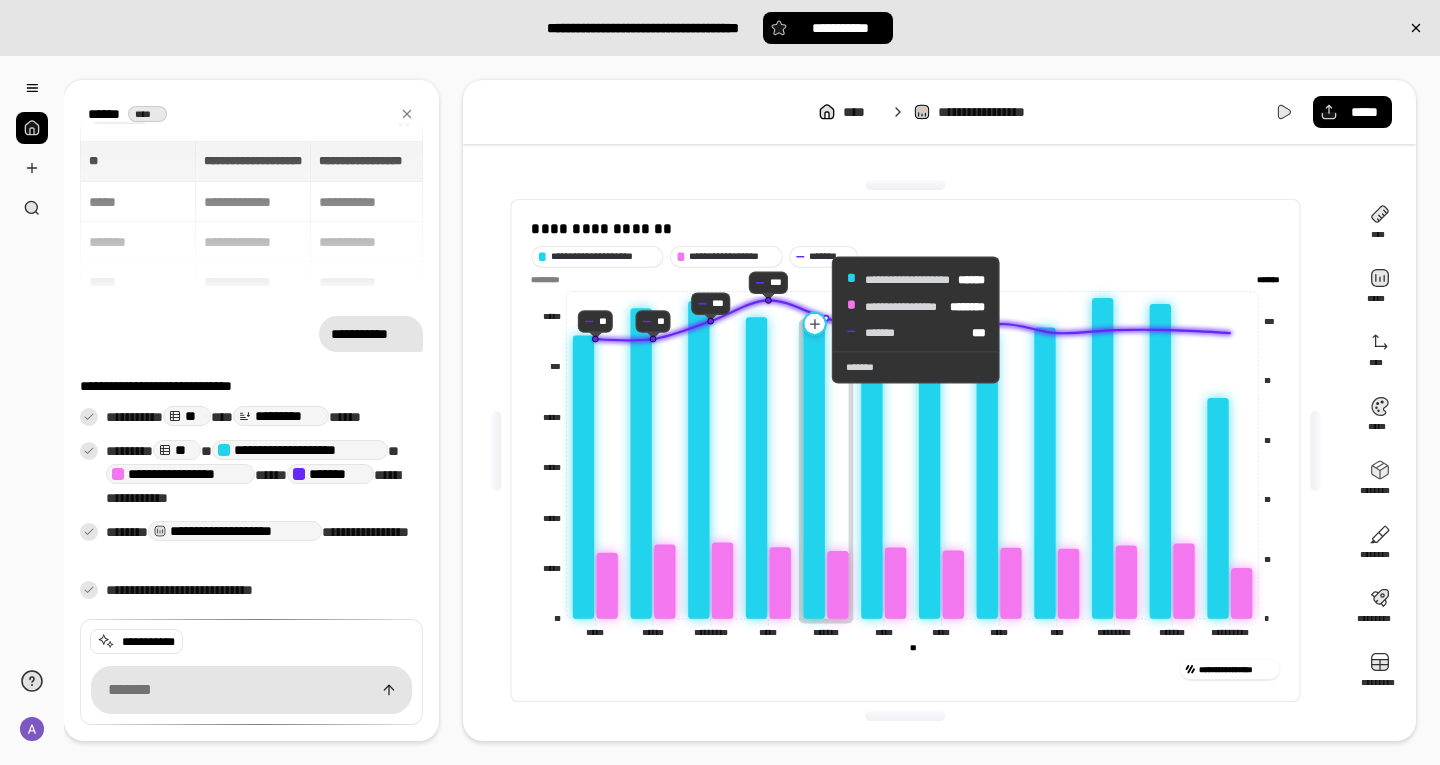 click 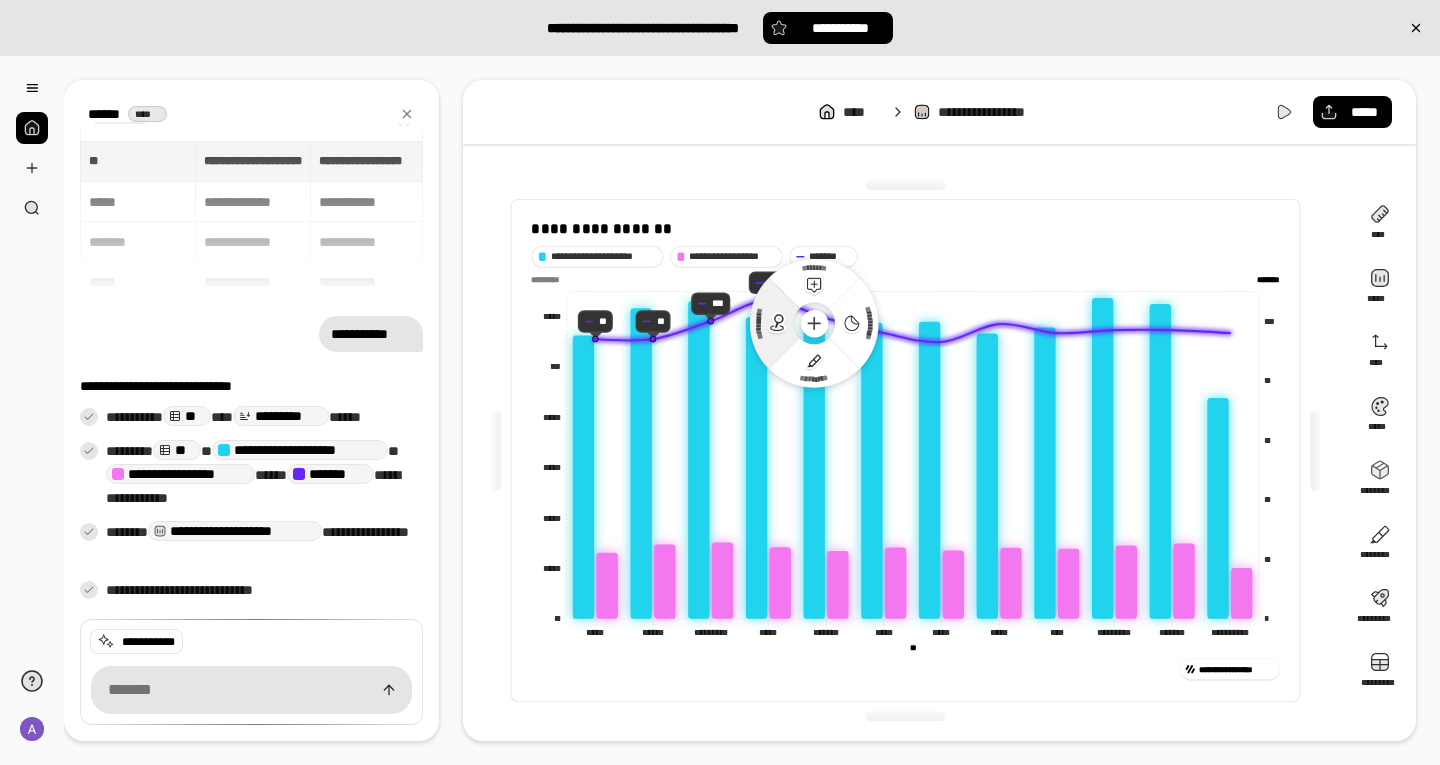 click 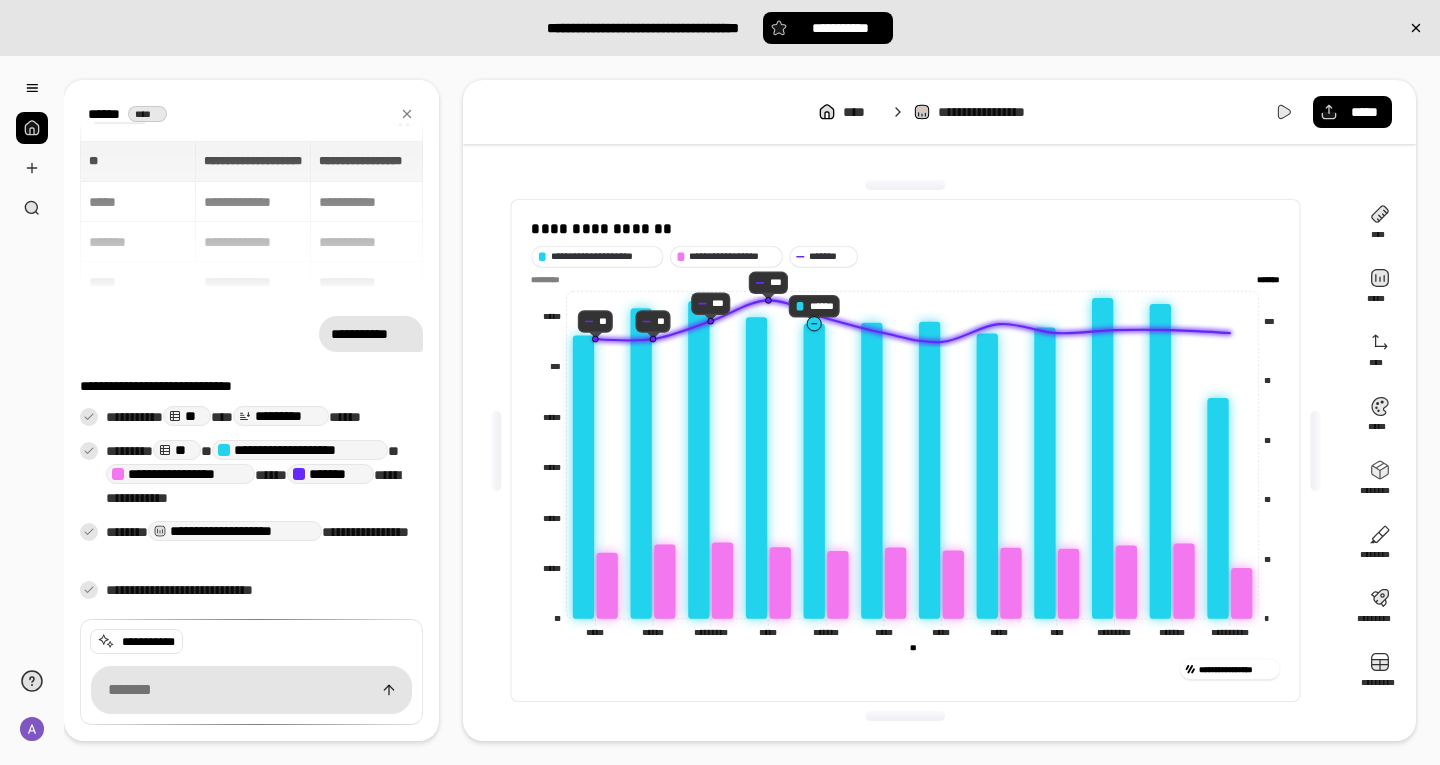 click 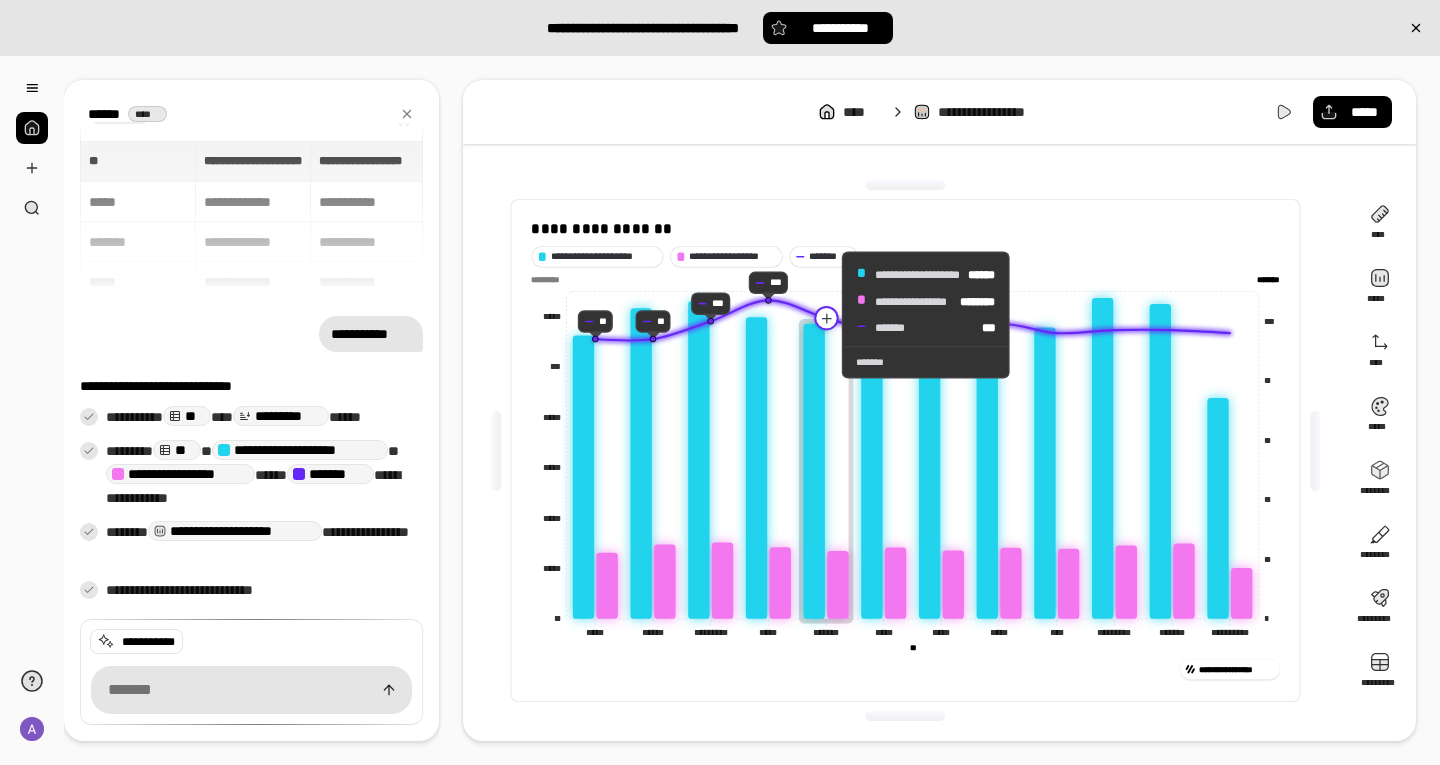 click 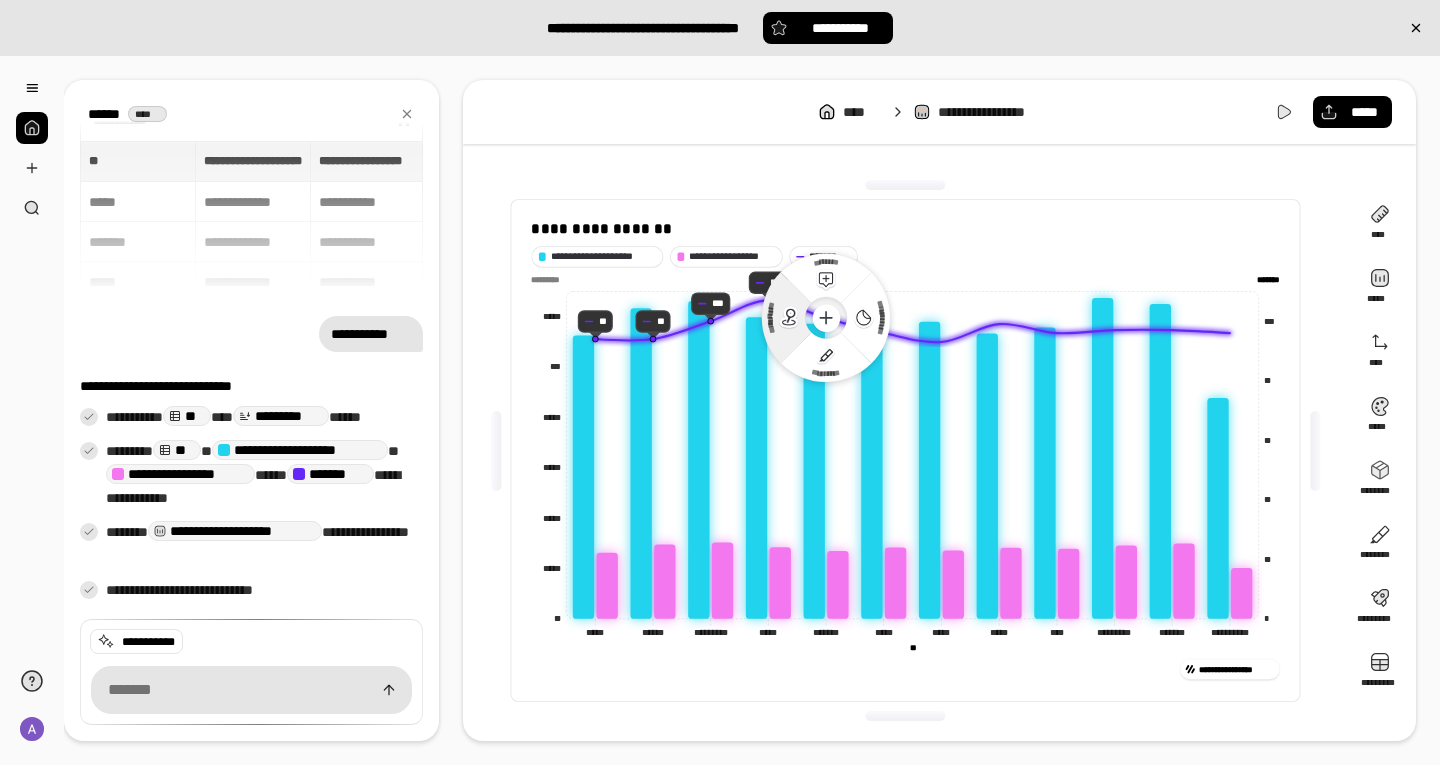 click 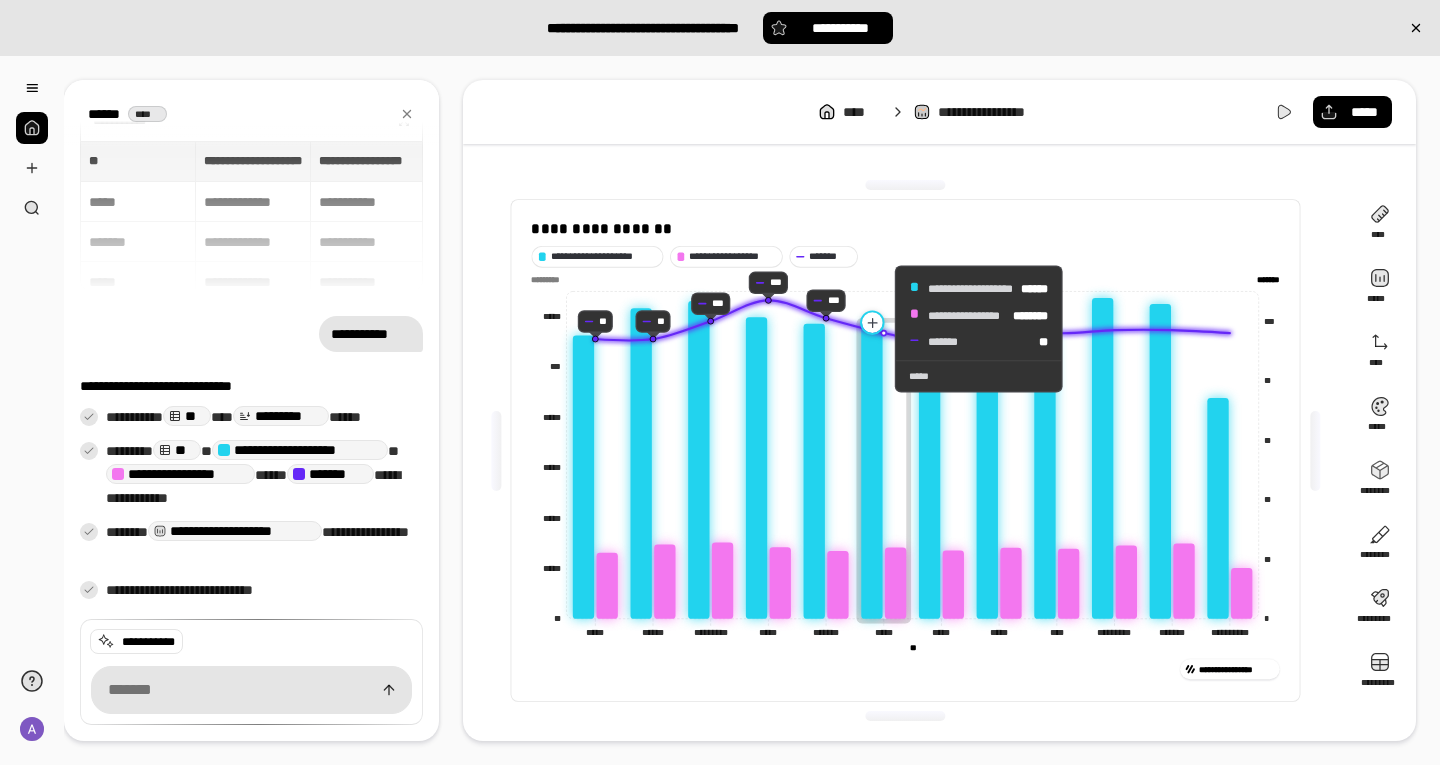 click 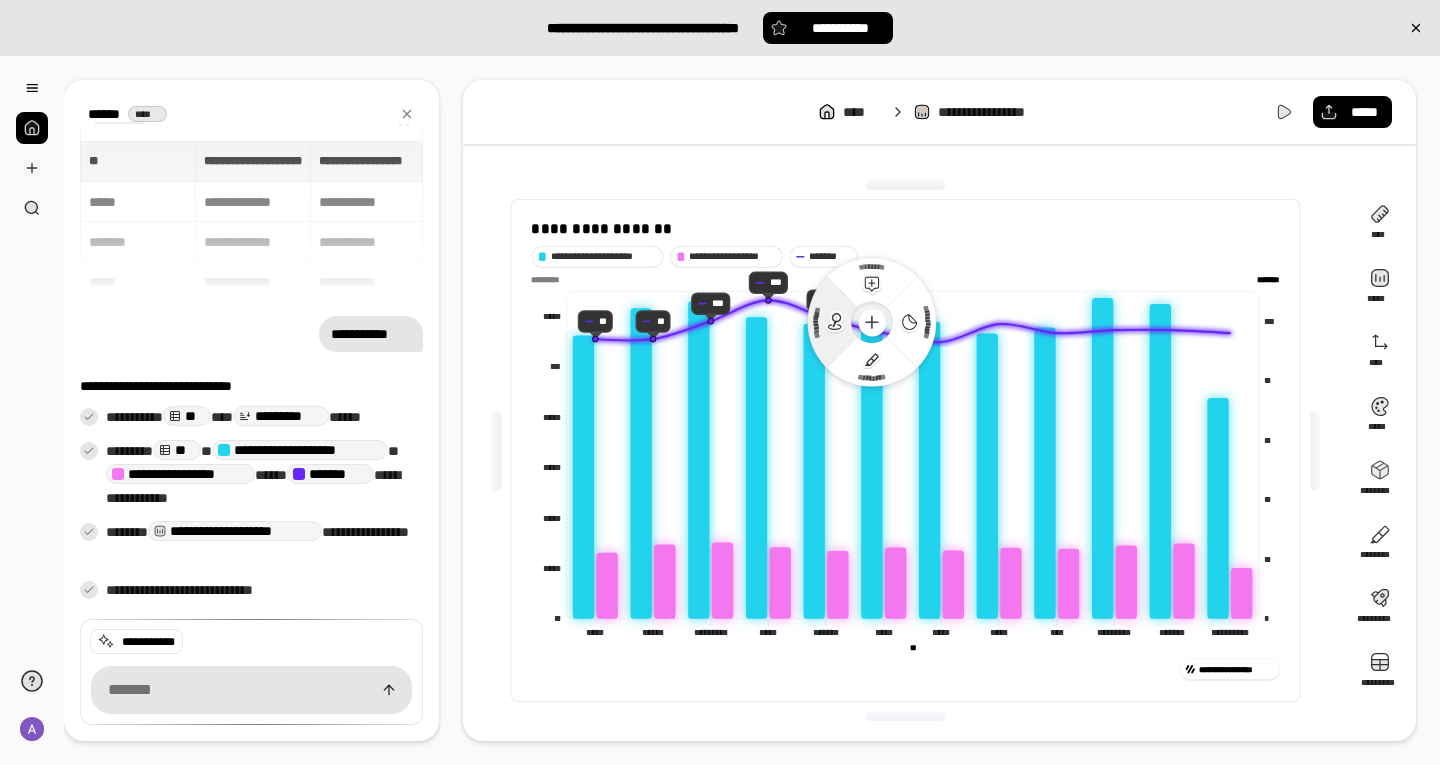 click 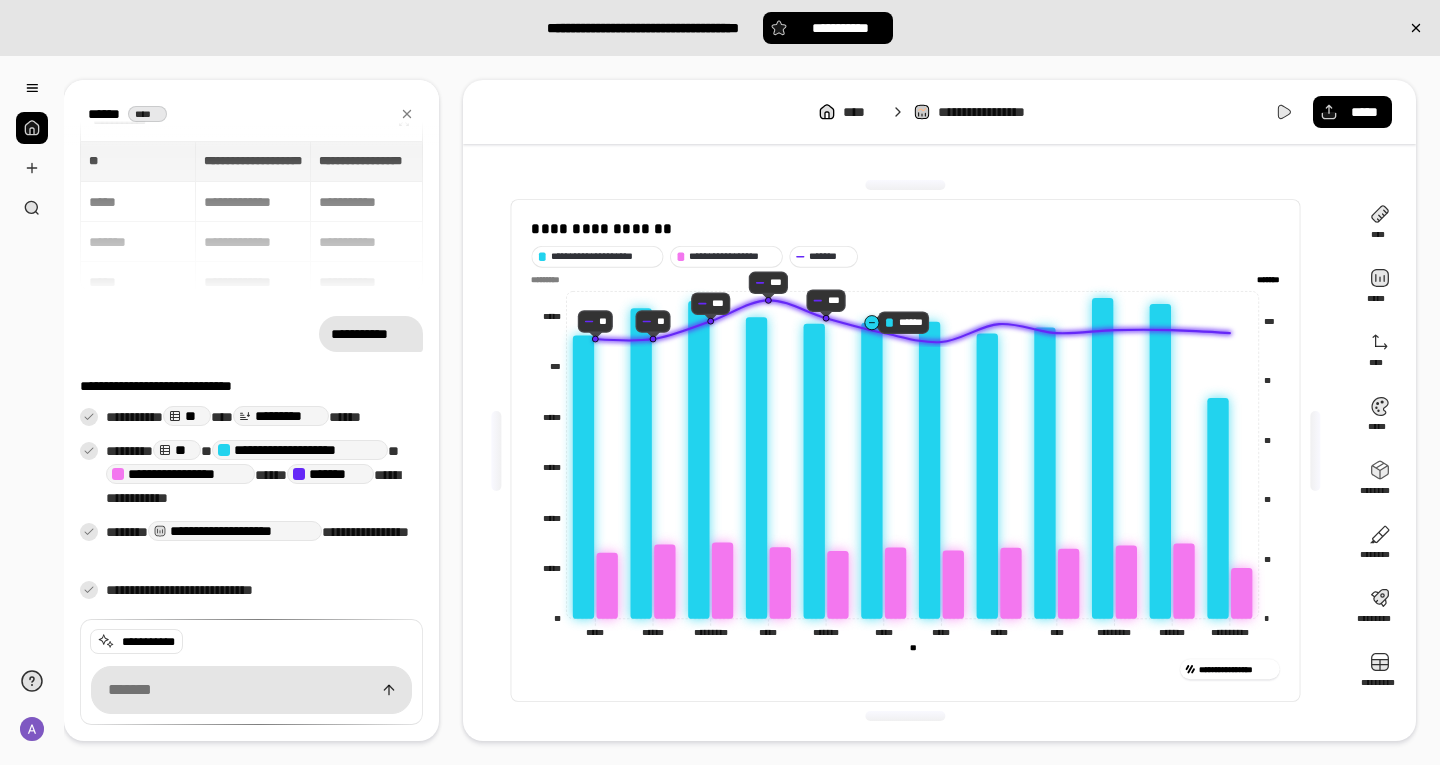 click 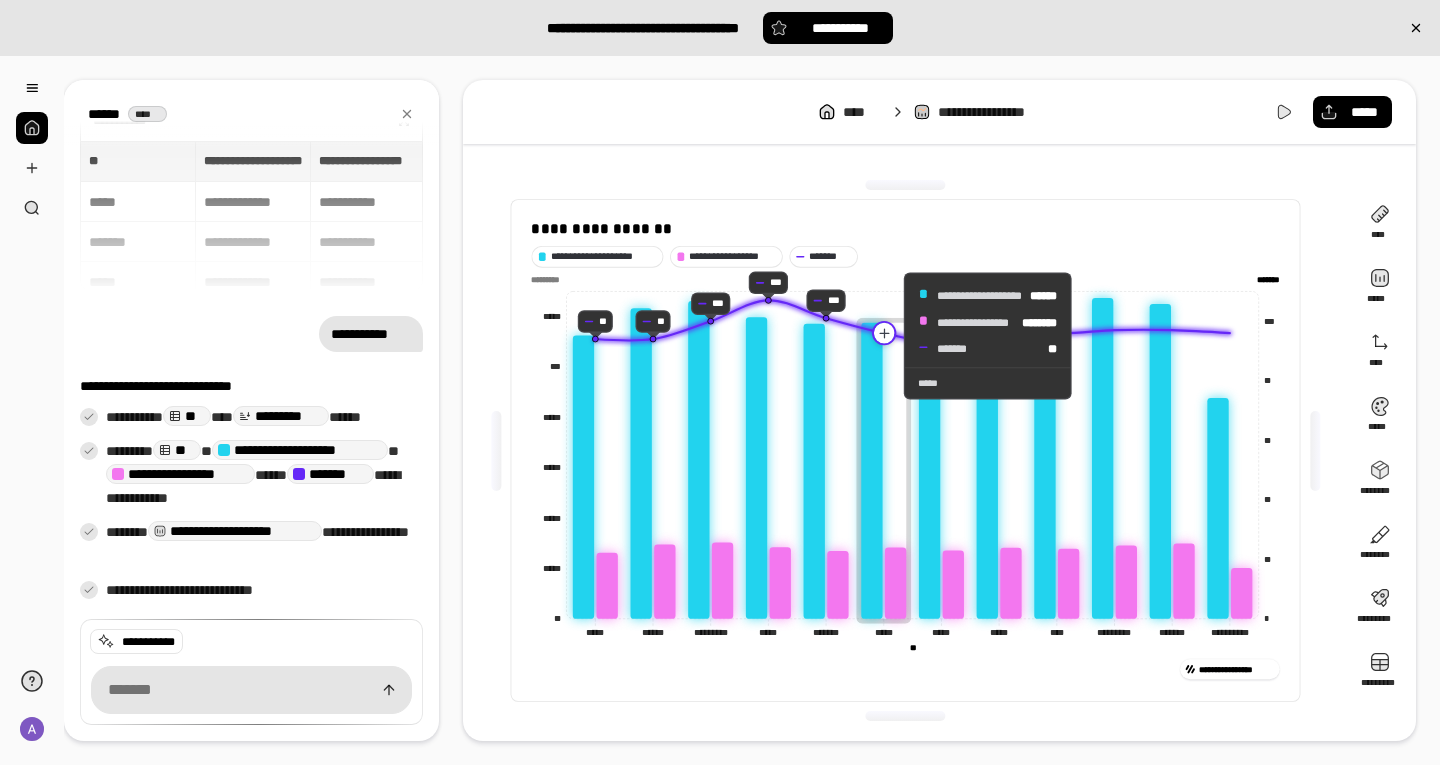 click 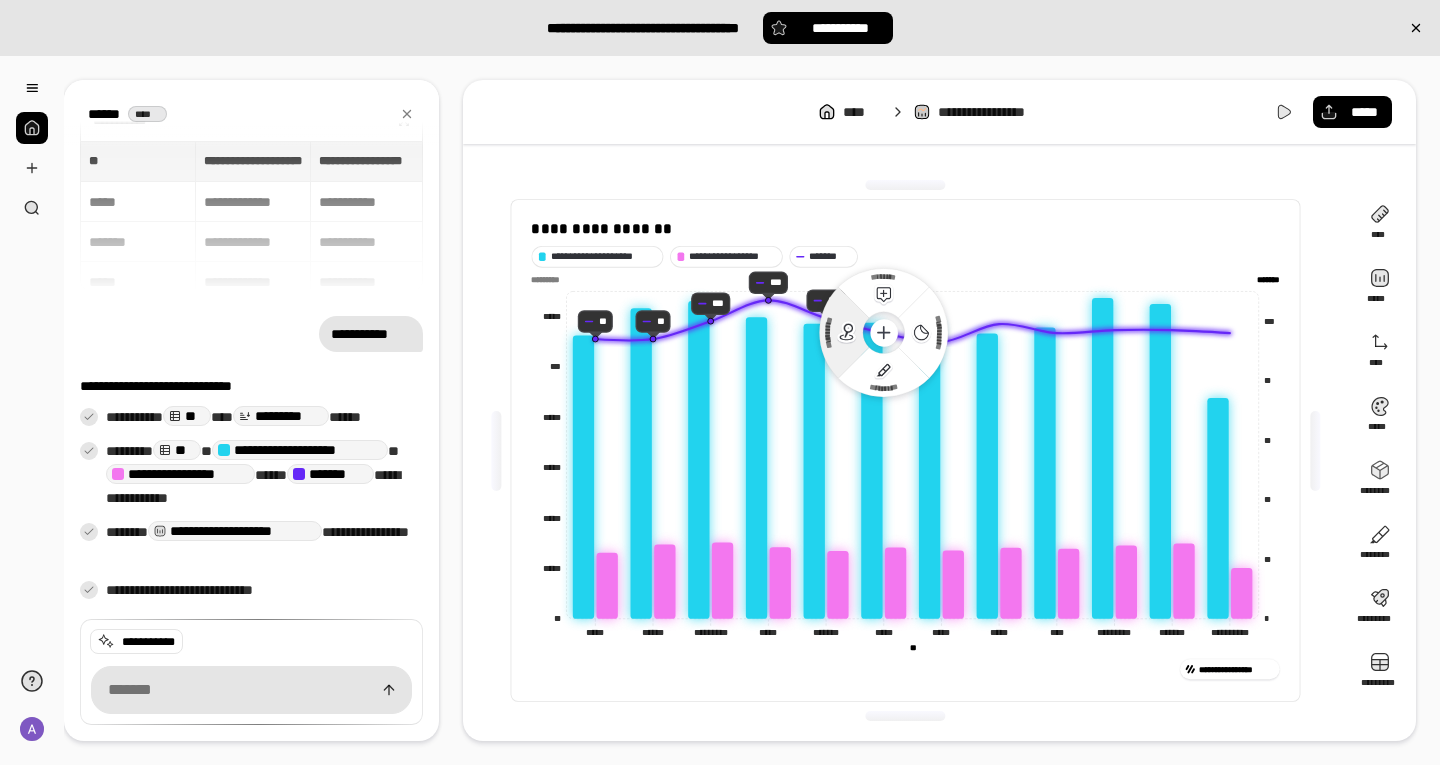 click 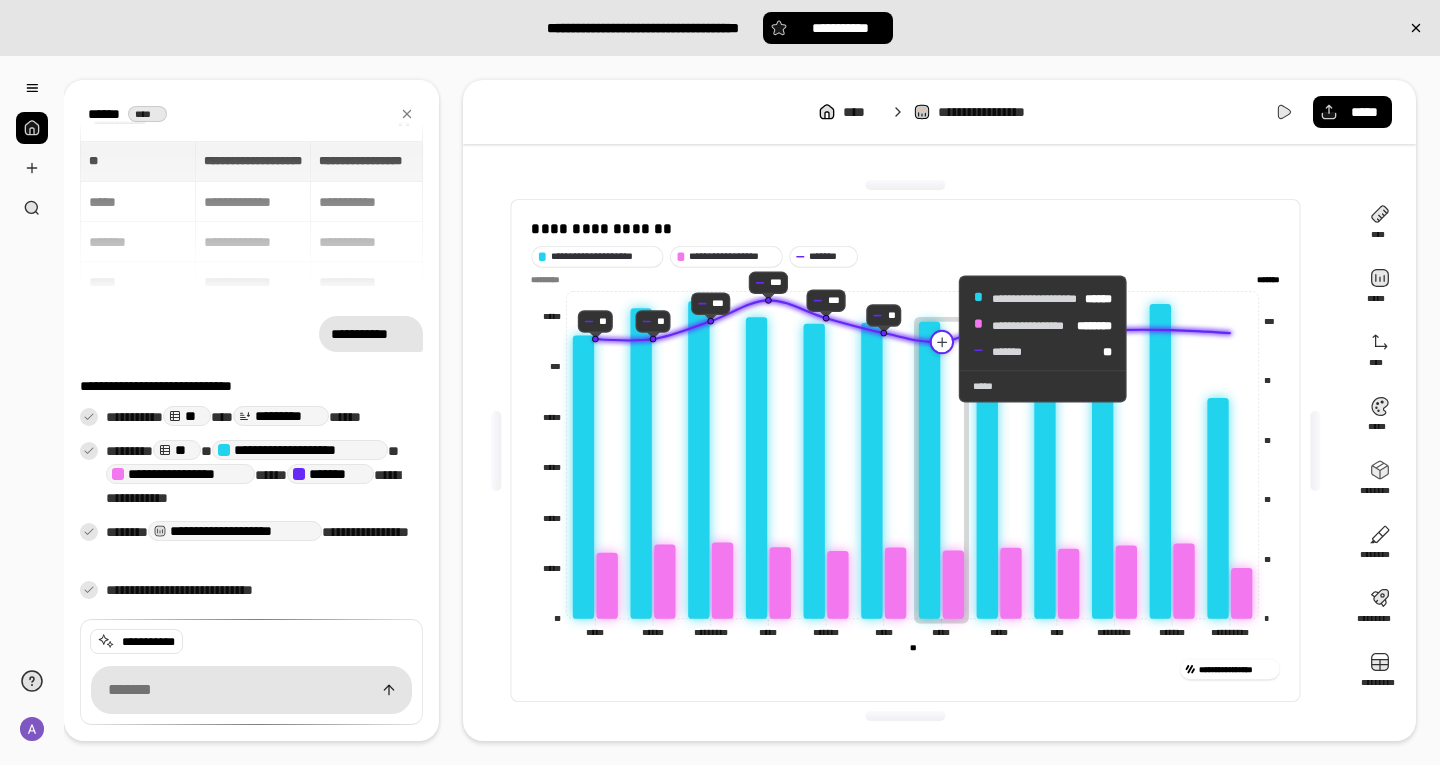 click 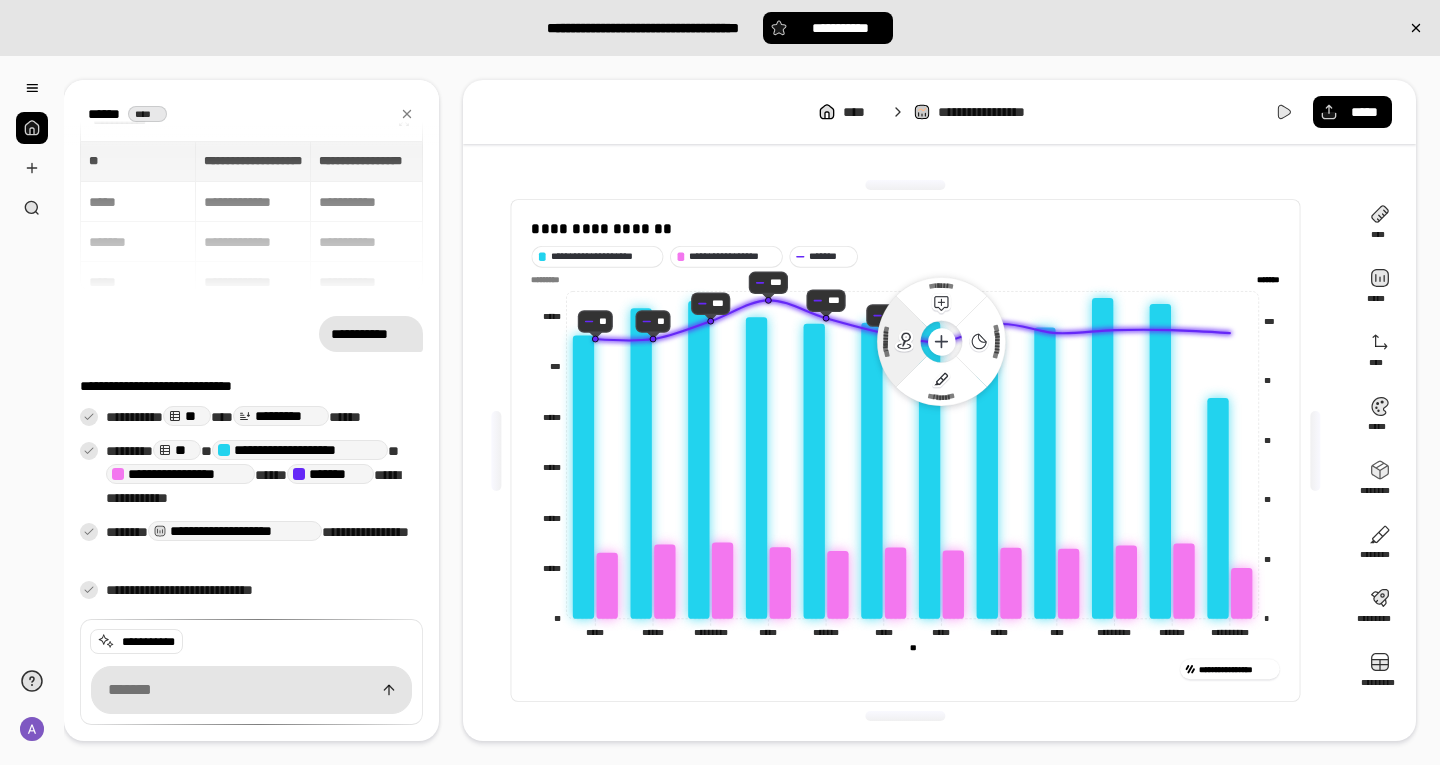 click 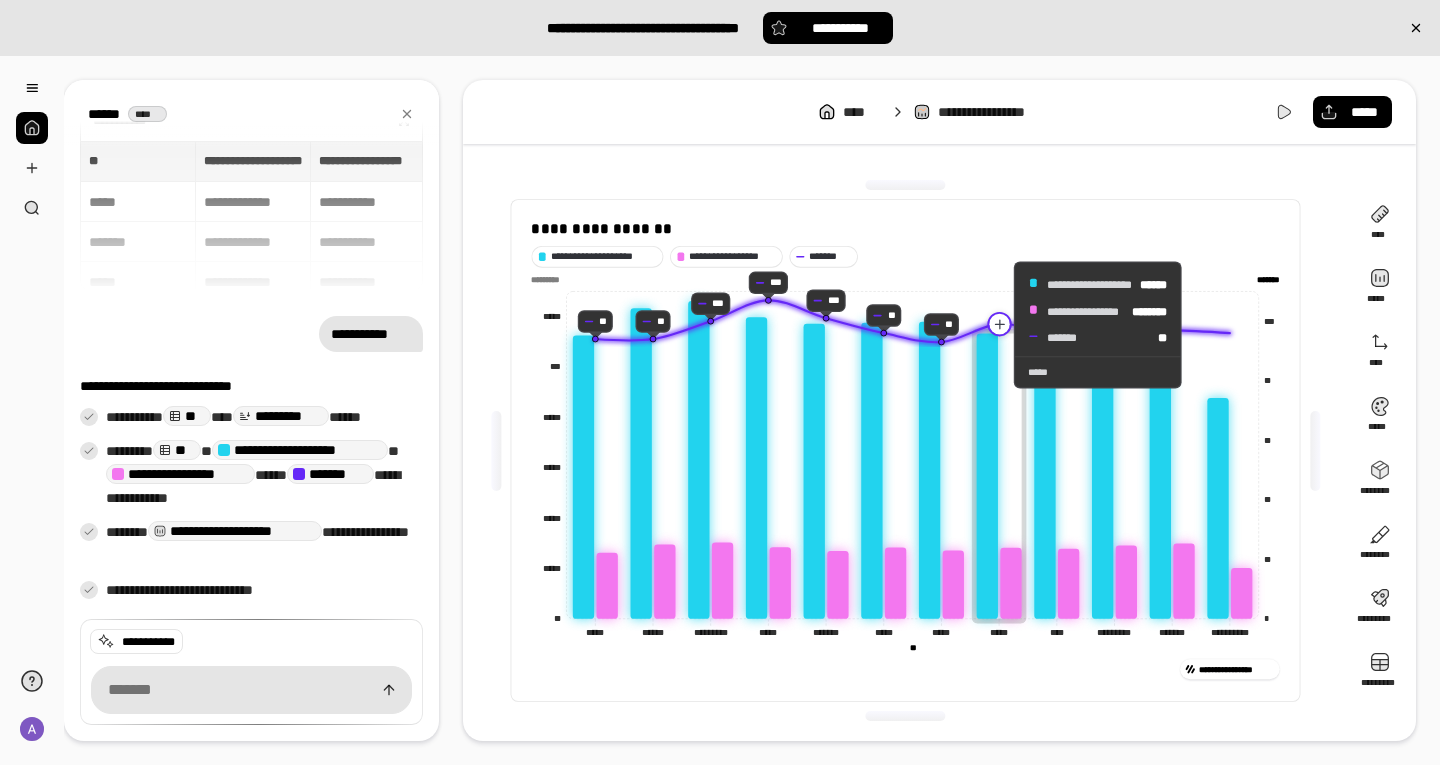 click 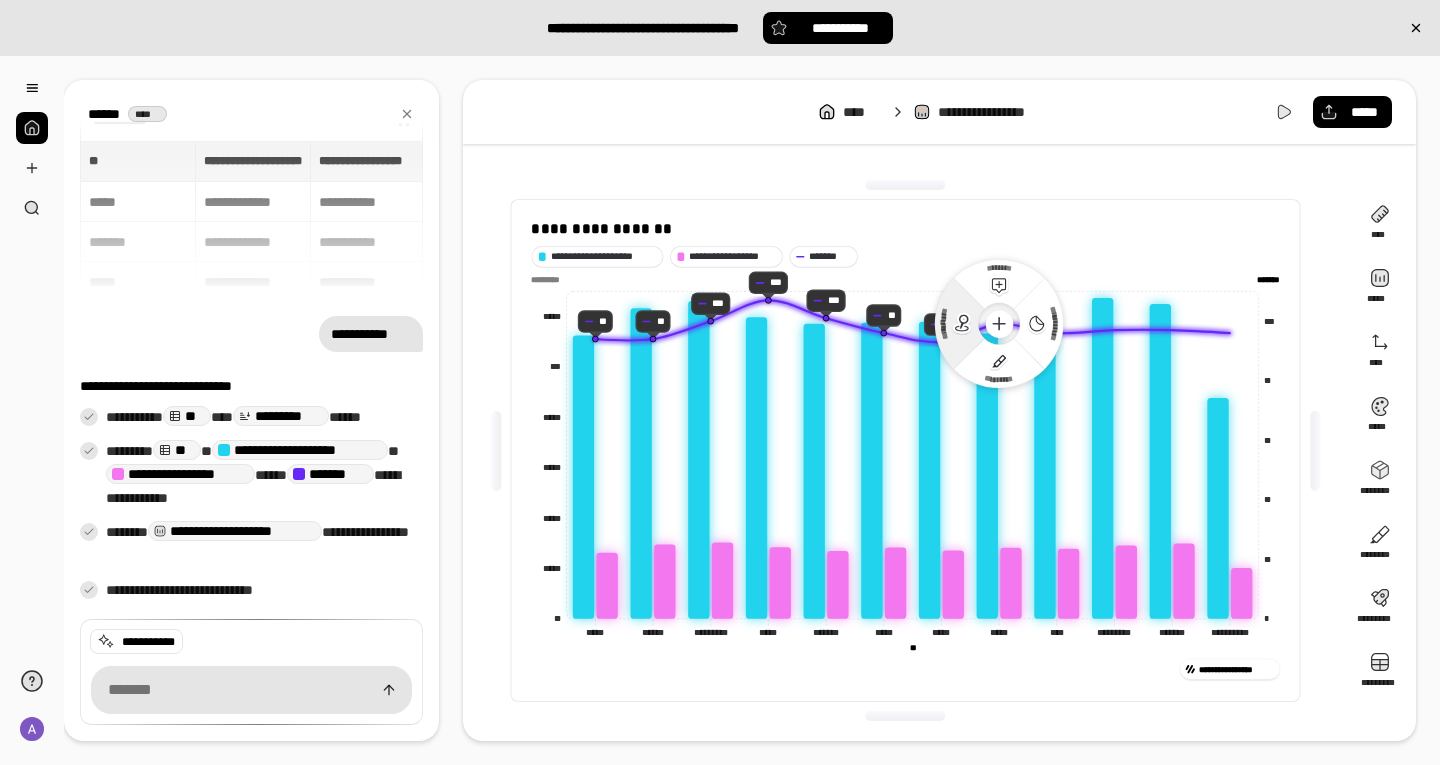 click 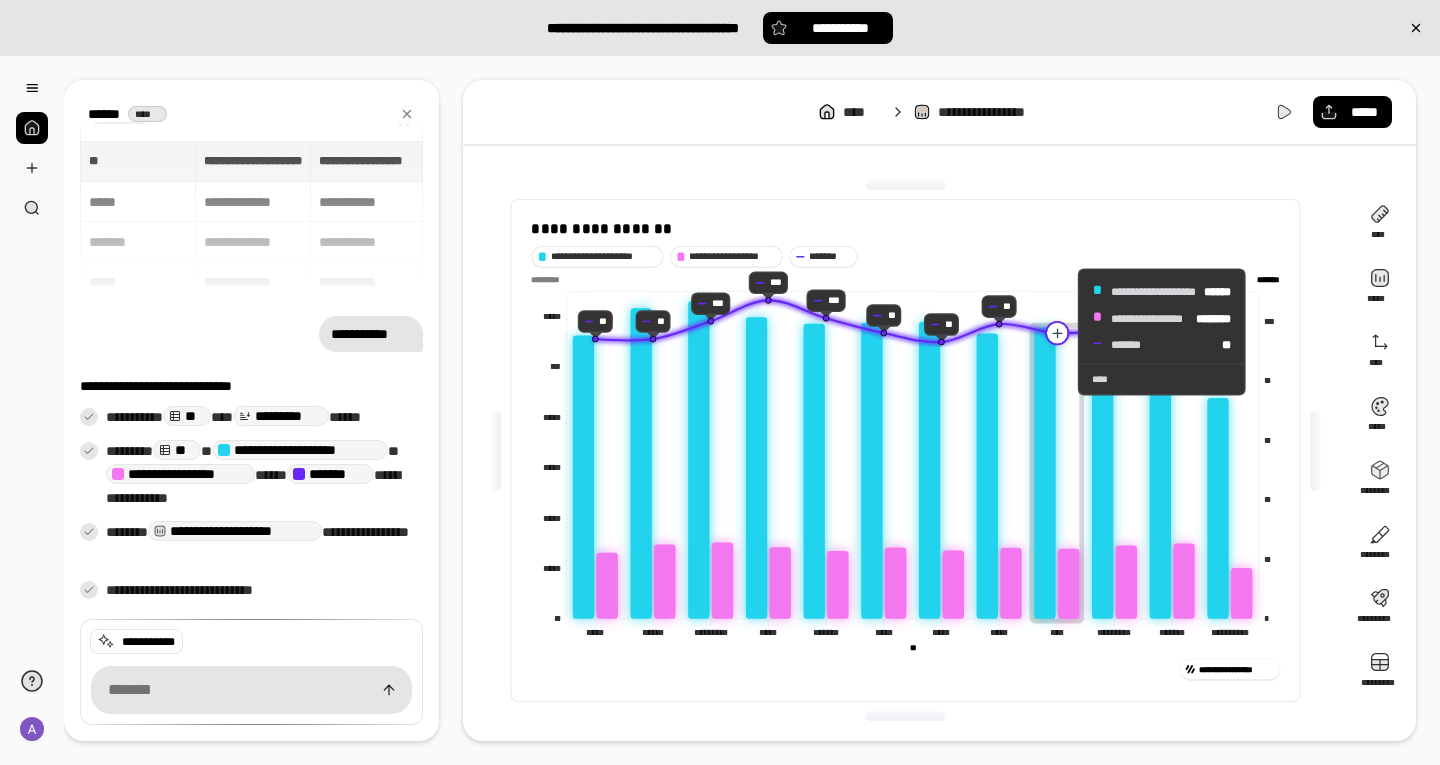 click 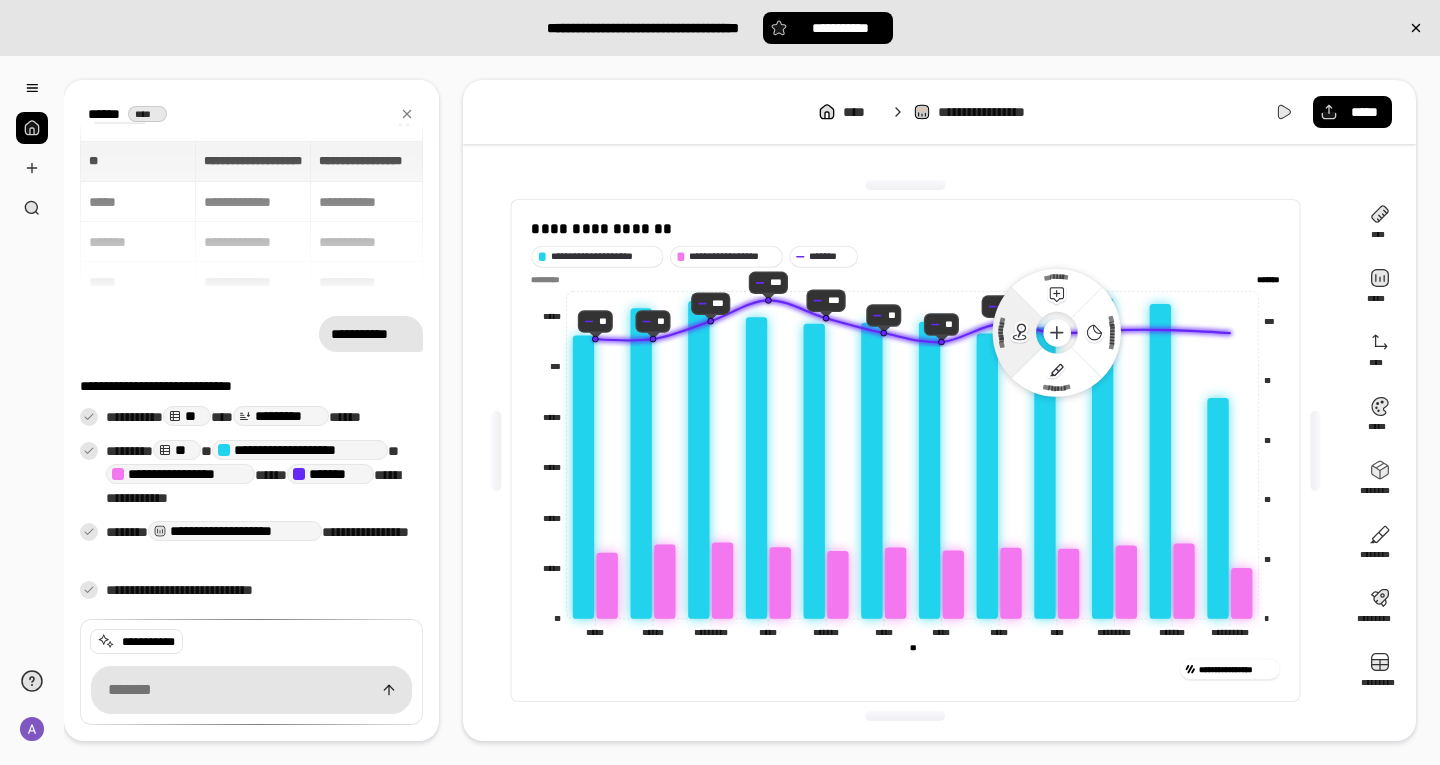 click 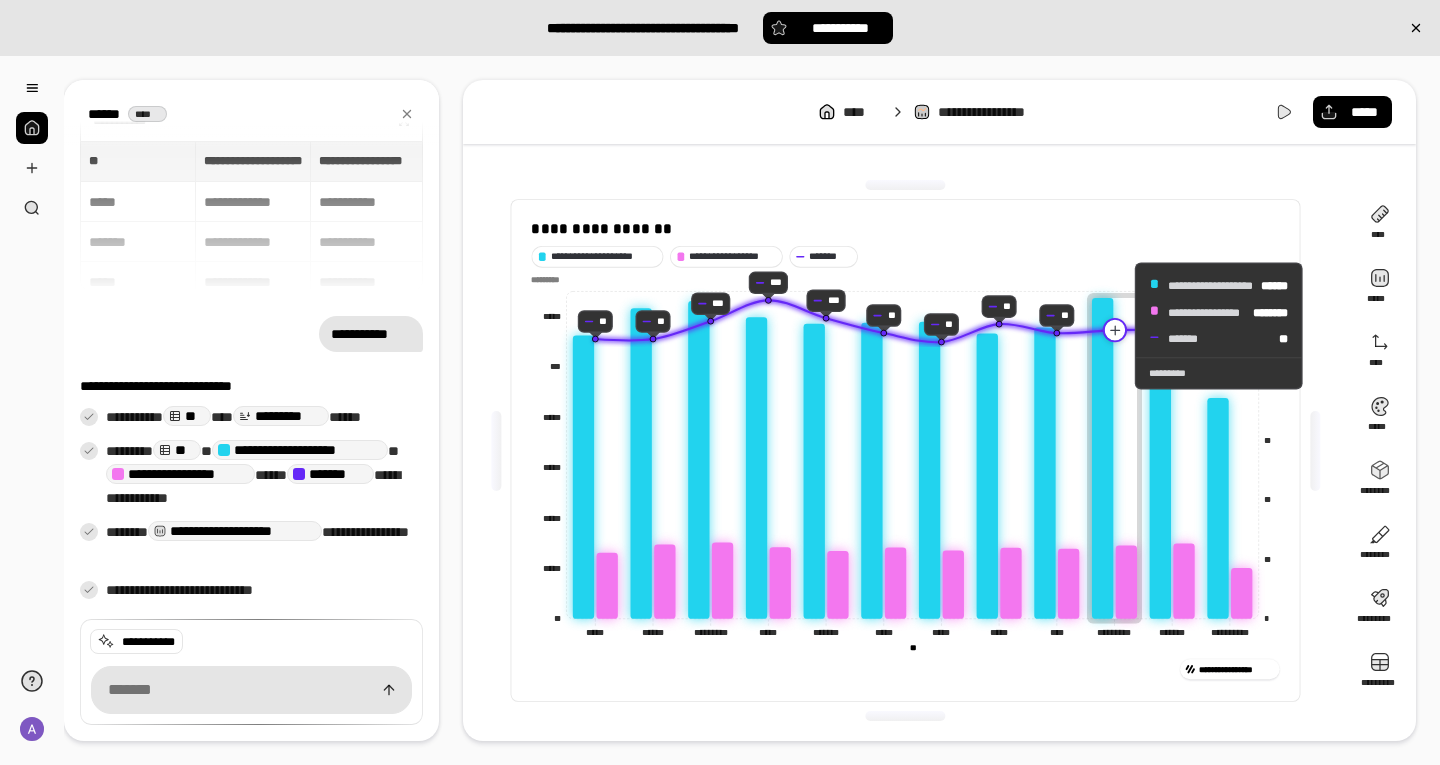 click 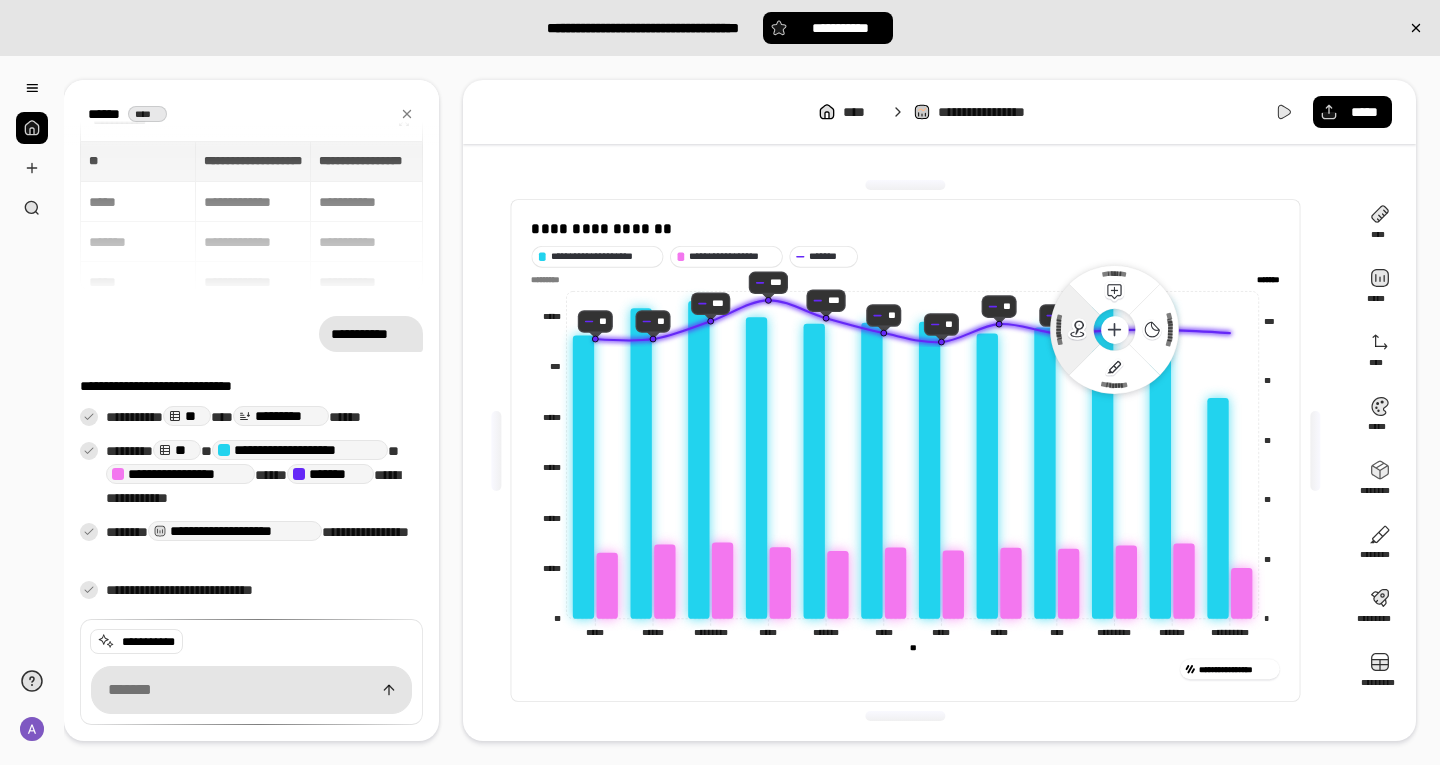 click 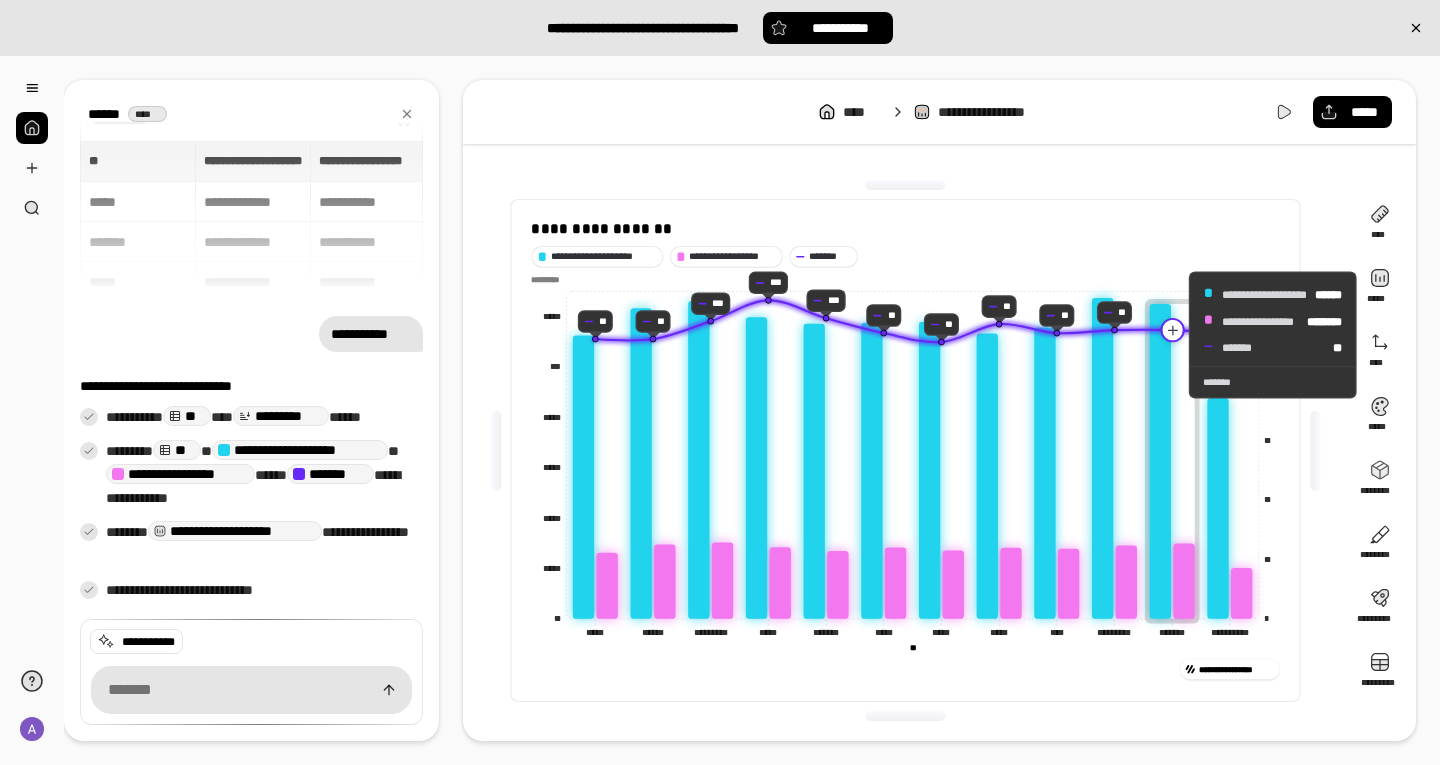 click 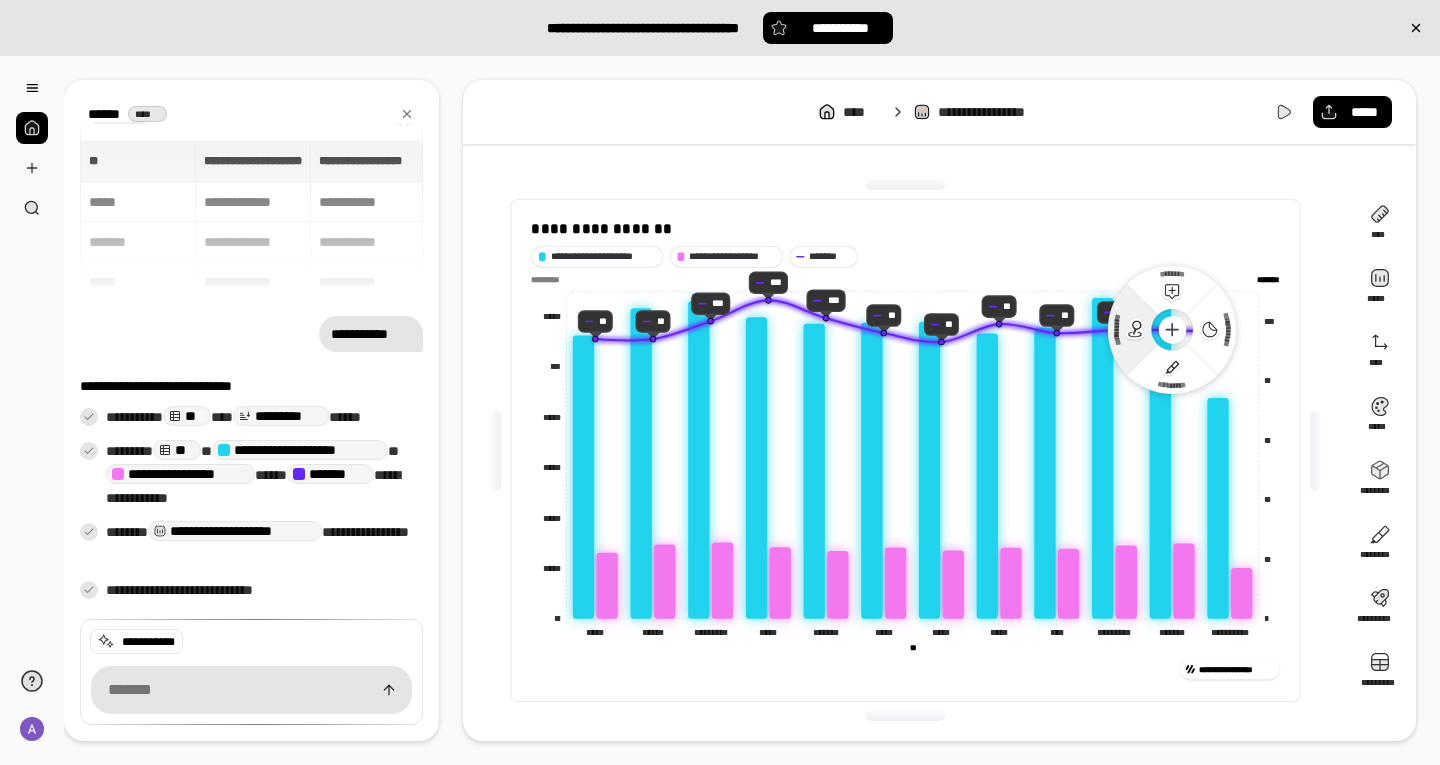 click 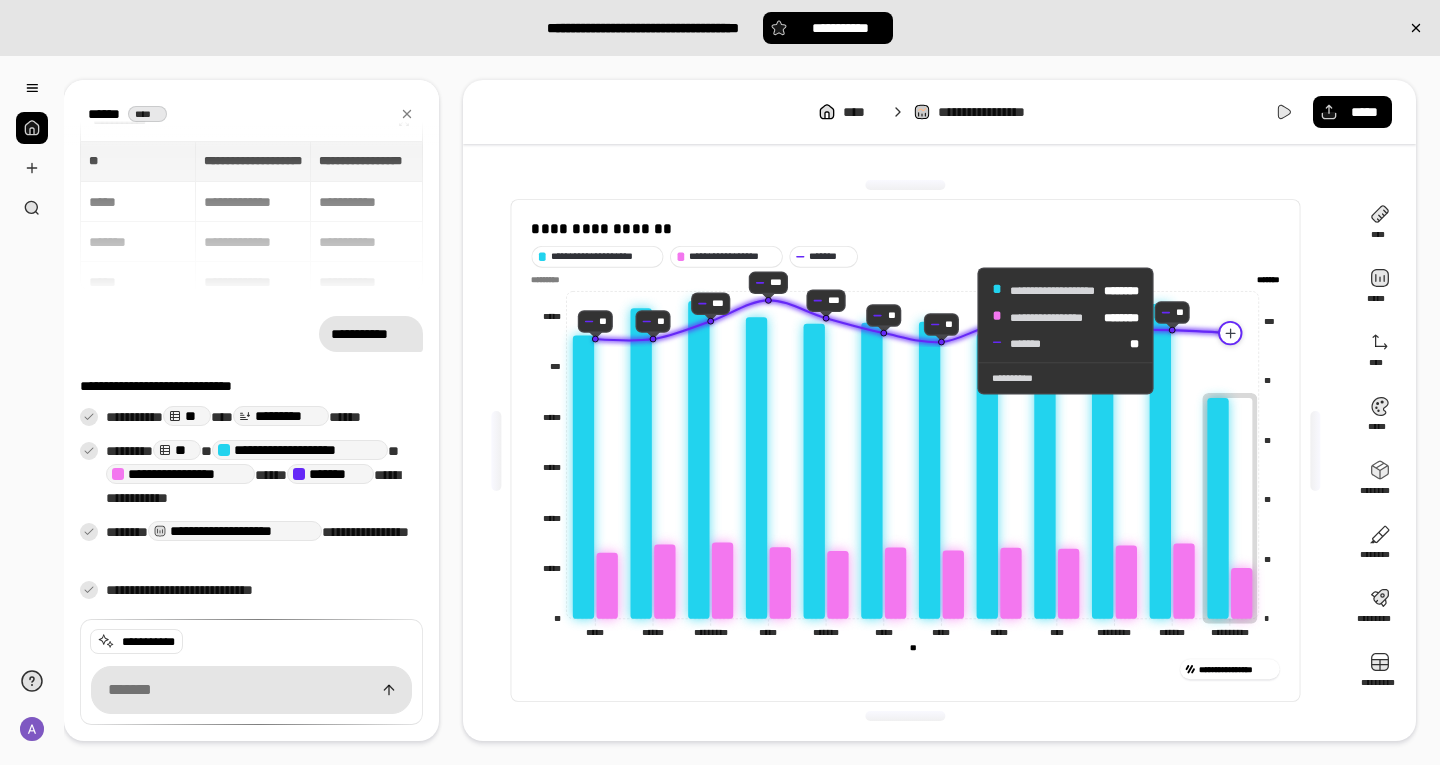 click 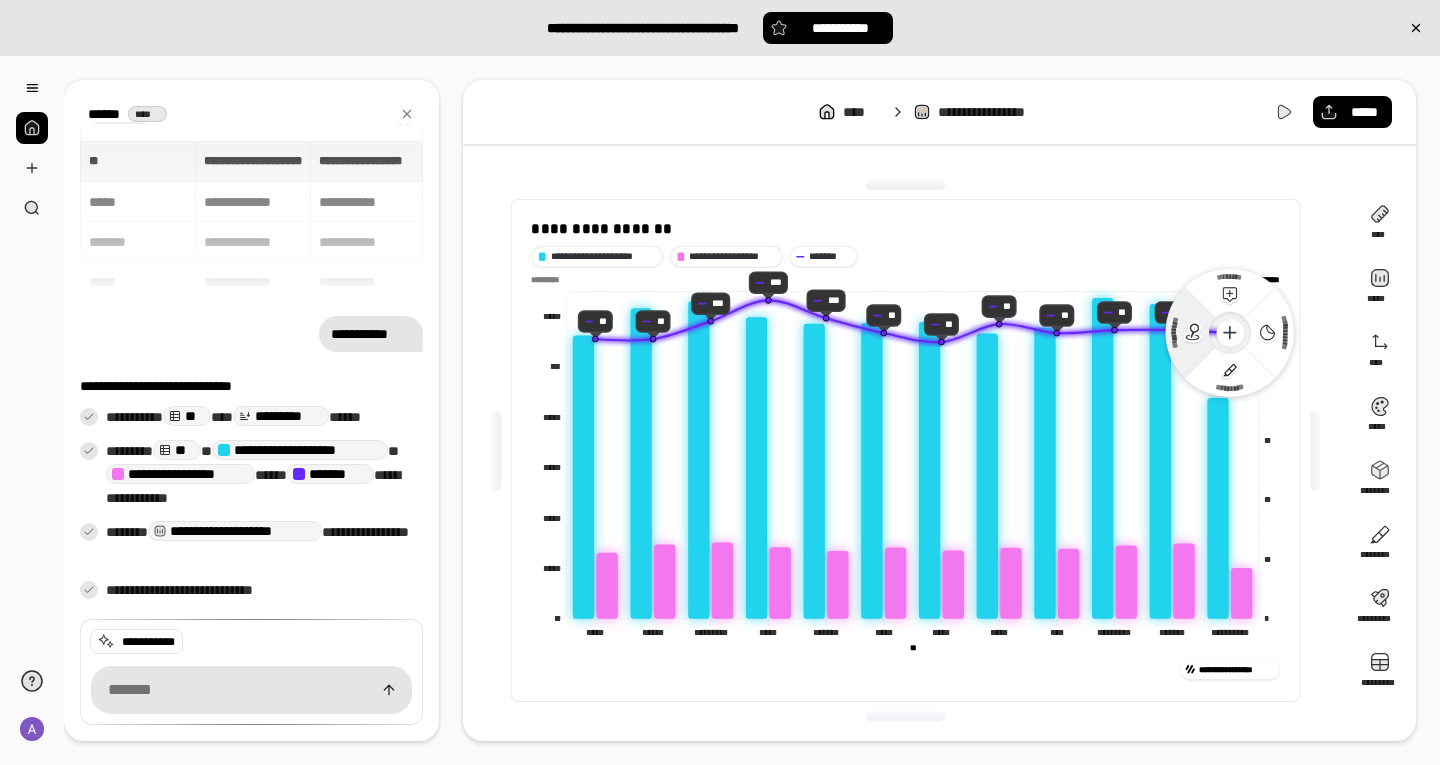 click 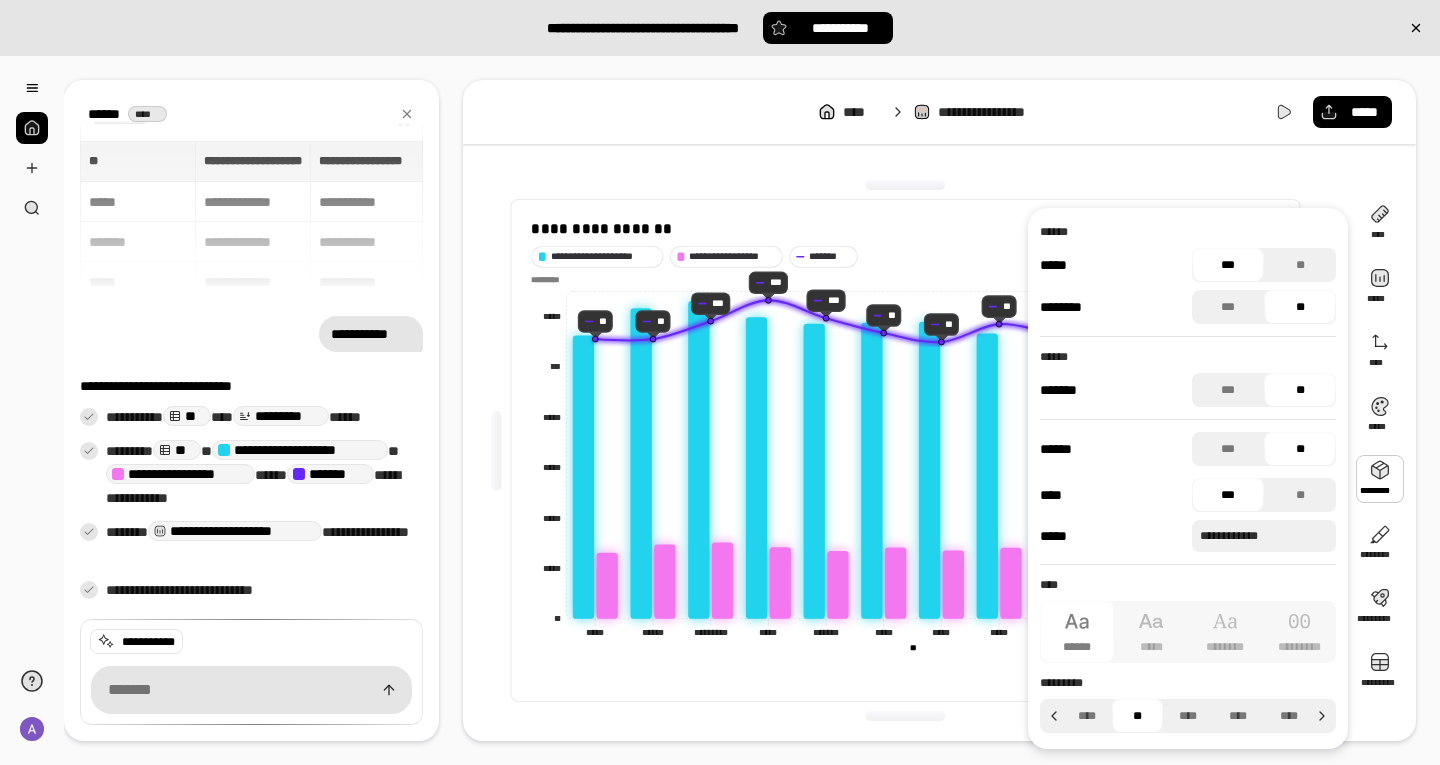 click at bounding box center (1380, 479) 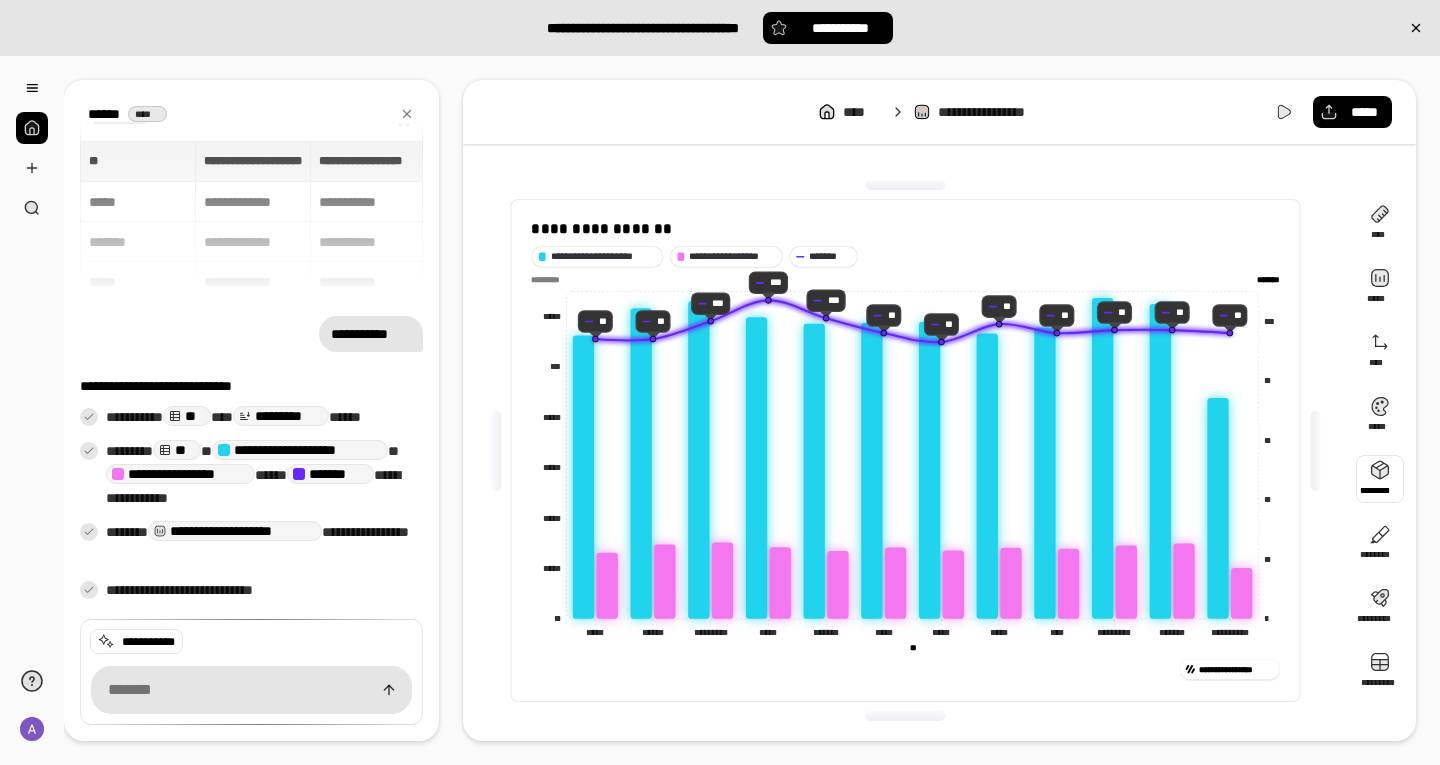click at bounding box center [1380, 479] 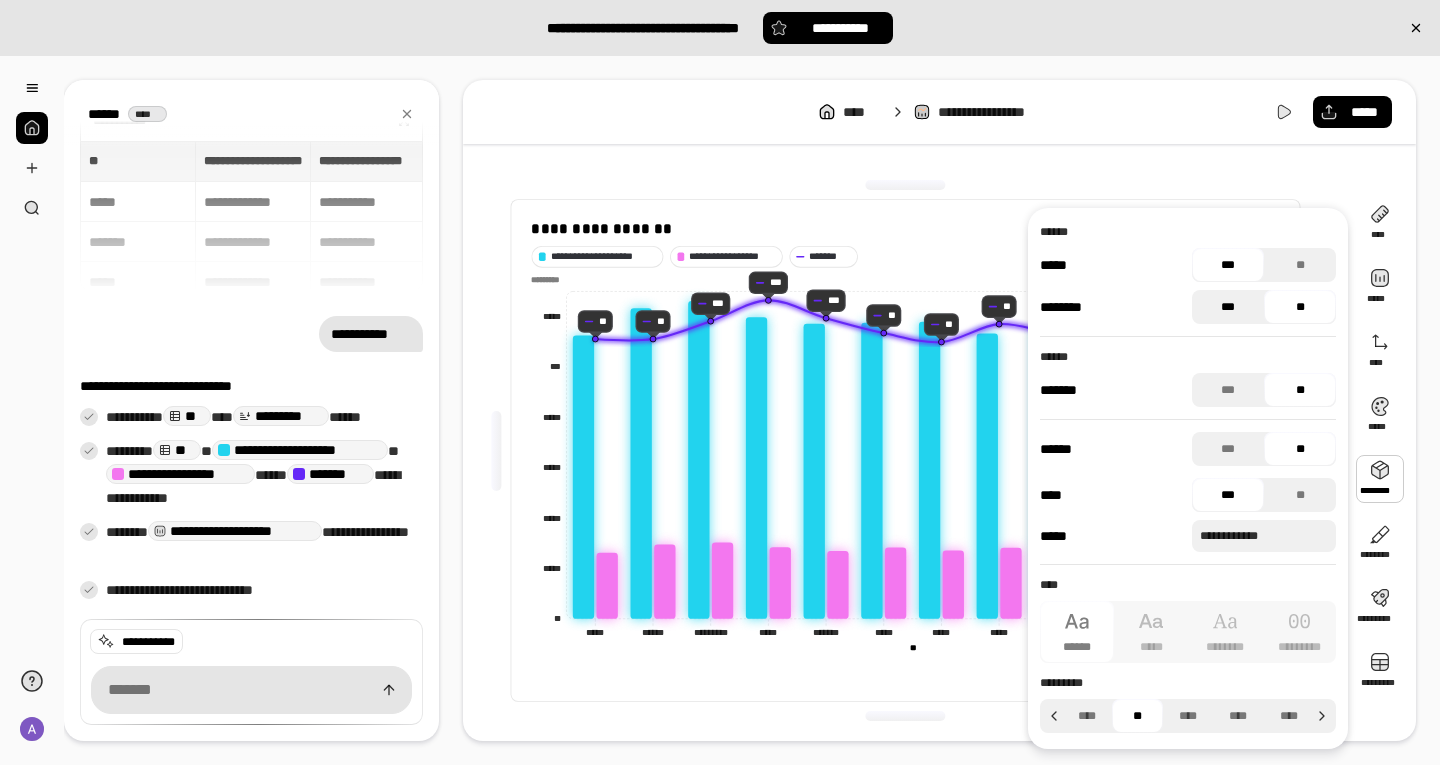 click on "***" at bounding box center (1228, 307) 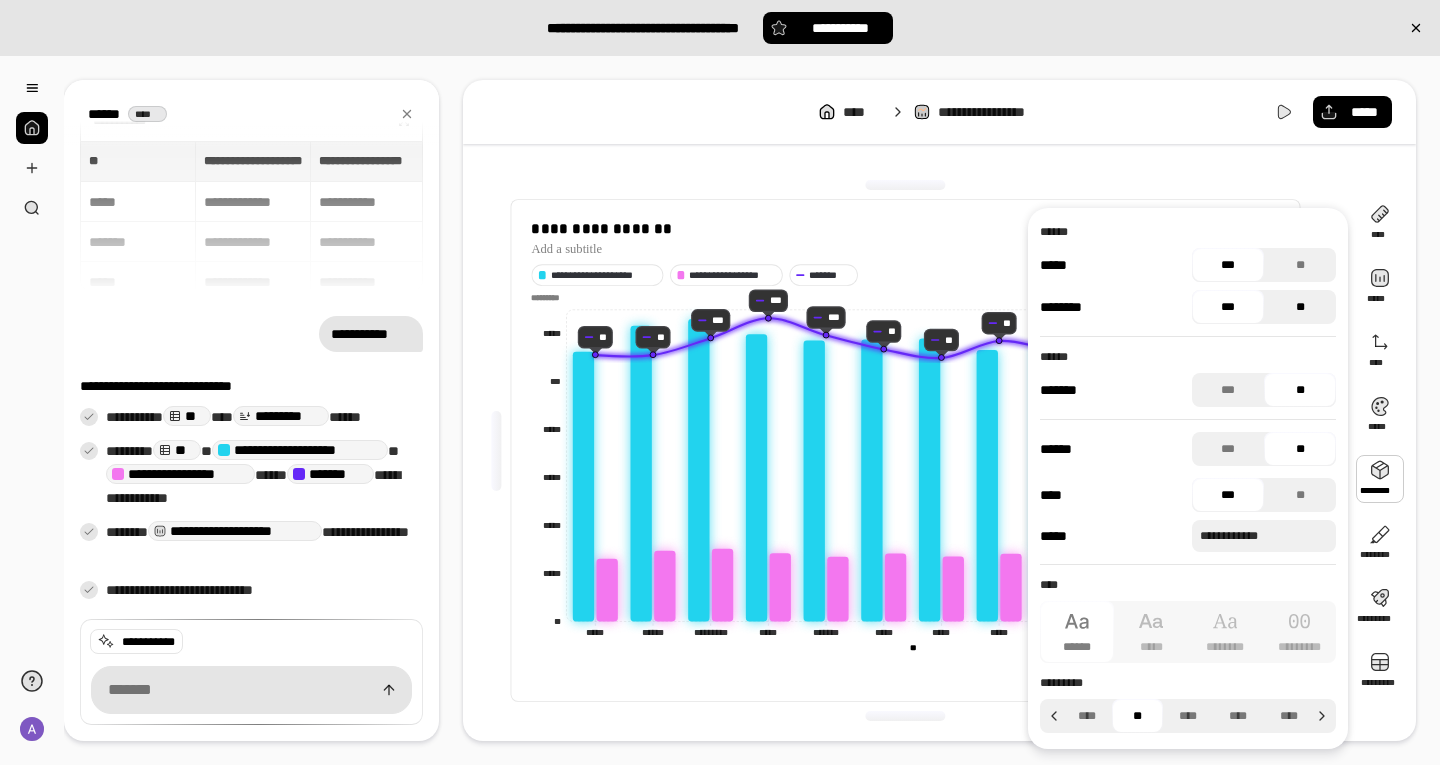 click on "**" at bounding box center [1300, 307] 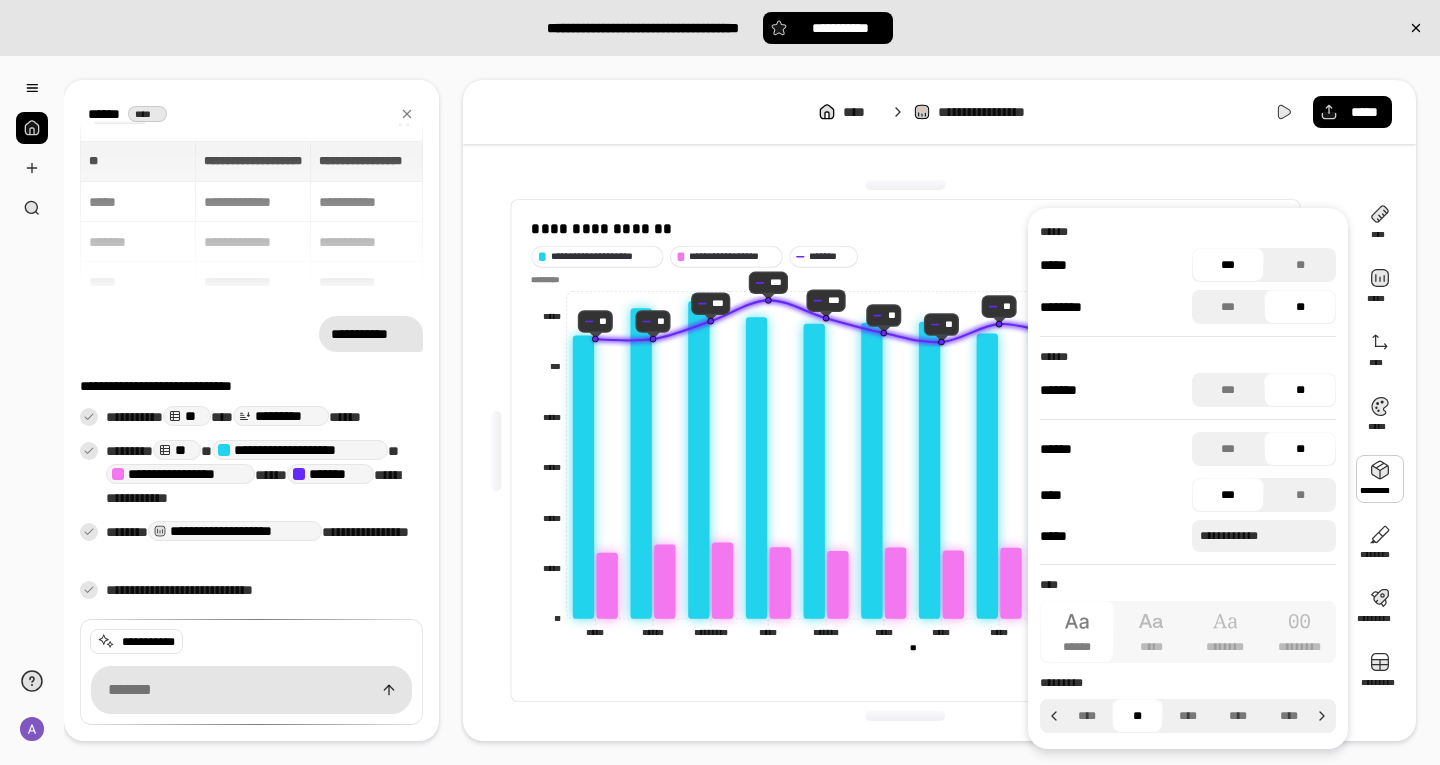 click on "**" at bounding box center (1300, 307) 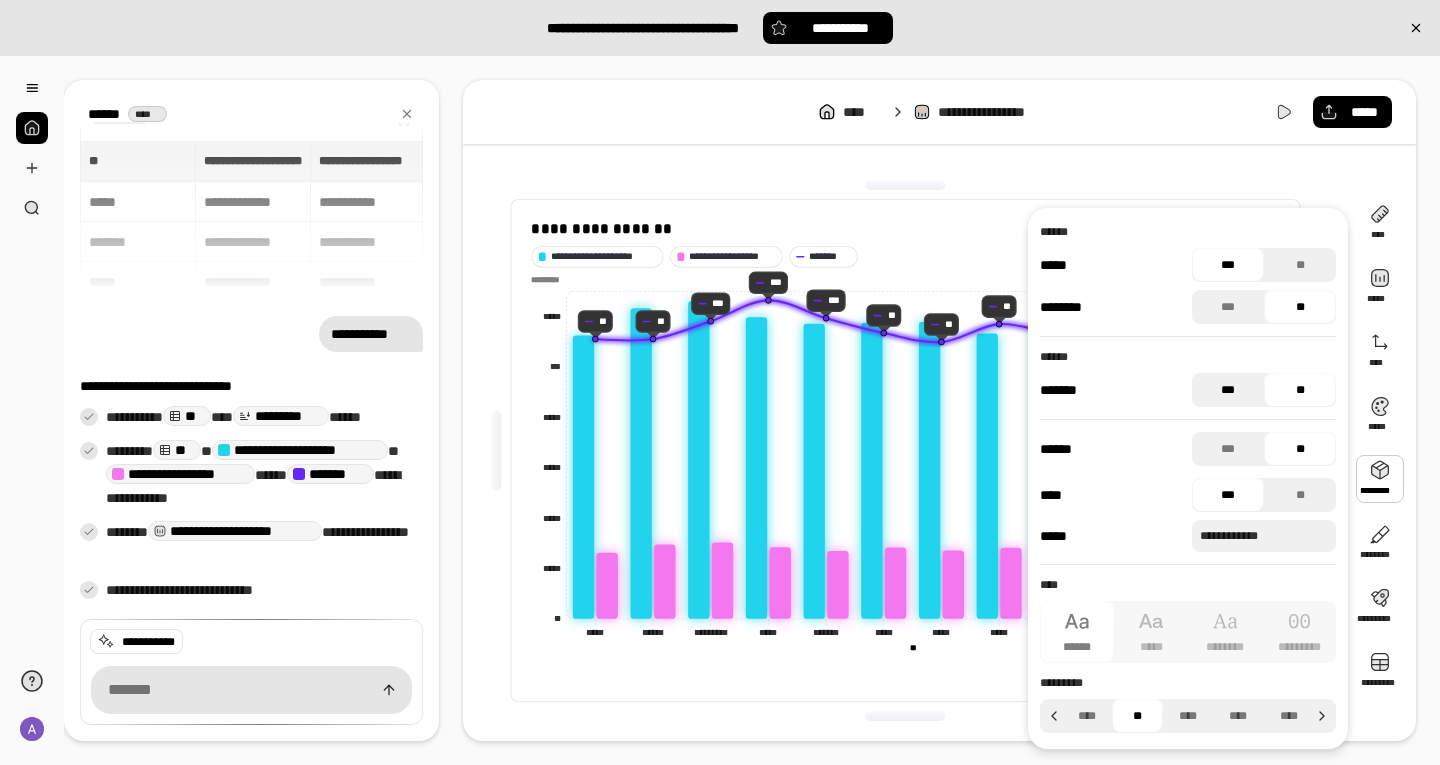 click on "***" at bounding box center [1228, 390] 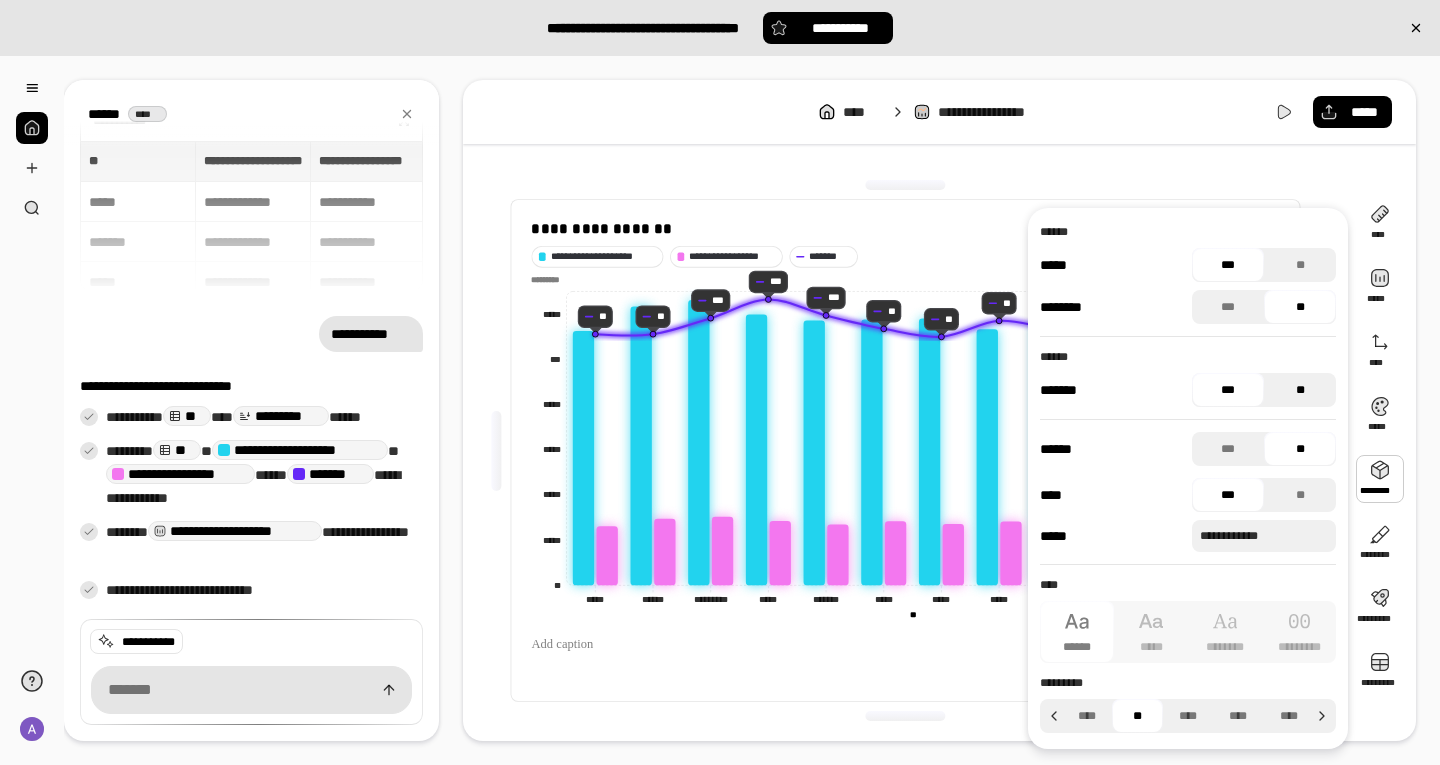 click on "**" at bounding box center [1300, 390] 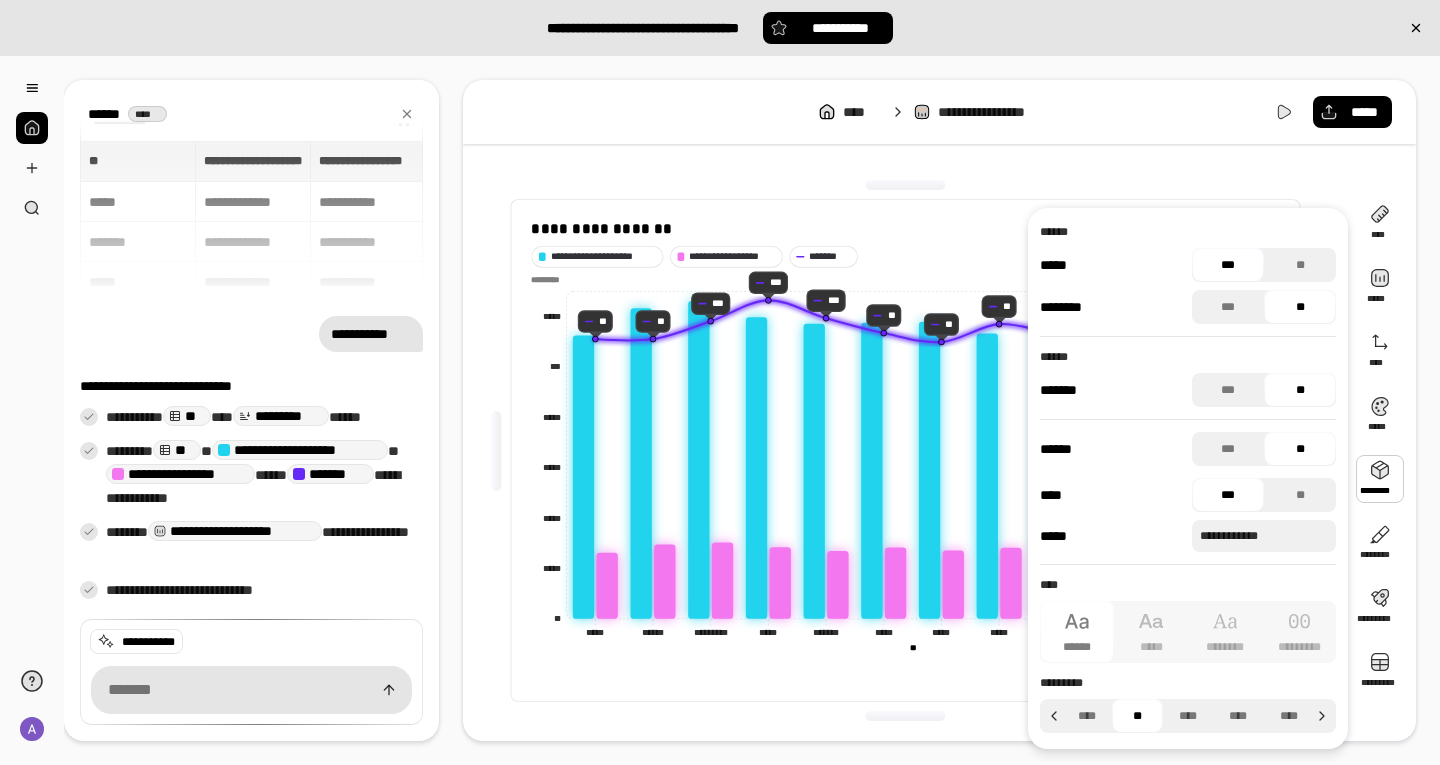 click on "**" at bounding box center [1300, 449] 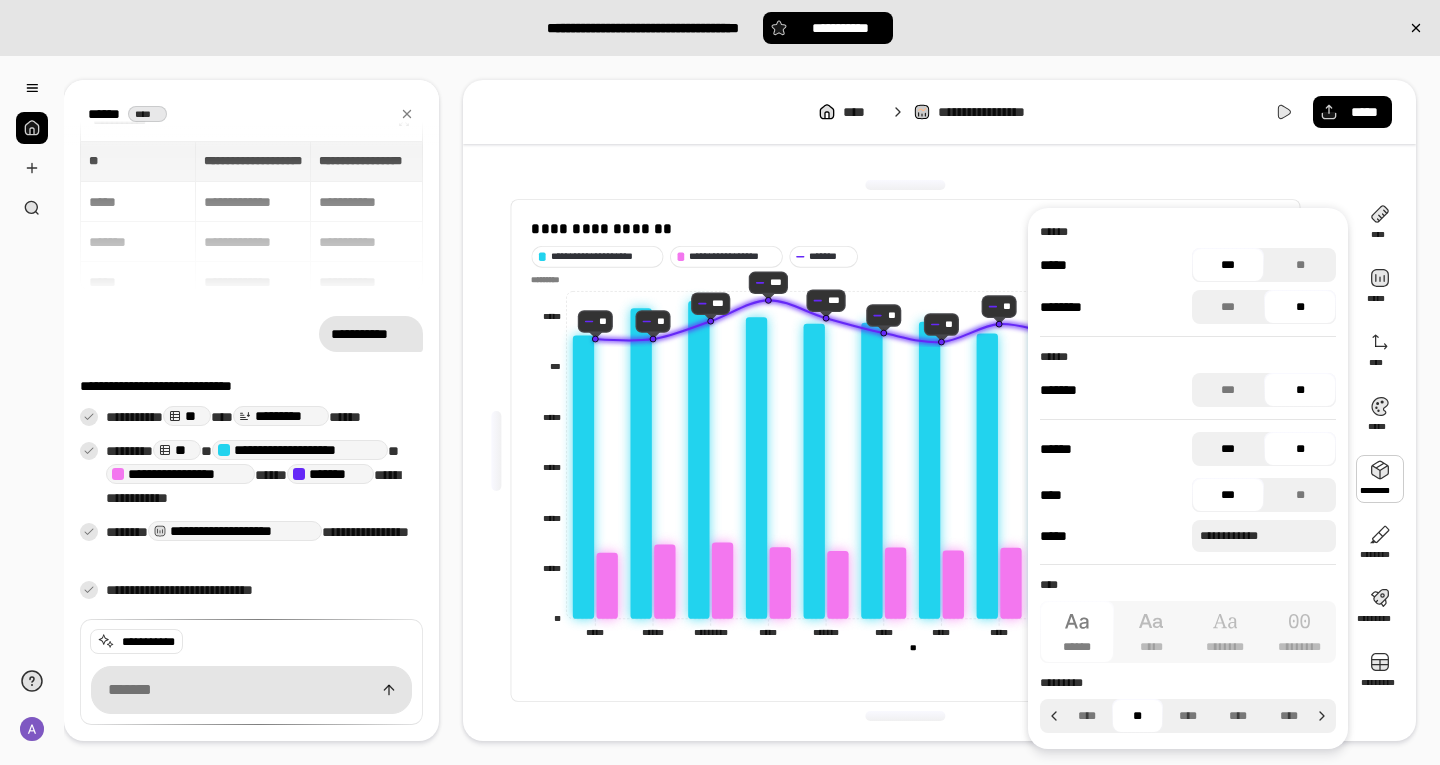 click on "***" at bounding box center [1228, 449] 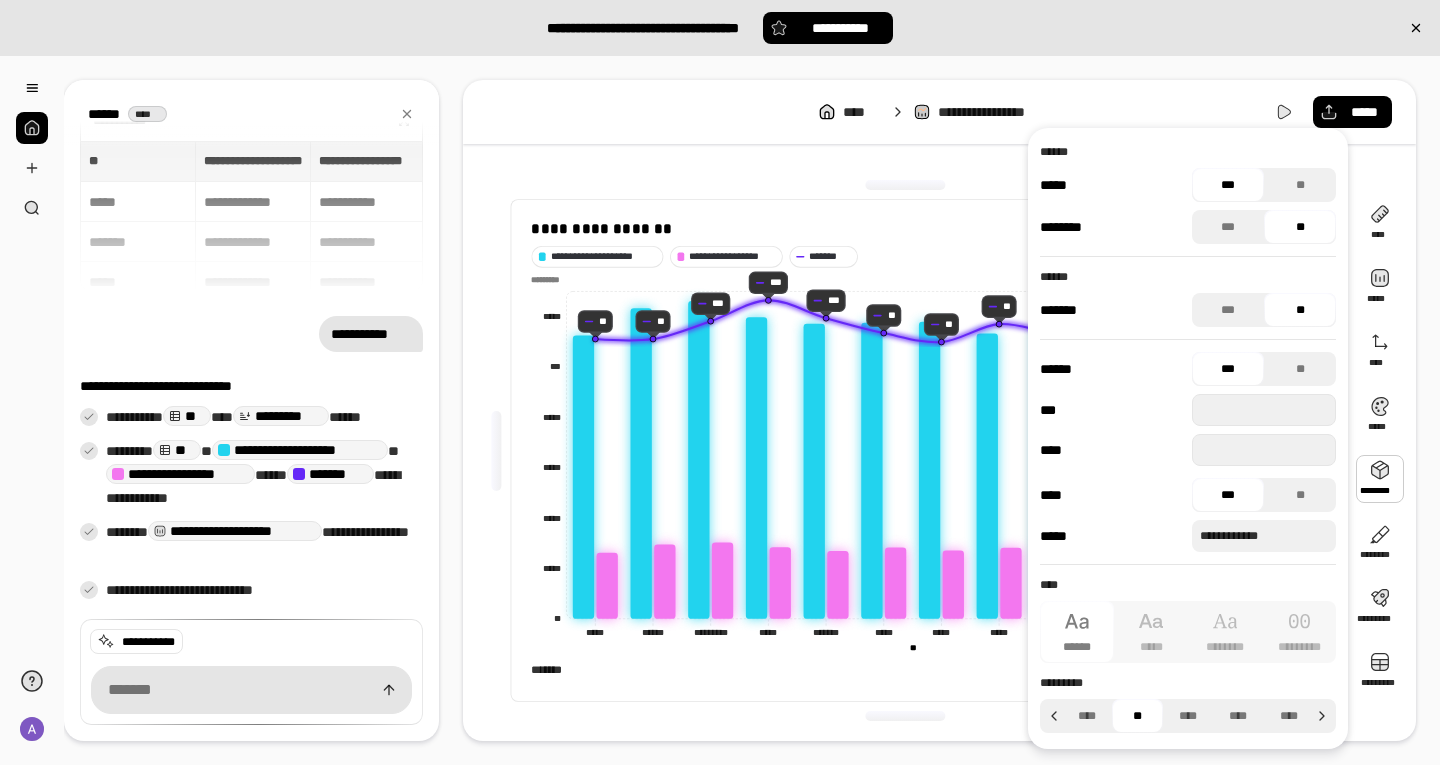 click on "***" at bounding box center (1228, 369) 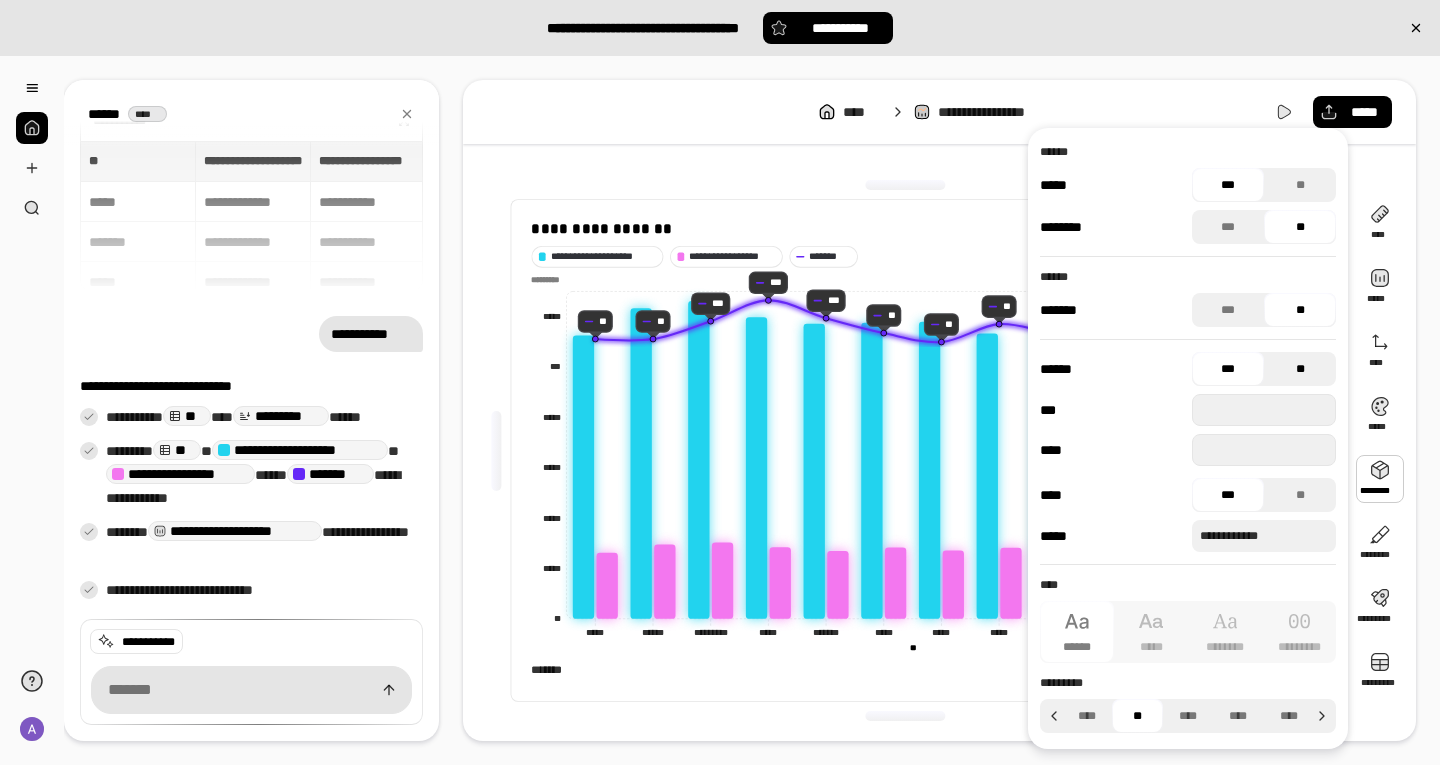 click on "**" at bounding box center (1300, 369) 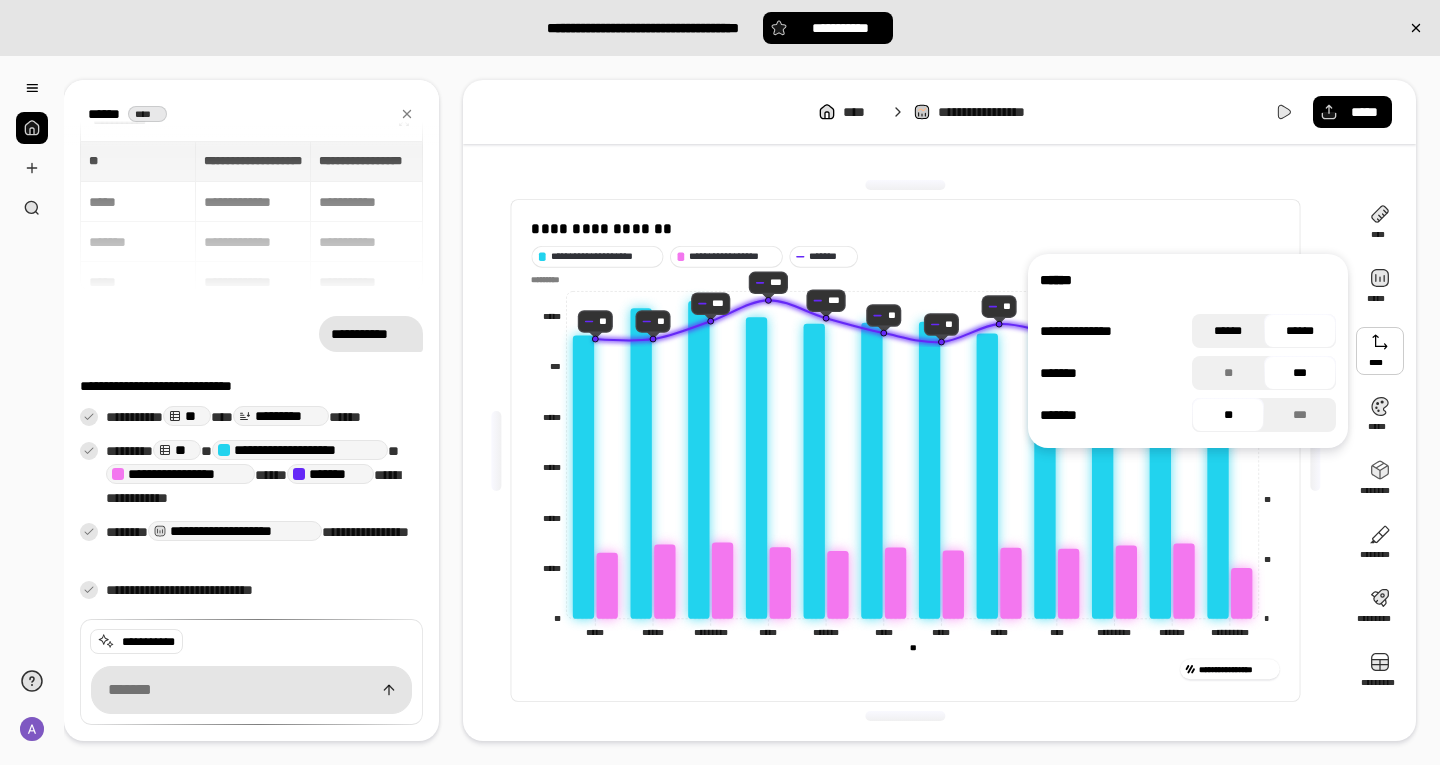 click on "******" at bounding box center [1228, 331] 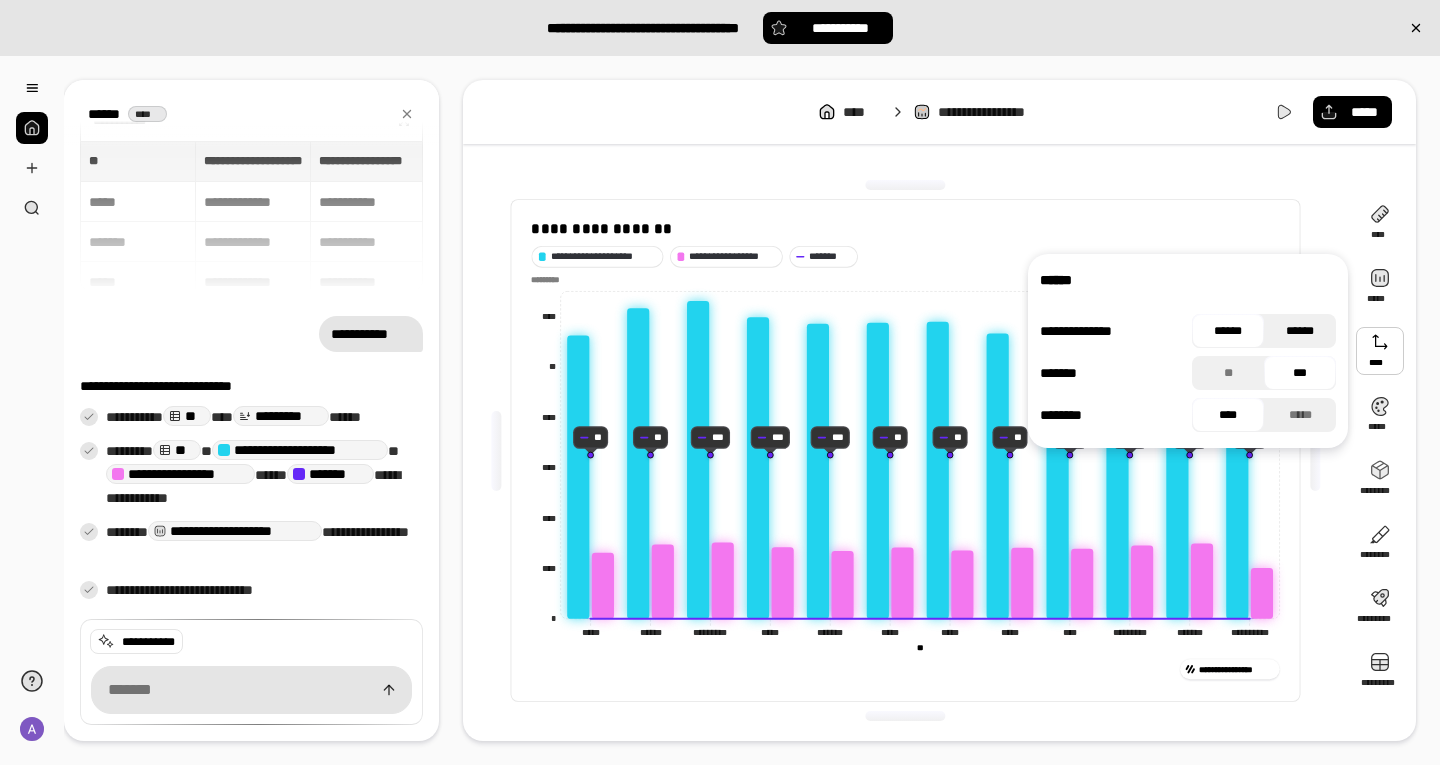 click on "******" at bounding box center [1300, 331] 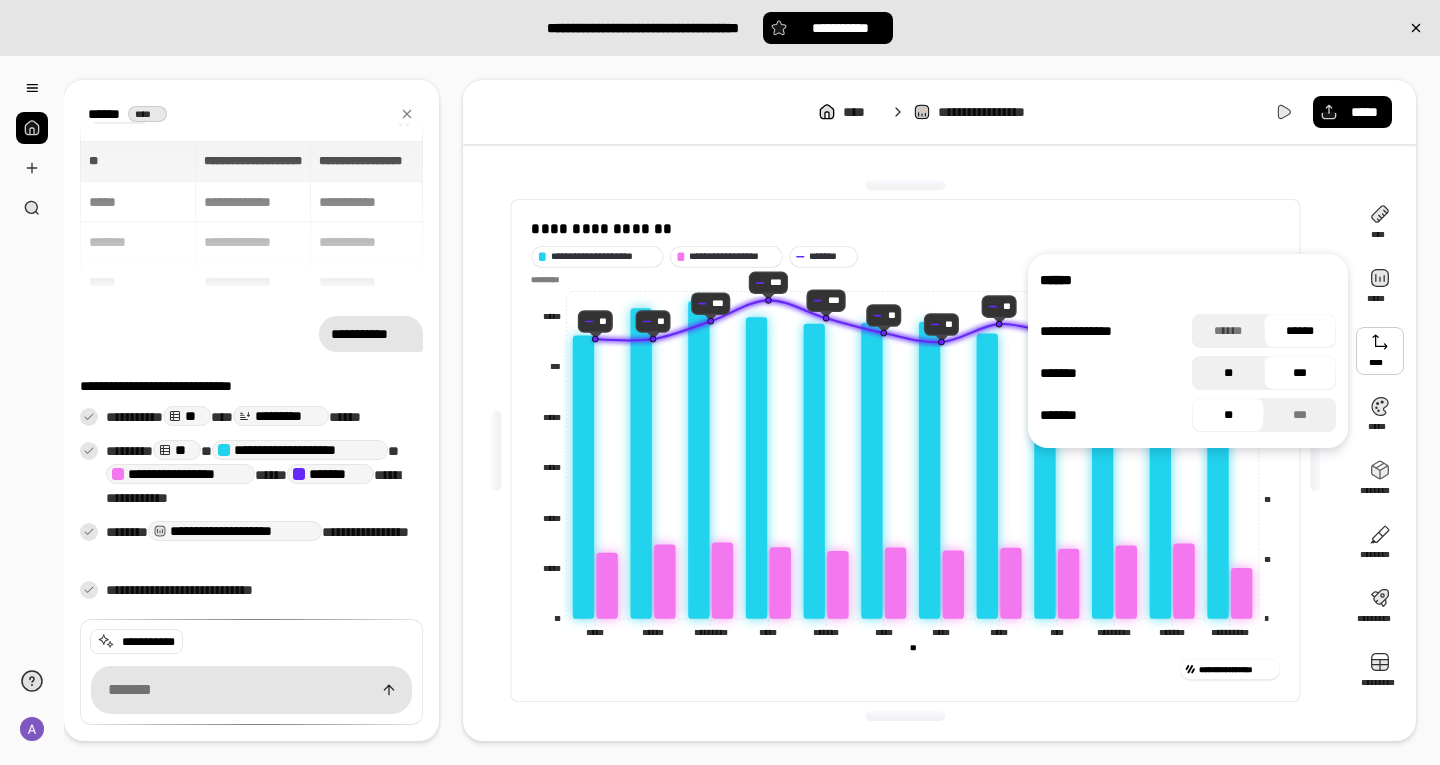 click on "**" at bounding box center (1228, 373) 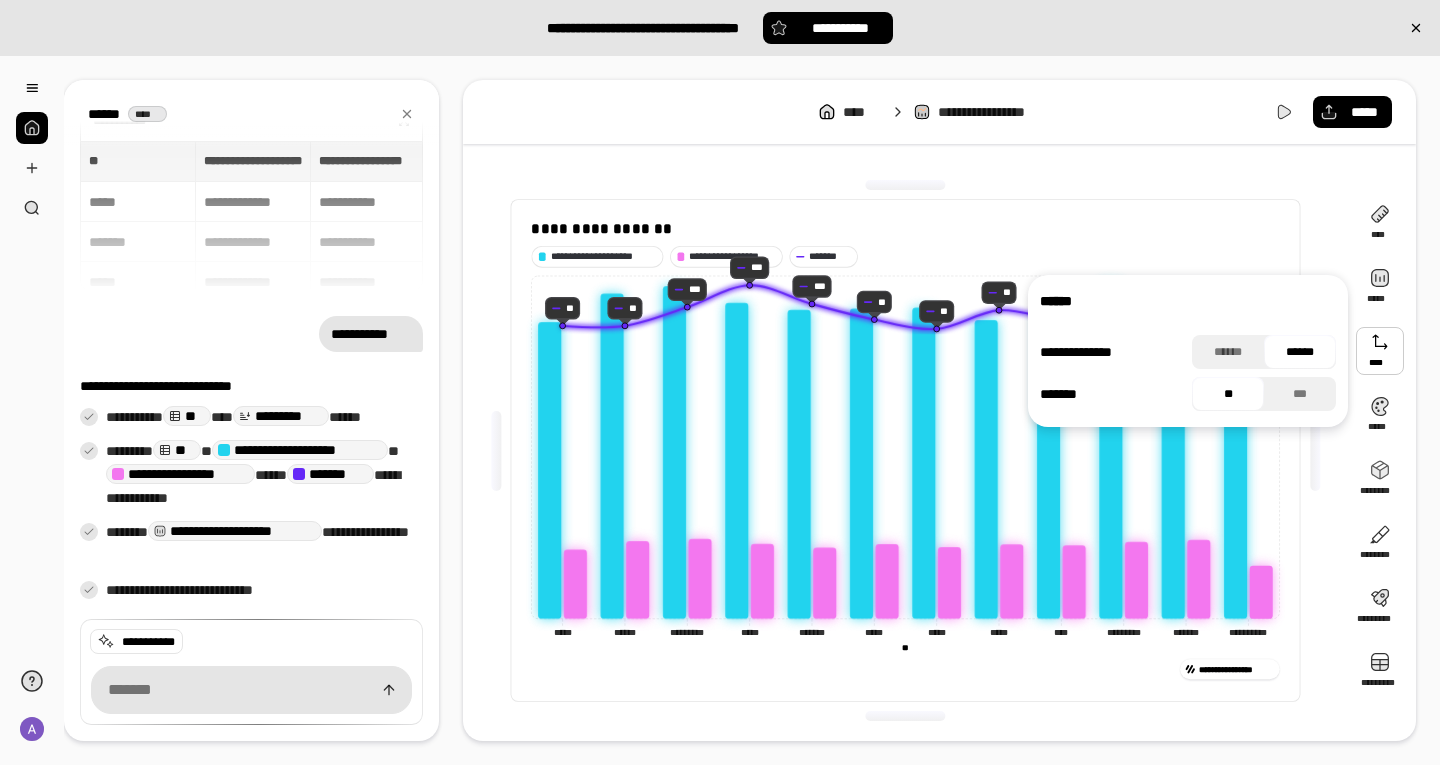 click on "******" at bounding box center [1300, 352] 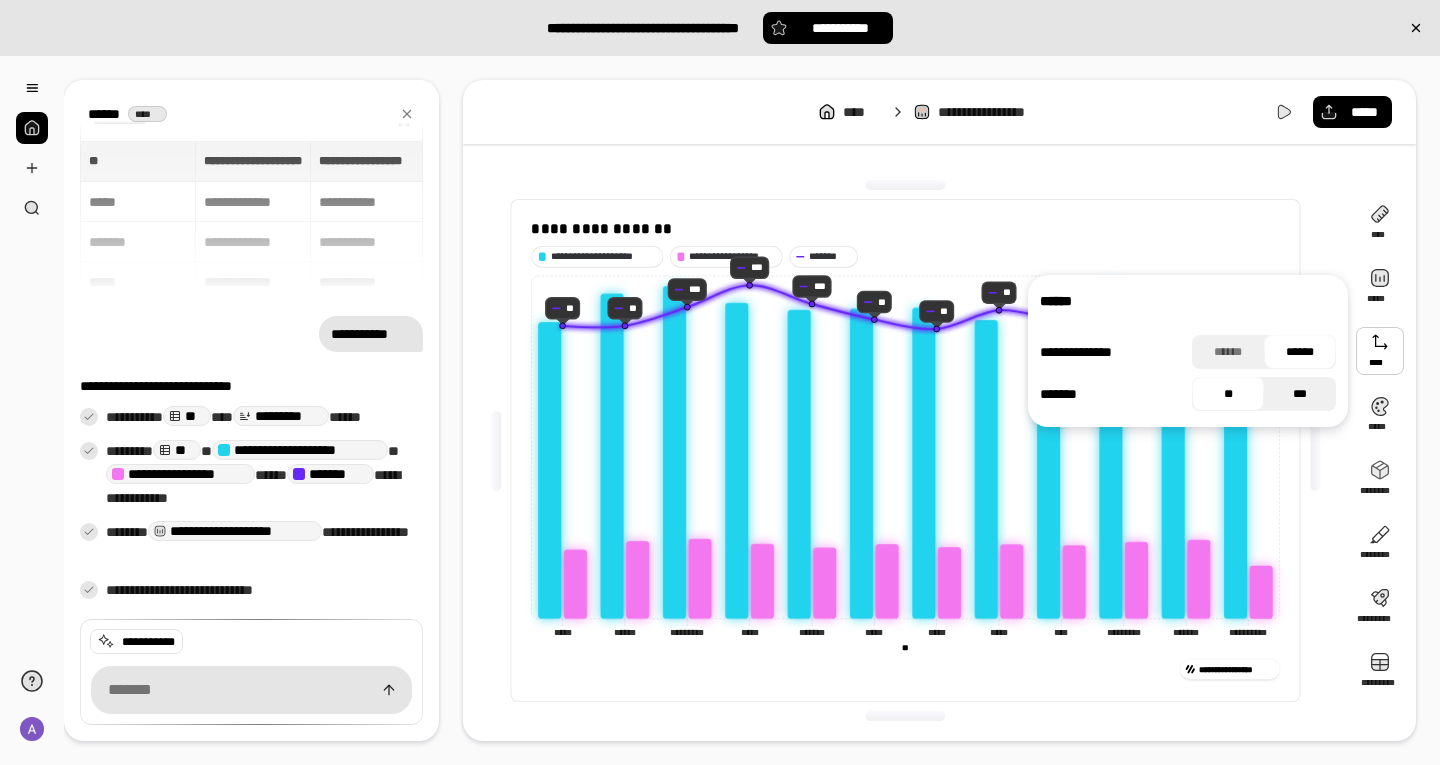 click on "***" at bounding box center [1300, 394] 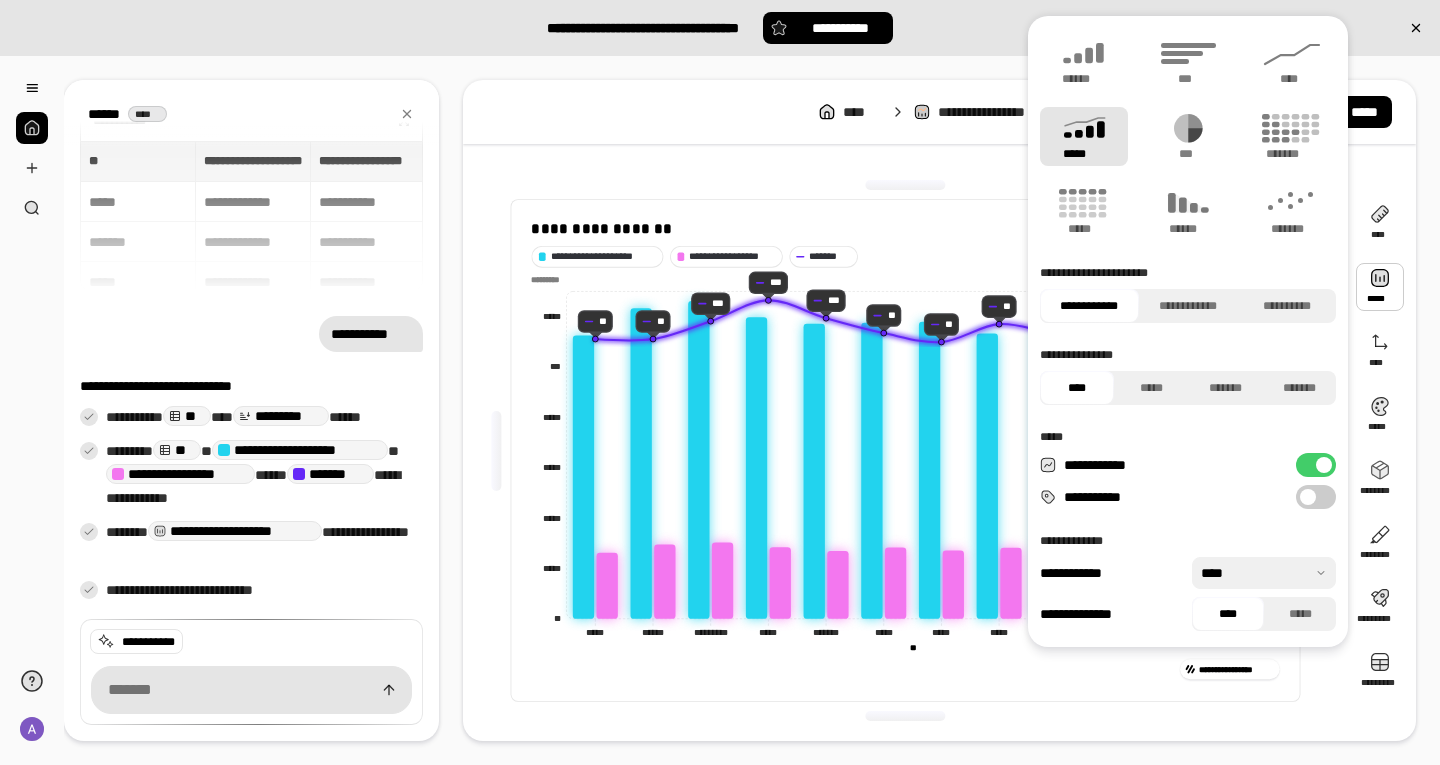 click at bounding box center (1264, 573) 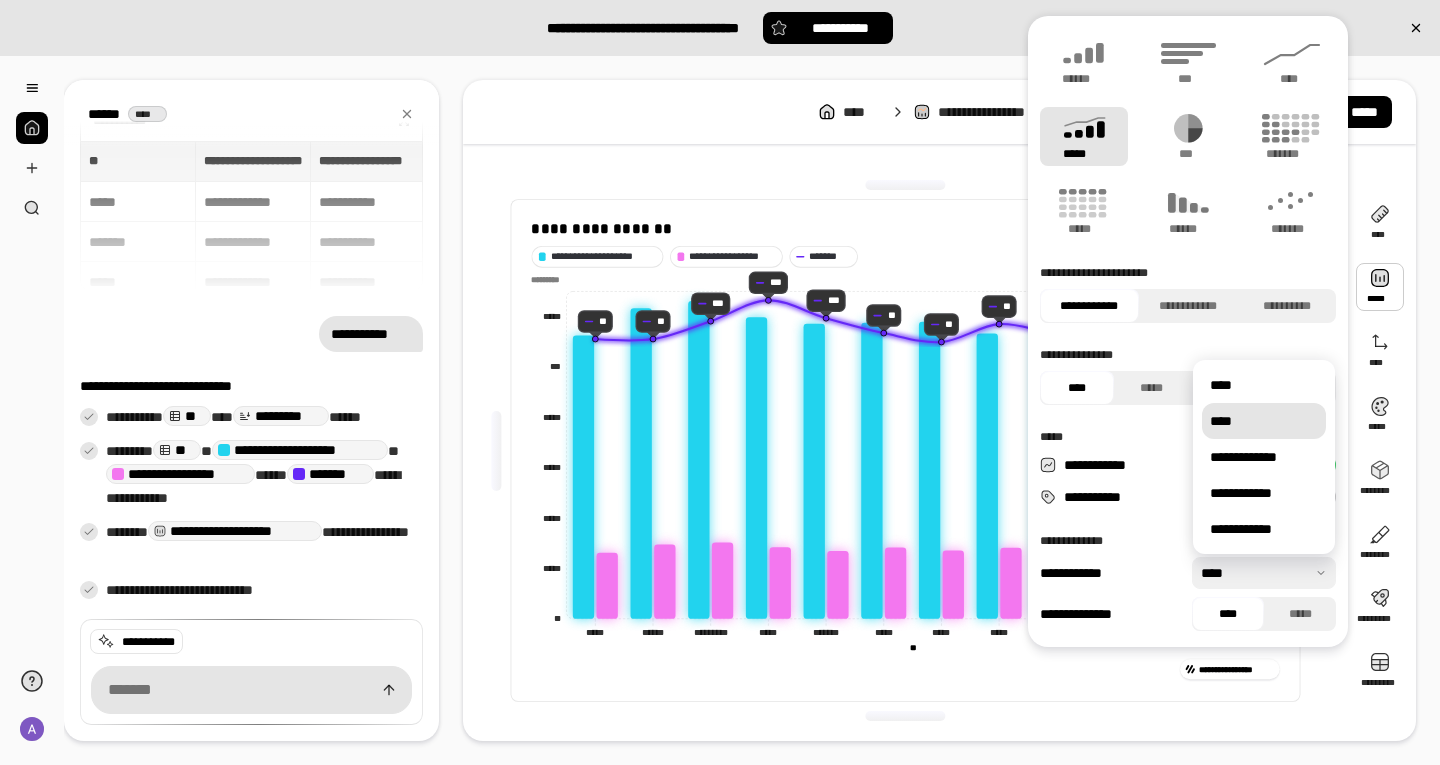click on "****" at bounding box center [1264, 421] 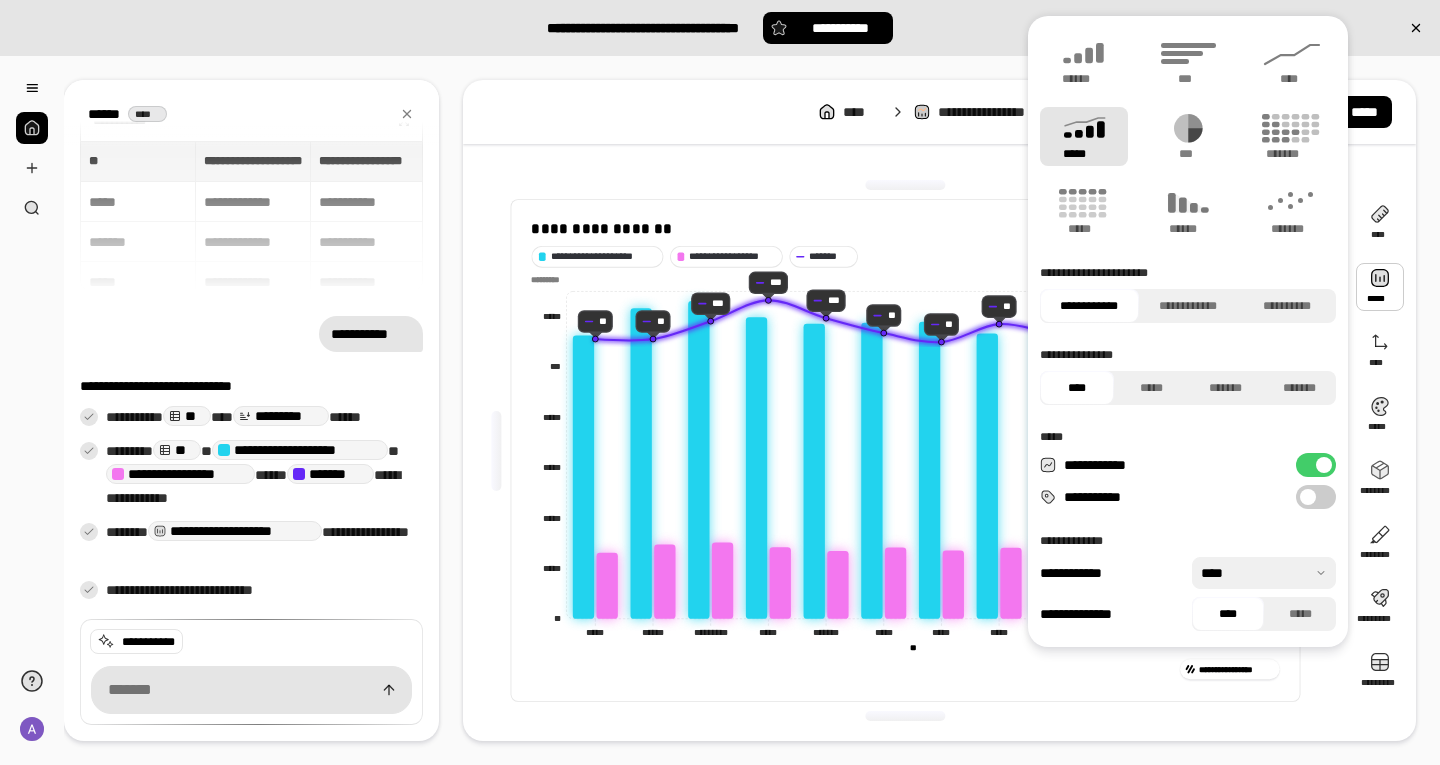click at bounding box center [1308, 497] 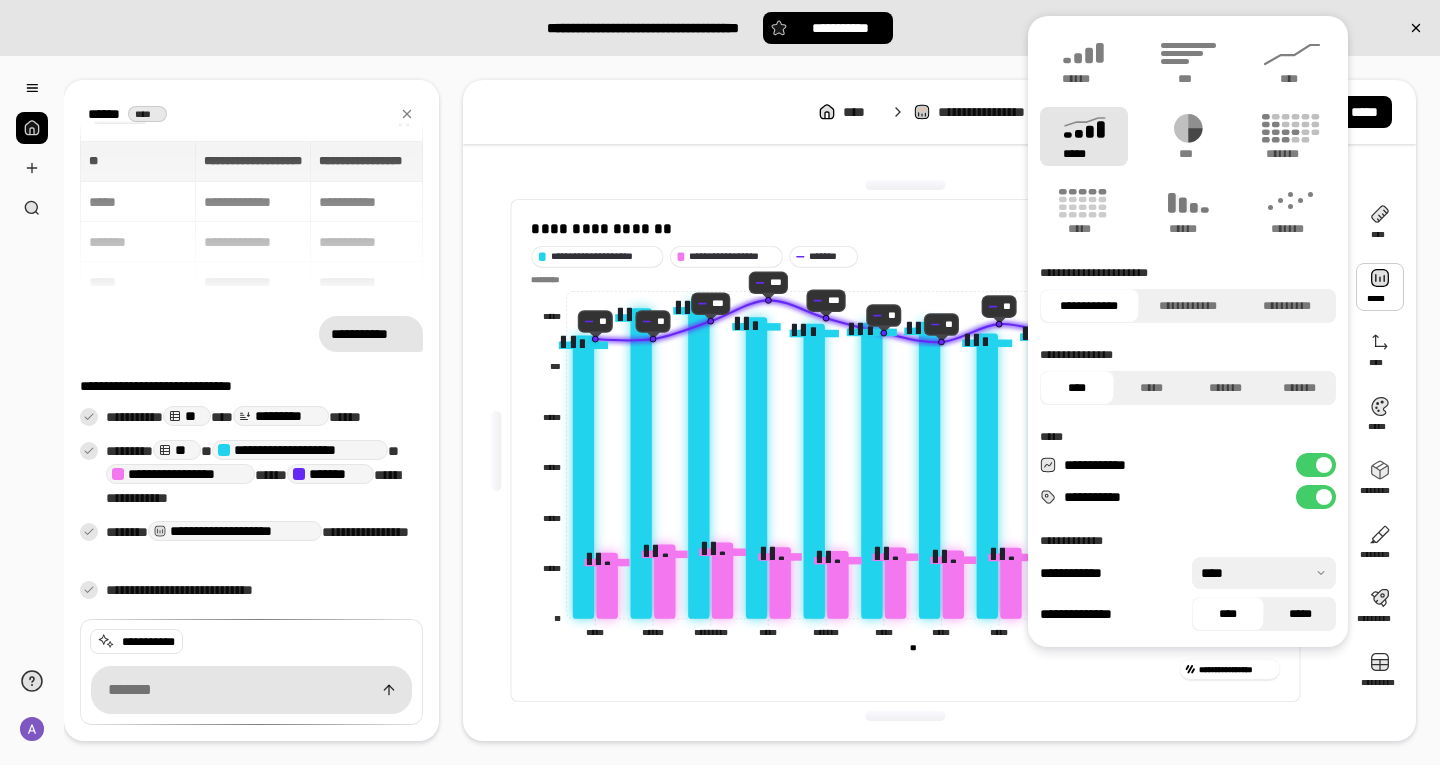 click on "*****" at bounding box center (1300, 614) 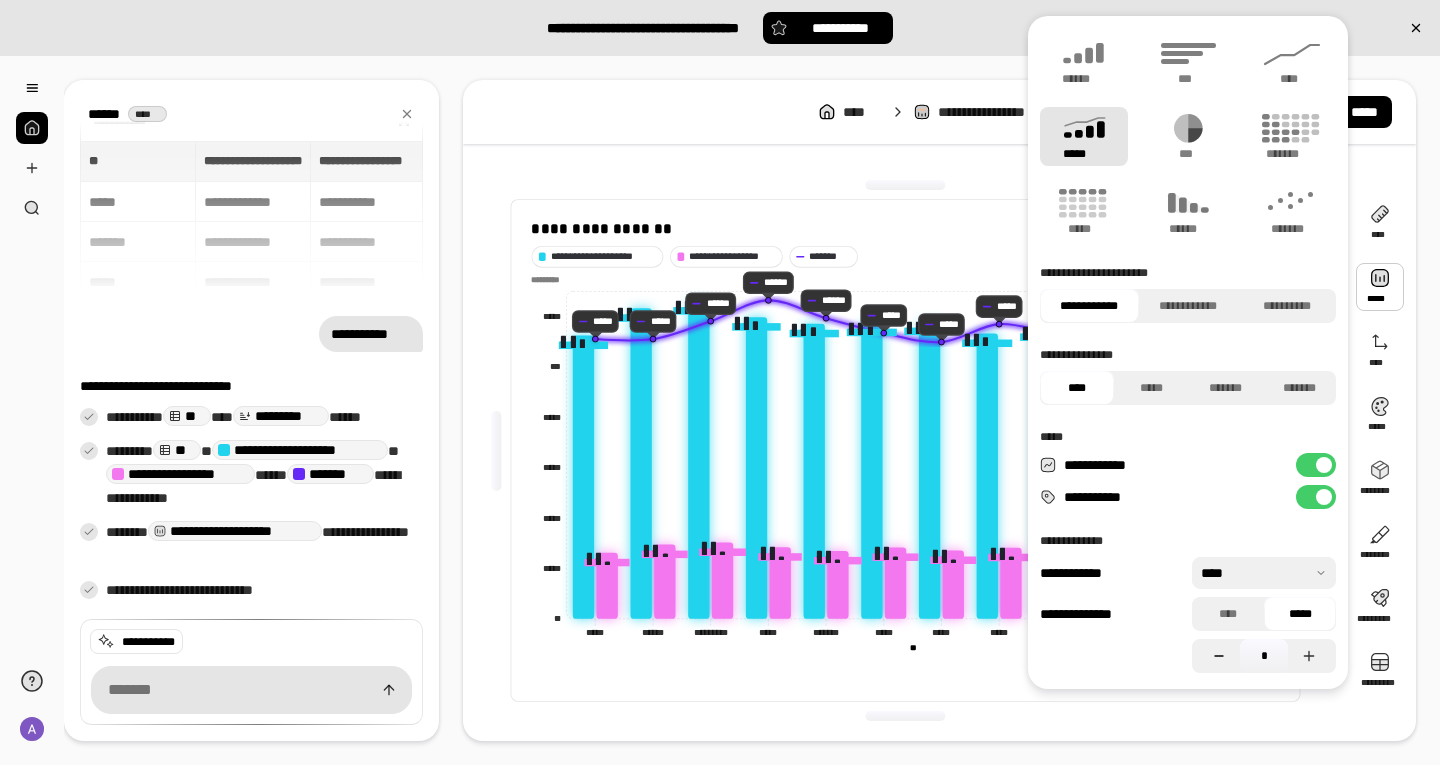 click at bounding box center (1216, 656) 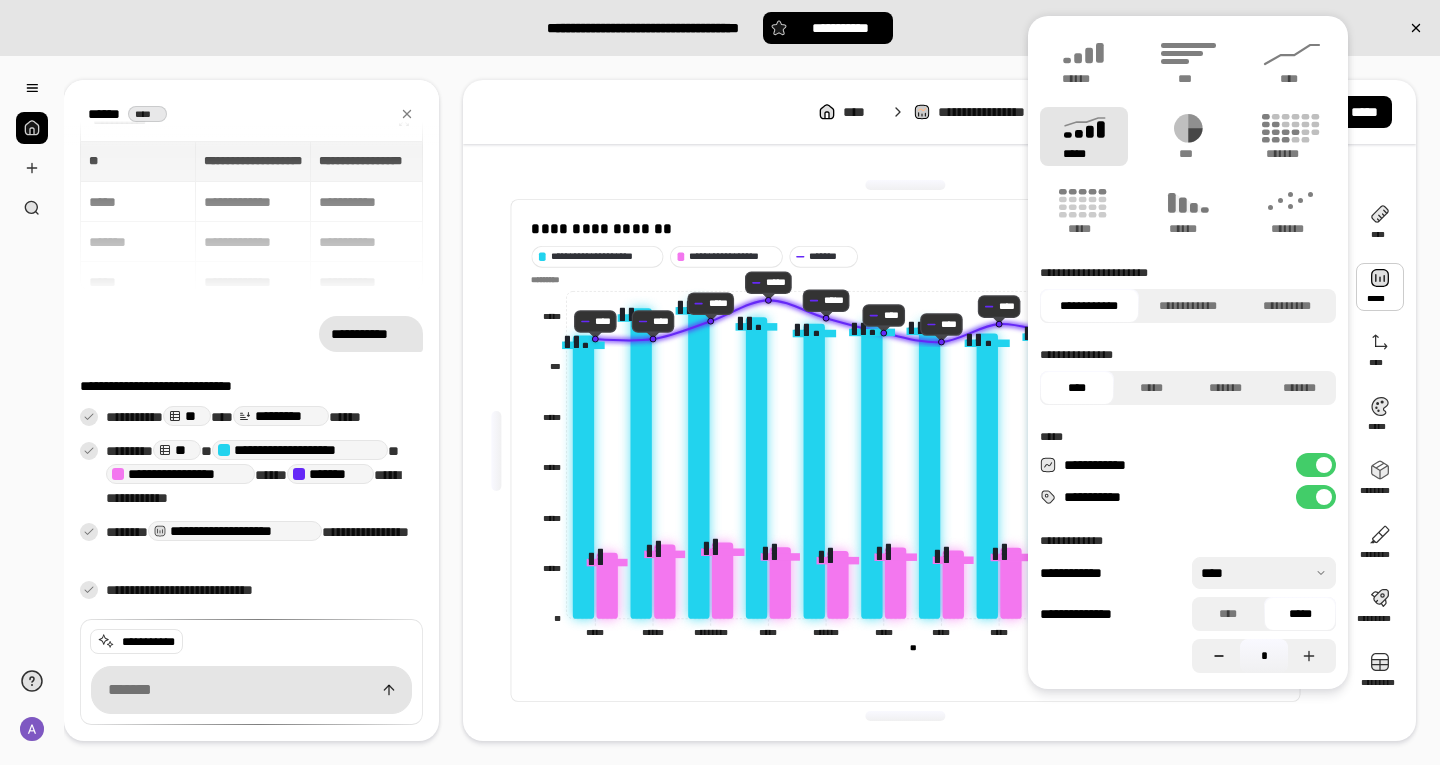 click at bounding box center (1216, 656) 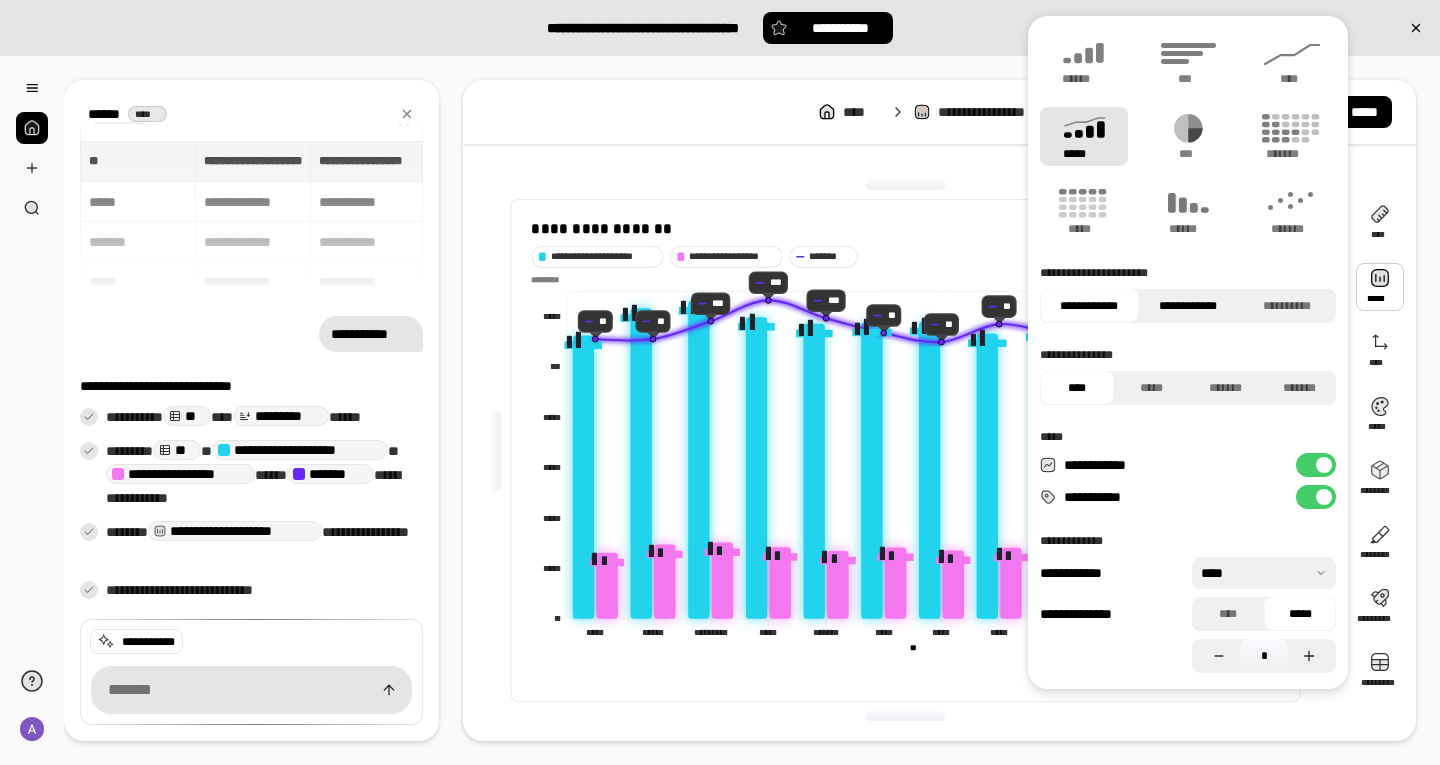 click on "**********" at bounding box center [1188, 306] 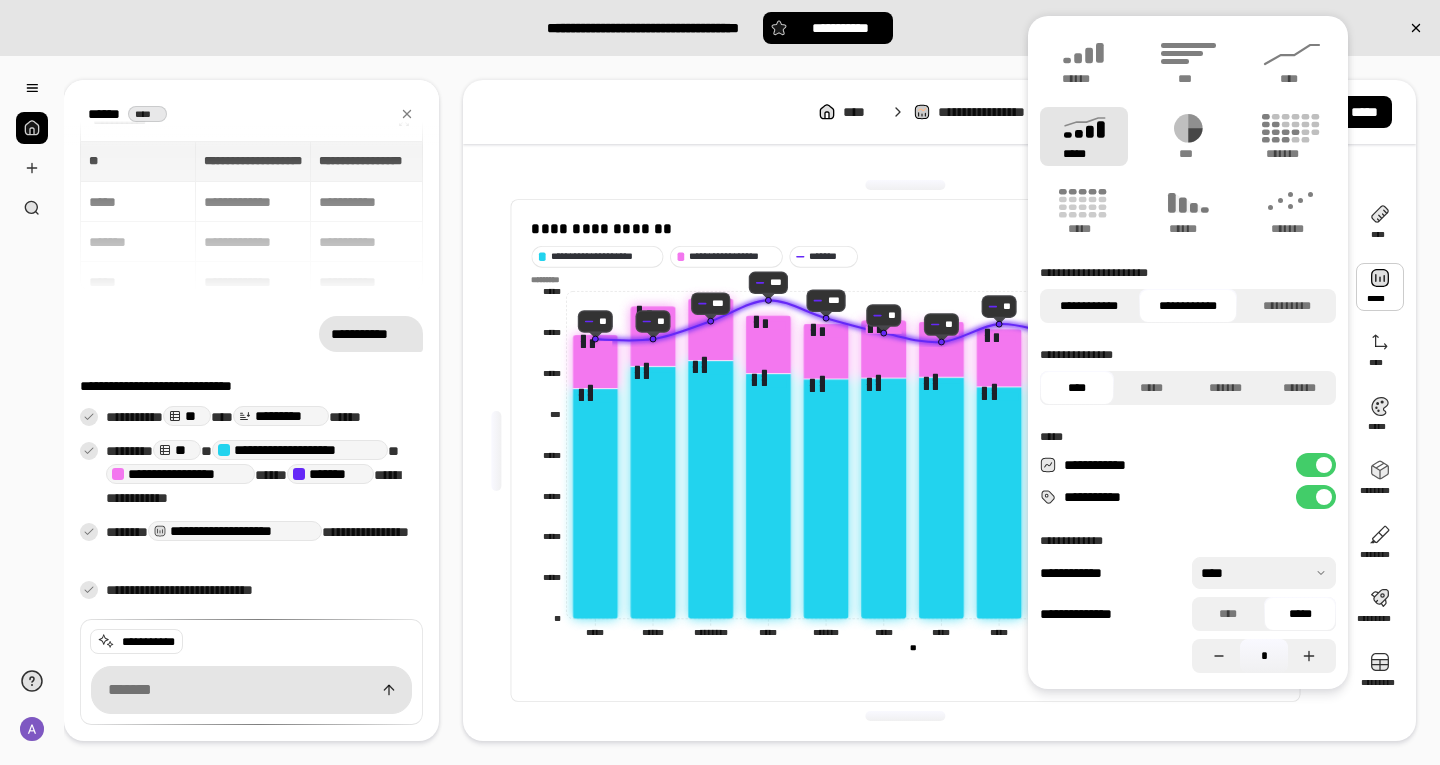 click on "**********" at bounding box center [1089, 306] 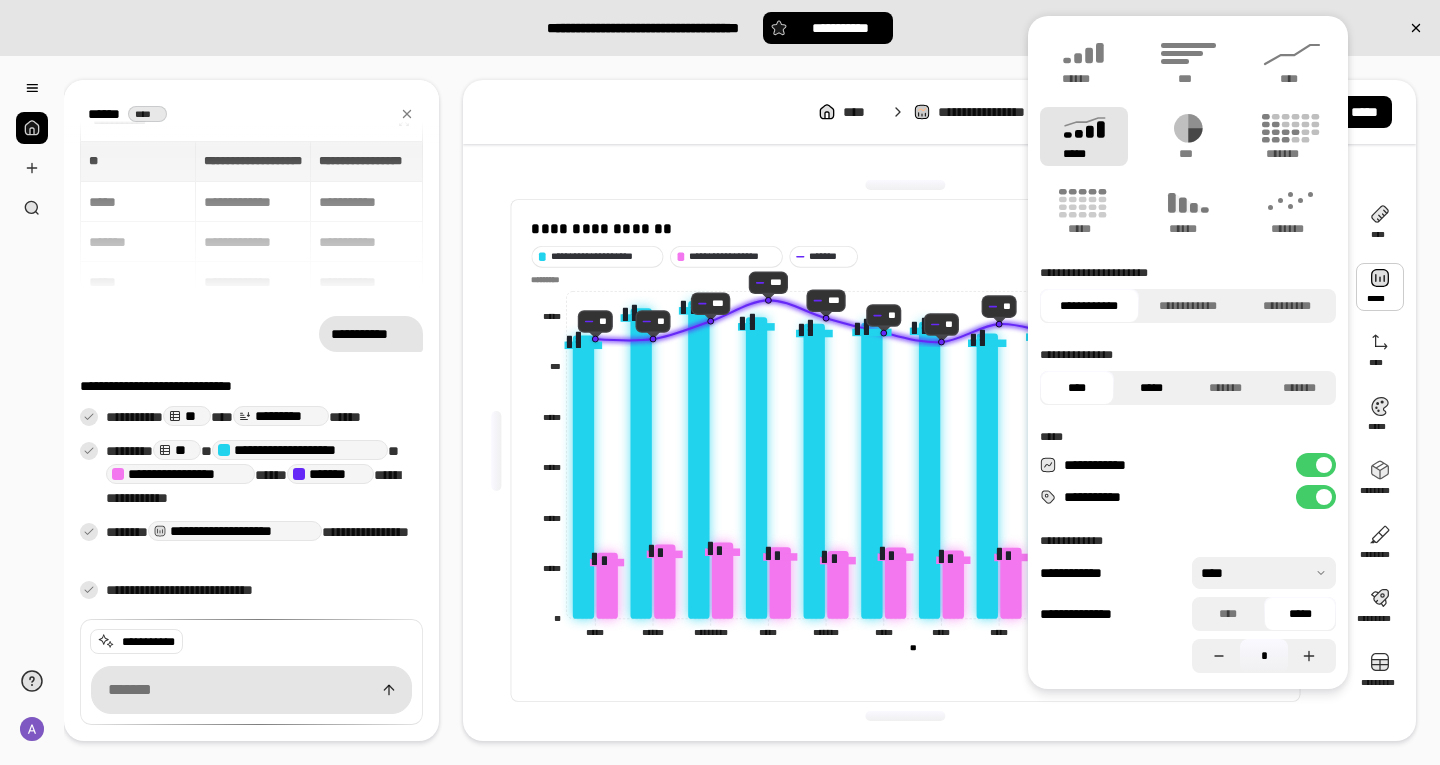 click on "*****" at bounding box center [1151, 388] 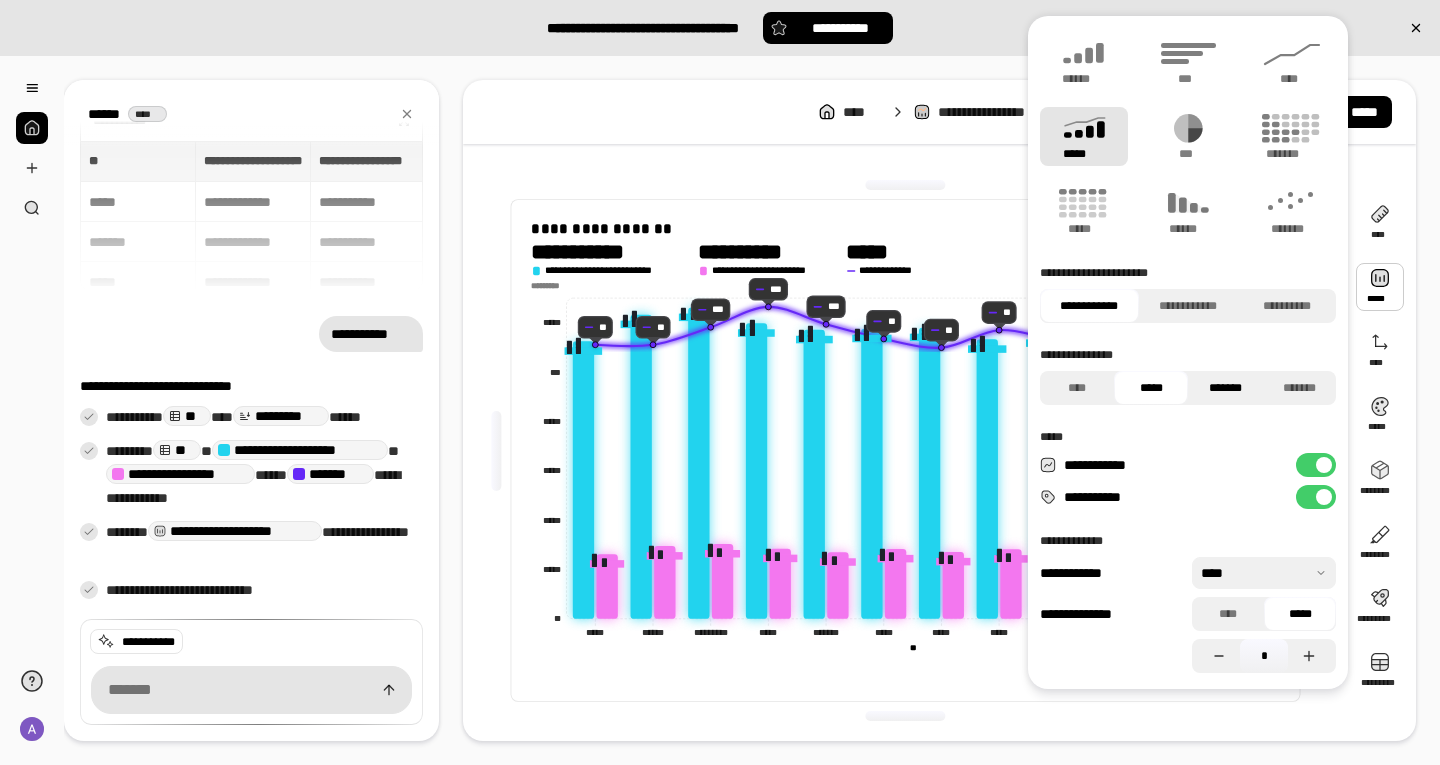 click on "*******" at bounding box center [1225, 388] 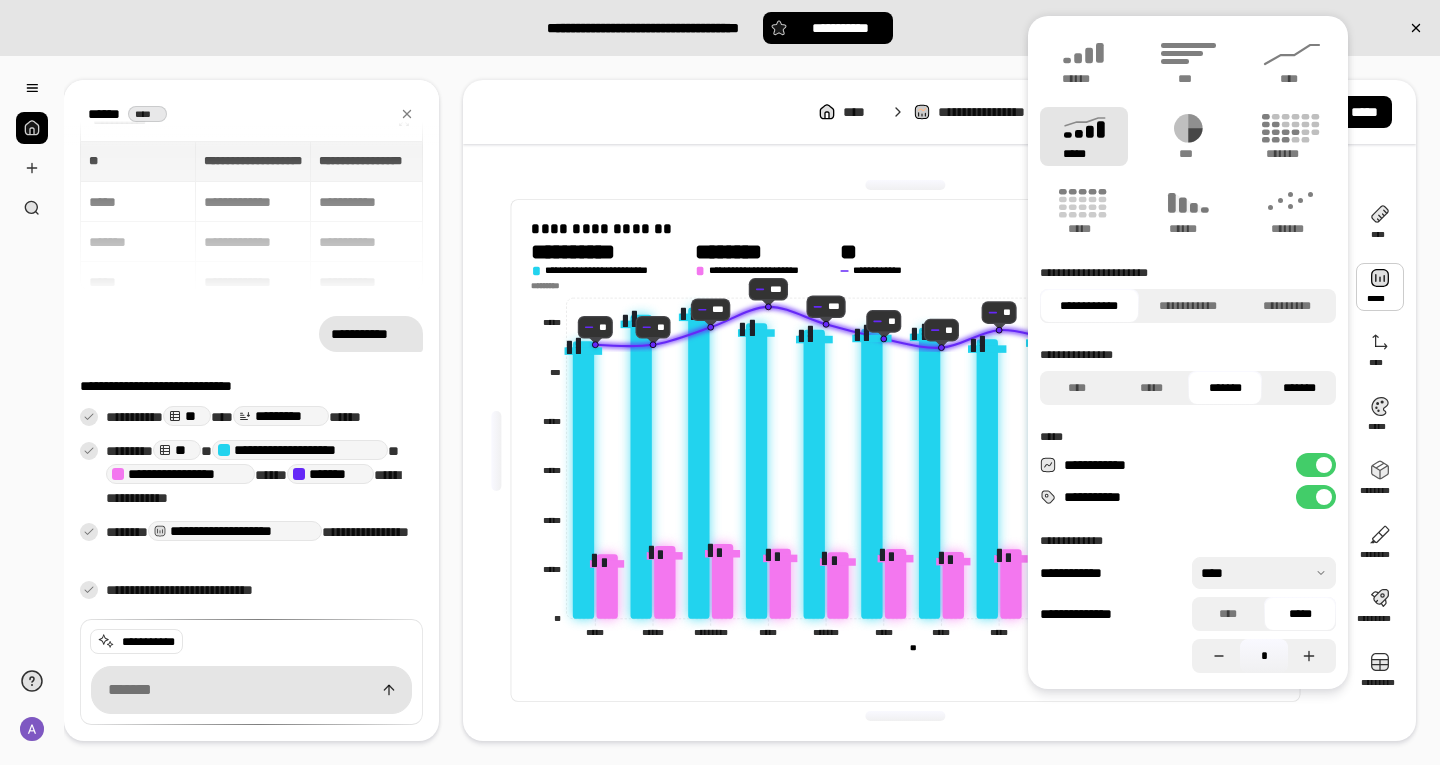 click on "*******" at bounding box center [1299, 388] 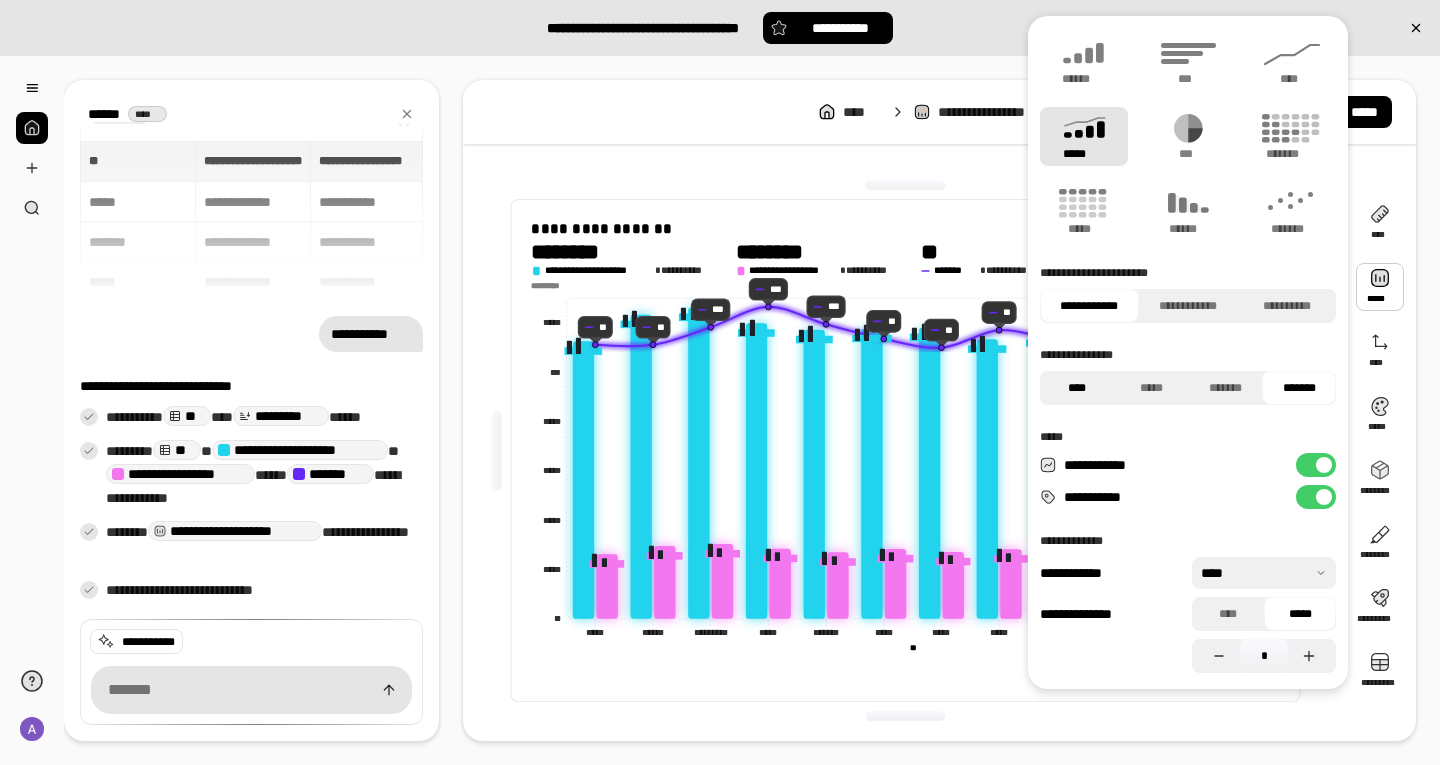 click on "****" at bounding box center (1077, 388) 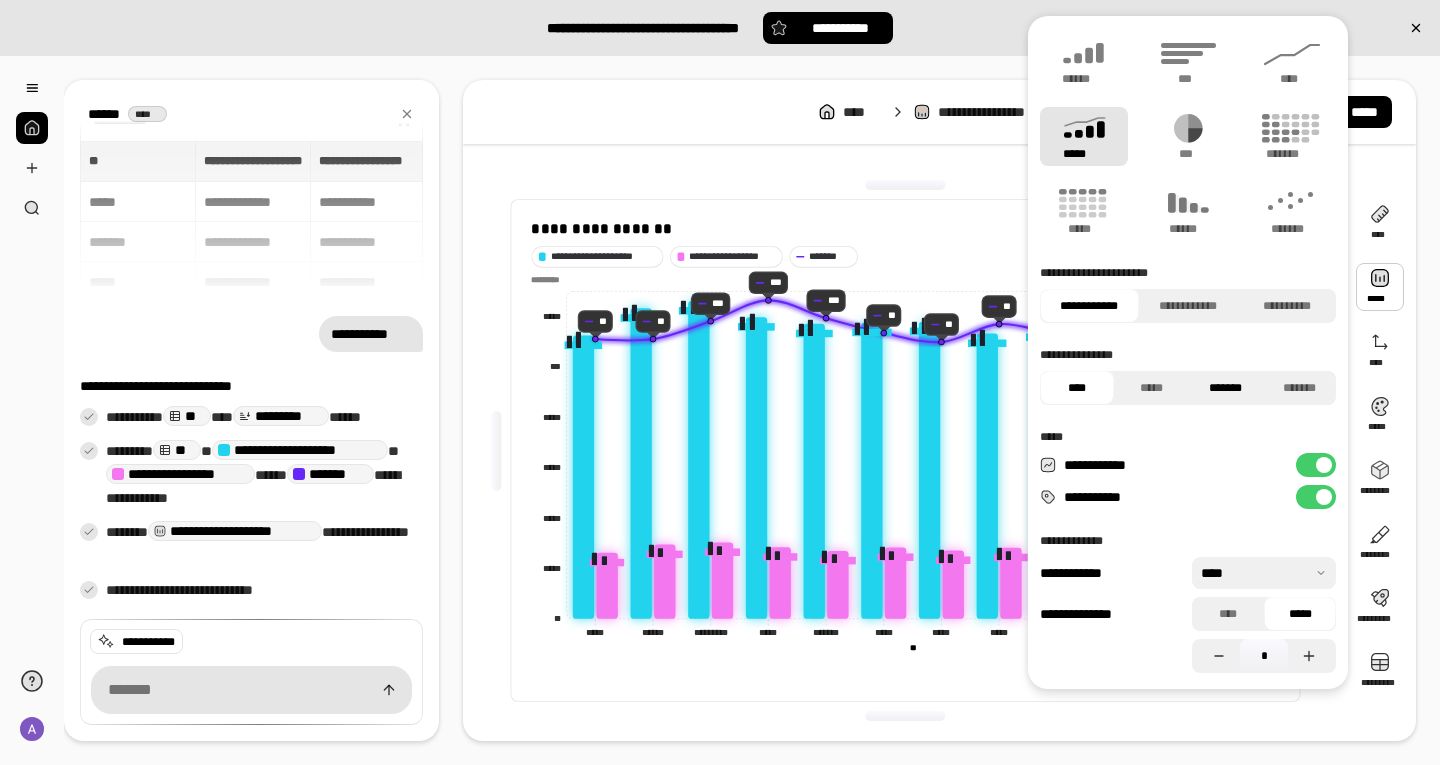 click on "*******" at bounding box center [1225, 388] 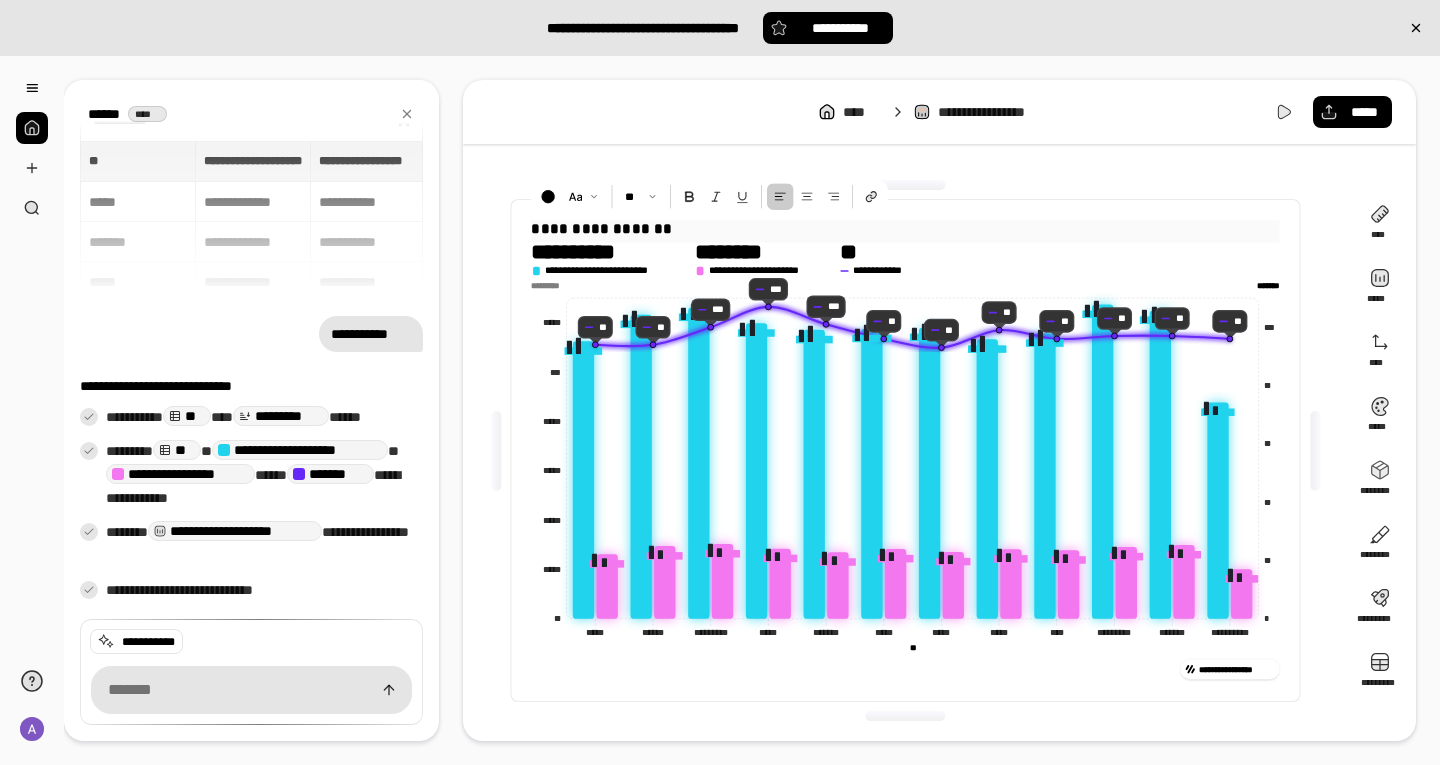 click on "**********" at bounding box center [906, 229] 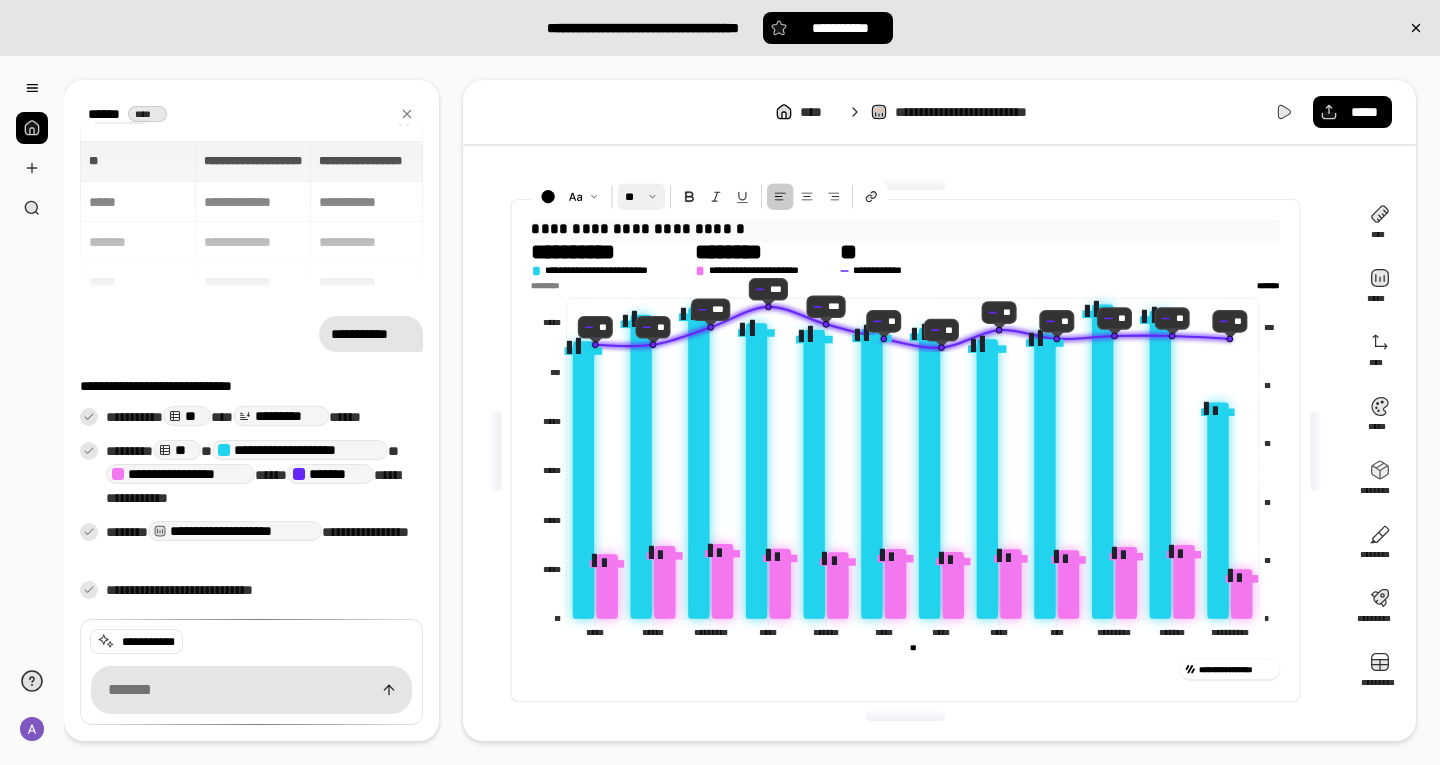 click at bounding box center (642, 196) 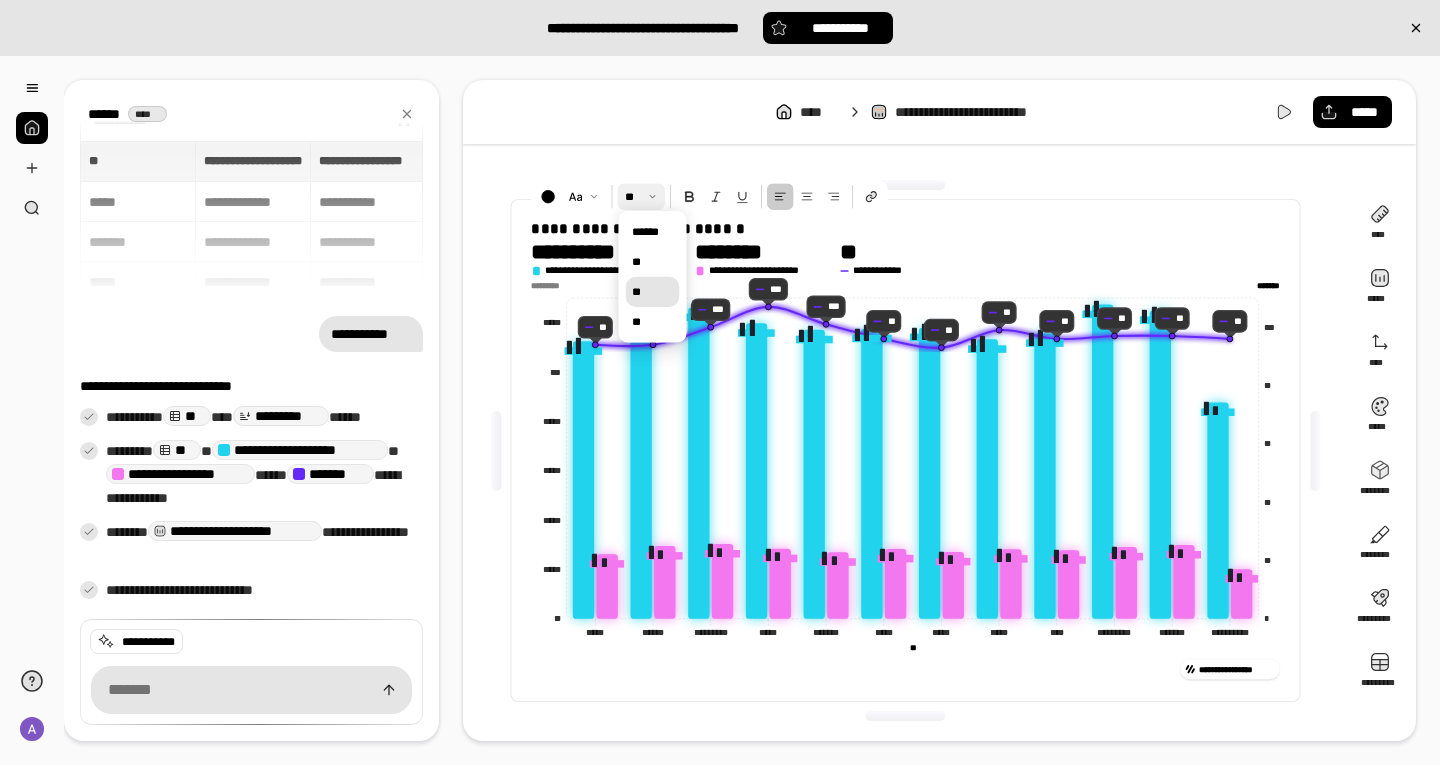 click on "**" at bounding box center (653, 292) 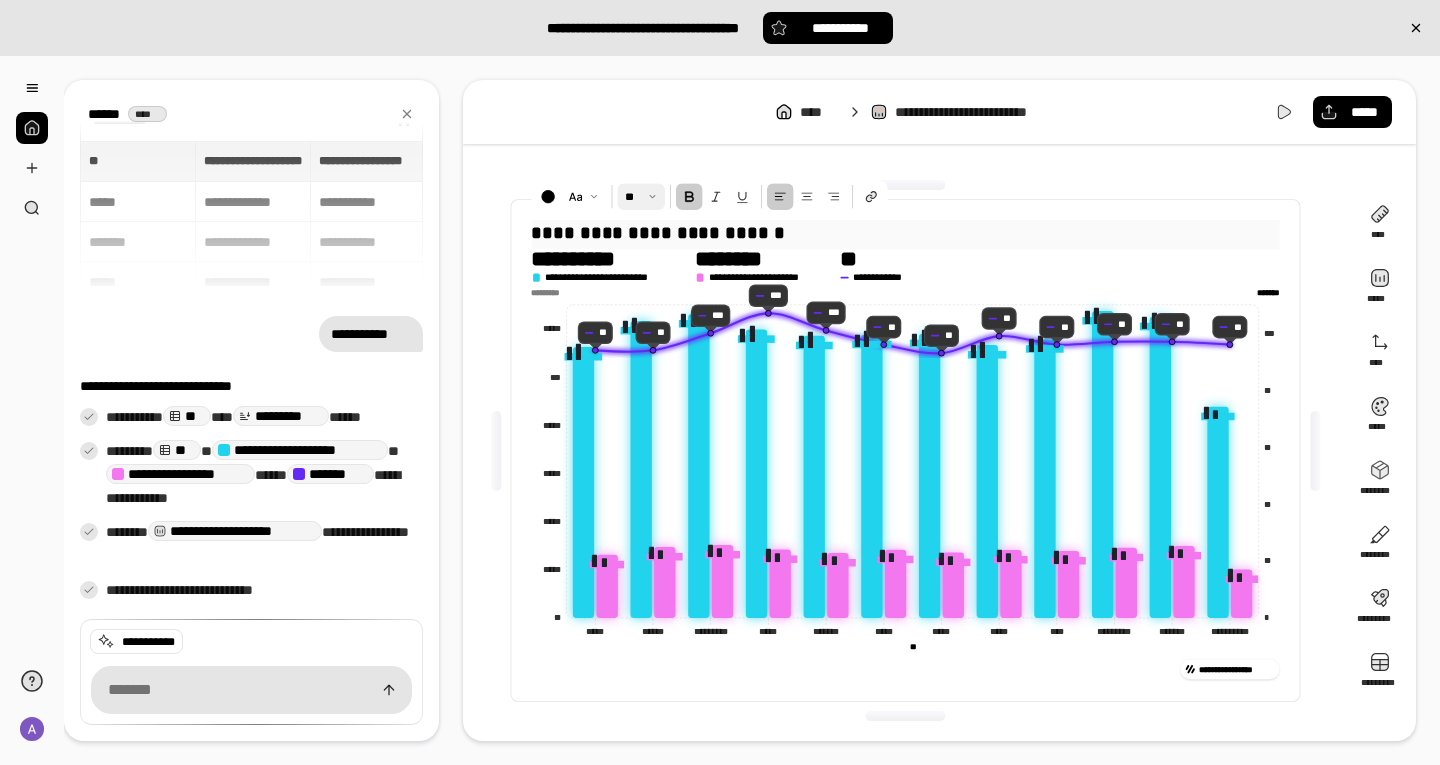 click at bounding box center (689, 196) 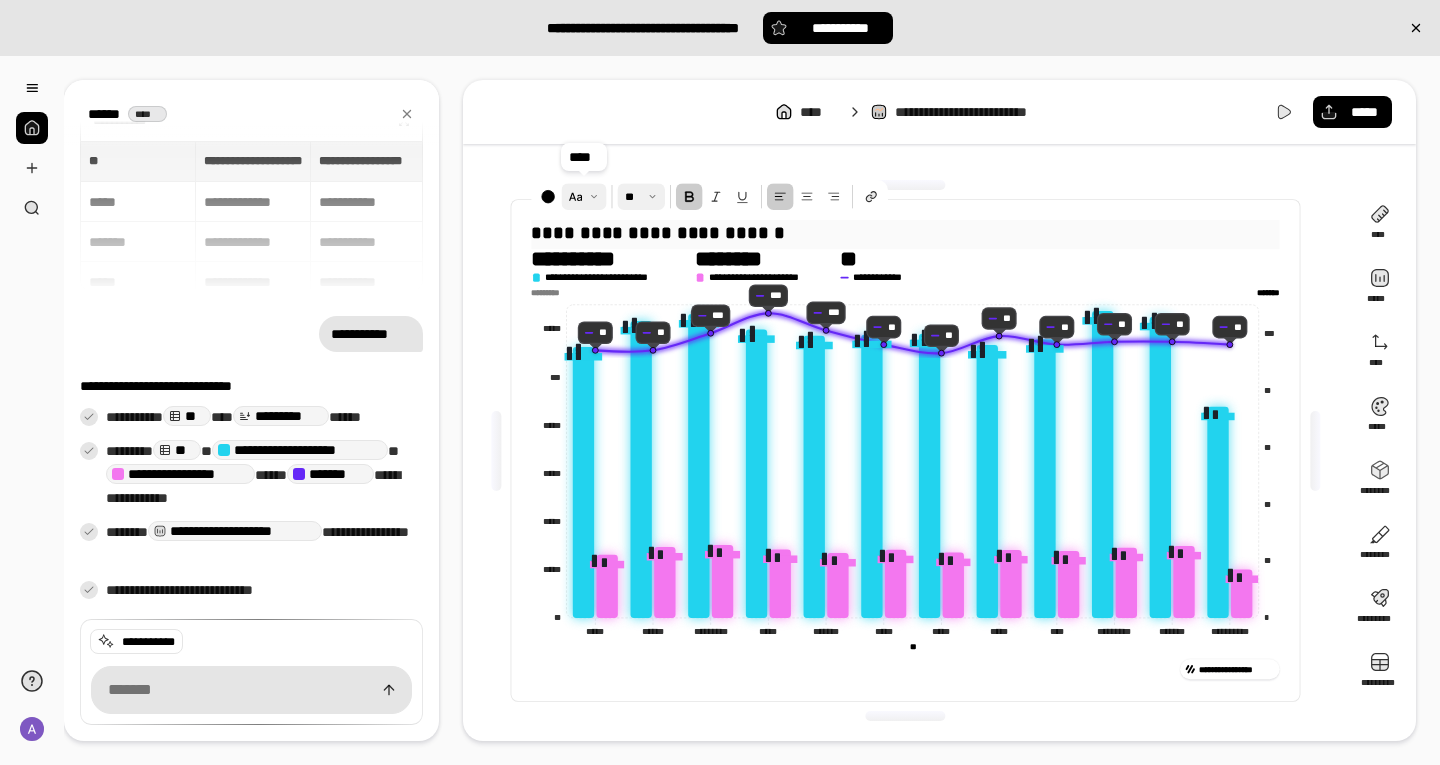 click at bounding box center [584, 196] 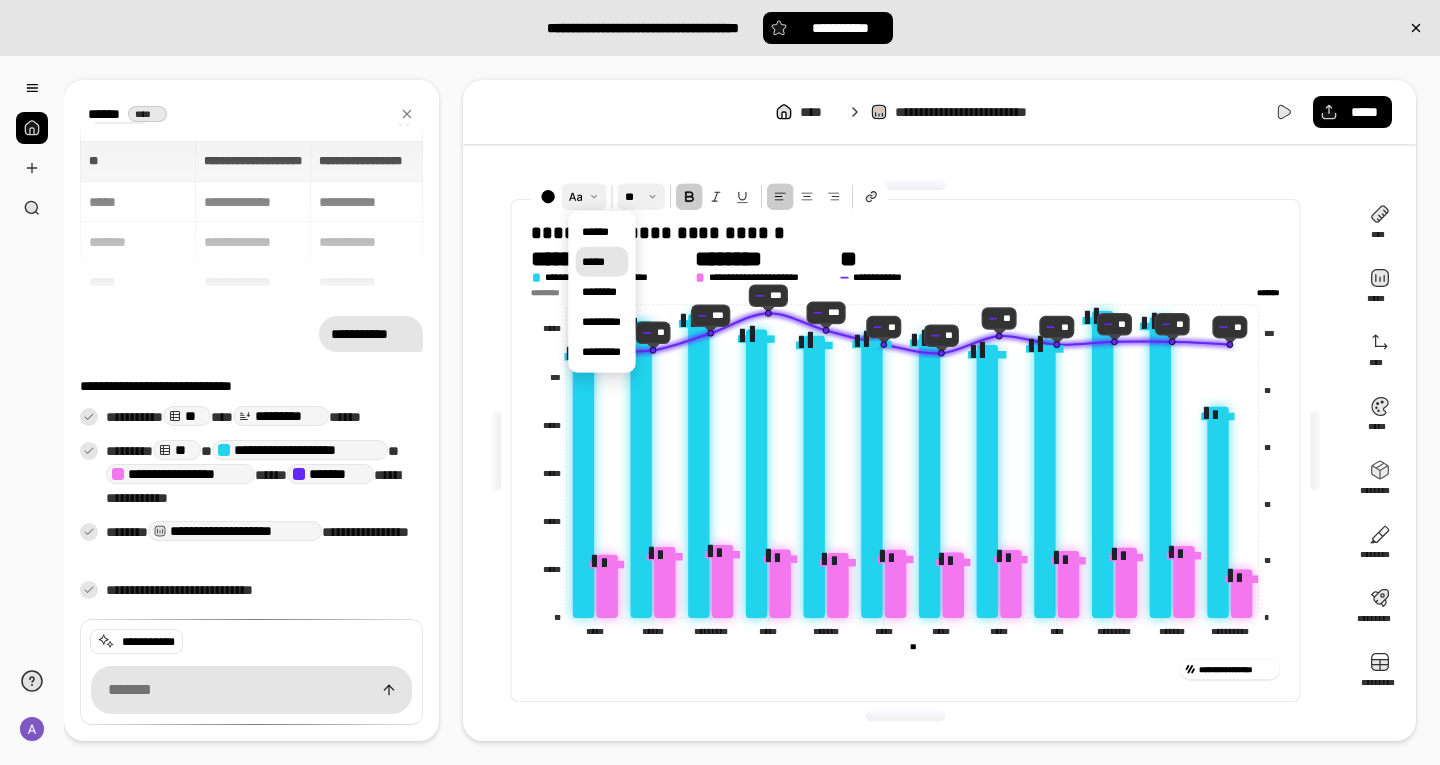 click on "*****" at bounding box center (602, 261) 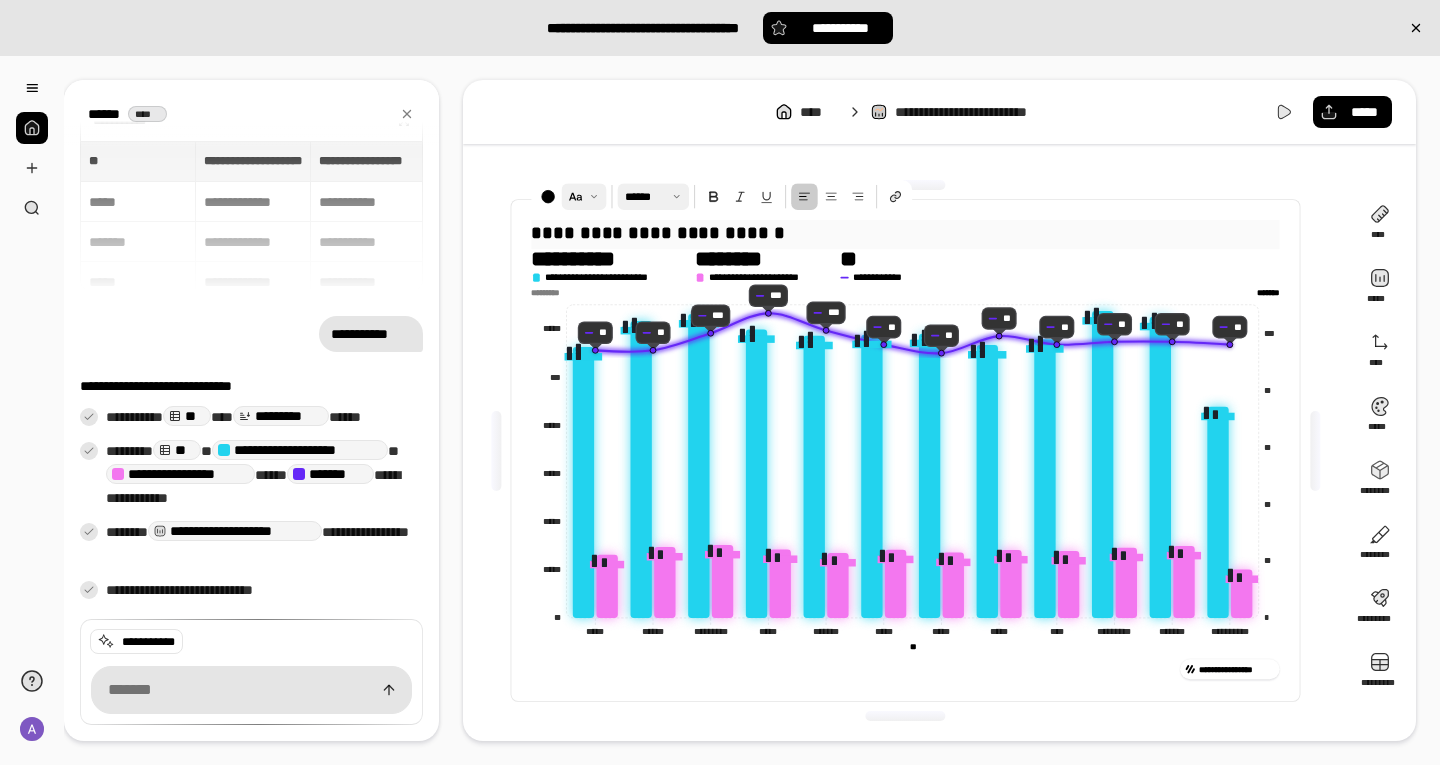 click at bounding box center [584, 196] 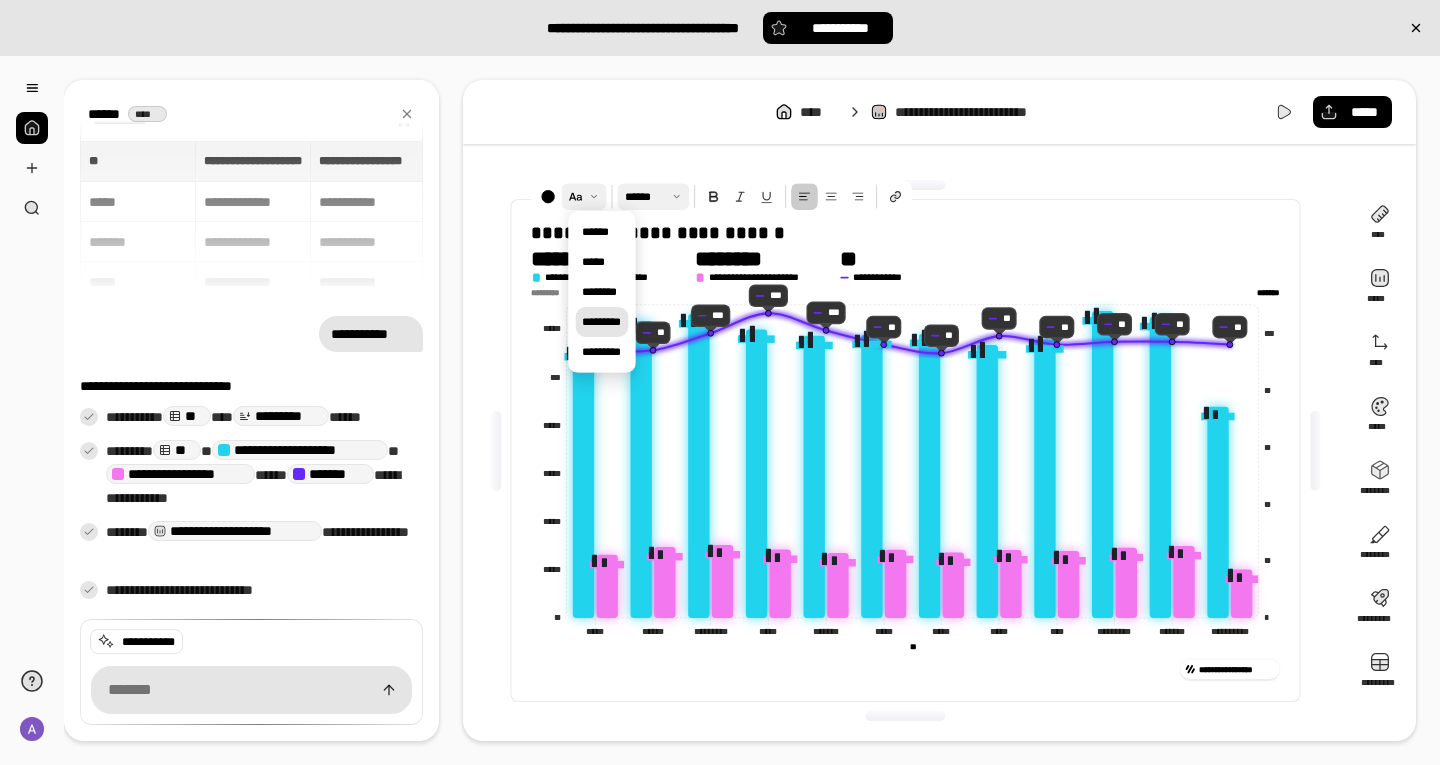 click on "*********" at bounding box center [602, 322] 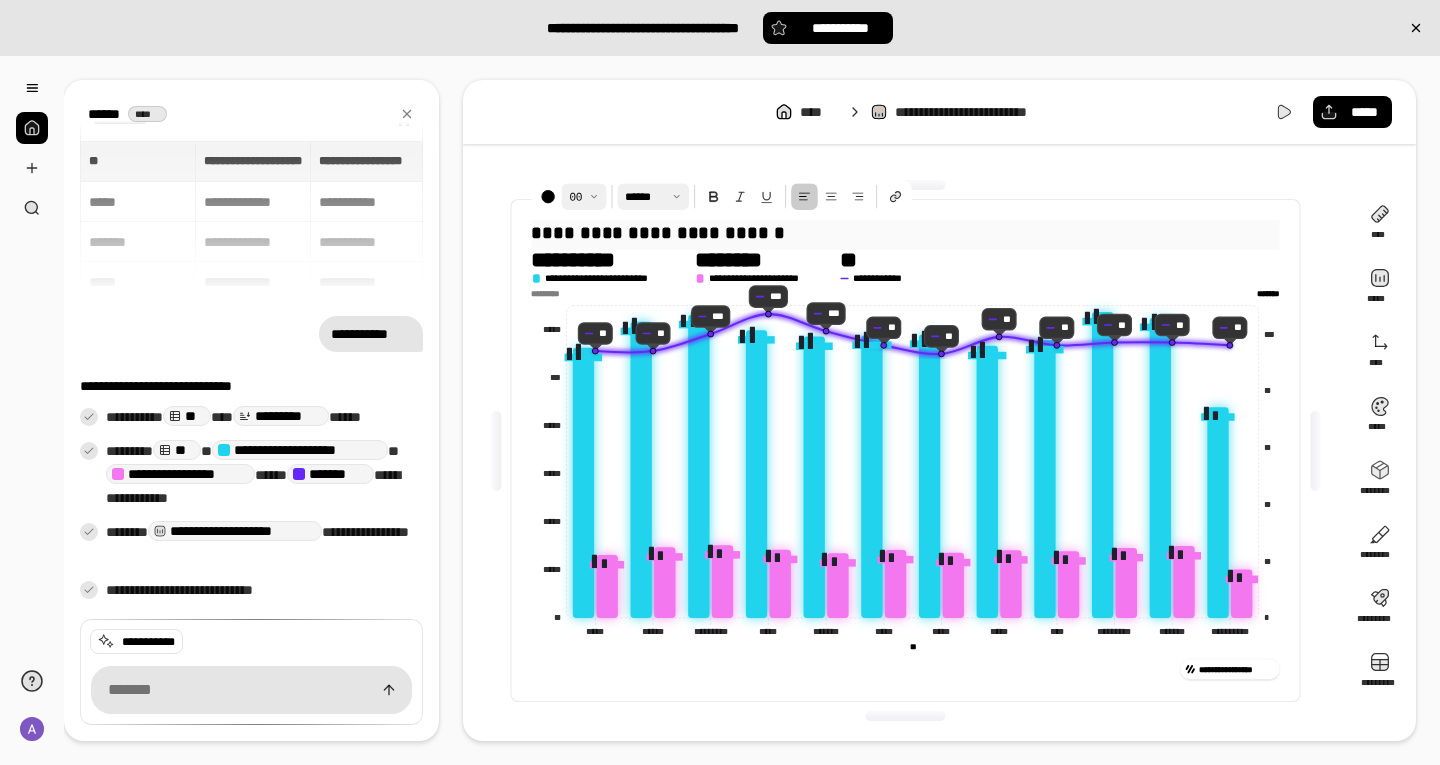 click at bounding box center [584, 196] 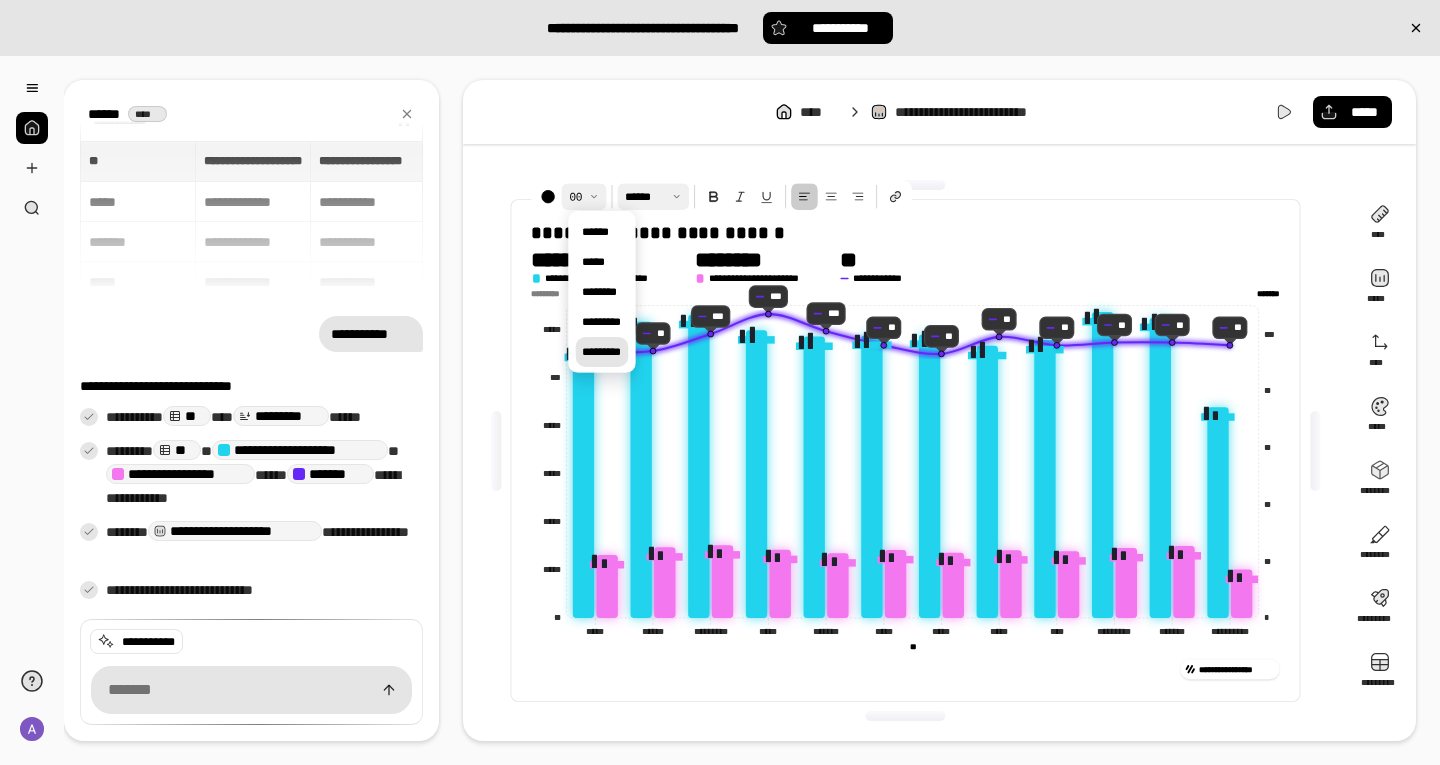 click on "*********" at bounding box center (602, 352) 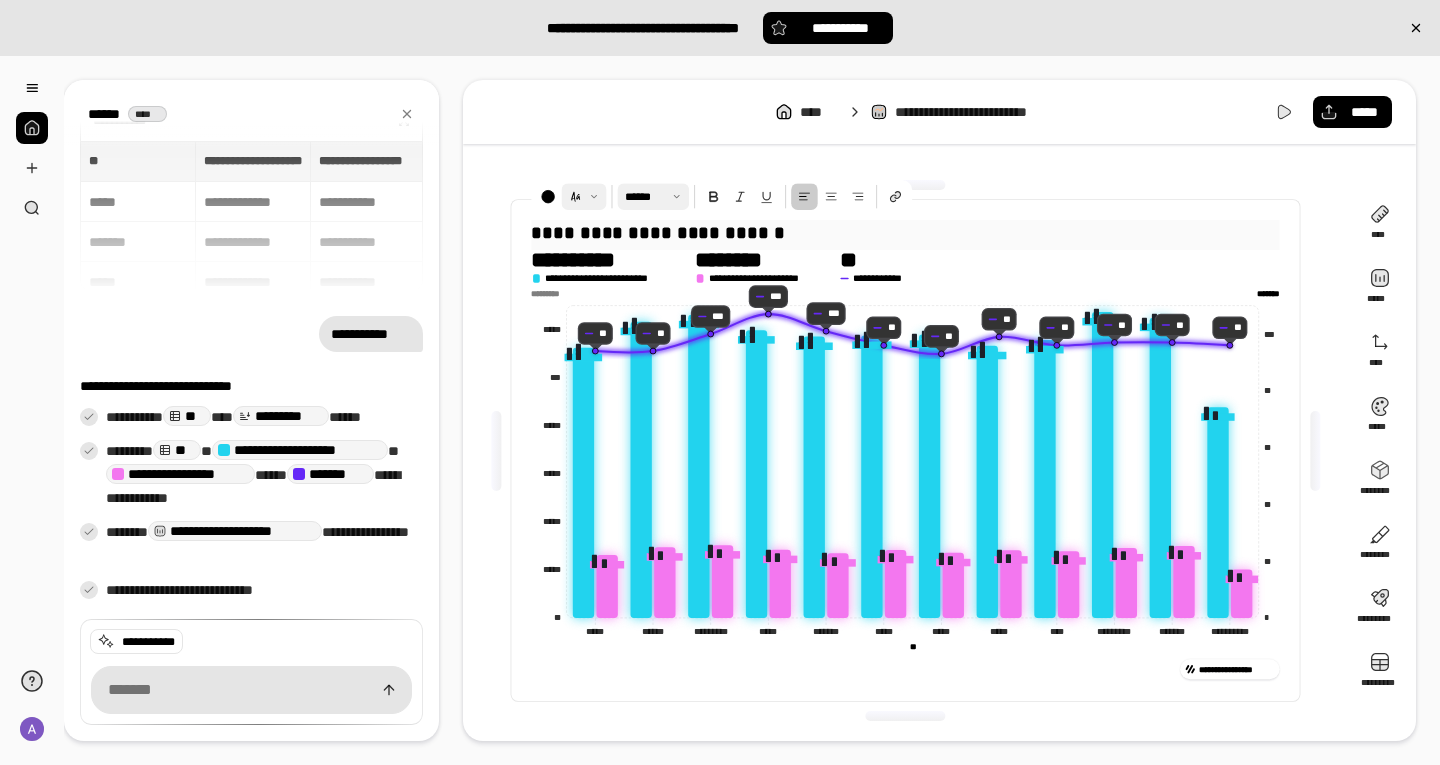 click at bounding box center (584, 196) 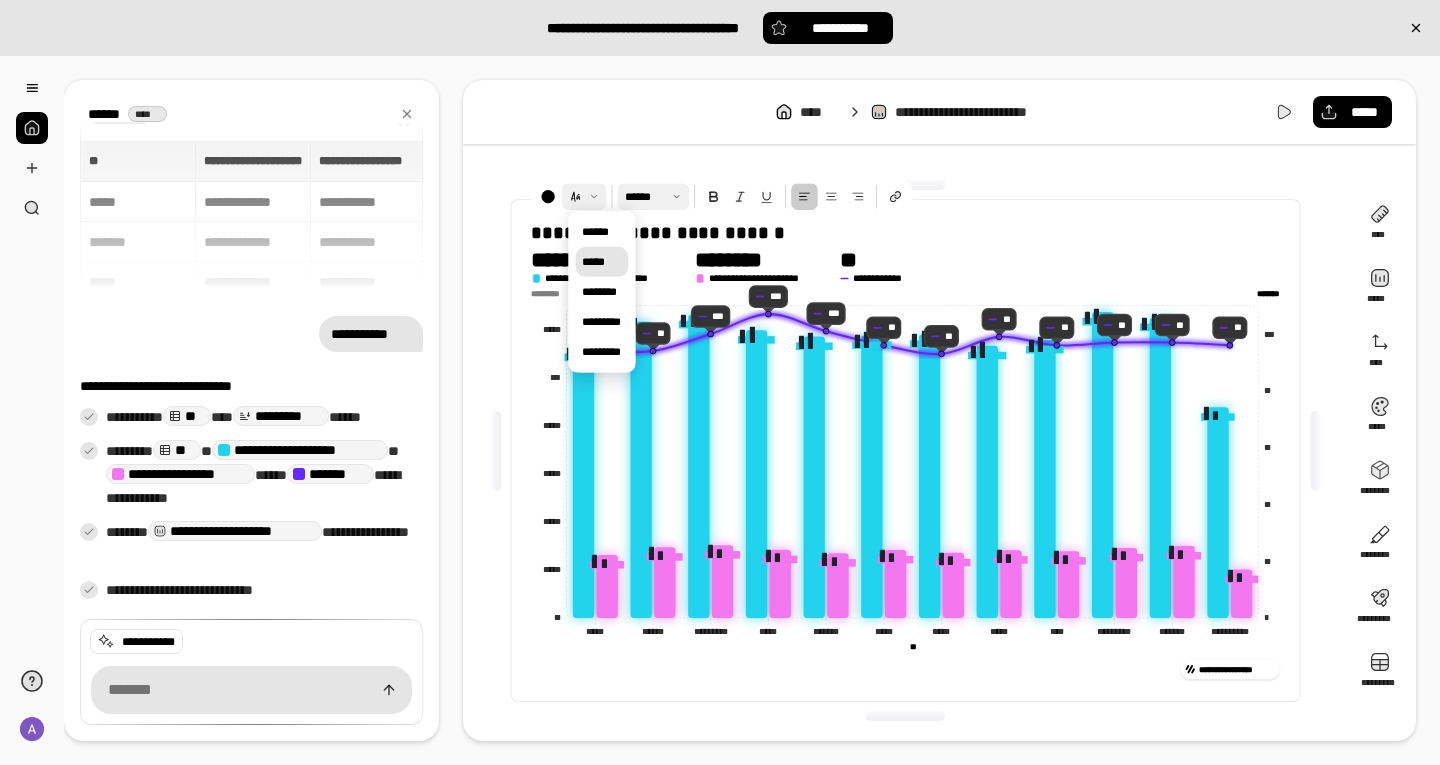 drag, startPoint x: 608, startPoint y: 248, endPoint x: 624, endPoint y: 250, distance: 16.124516 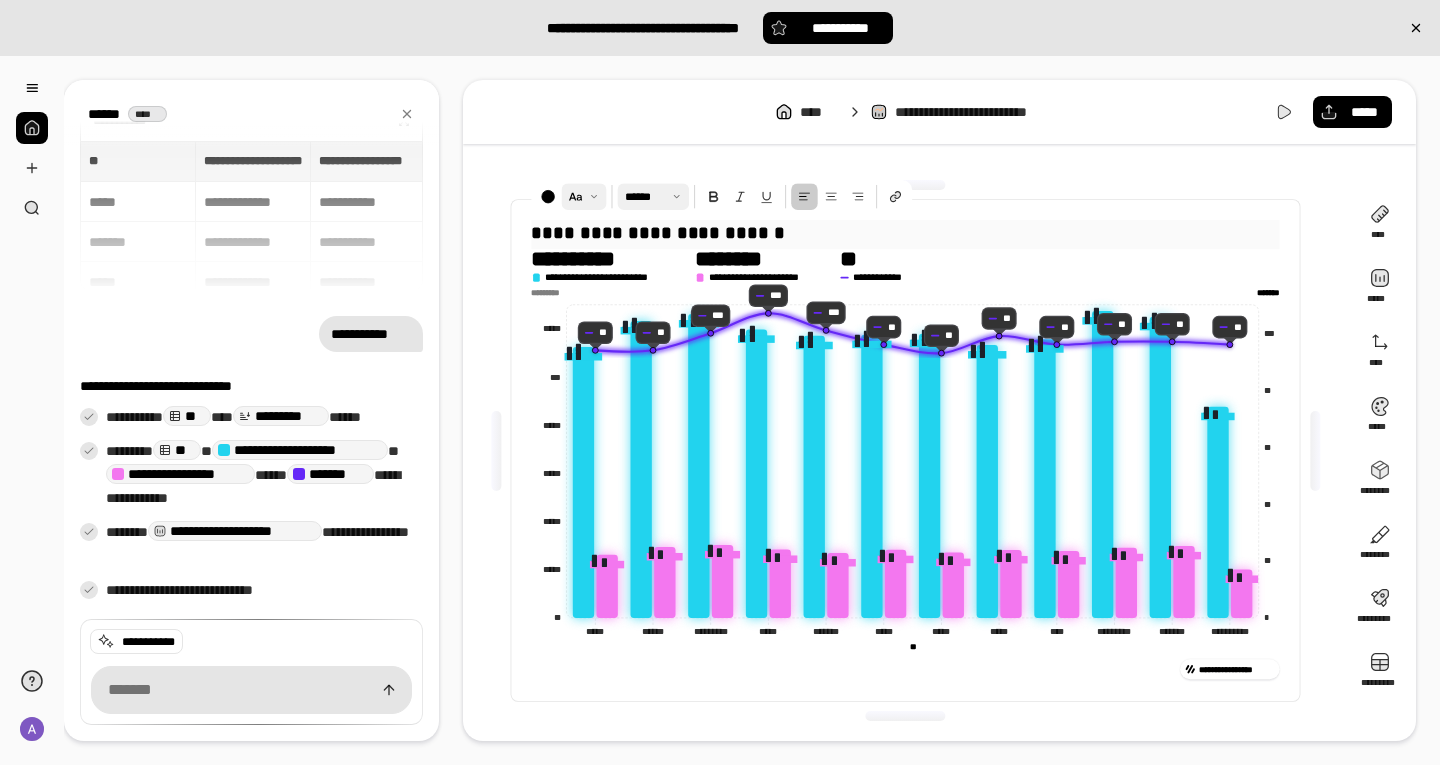 click at bounding box center (584, 196) 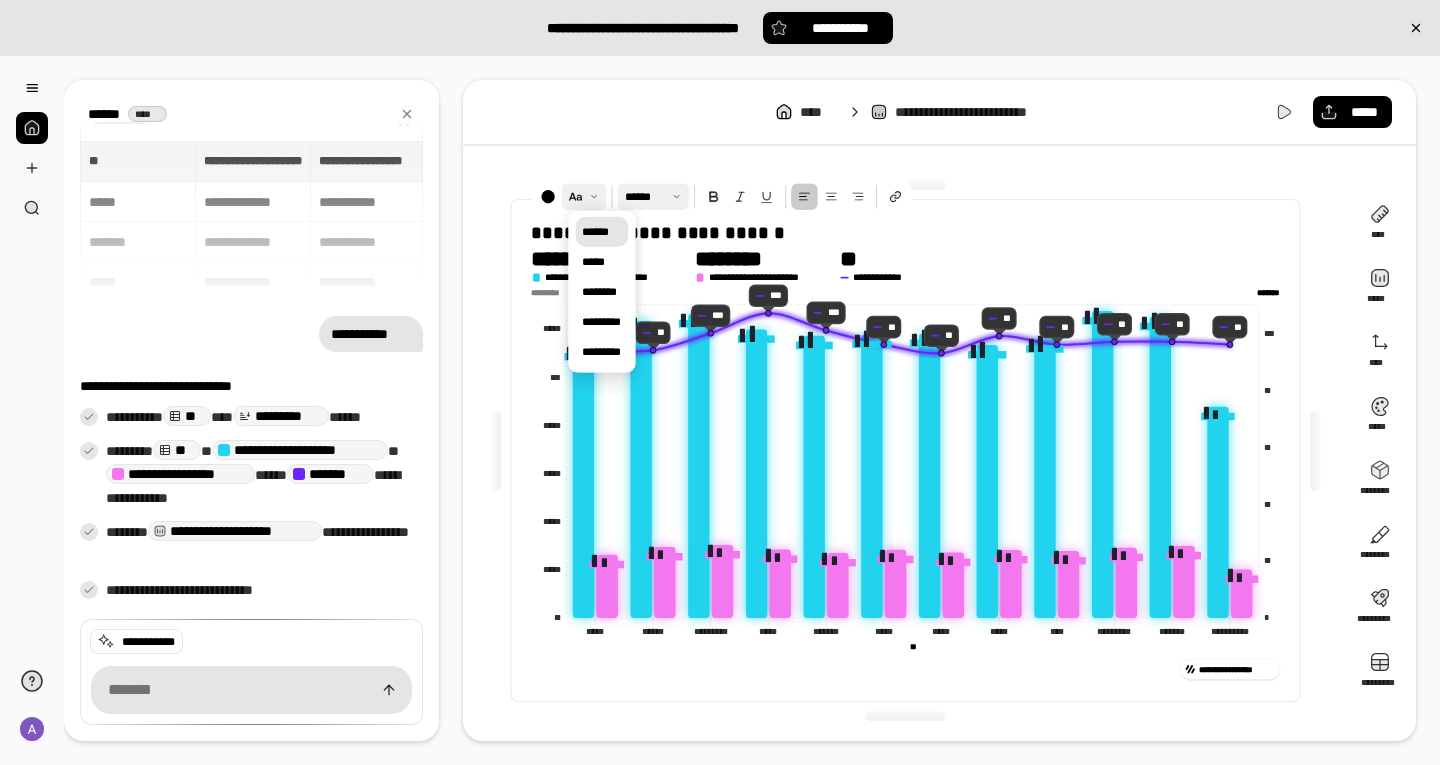 click on "******" at bounding box center (596, 232) 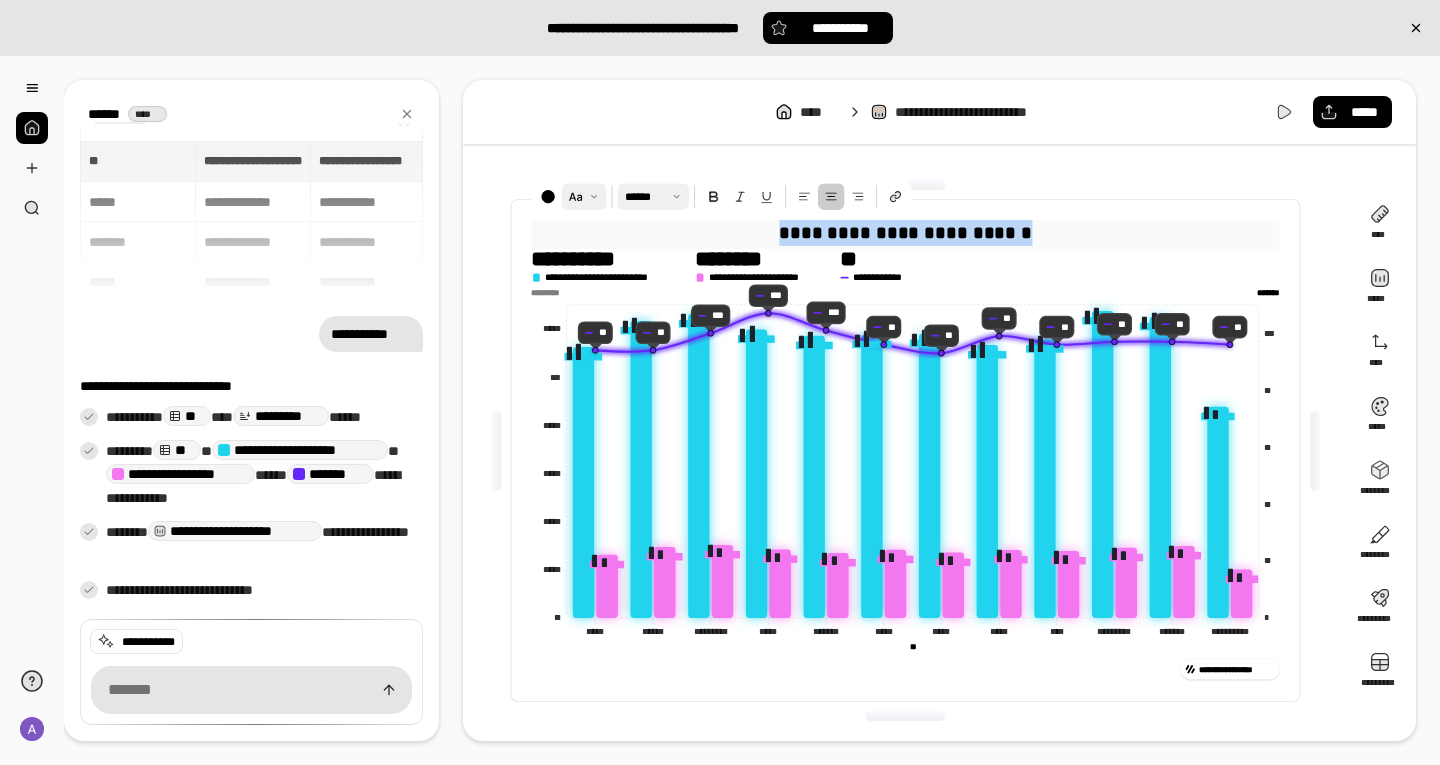 click at bounding box center (831, 196) 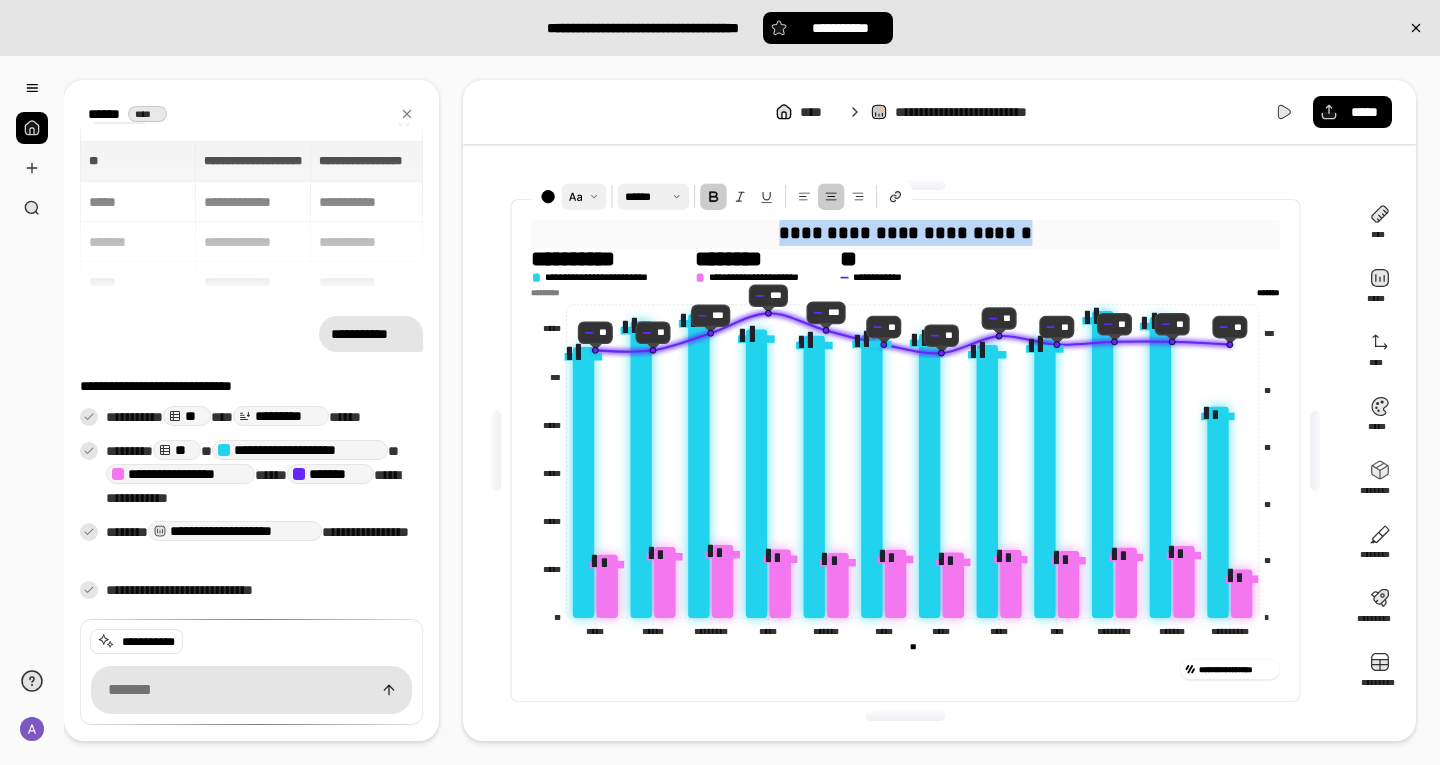 click at bounding box center [713, 196] 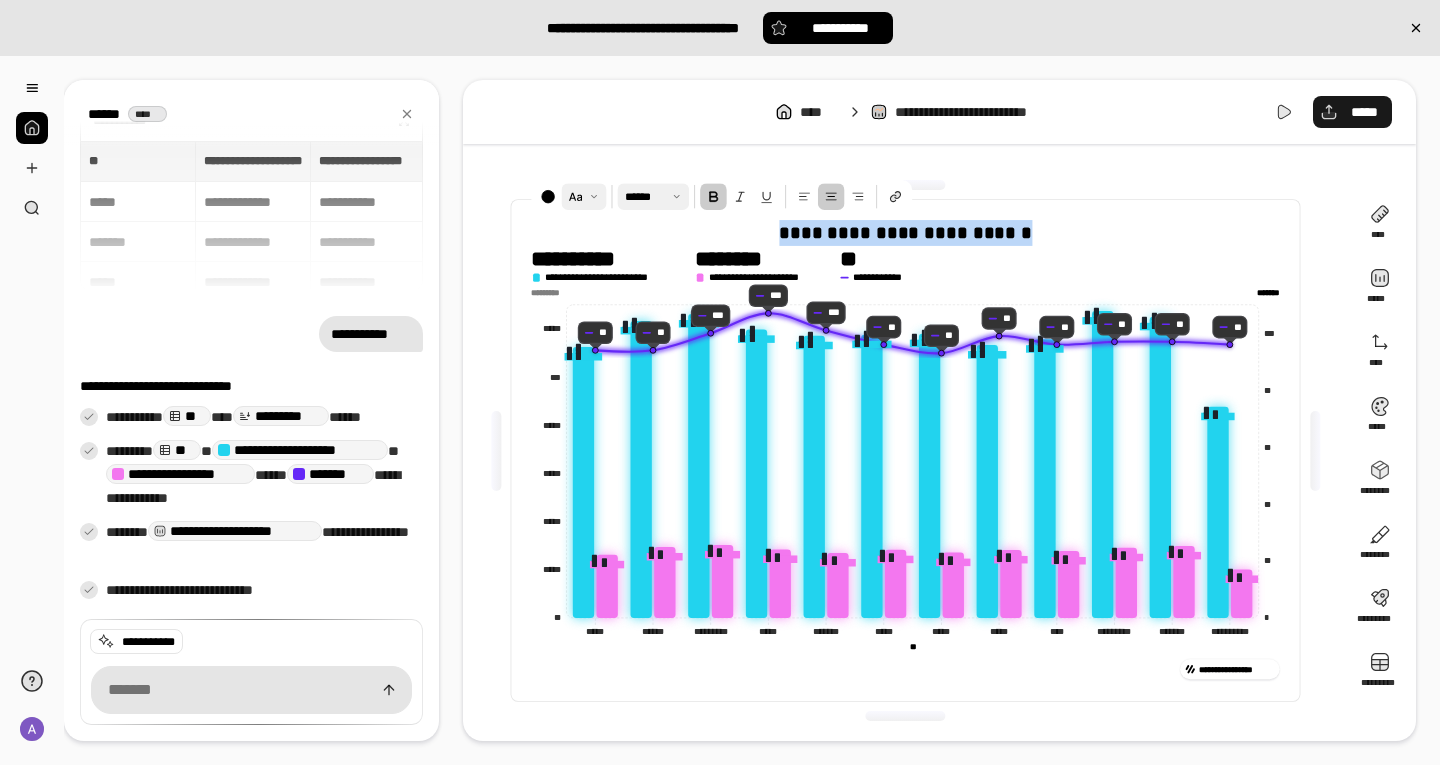 click on "*****" at bounding box center (1352, 112) 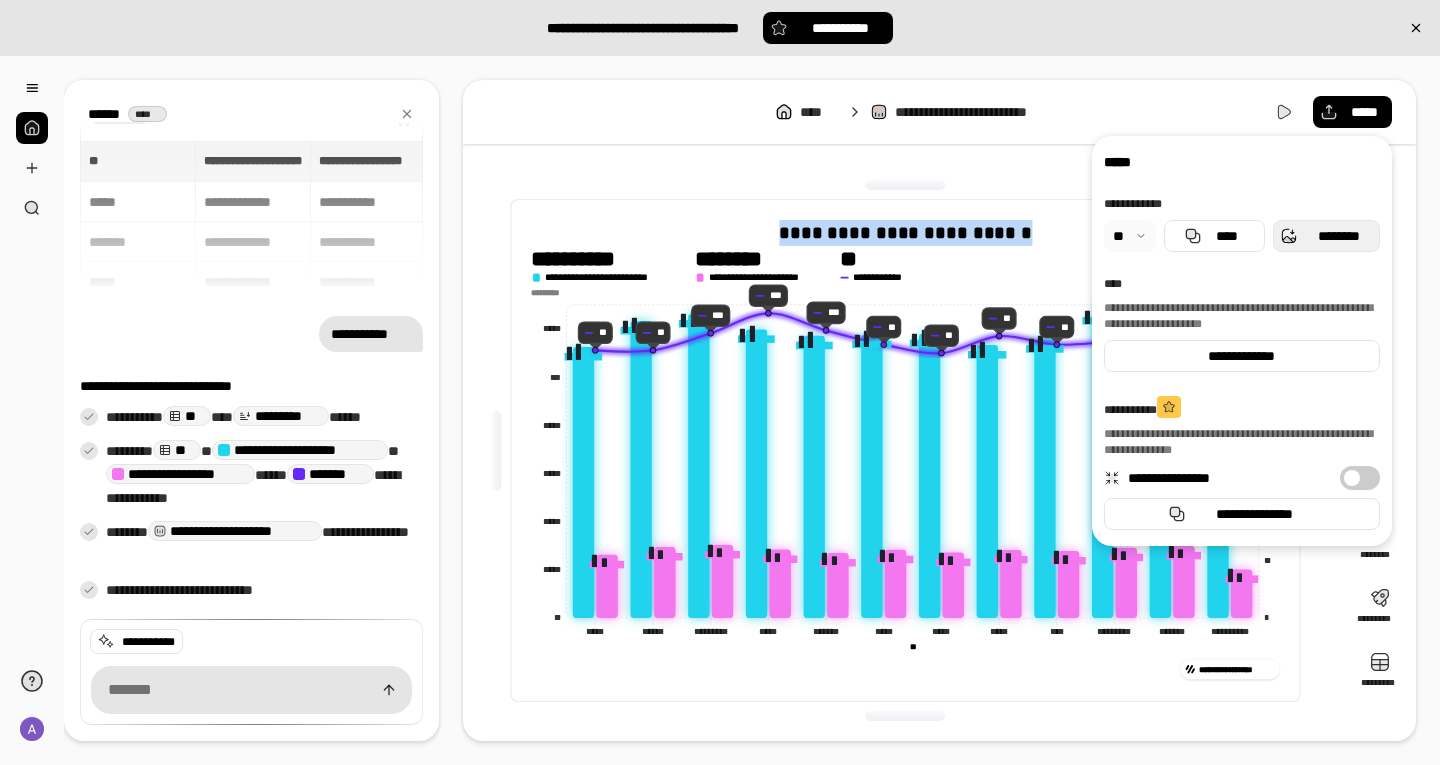 click on "********" at bounding box center (1326, 236) 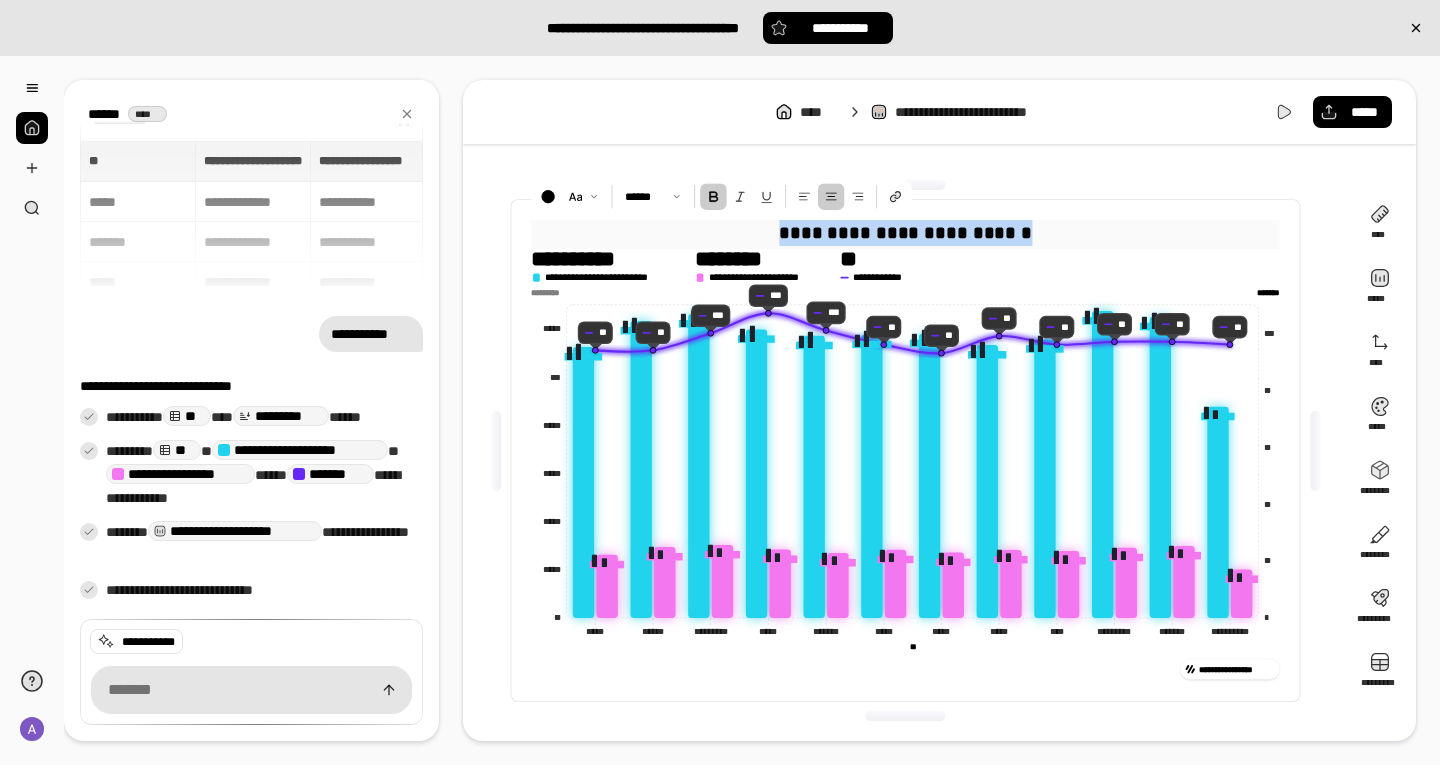 click on "**********" at bounding box center [905, 232] 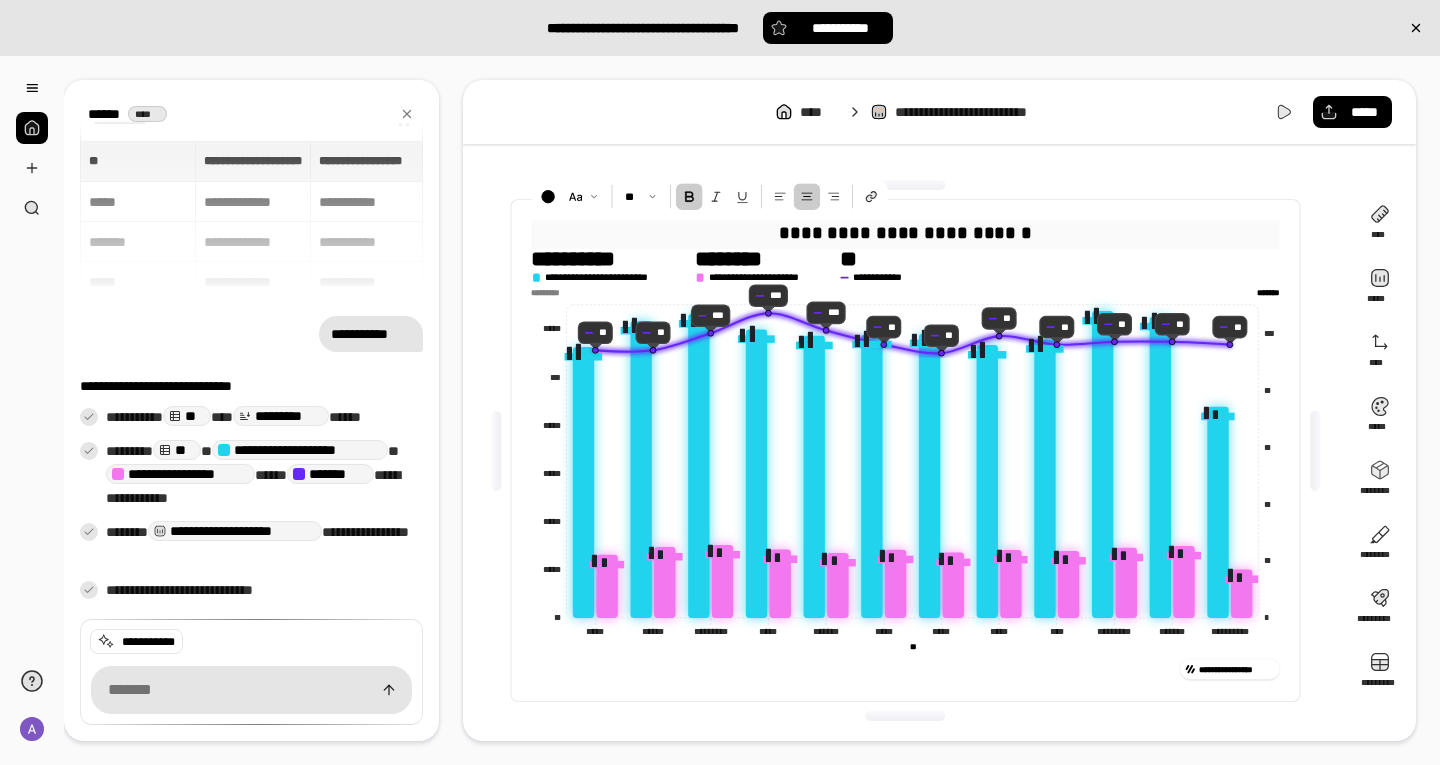 click on "**********" at bounding box center [906, 233] 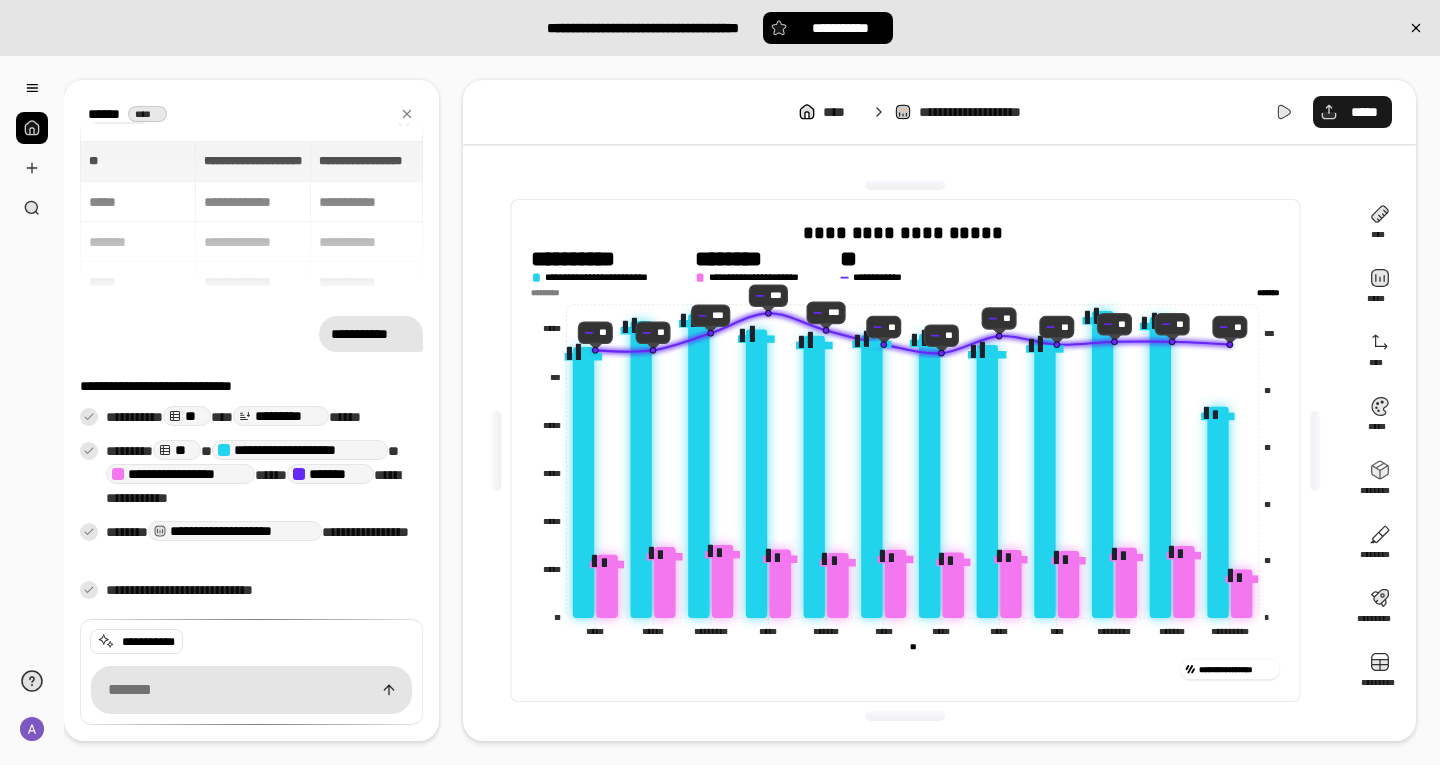 click on "*****" at bounding box center (1364, 112) 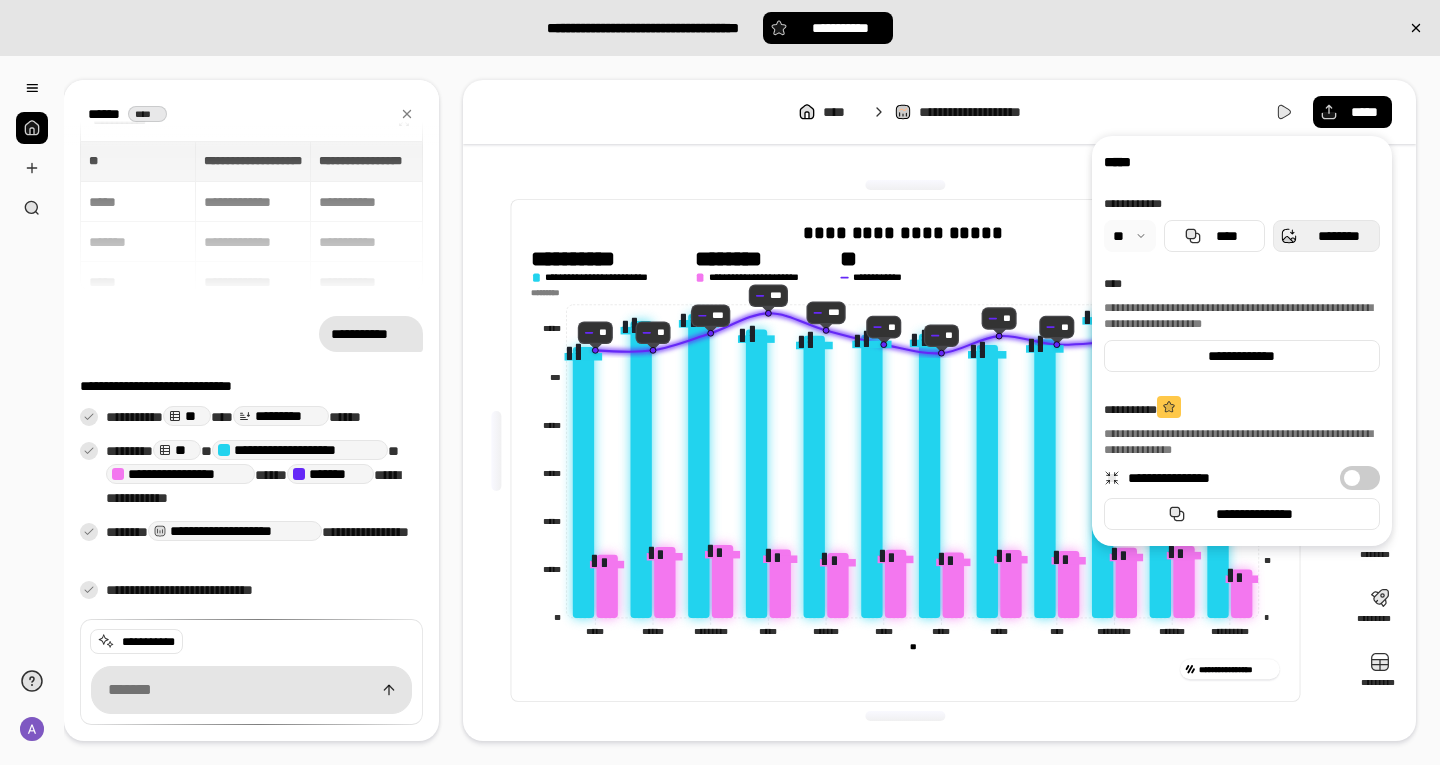 click on "********" at bounding box center [1326, 236] 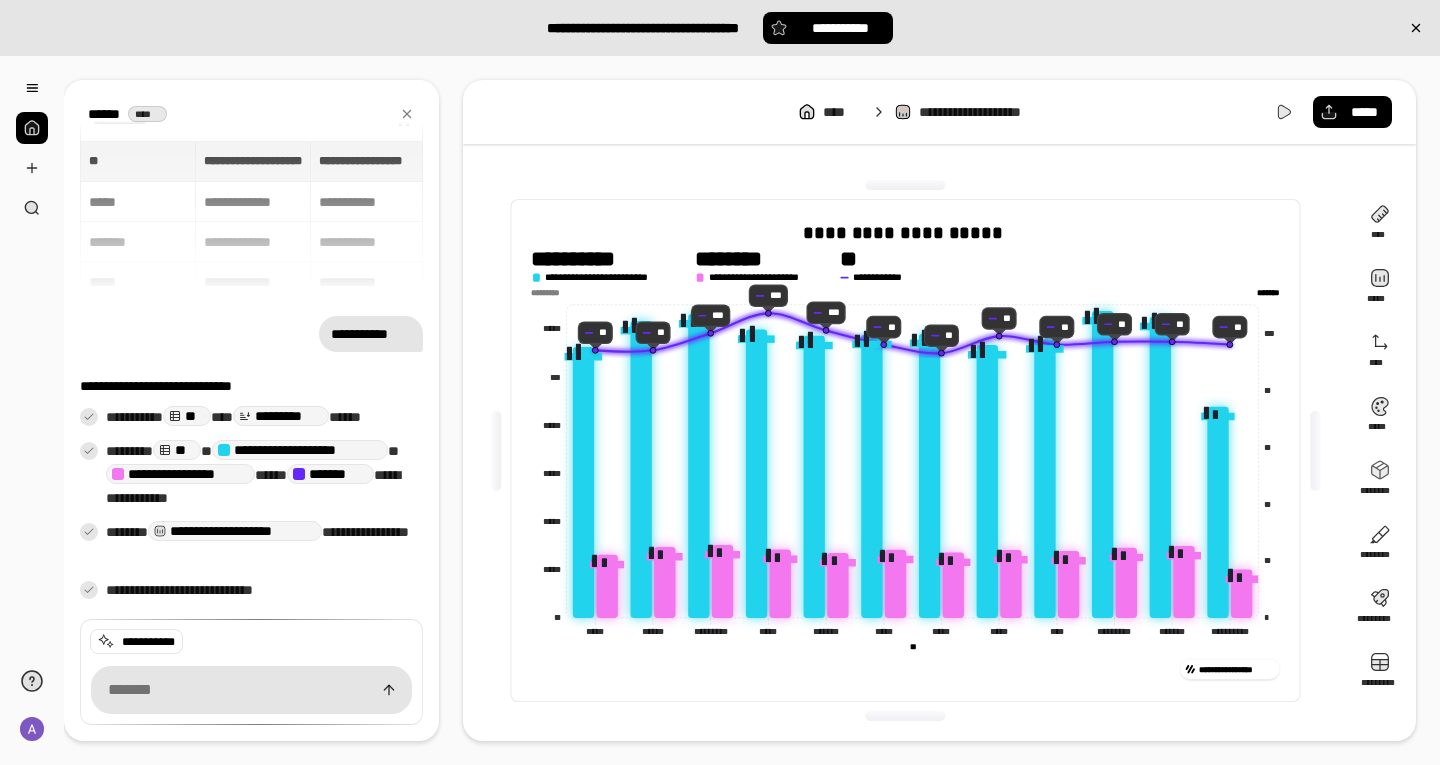 click on "**********" at bounding box center (906, 450) 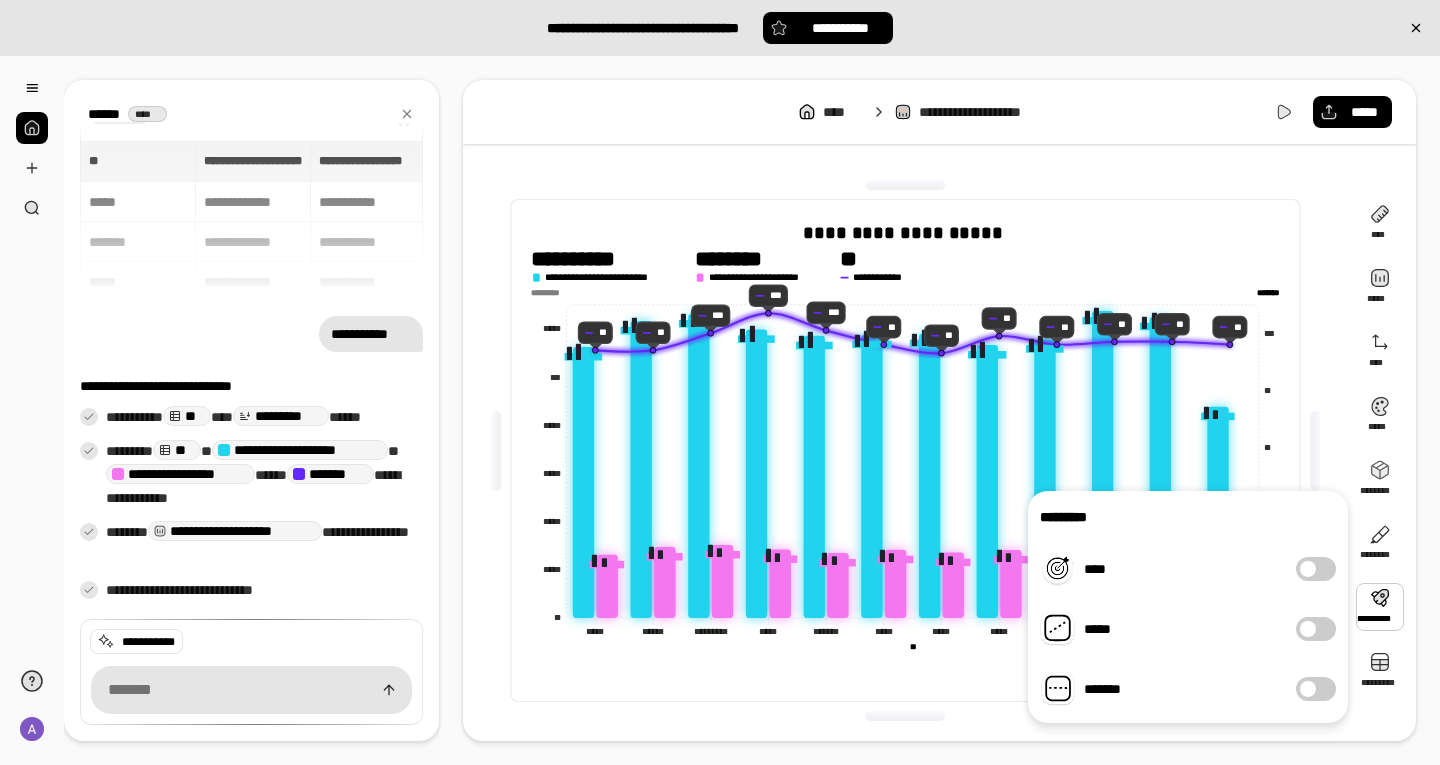 click at bounding box center [1380, 607] 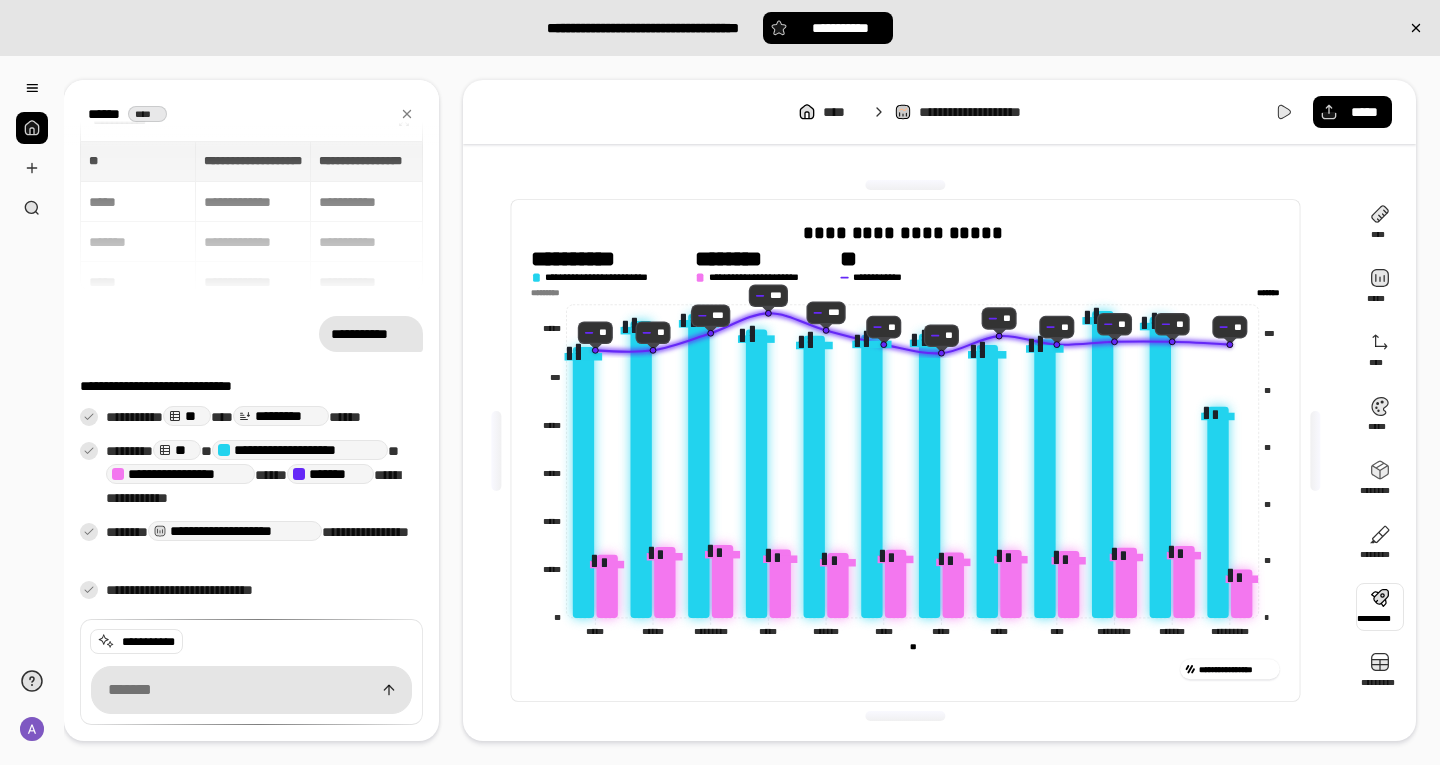 click at bounding box center [1380, 607] 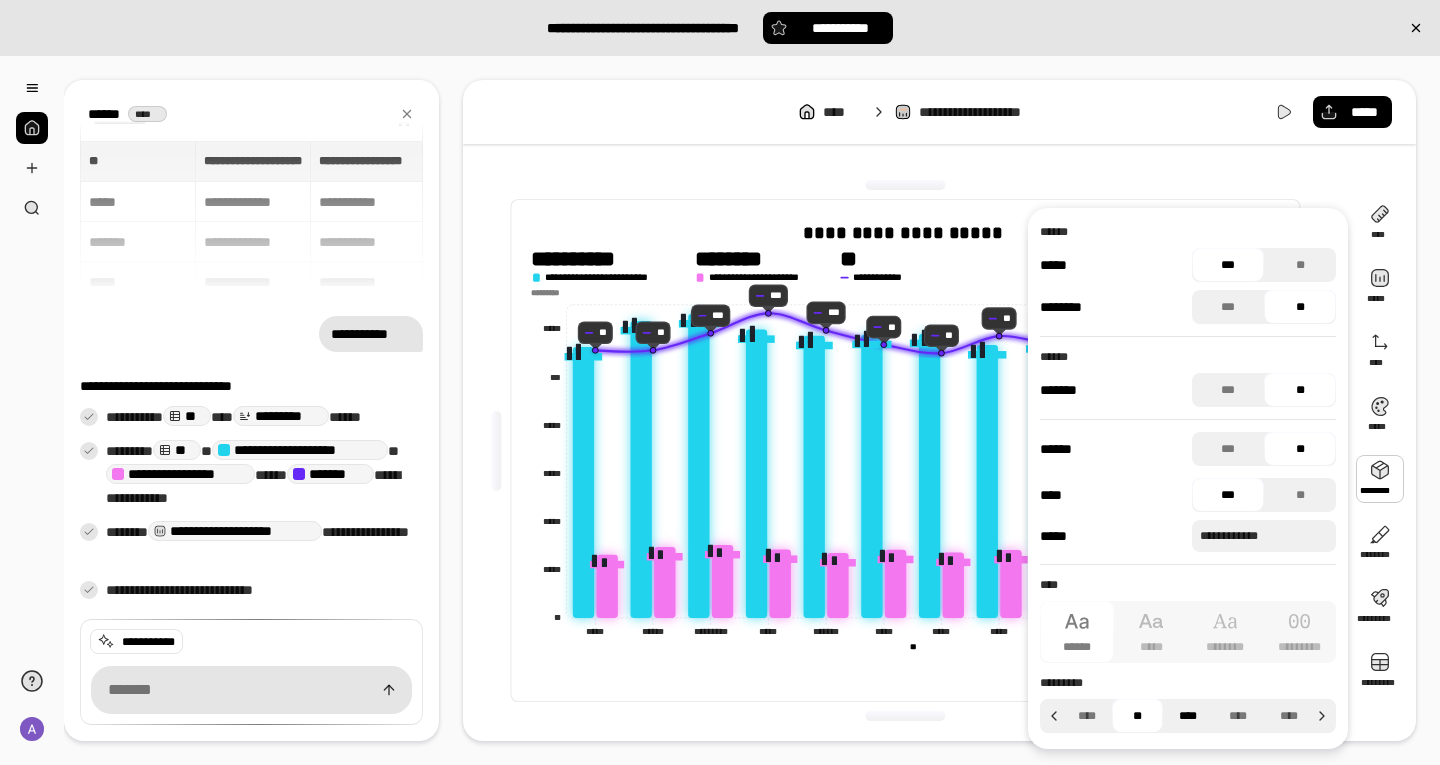 click on "****" at bounding box center (1188, 716) 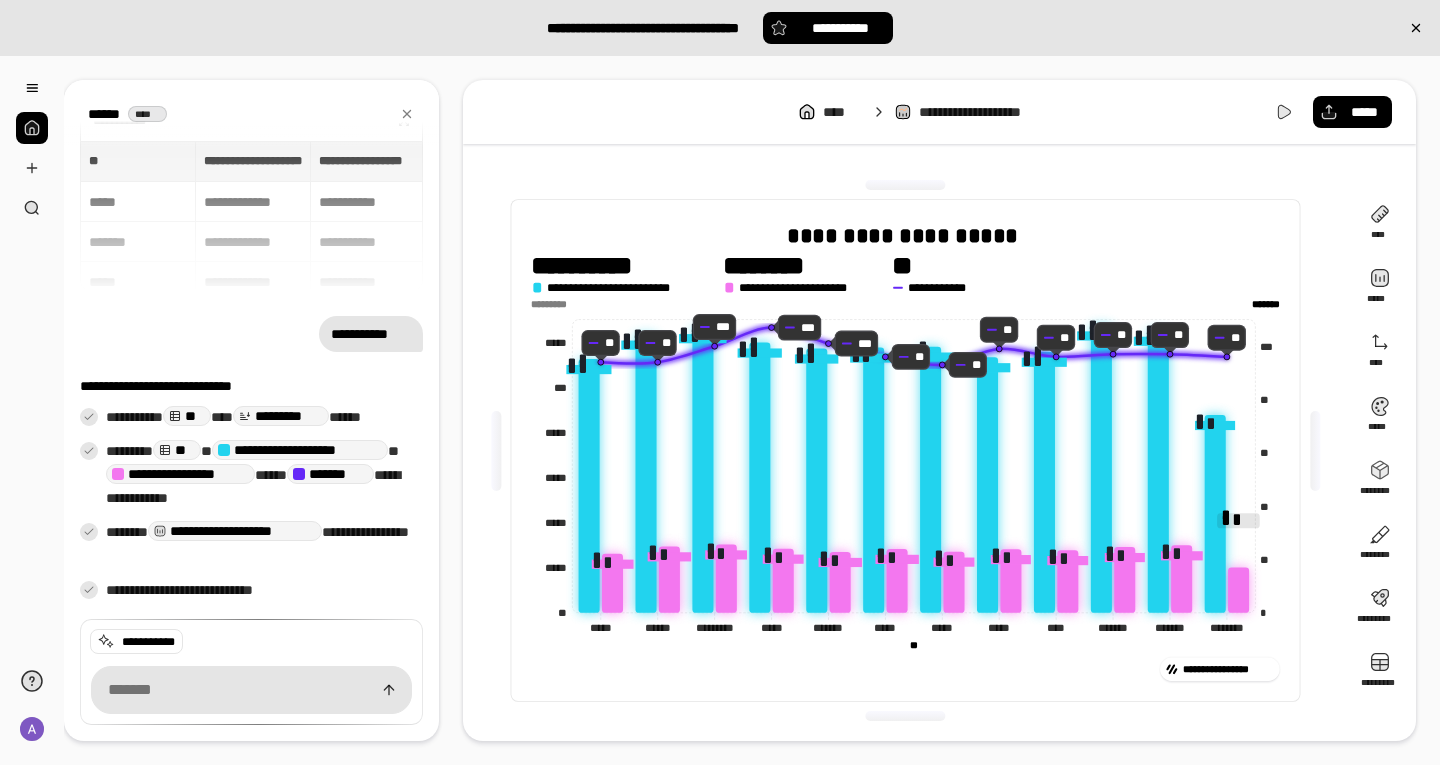 click on "**********" at bounding box center [906, 669] 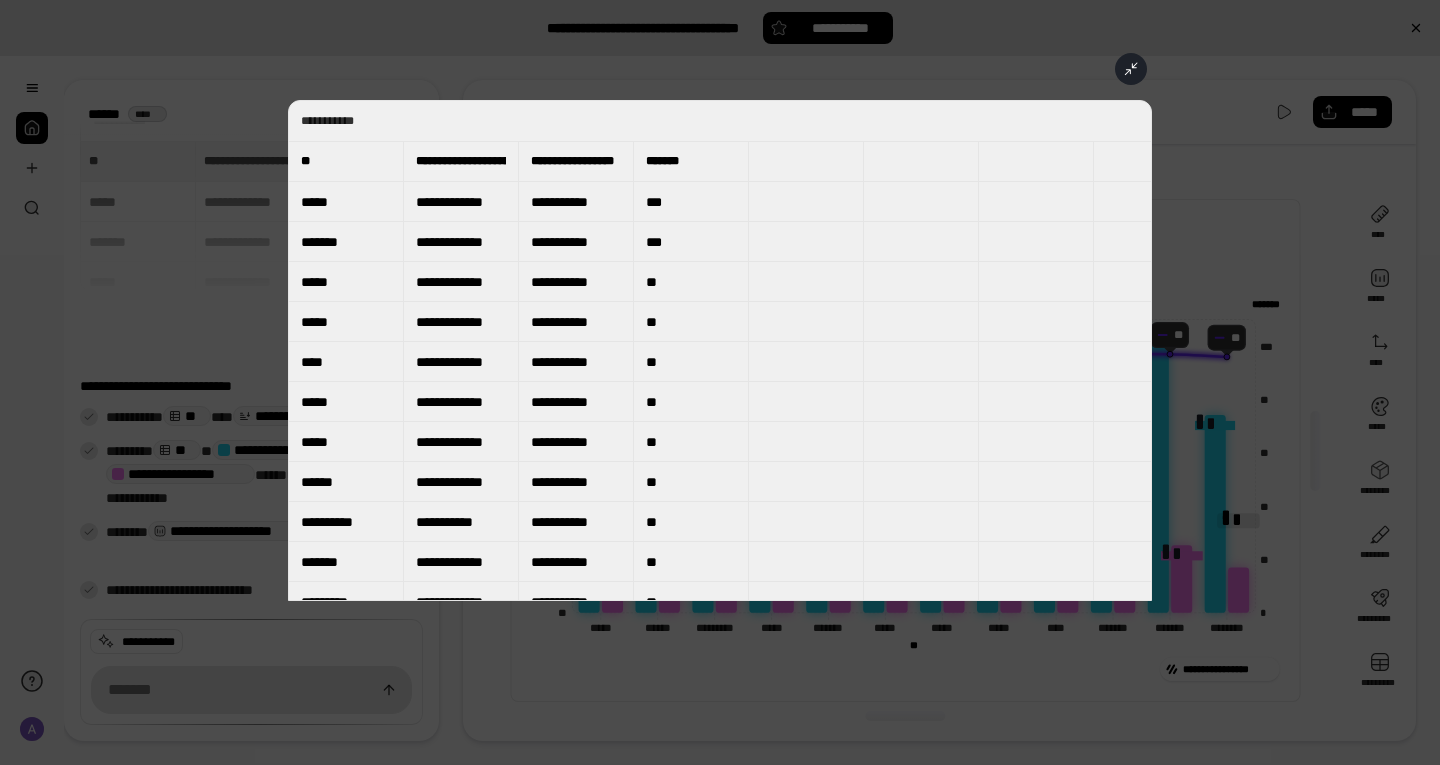 click 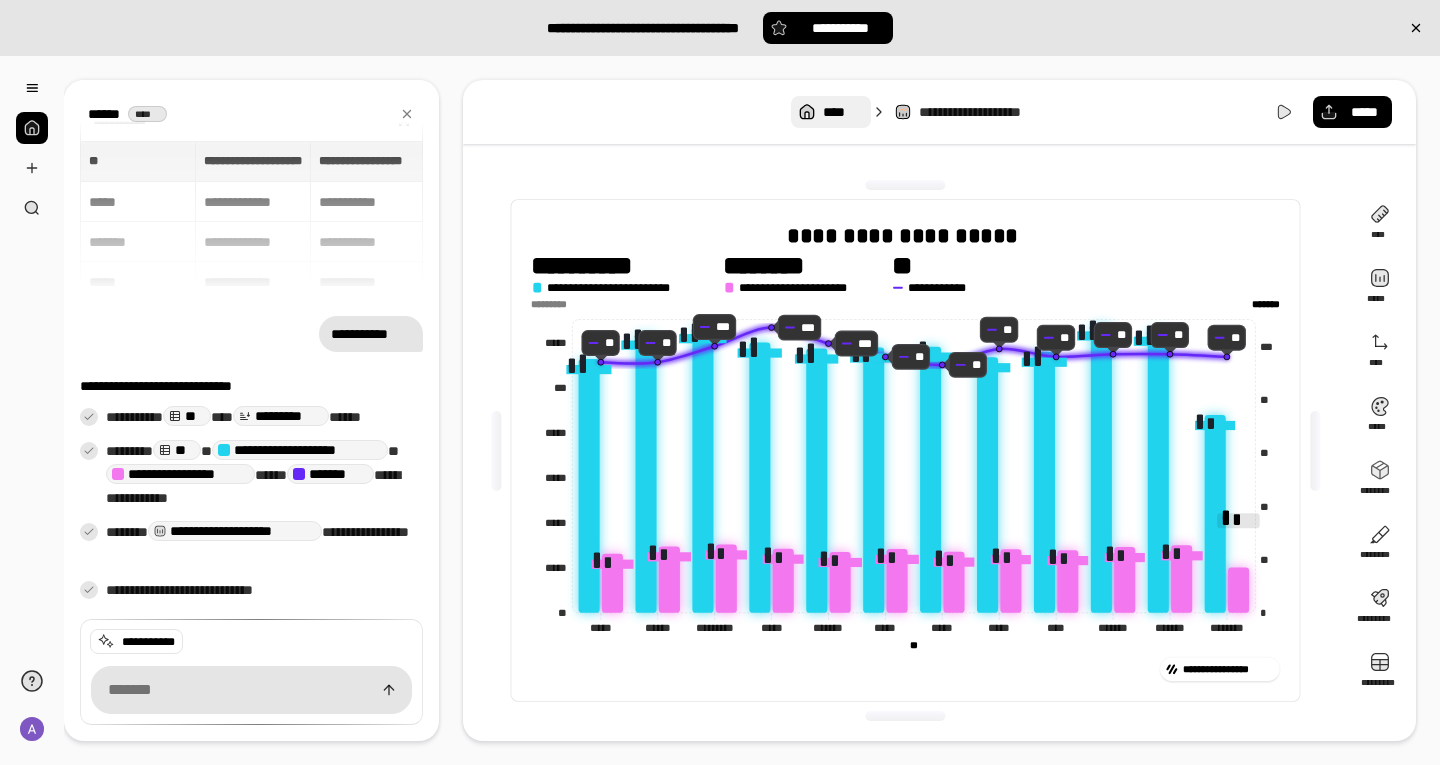 click 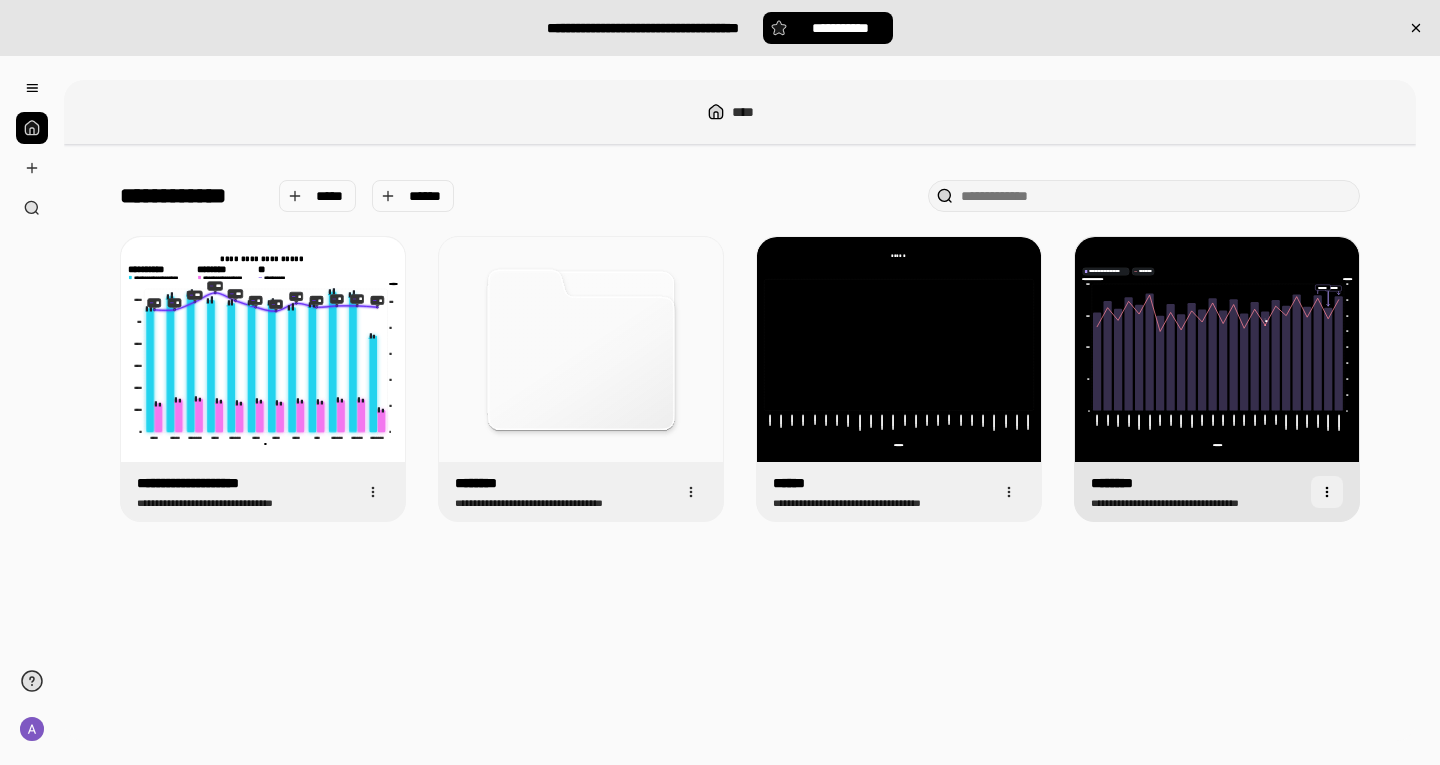drag, startPoint x: 1181, startPoint y: 470, endPoint x: 1328, endPoint y: 493, distance: 148.78844 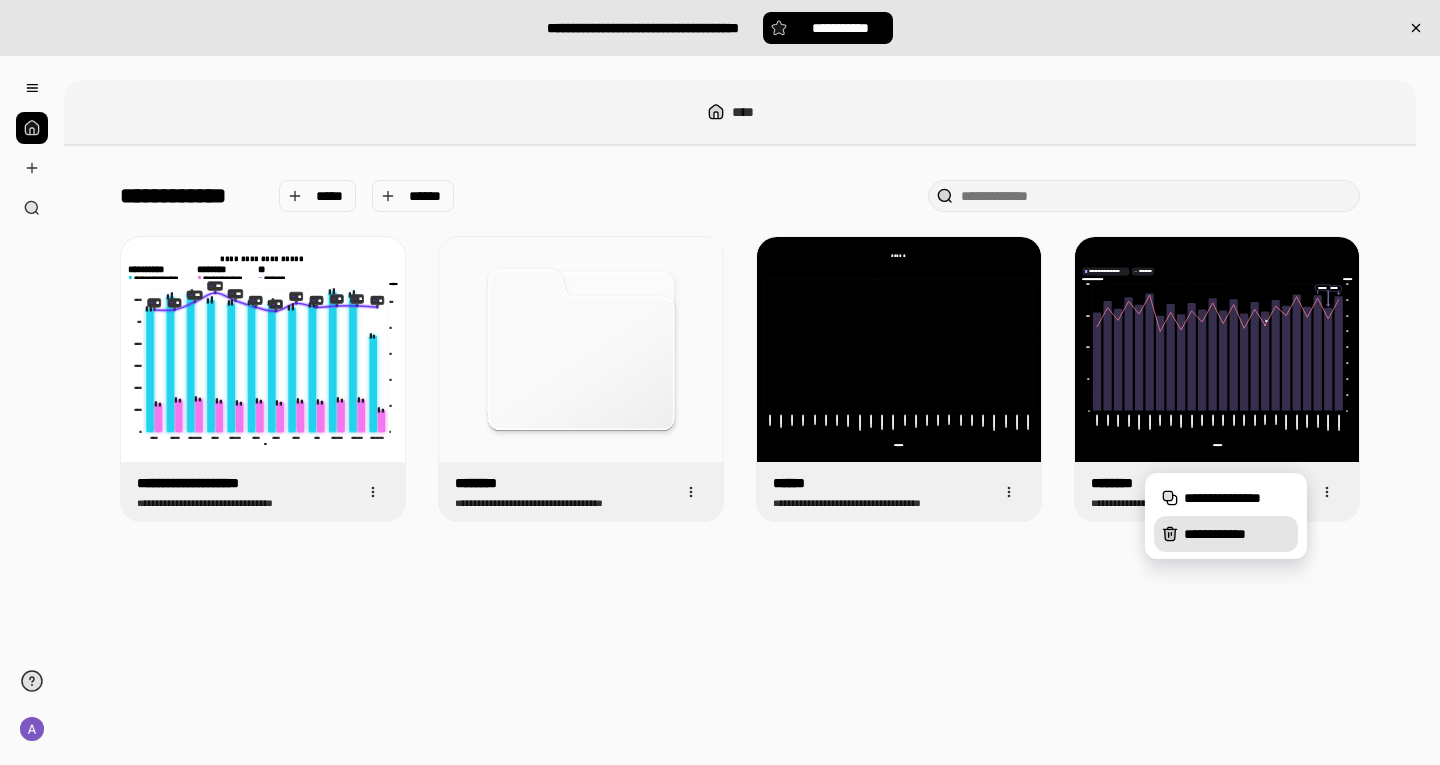 click on "**********" at bounding box center [1237, 534] 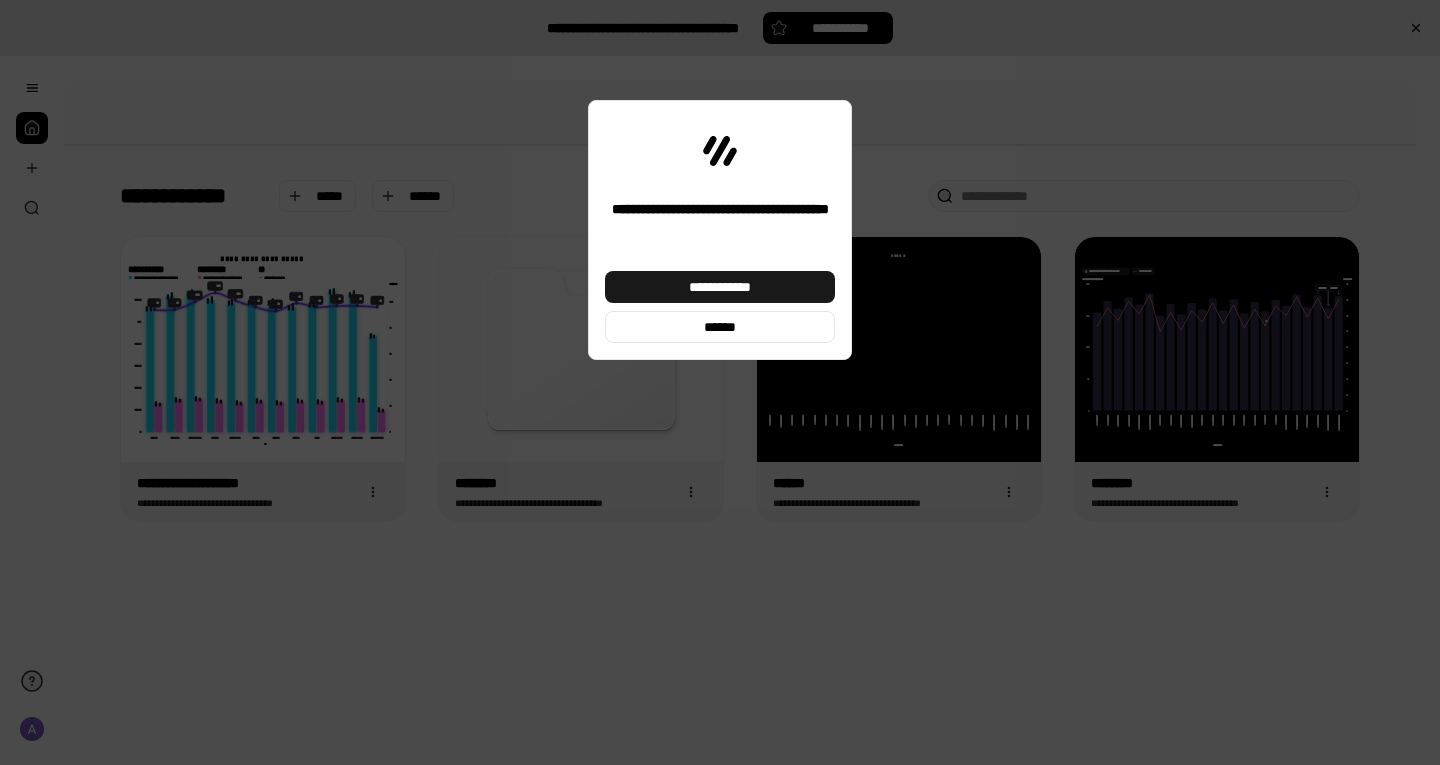 click on "**********" at bounding box center [720, 287] 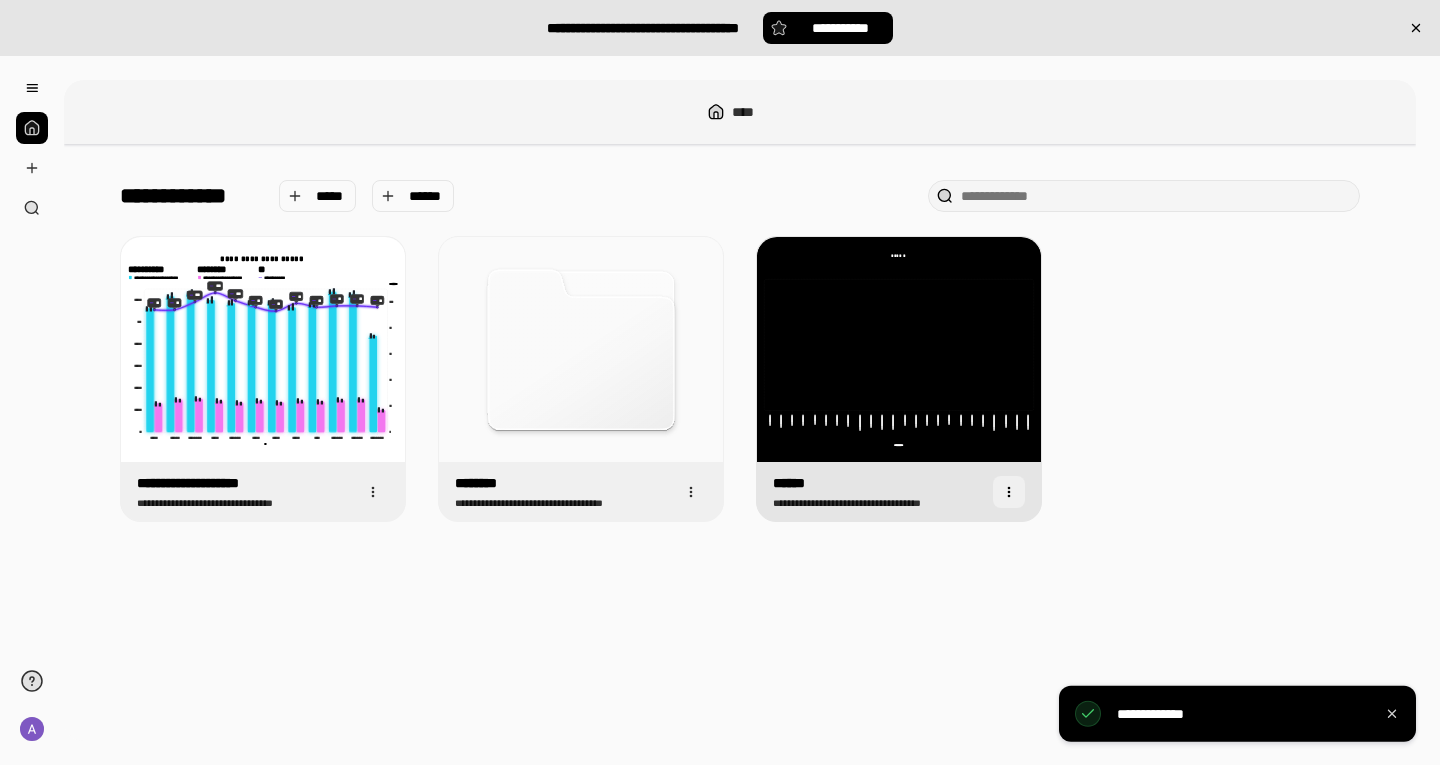 click at bounding box center (1009, 492) 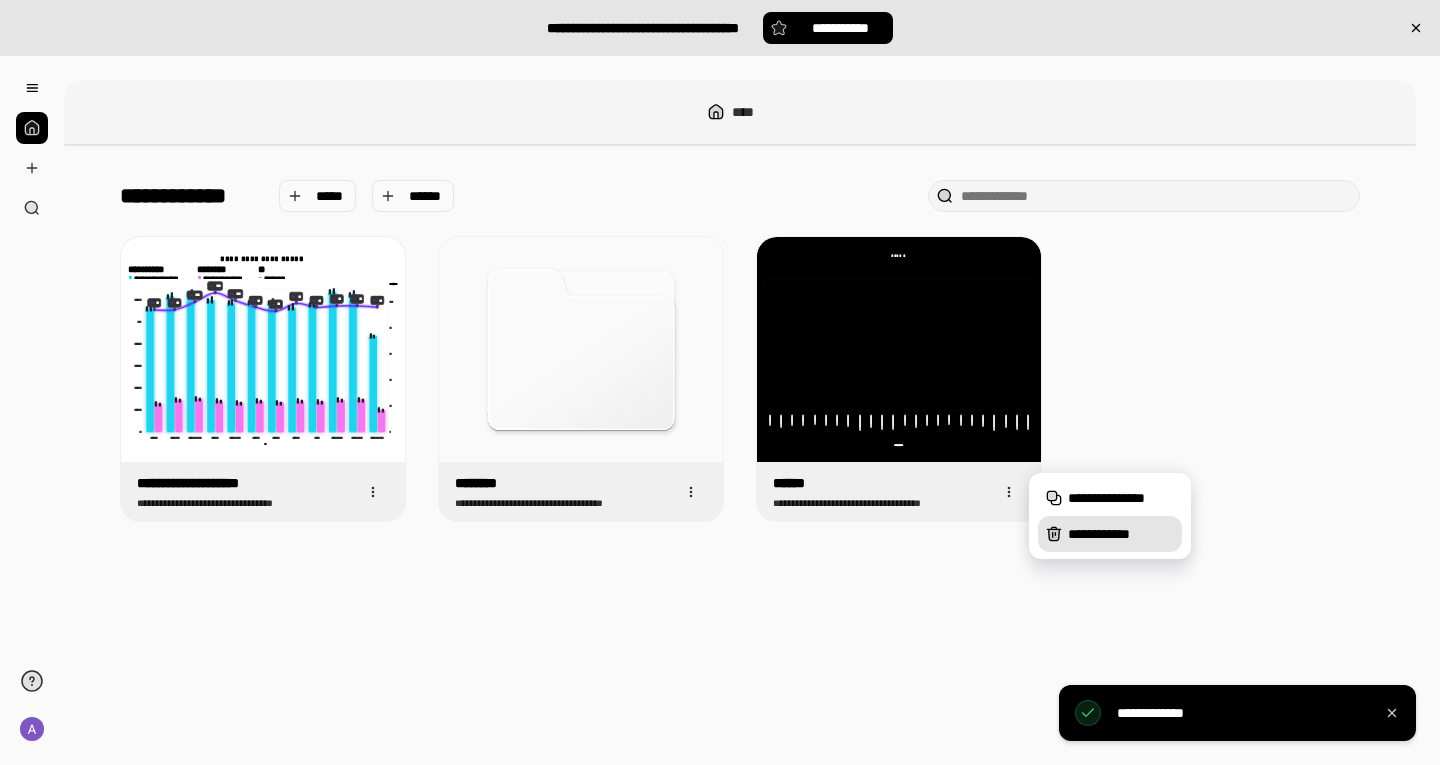 click on "**********" at bounding box center [1121, 534] 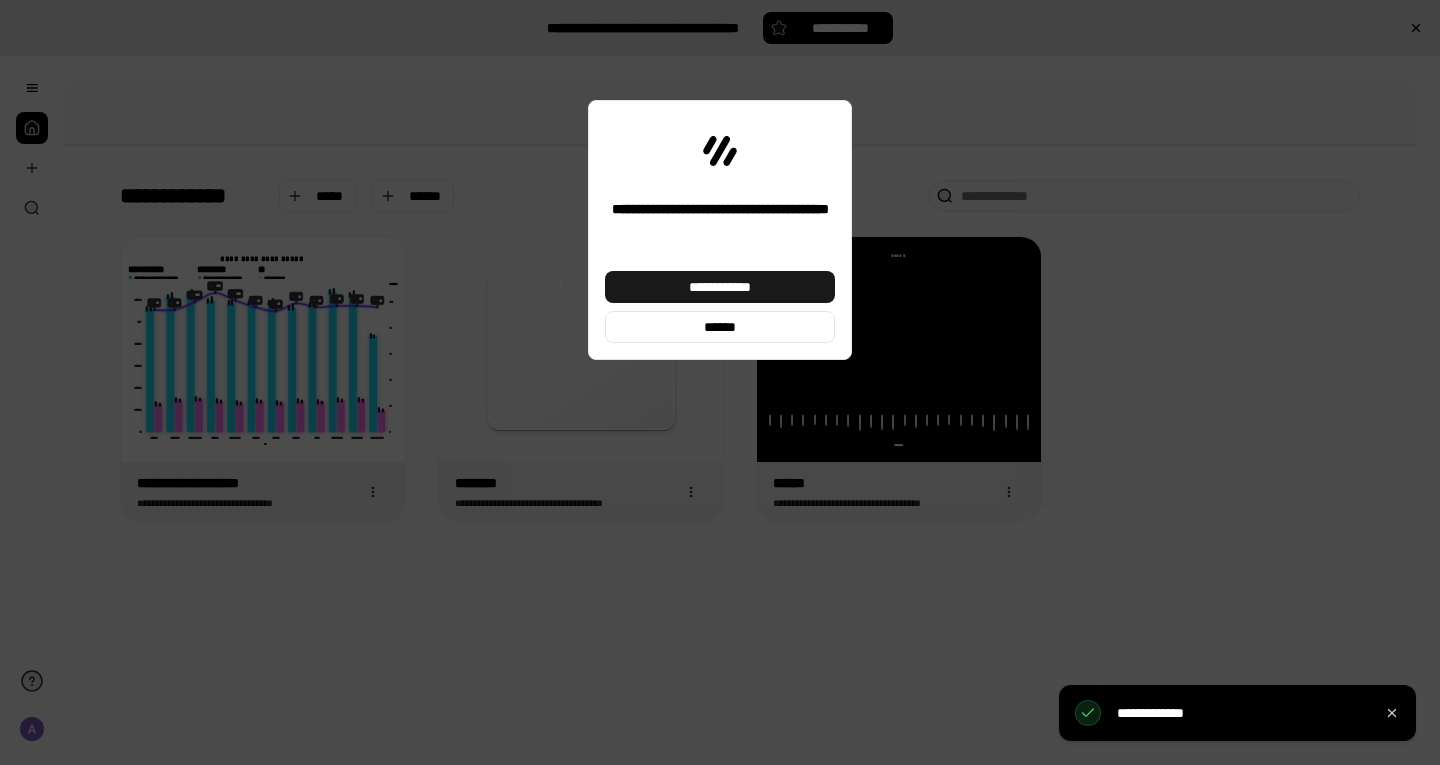click on "**********" at bounding box center (720, 287) 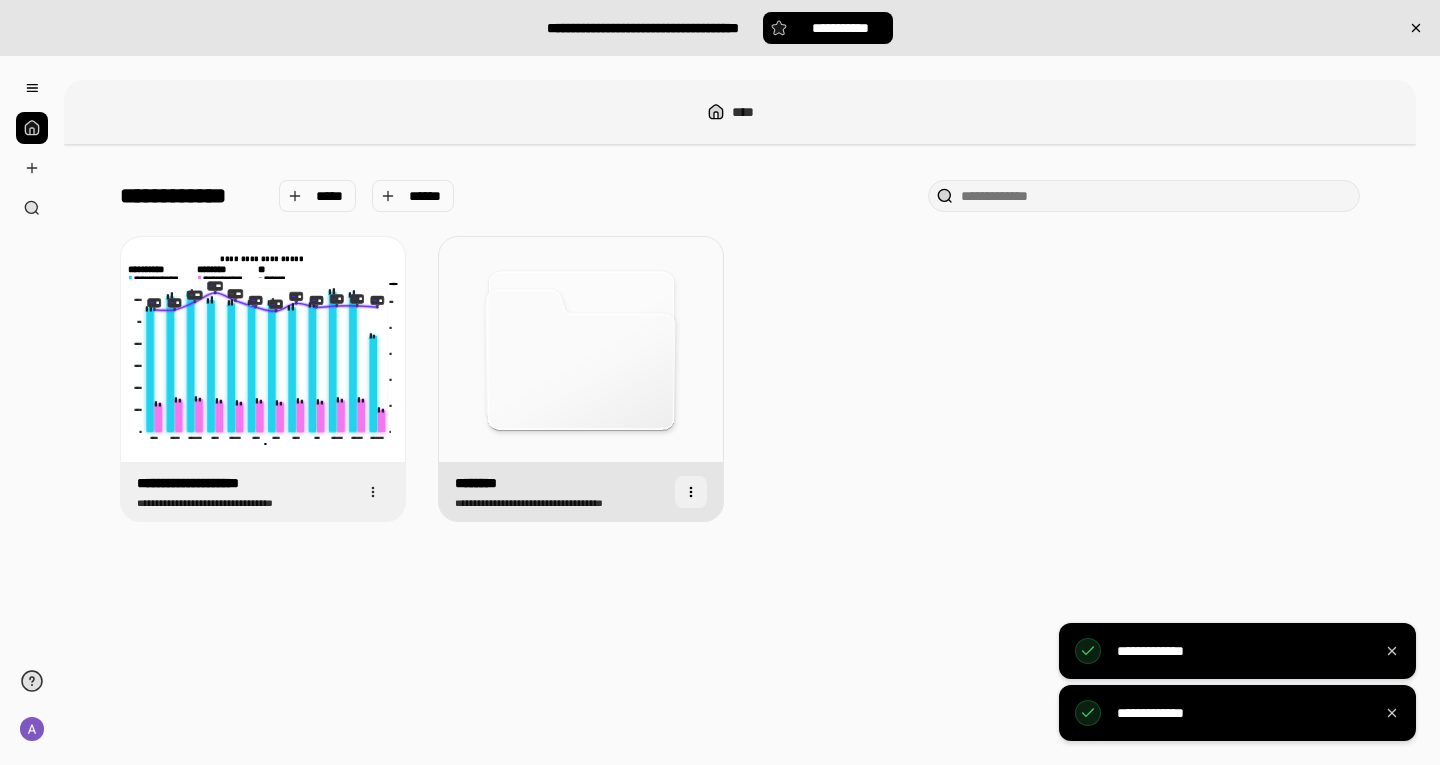 click at bounding box center (691, 492) 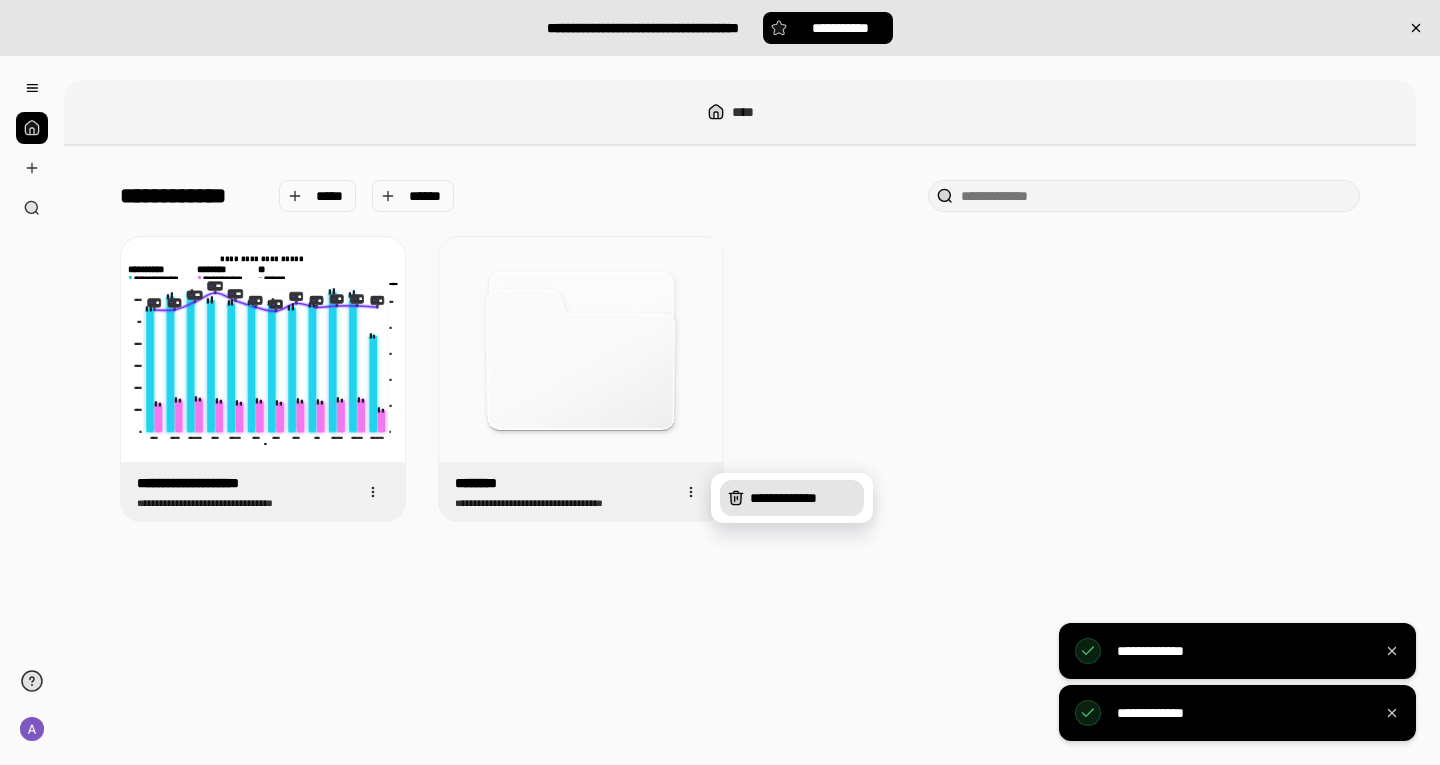 click on "**********" at bounding box center (803, 498) 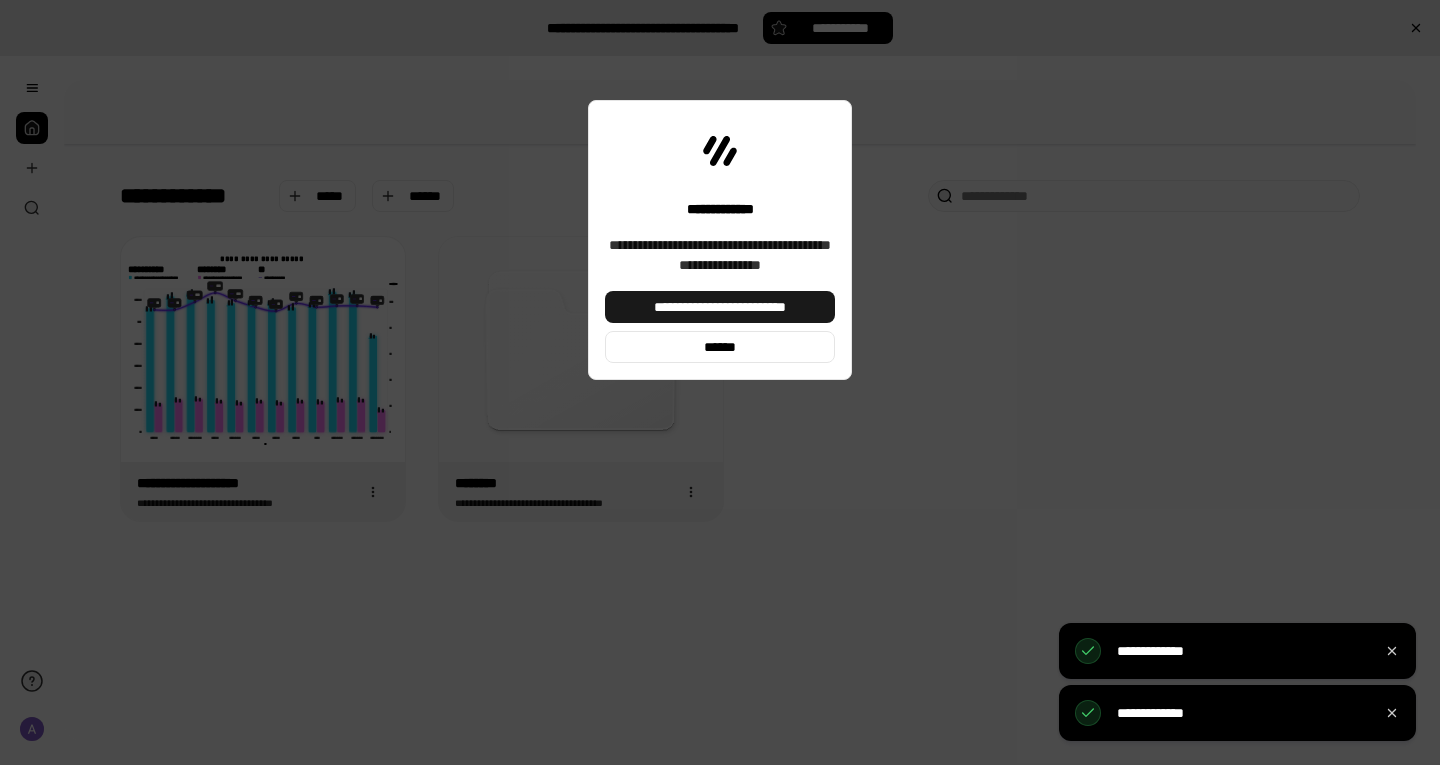 click on "**********" at bounding box center (720, 307) 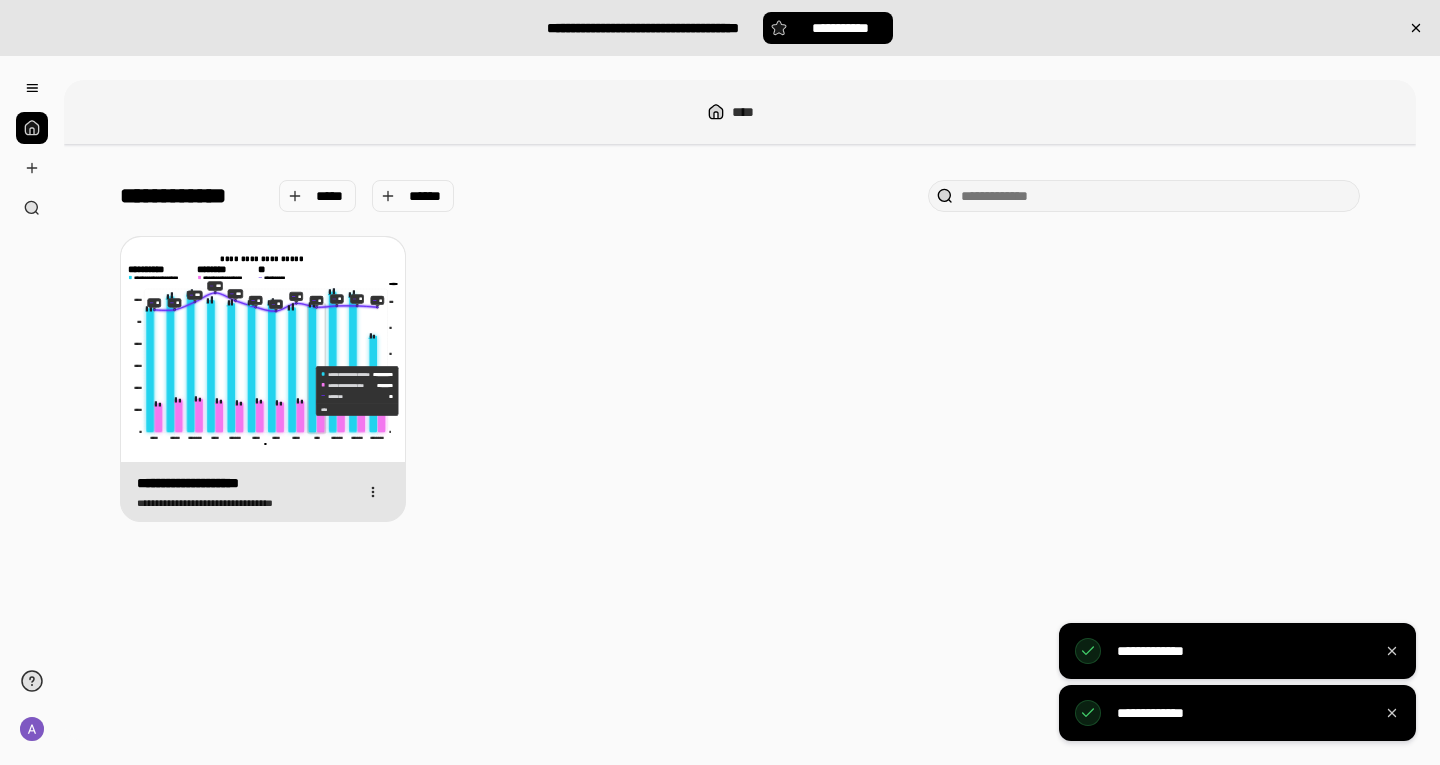 click 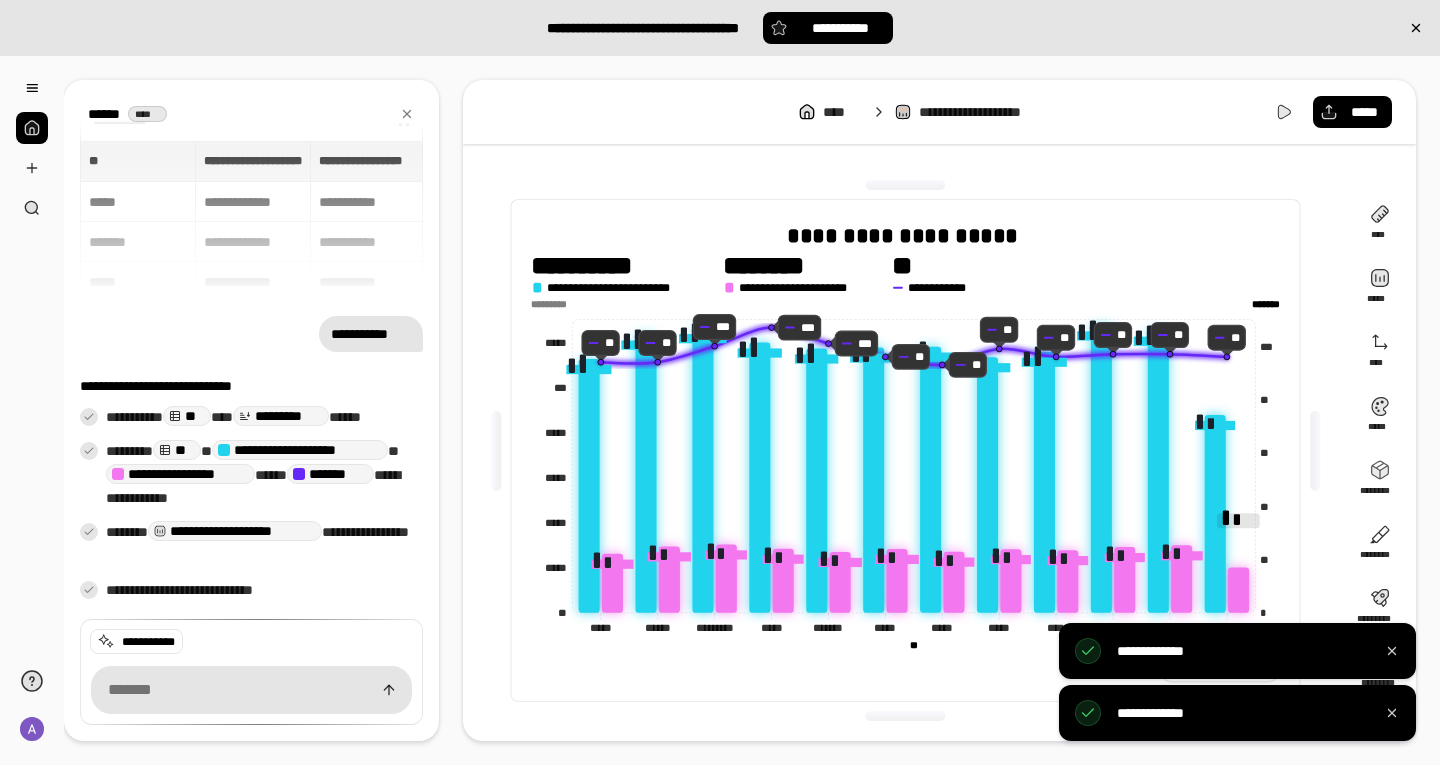 click at bounding box center [32, 128] 